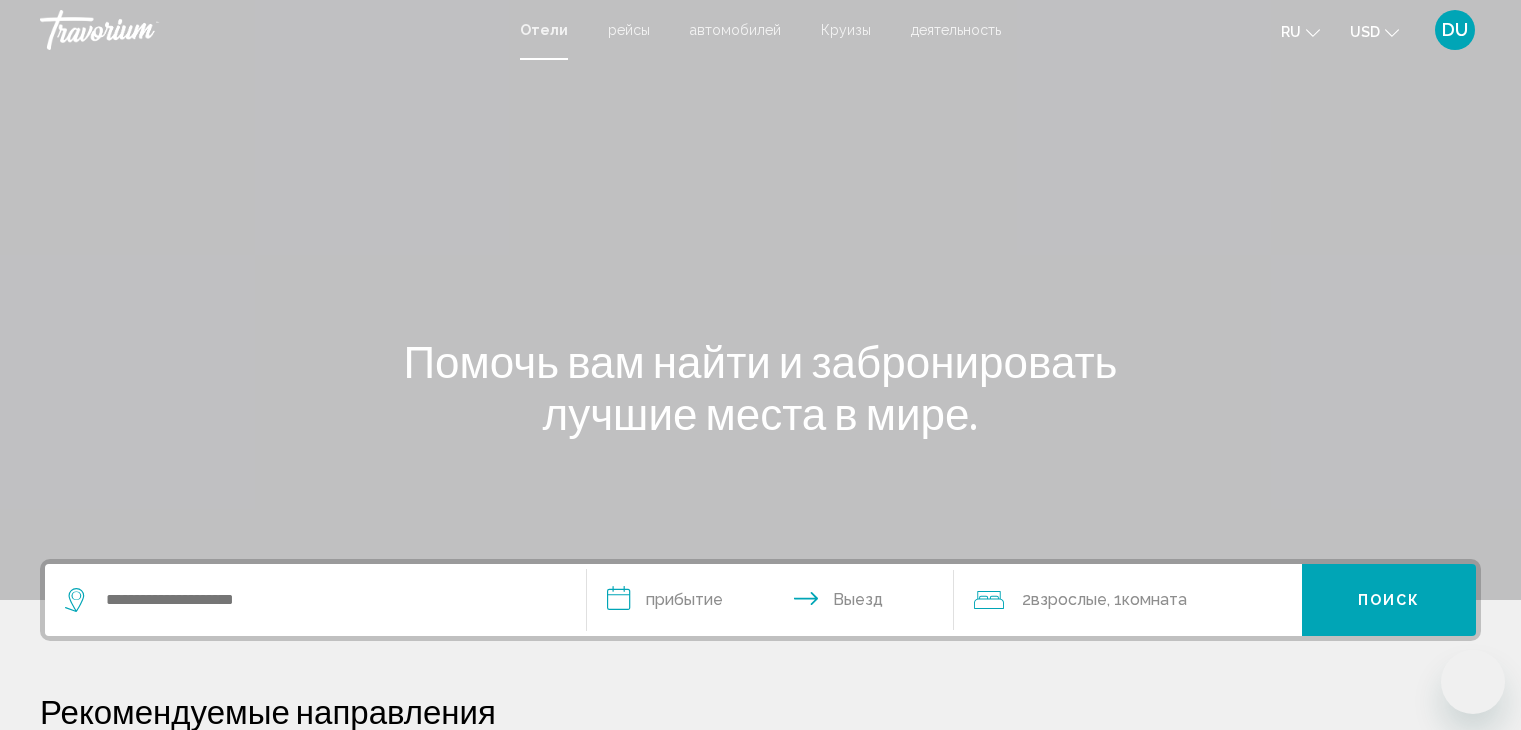 scroll, scrollTop: 0, scrollLeft: 0, axis: both 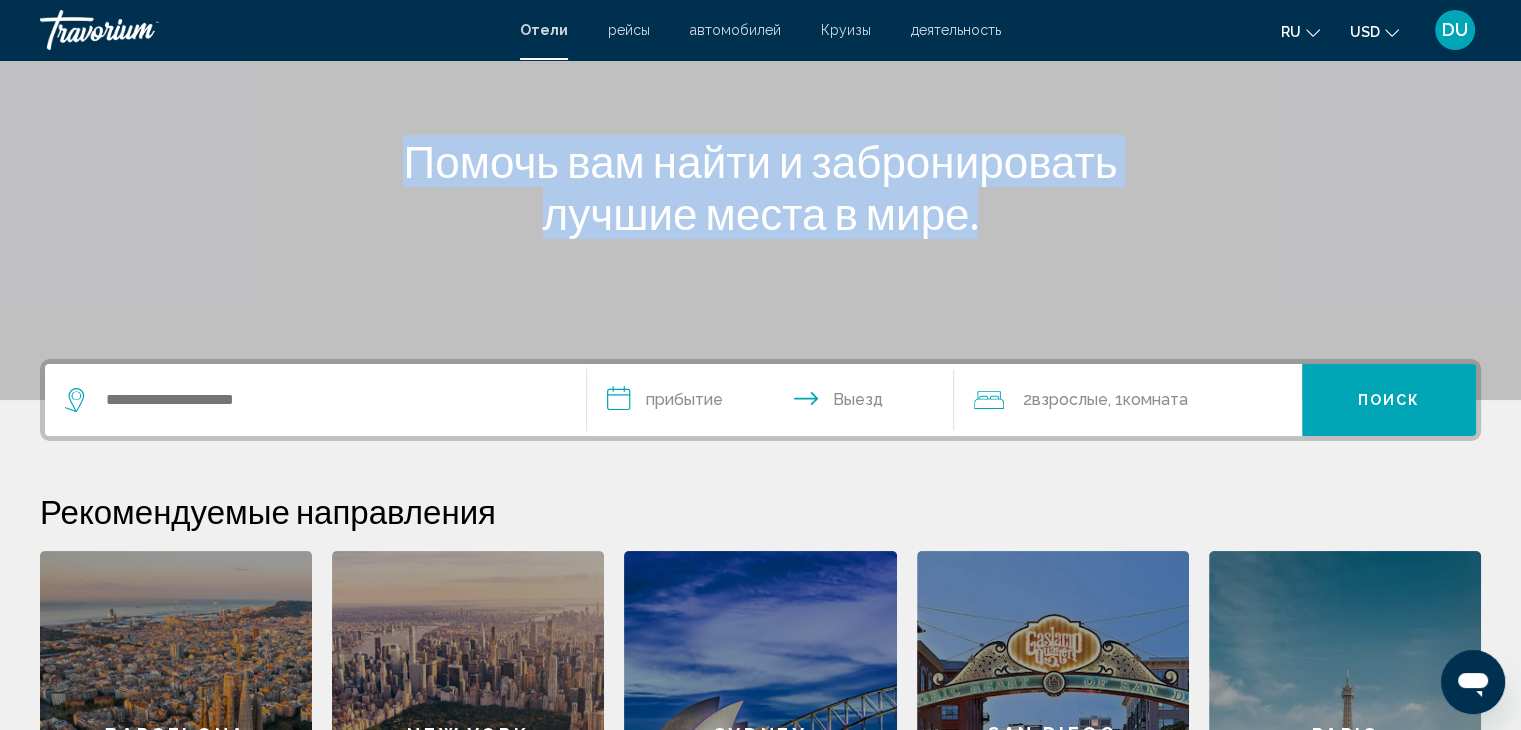 click on "**********" at bounding box center [760, 358] 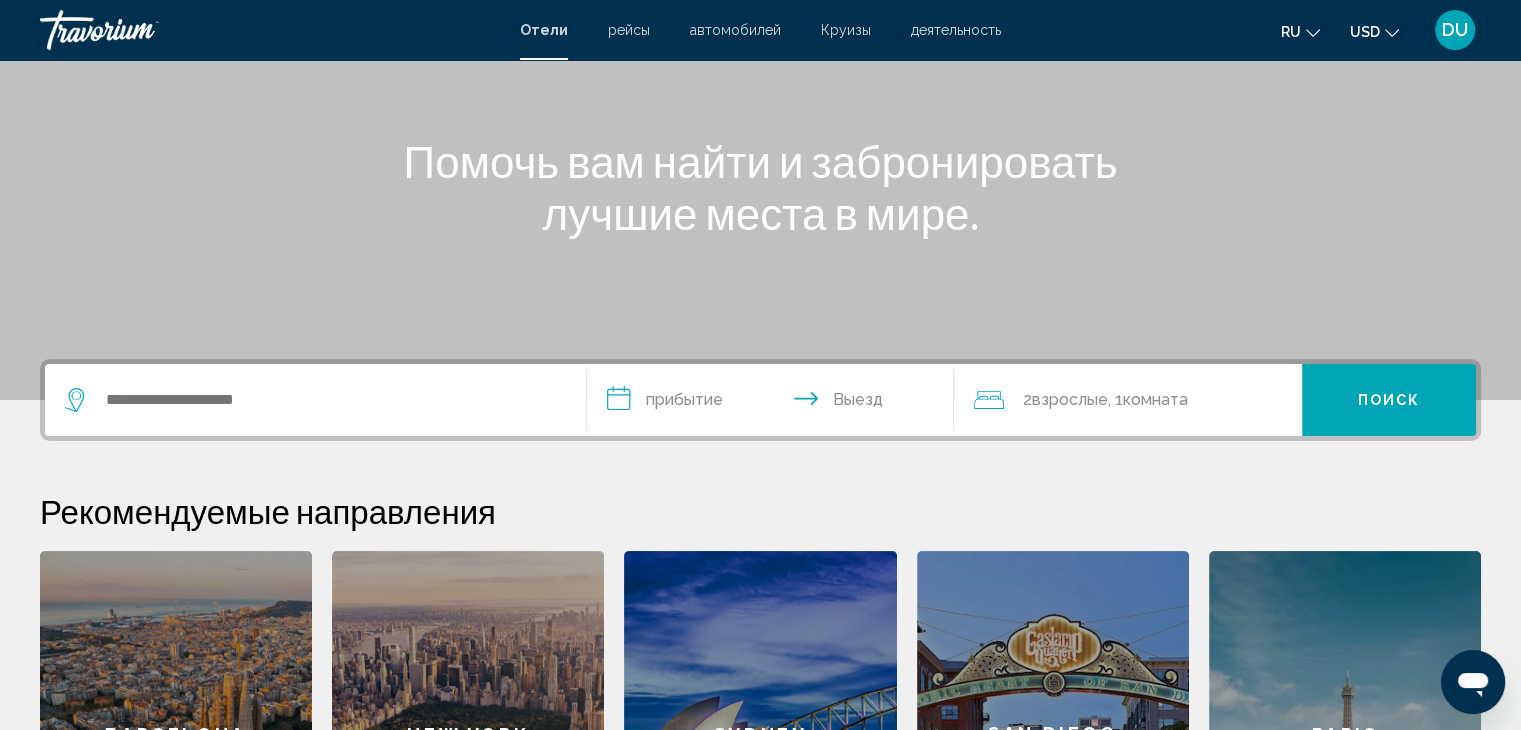 click at bounding box center [315, 400] 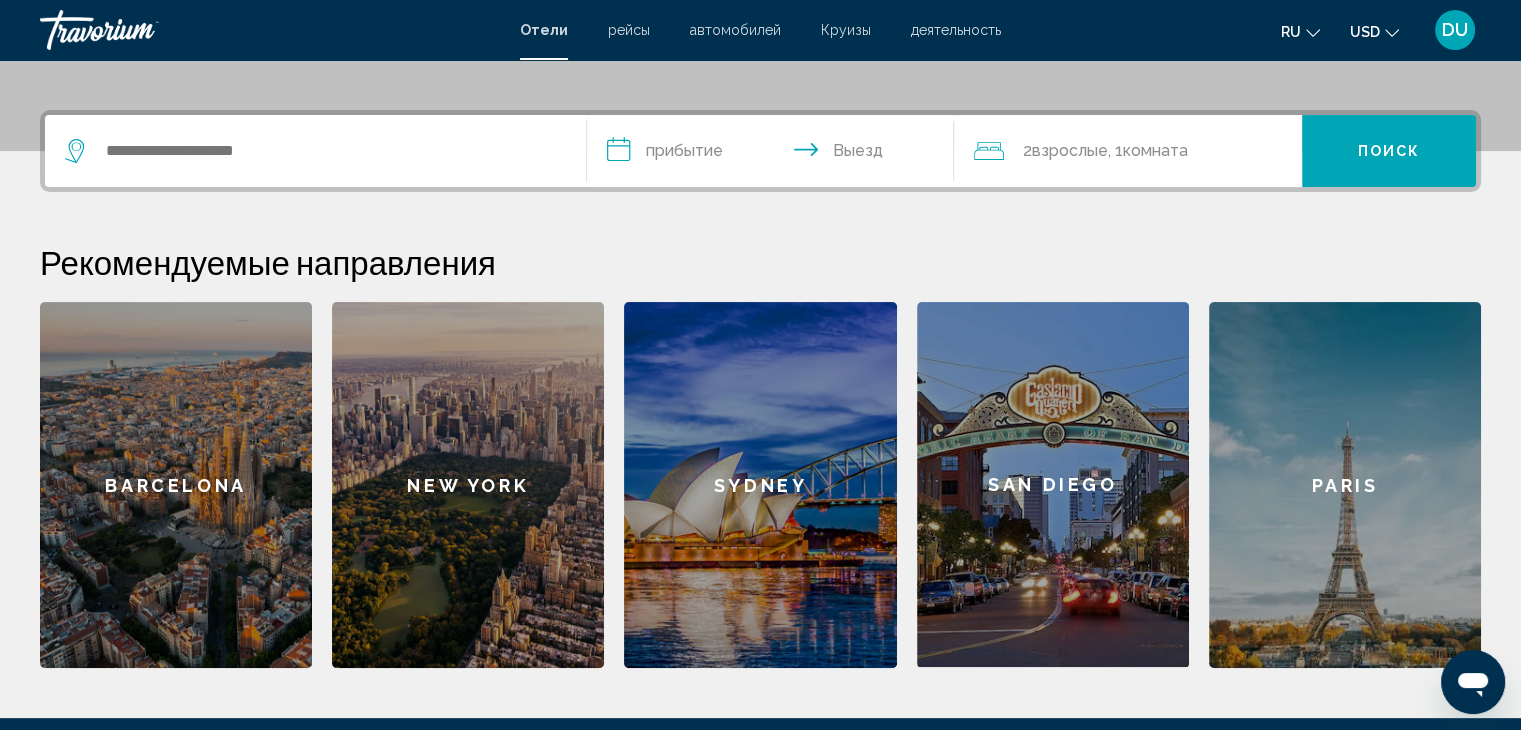 scroll, scrollTop: 493, scrollLeft: 0, axis: vertical 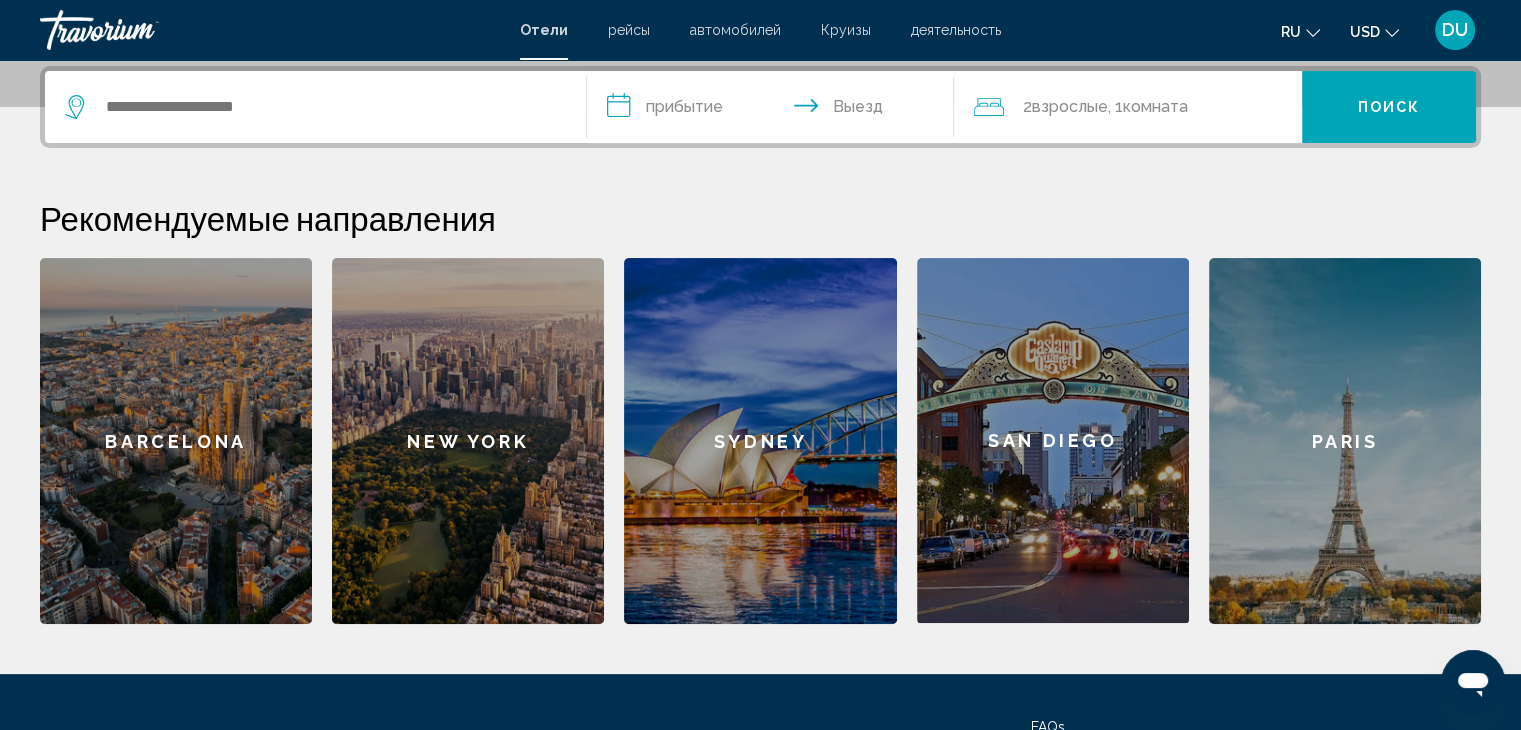 click at bounding box center [315, 107] 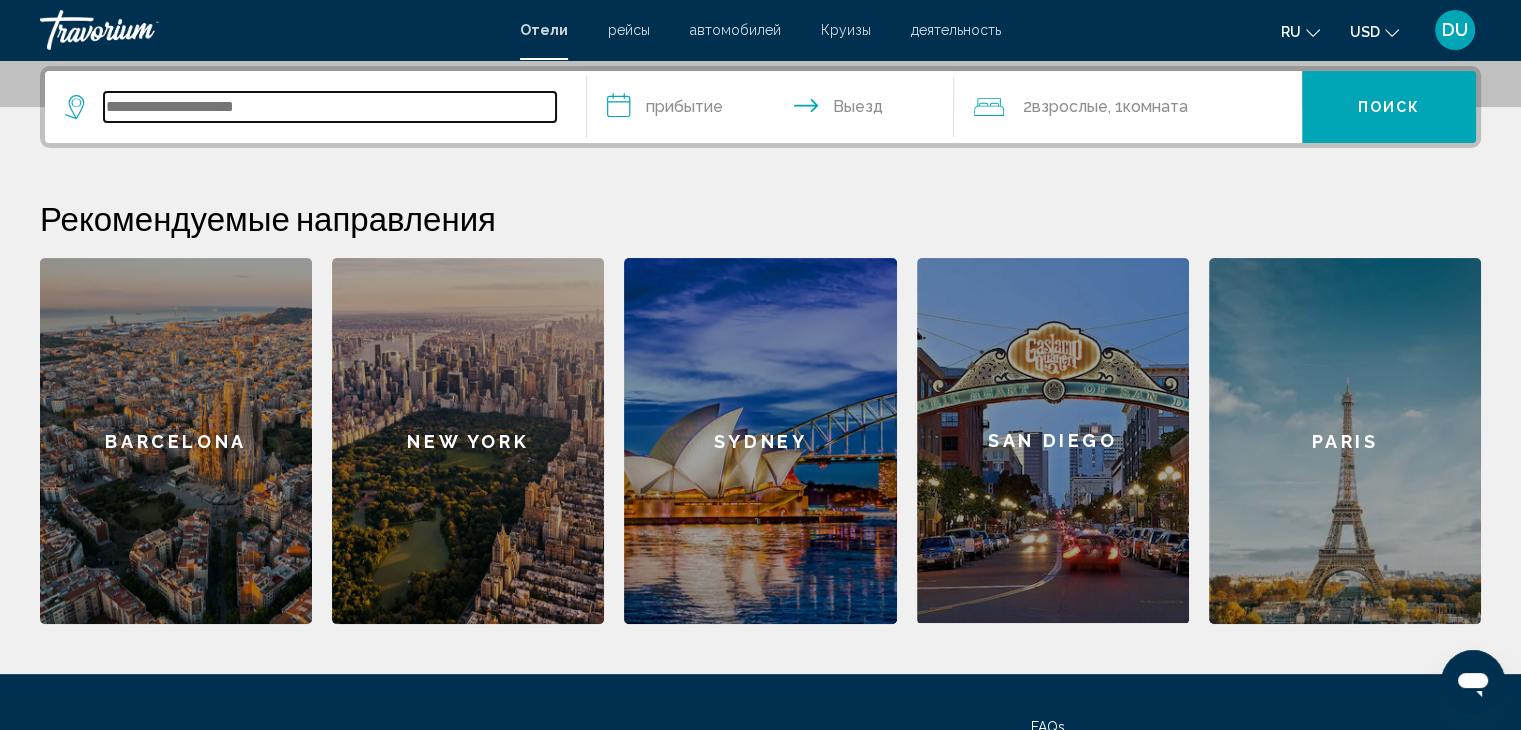 click at bounding box center [330, 107] 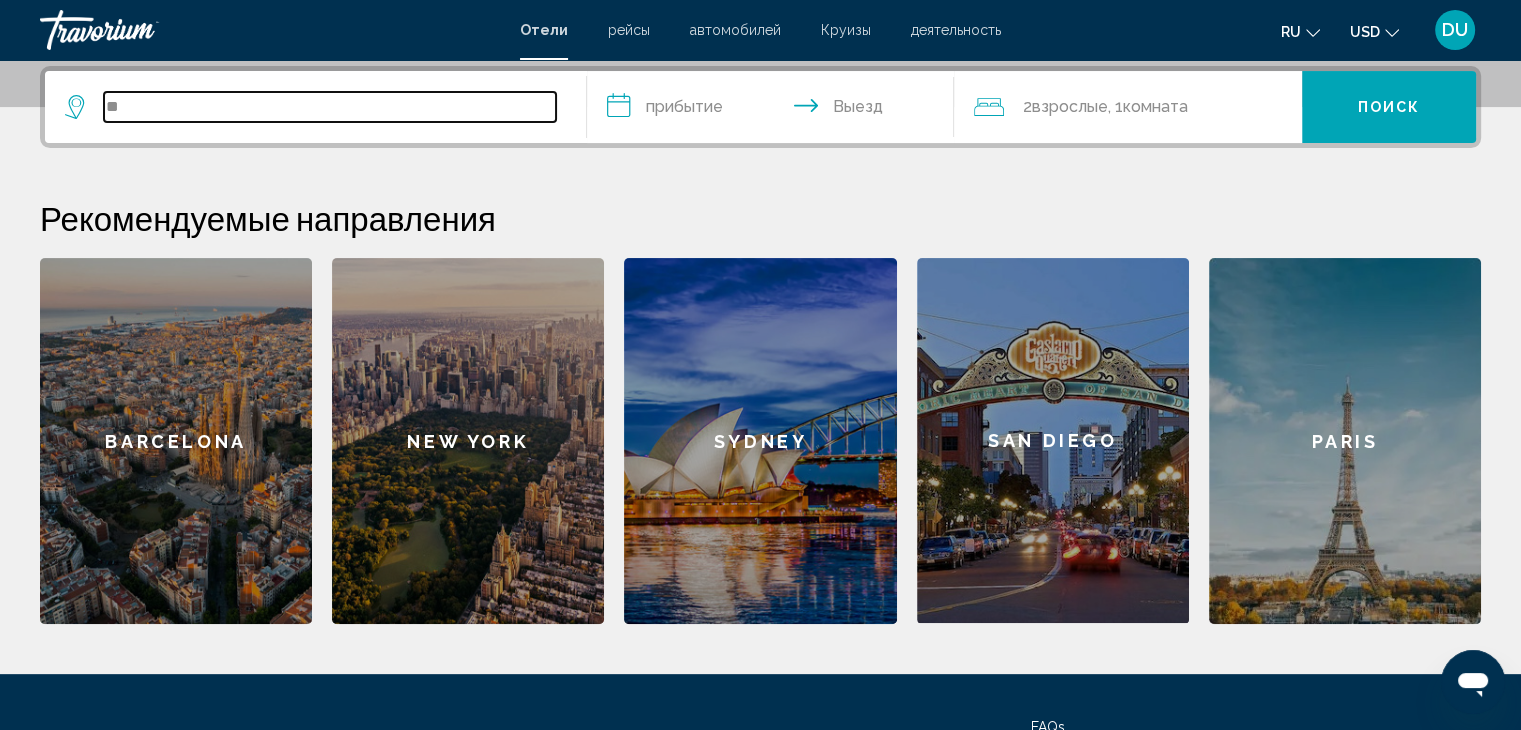 type on "*" 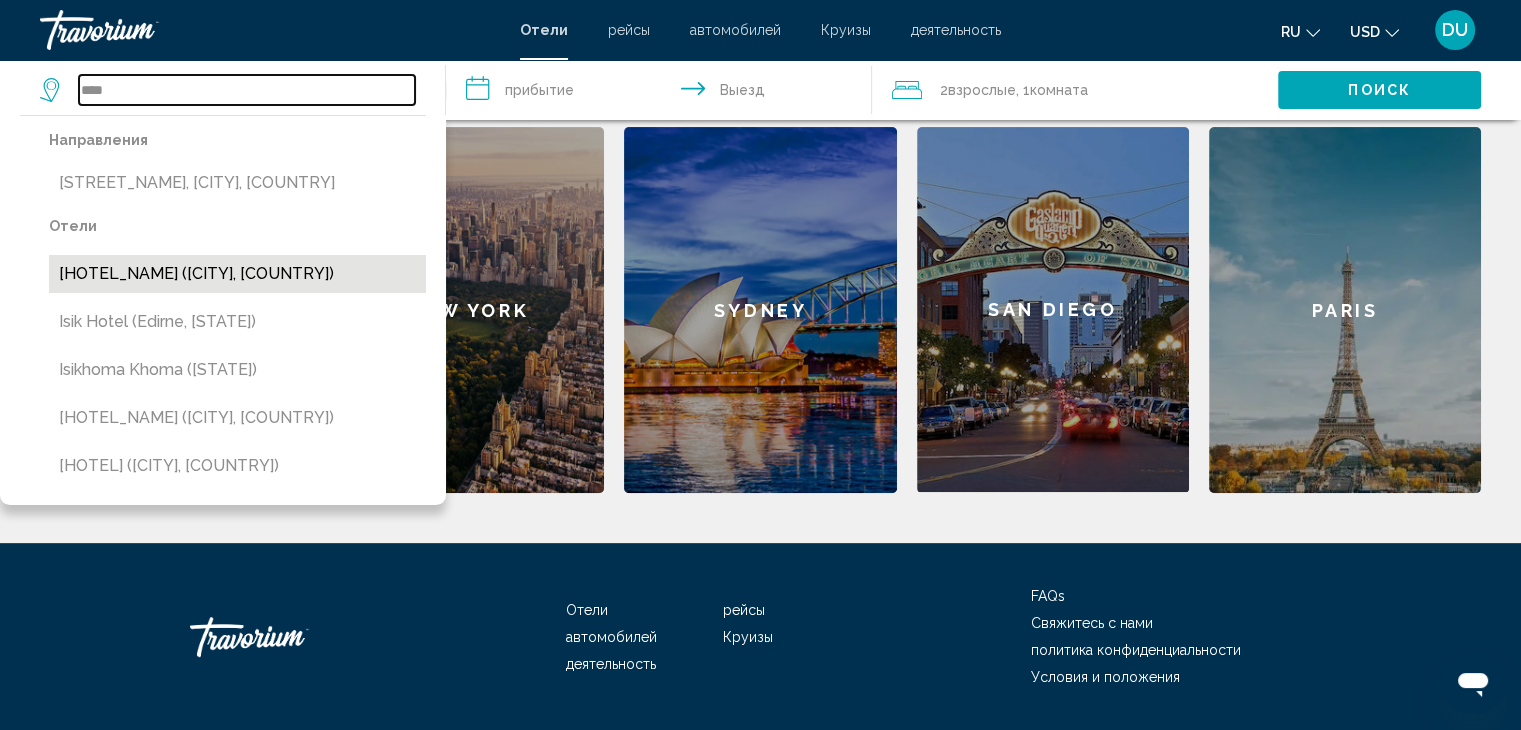 scroll, scrollTop: 681, scrollLeft: 0, axis: vertical 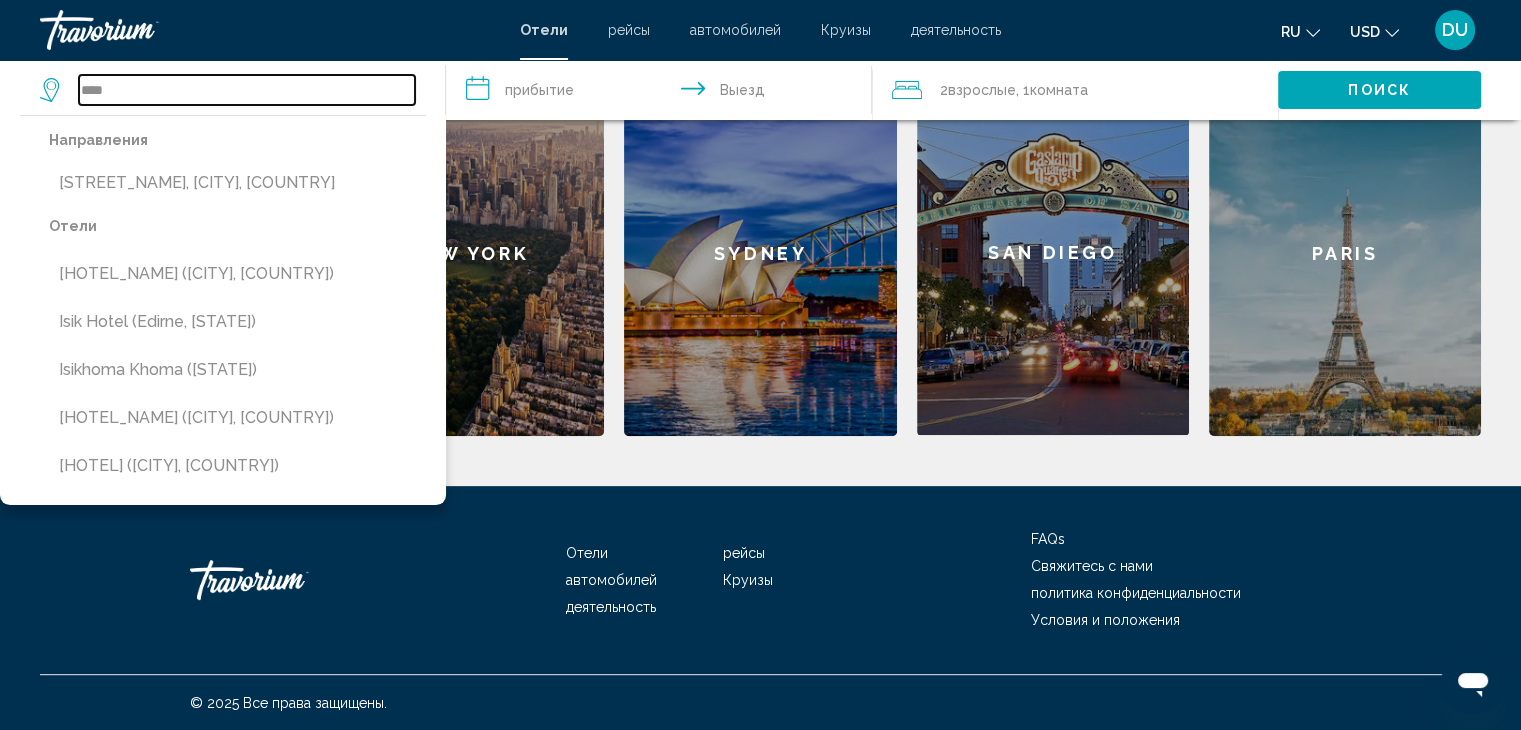 click on "****" at bounding box center [247, 90] 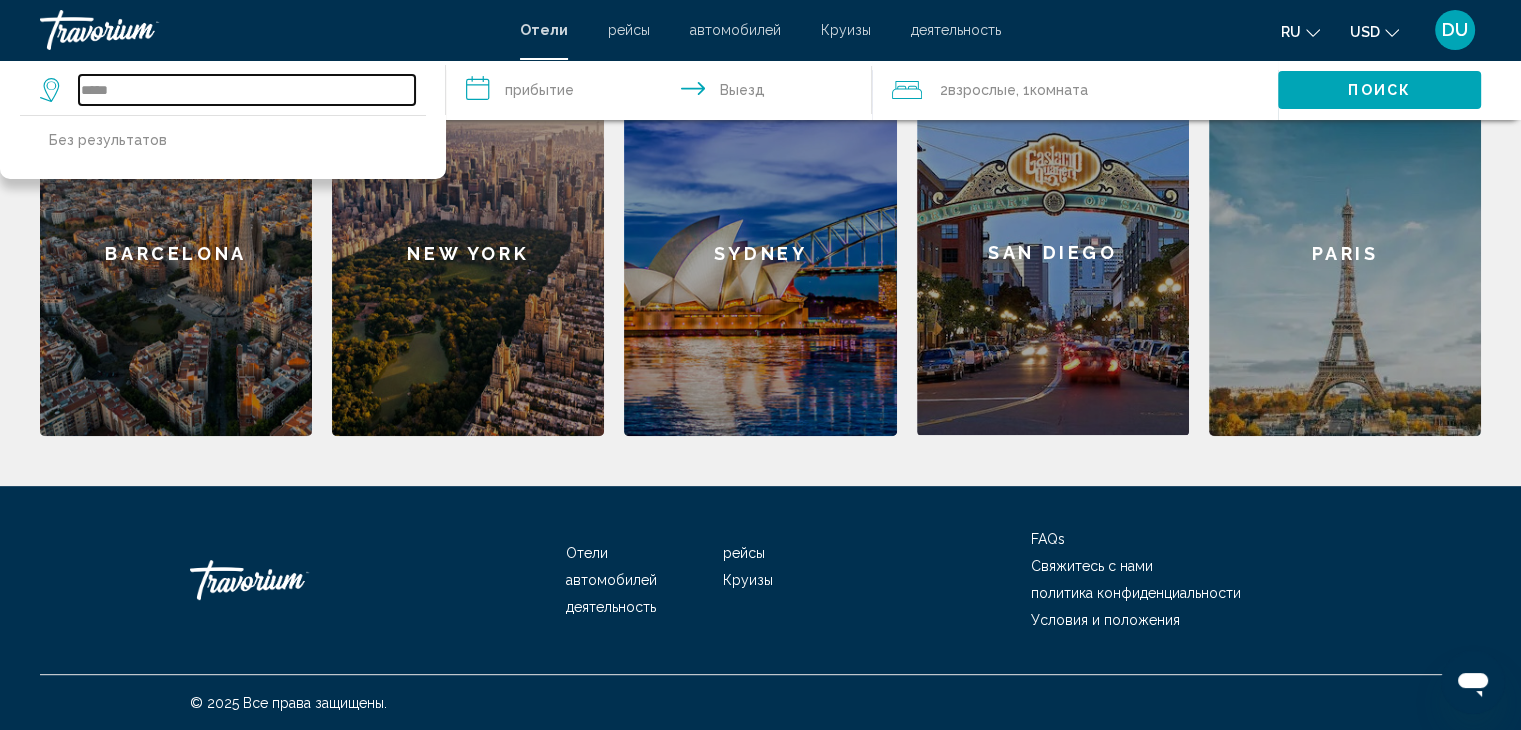 drag, startPoint x: 132, startPoint y: 96, endPoint x: 0, endPoint y: 73, distance: 133.9888 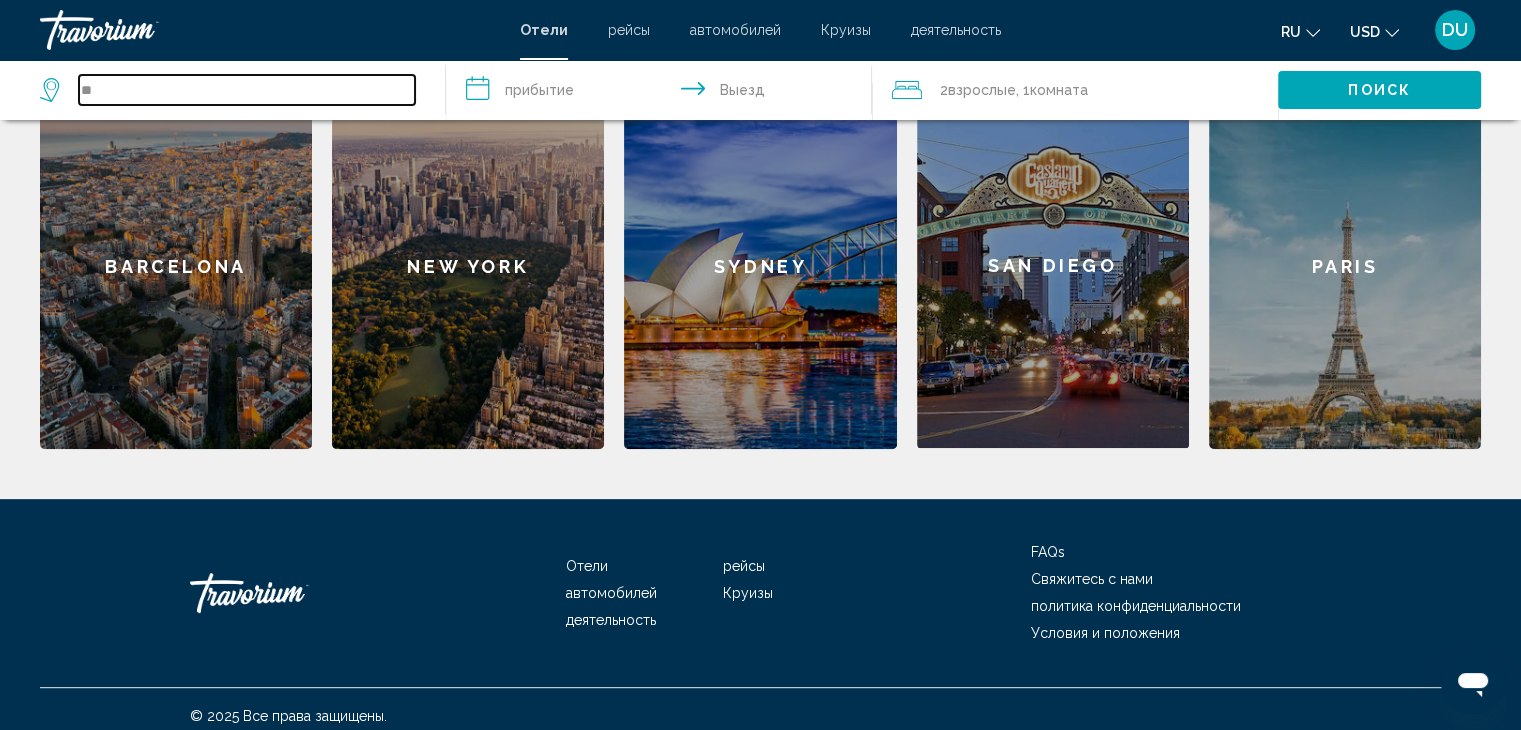 scroll, scrollTop: 581, scrollLeft: 0, axis: vertical 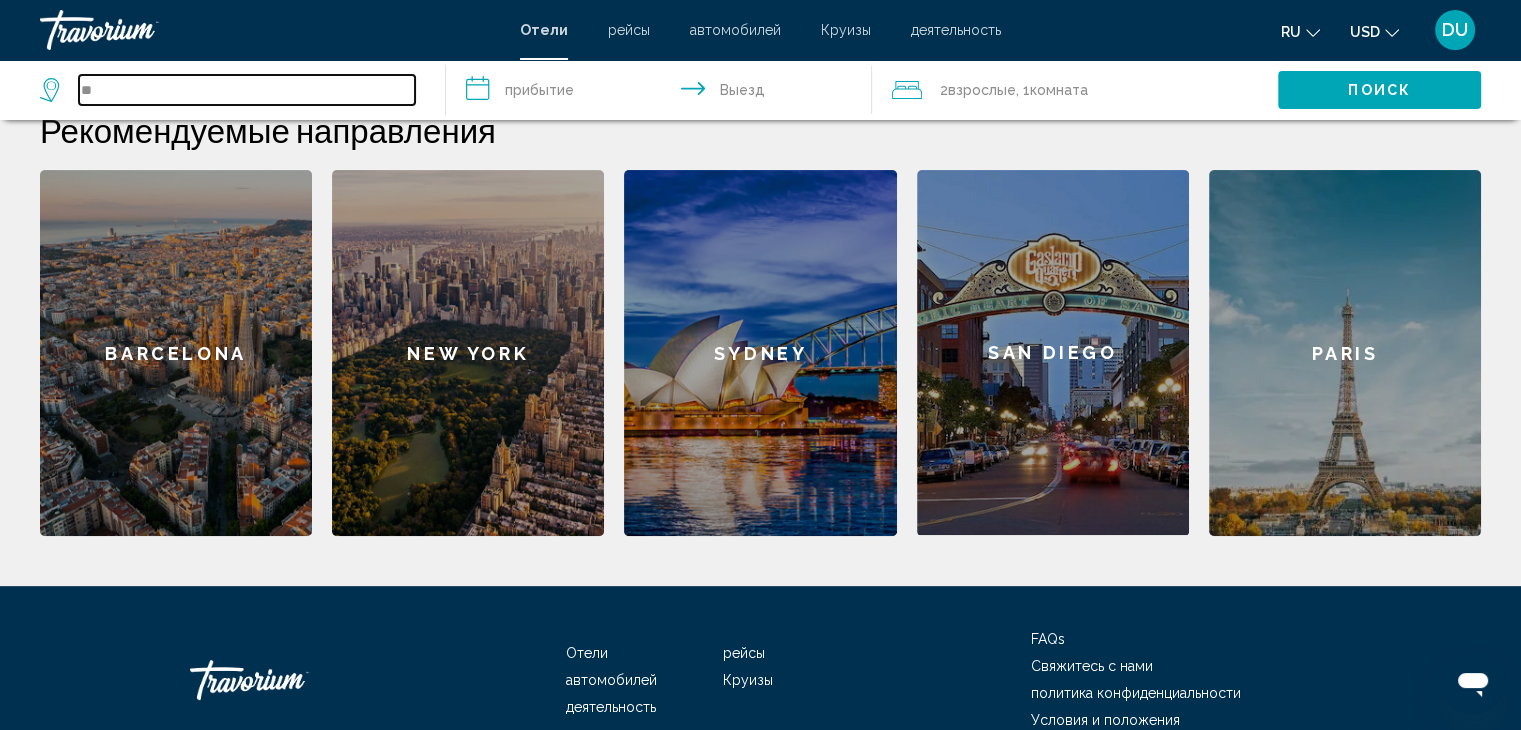 drag, startPoint x: 257, startPoint y: 84, endPoint x: 0, endPoint y: 98, distance: 257.38104 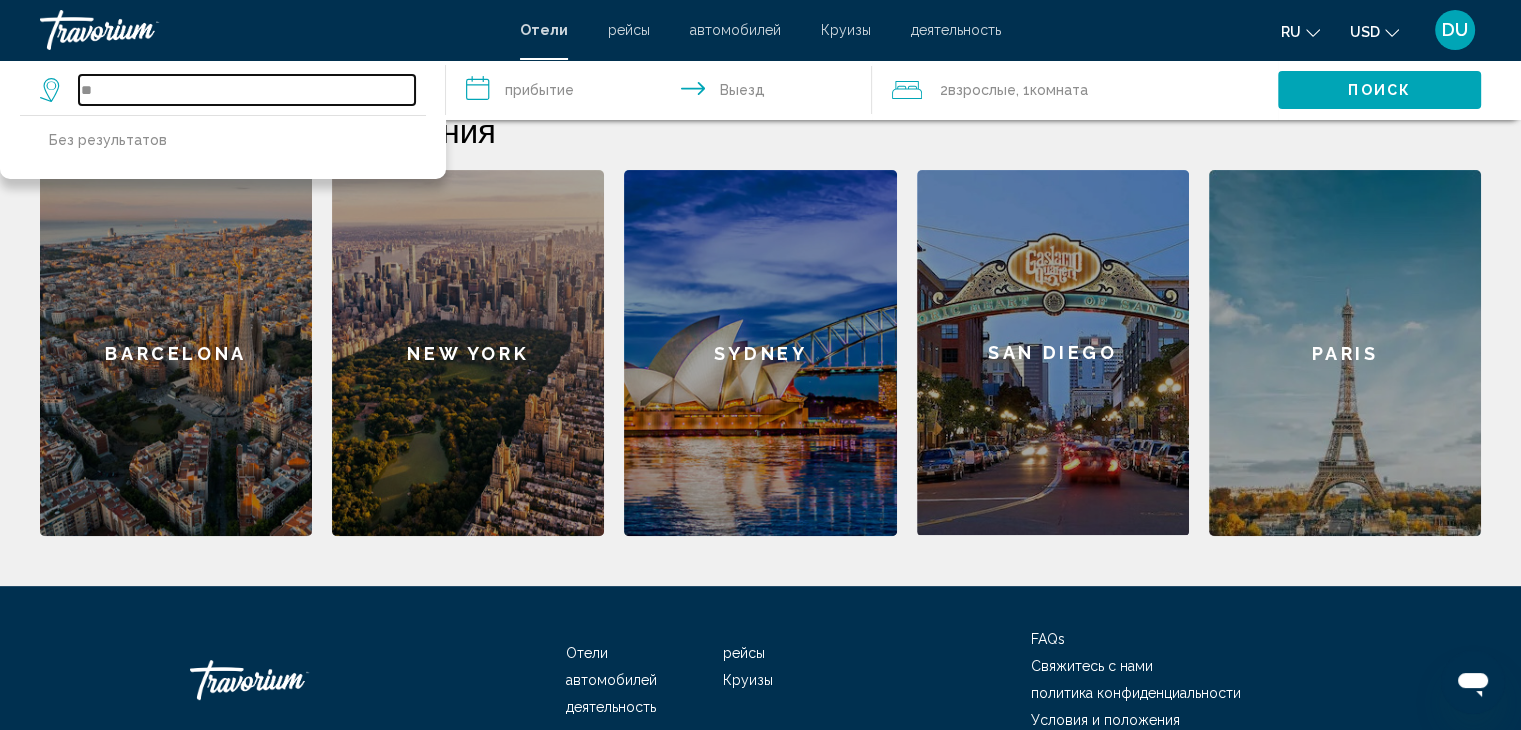 type on "*" 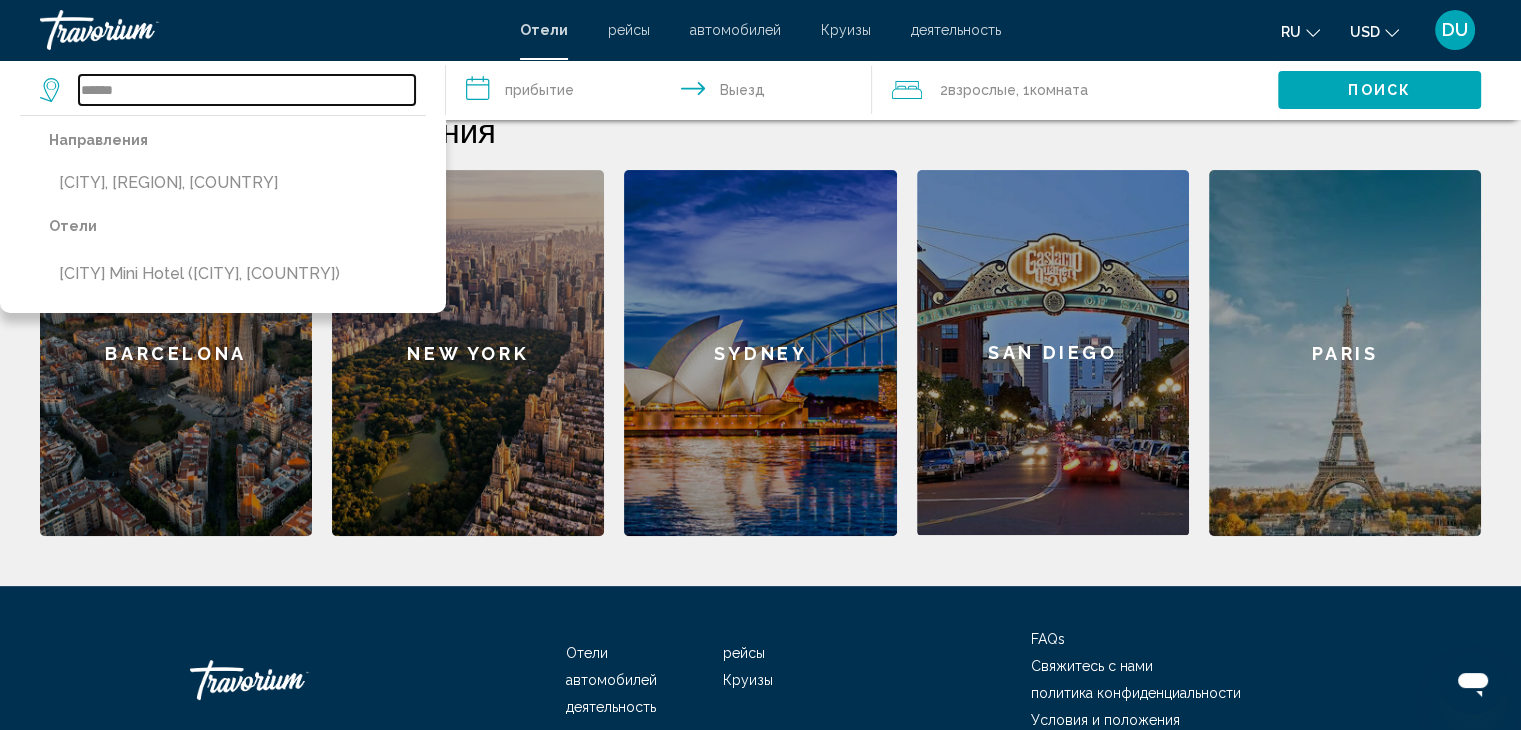 drag, startPoint x: 187, startPoint y: 92, endPoint x: 39, endPoint y: 85, distance: 148.16545 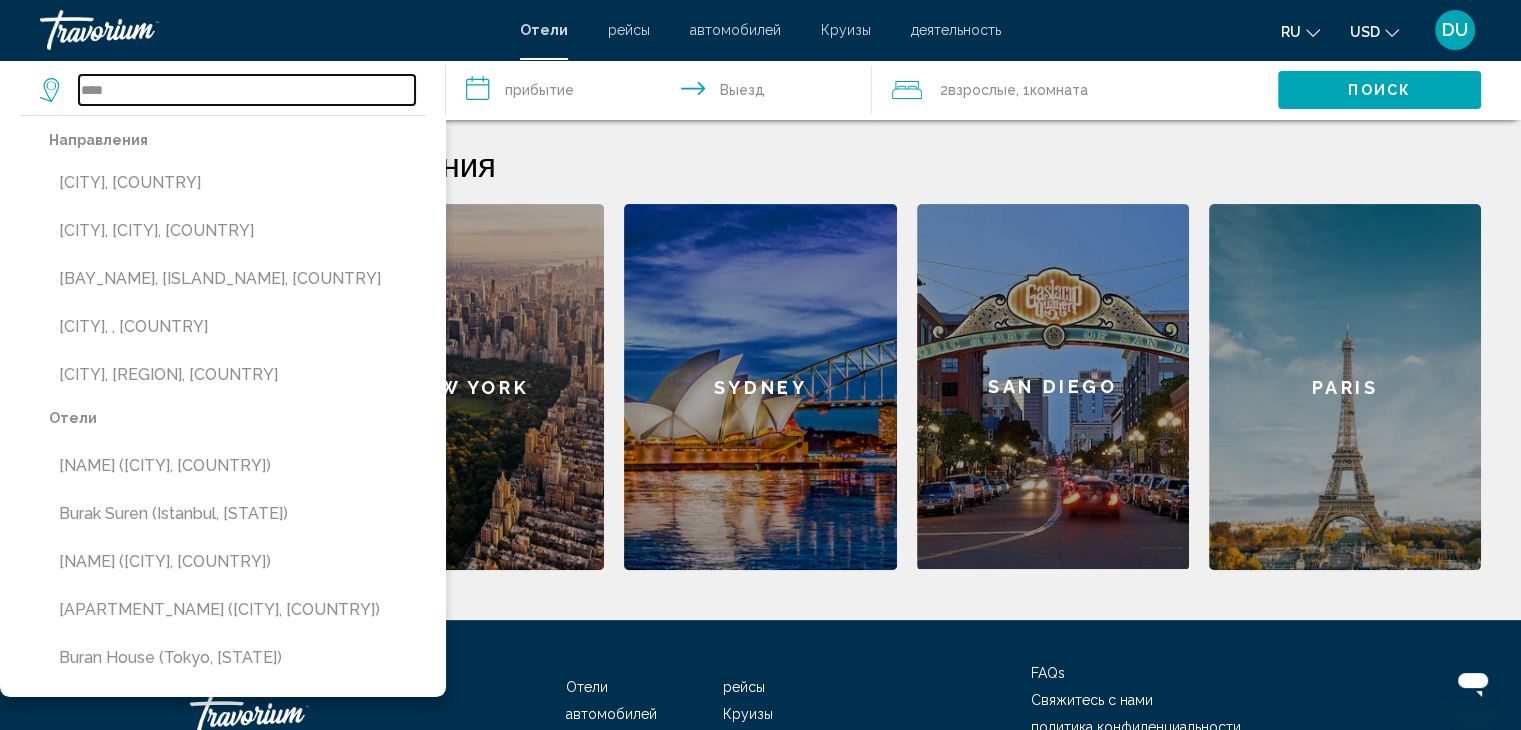 scroll, scrollTop: 482, scrollLeft: 0, axis: vertical 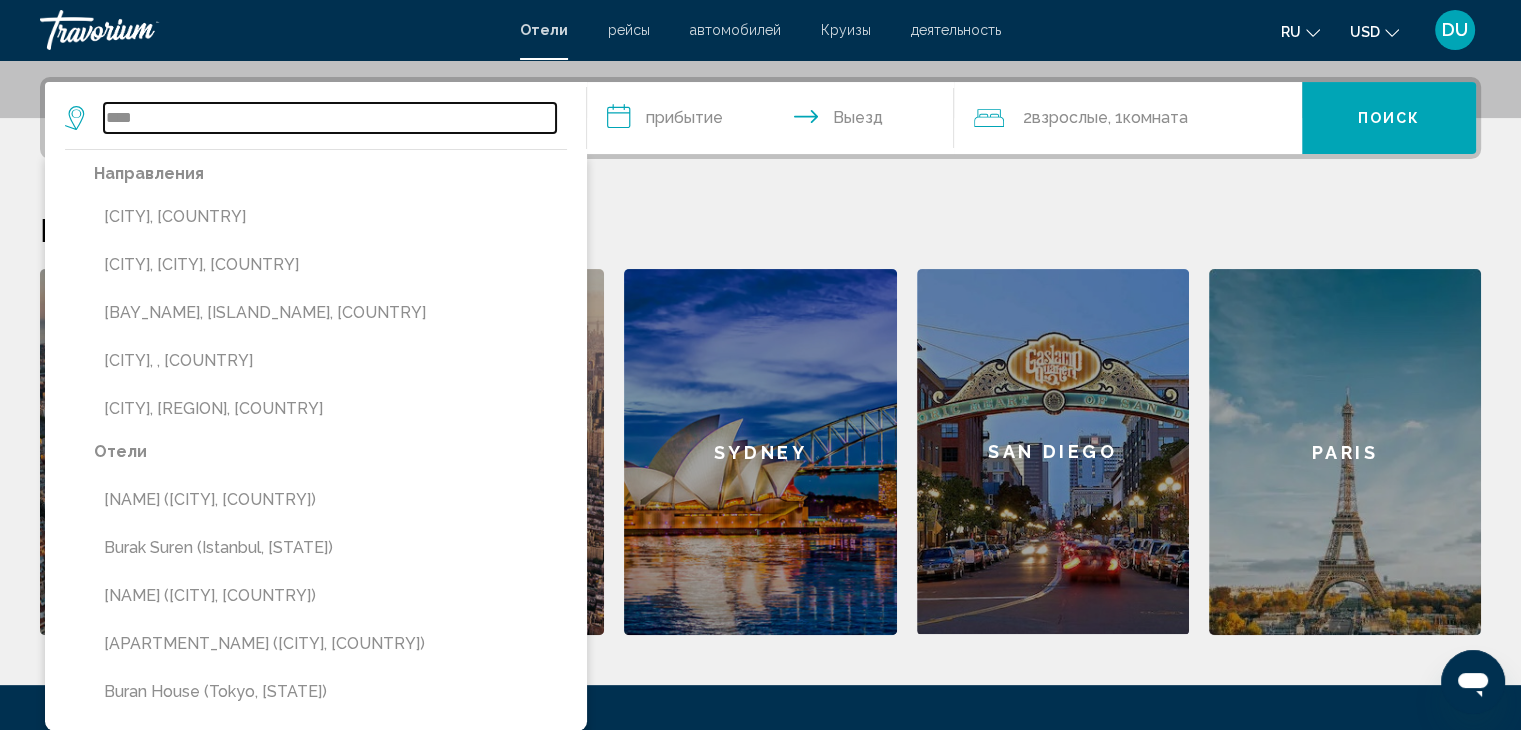 drag, startPoint x: 210, startPoint y: 129, endPoint x: 0, endPoint y: 91, distance: 213.4104 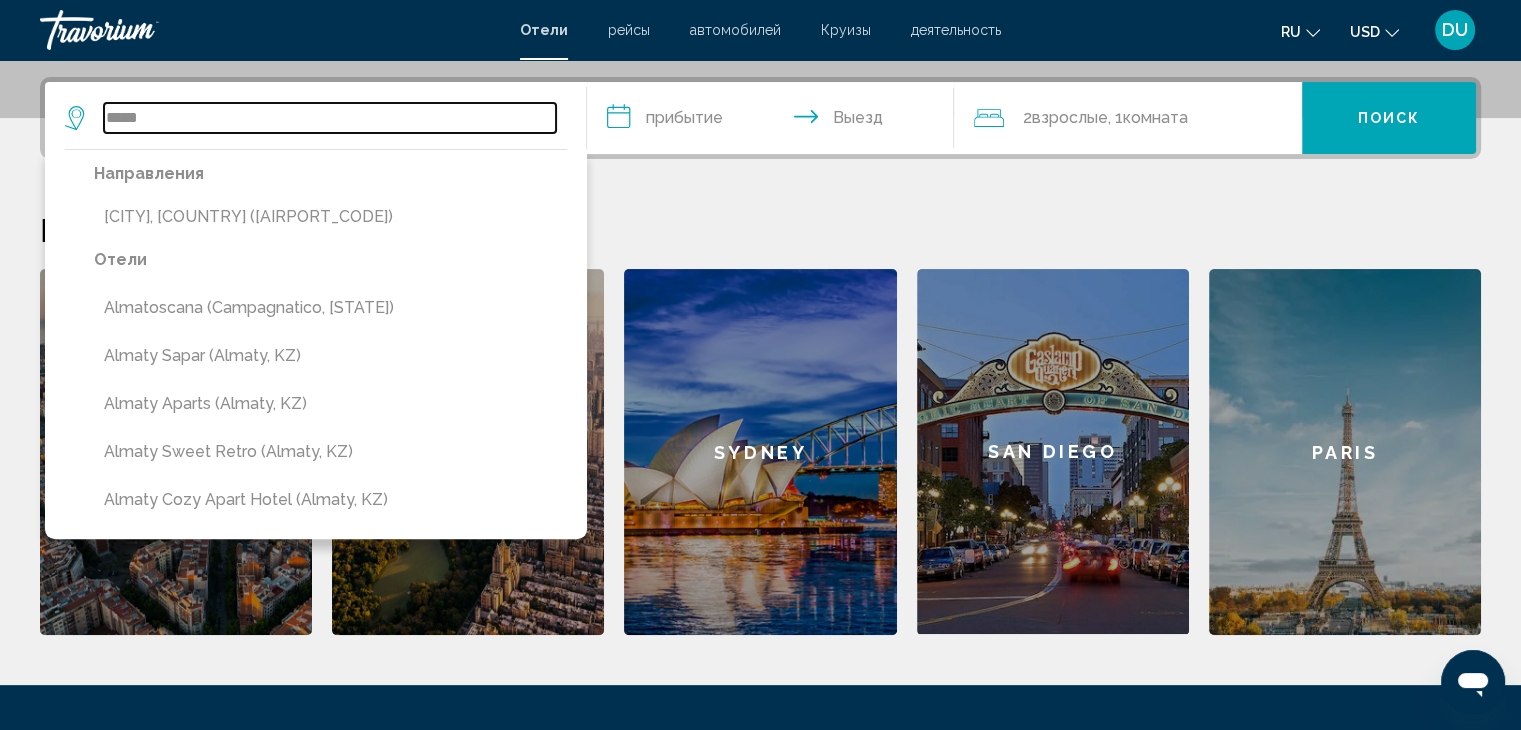 drag, startPoint x: 216, startPoint y: 115, endPoint x: 0, endPoint y: 80, distance: 218.81728 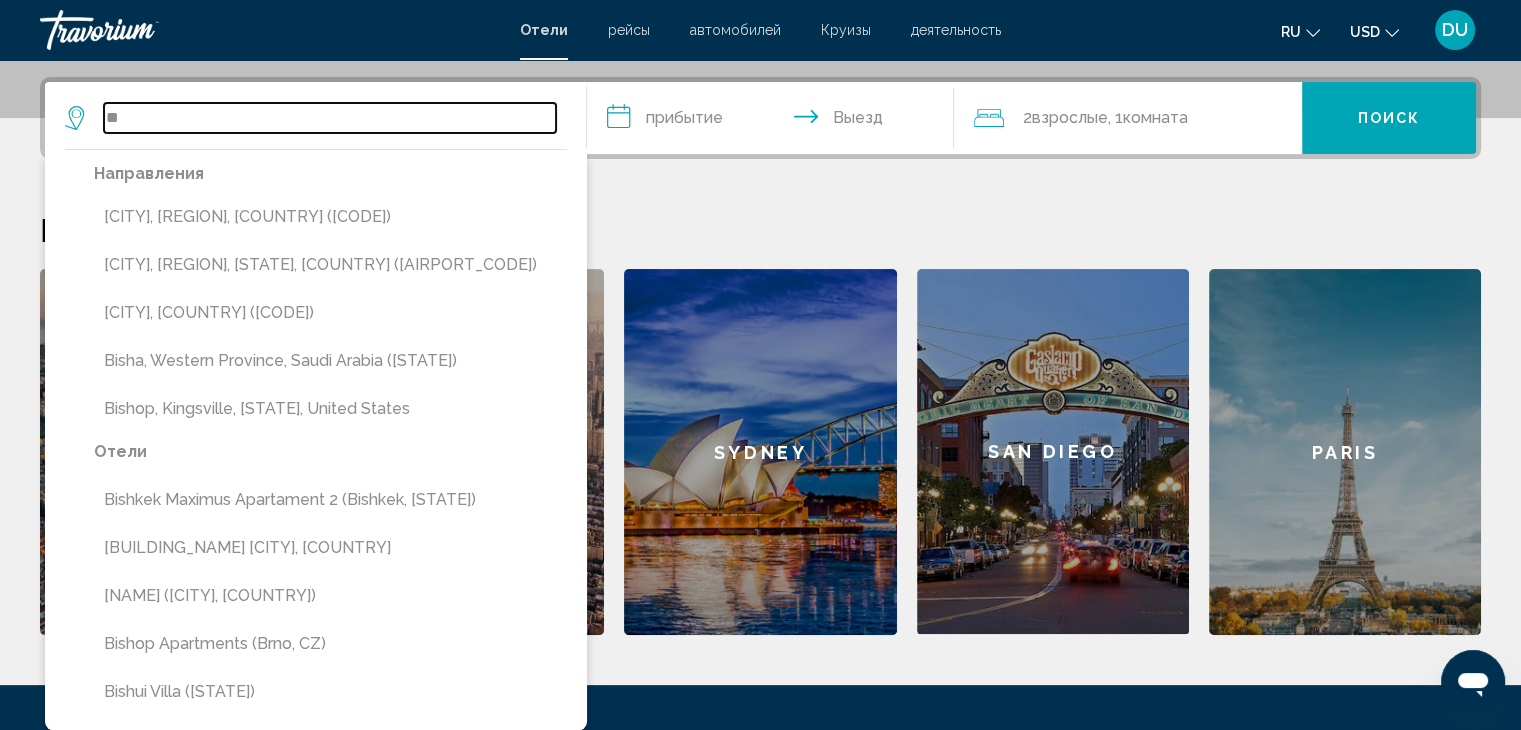 type on "*" 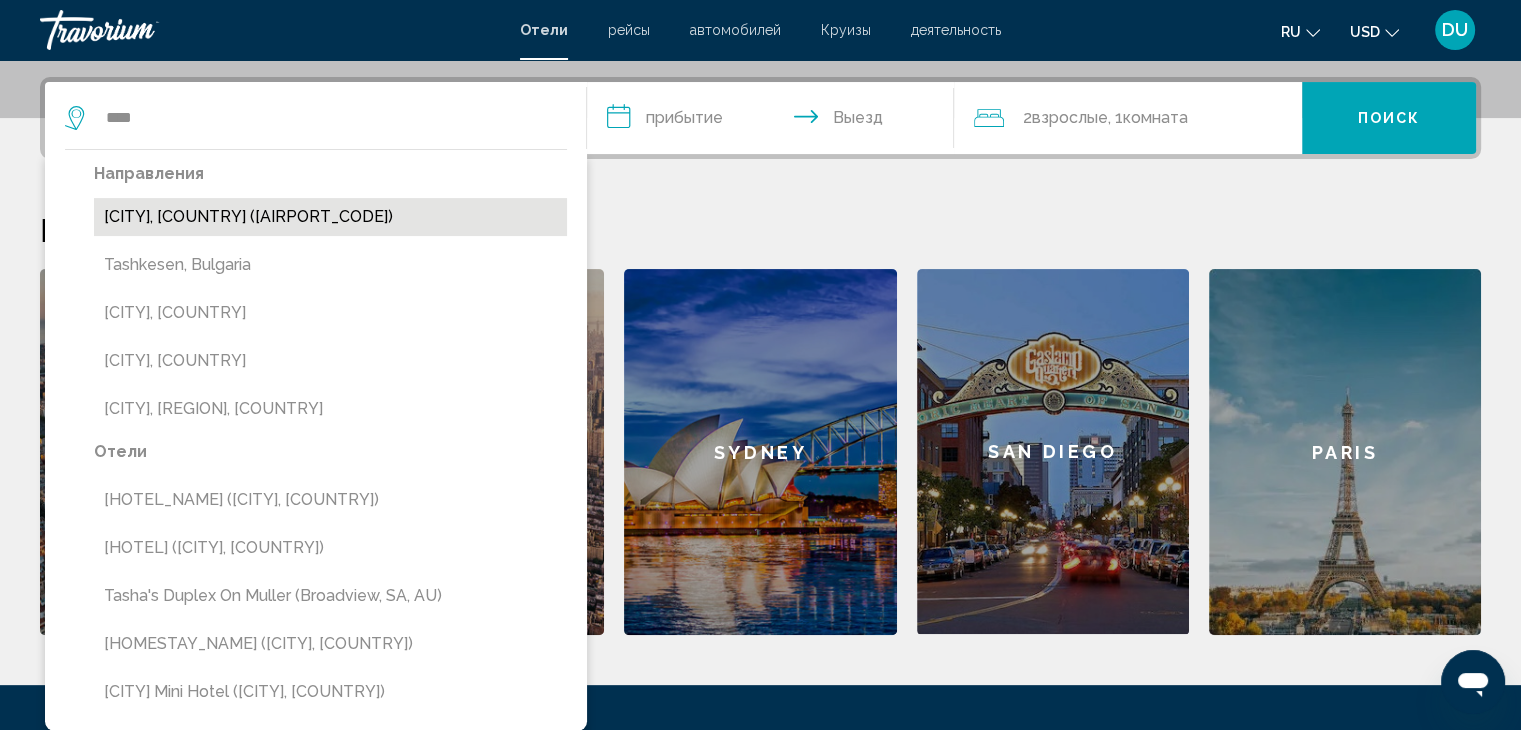 click on "[CITY], [COUNTRY] ([CODE])" at bounding box center (330, 217) 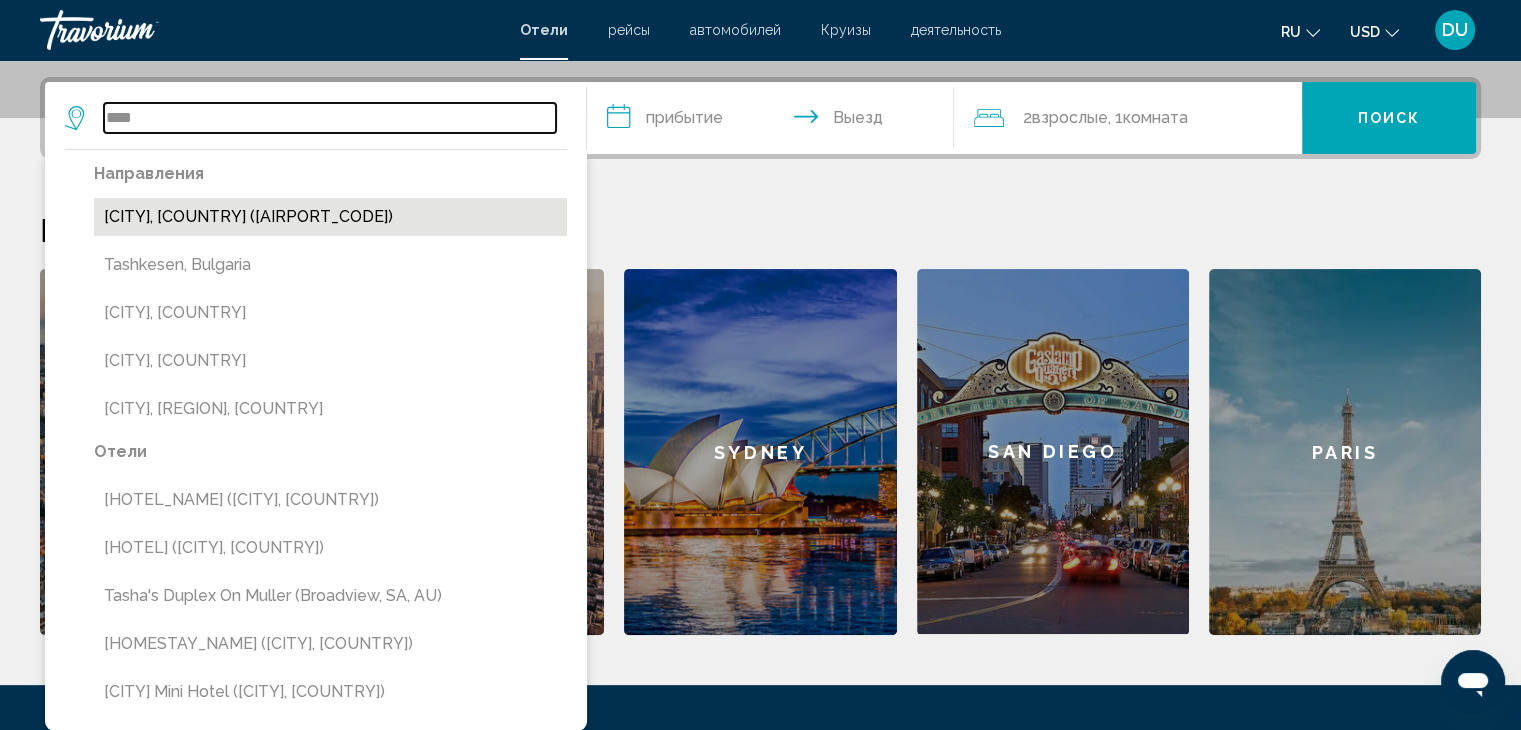 type on "**********" 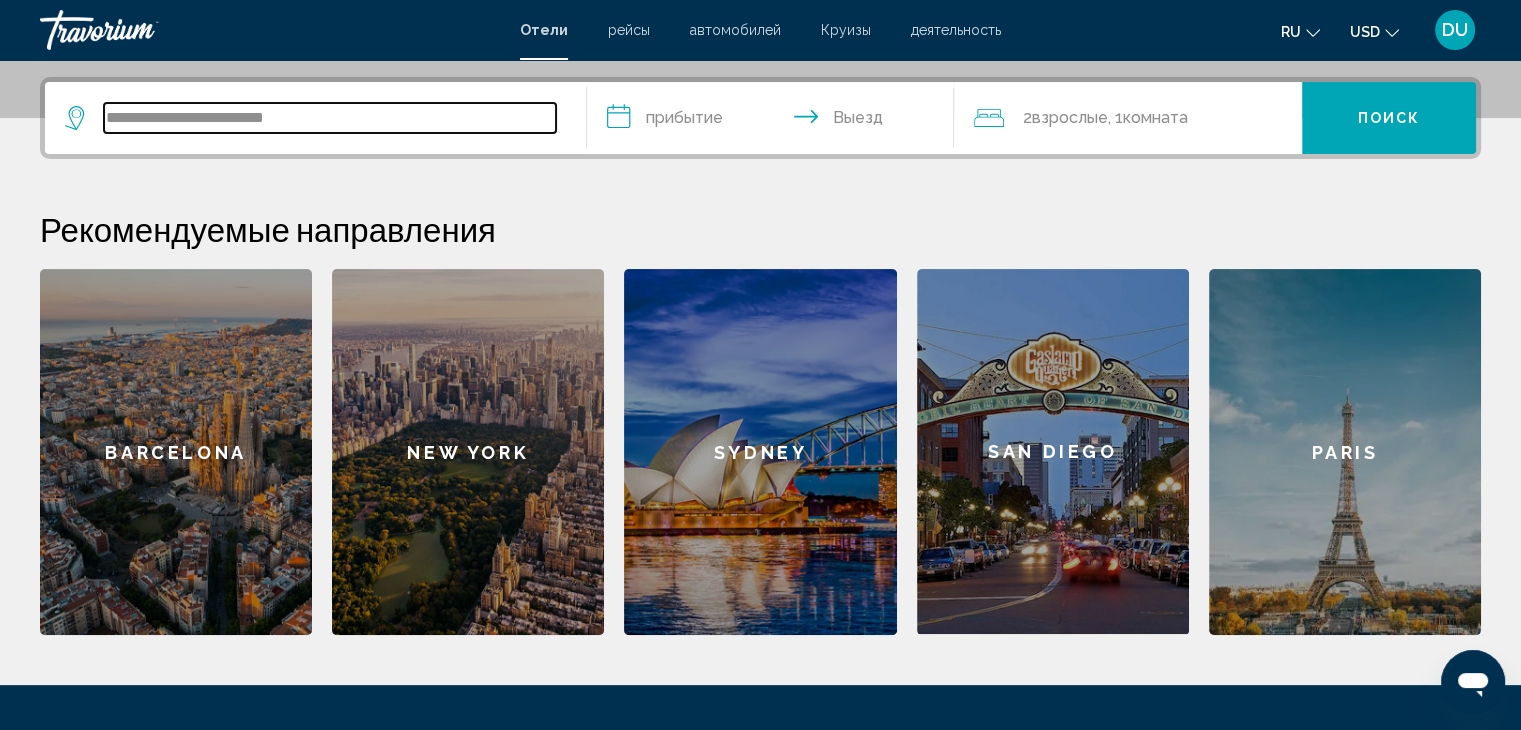 scroll, scrollTop: 493, scrollLeft: 0, axis: vertical 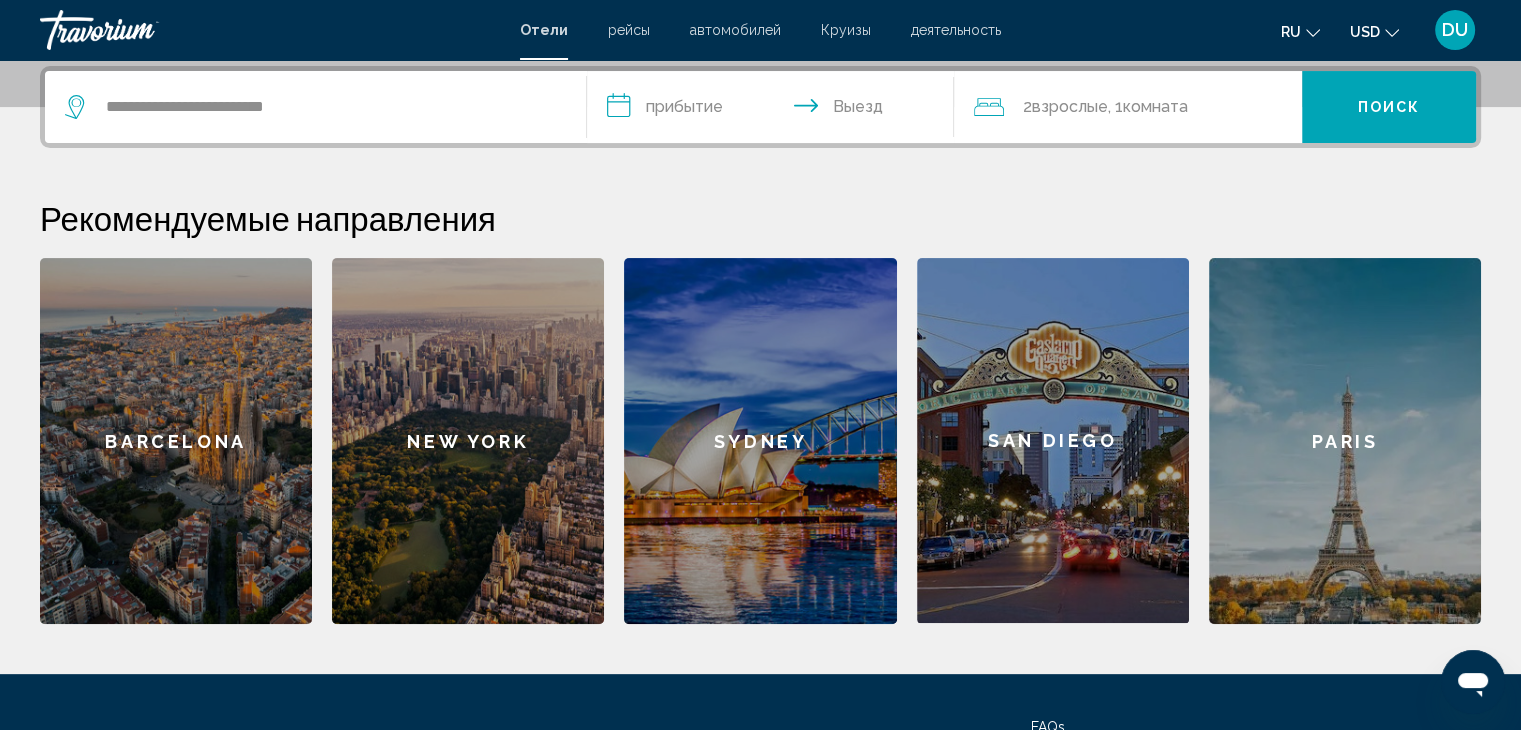 click on "**********" at bounding box center (775, 110) 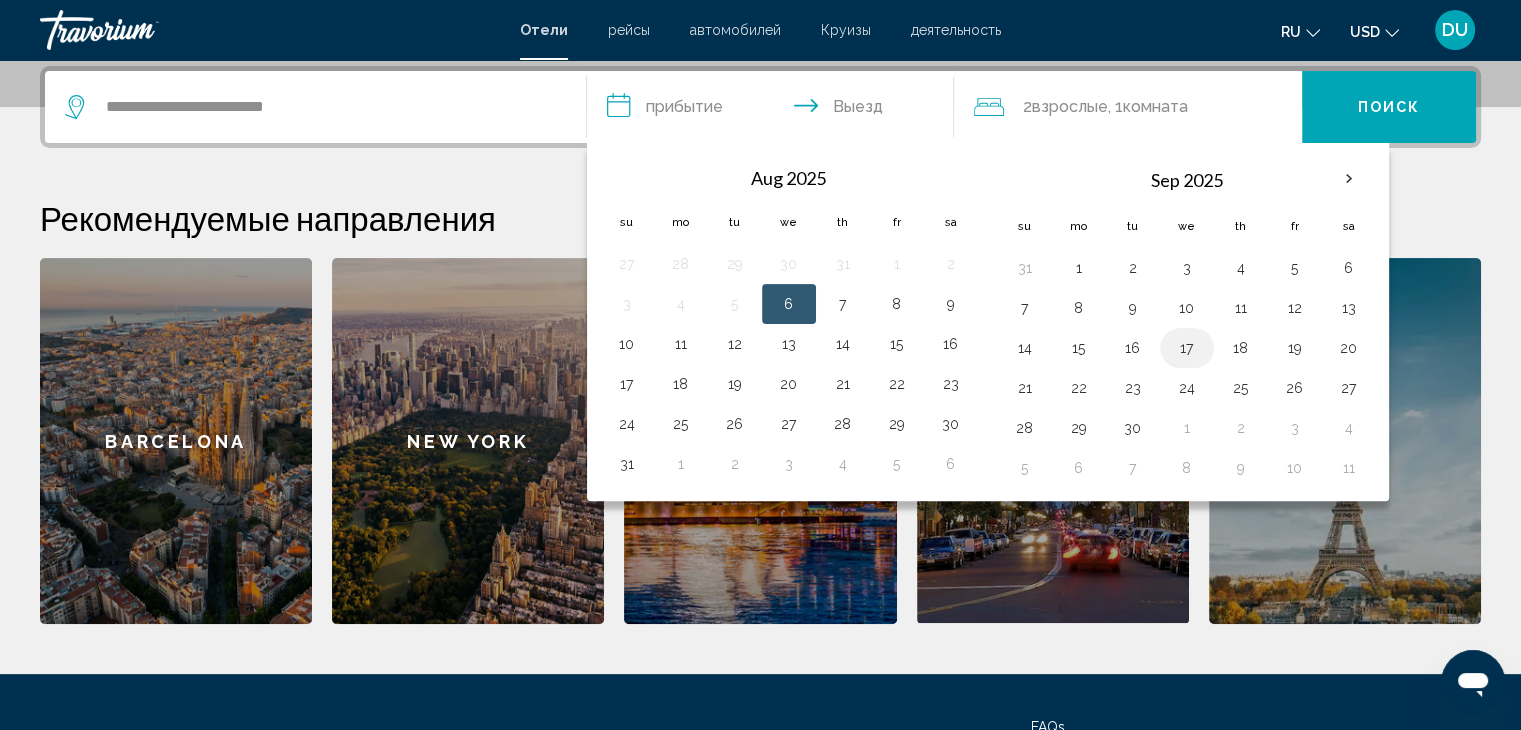 click on "17" at bounding box center [1187, 348] 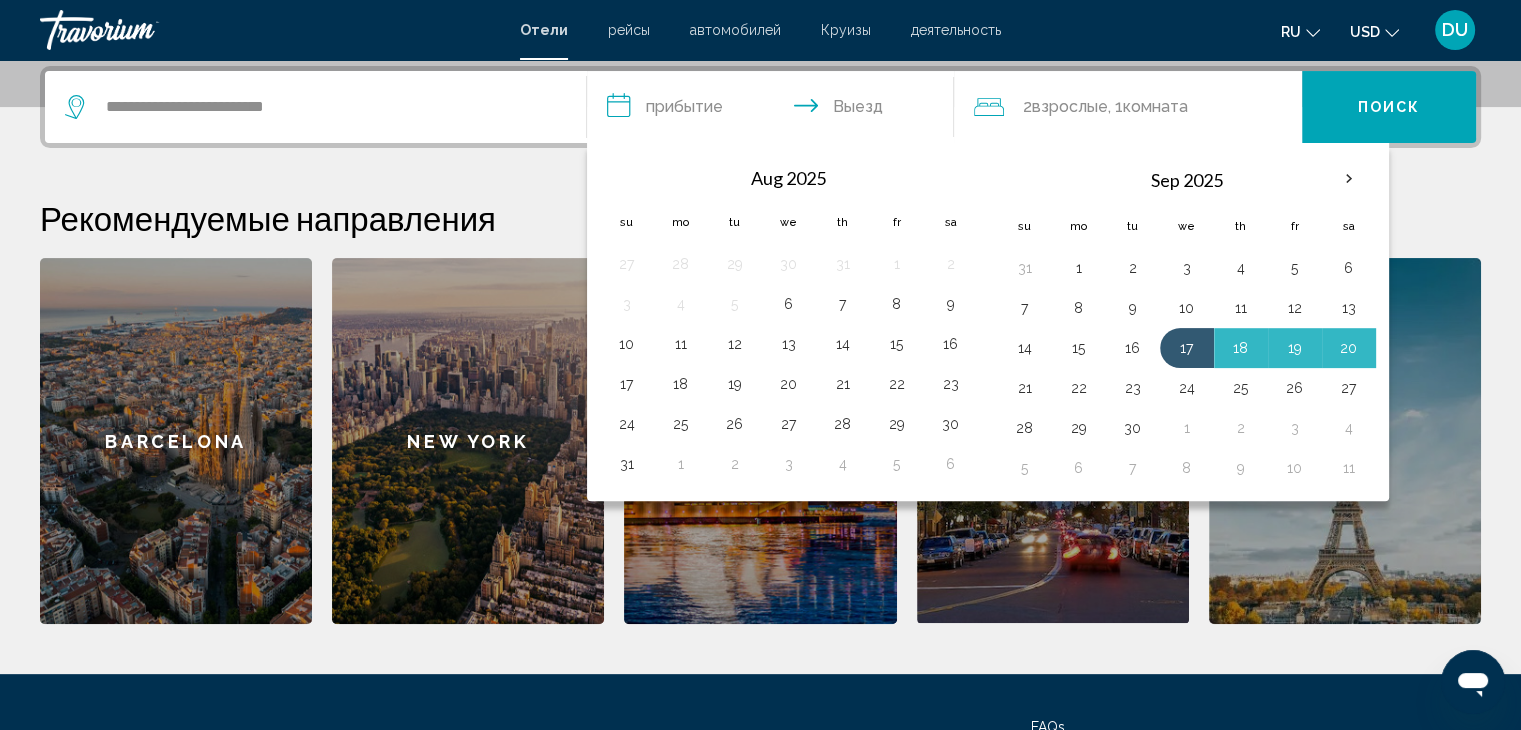 click on "21" at bounding box center (1025, 388) 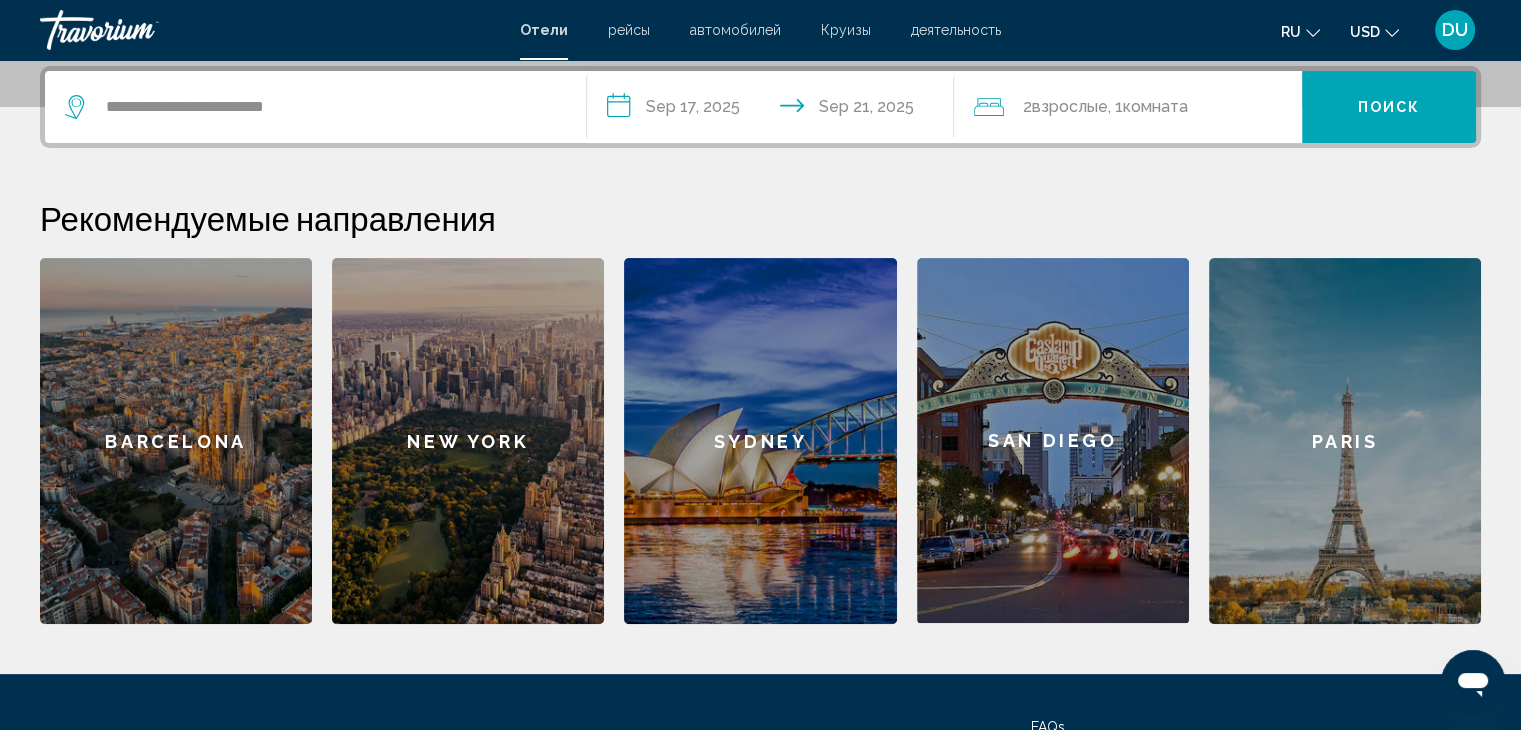 drag, startPoint x: 1051, startPoint y: 96, endPoint x: 1260, endPoint y: 98, distance: 209.00957 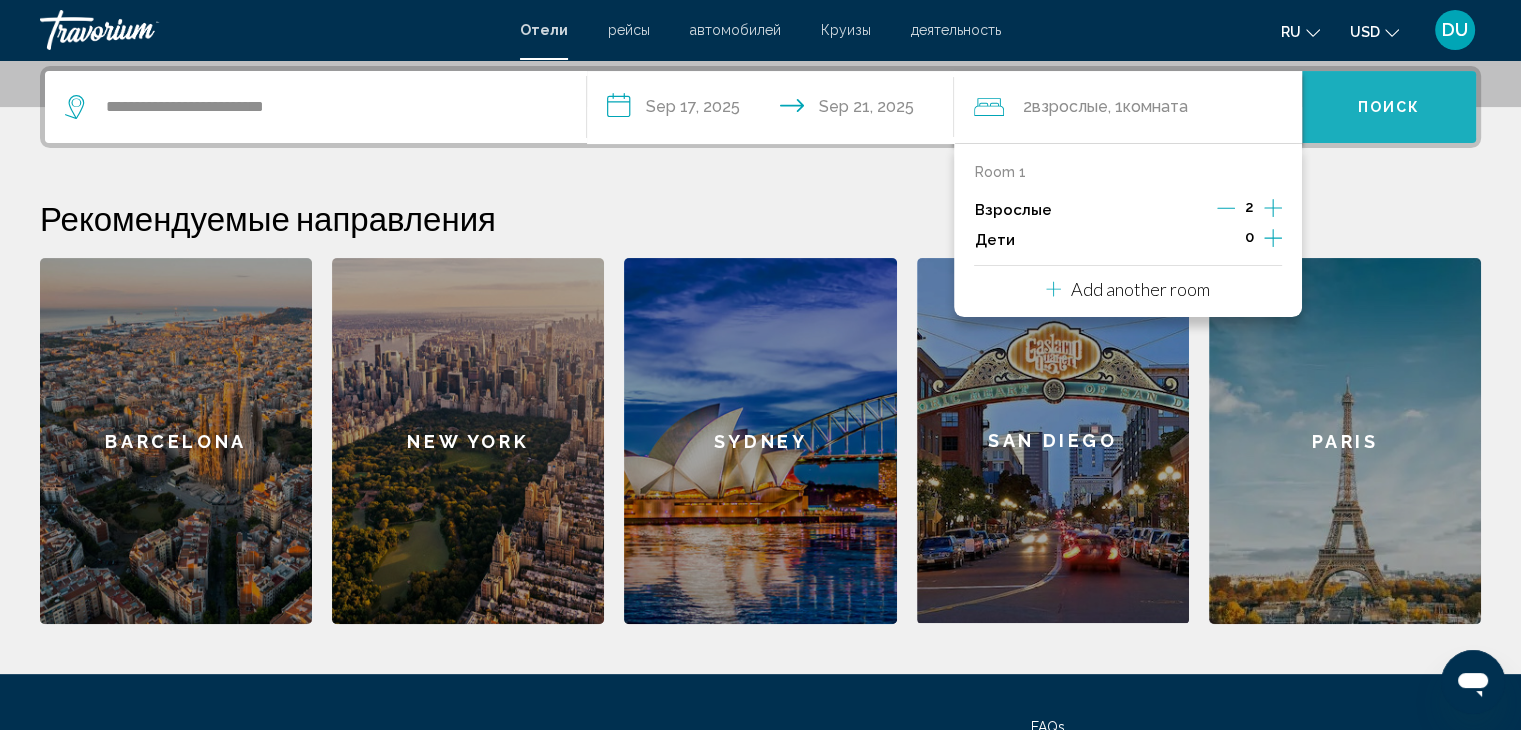 click on "Поиск" at bounding box center [1389, 107] 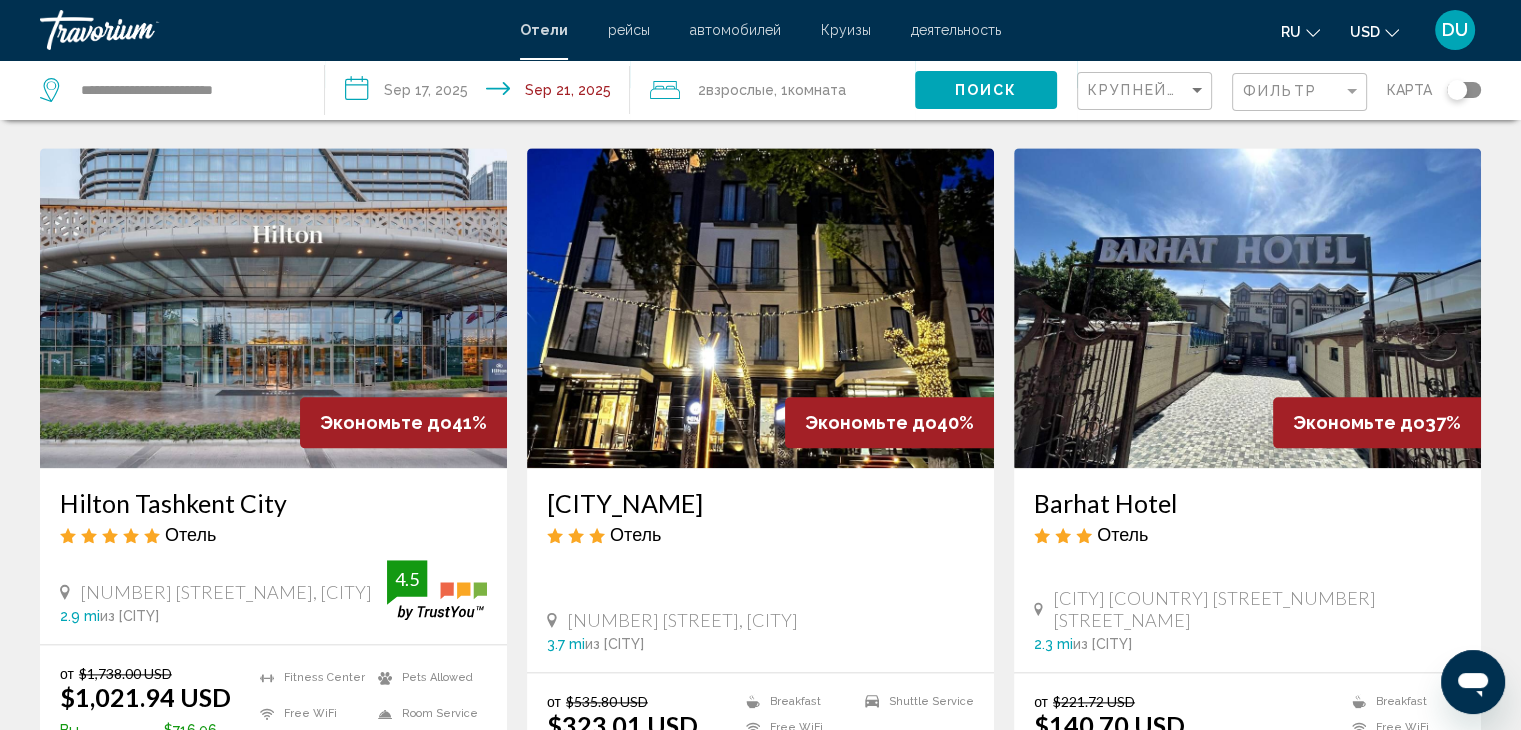 scroll, scrollTop: 2300, scrollLeft: 0, axis: vertical 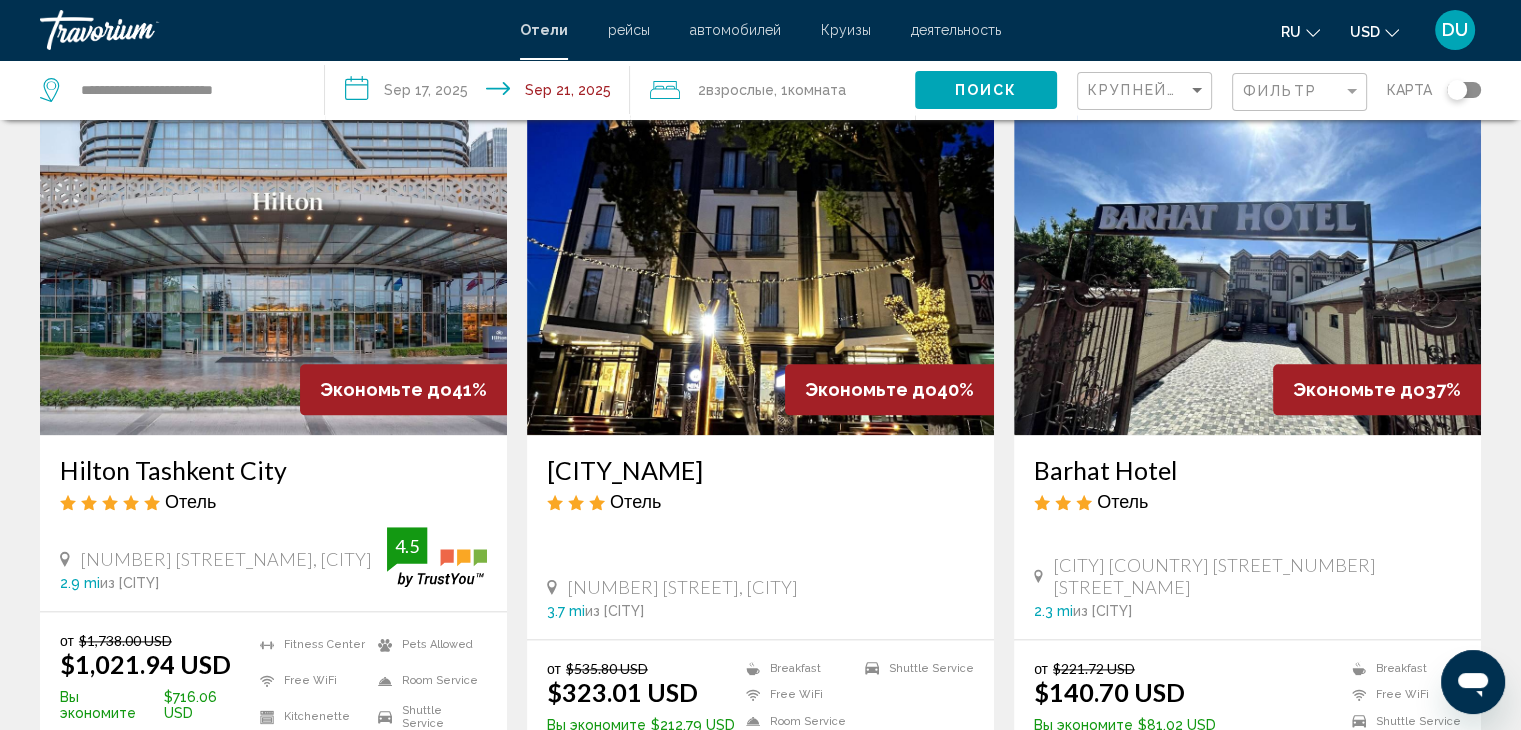 click at bounding box center (273, 275) 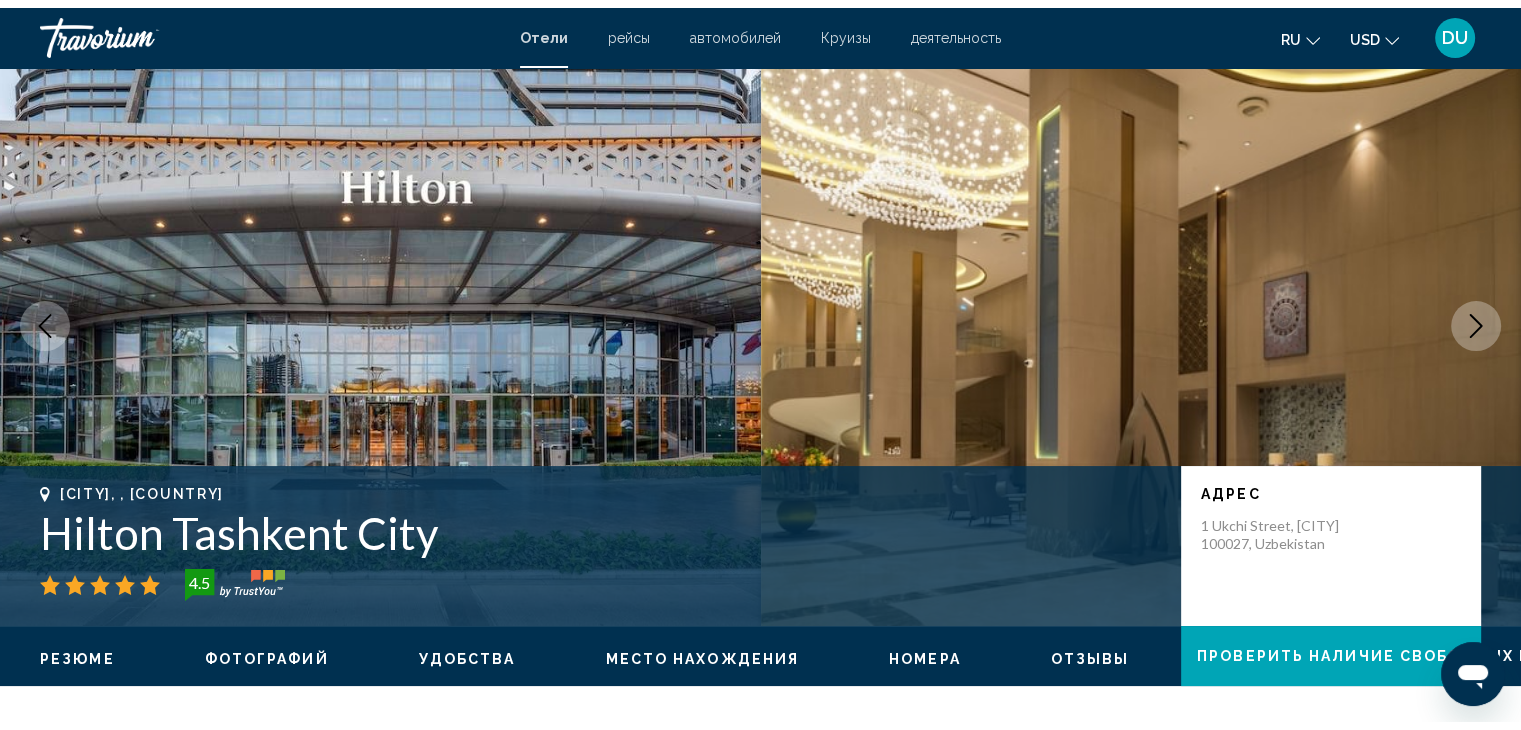 scroll, scrollTop: 0, scrollLeft: 0, axis: both 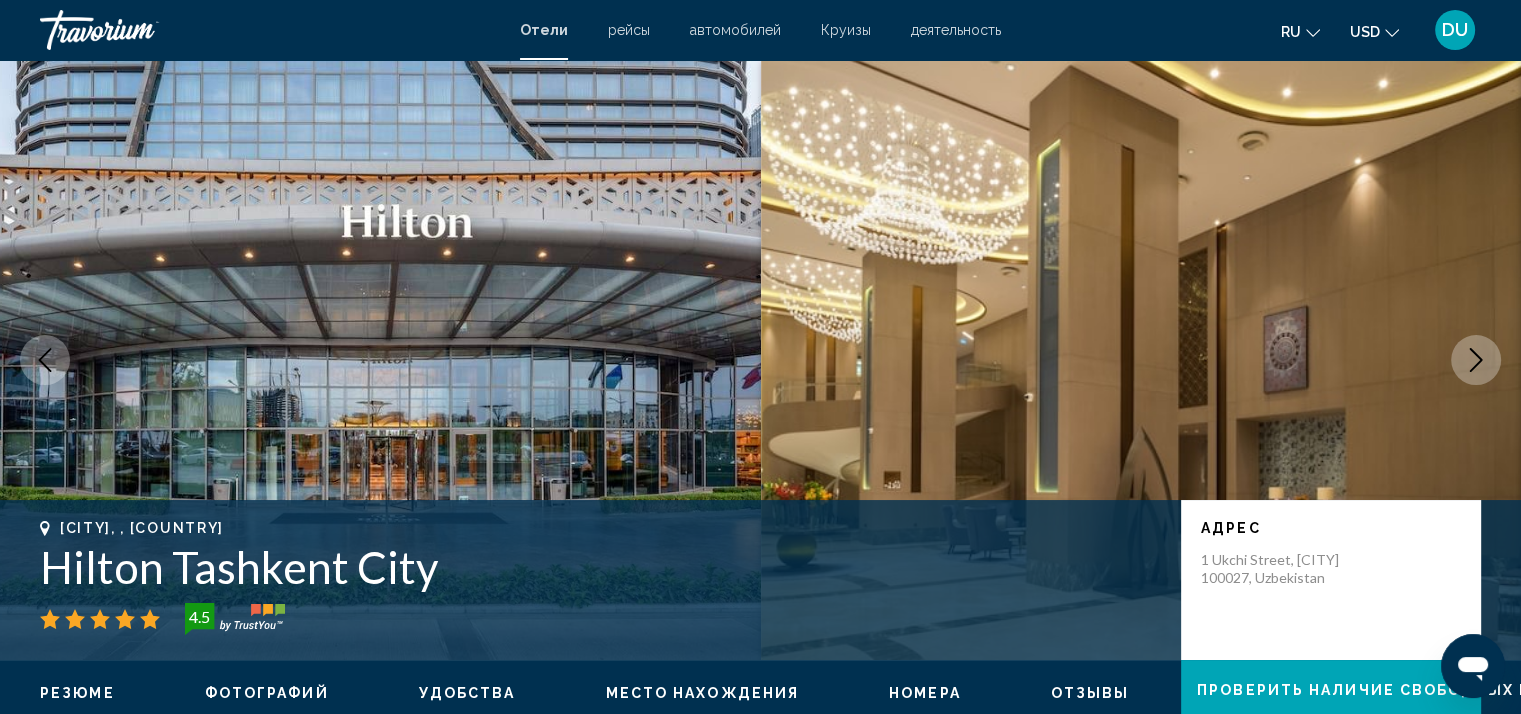click at bounding box center [1476, 360] 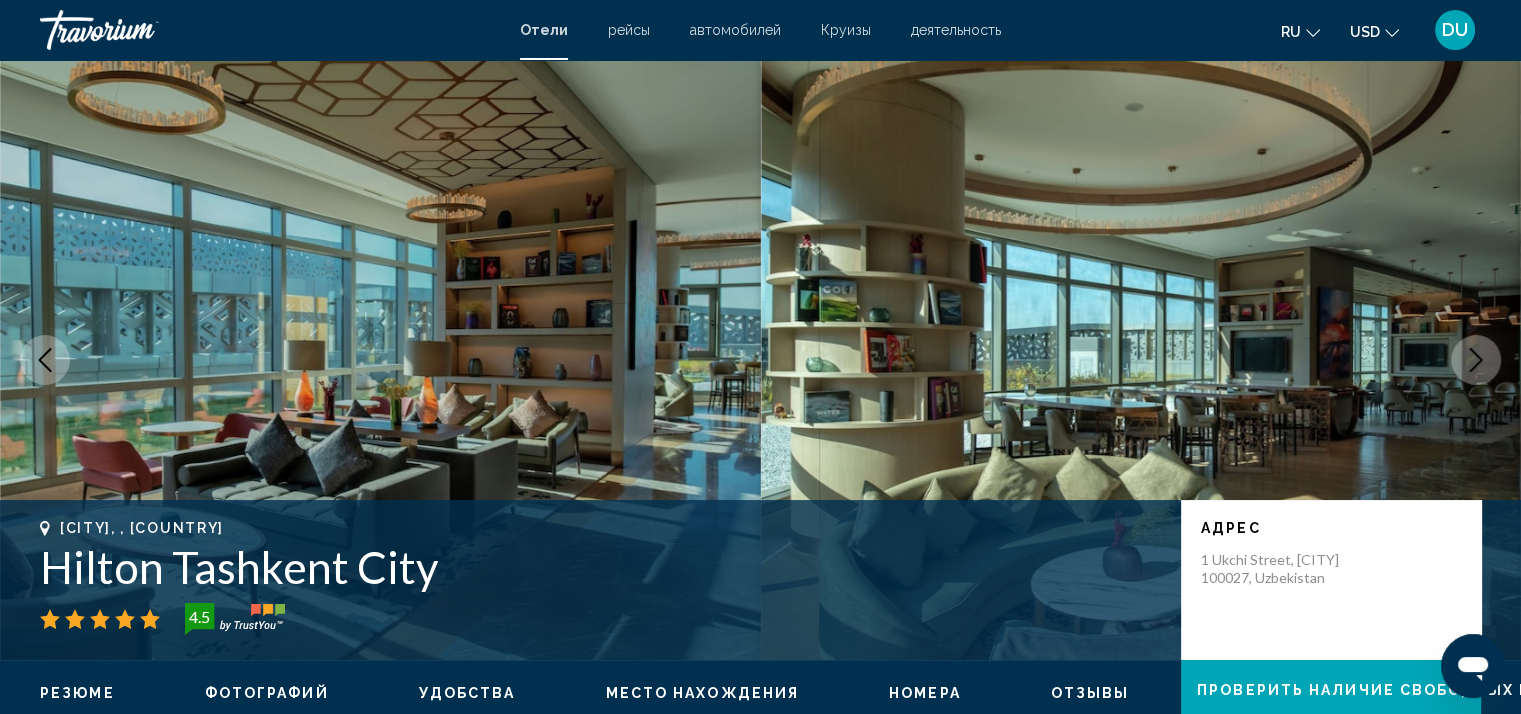 click at bounding box center [1476, 360] 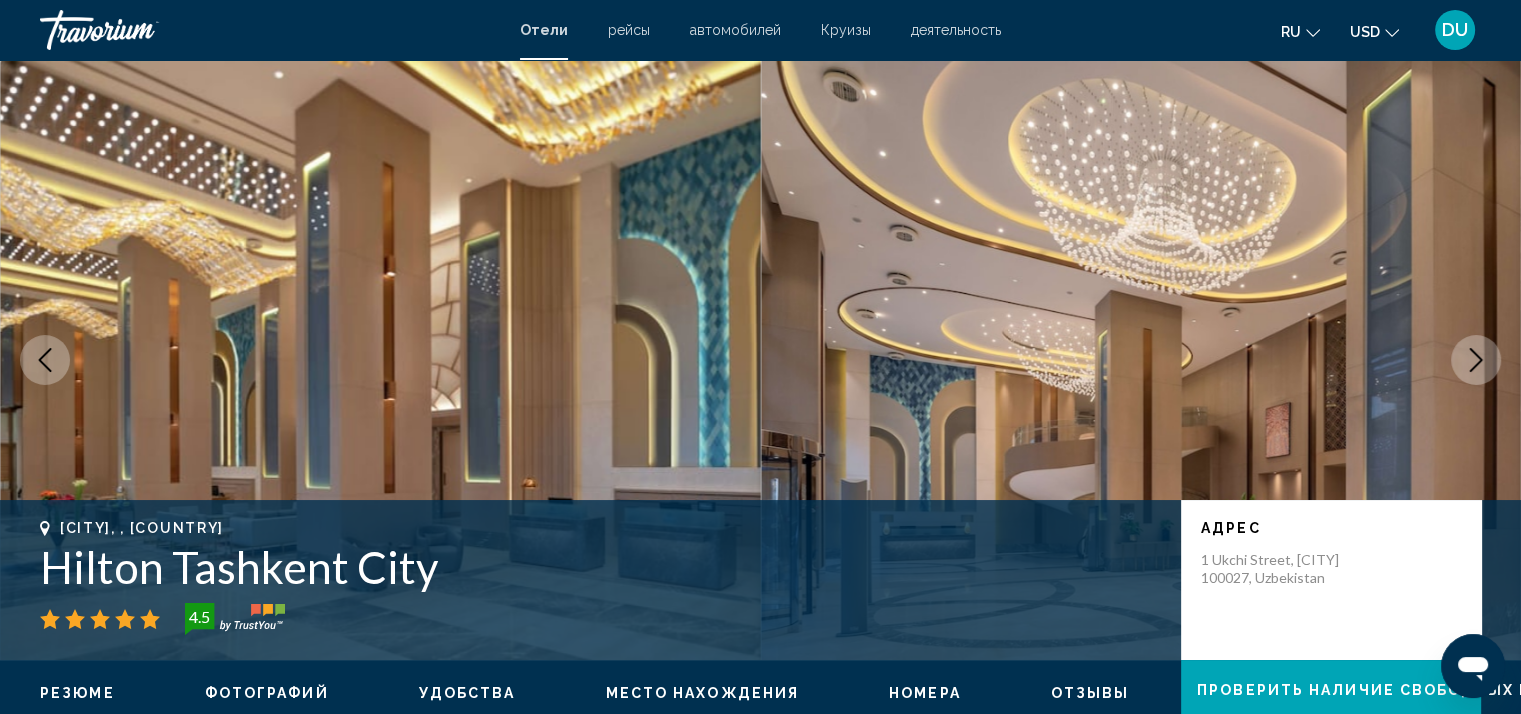 click at bounding box center (1476, 360) 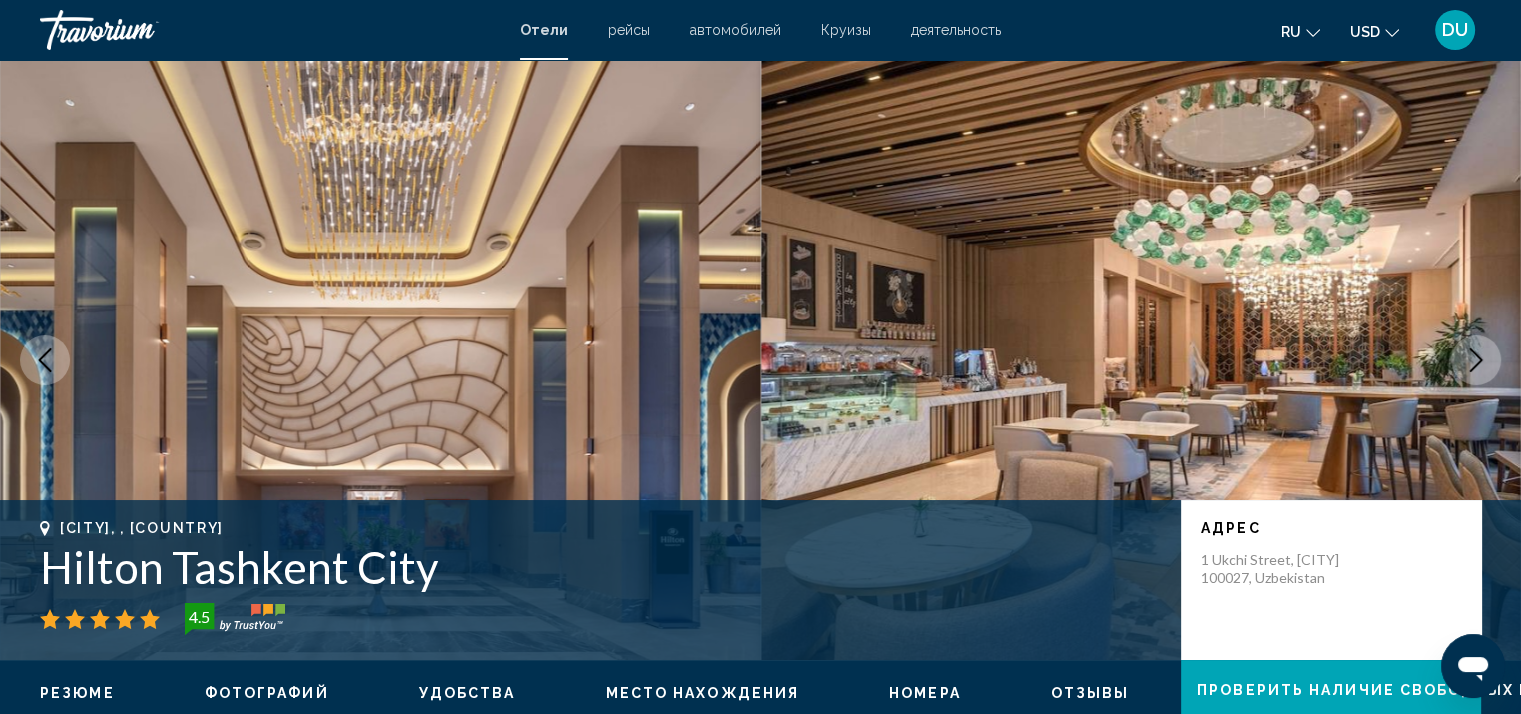 click at bounding box center [1476, 360] 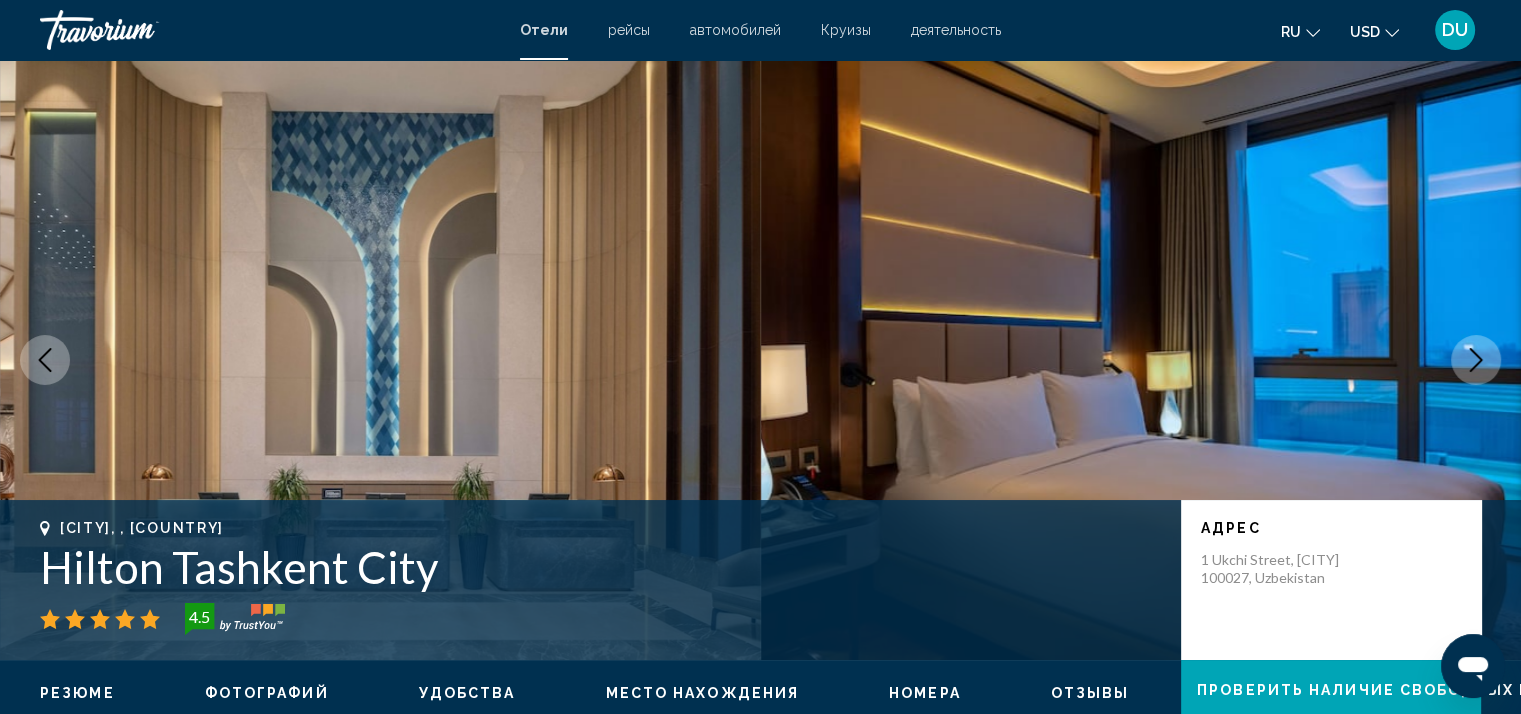 click at bounding box center [1476, 360] 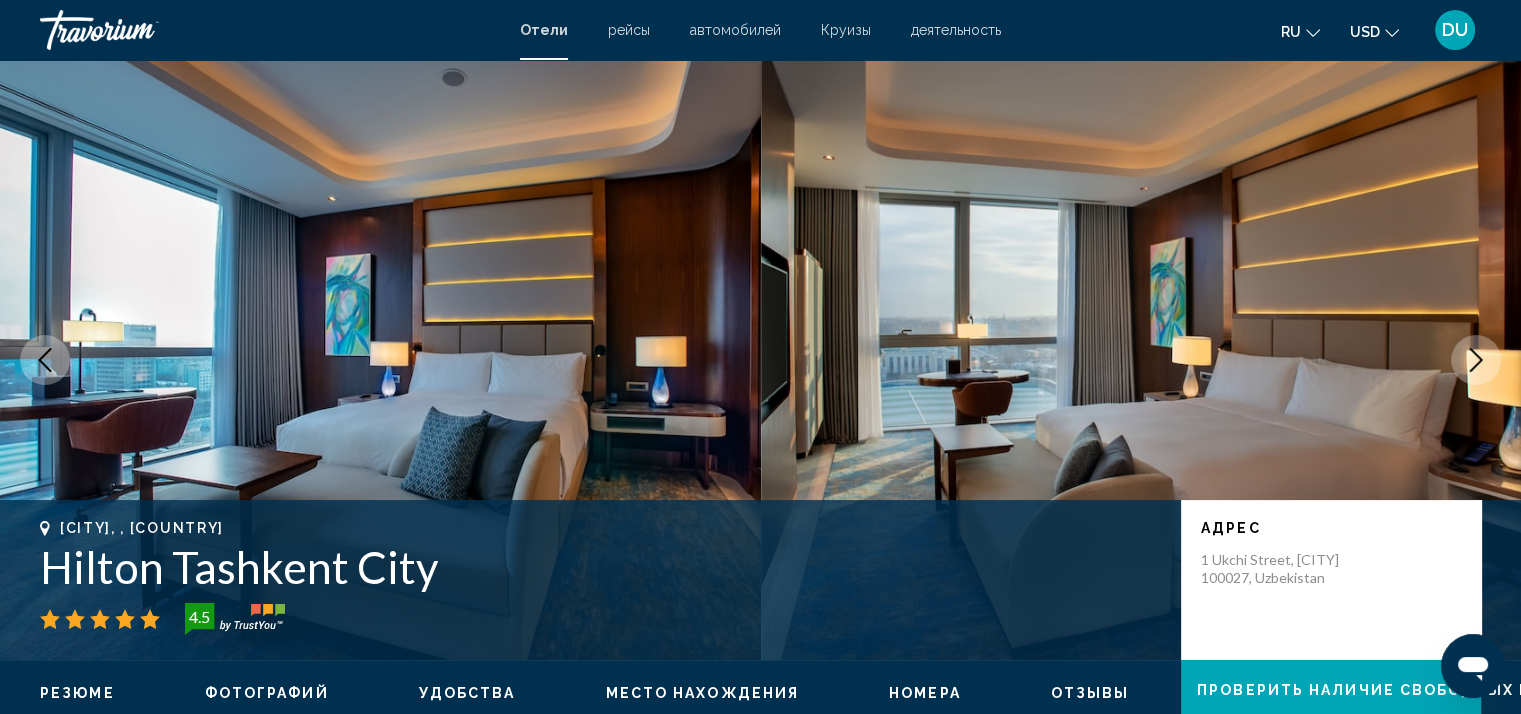 click at bounding box center (1476, 360) 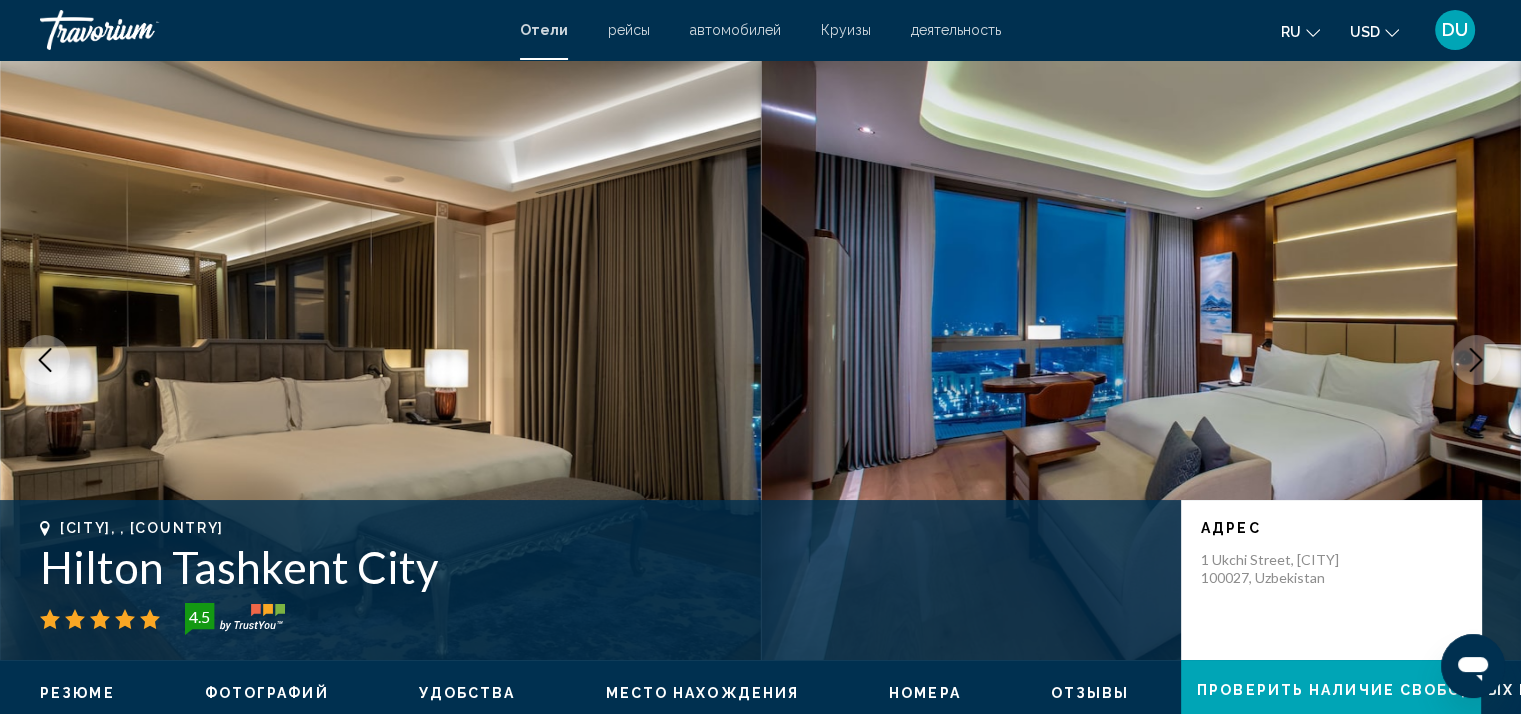 click at bounding box center (1476, 360) 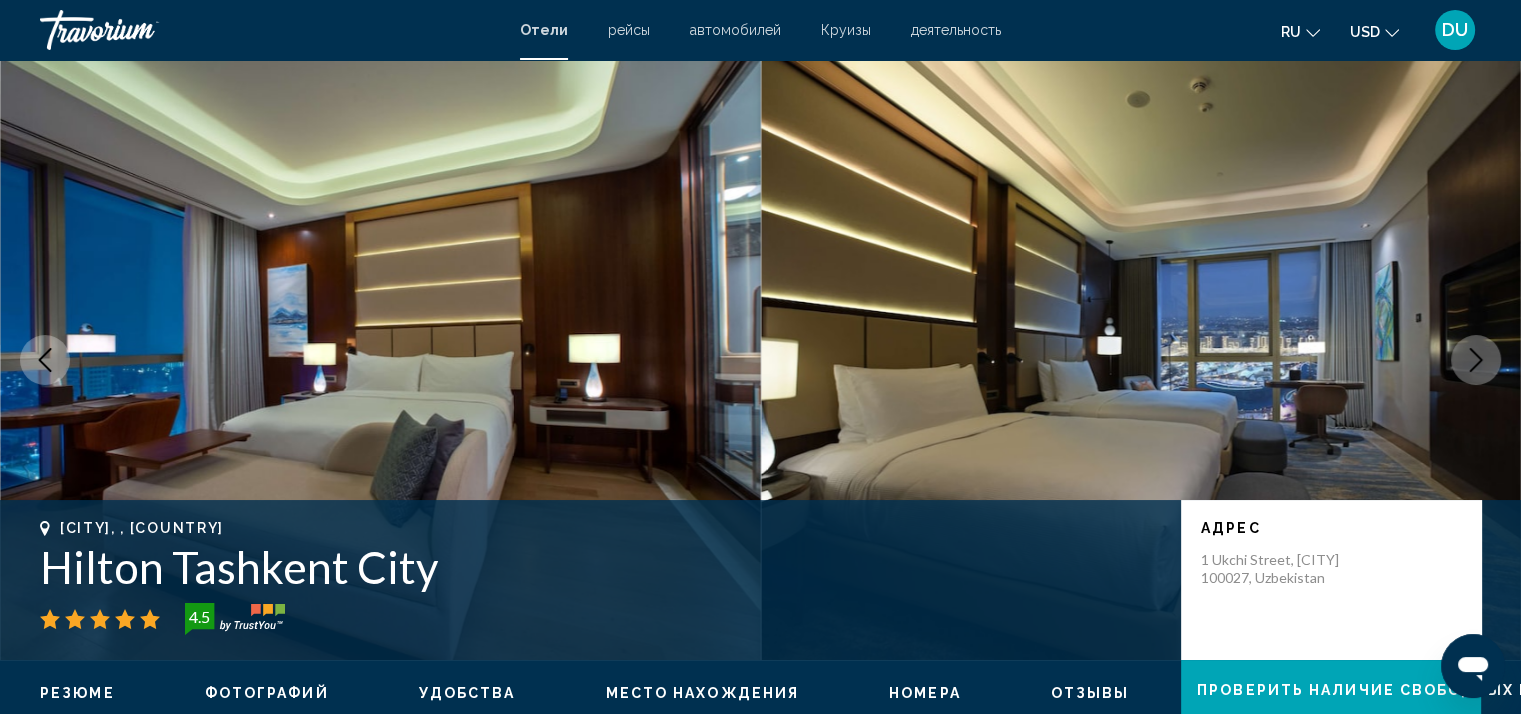 click at bounding box center (1476, 360) 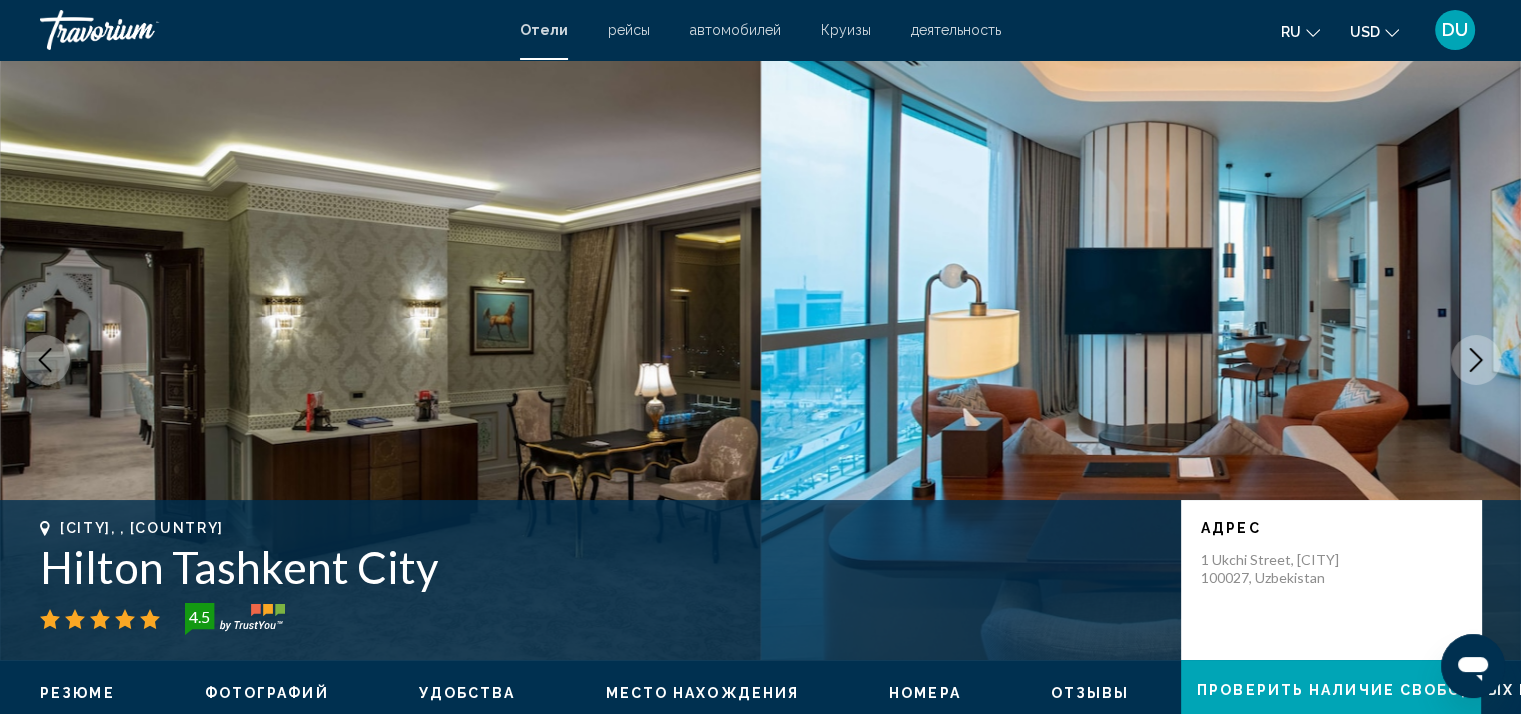 click at bounding box center [1476, 360] 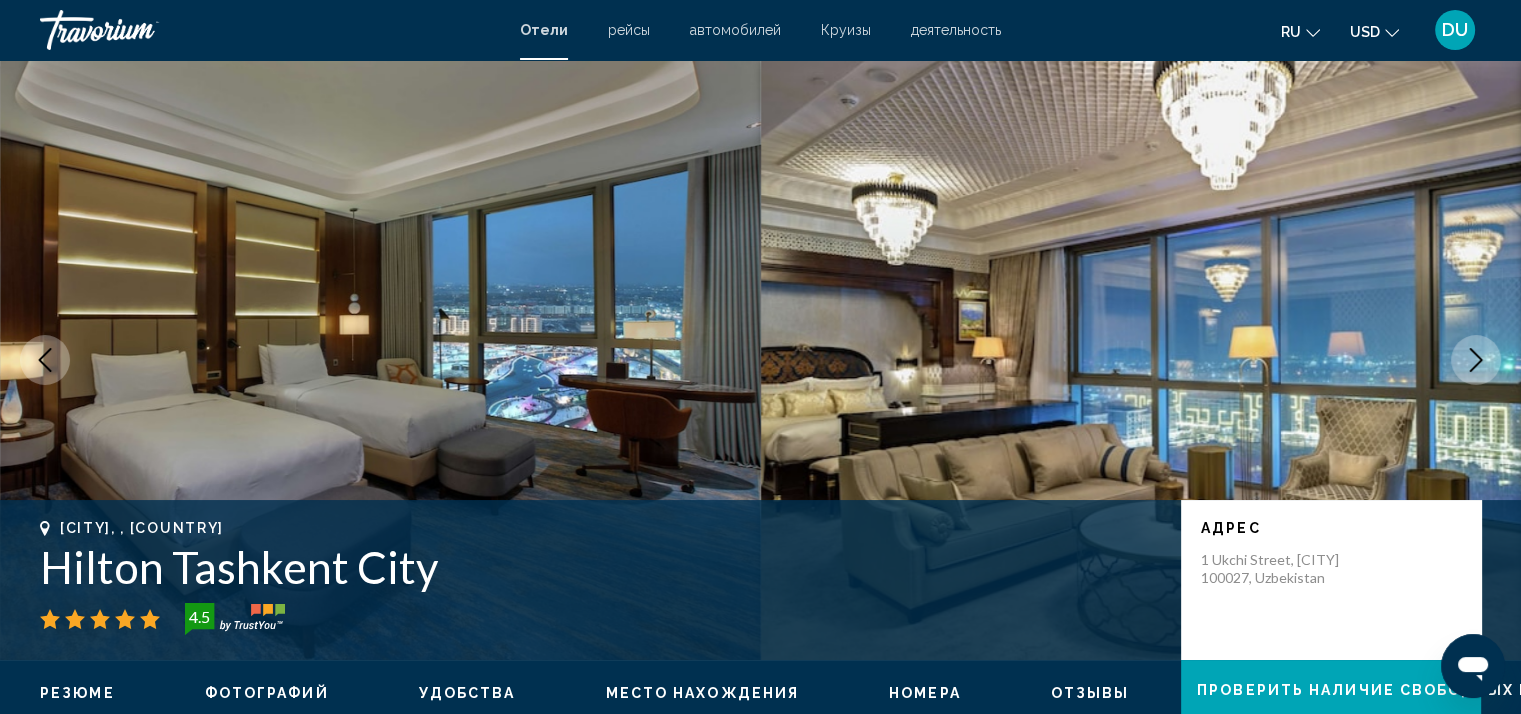 click at bounding box center [1476, 360] 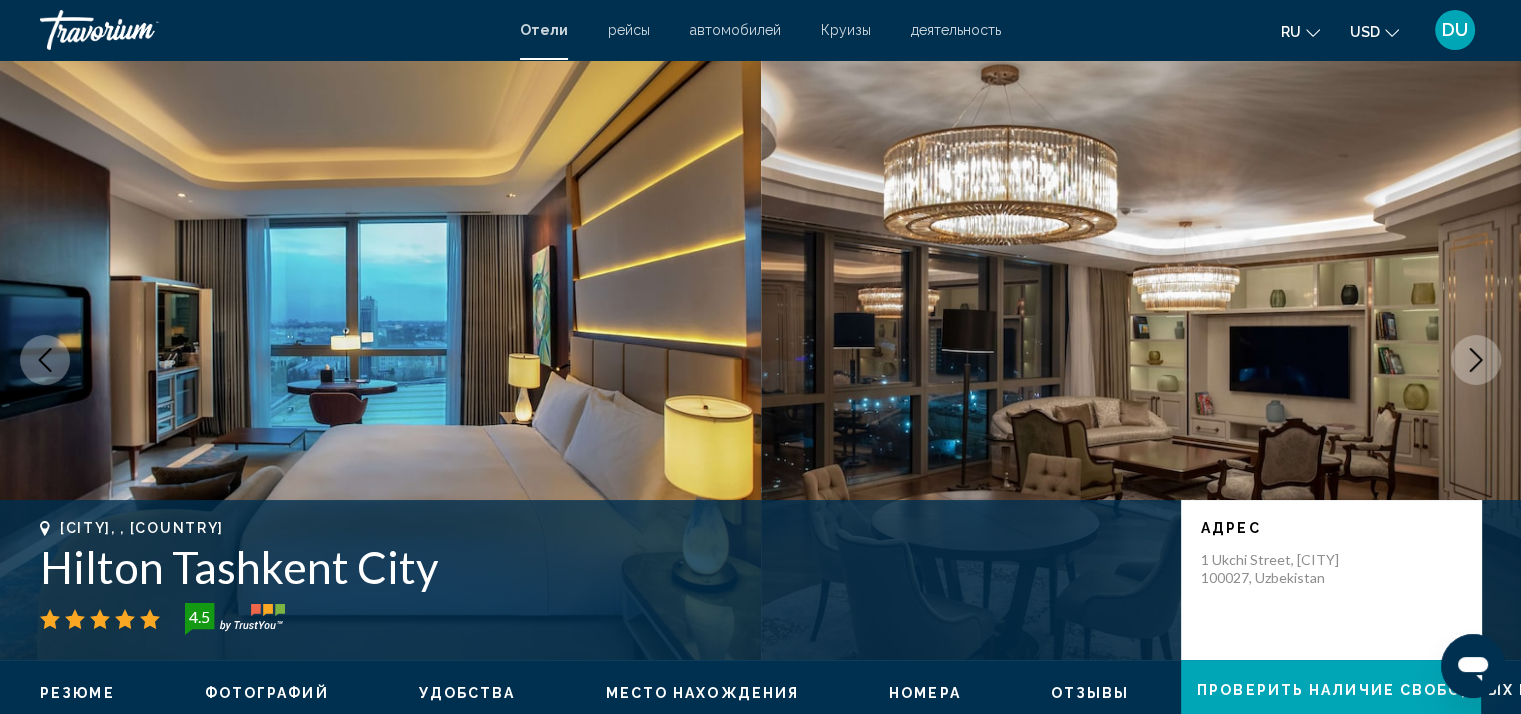 click at bounding box center (1476, 360) 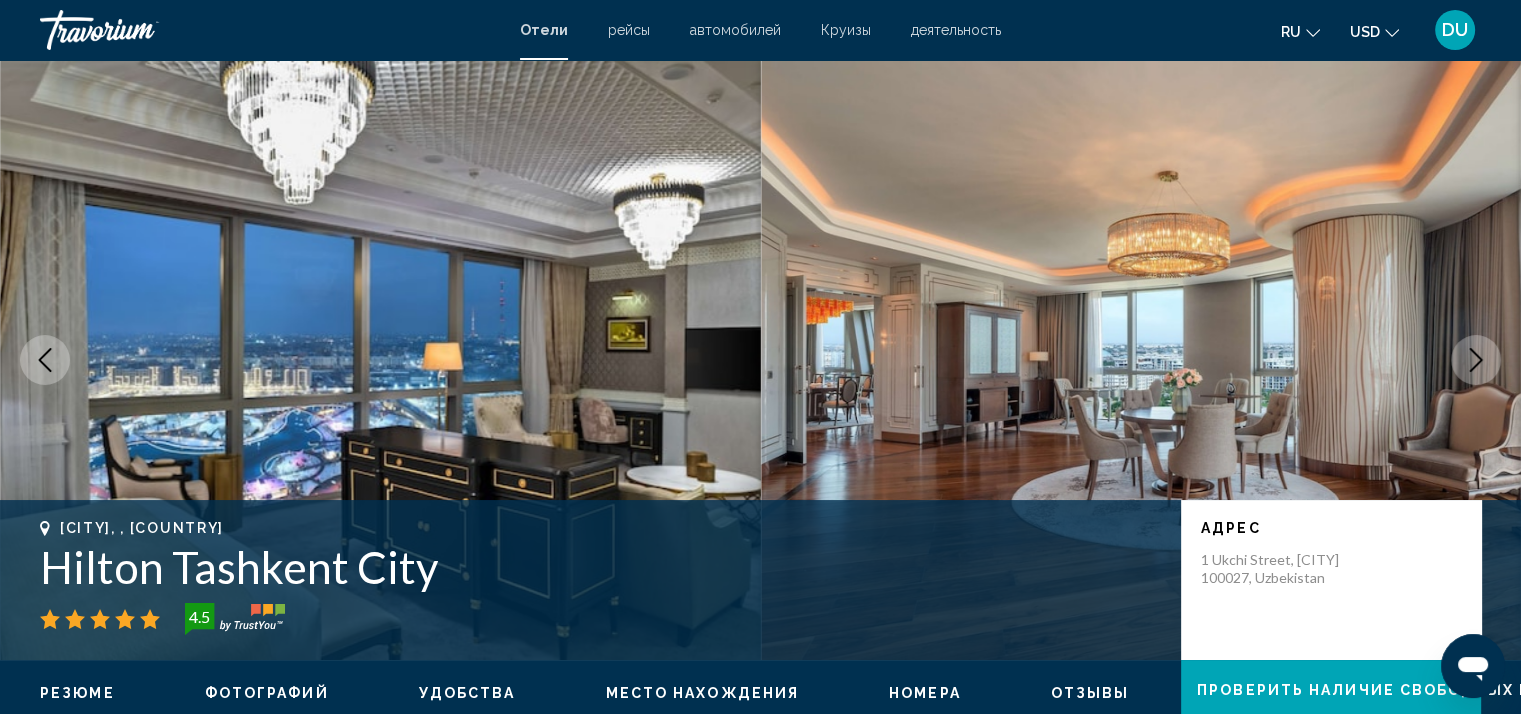 click at bounding box center (1476, 360) 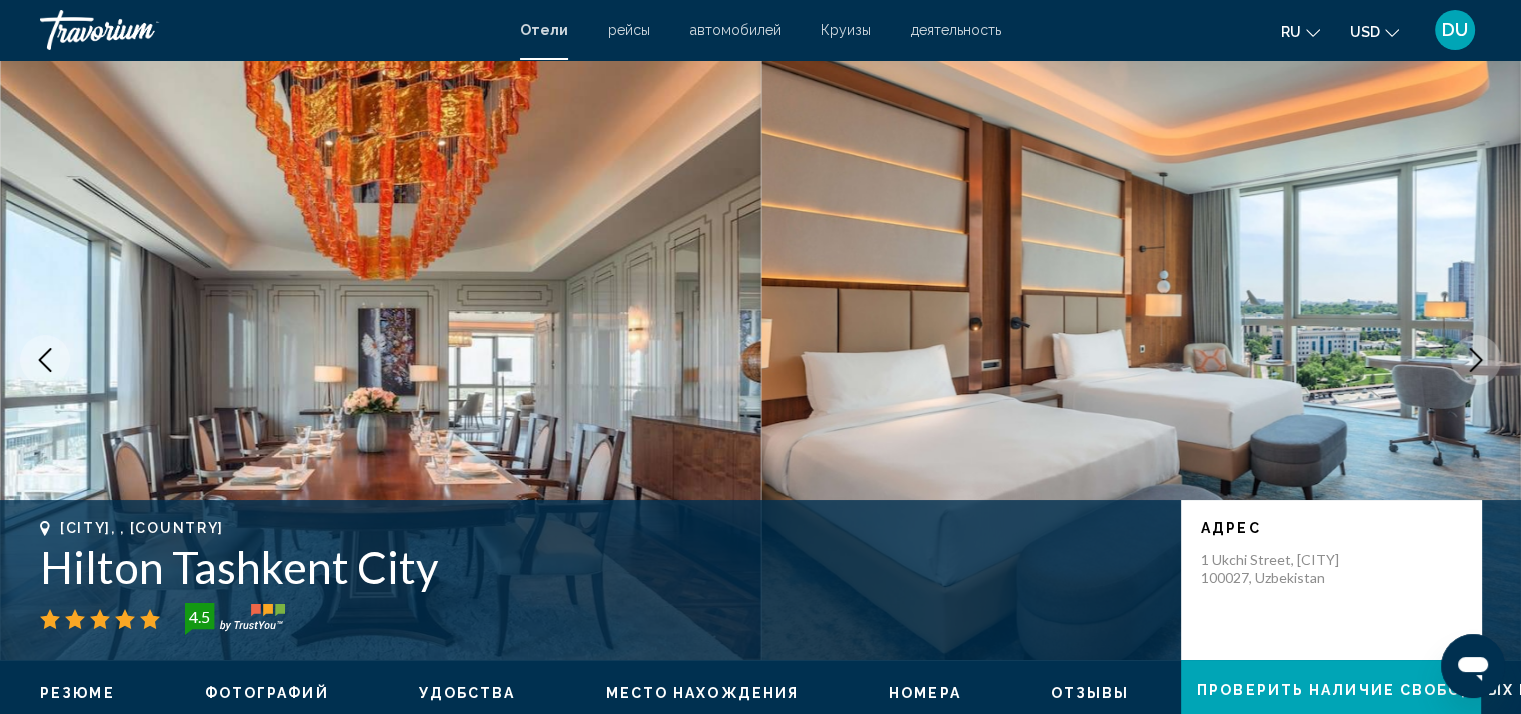 click at bounding box center (1476, 360) 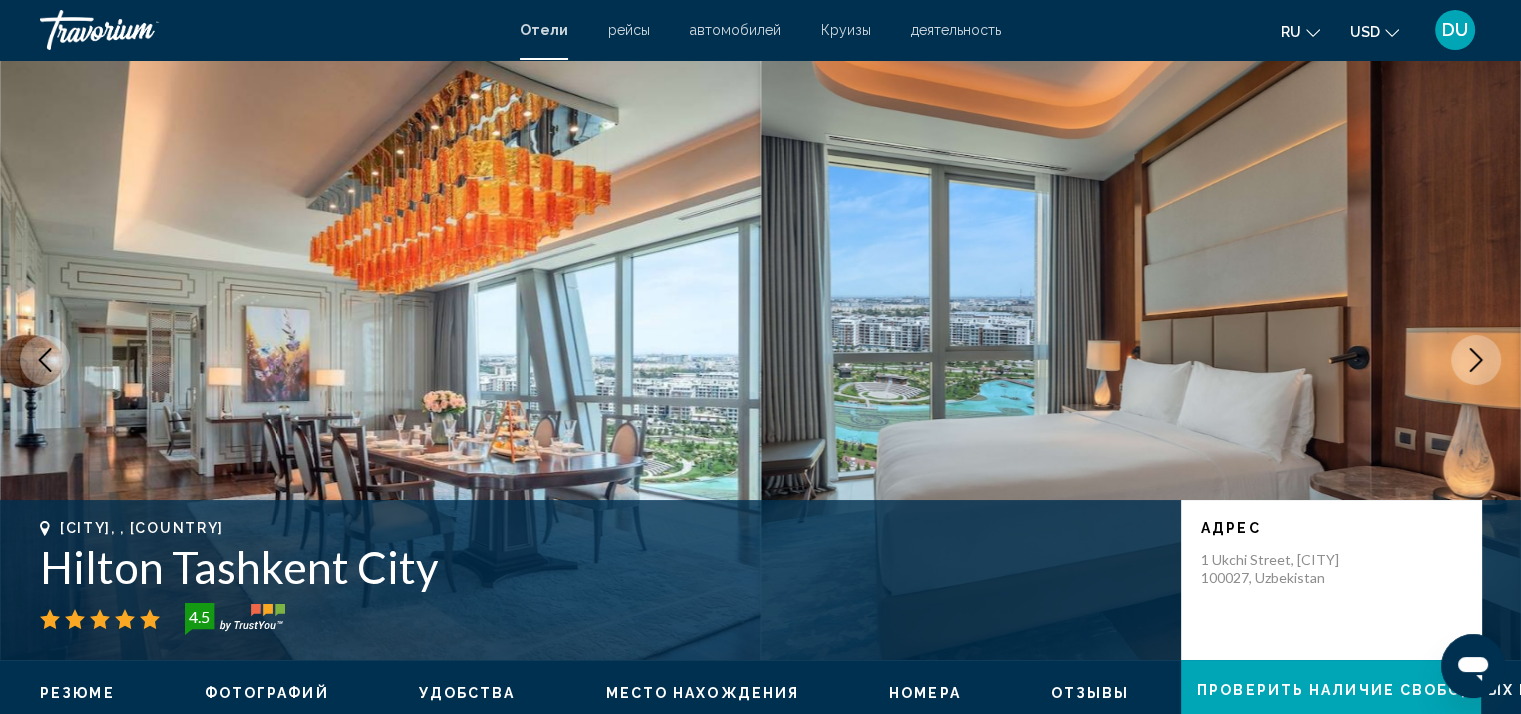 click at bounding box center (1476, 360) 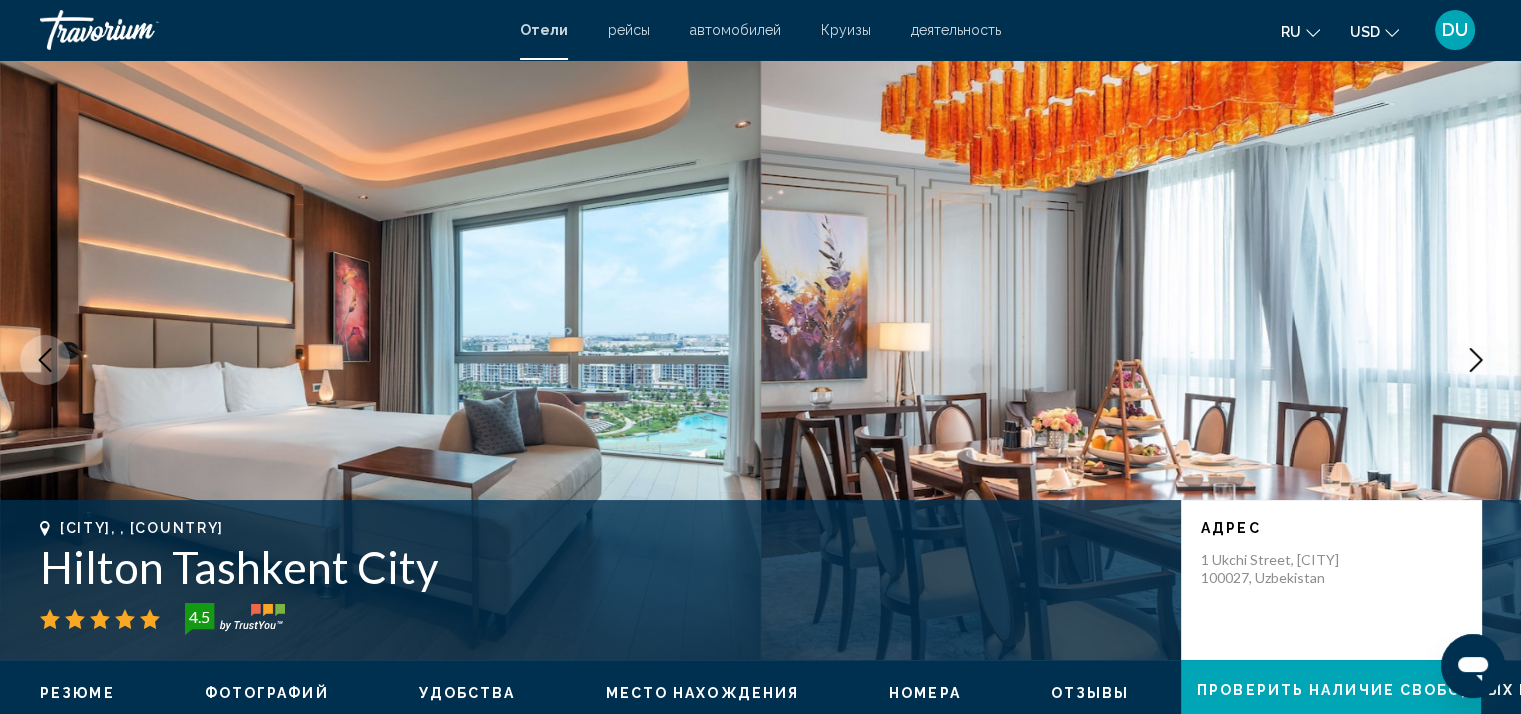 click at bounding box center (1476, 360) 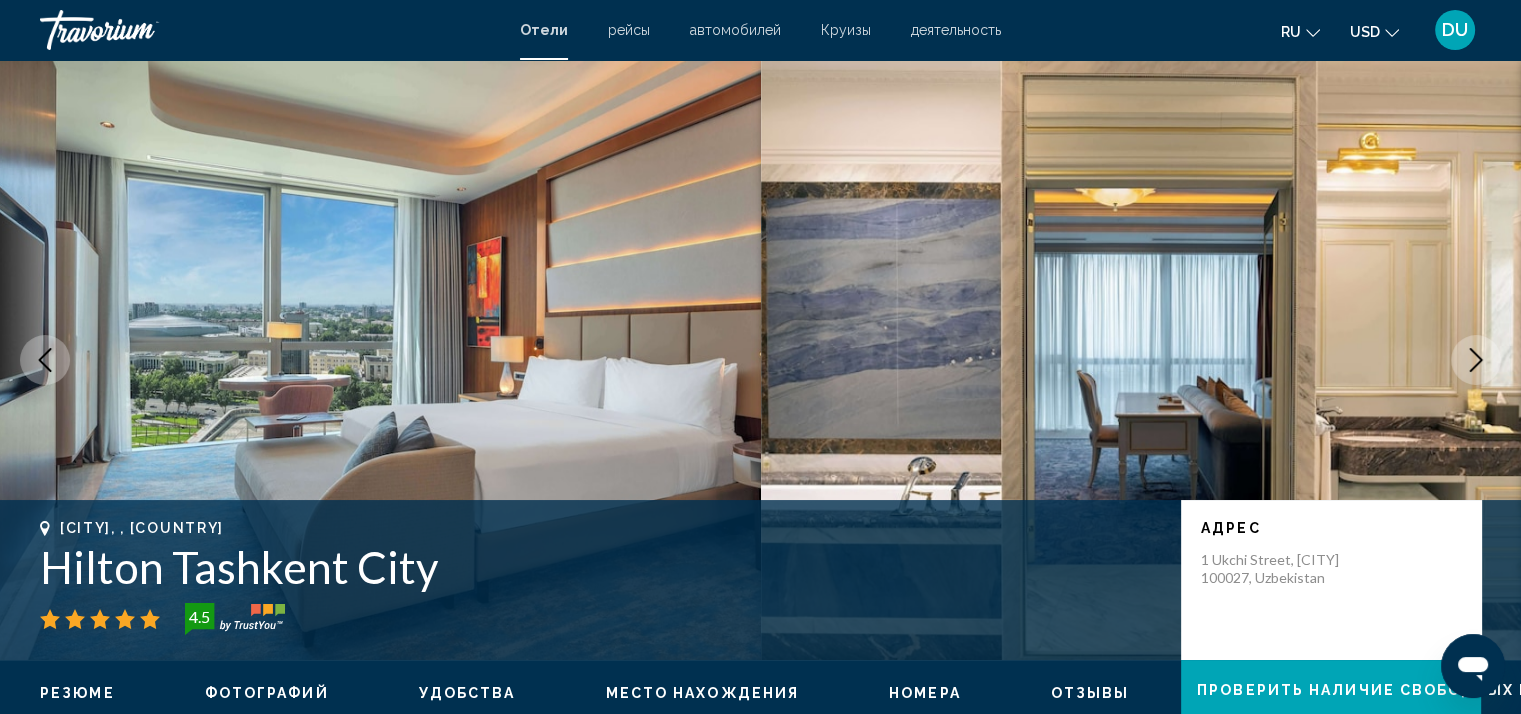 click at bounding box center [1476, 360] 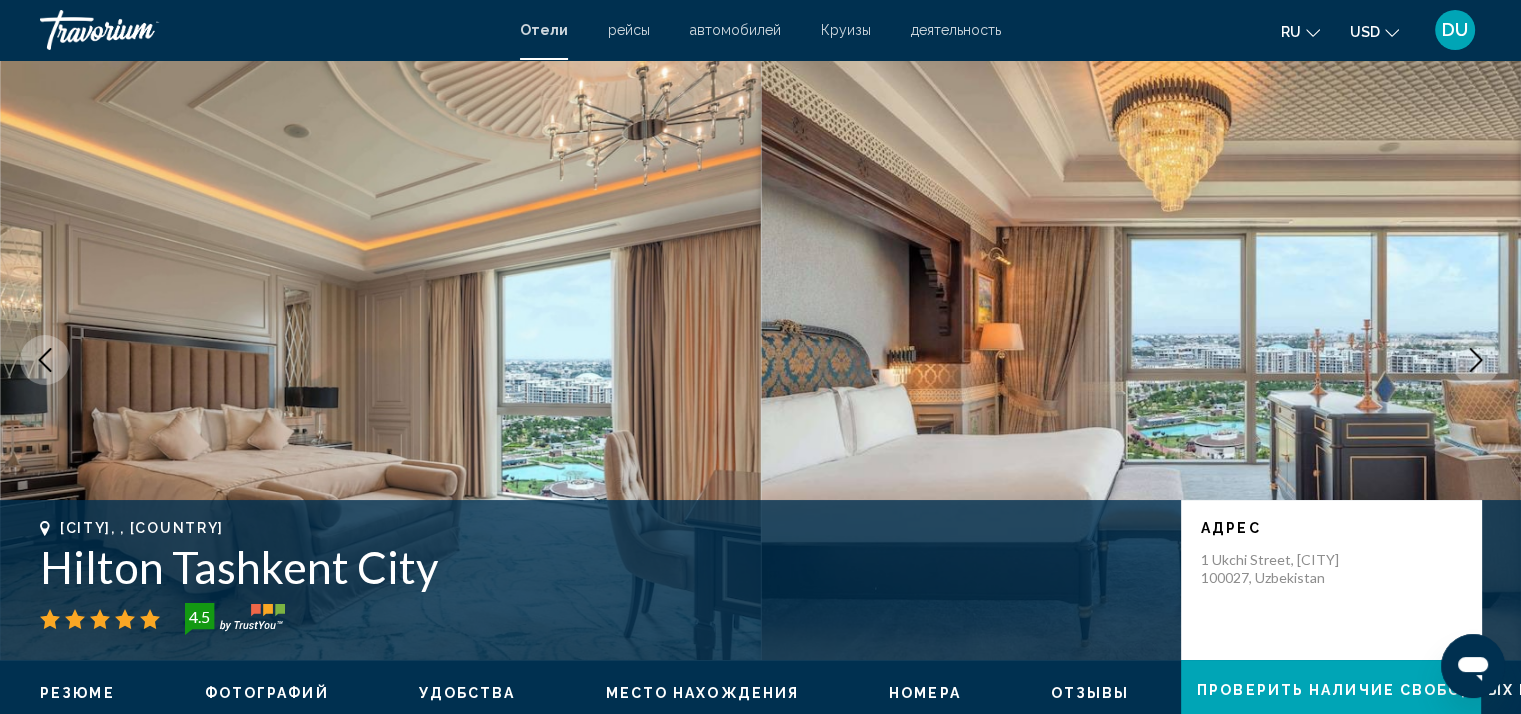 click at bounding box center (1476, 360) 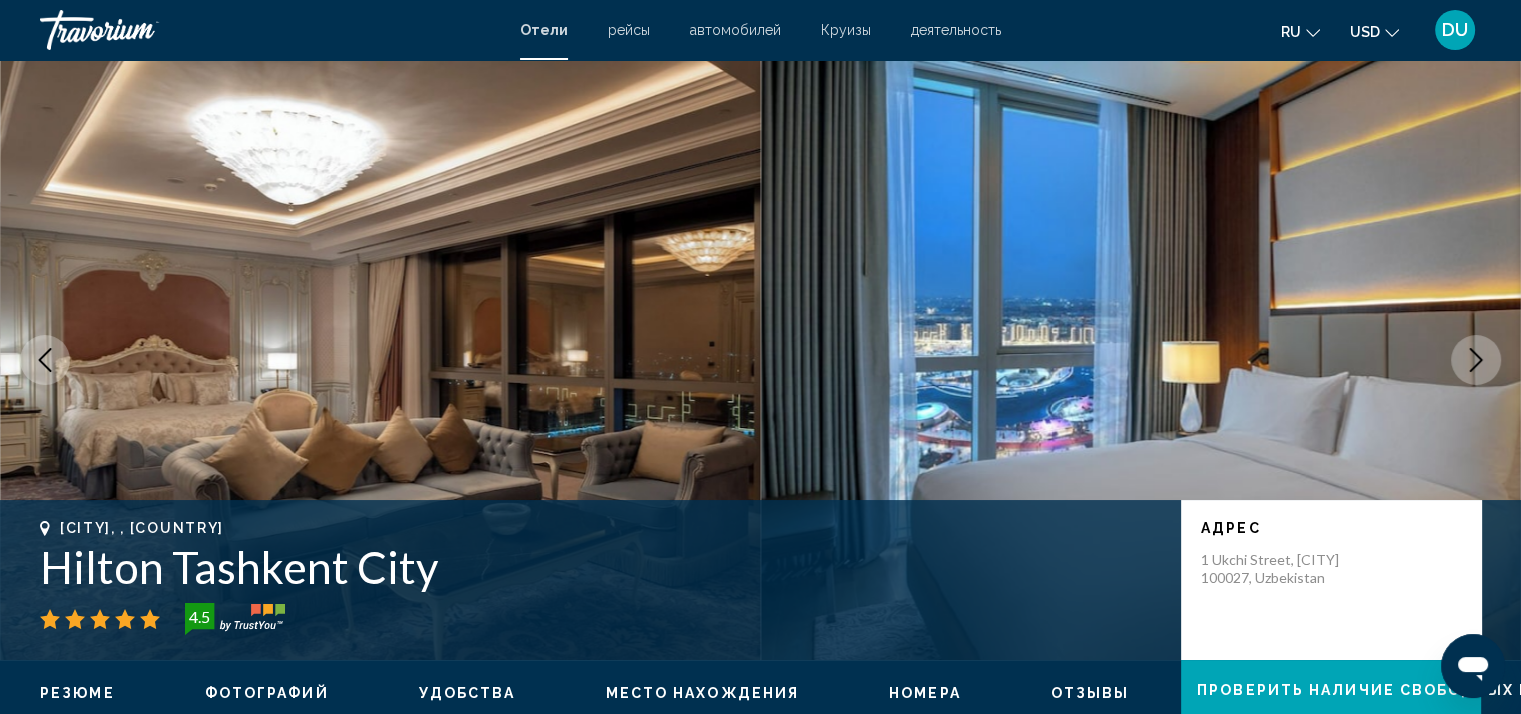 click at bounding box center (1476, 360) 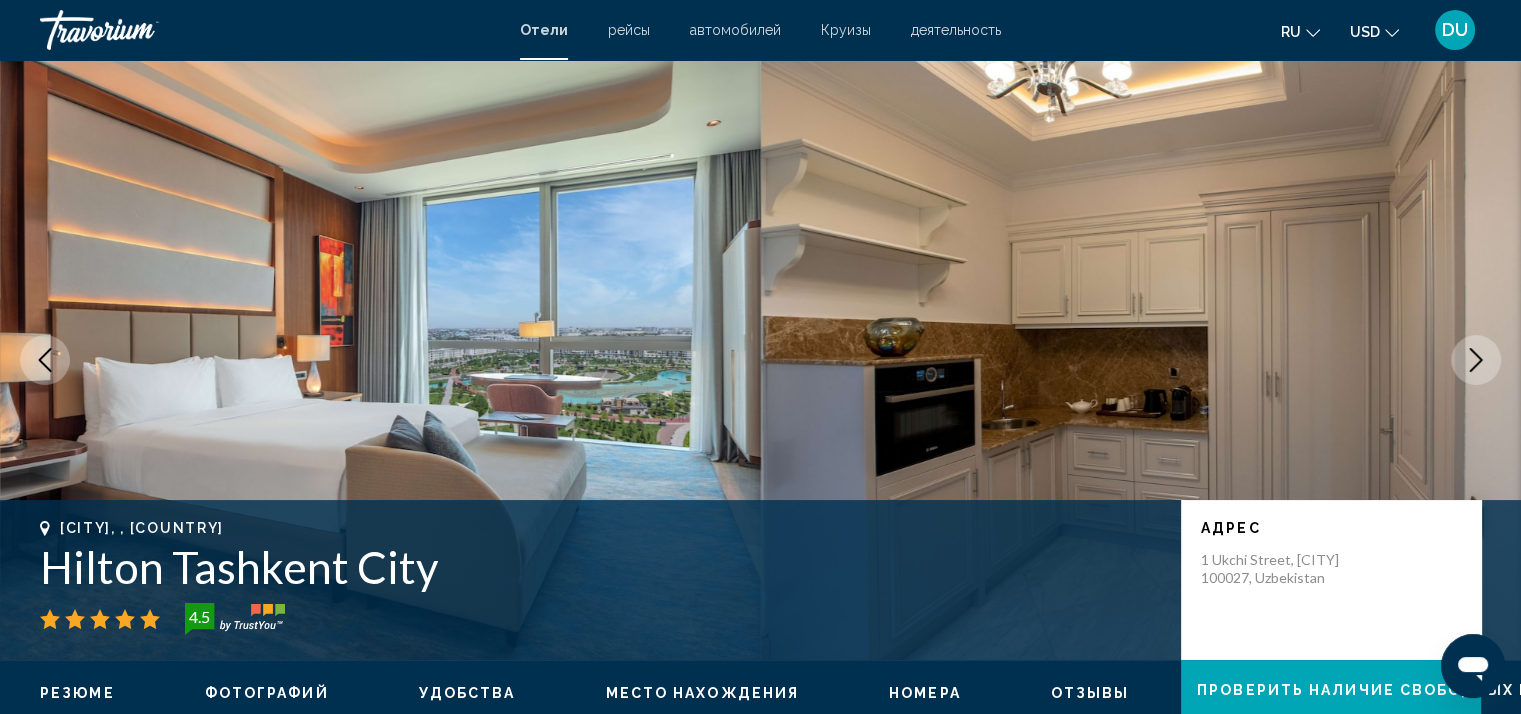 click at bounding box center [1476, 360] 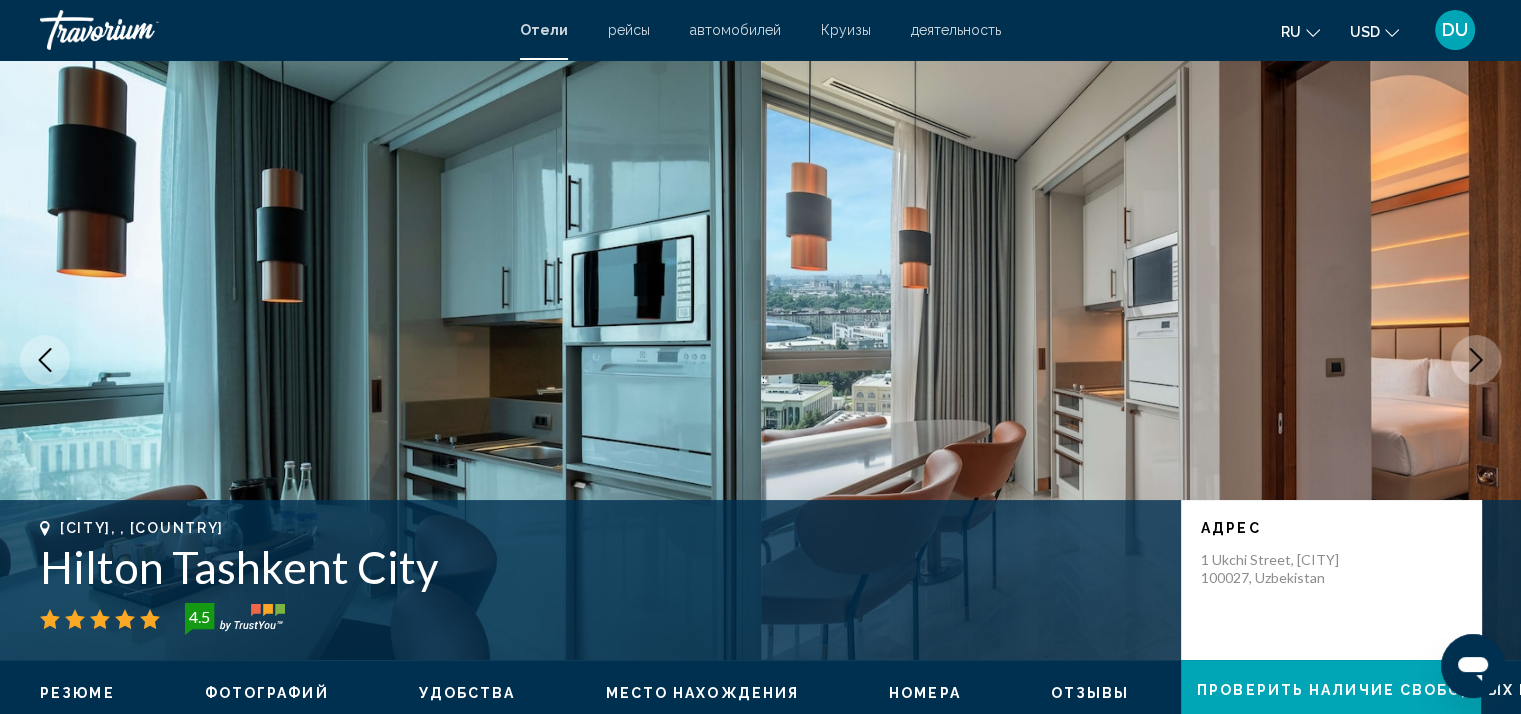 click at bounding box center [1476, 360] 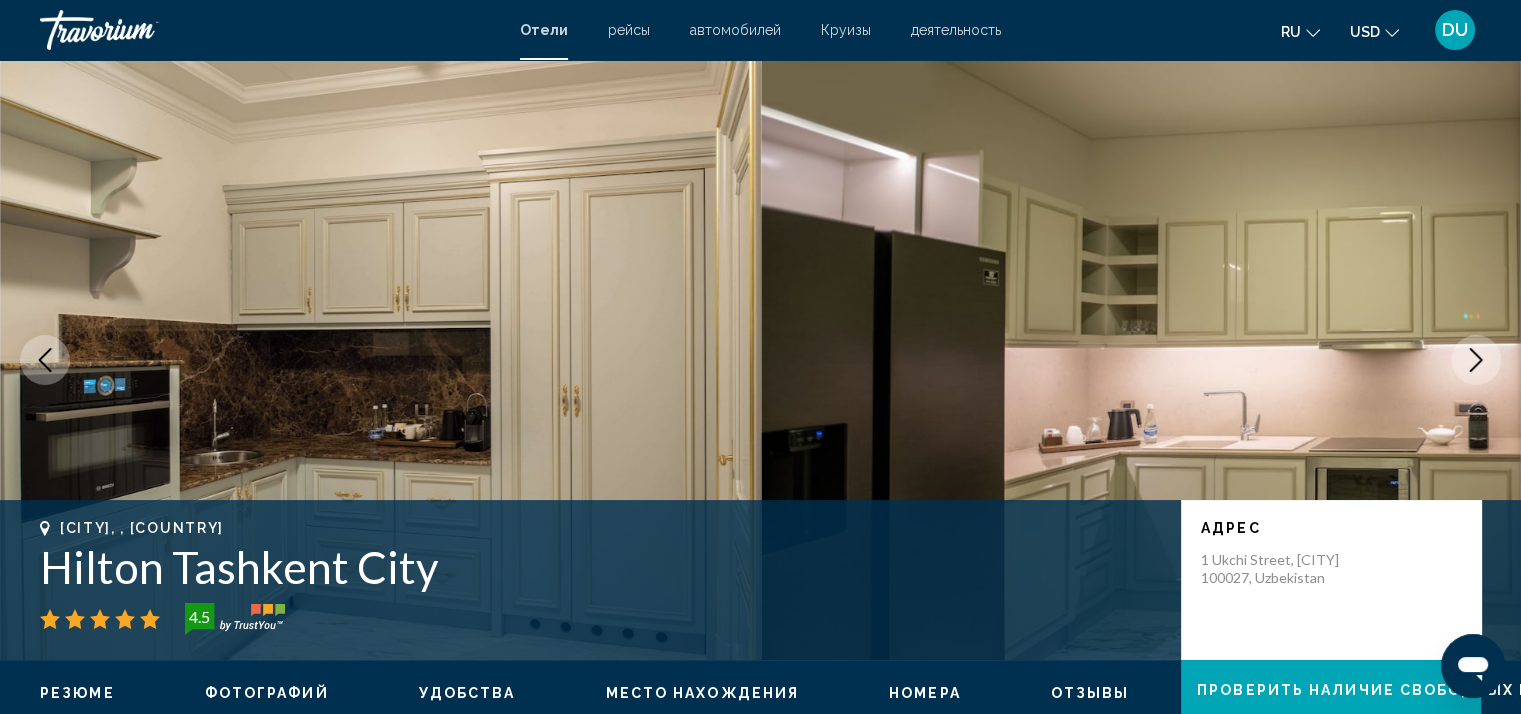 click at bounding box center [1476, 360] 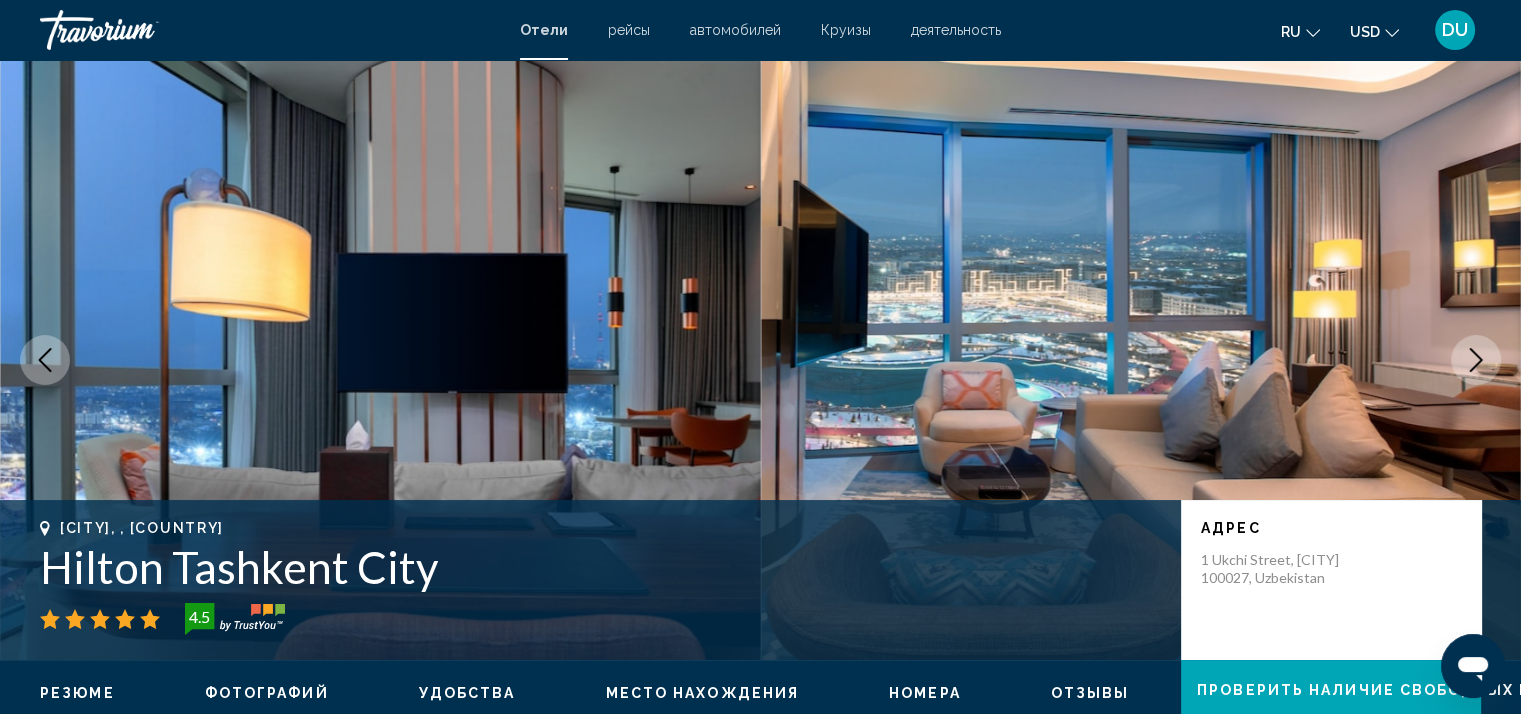 click at bounding box center (1476, 360) 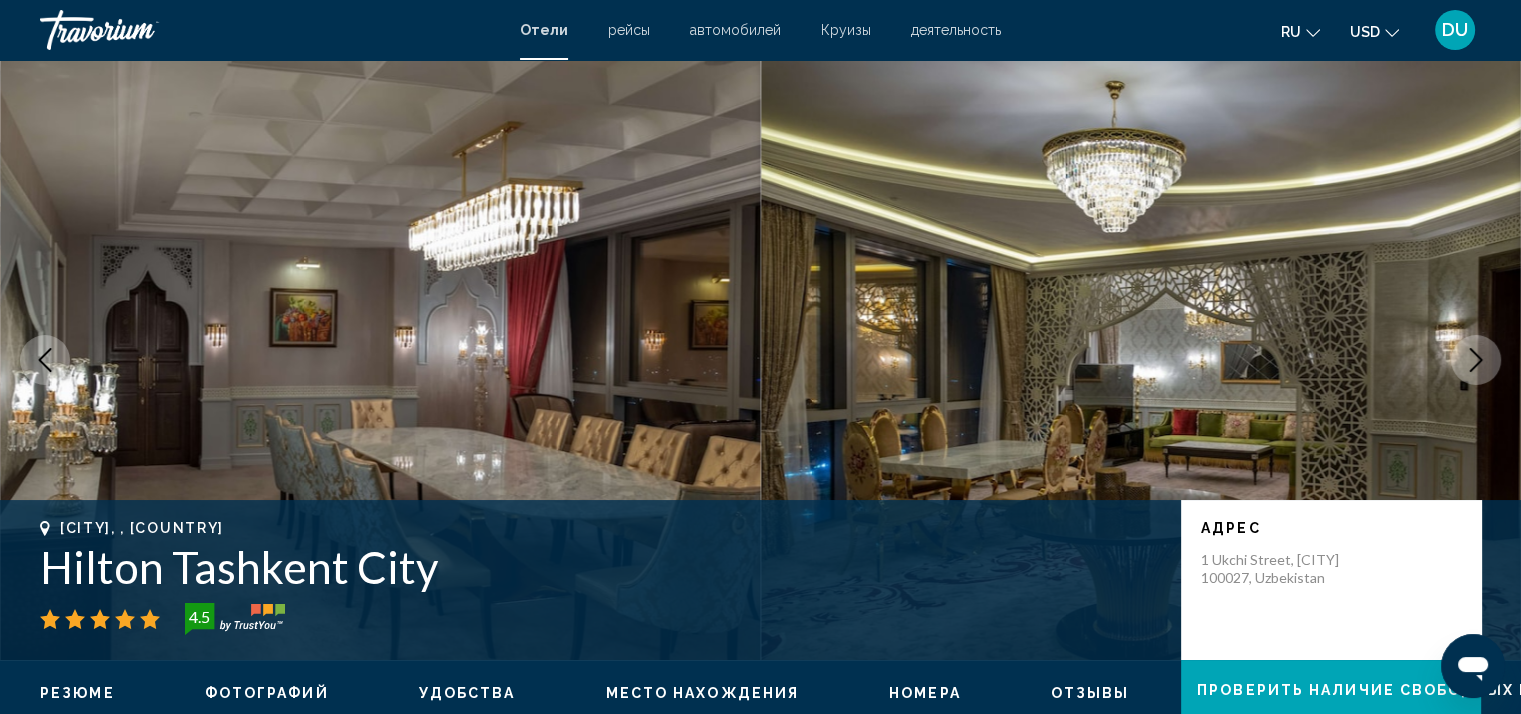 click at bounding box center [1476, 360] 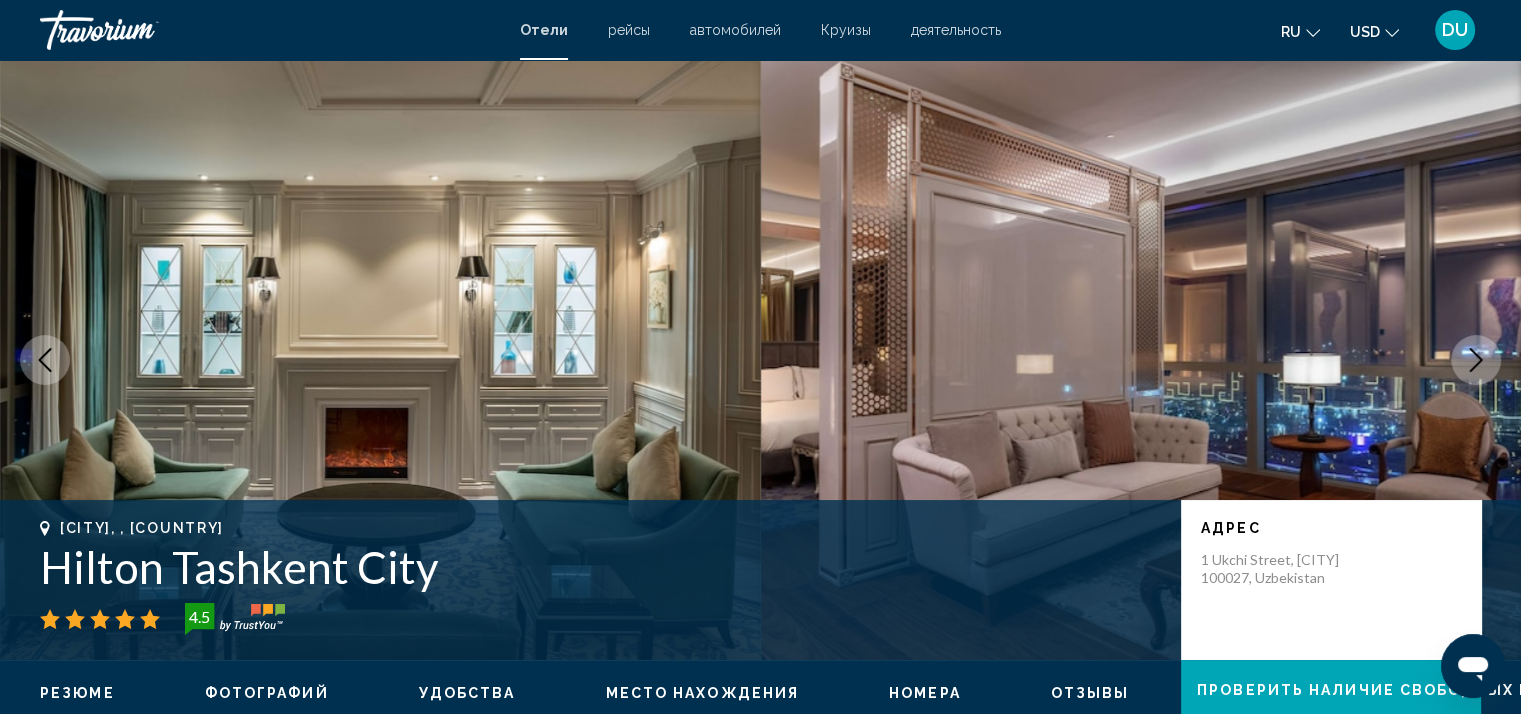 click at bounding box center [1476, 360] 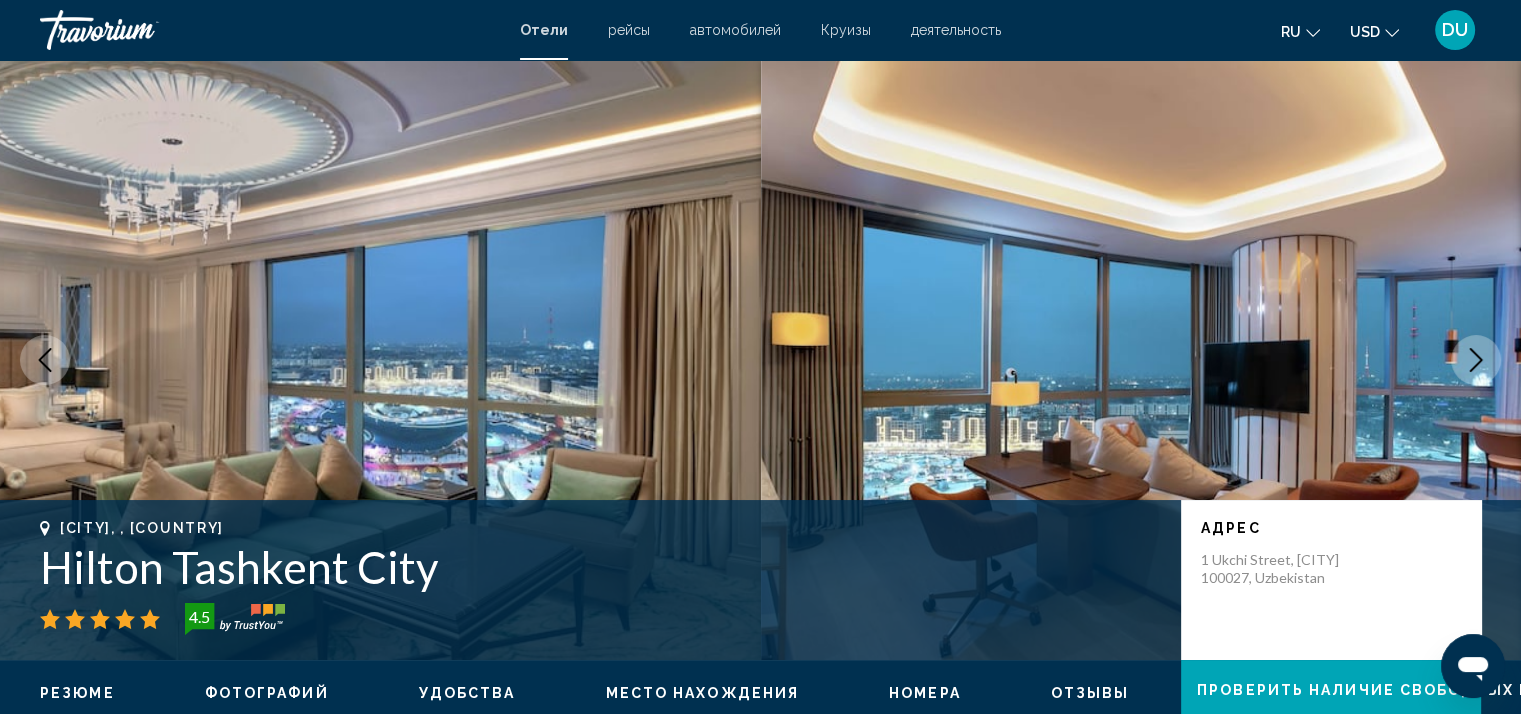 click at bounding box center [1476, 360] 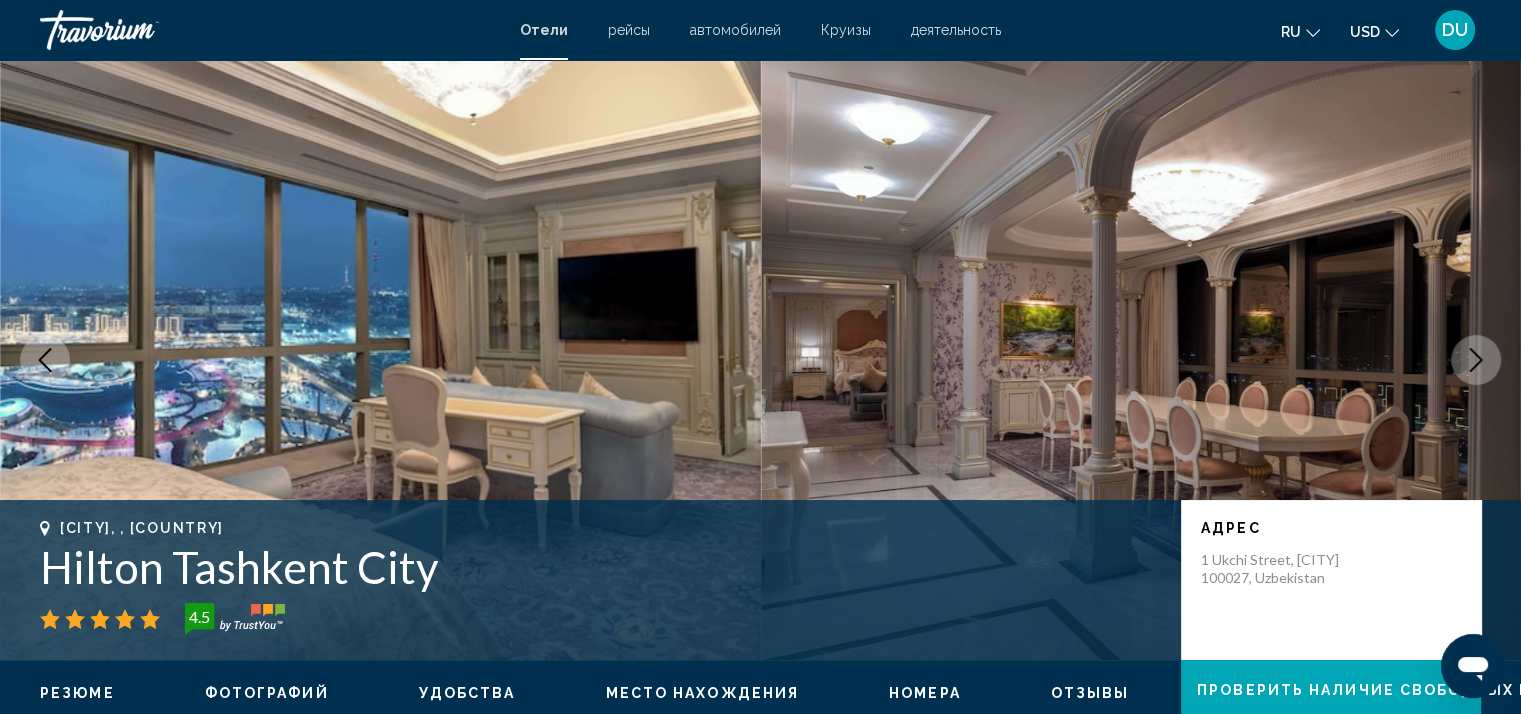 click at bounding box center [1476, 360] 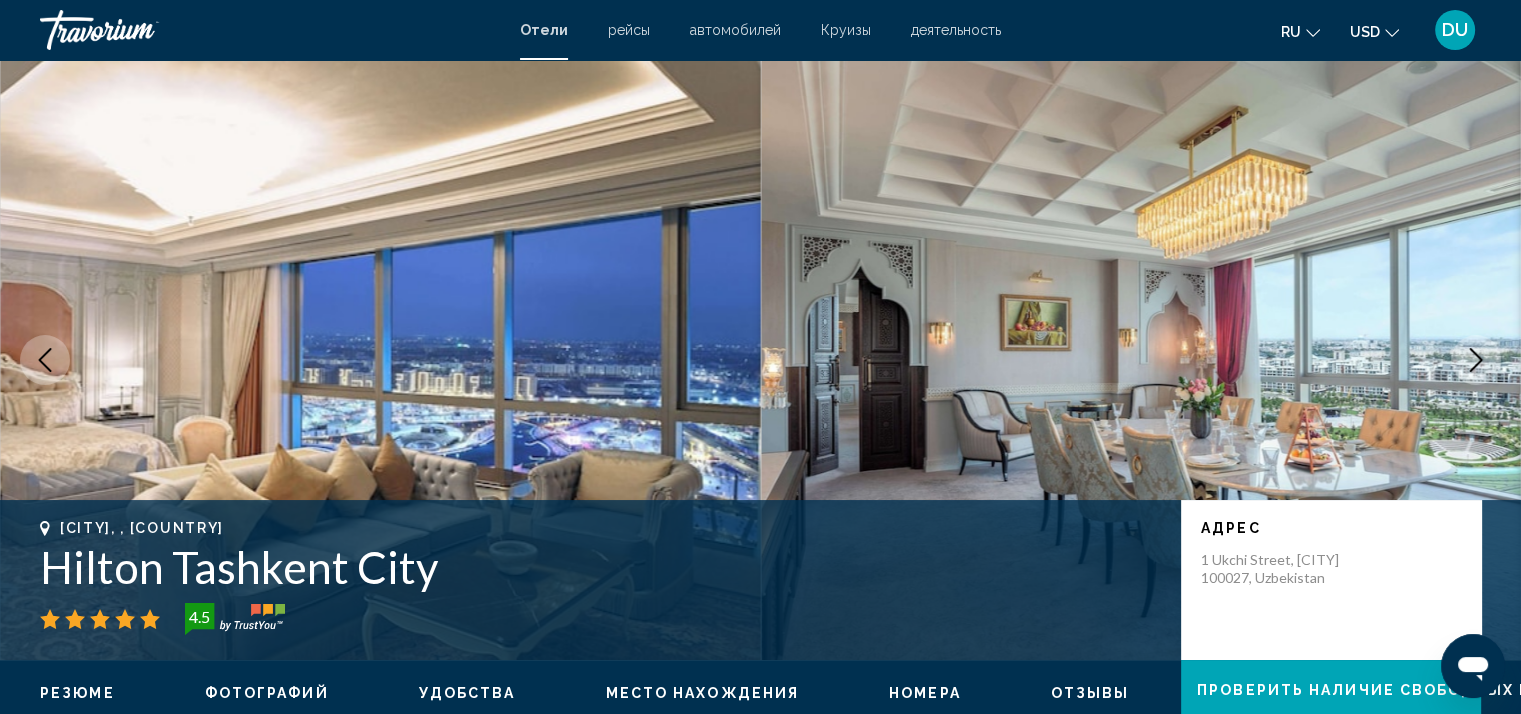 click at bounding box center (1476, 360) 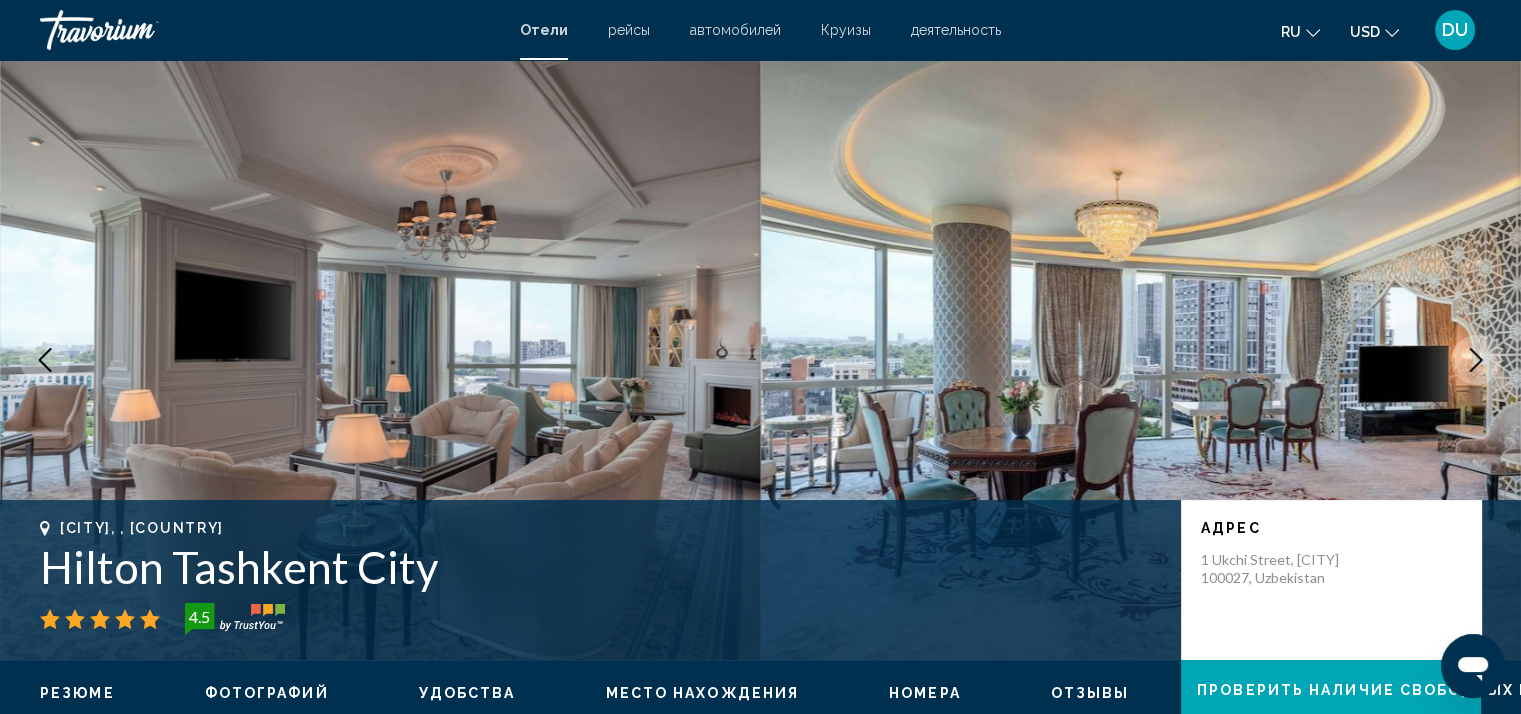 click at bounding box center (1476, 360) 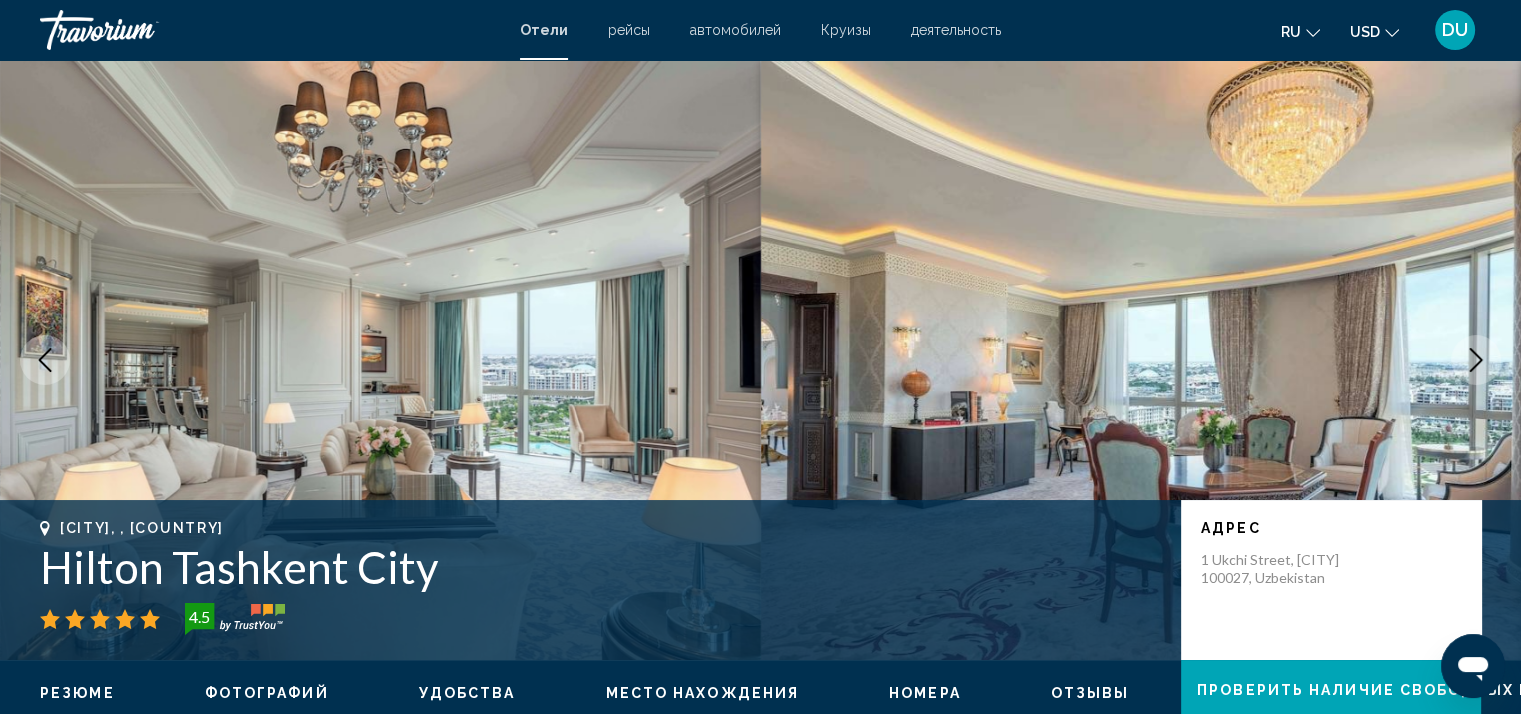 click at bounding box center (1476, 360) 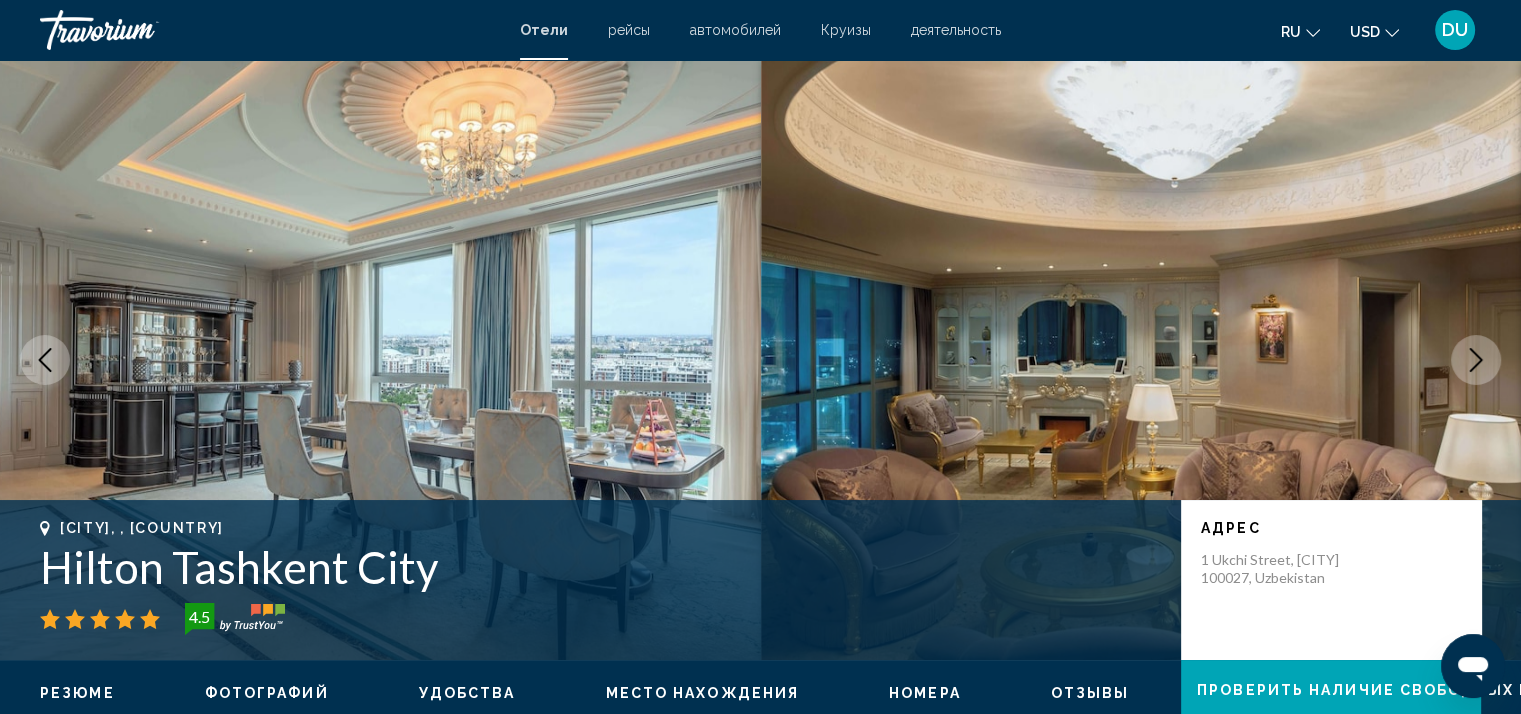 click at bounding box center (1476, 360) 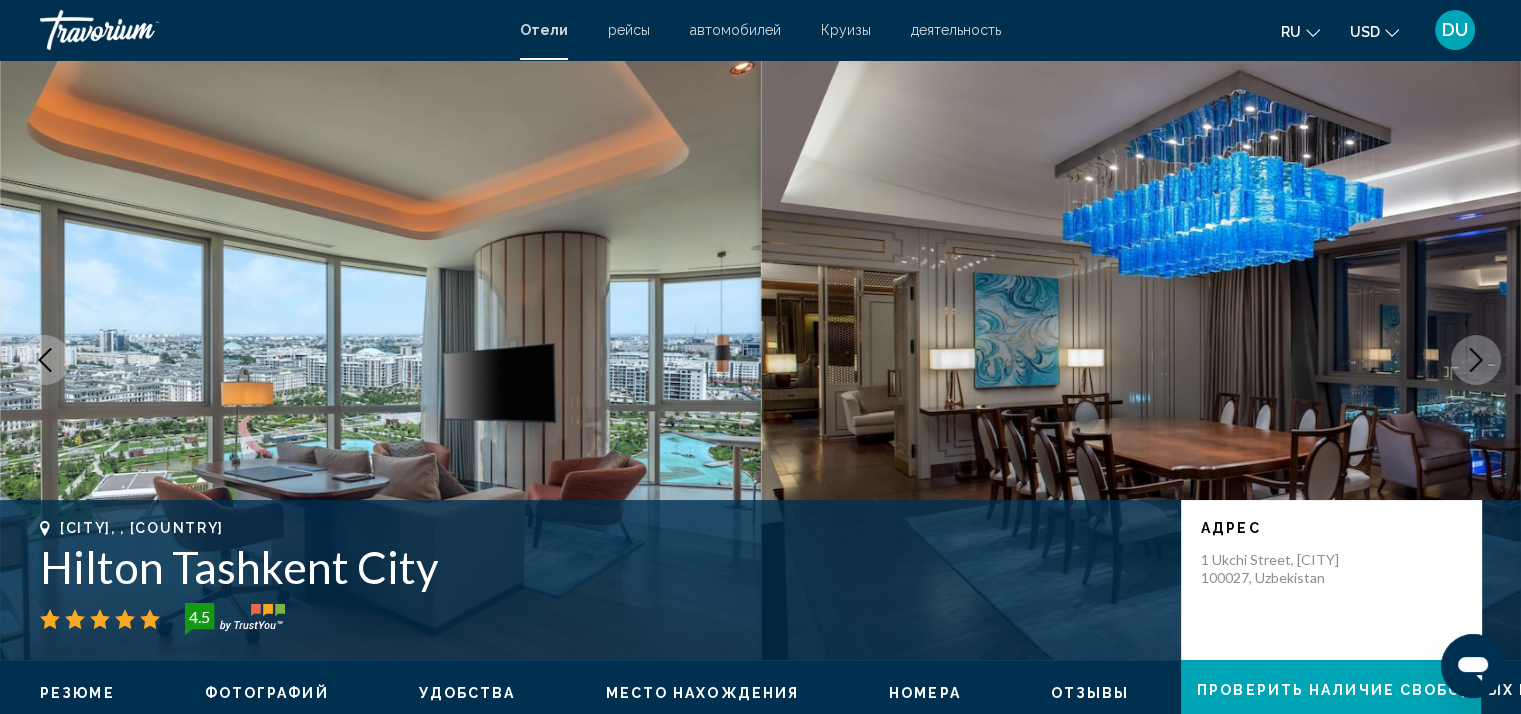 click at bounding box center (1476, 360) 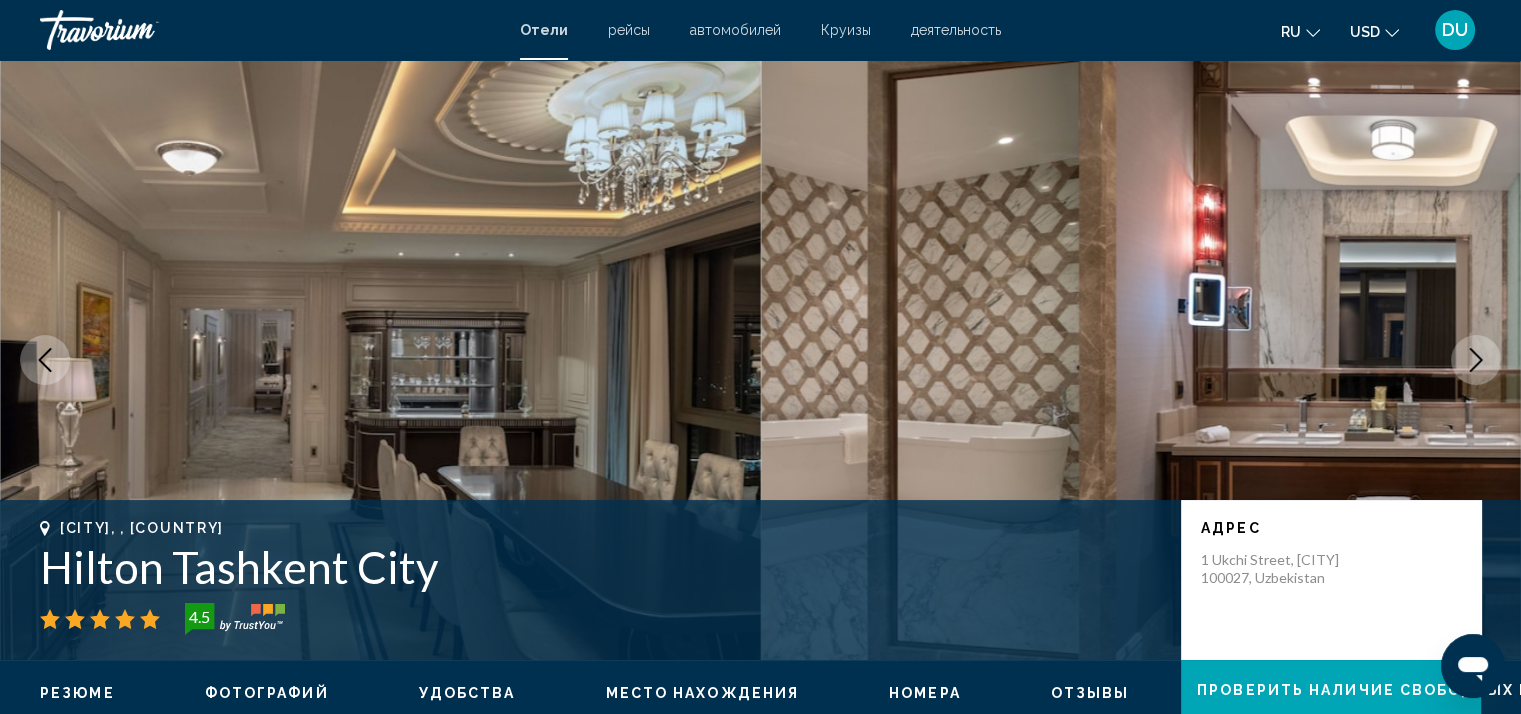 click at bounding box center (1476, 360) 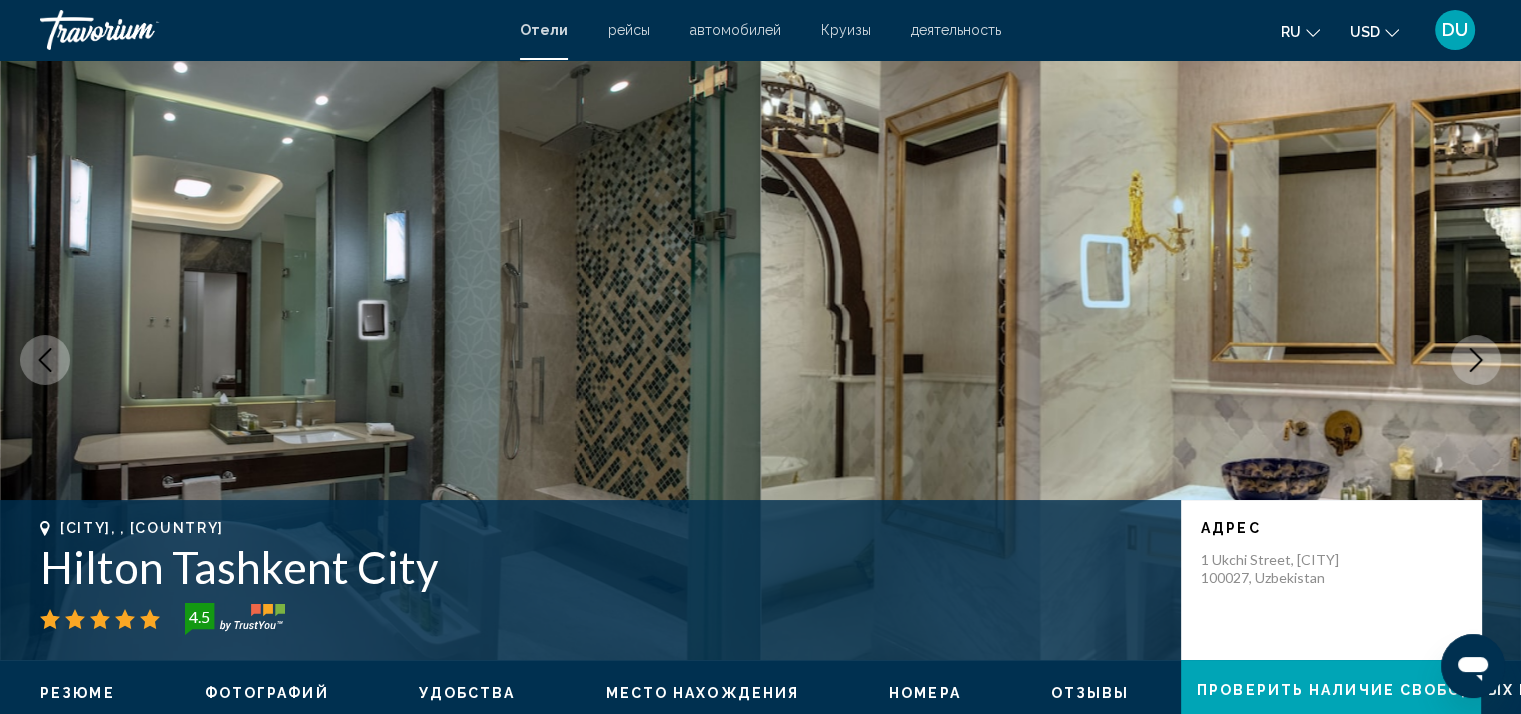click at bounding box center [1476, 360] 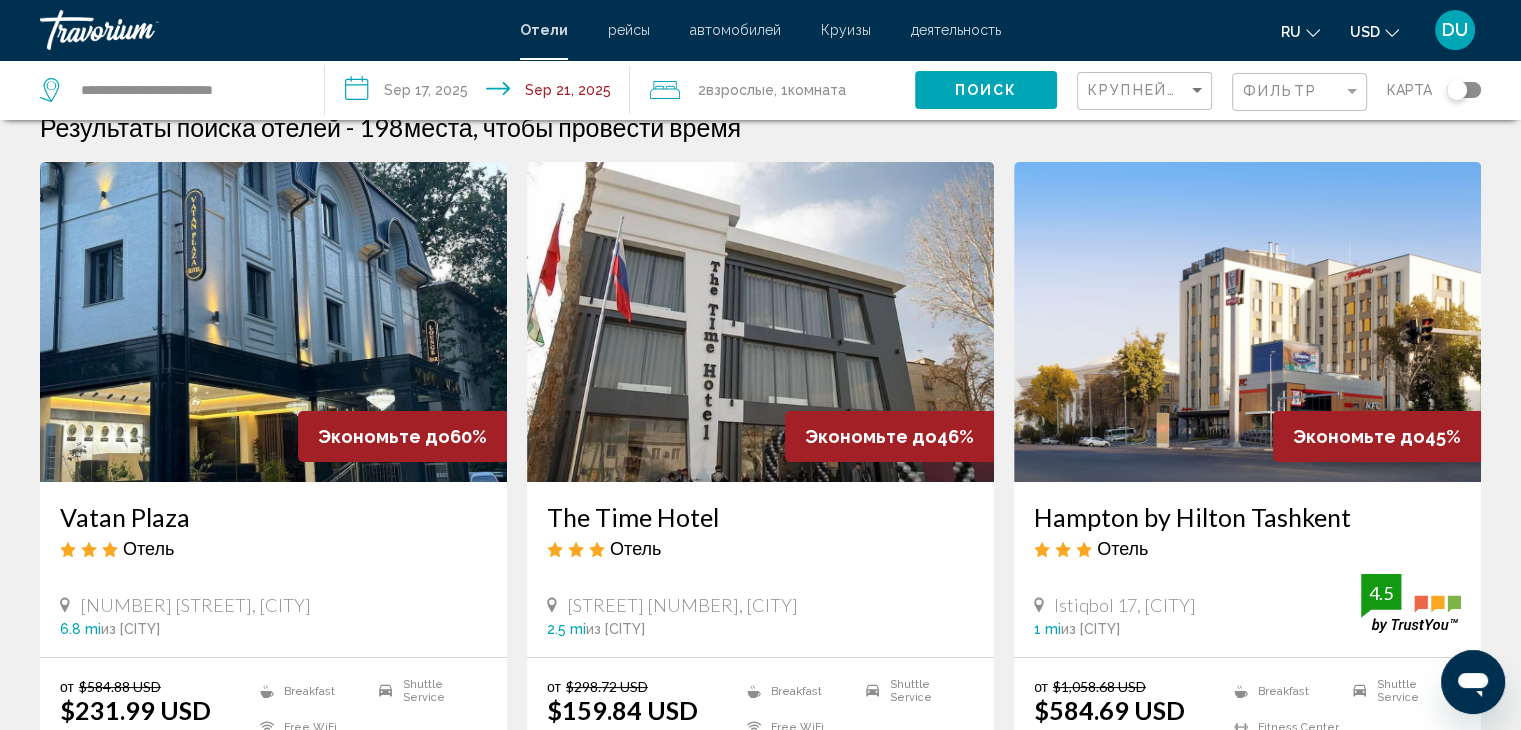 scroll, scrollTop: 0, scrollLeft: 0, axis: both 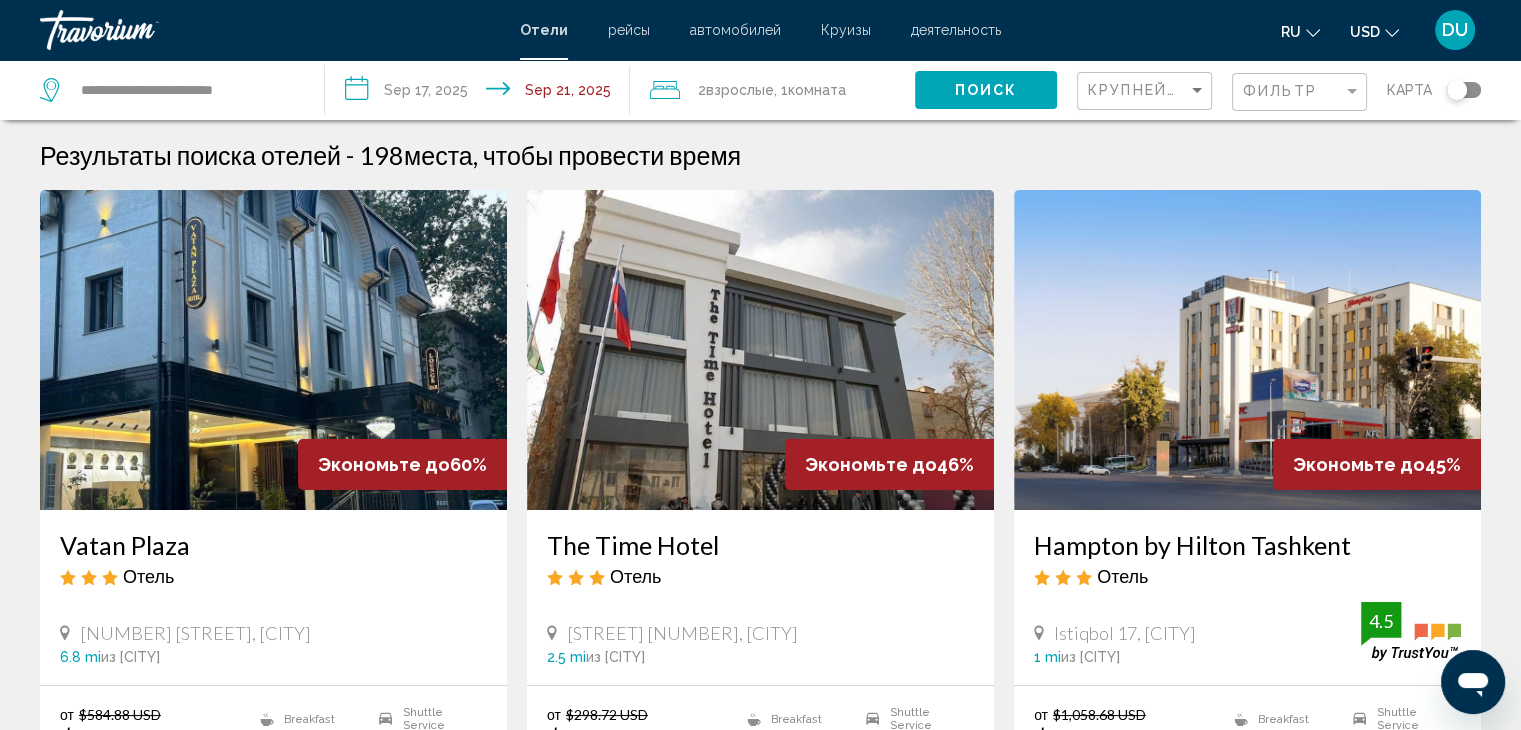 click at bounding box center [1247, 350] 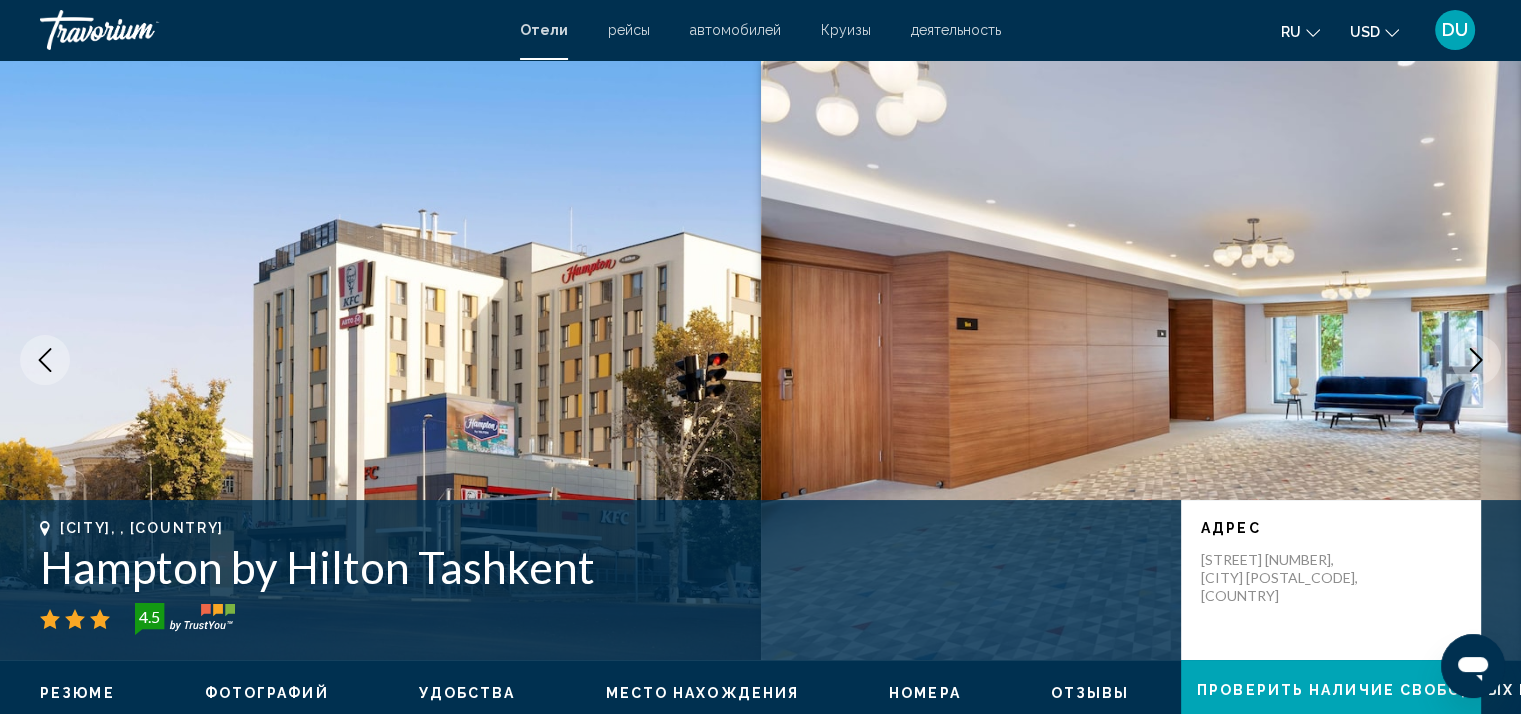 click at bounding box center (1476, 360) 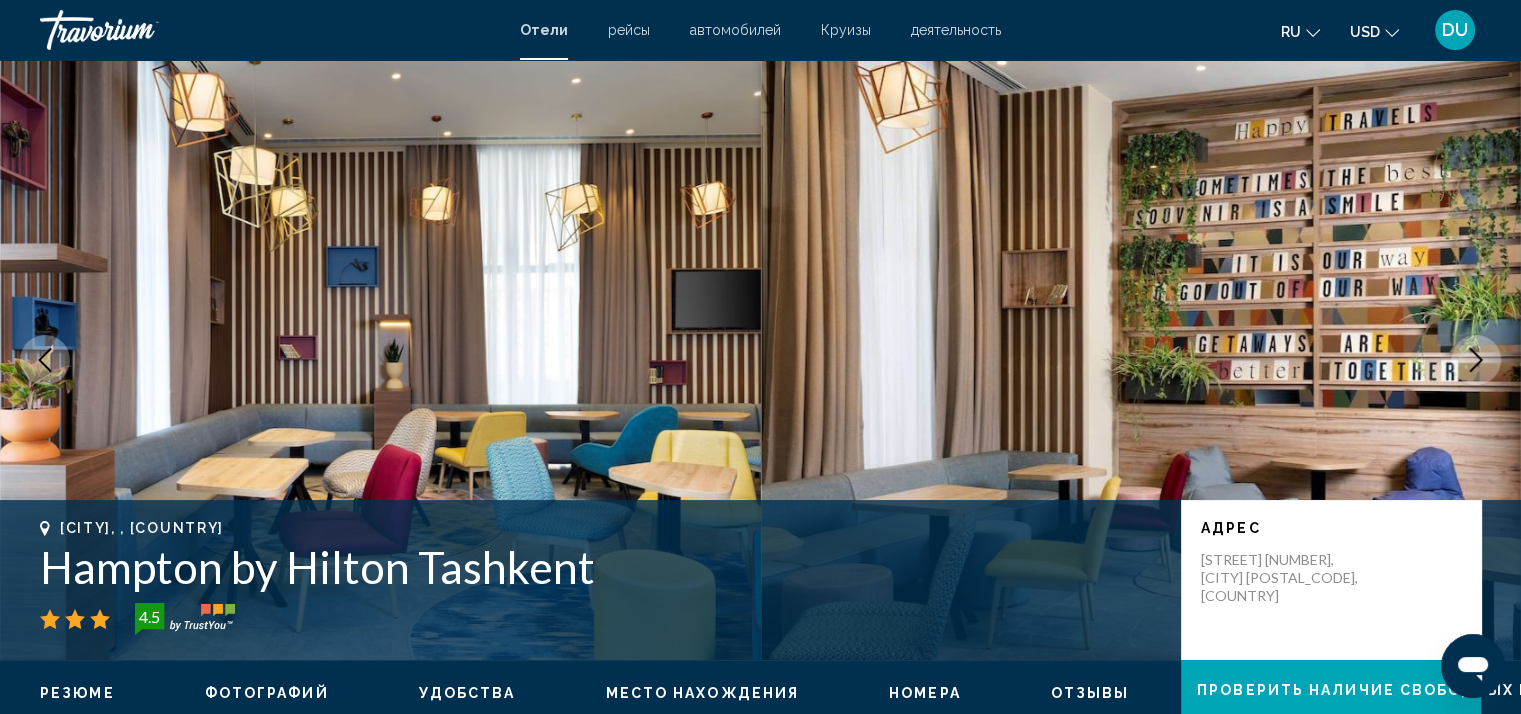 click at bounding box center [1476, 360] 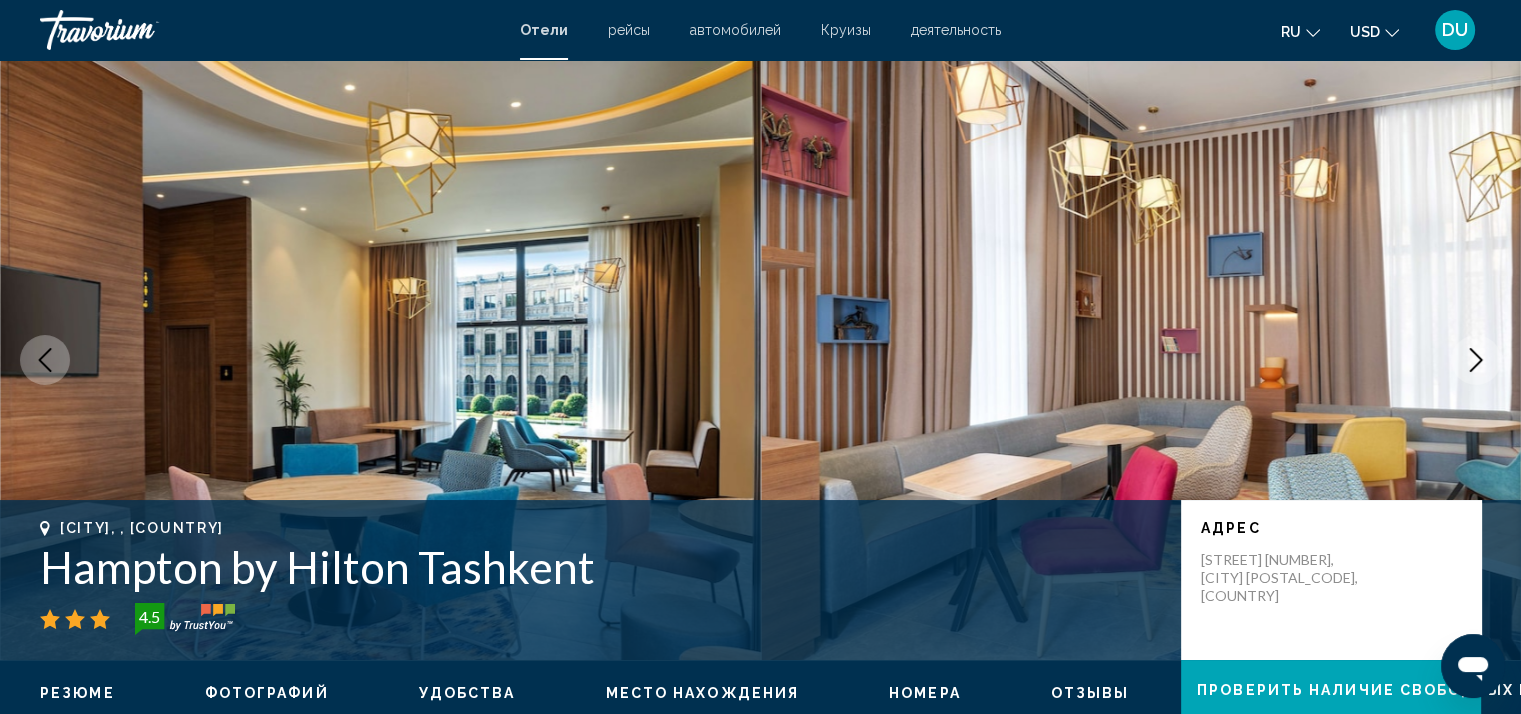 click at bounding box center [1476, 360] 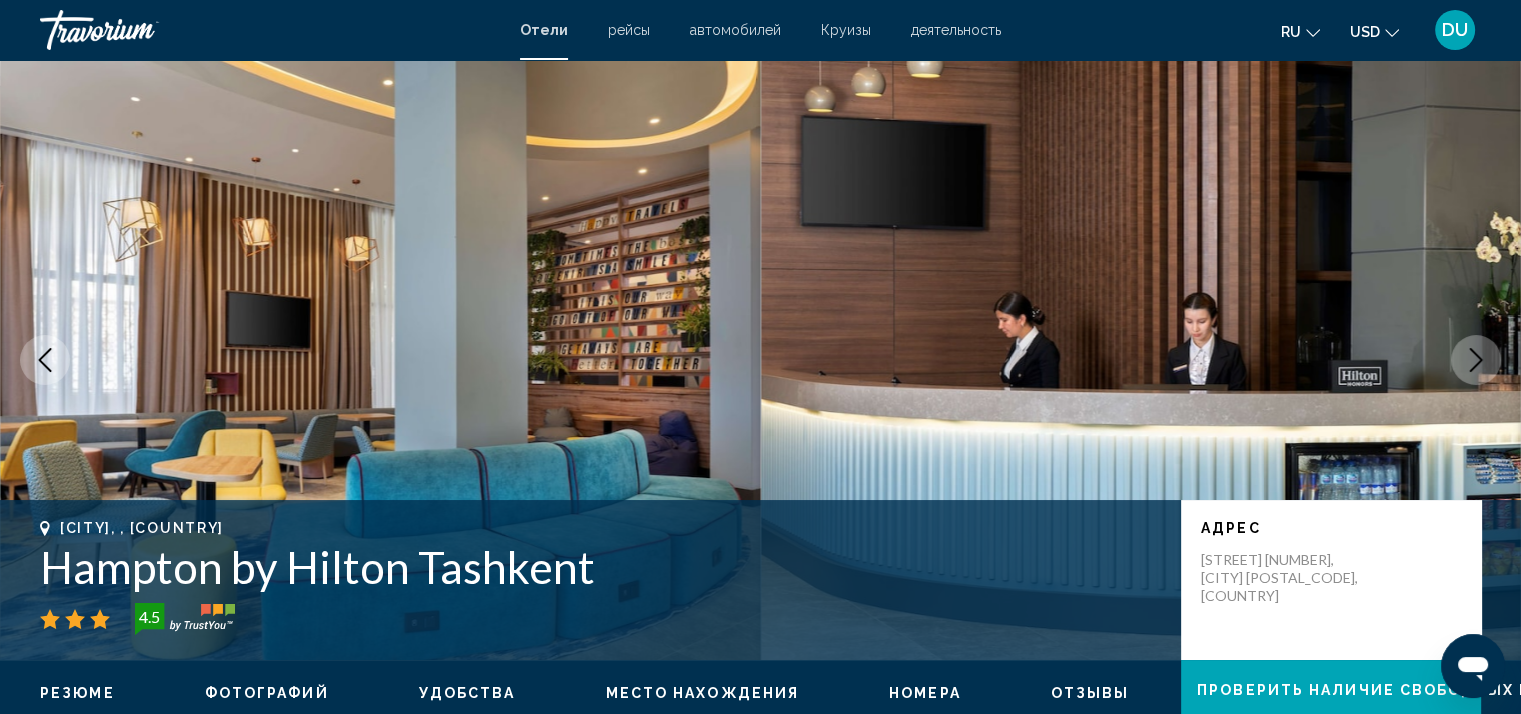 click at bounding box center [1476, 360] 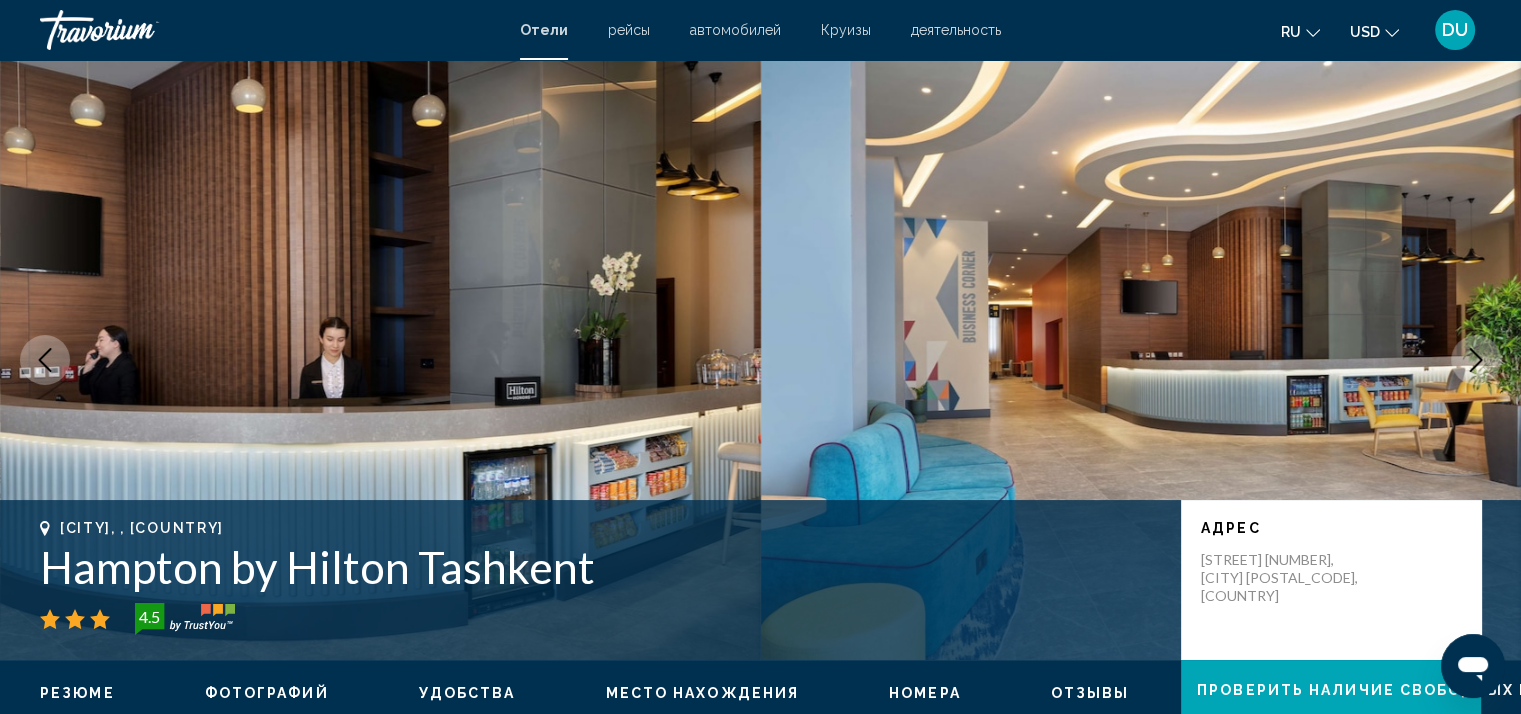 click at bounding box center (1476, 360) 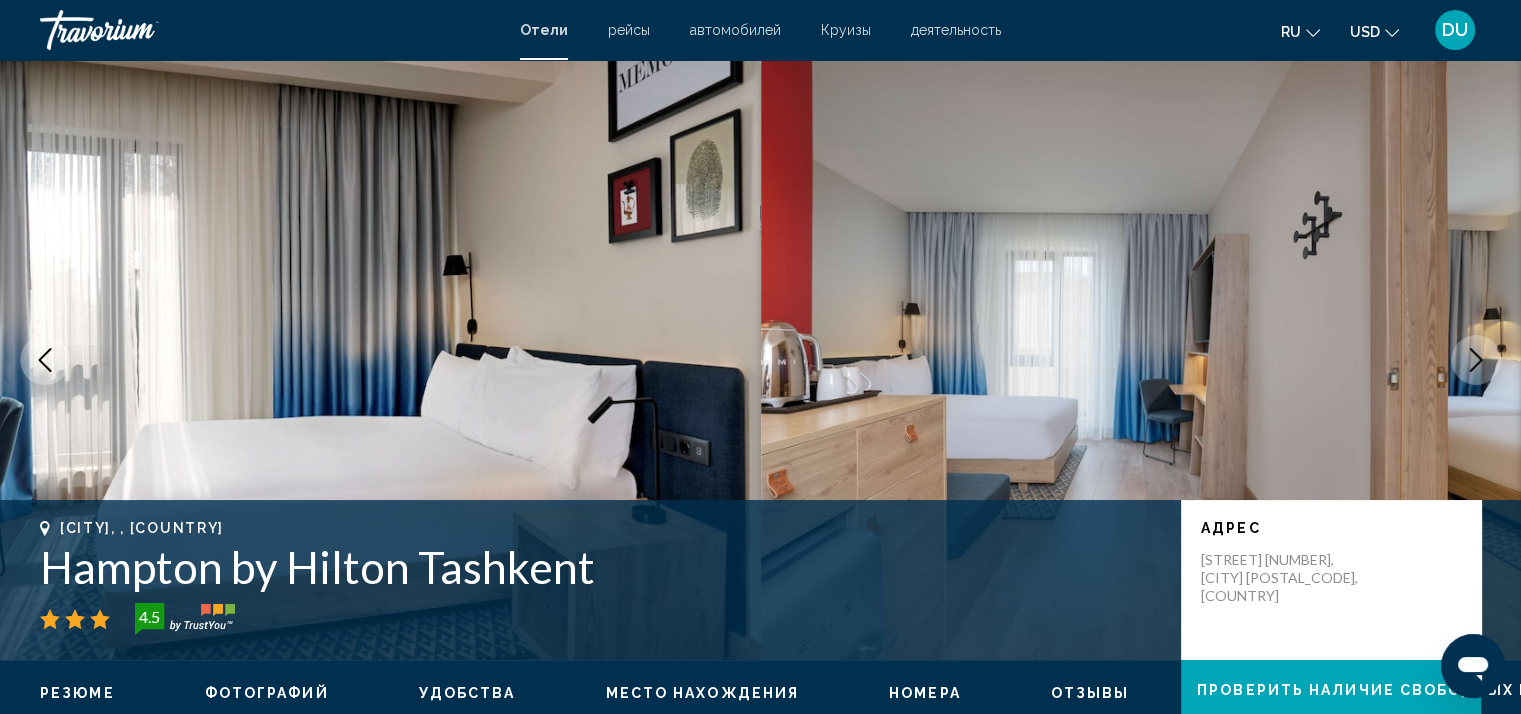 click at bounding box center [1476, 360] 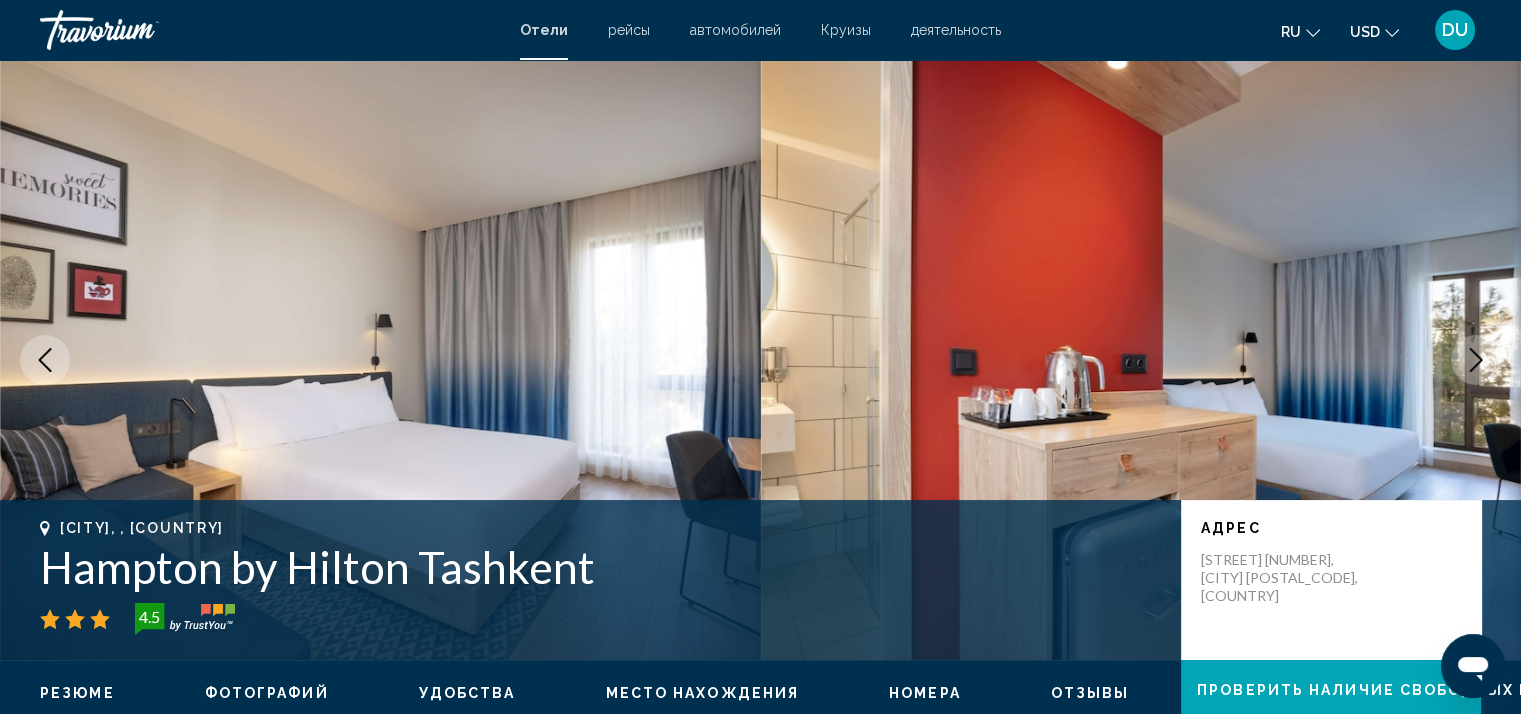 click at bounding box center (1476, 360) 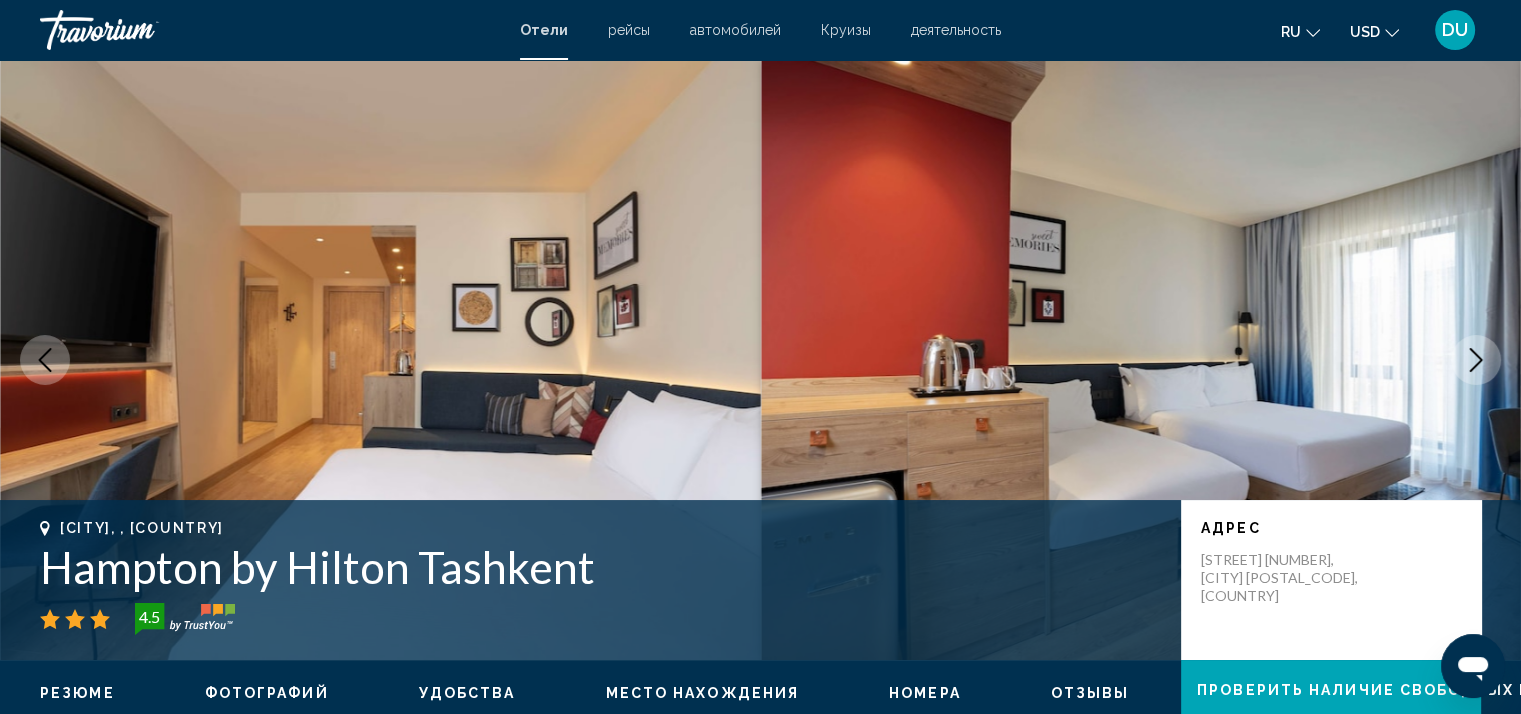 click at bounding box center (1476, 360) 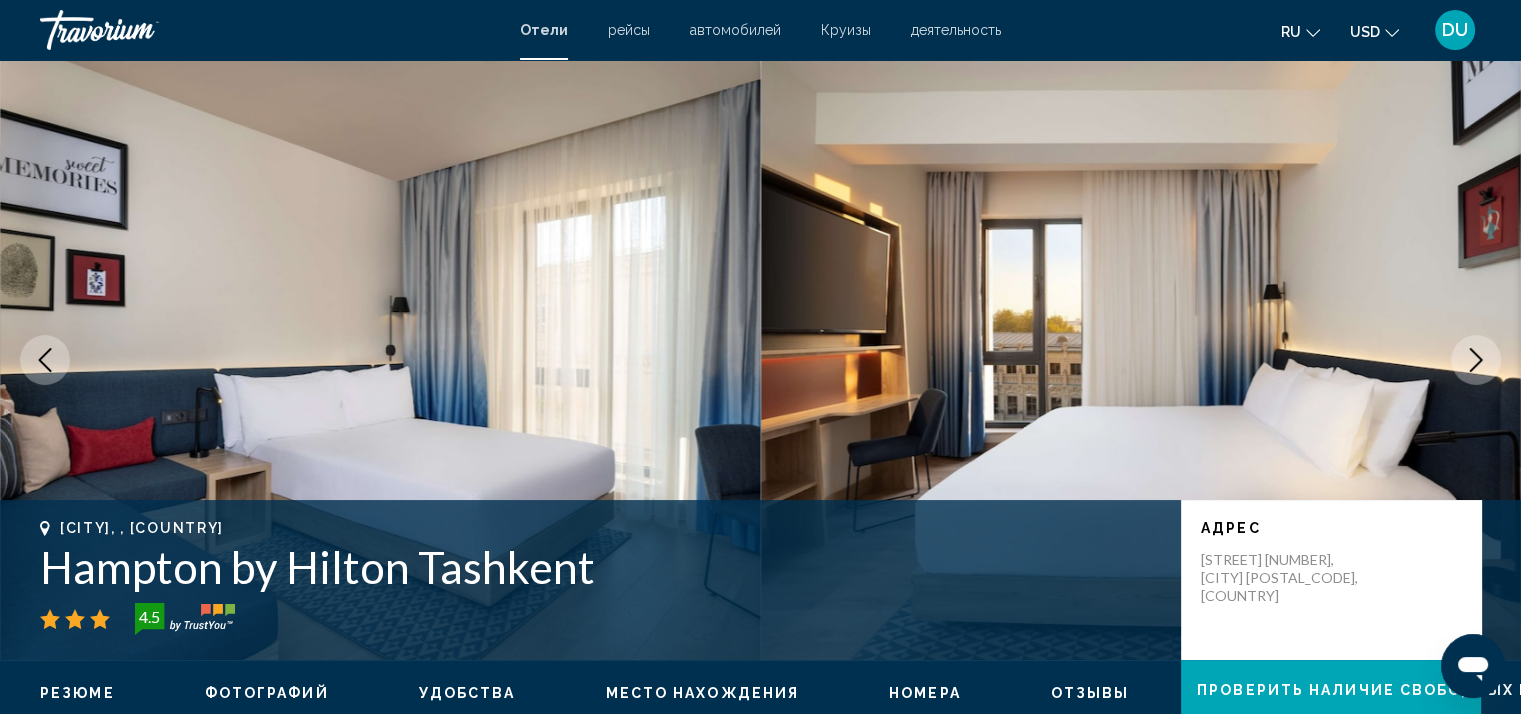 click at bounding box center (1476, 360) 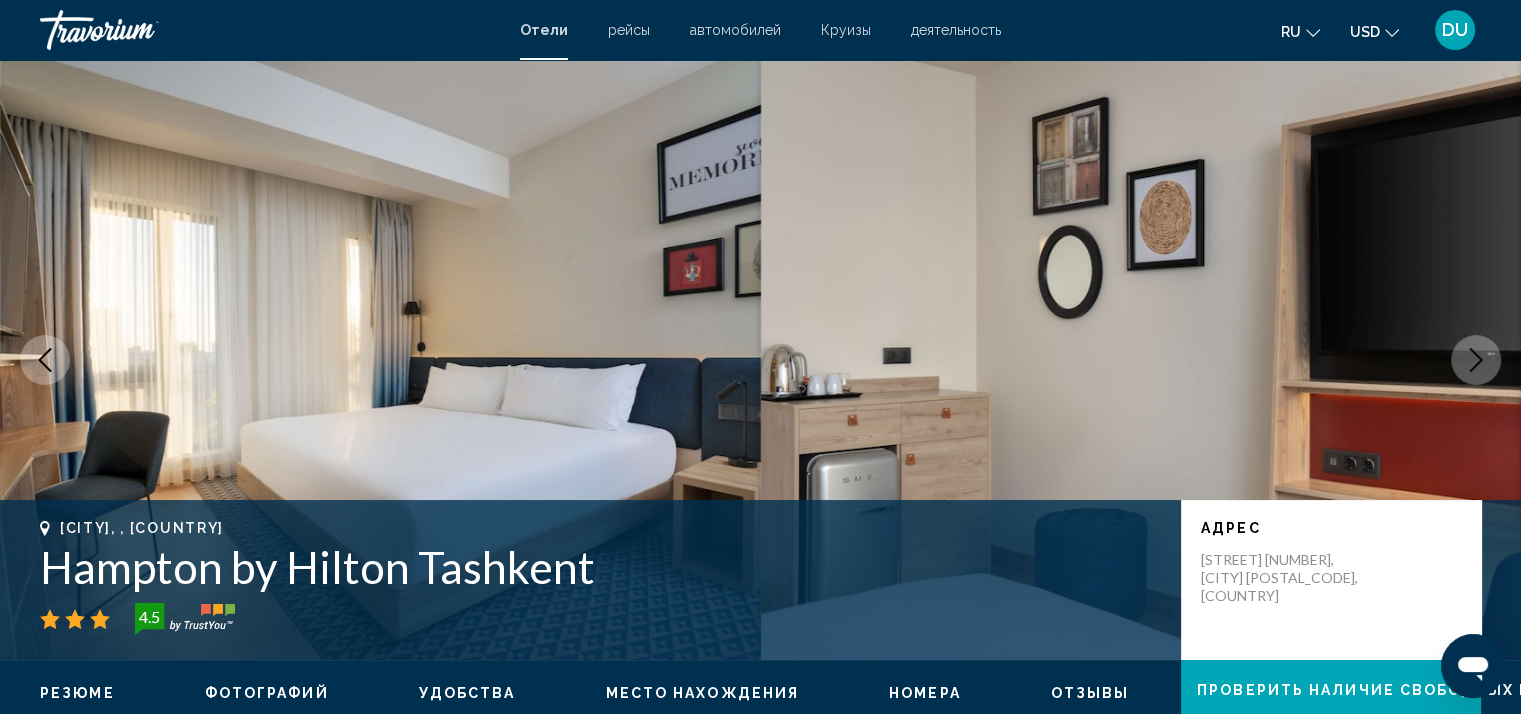 click at bounding box center (1476, 360) 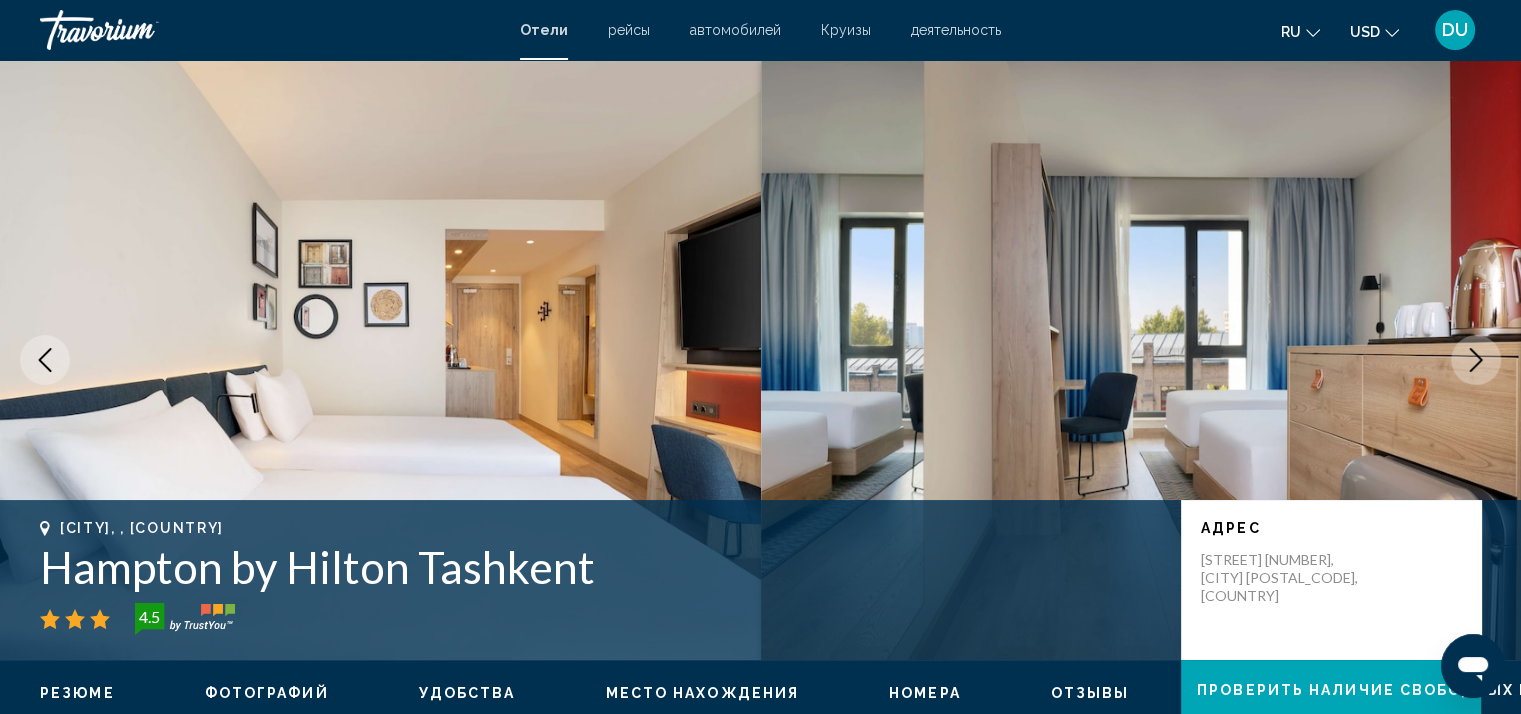 click at bounding box center (1476, 360) 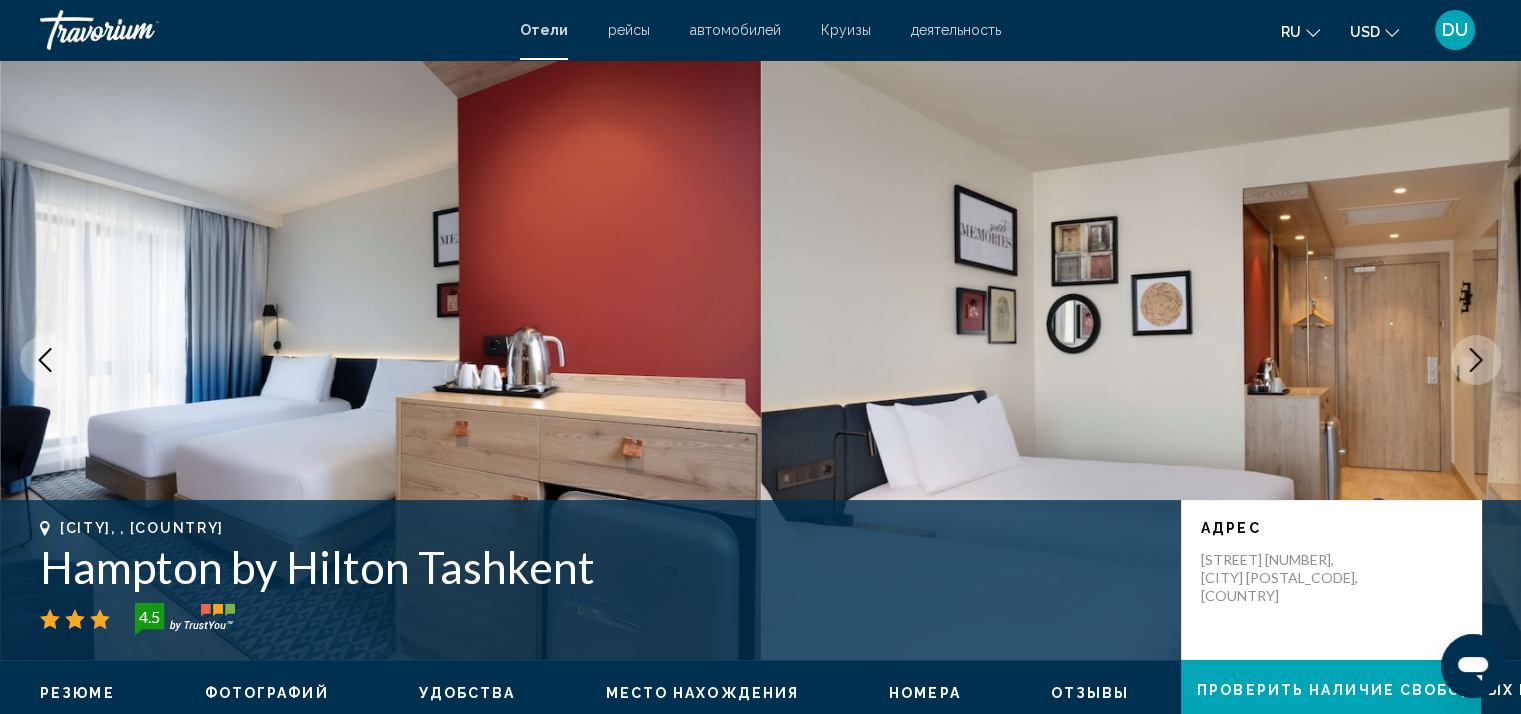 click at bounding box center [1476, 360] 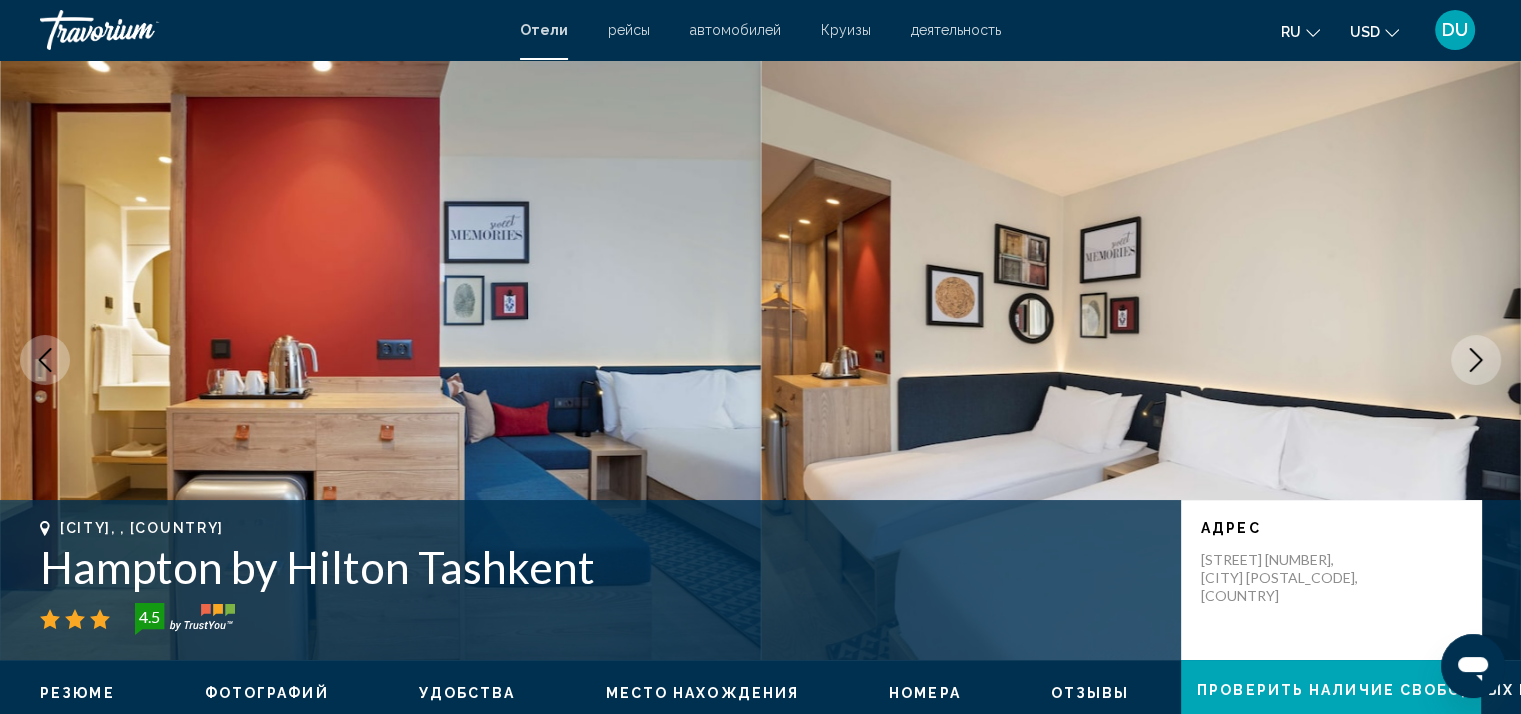 click at bounding box center [1476, 360] 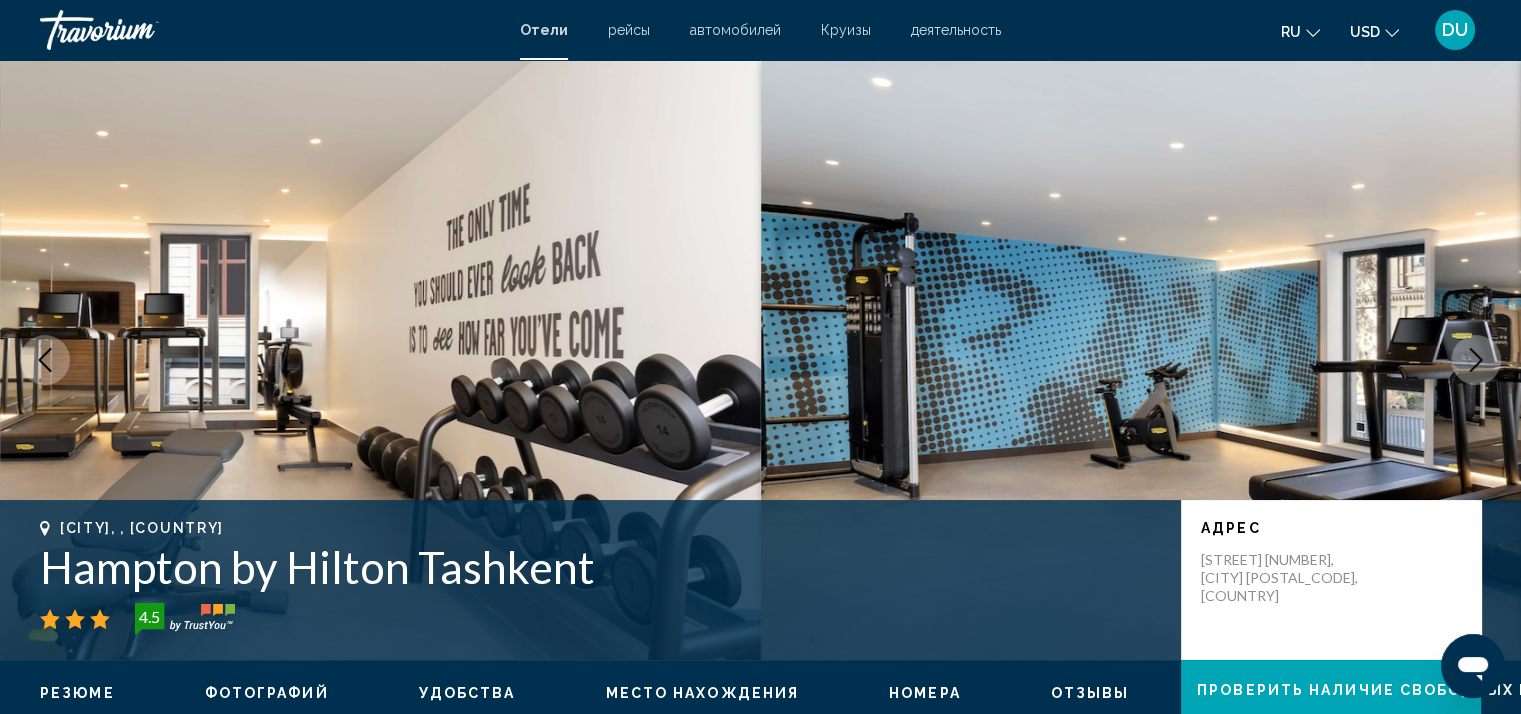 click at bounding box center (1476, 360) 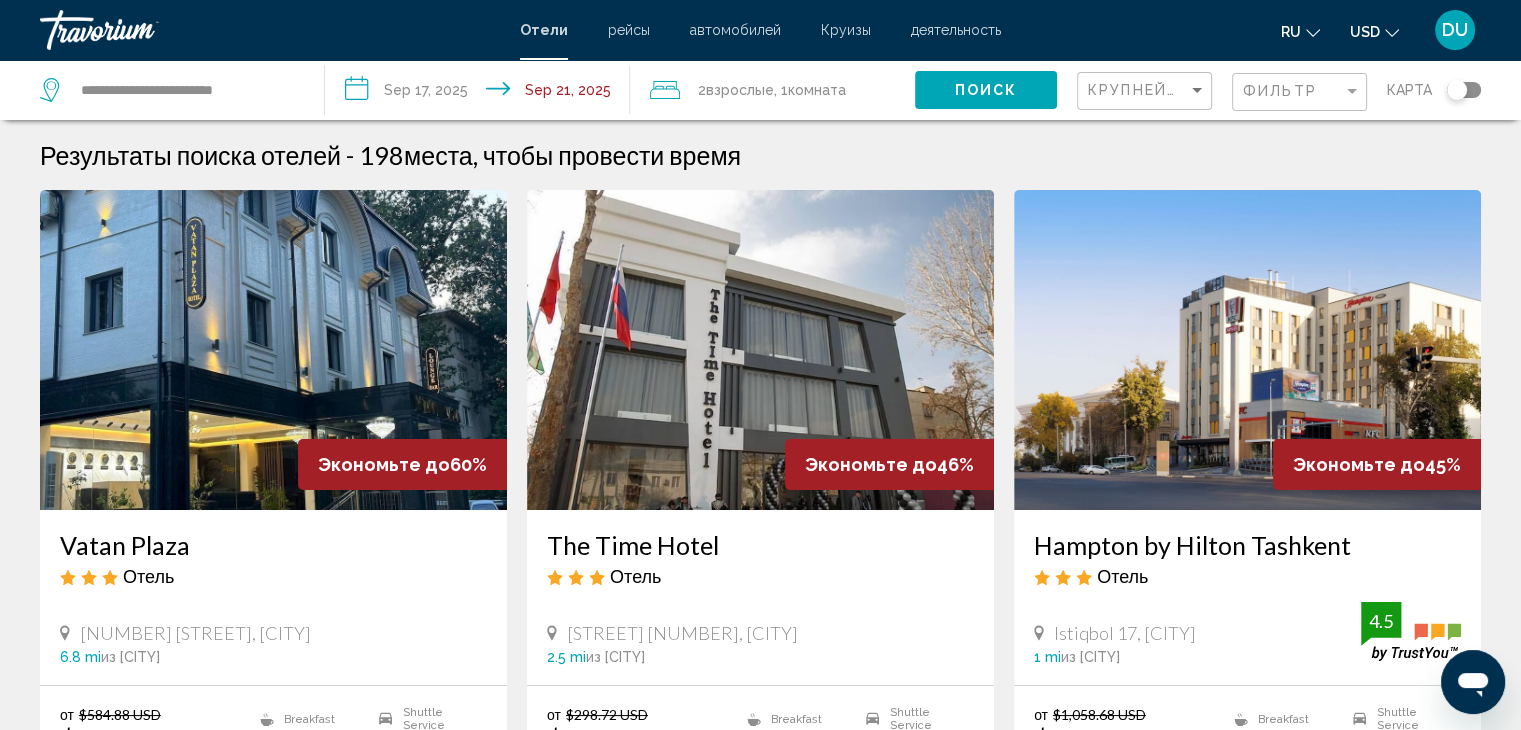 click at bounding box center (273, 350) 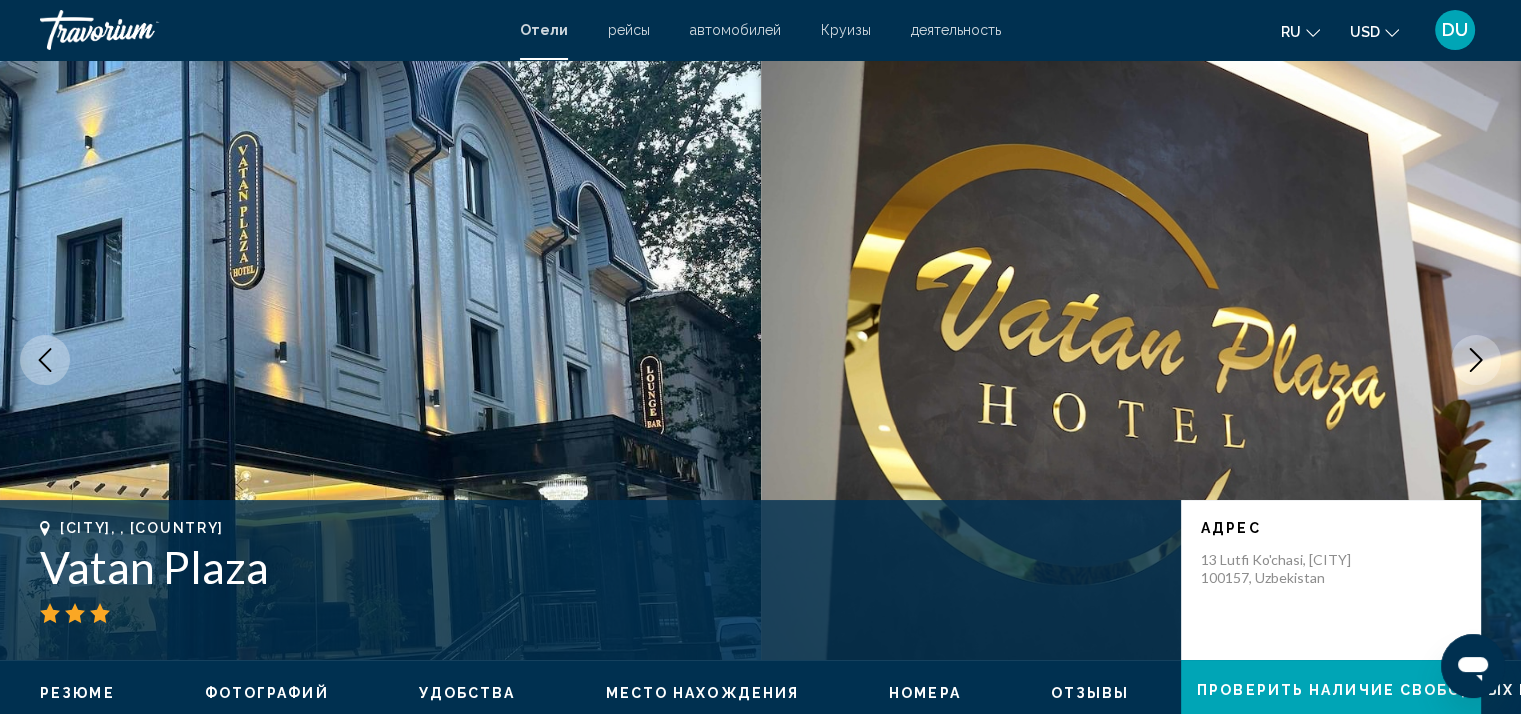 click 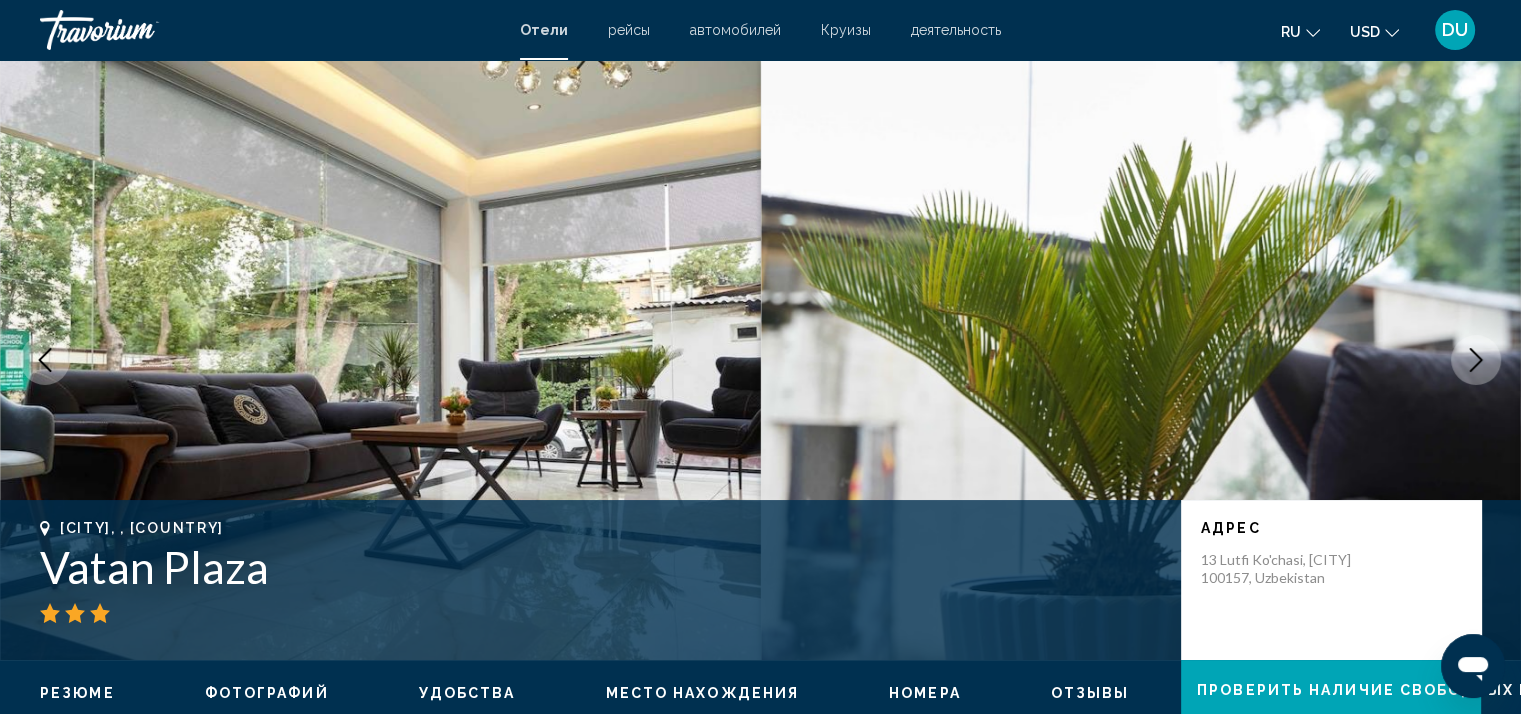 click 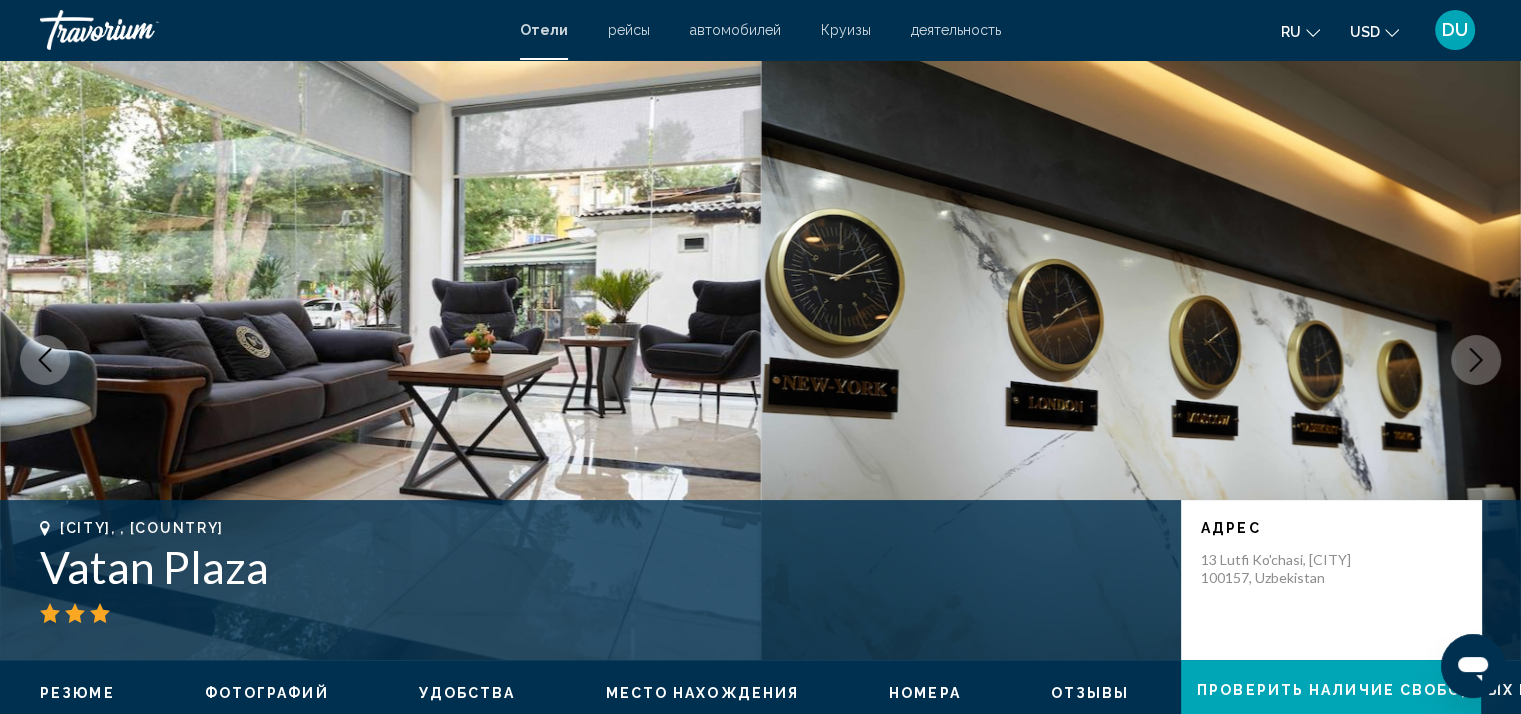 click 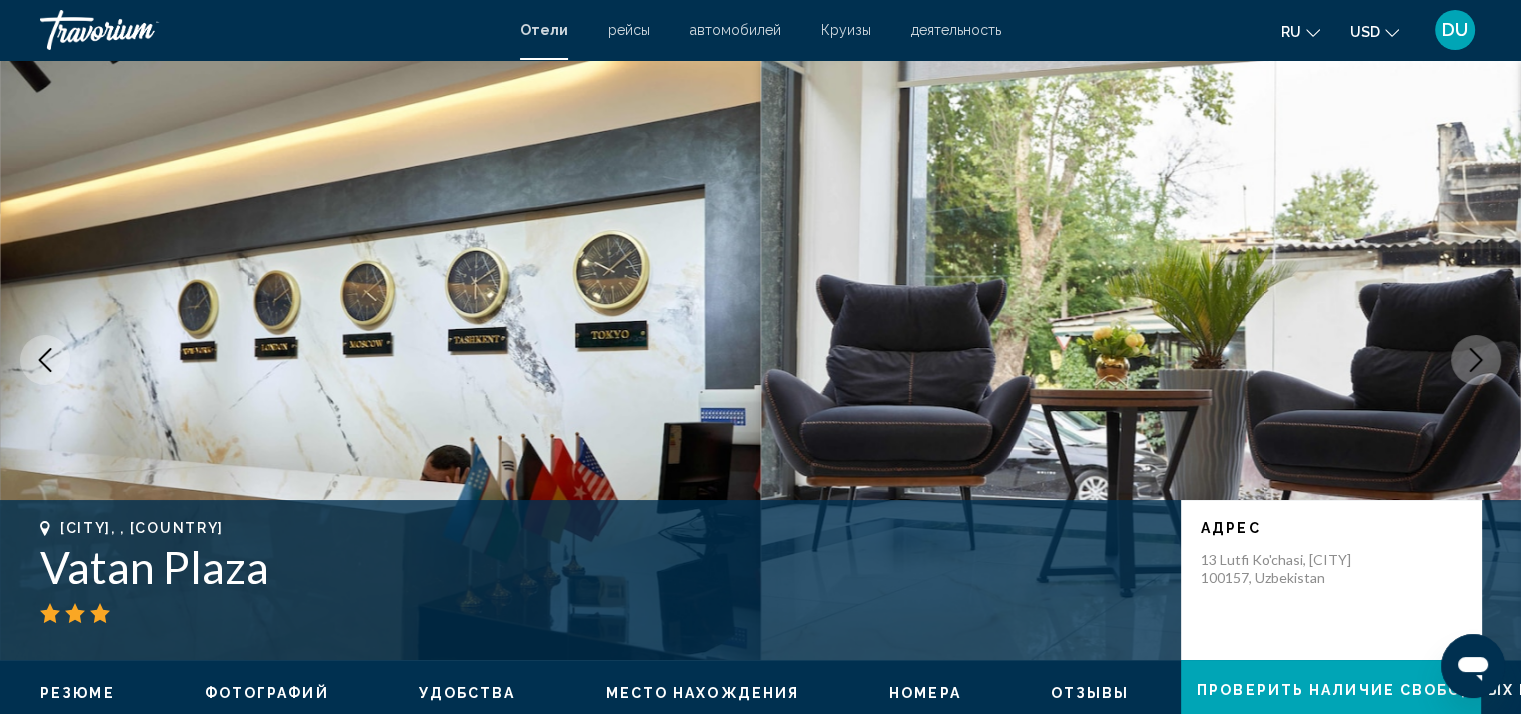 click 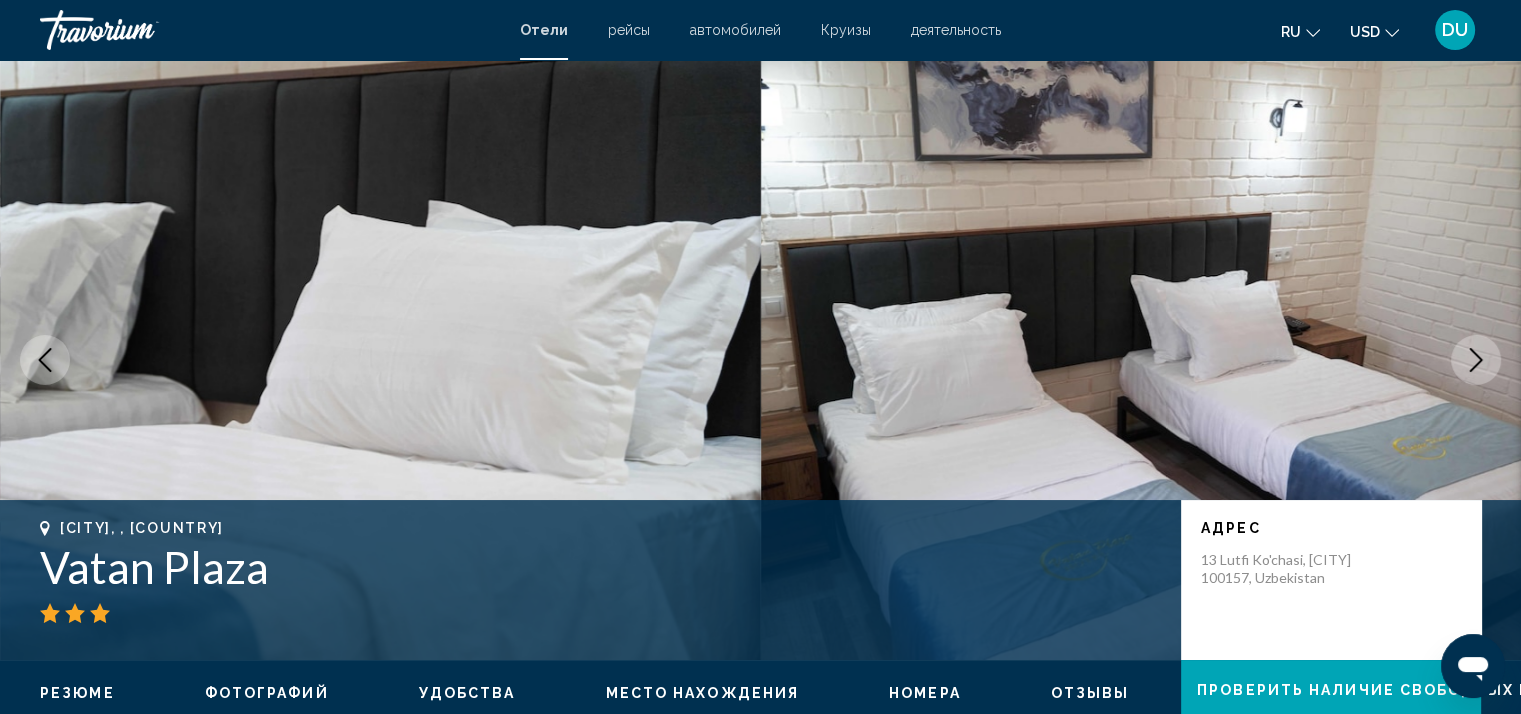 click 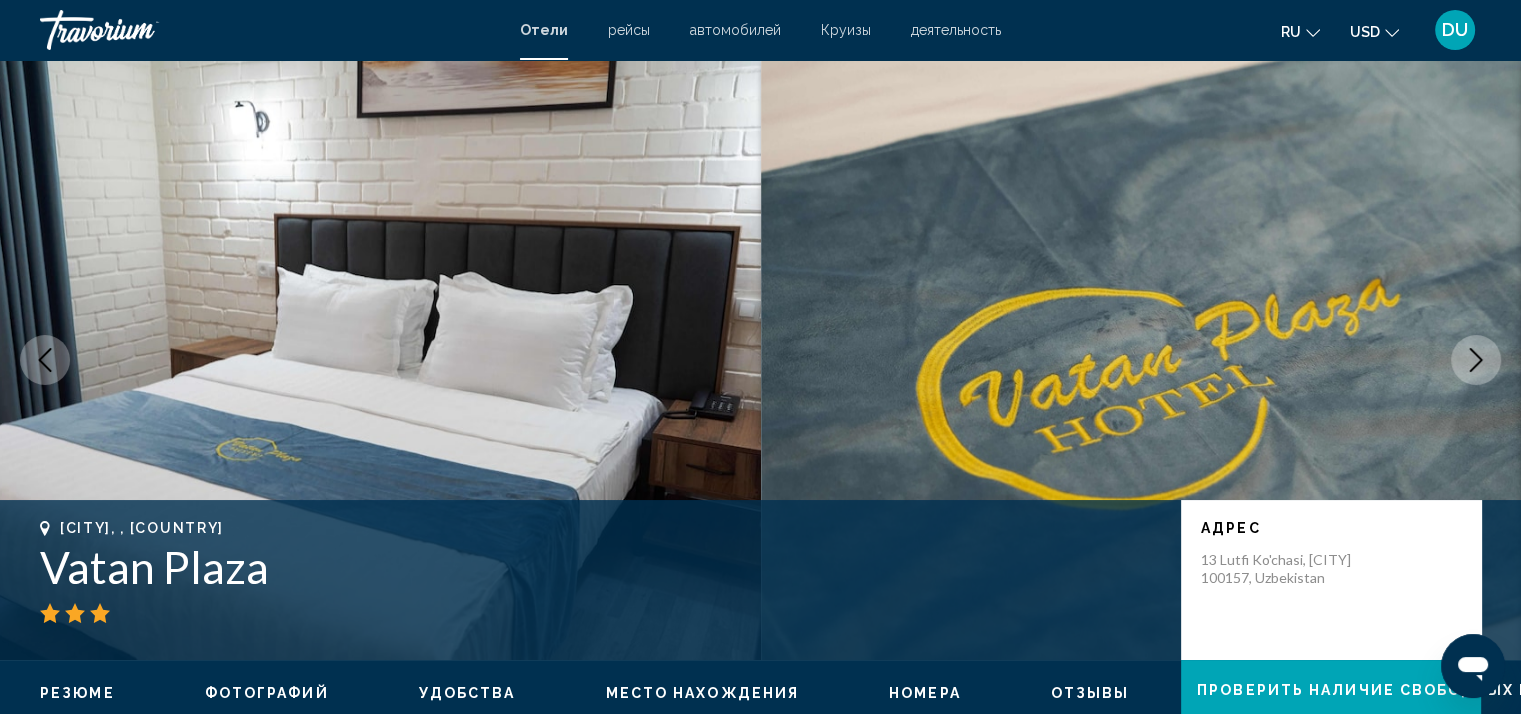 click 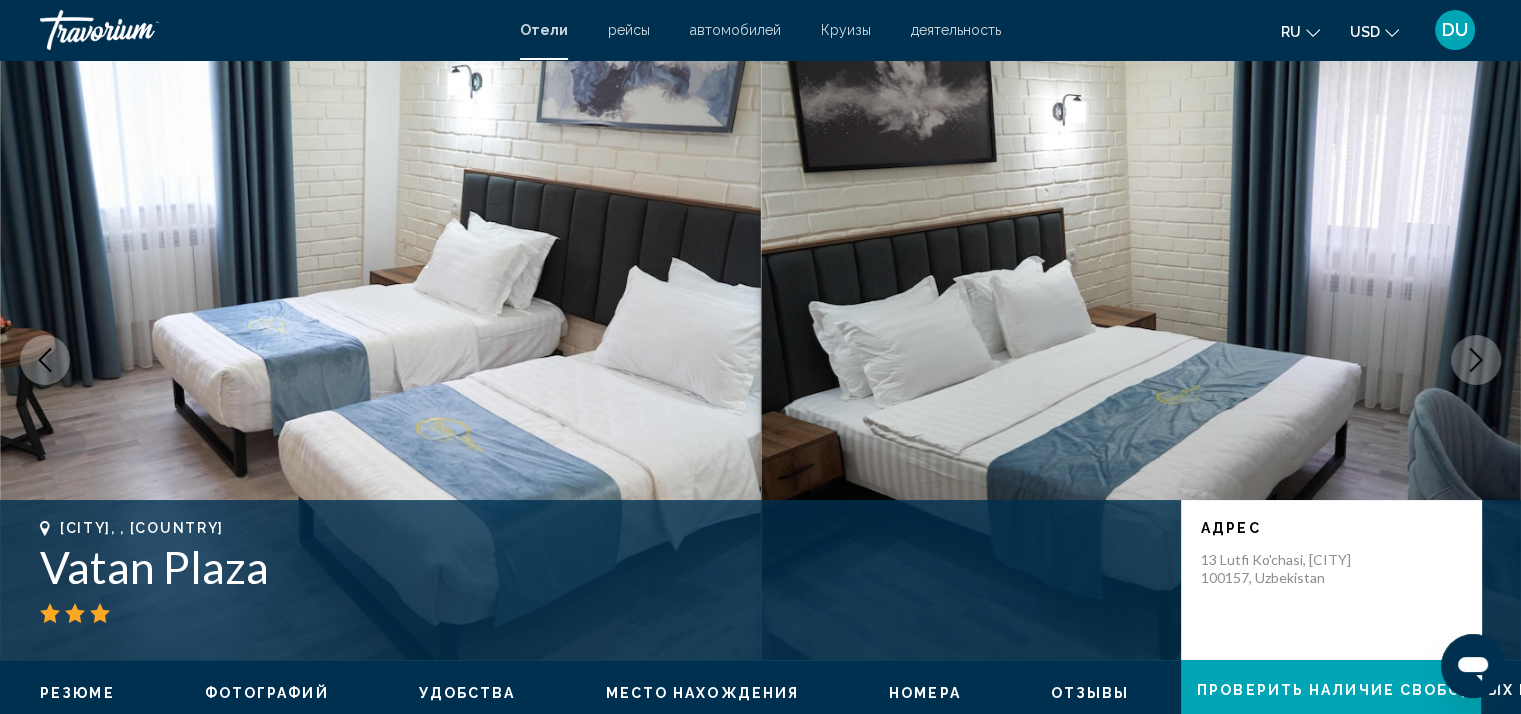click 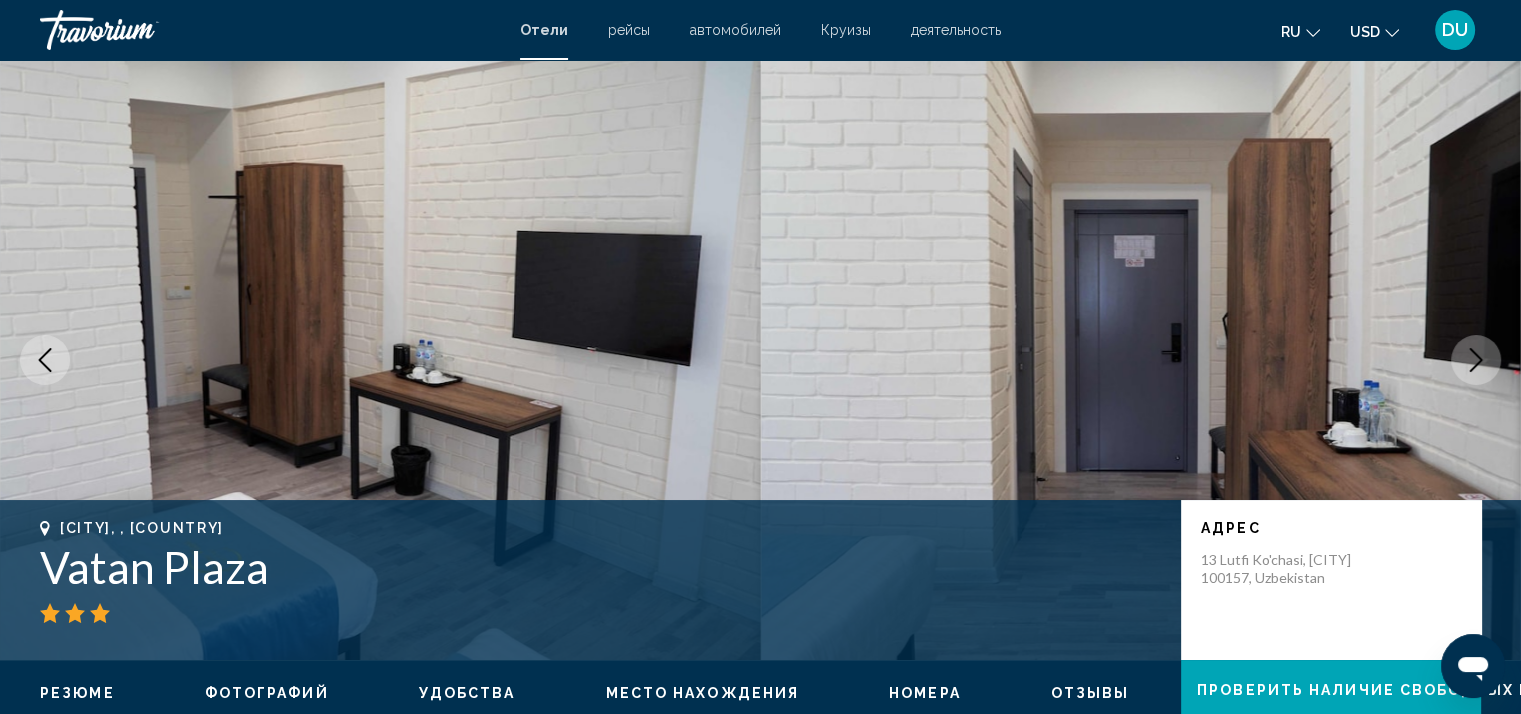 click 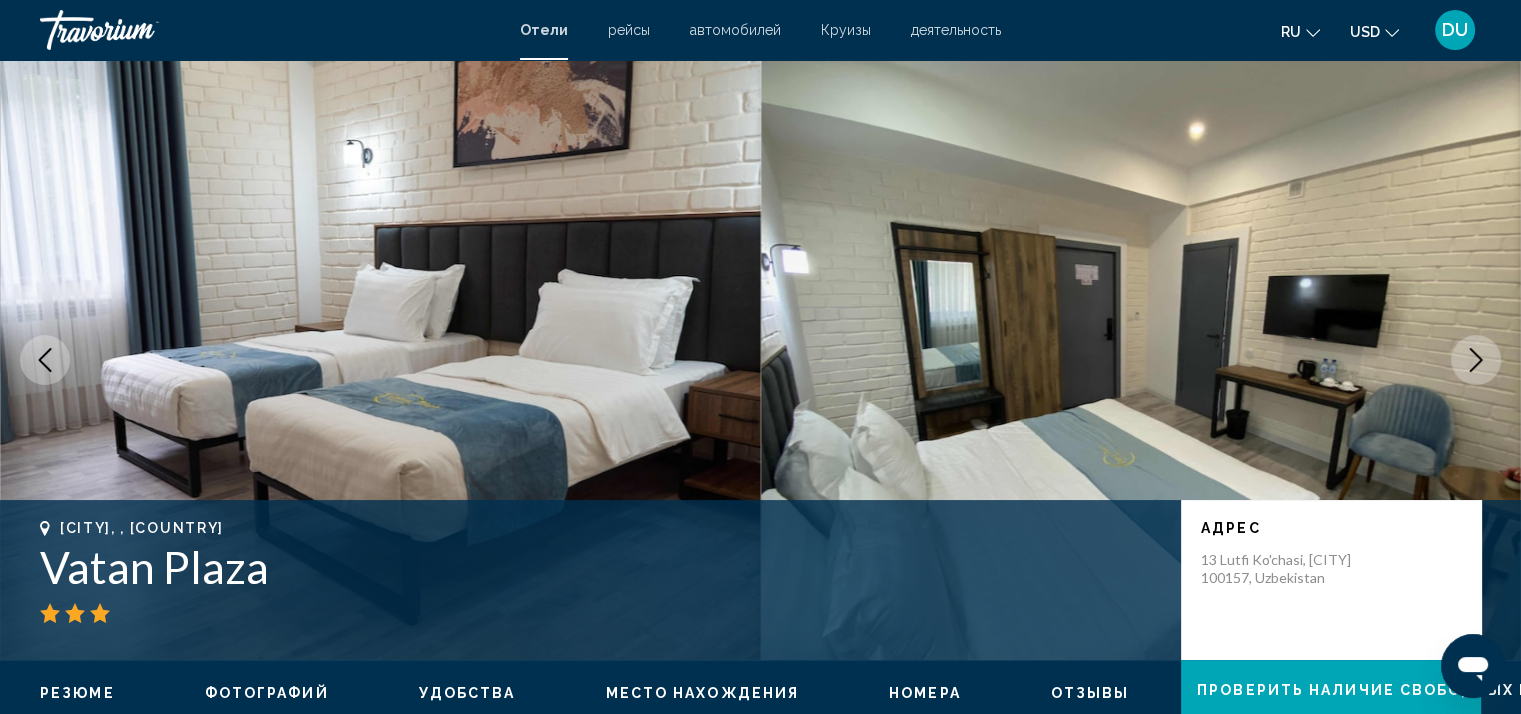 click 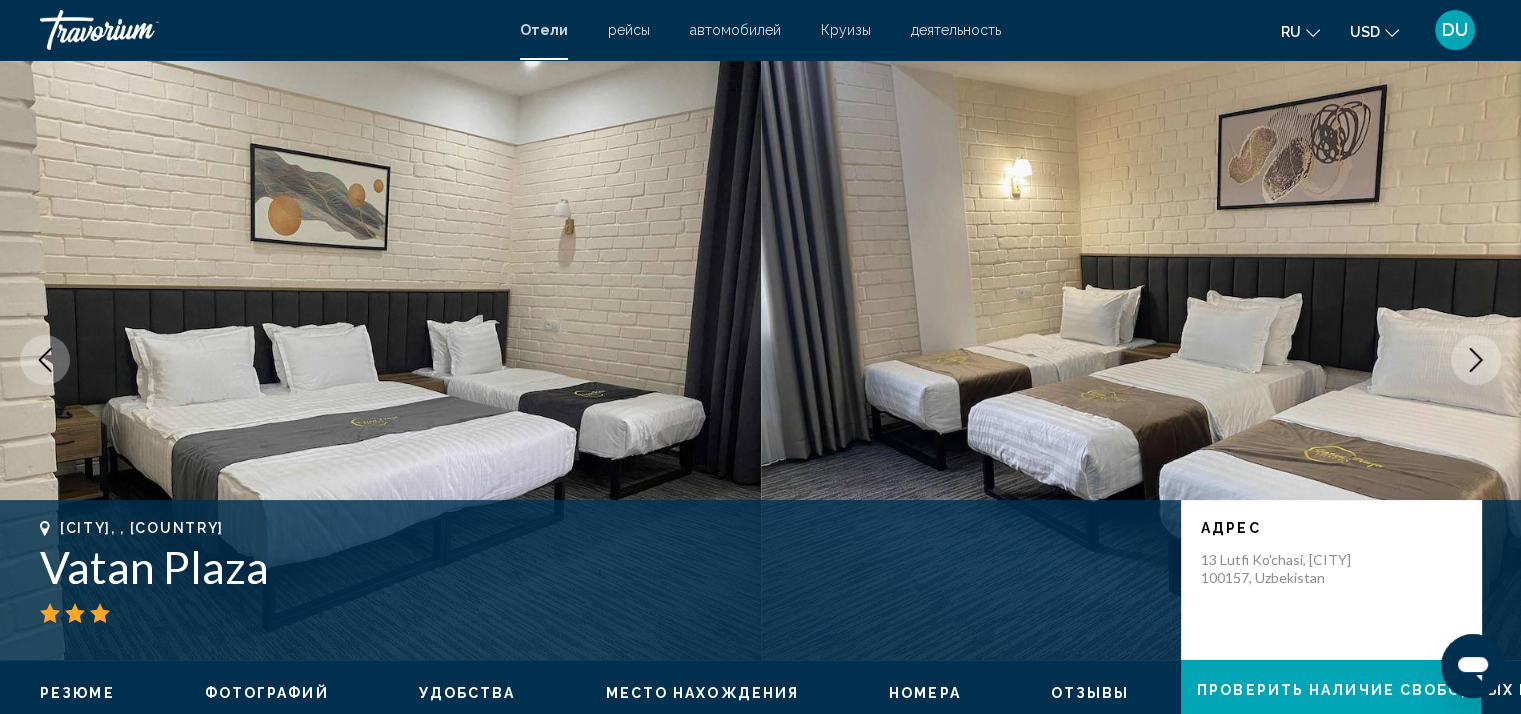 click 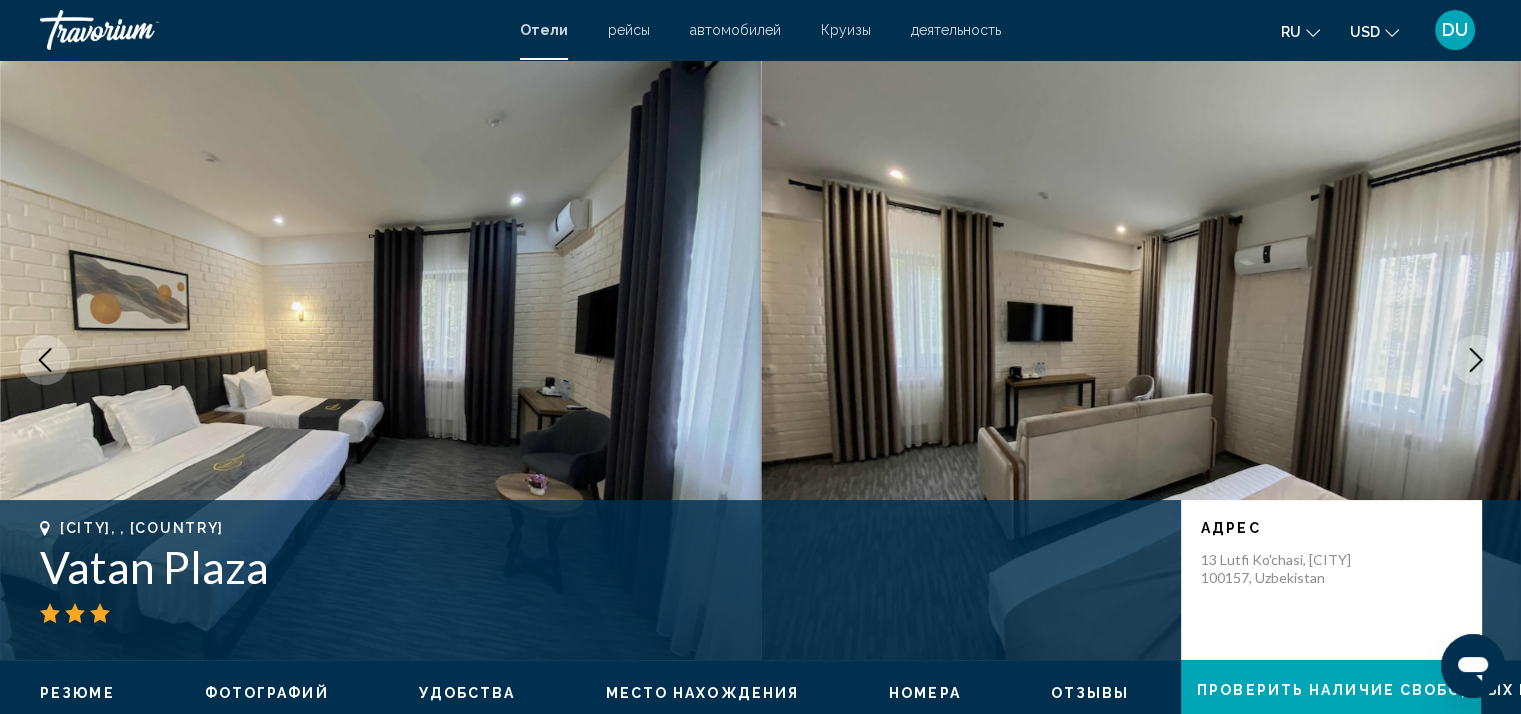 click 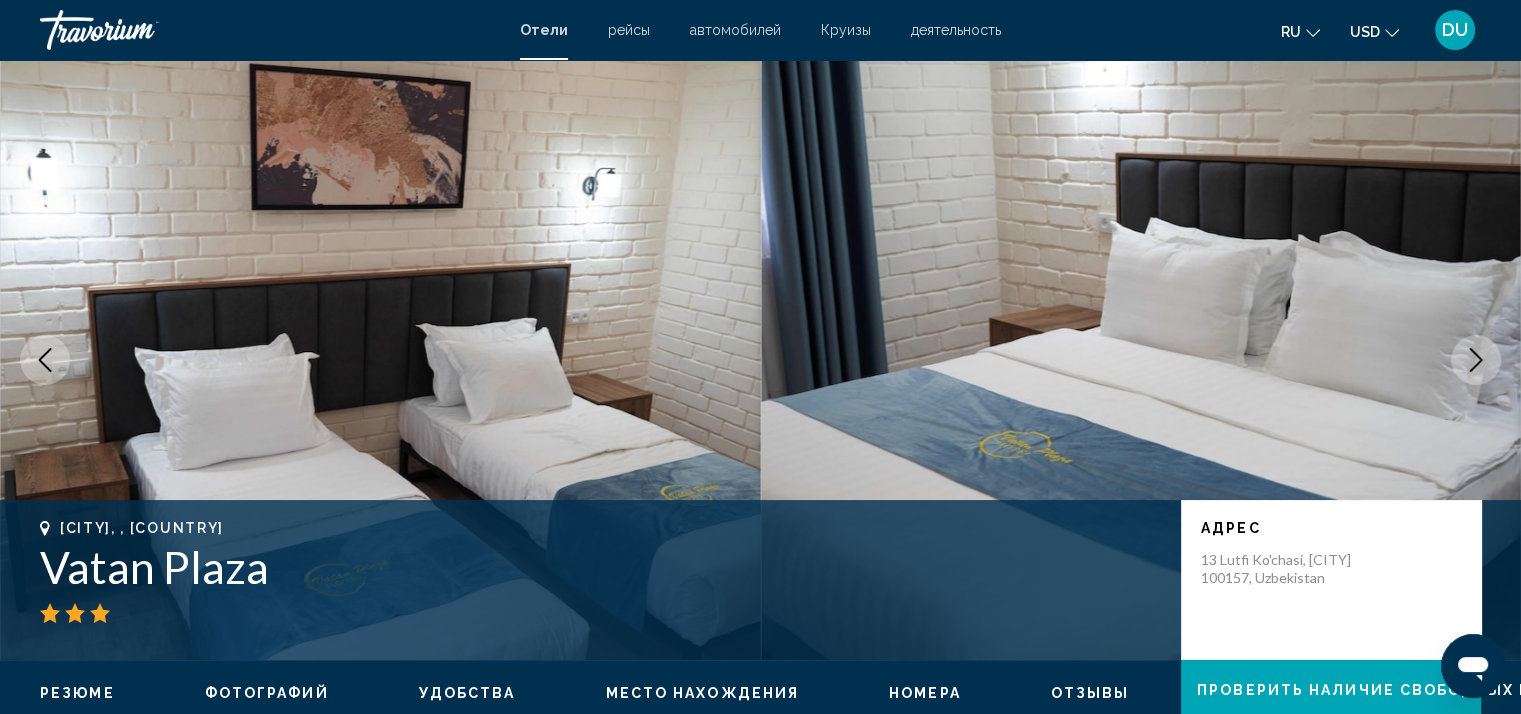 click 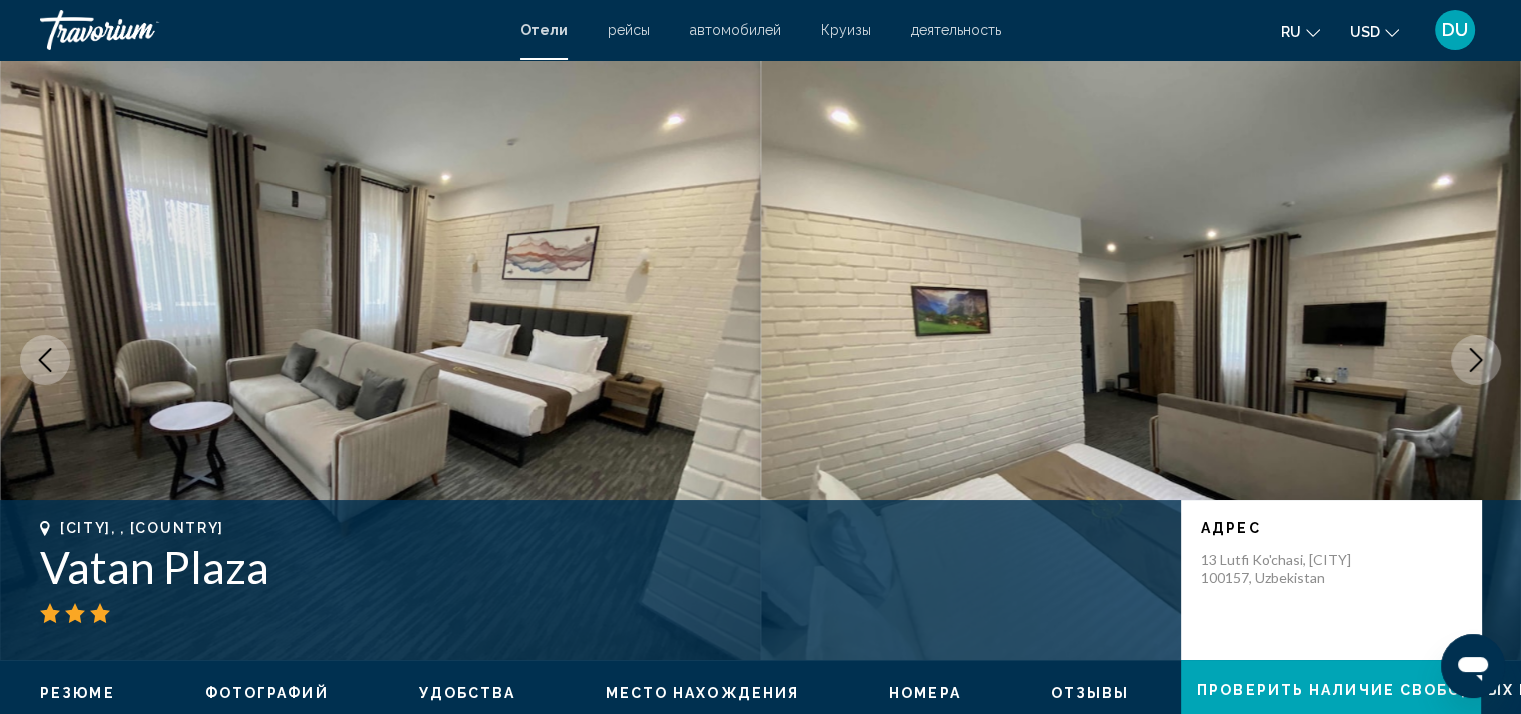 click 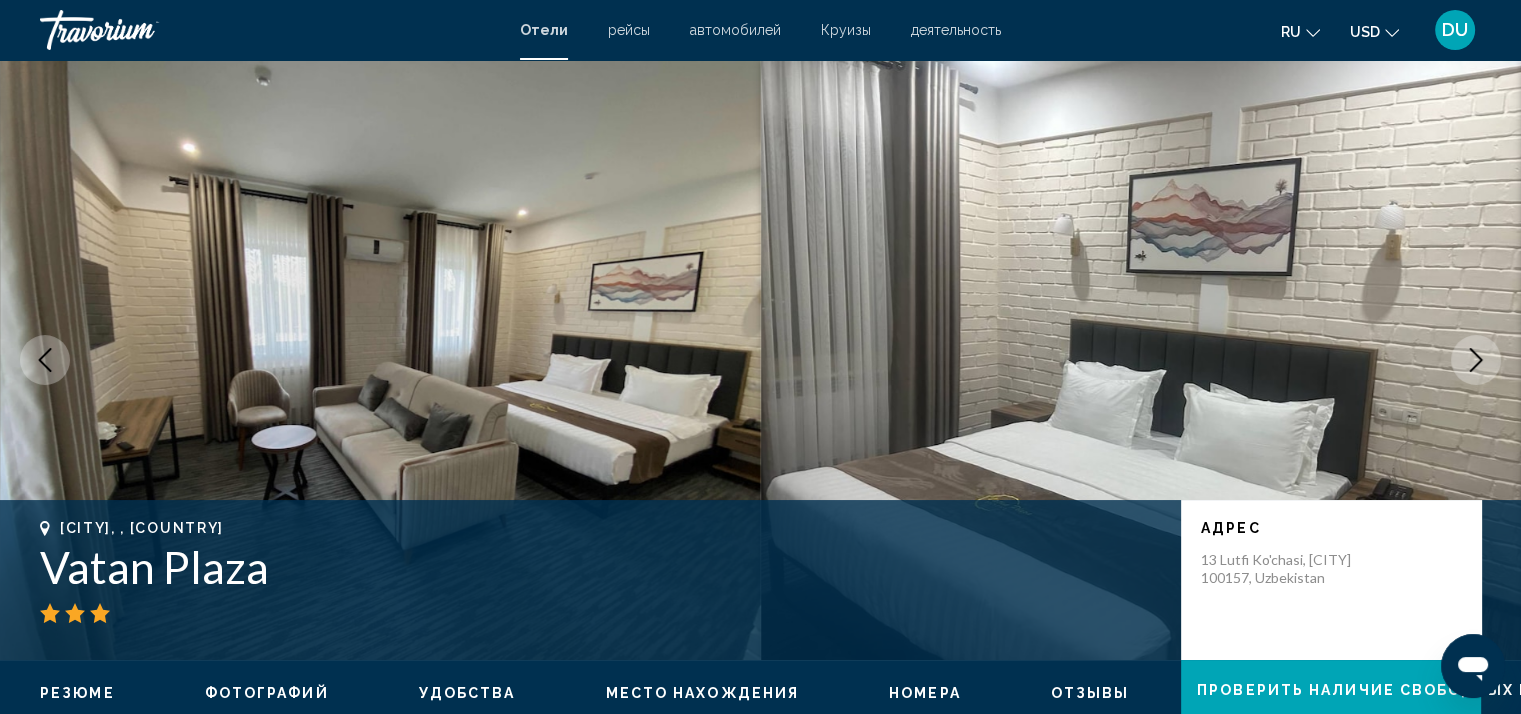 click 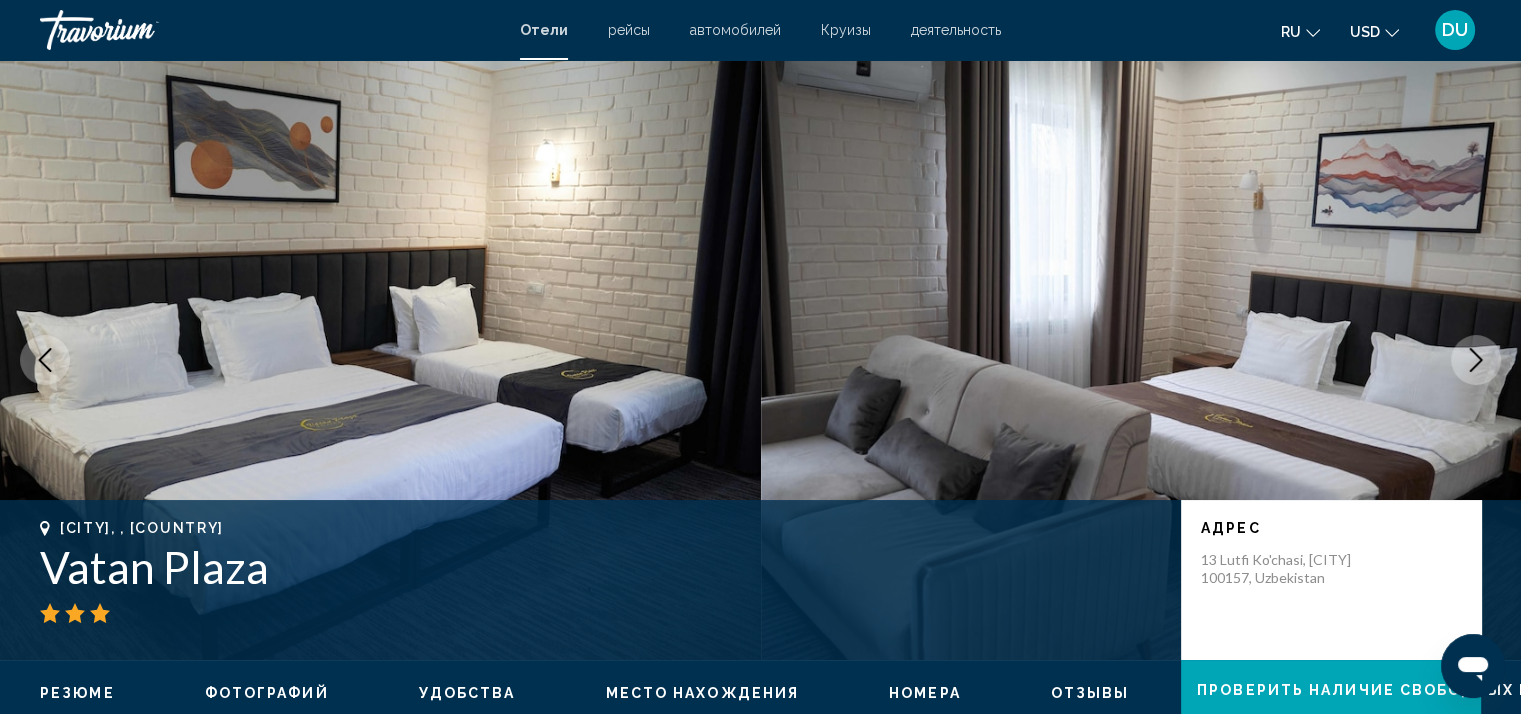 click 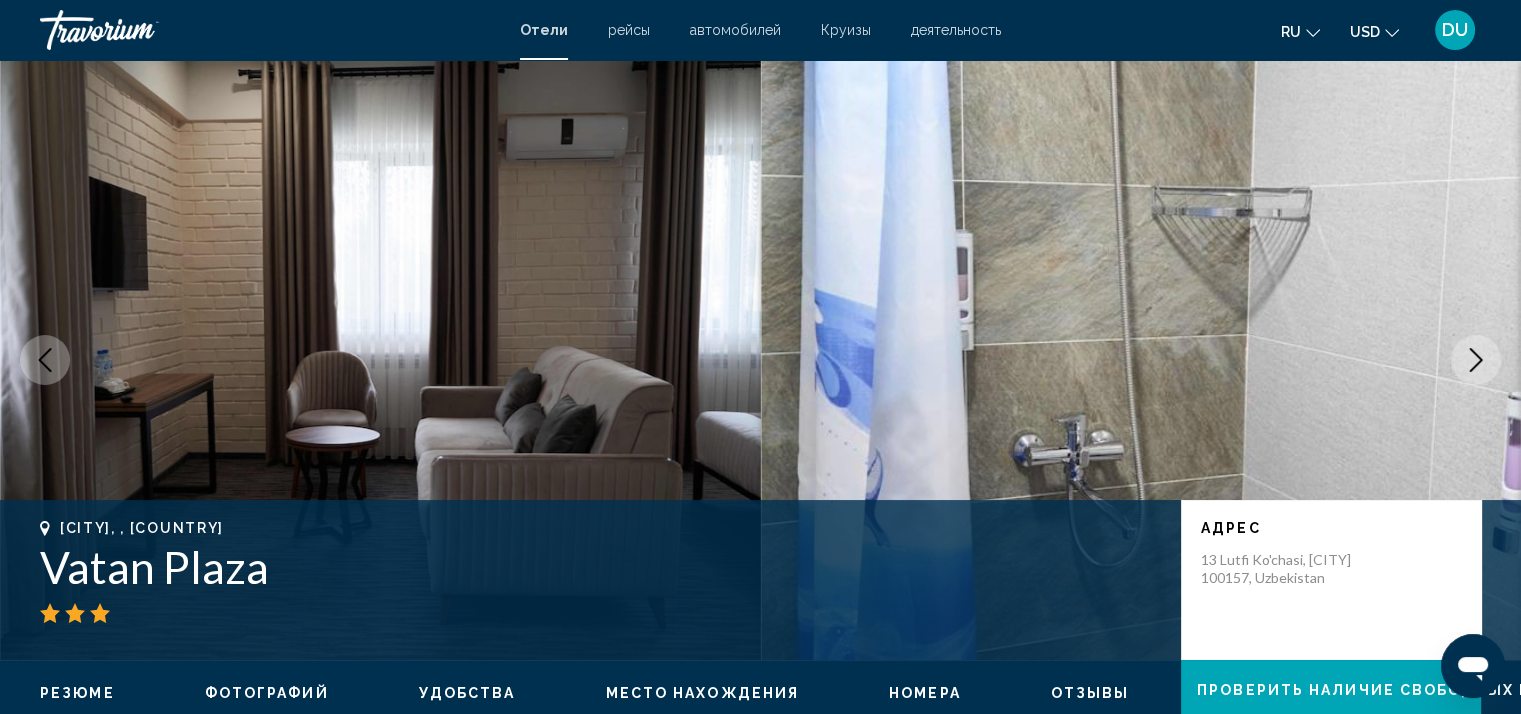 click 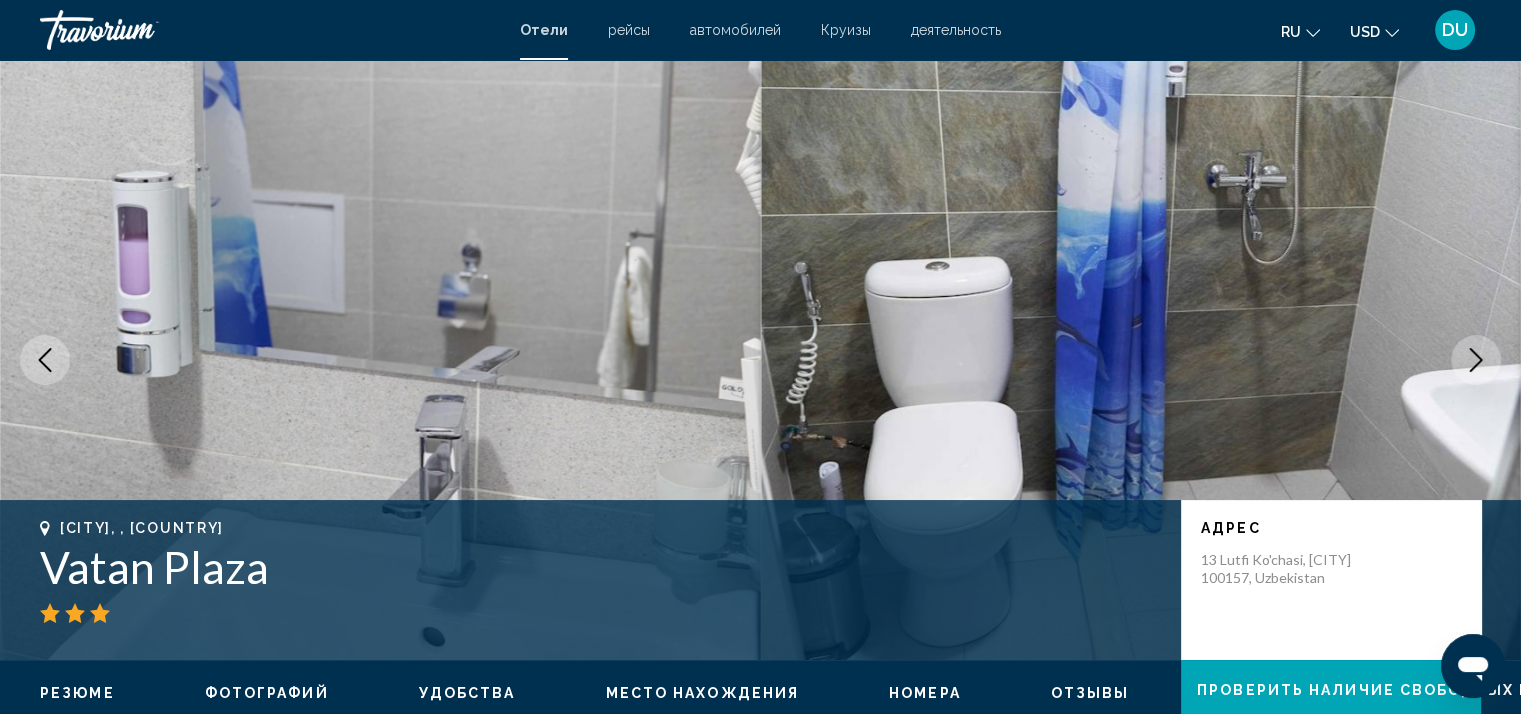 click 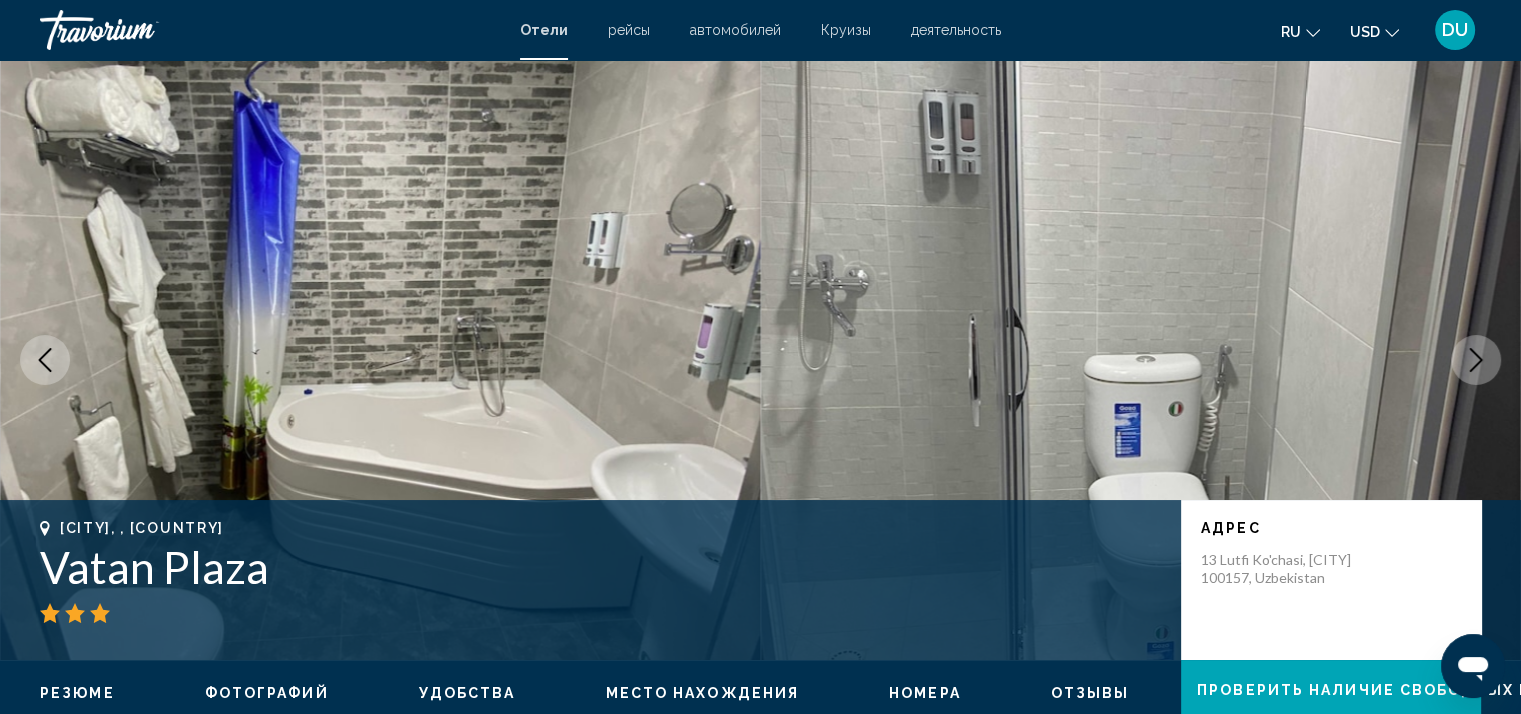 click 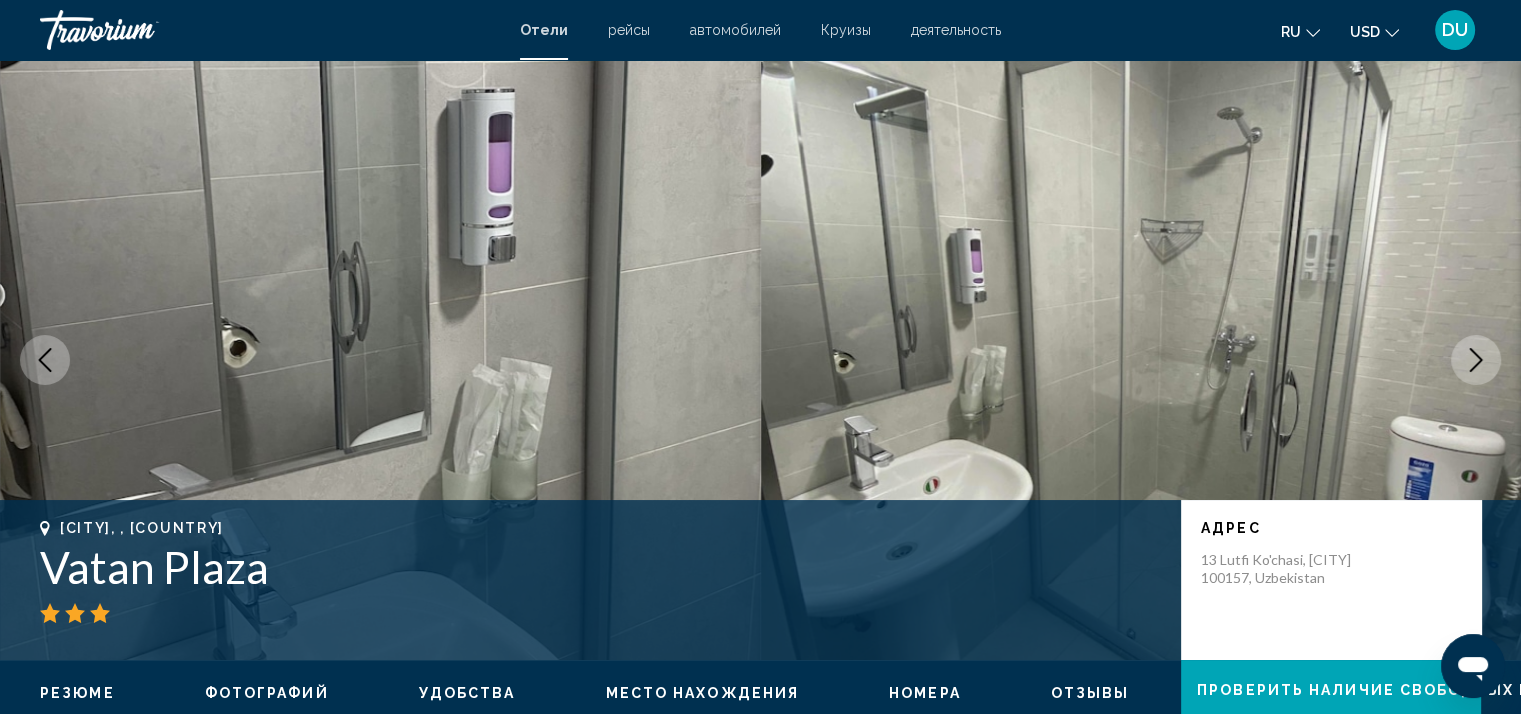 click 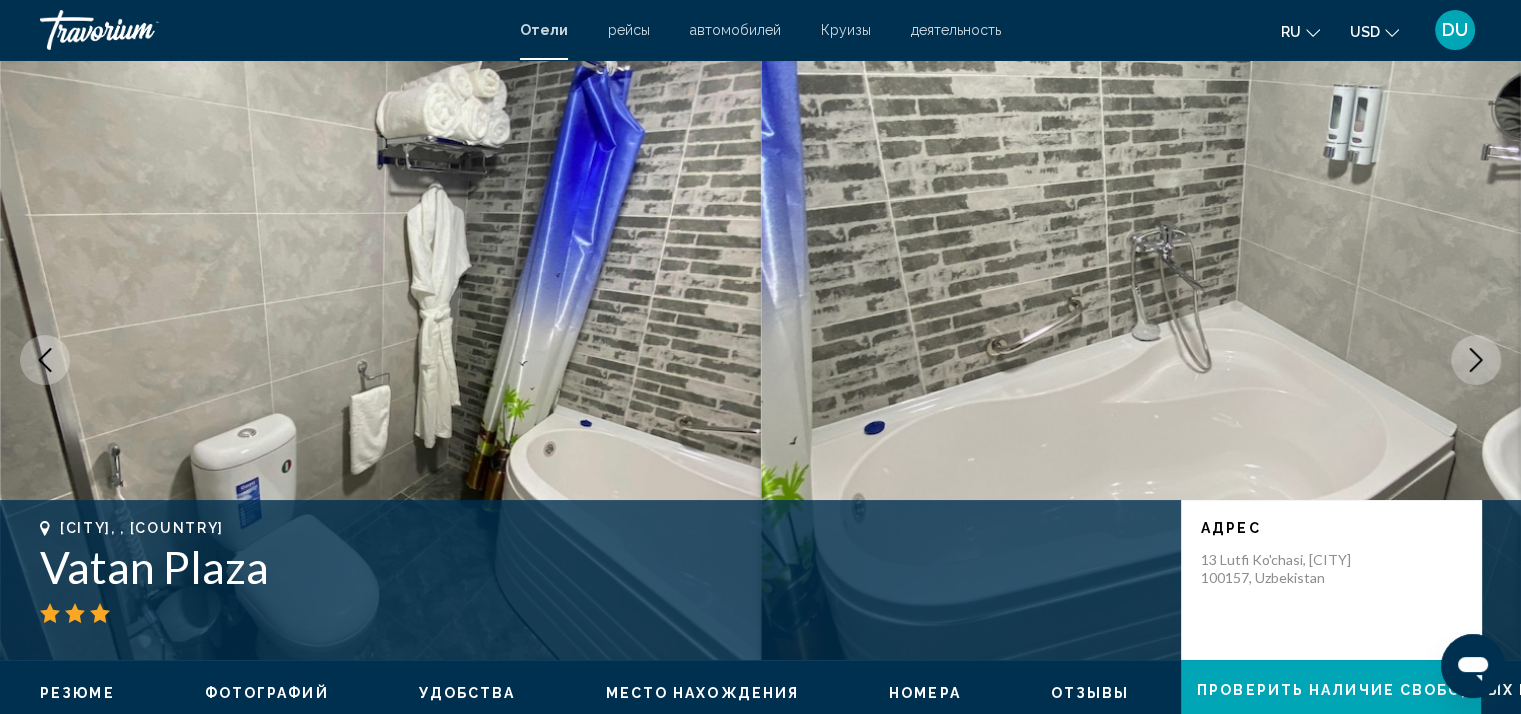 click 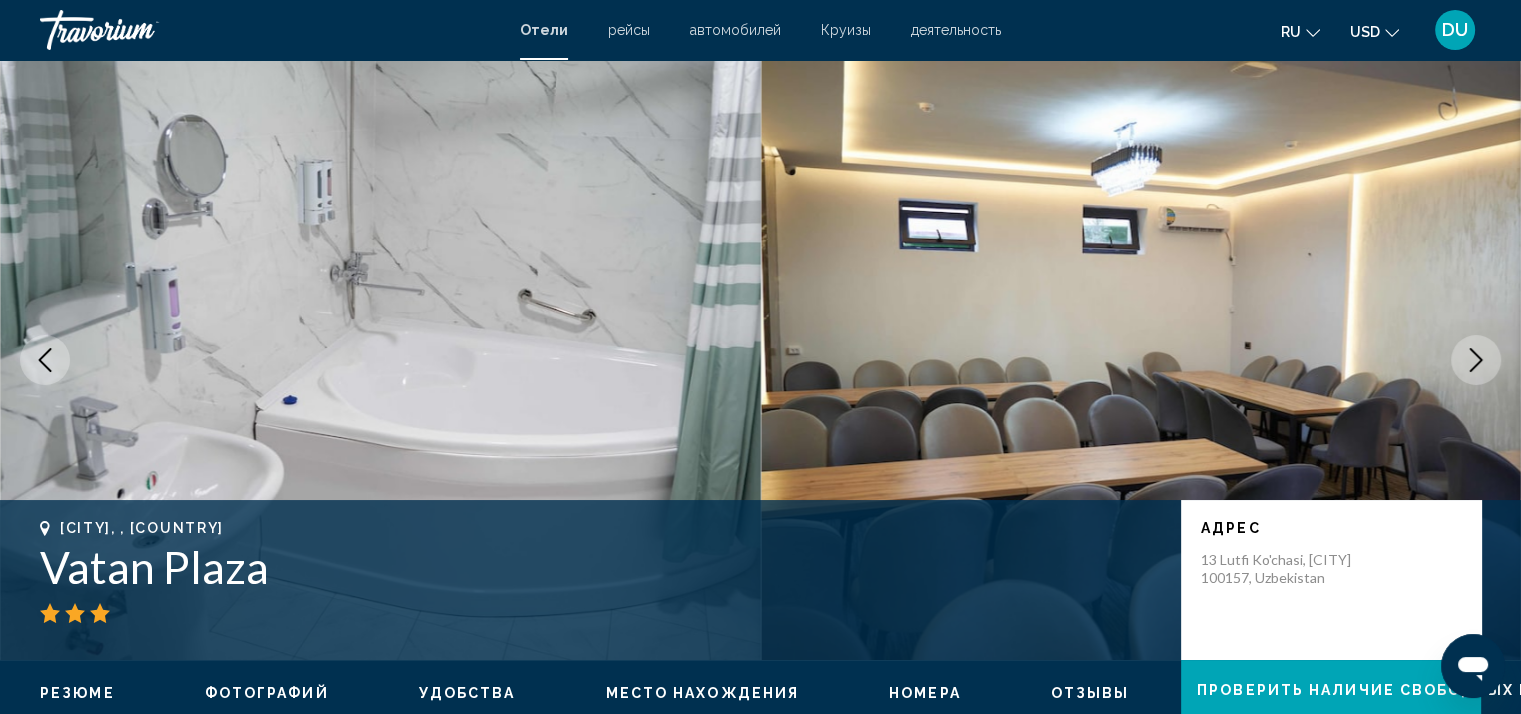 click 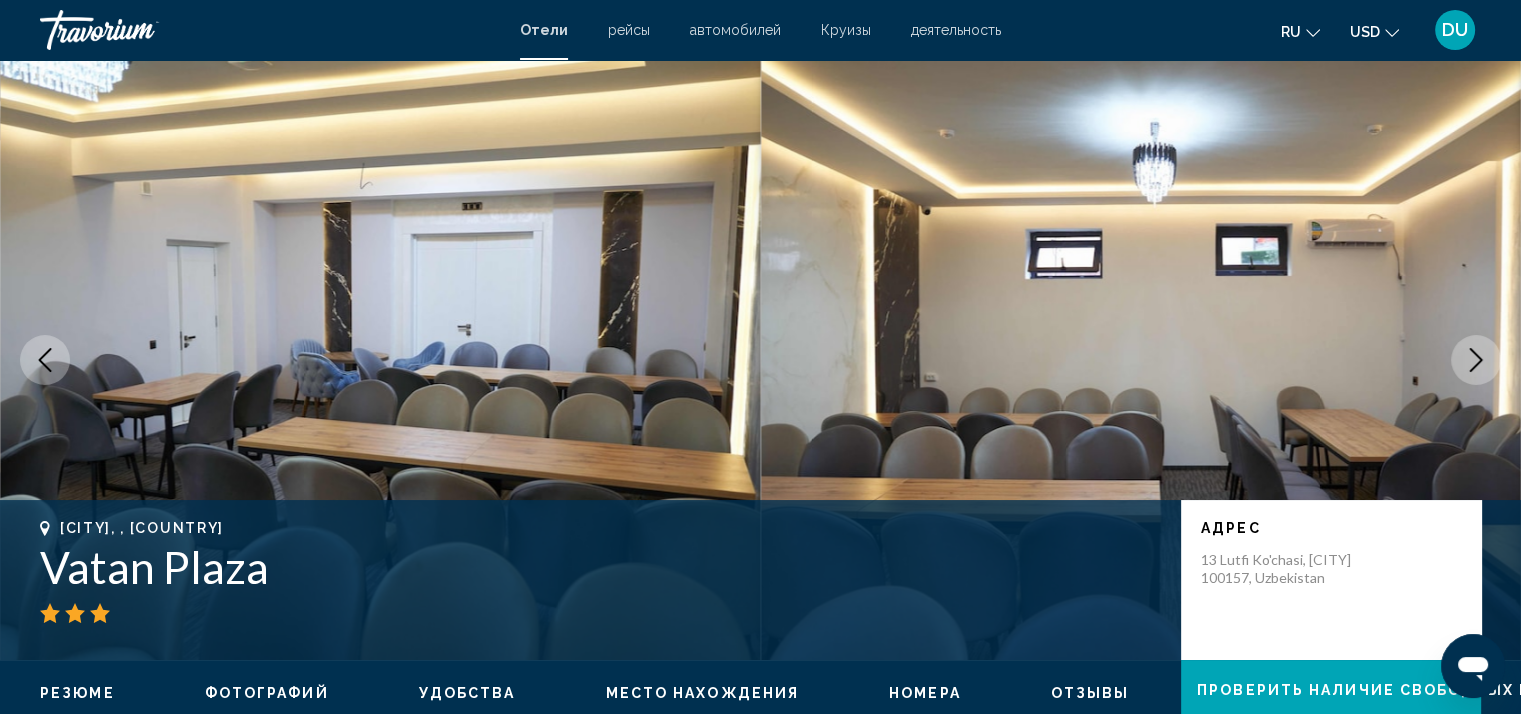 click 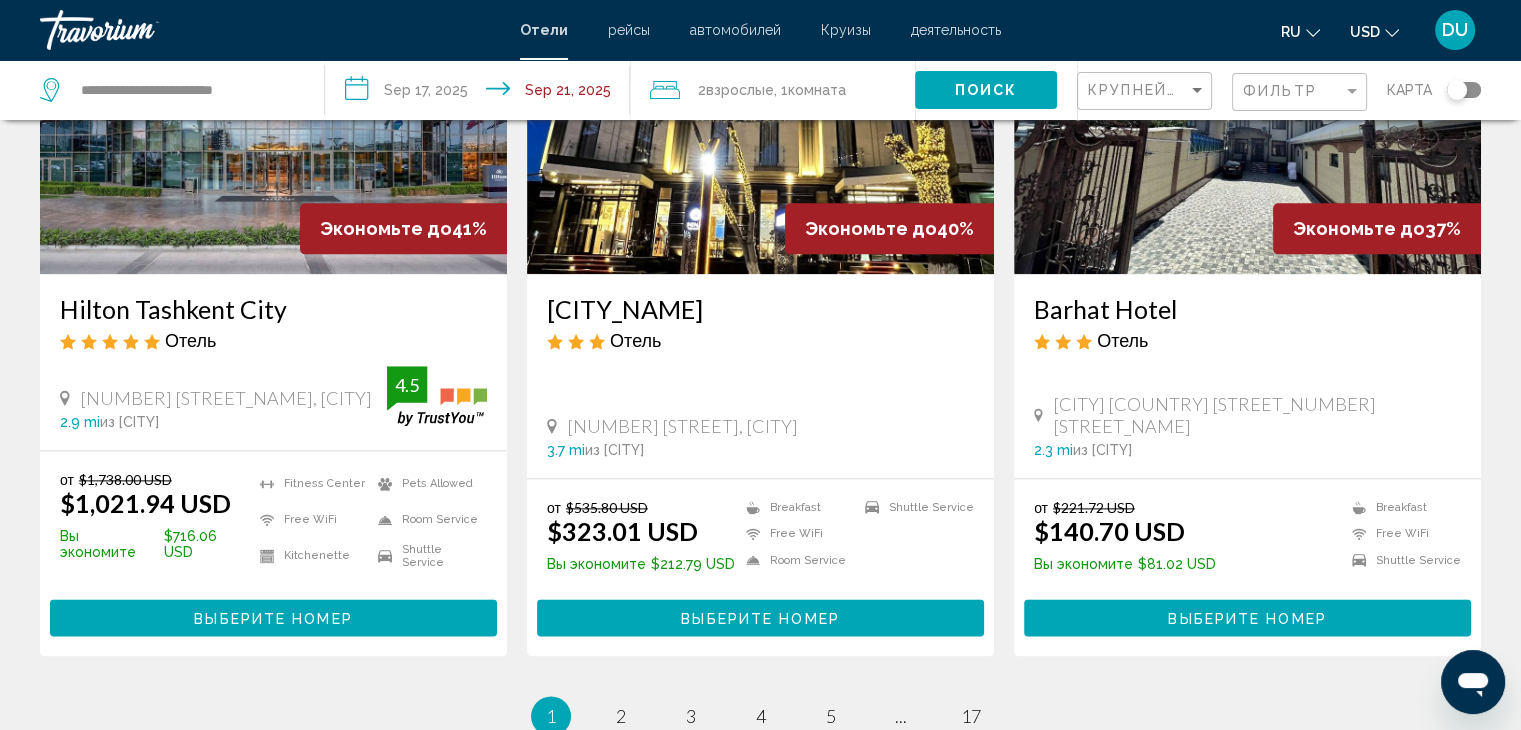 scroll, scrollTop: 2638, scrollLeft: 0, axis: vertical 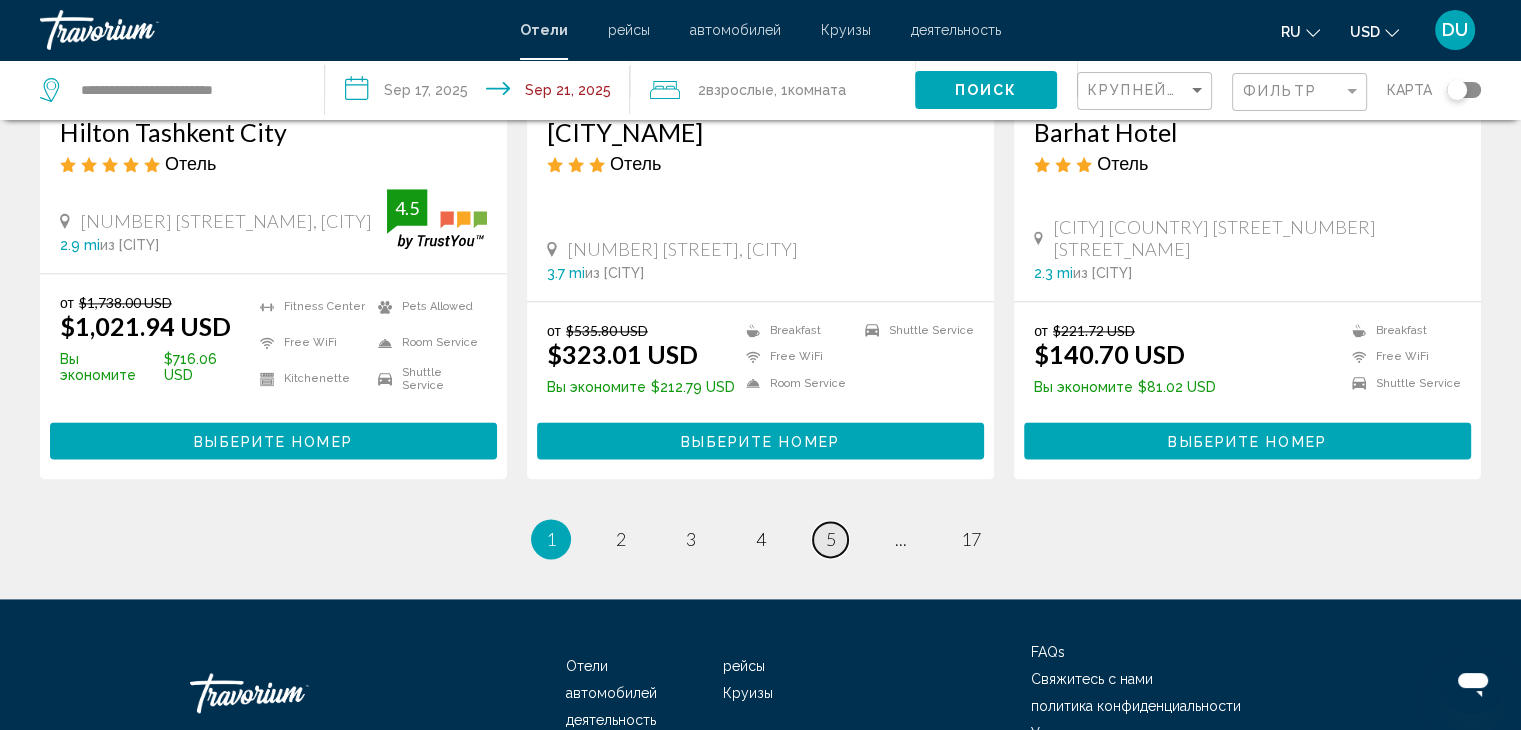 click on "5" at bounding box center (831, 539) 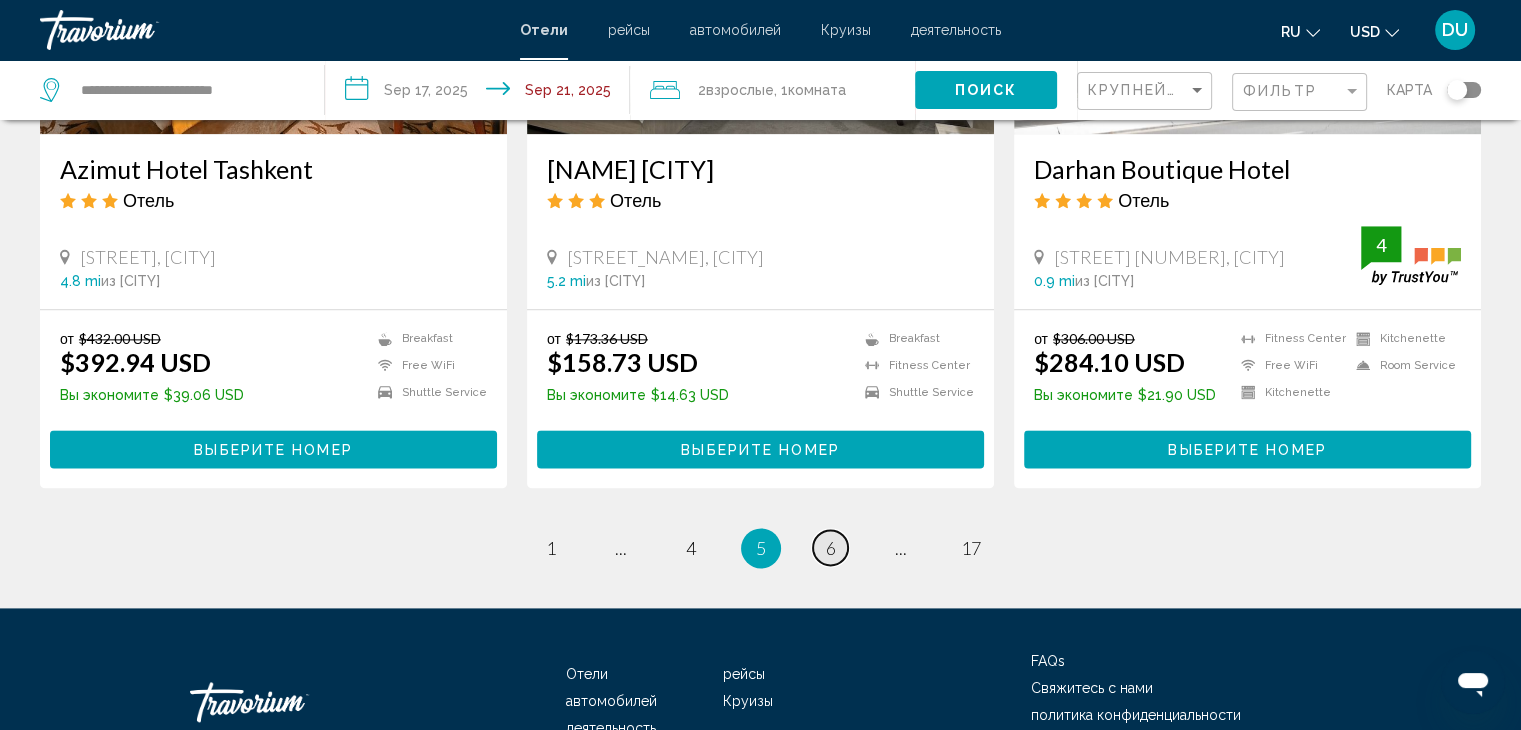 scroll, scrollTop: 2217, scrollLeft: 0, axis: vertical 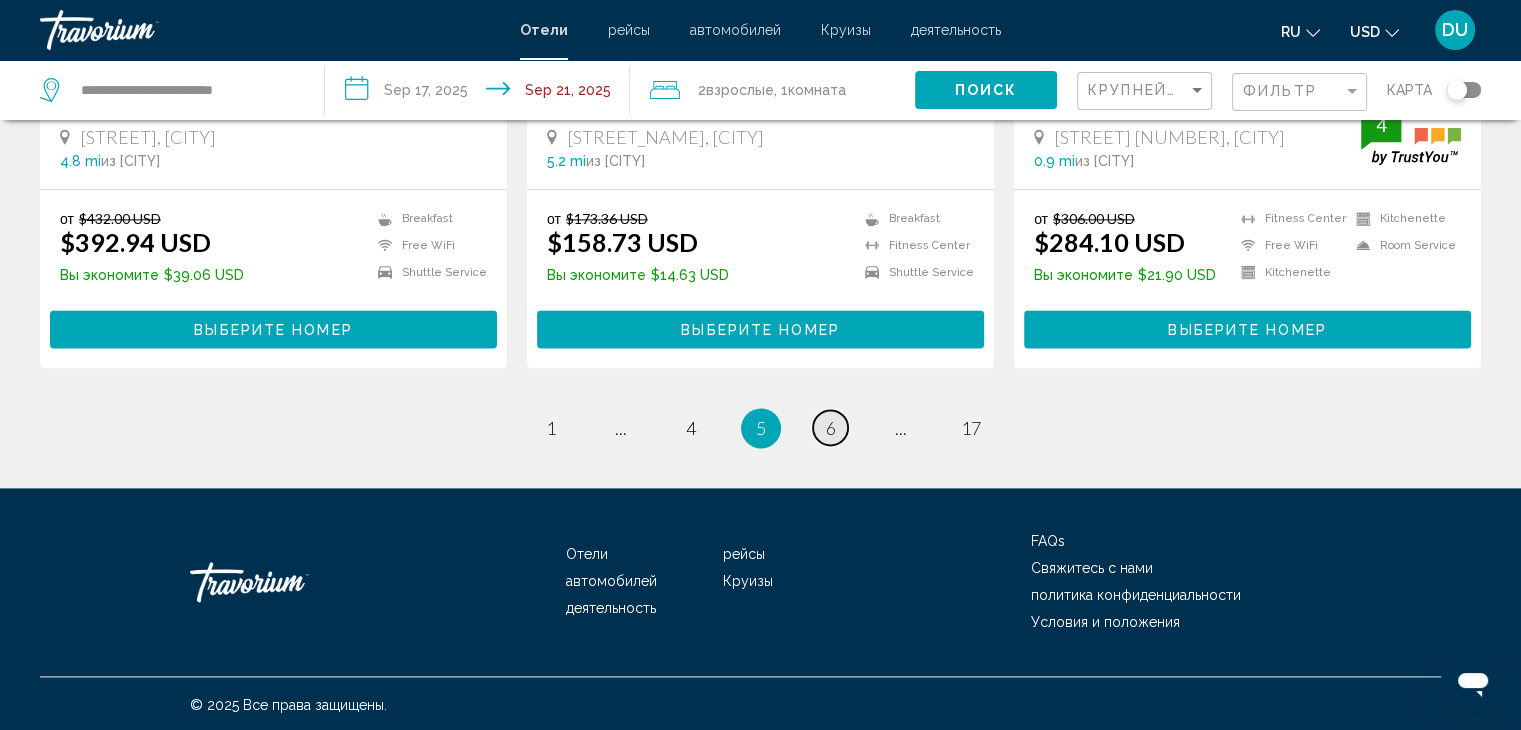click on "6" at bounding box center (831, 428) 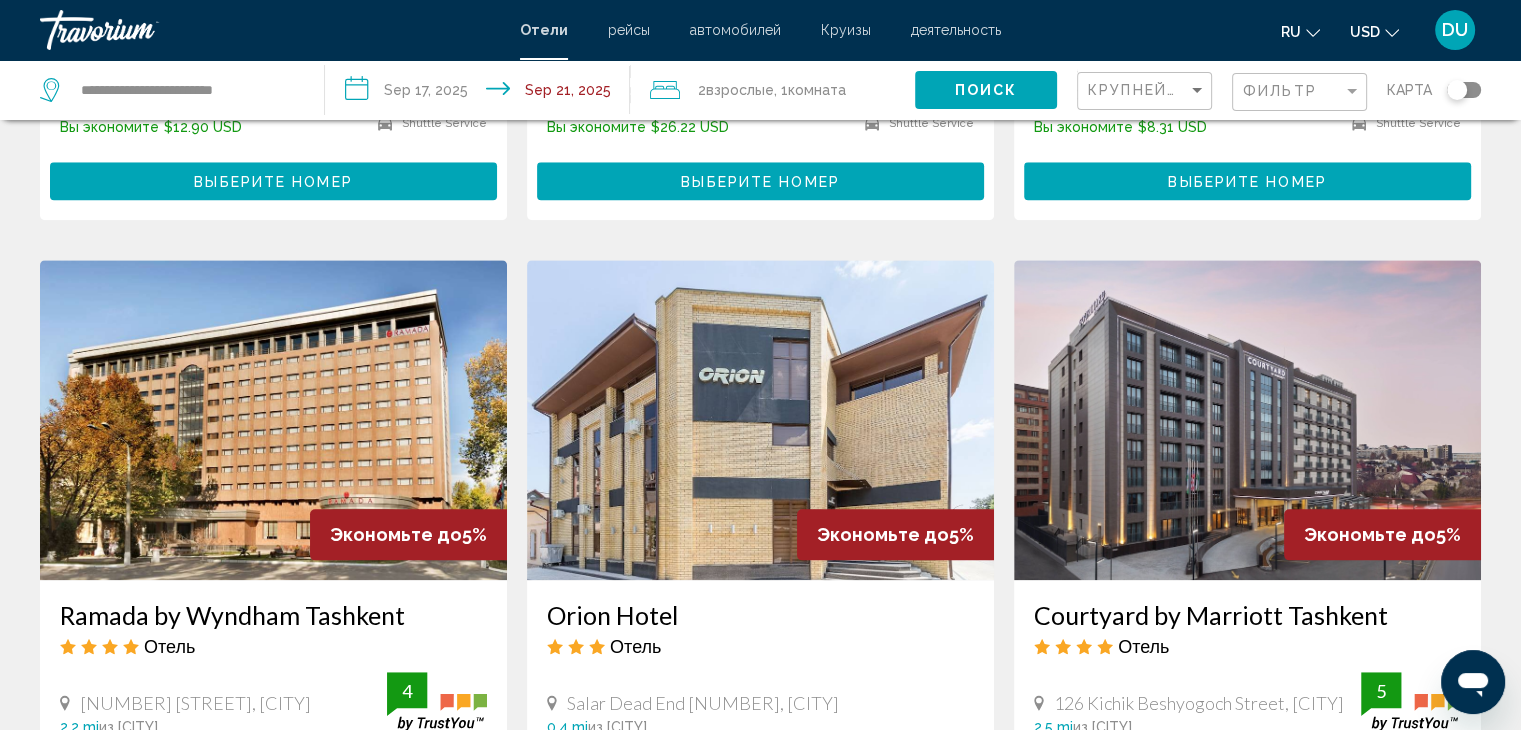 scroll, scrollTop: 2300, scrollLeft: 0, axis: vertical 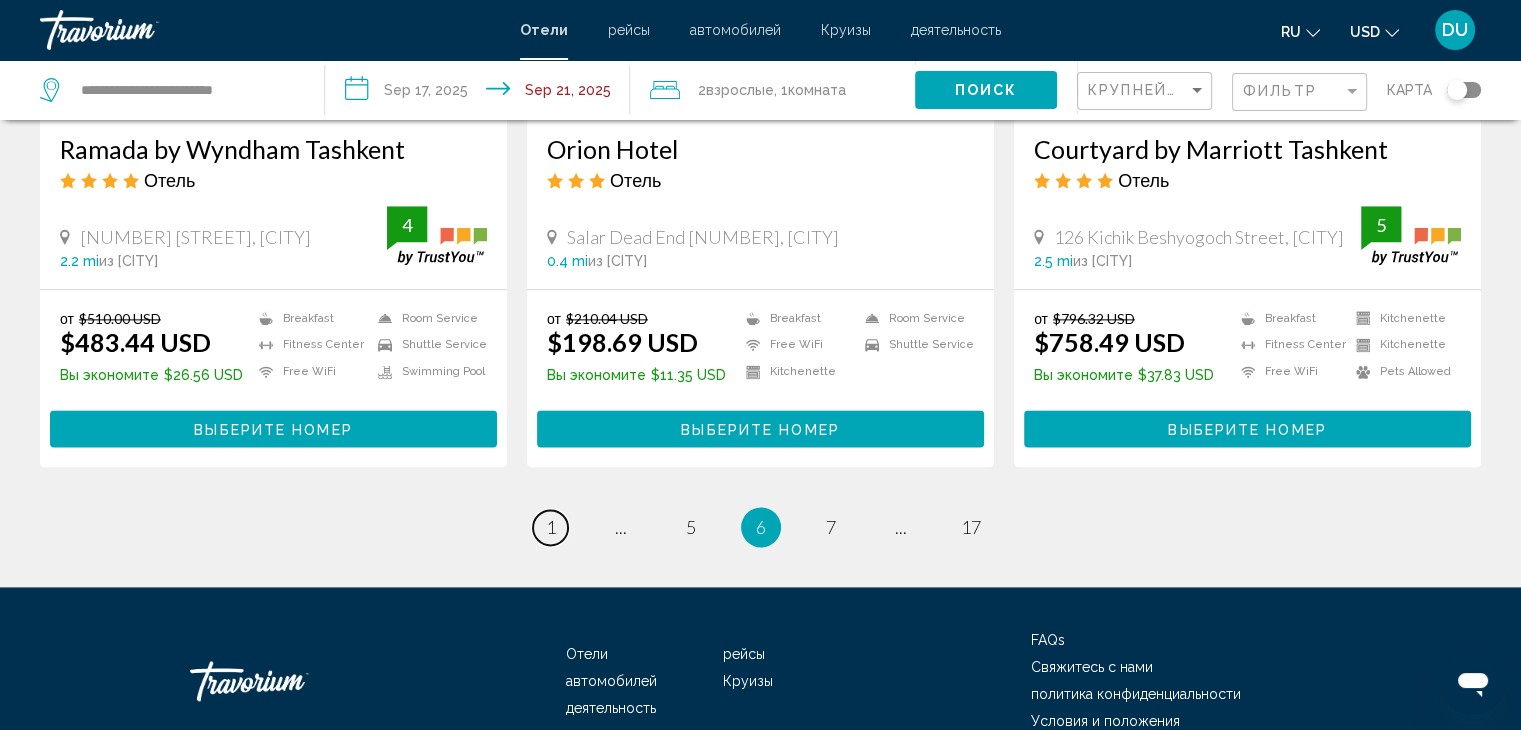 click on "1" at bounding box center [551, 527] 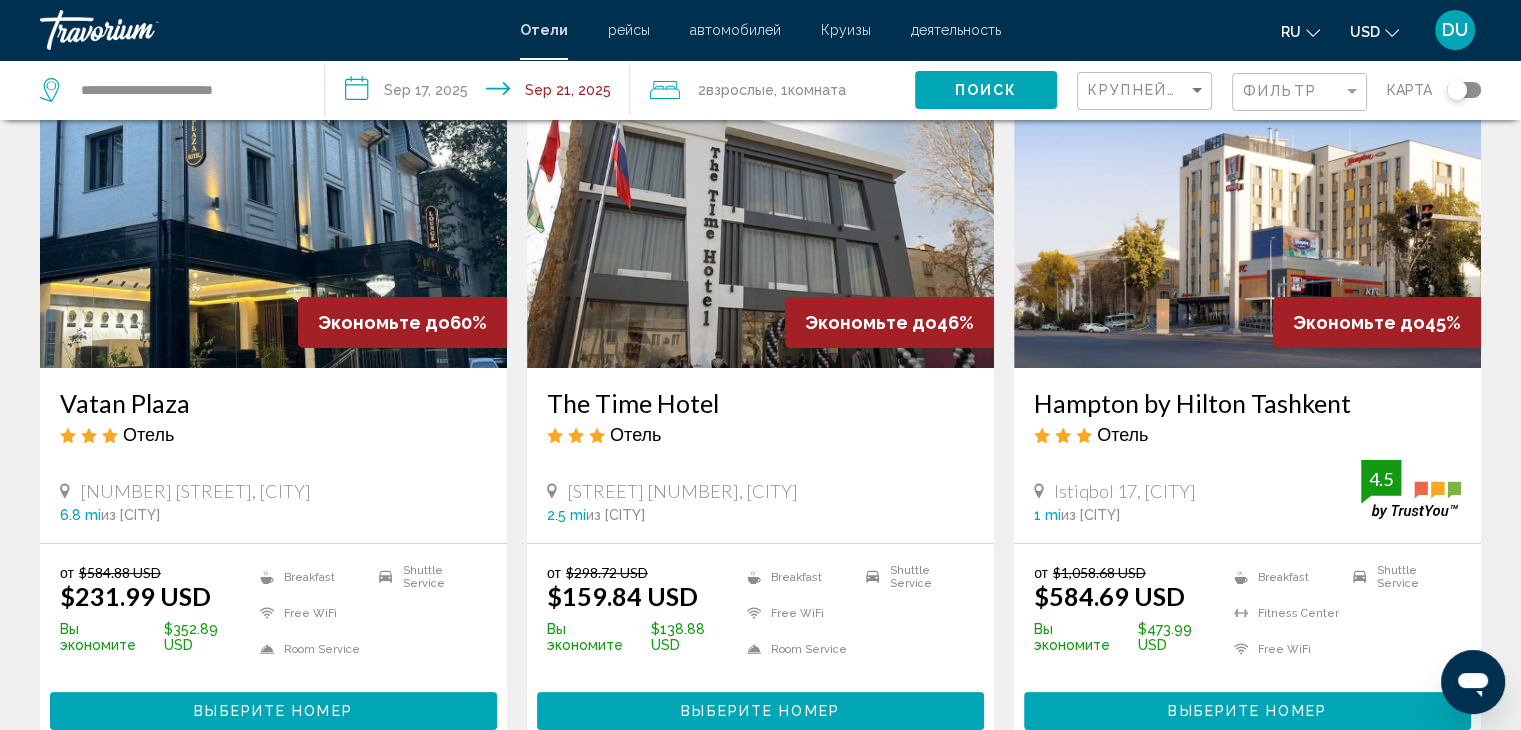 scroll, scrollTop: 0, scrollLeft: 0, axis: both 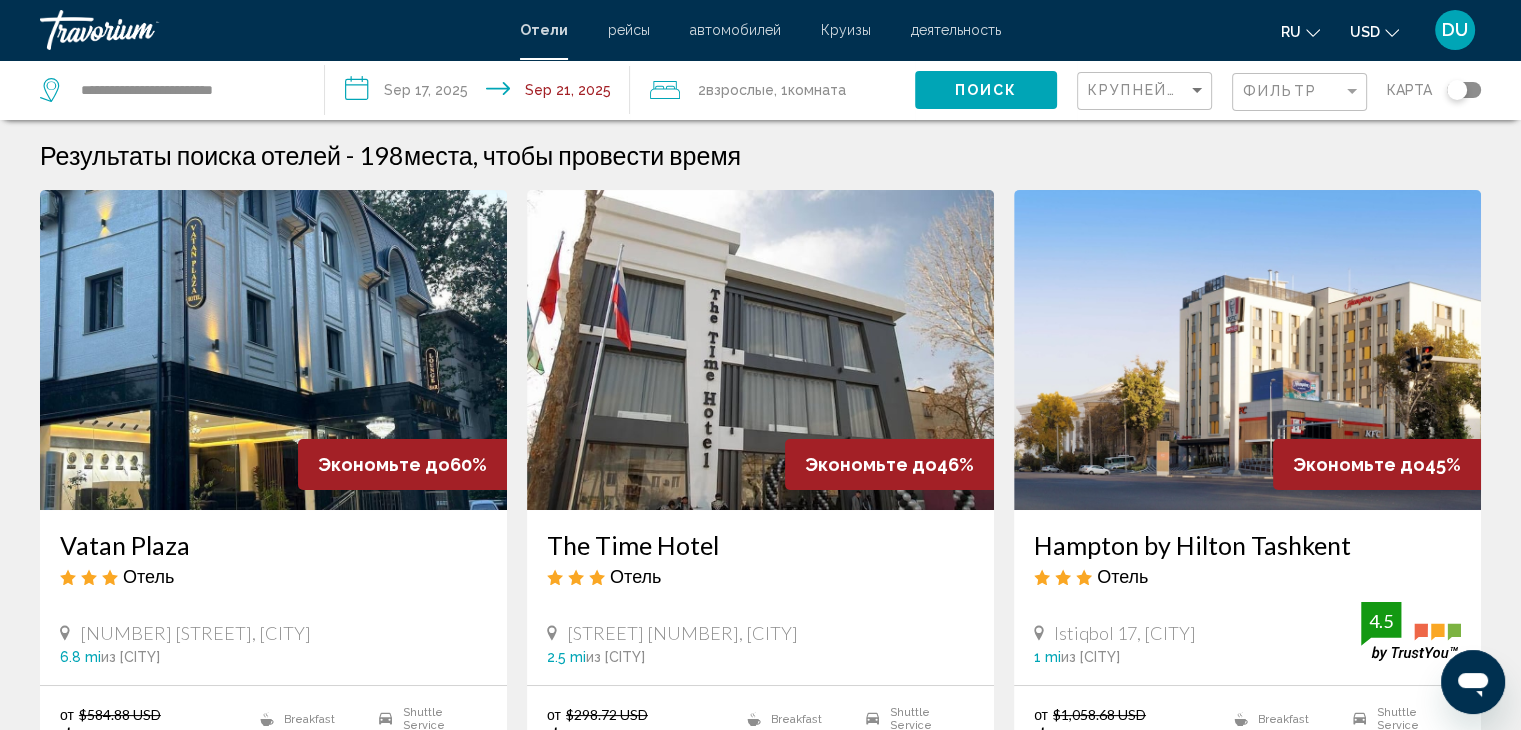 click at bounding box center [273, 350] 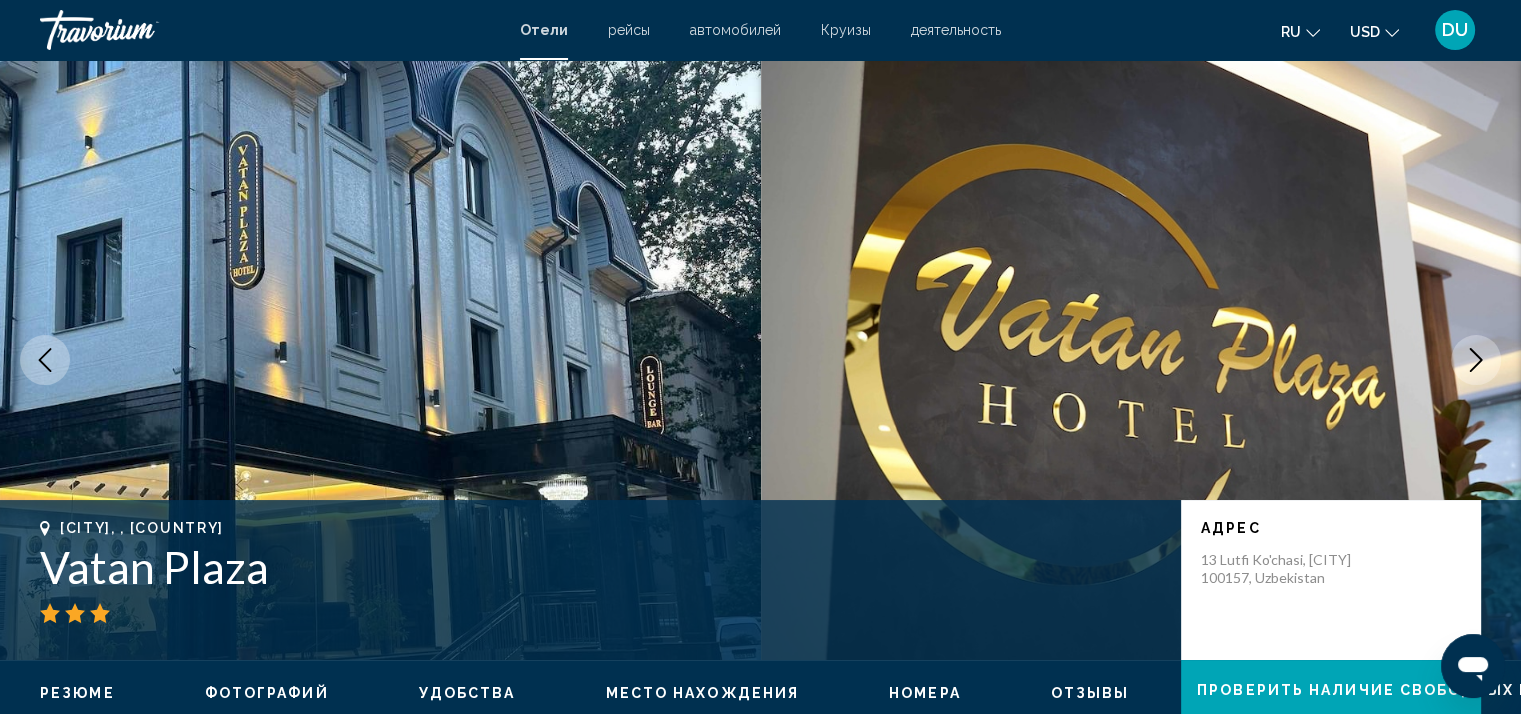 click at bounding box center (1141, 360) 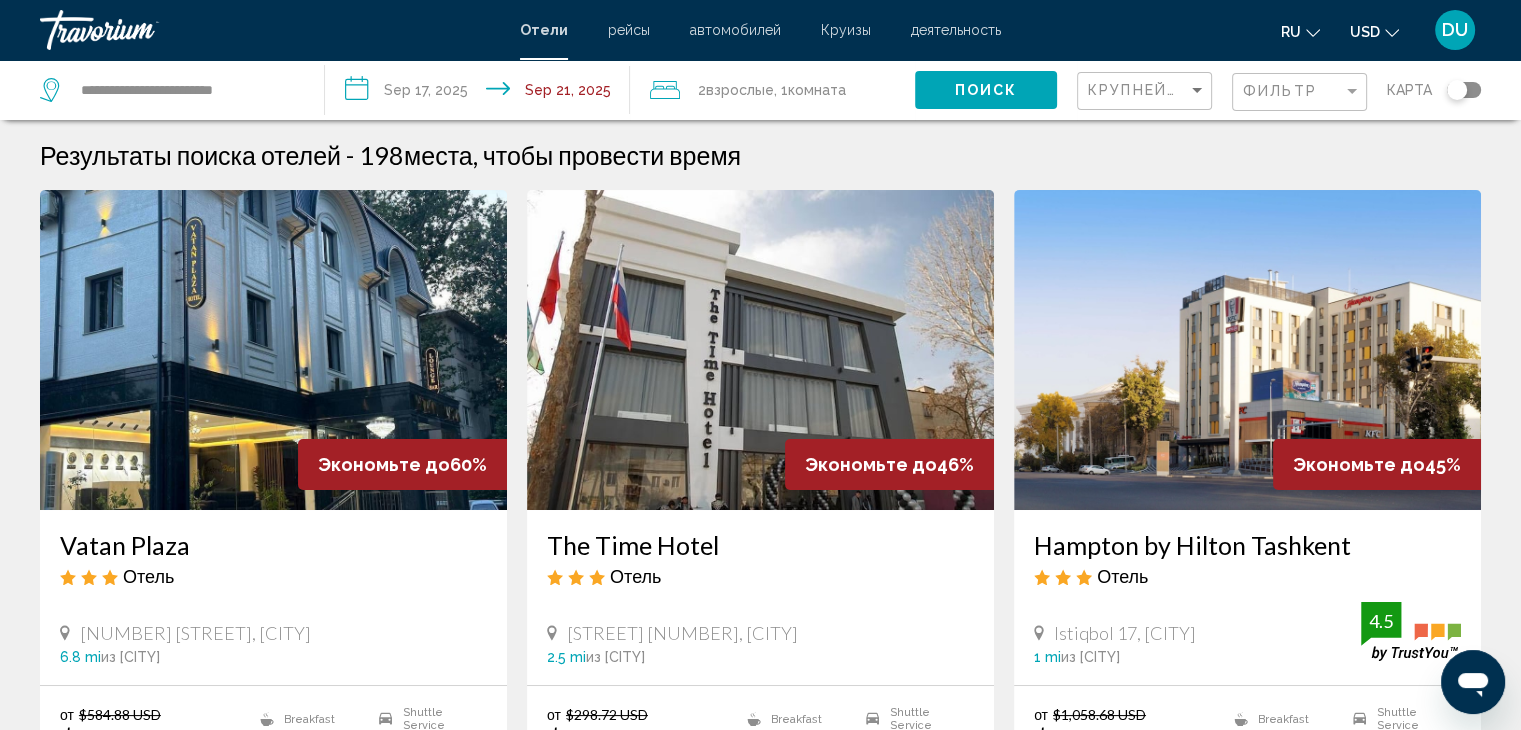click at bounding box center (760, 350) 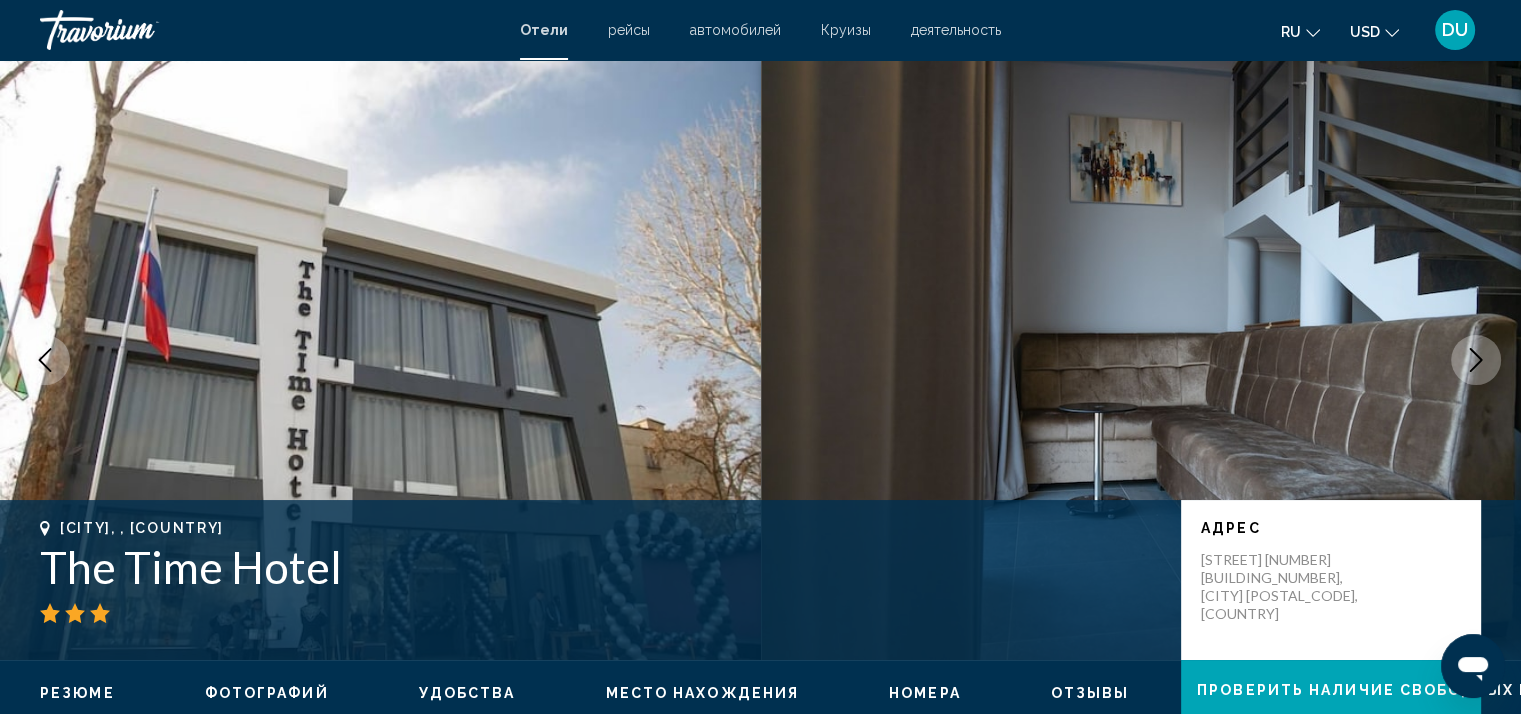 click 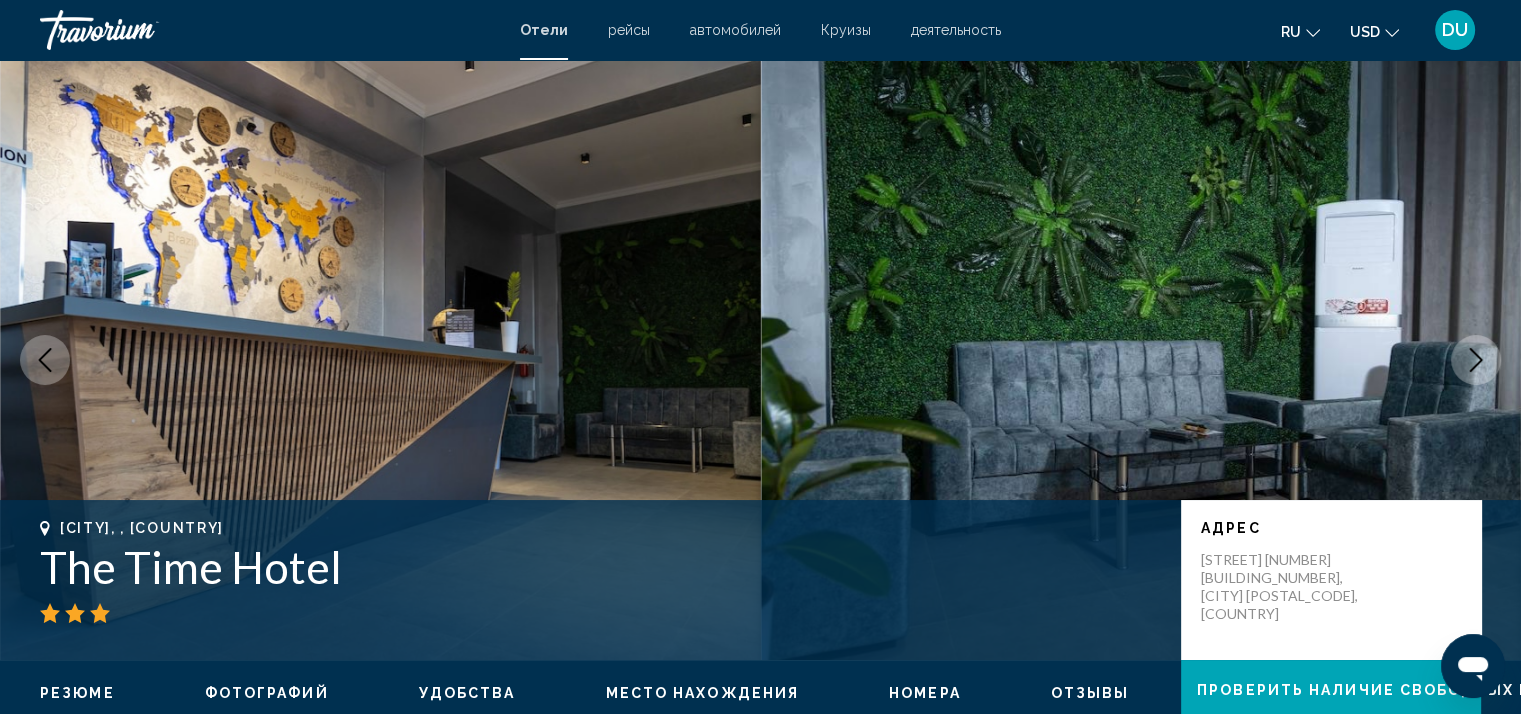 click 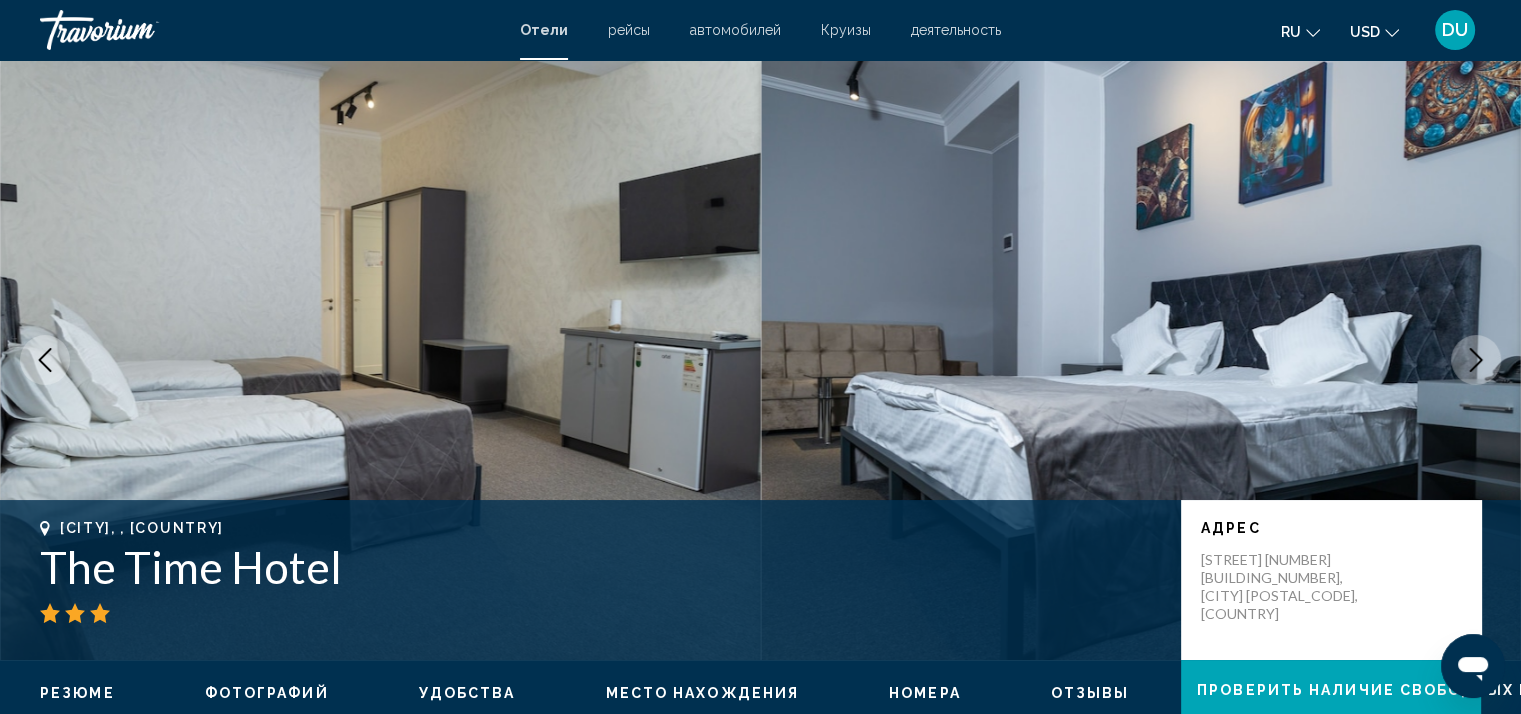 click 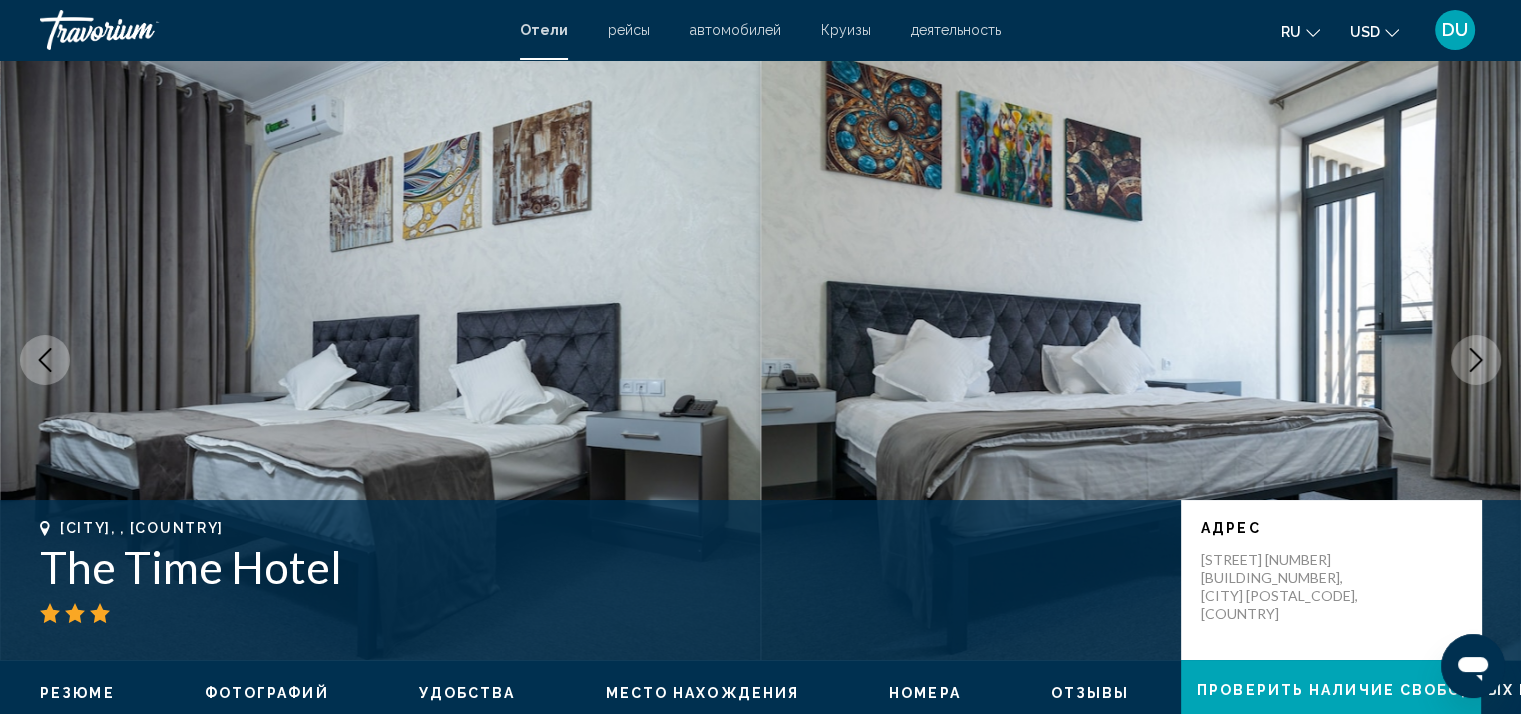 click 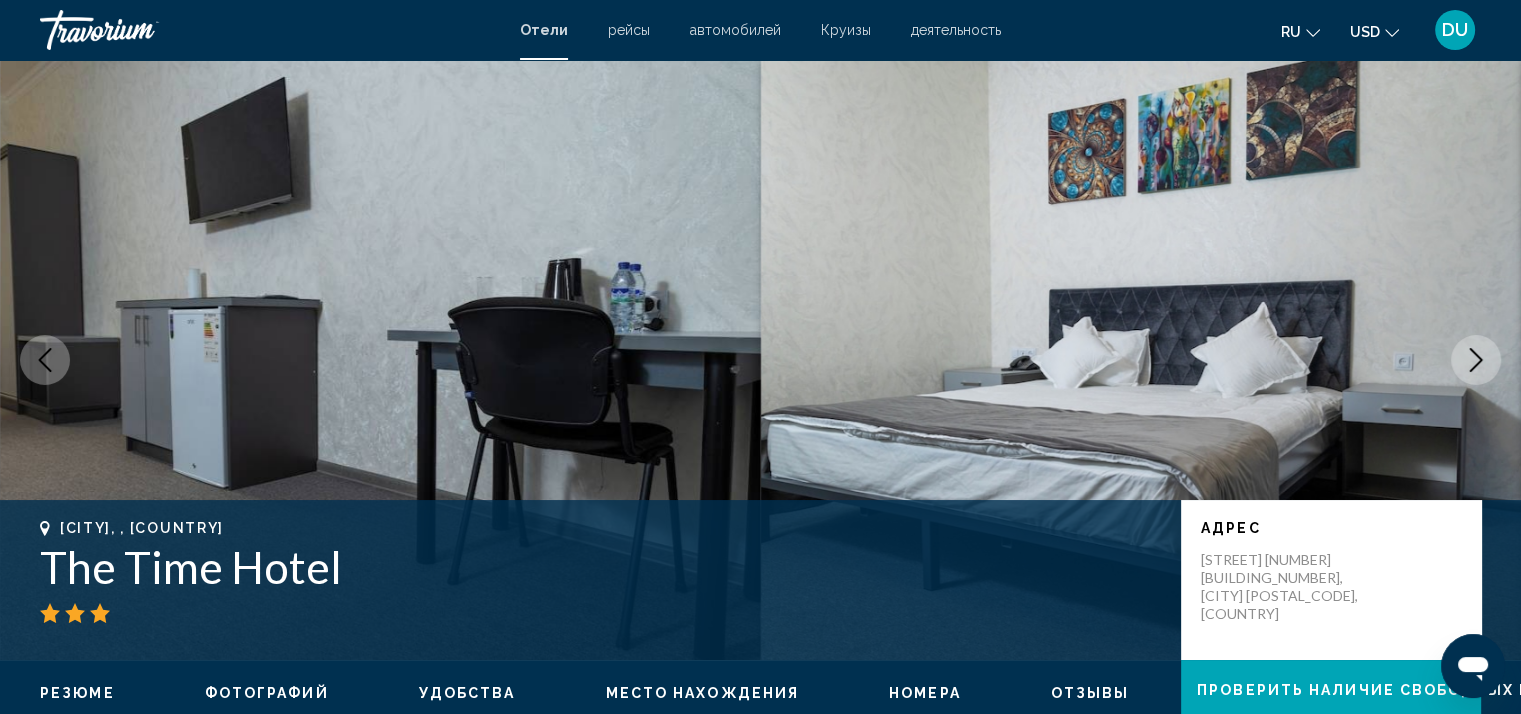 click 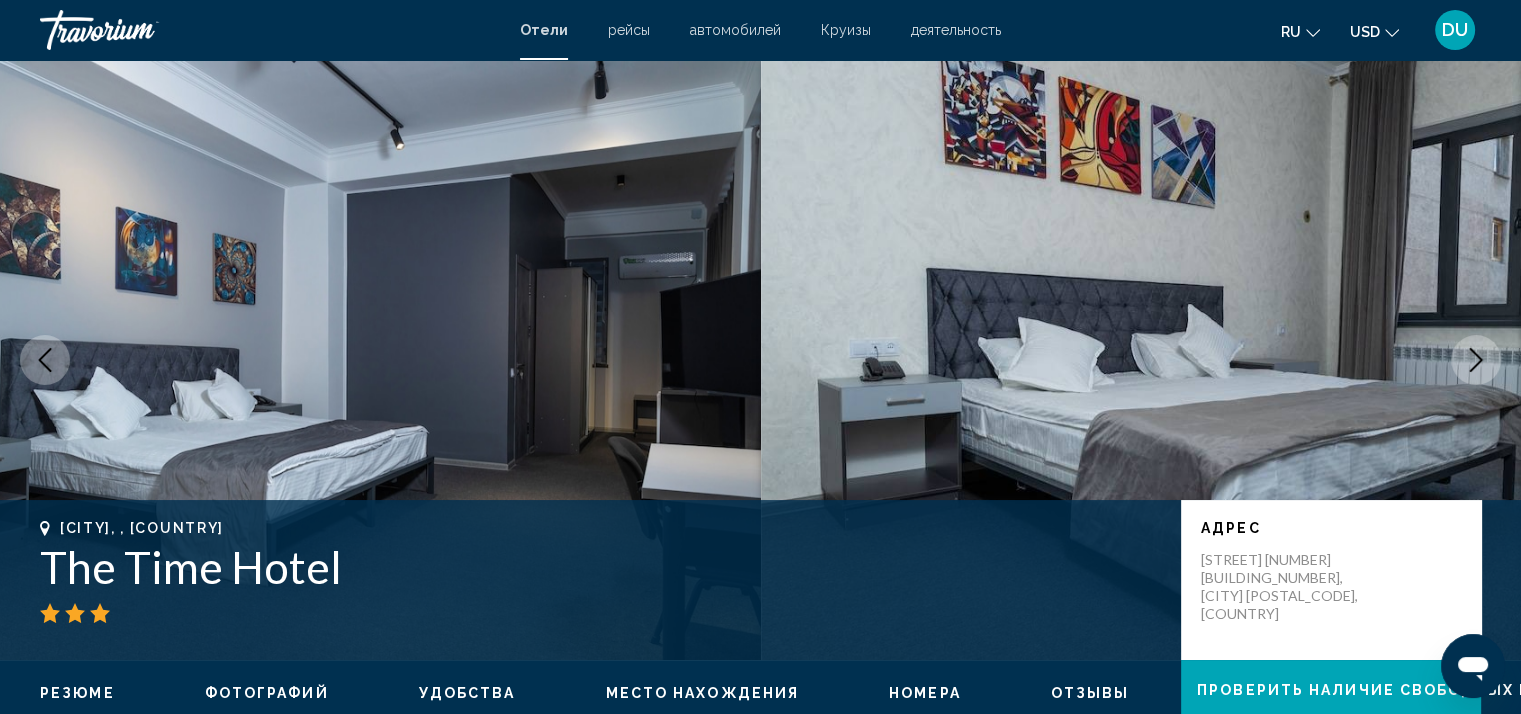 click 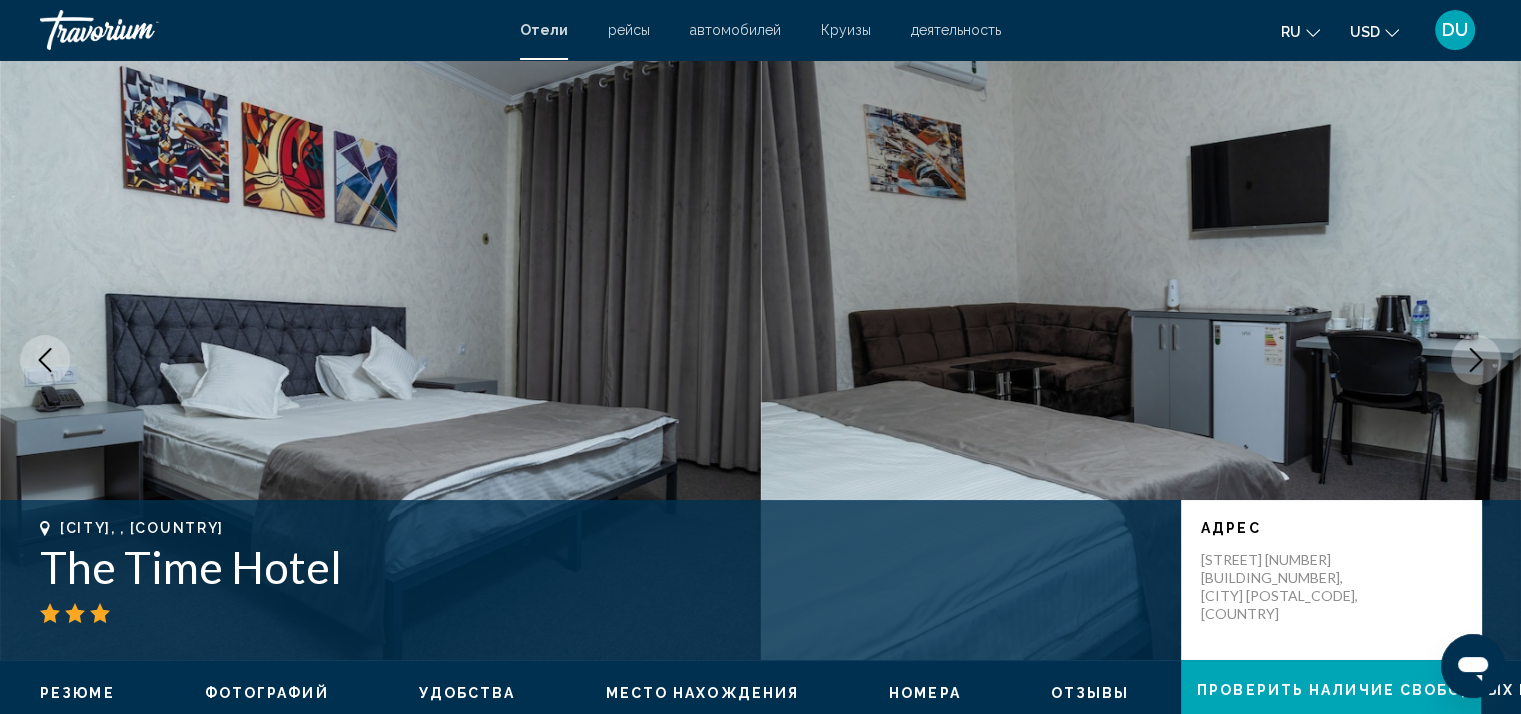 click 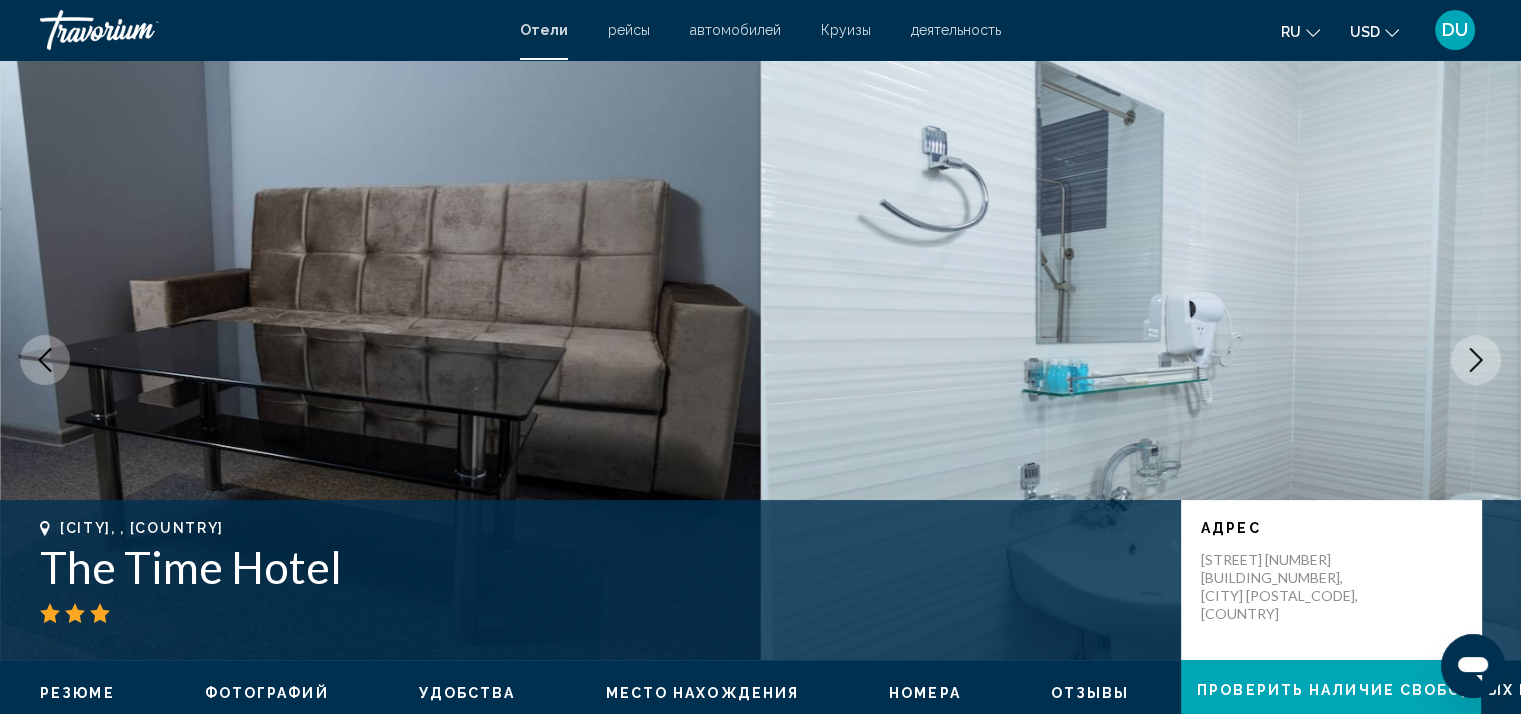 click 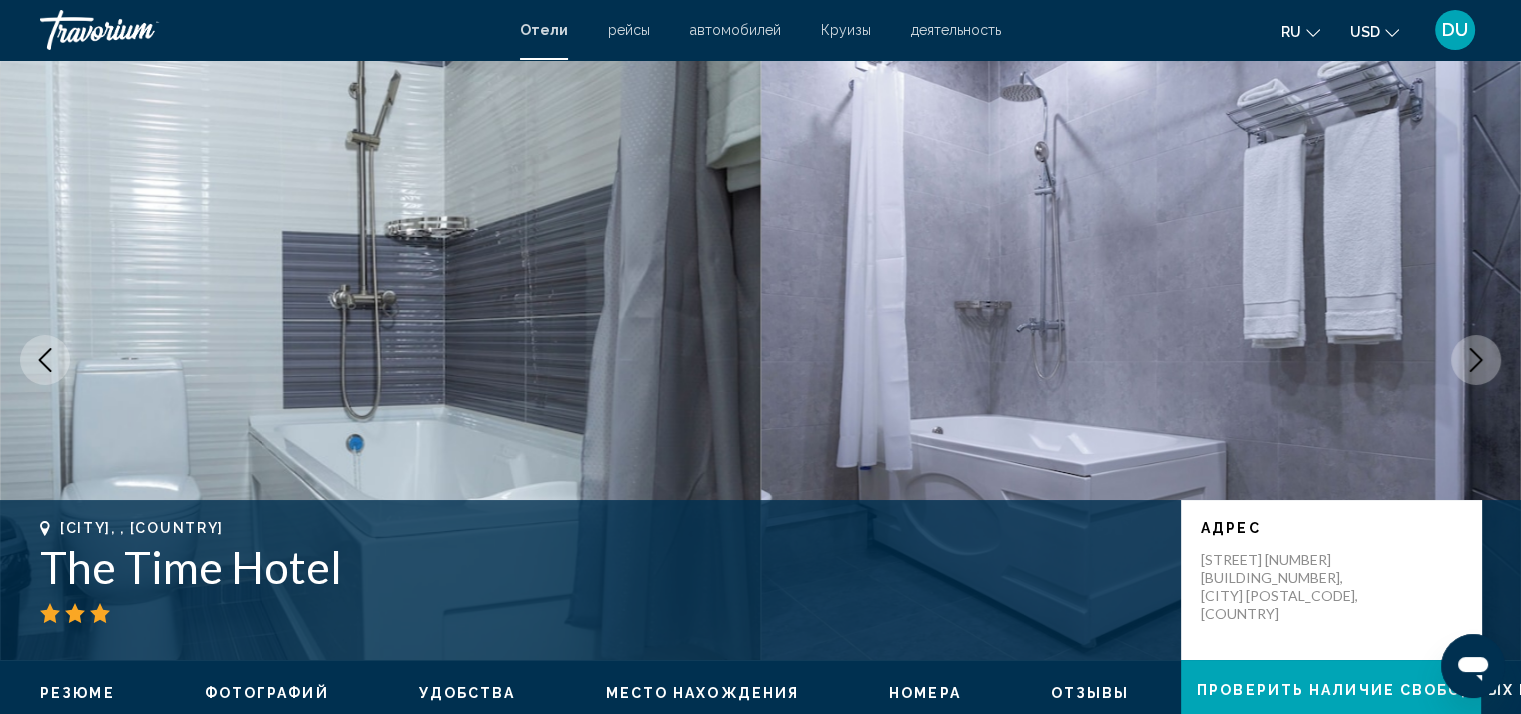 click 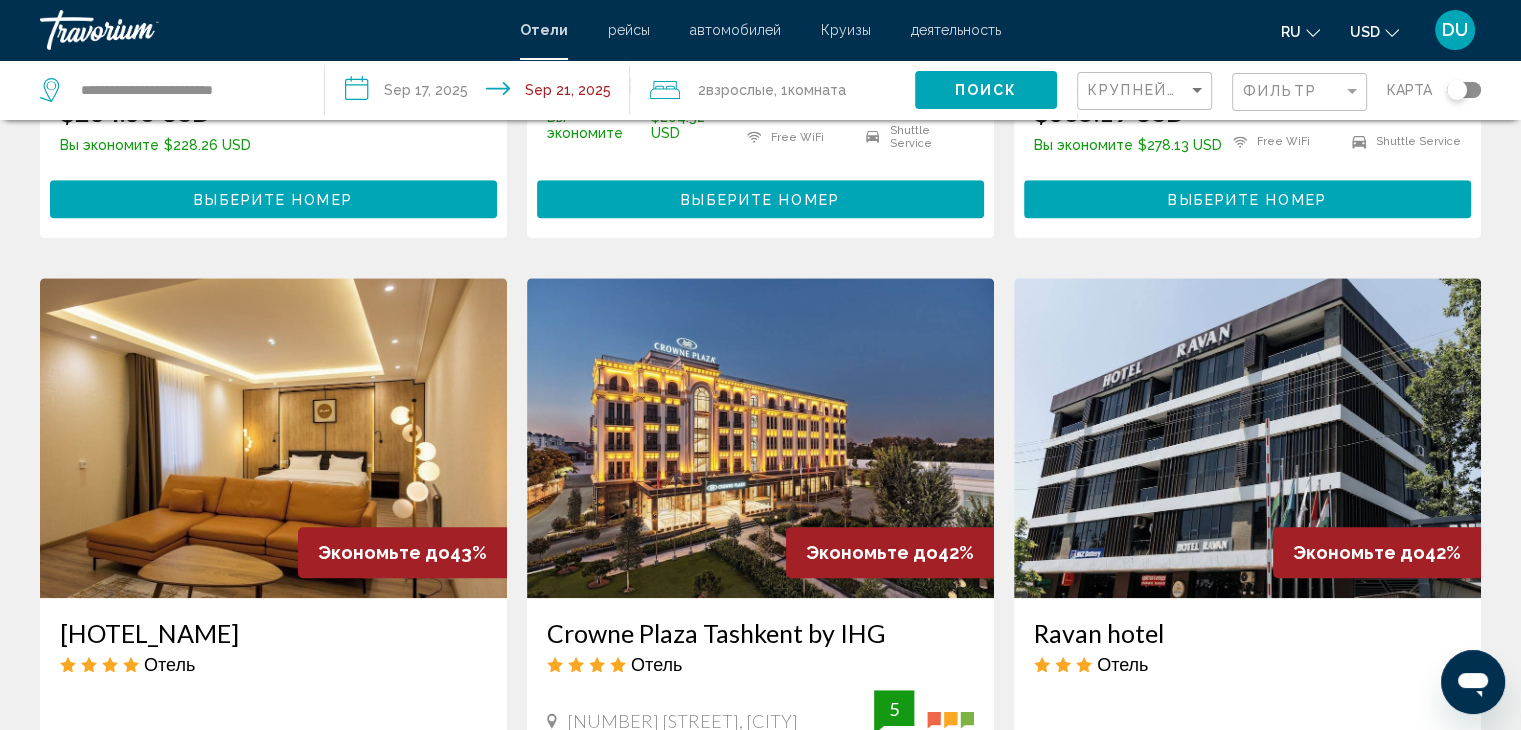 scroll, scrollTop: 1400, scrollLeft: 0, axis: vertical 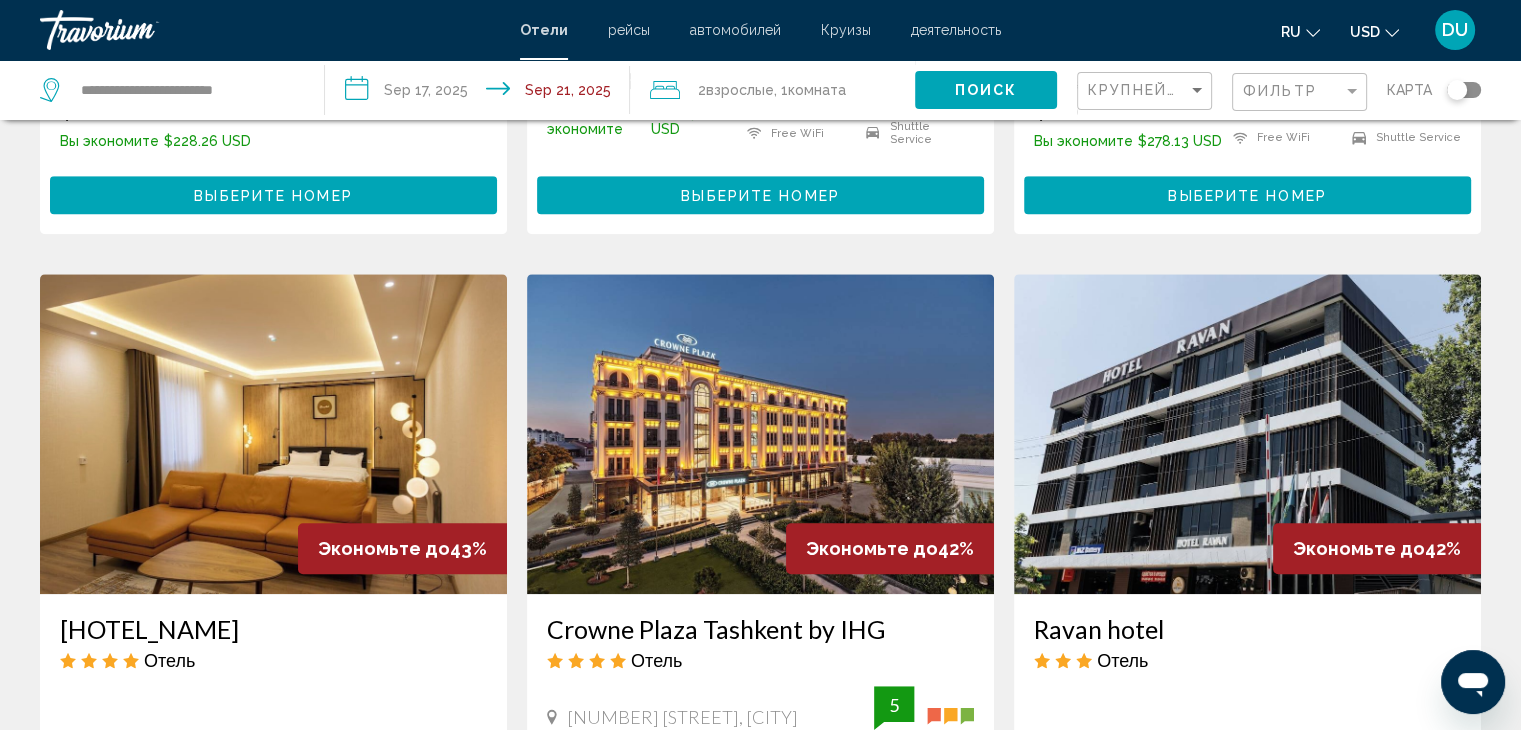 click at bounding box center [760, 434] 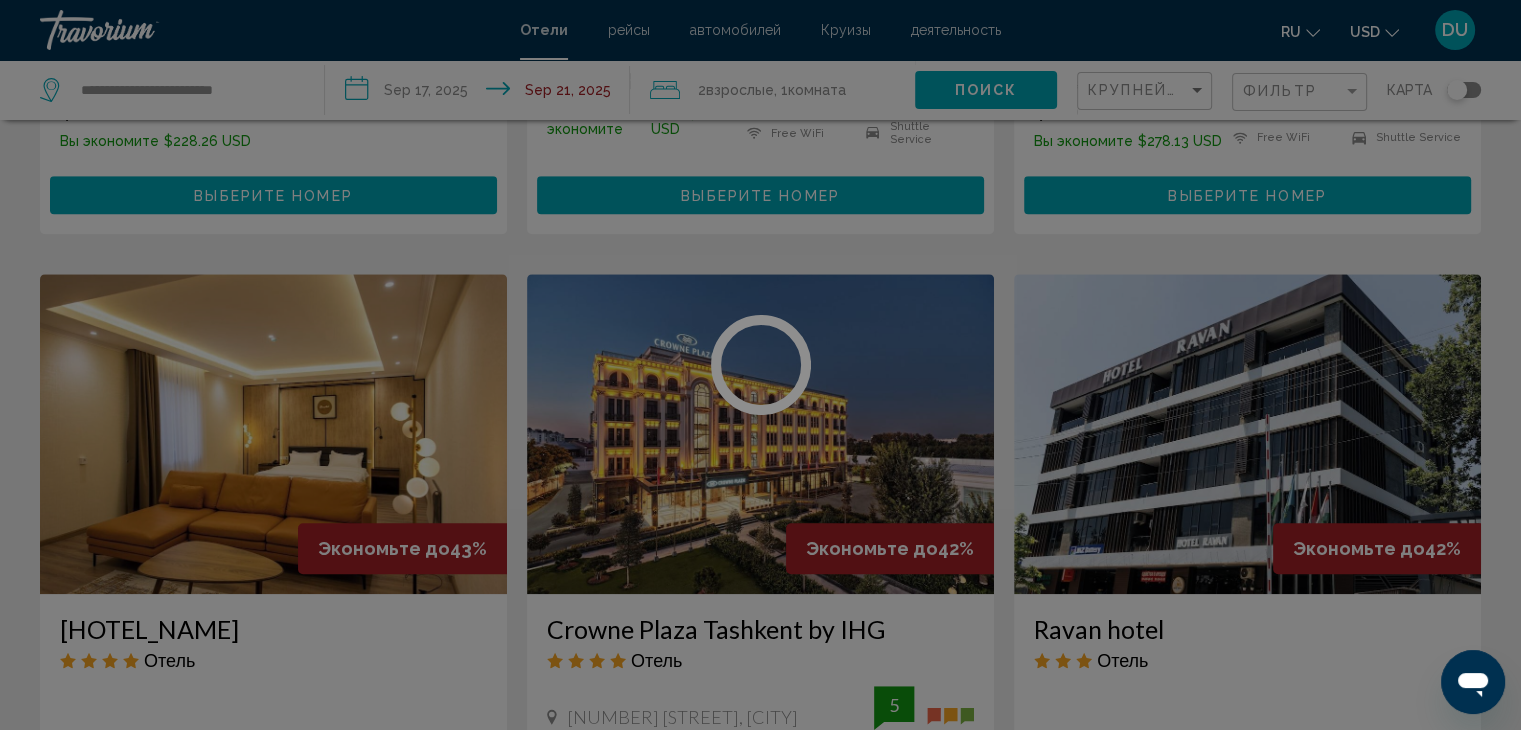 scroll, scrollTop: 0, scrollLeft: 0, axis: both 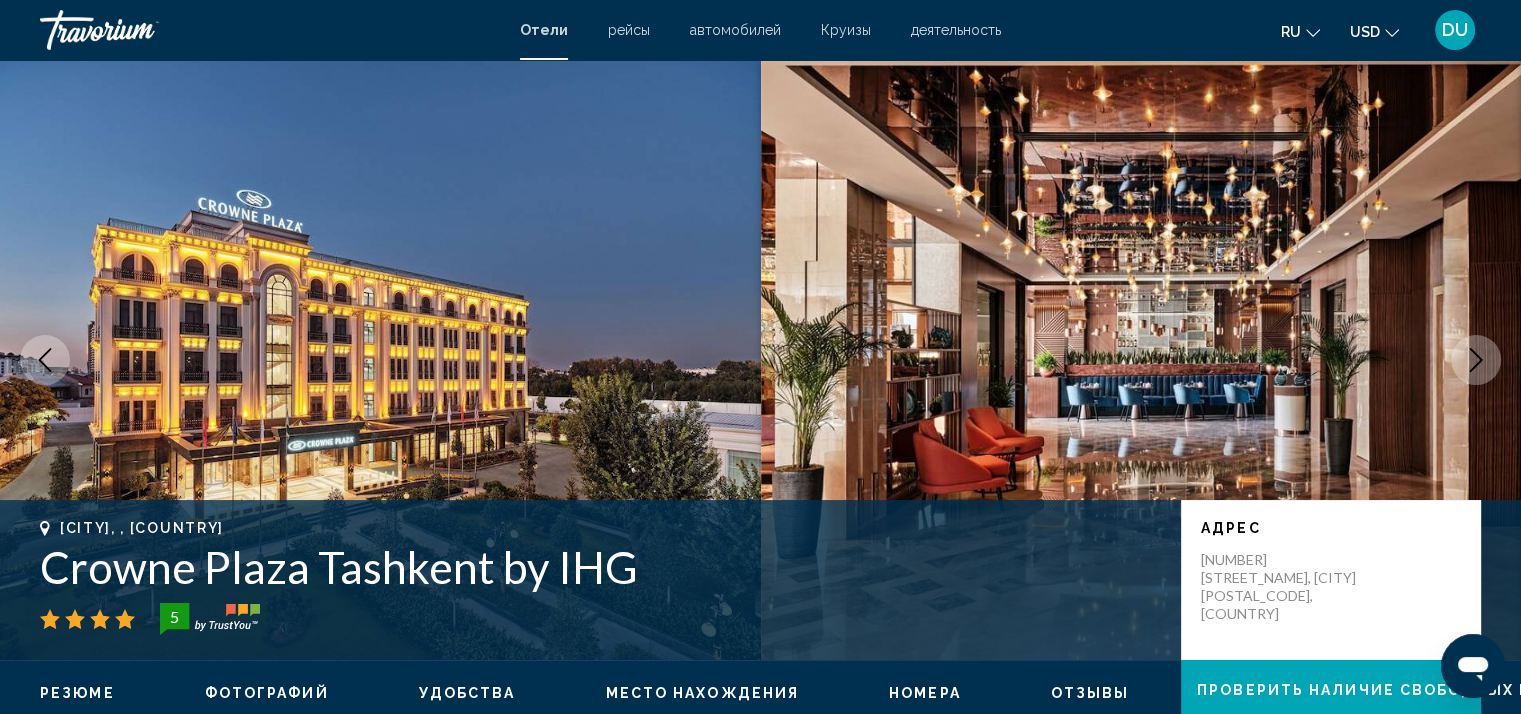 click 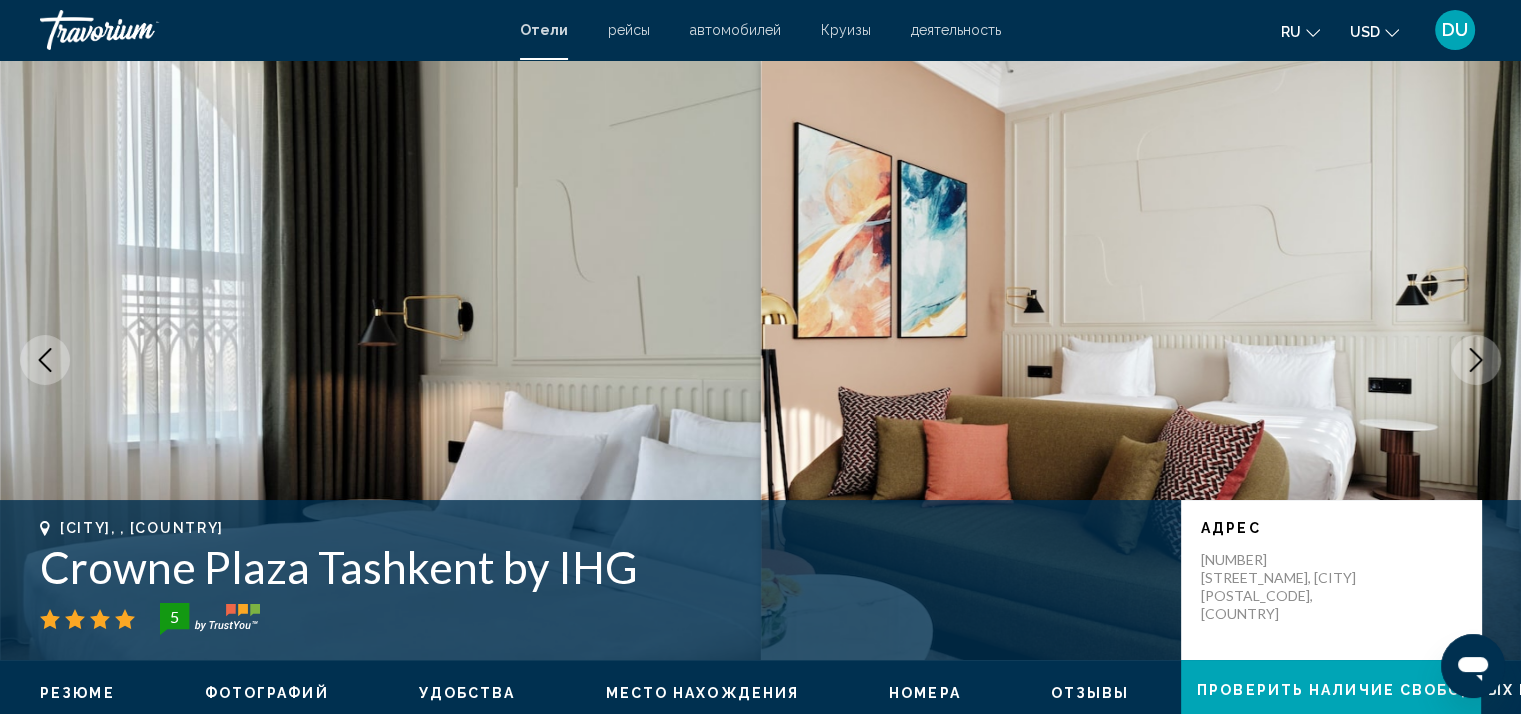 click 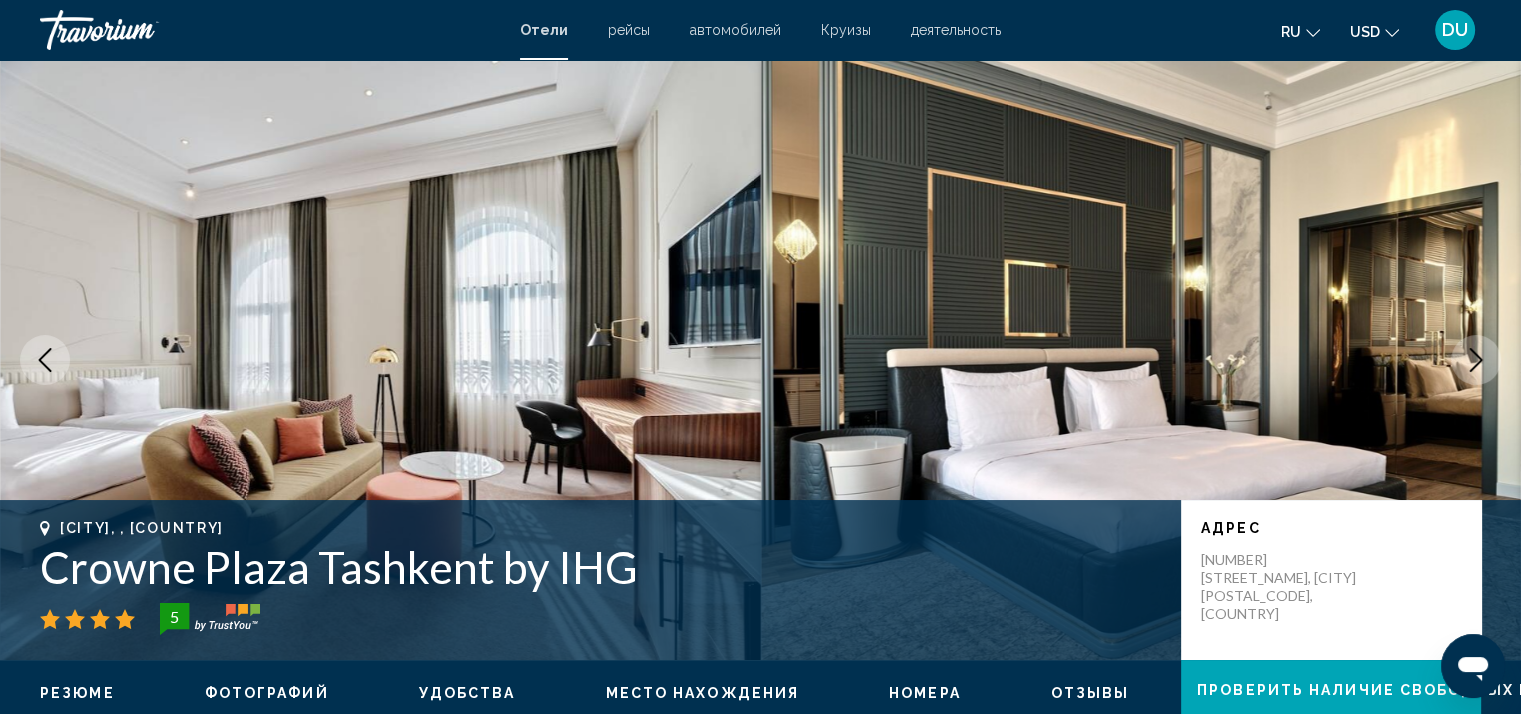 click 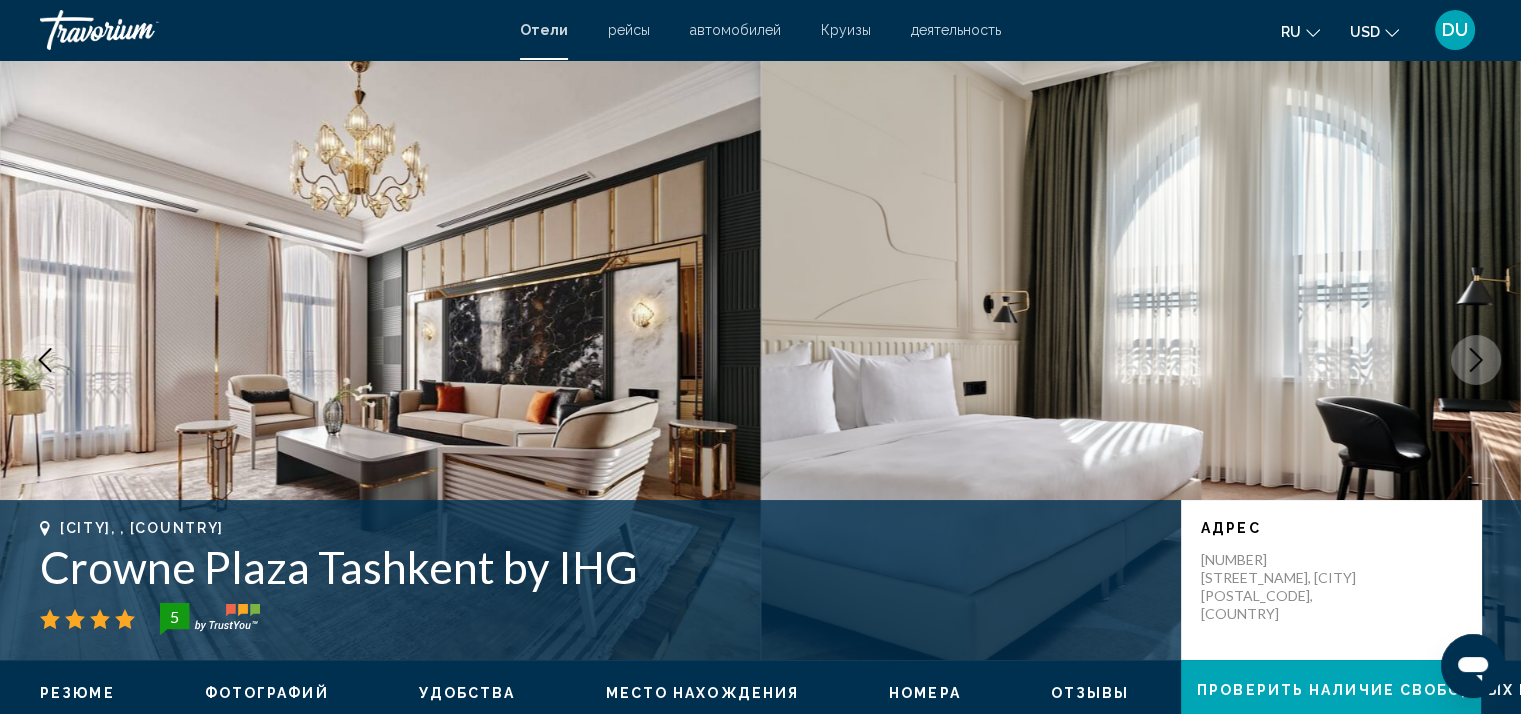 click 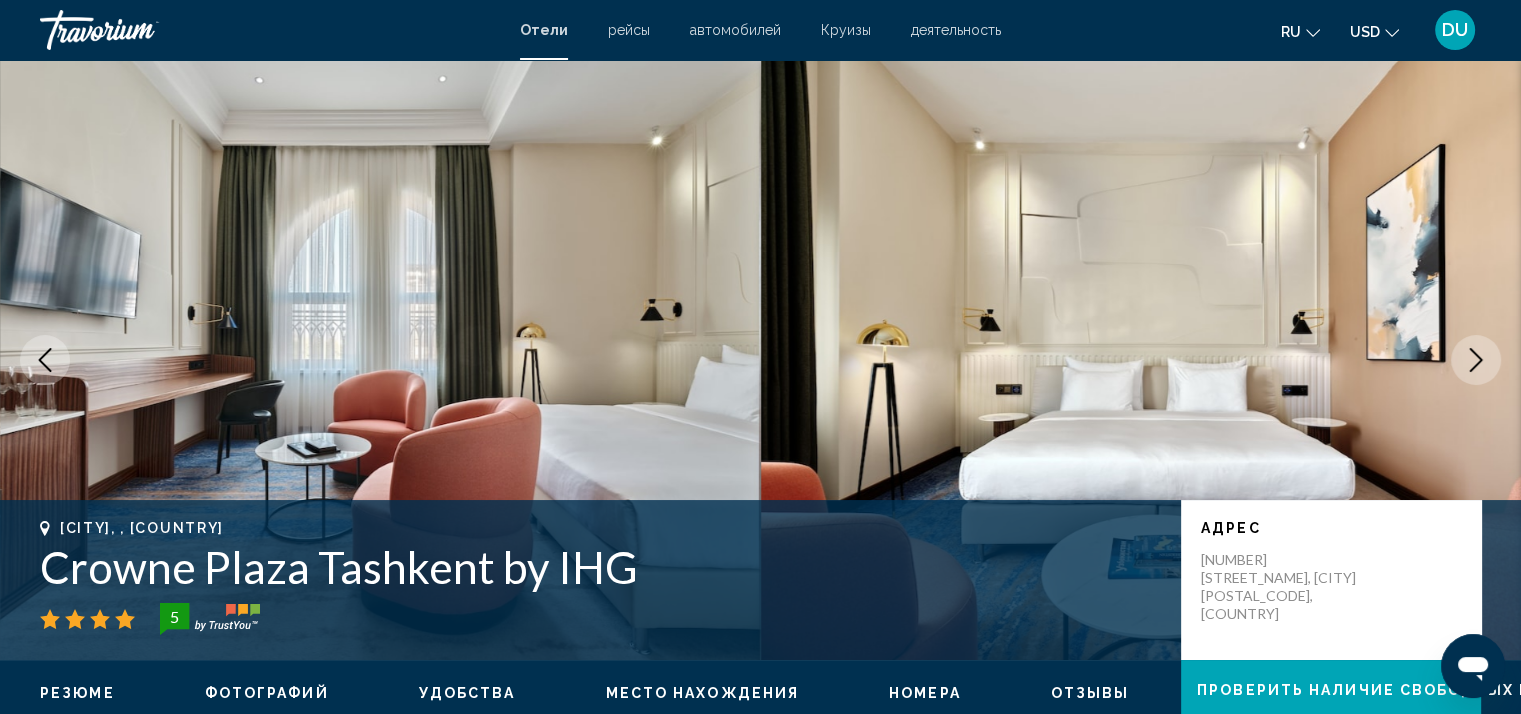 click 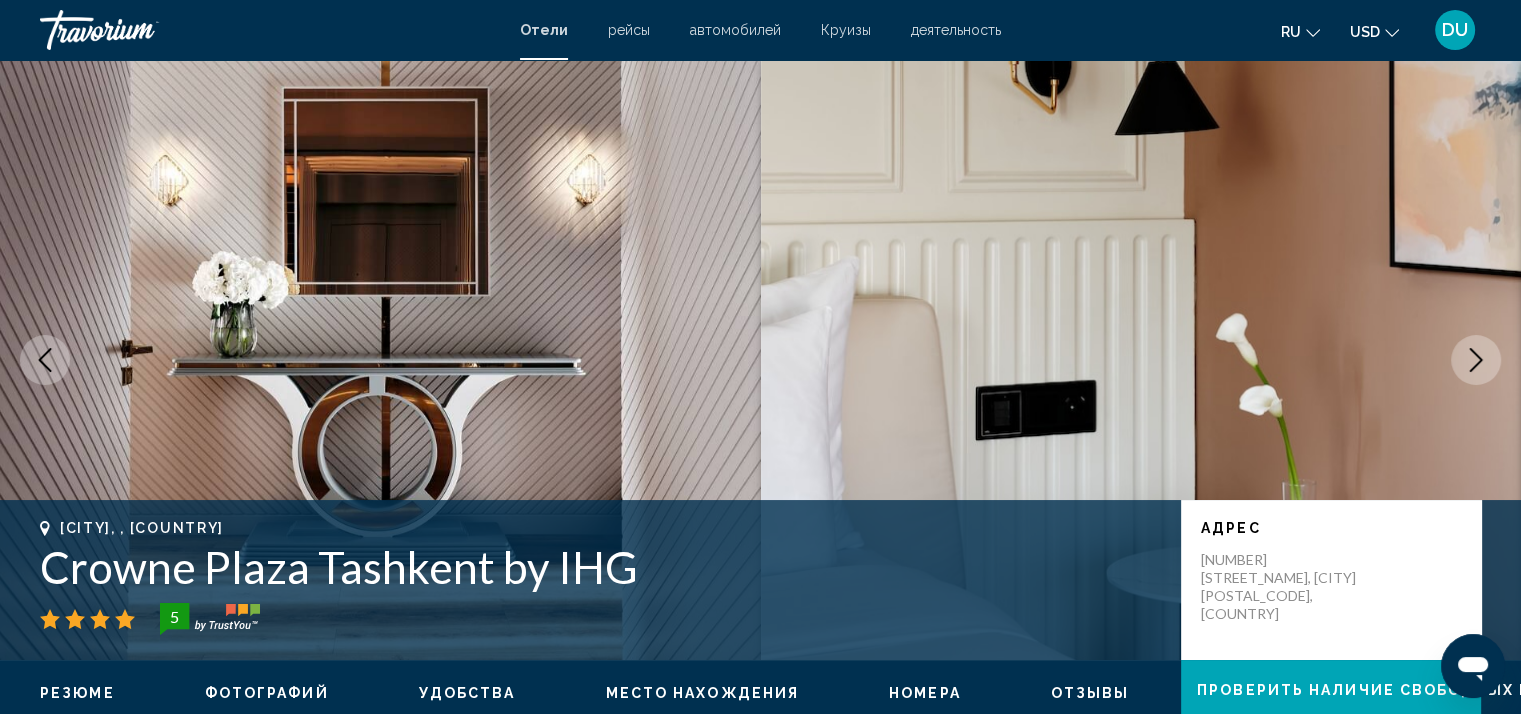 click 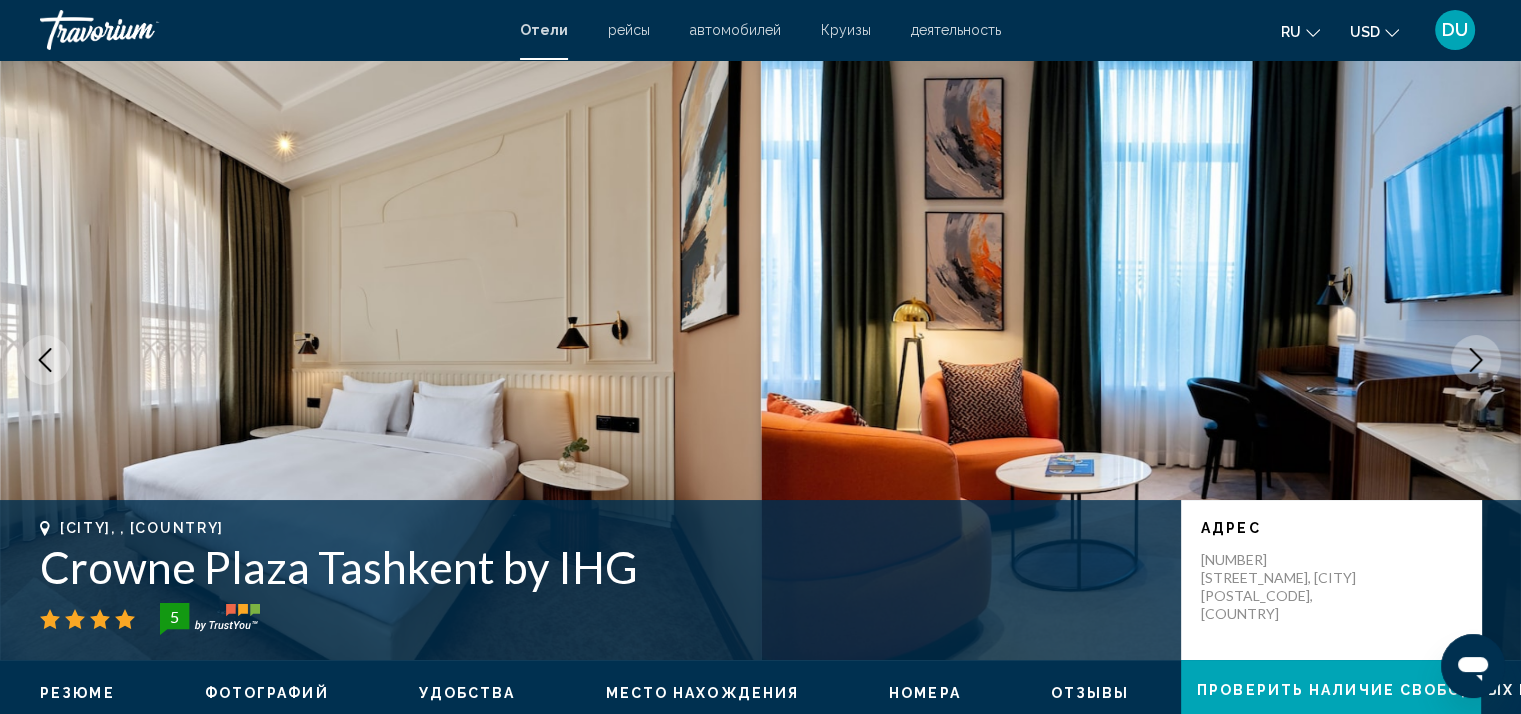 click 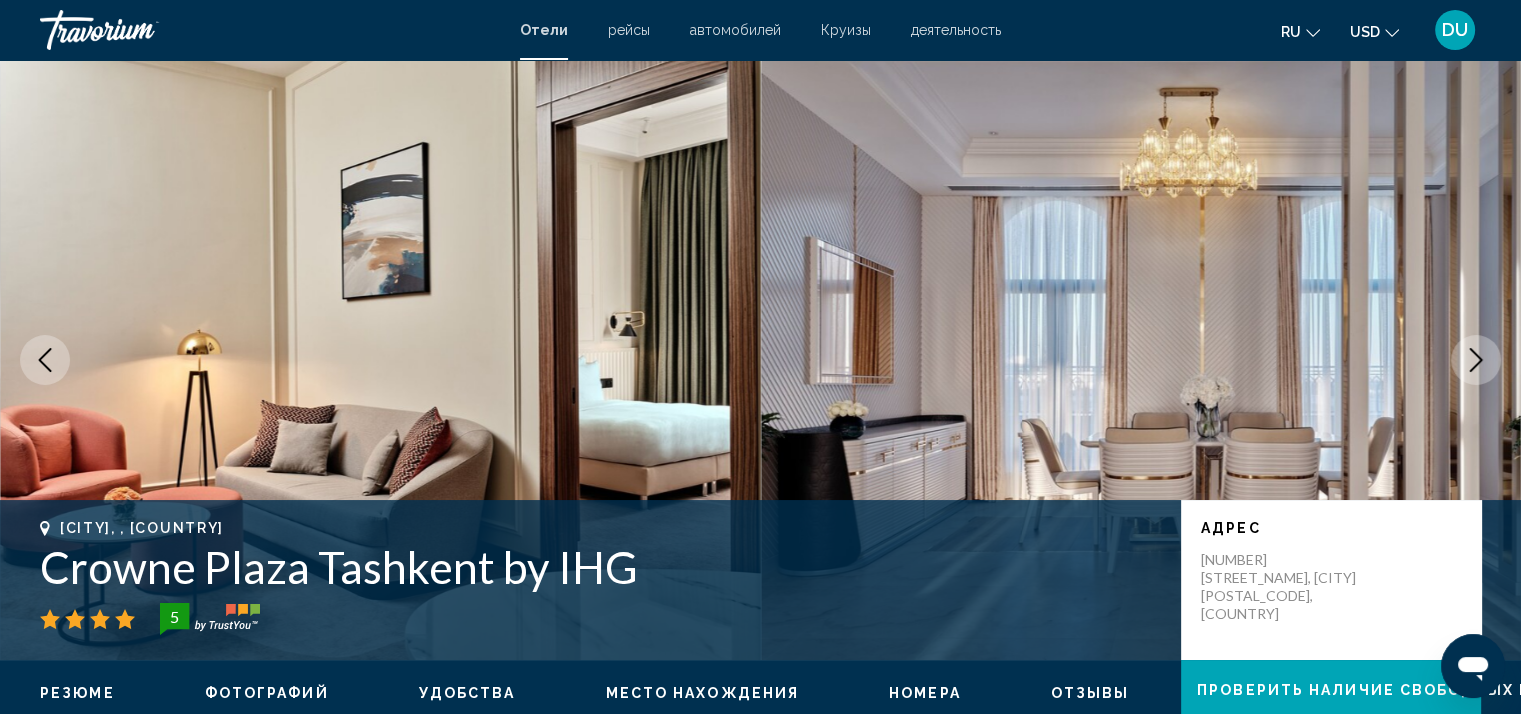 click 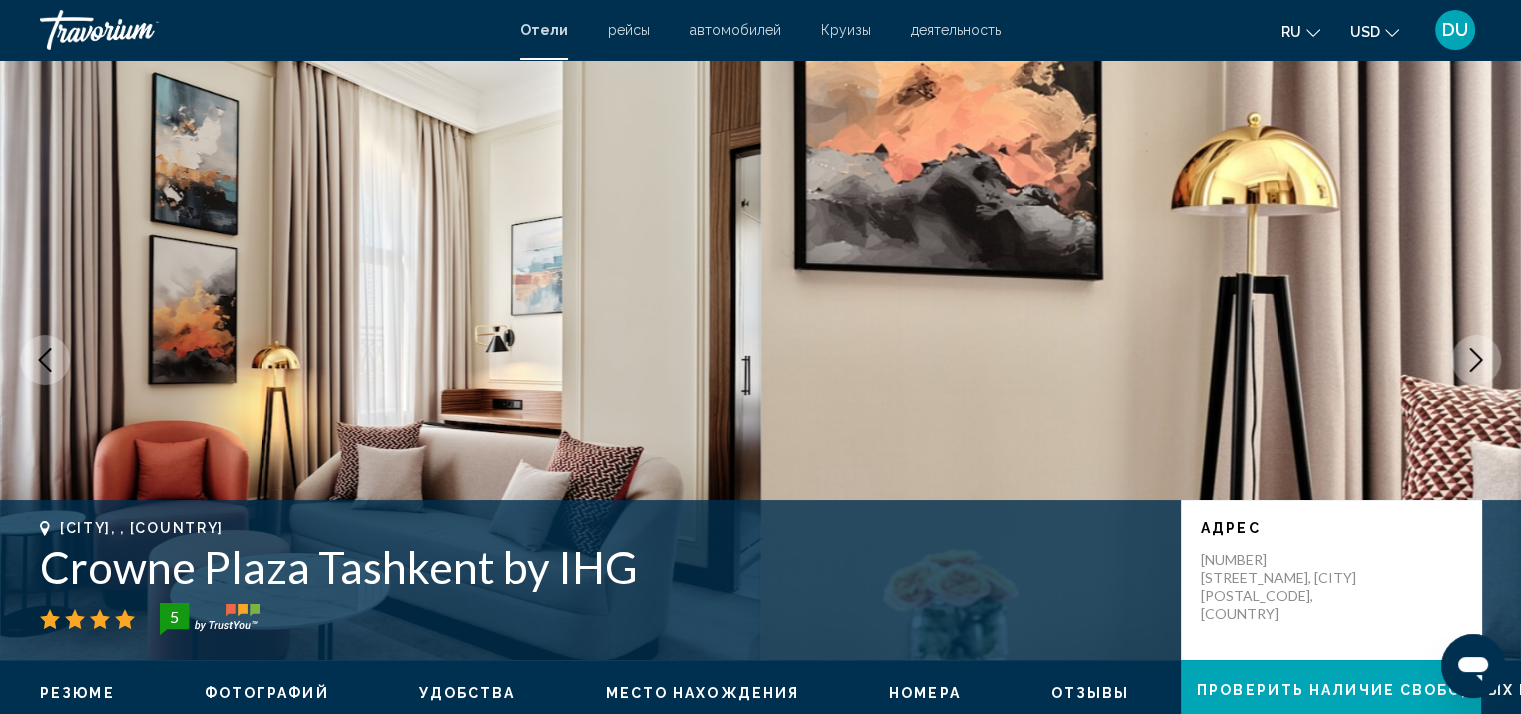 click 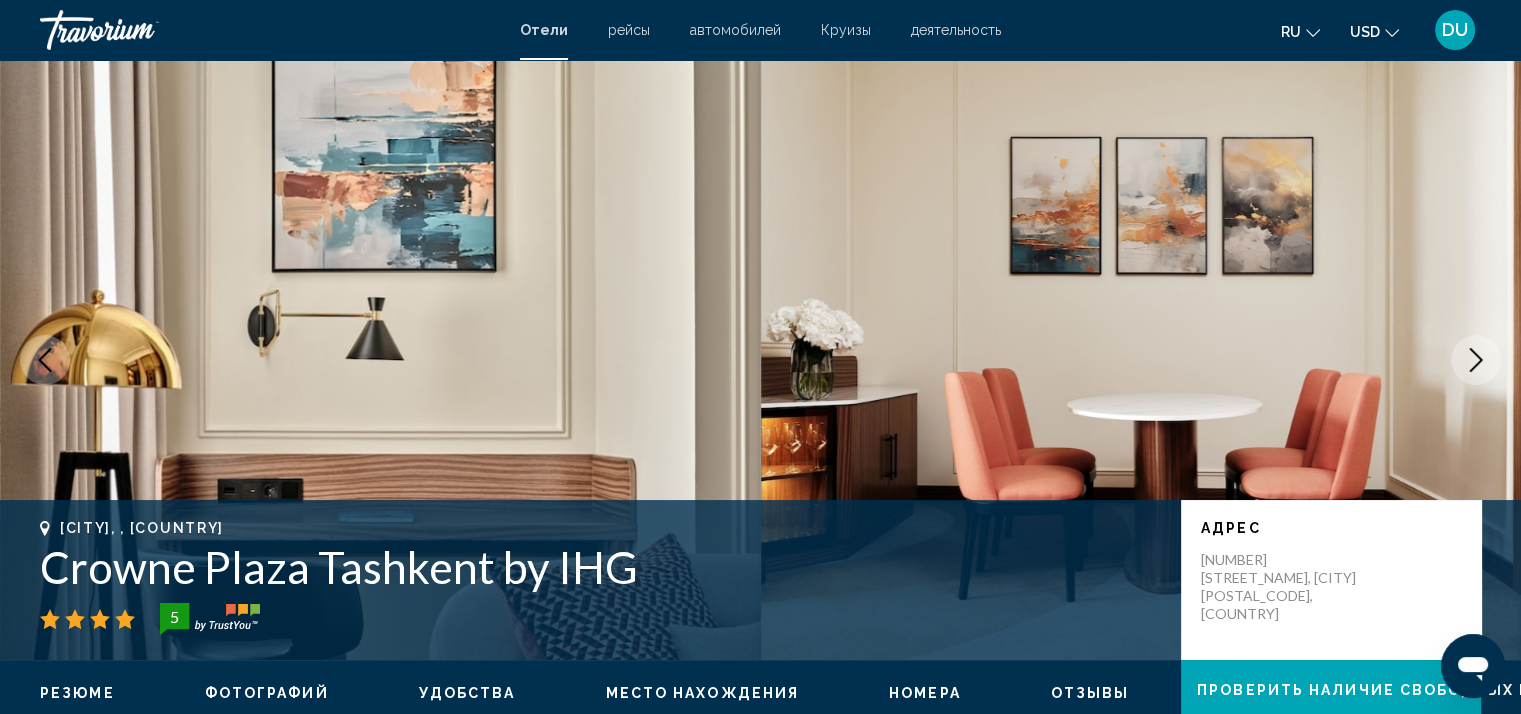 click 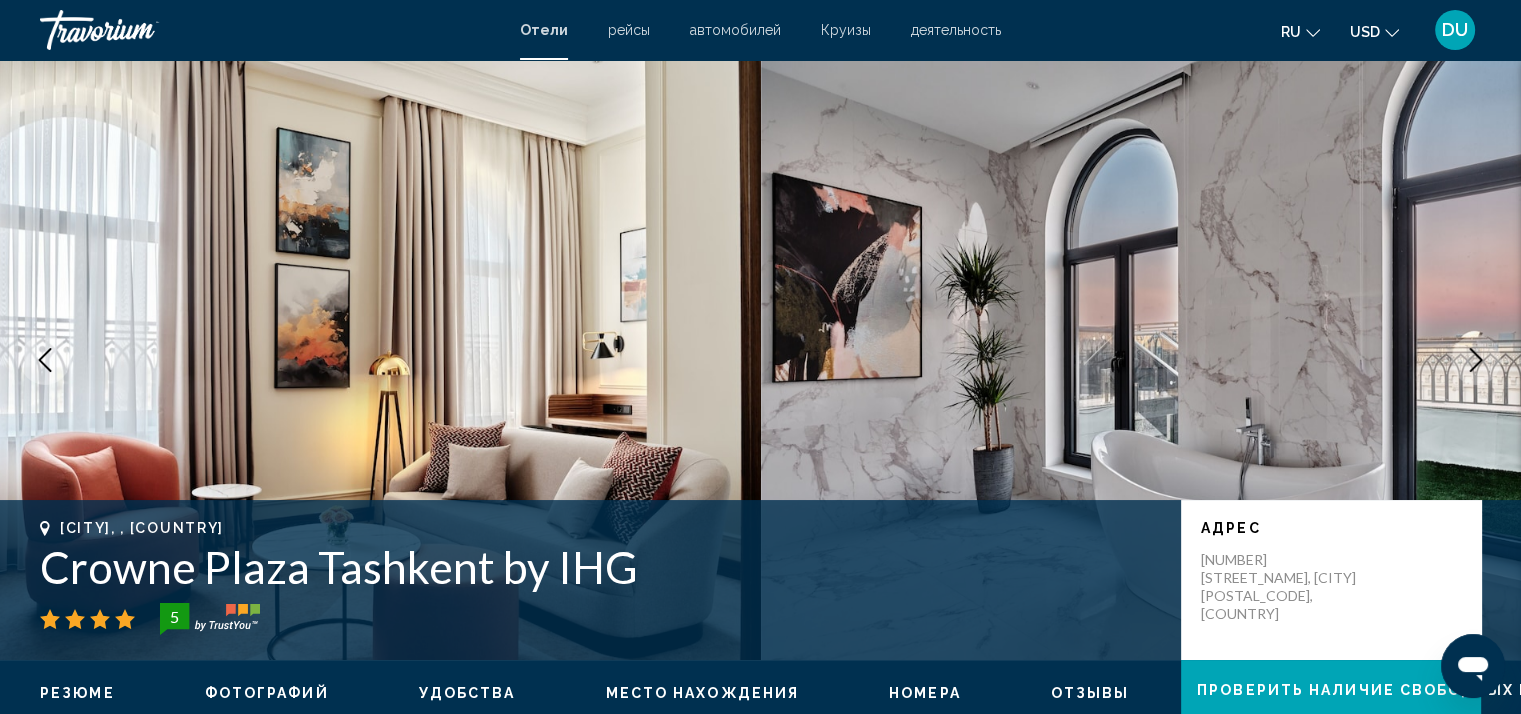 click 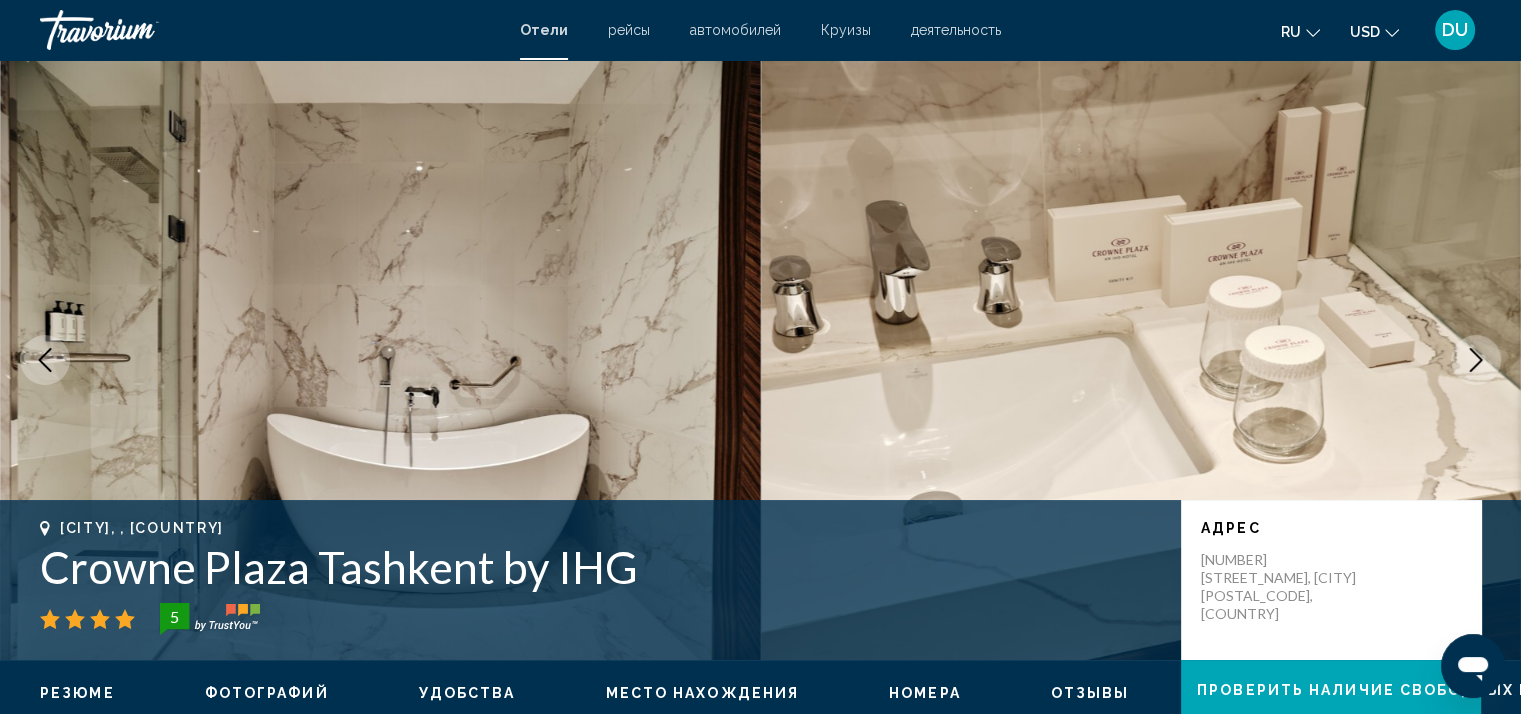 click 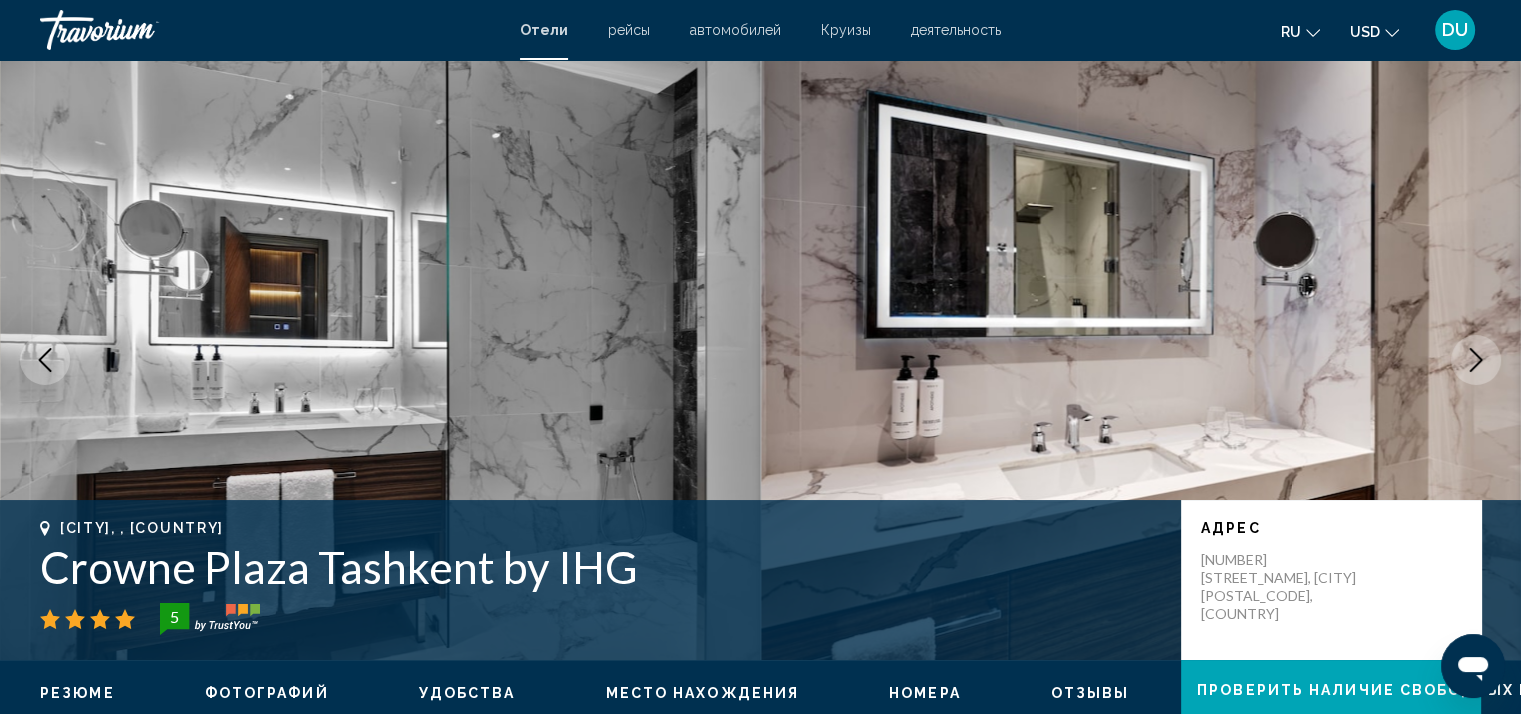 click 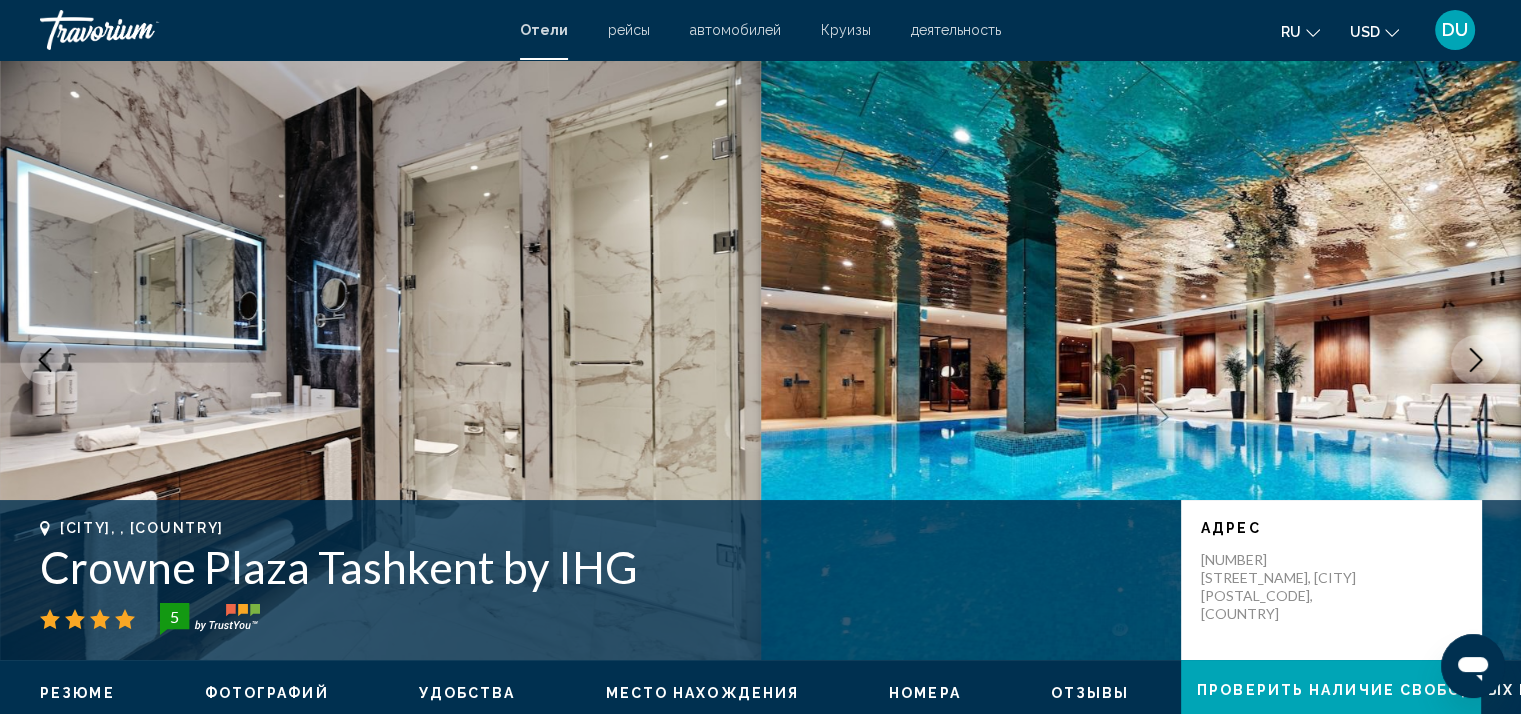 click 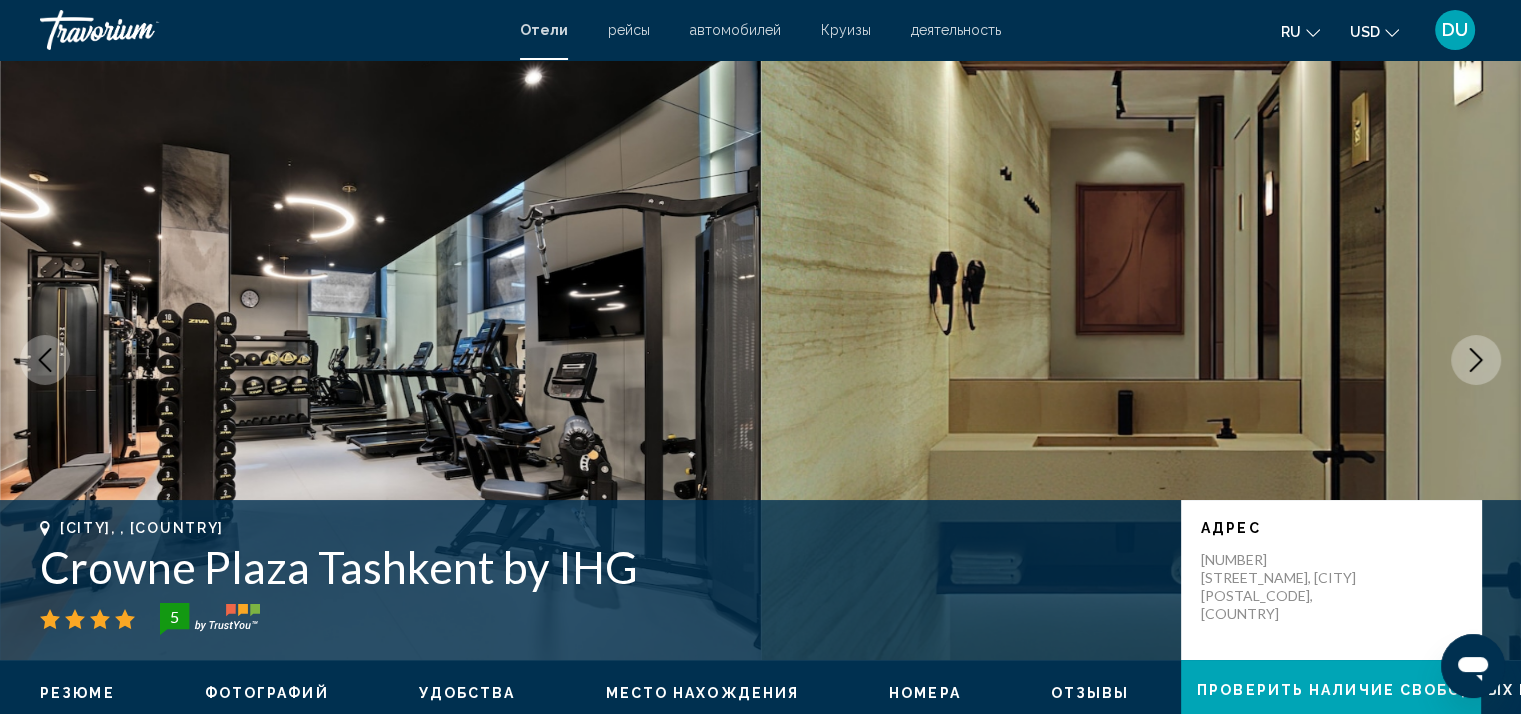 click 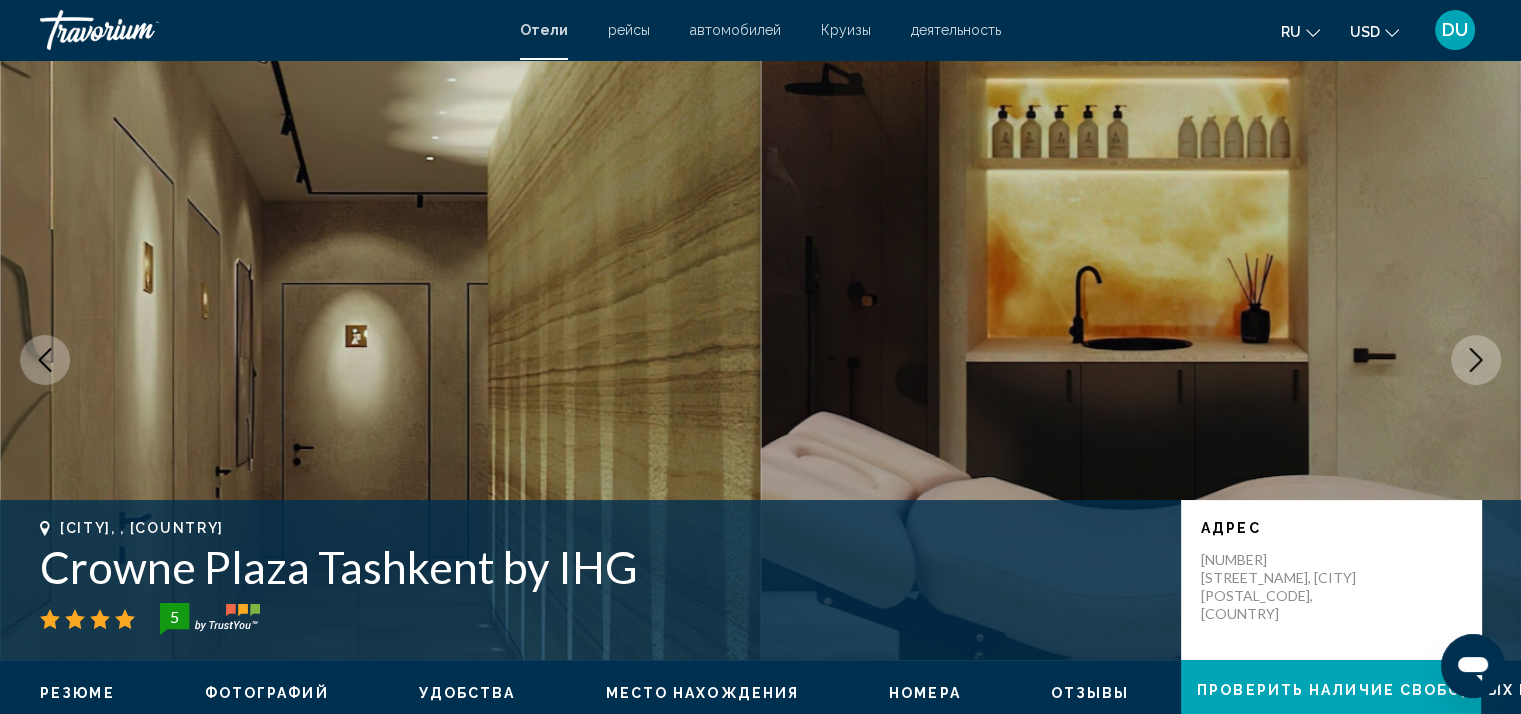 click 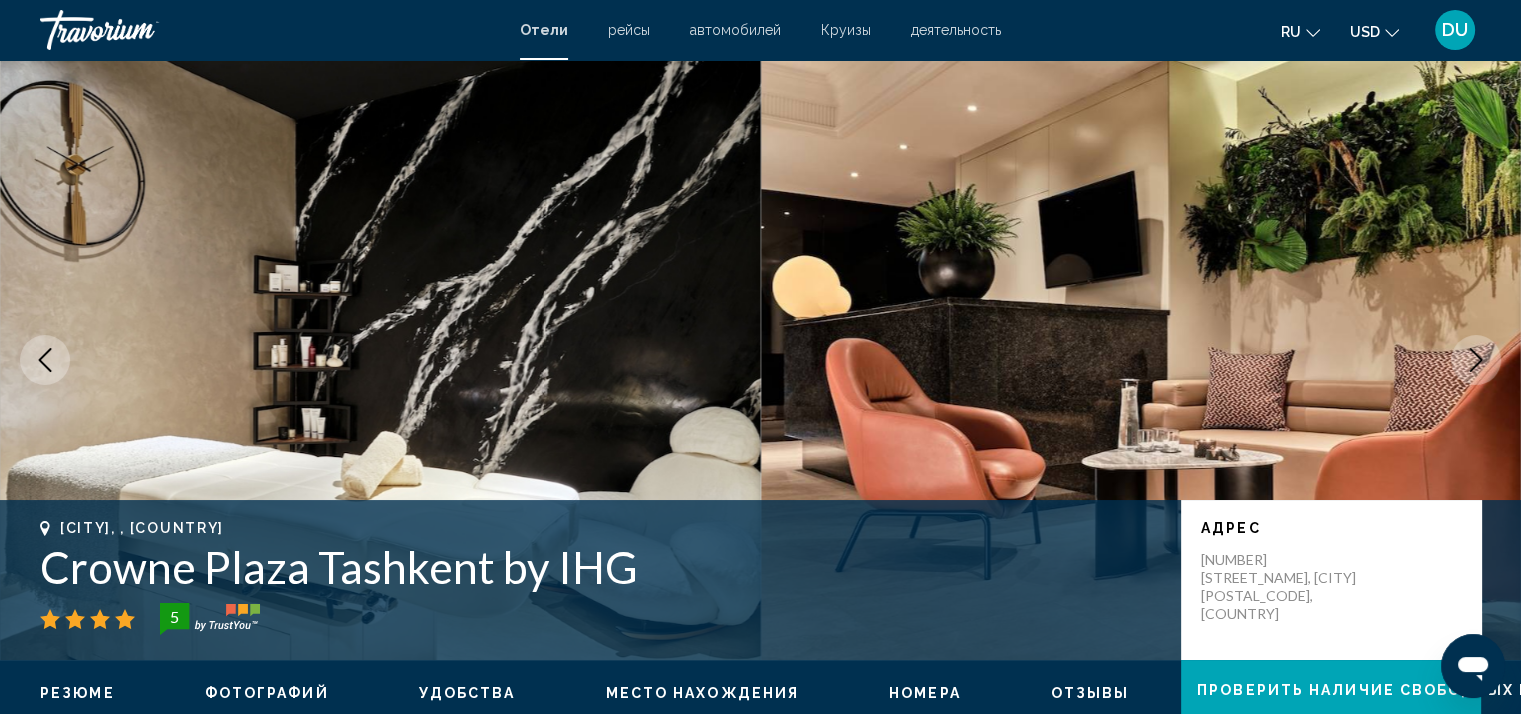 click 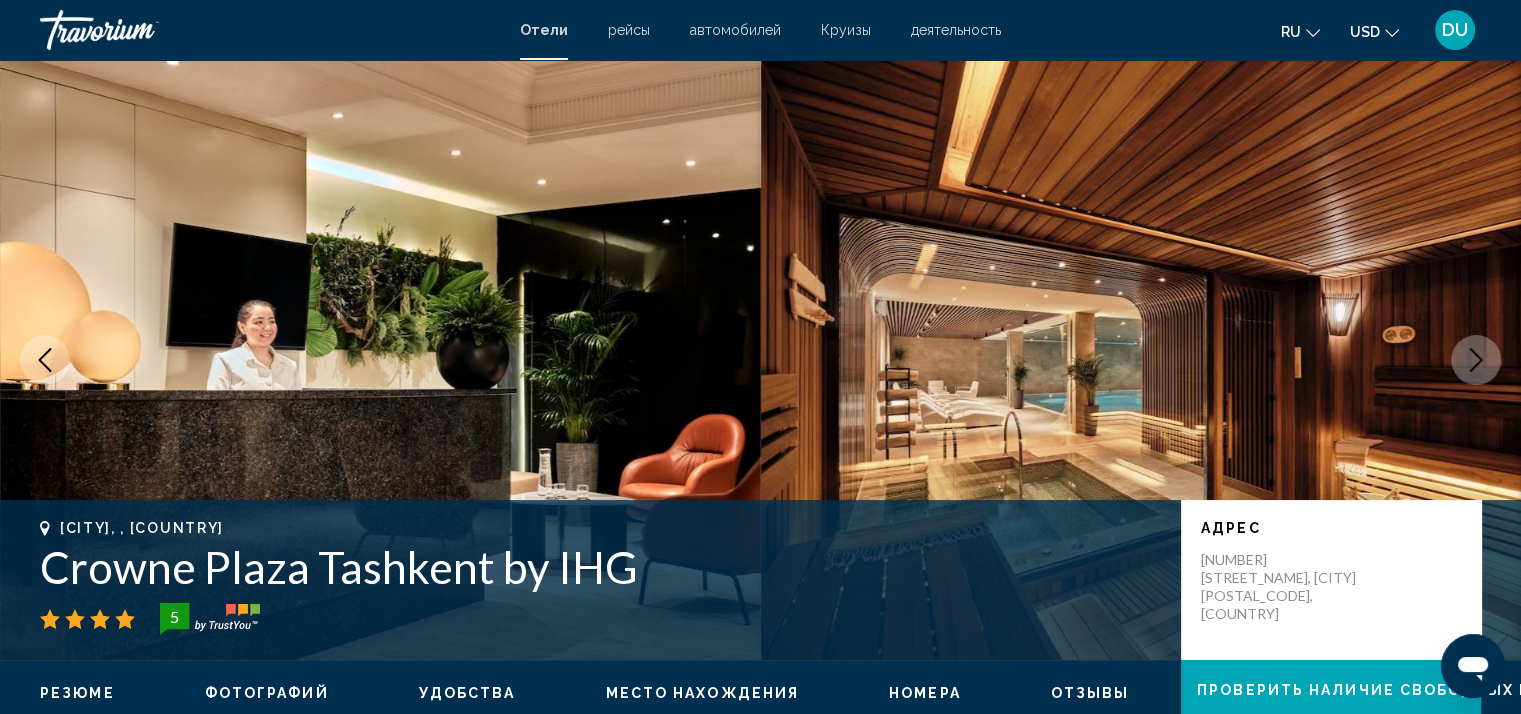 click 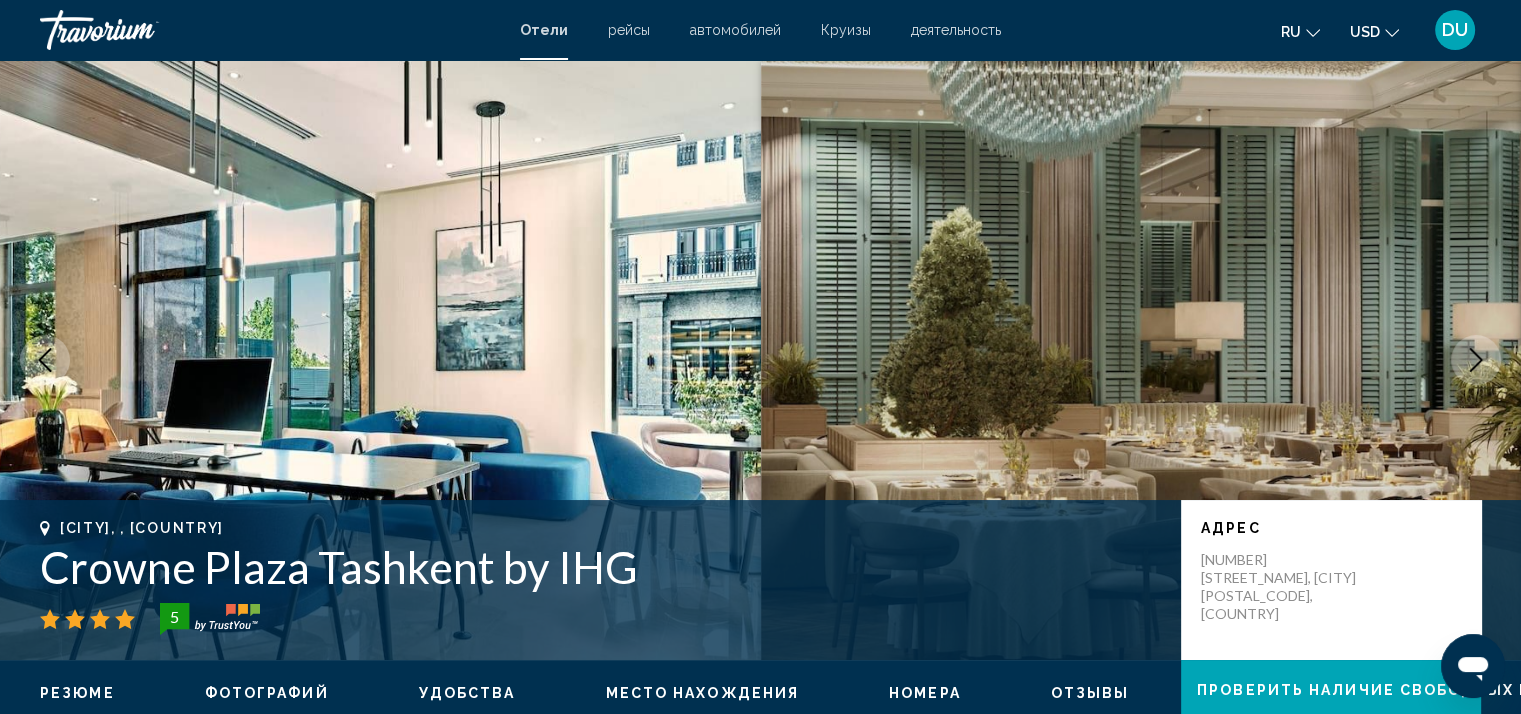 click 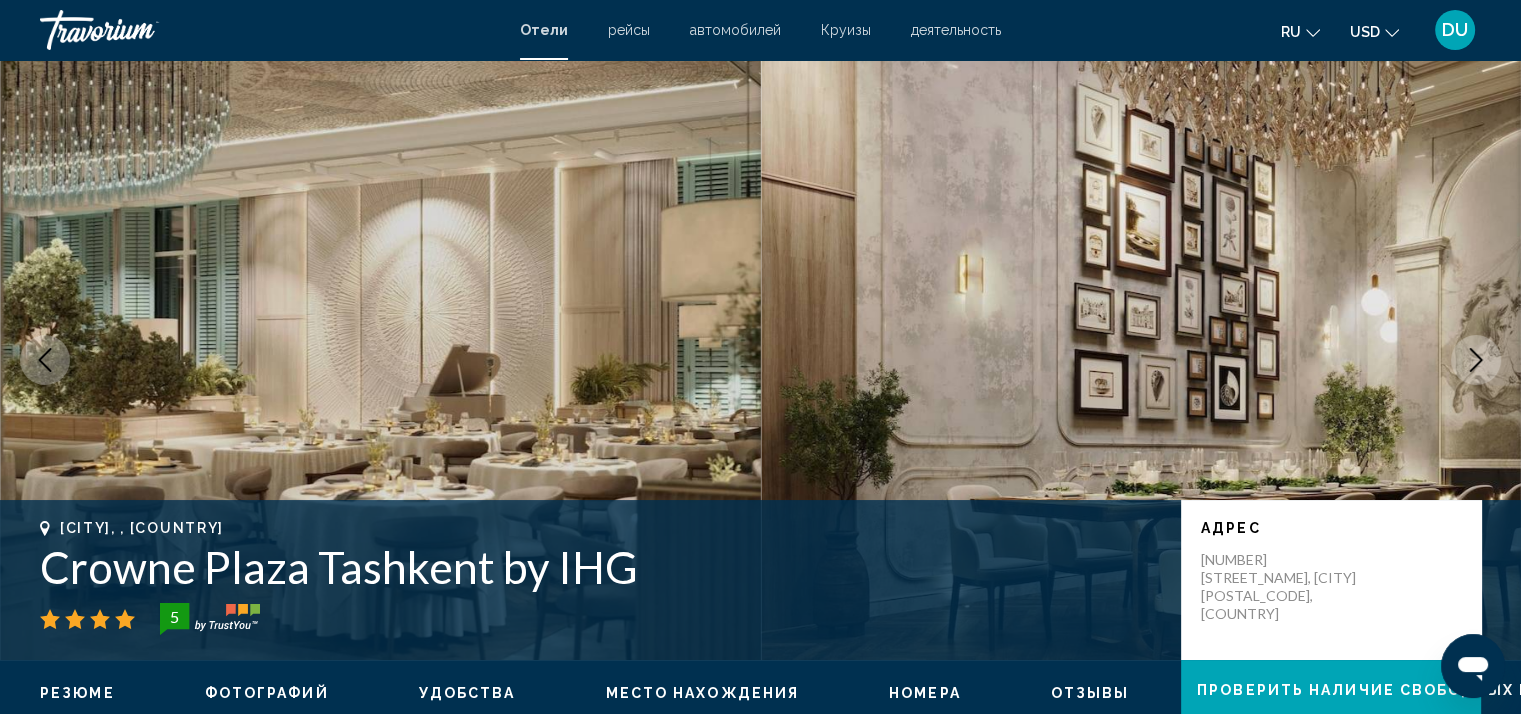 click at bounding box center [1476, 360] 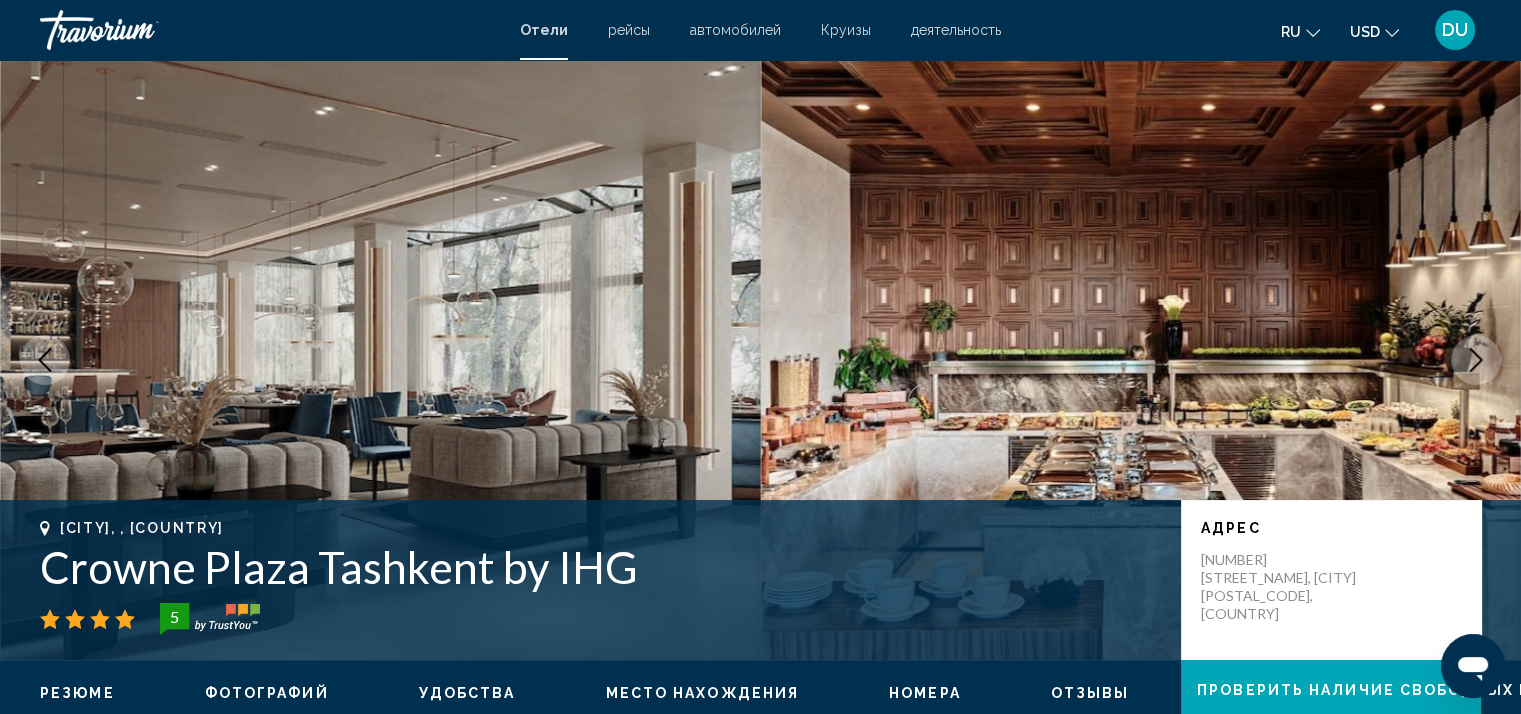 click at bounding box center [1476, 360] 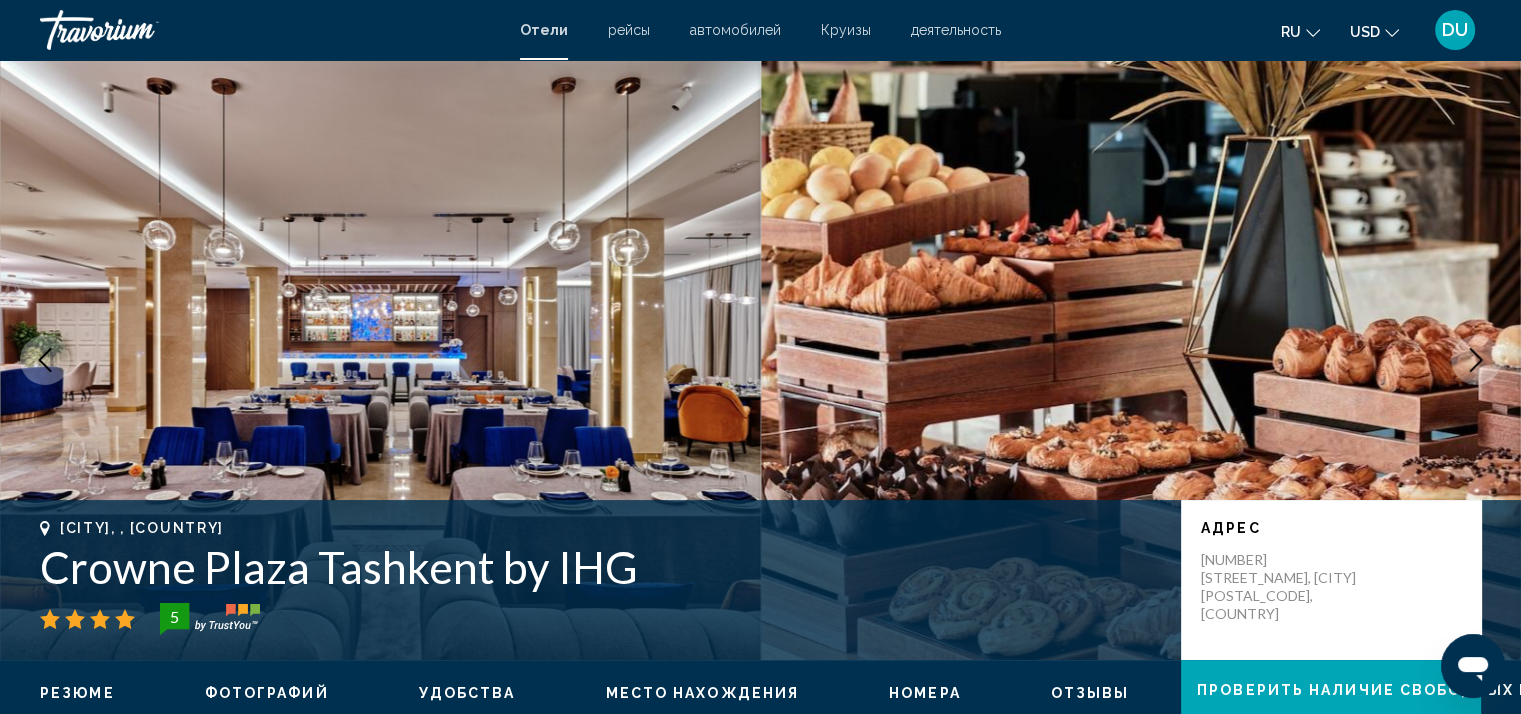 click at bounding box center (1476, 360) 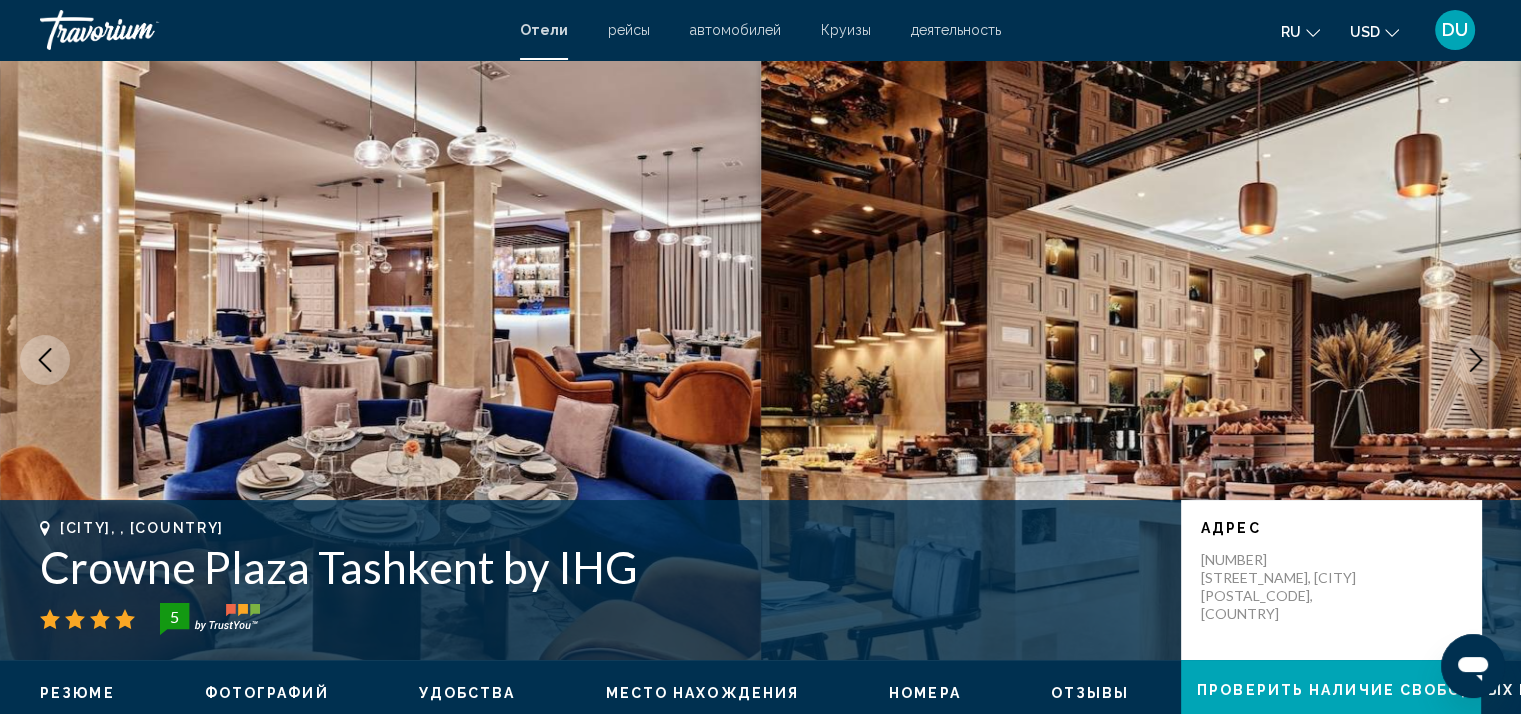 click at bounding box center (380, 360) 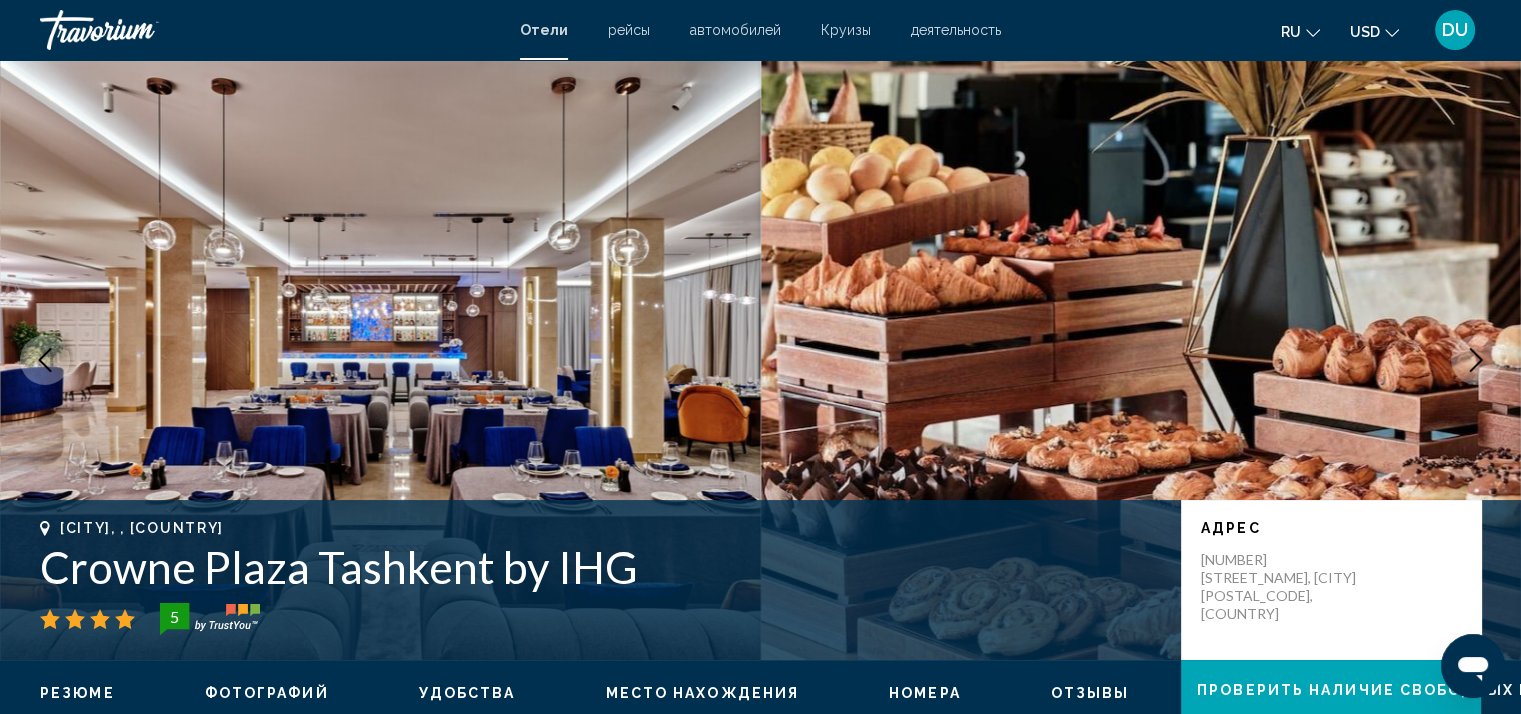click 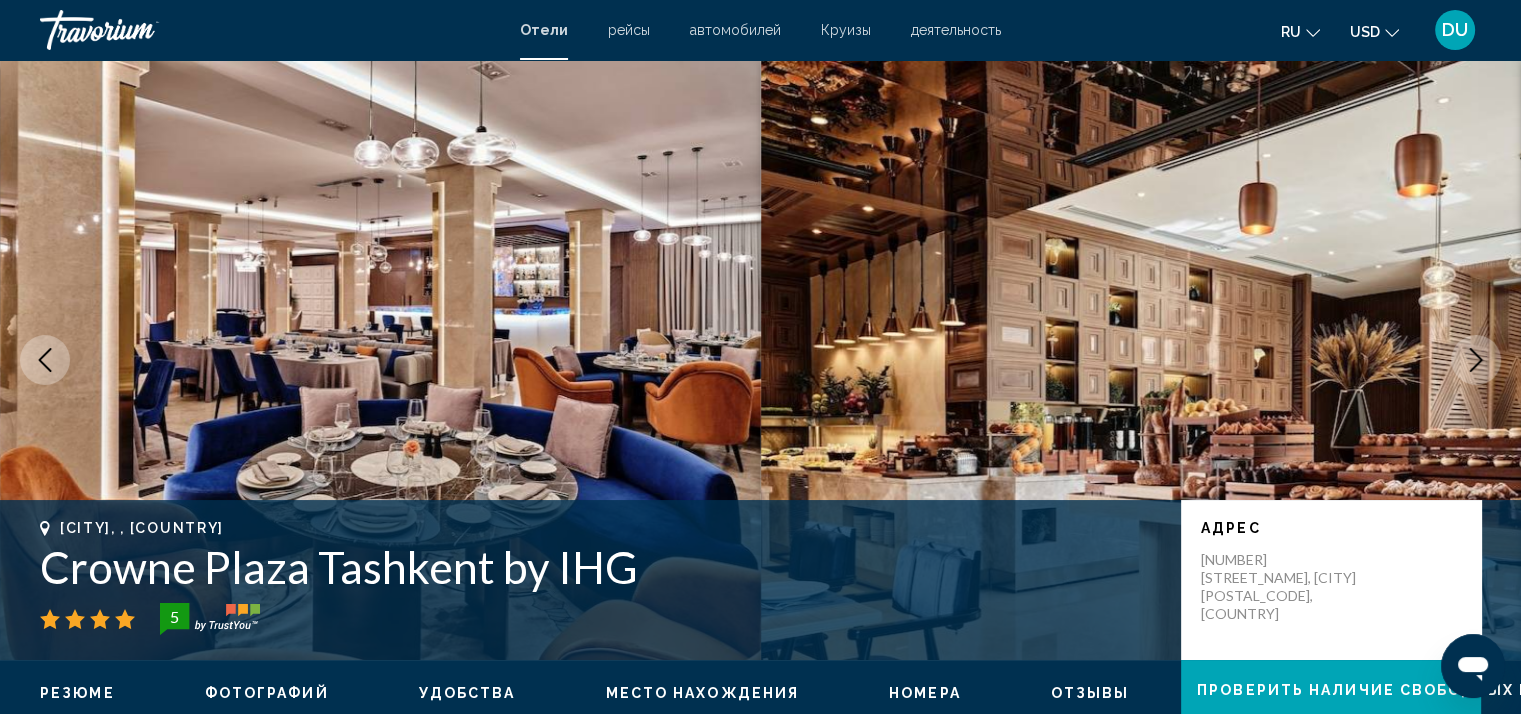 click 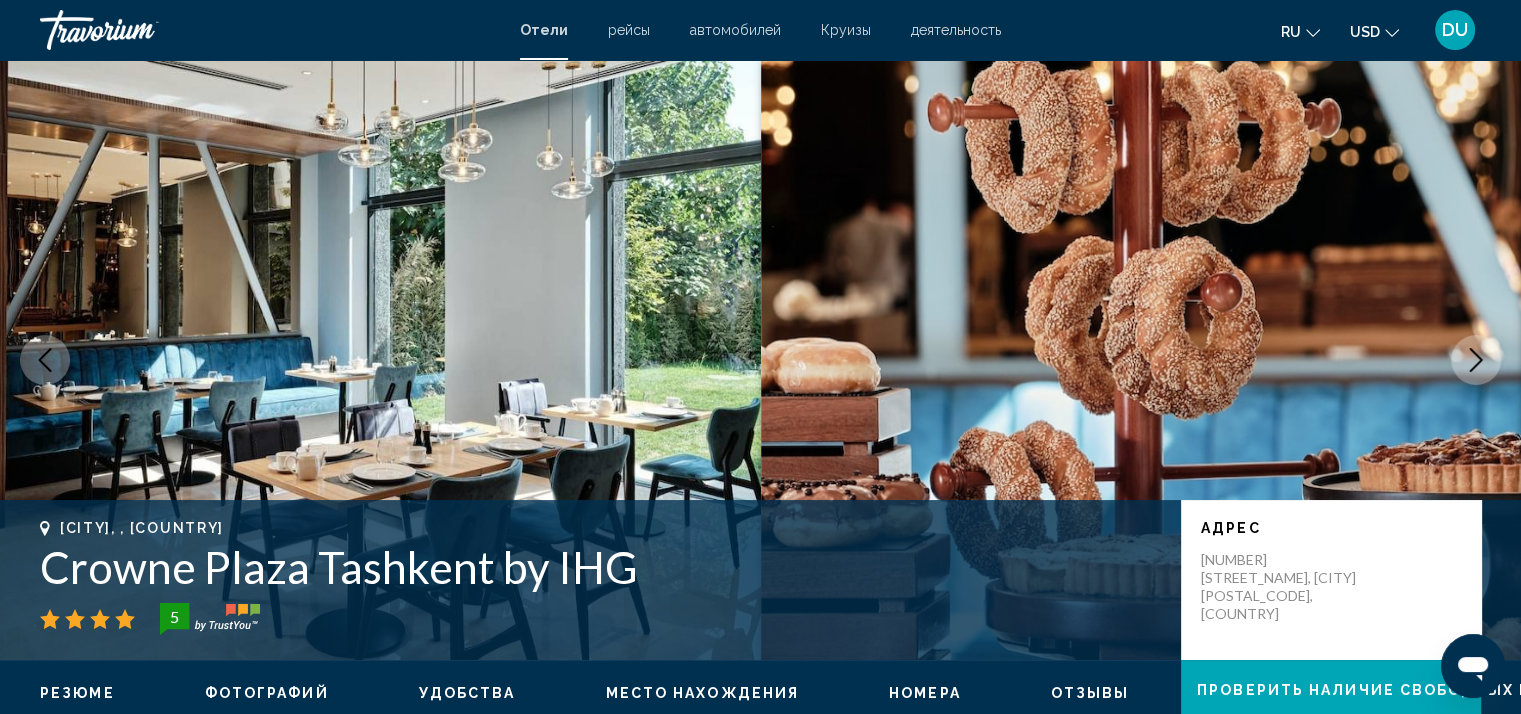 click 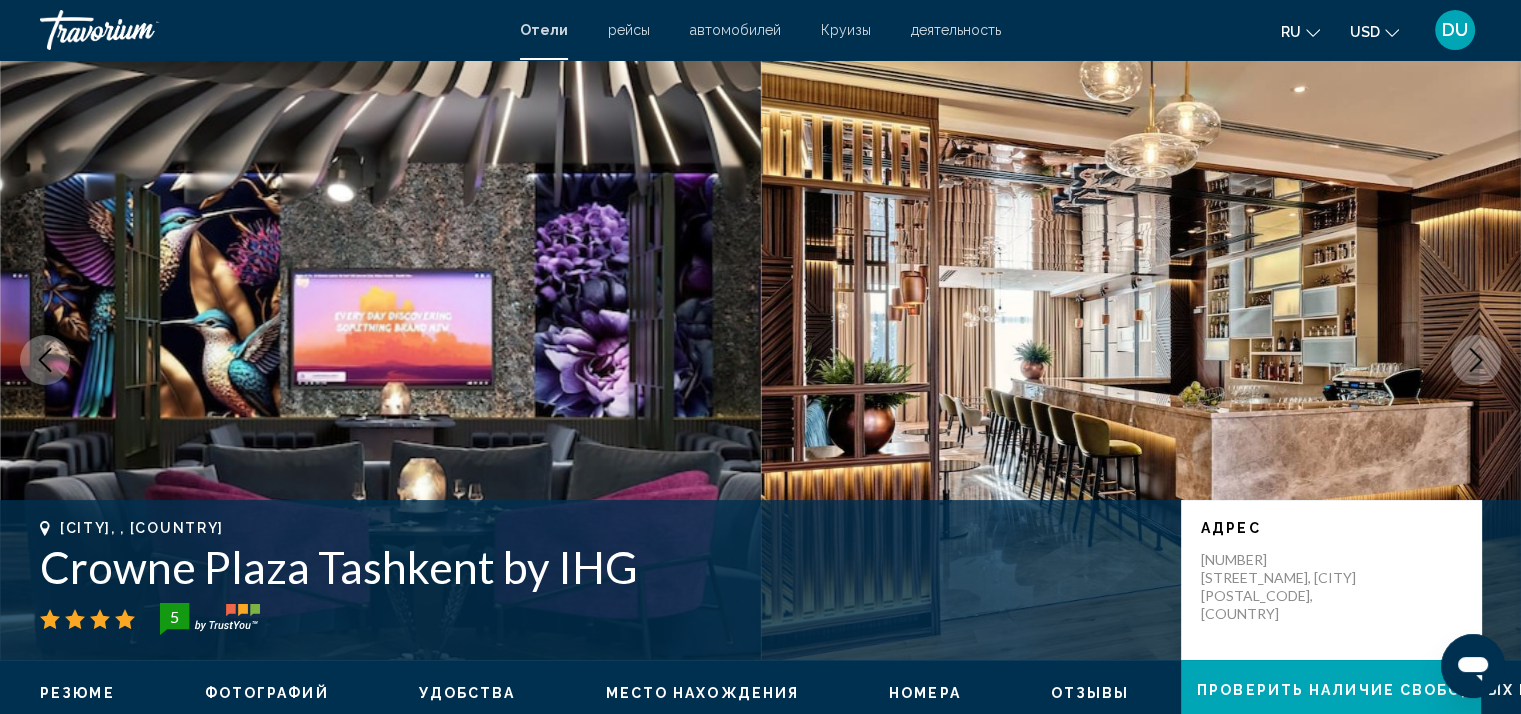 click 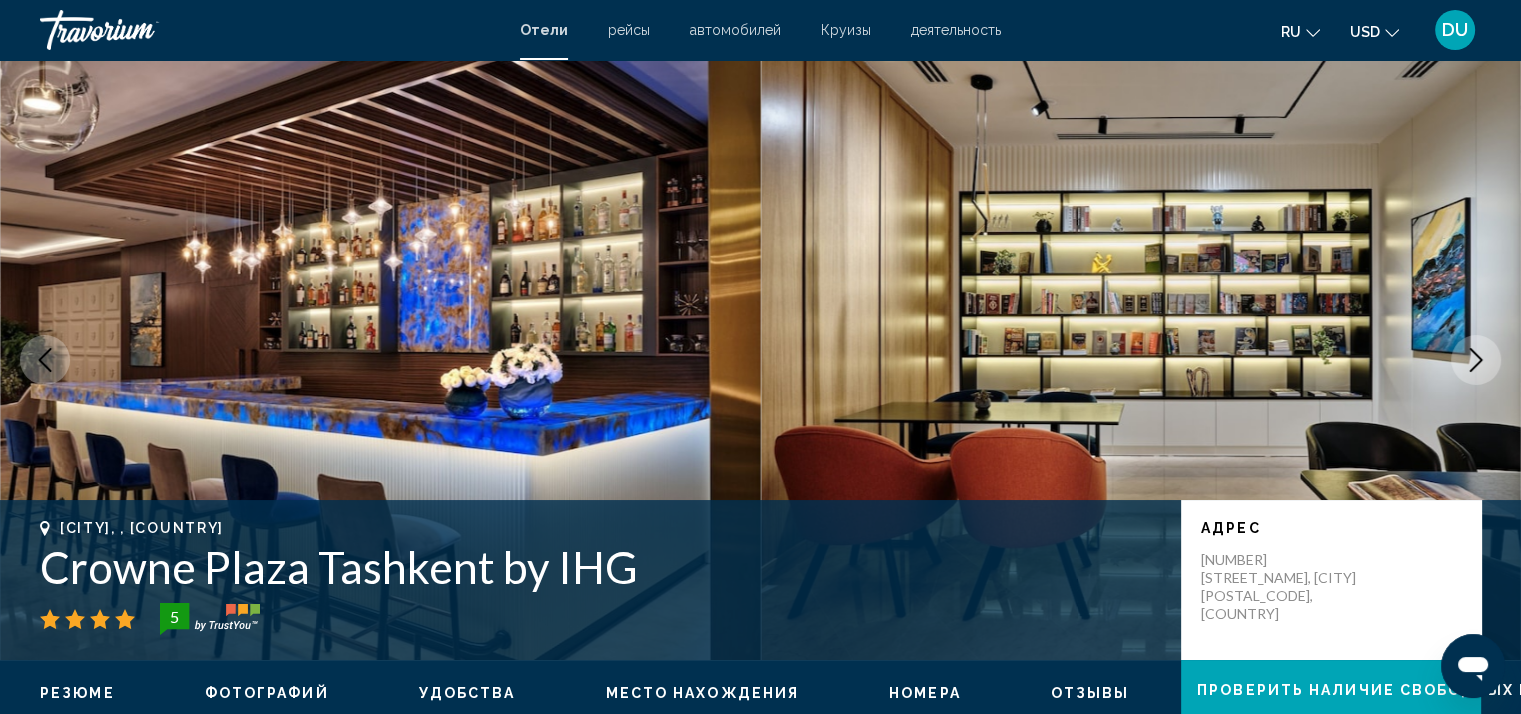 click 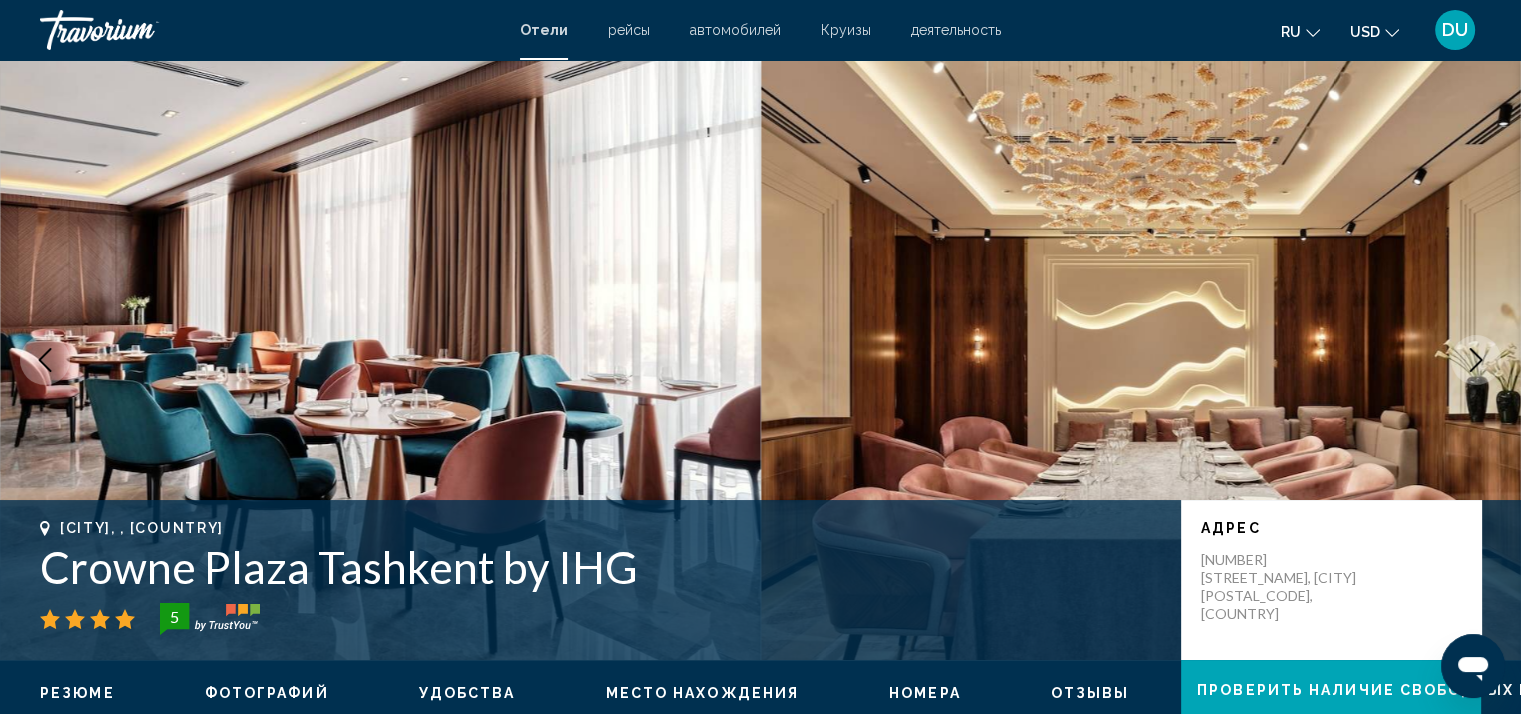 click 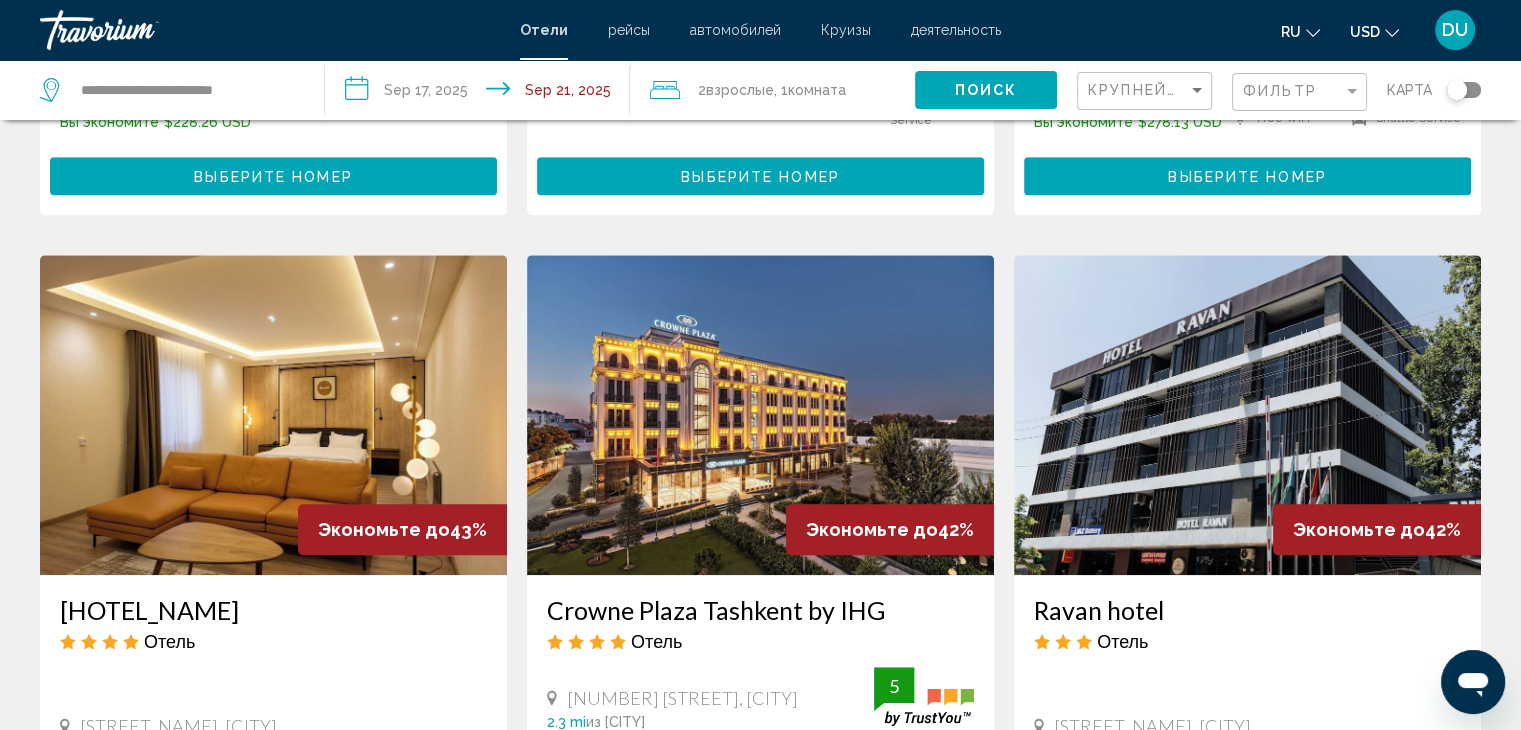 scroll, scrollTop: 1600, scrollLeft: 0, axis: vertical 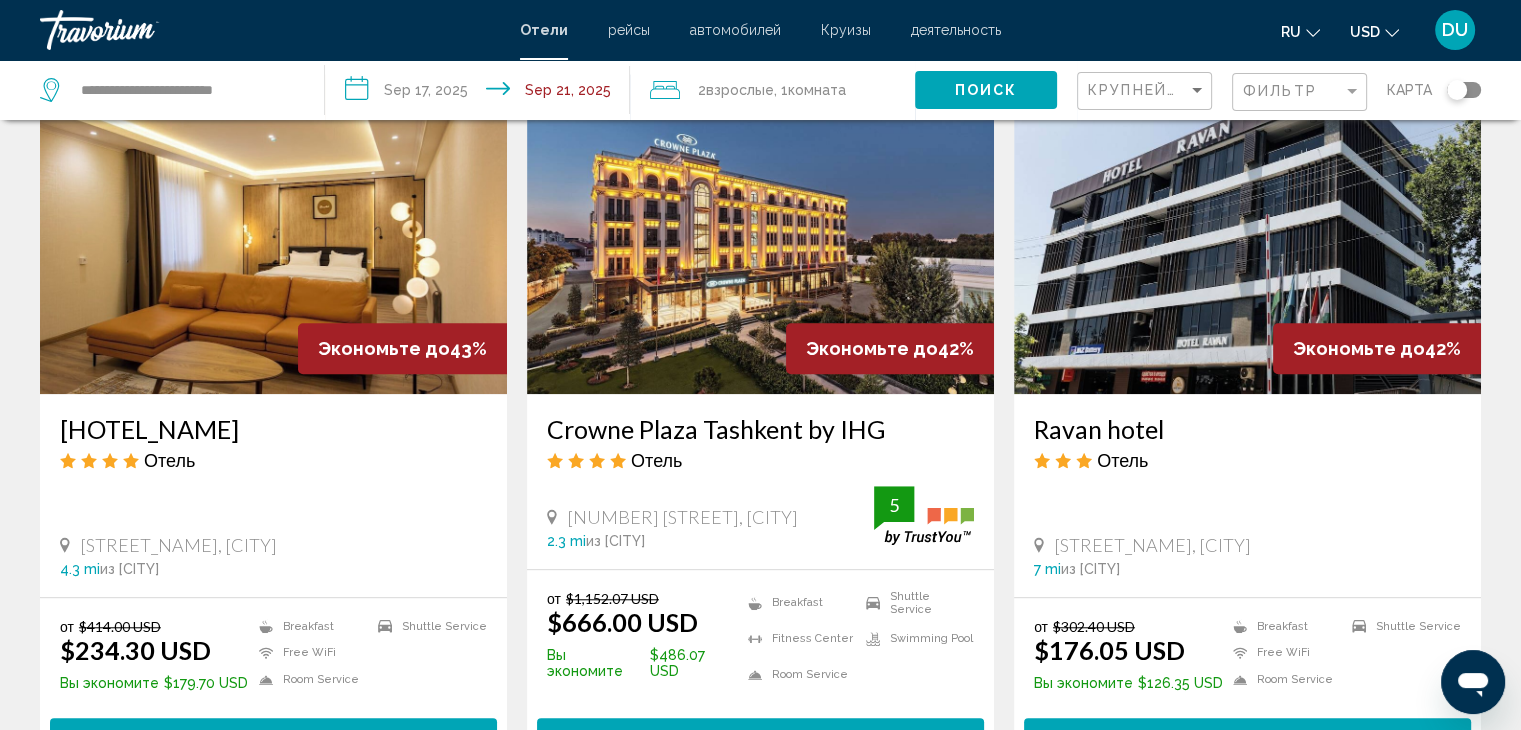 click at bounding box center [1247, 234] 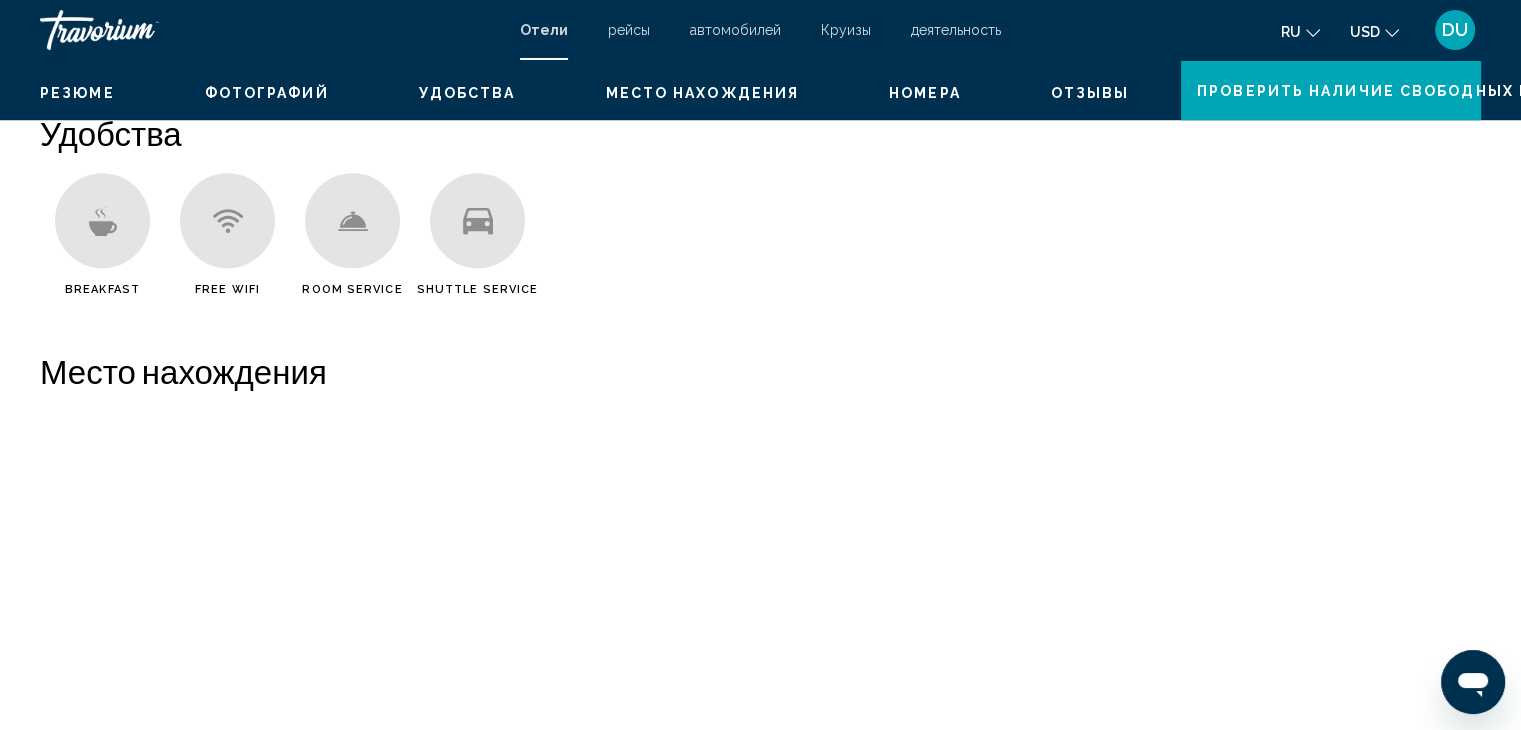 scroll, scrollTop: 0, scrollLeft: 0, axis: both 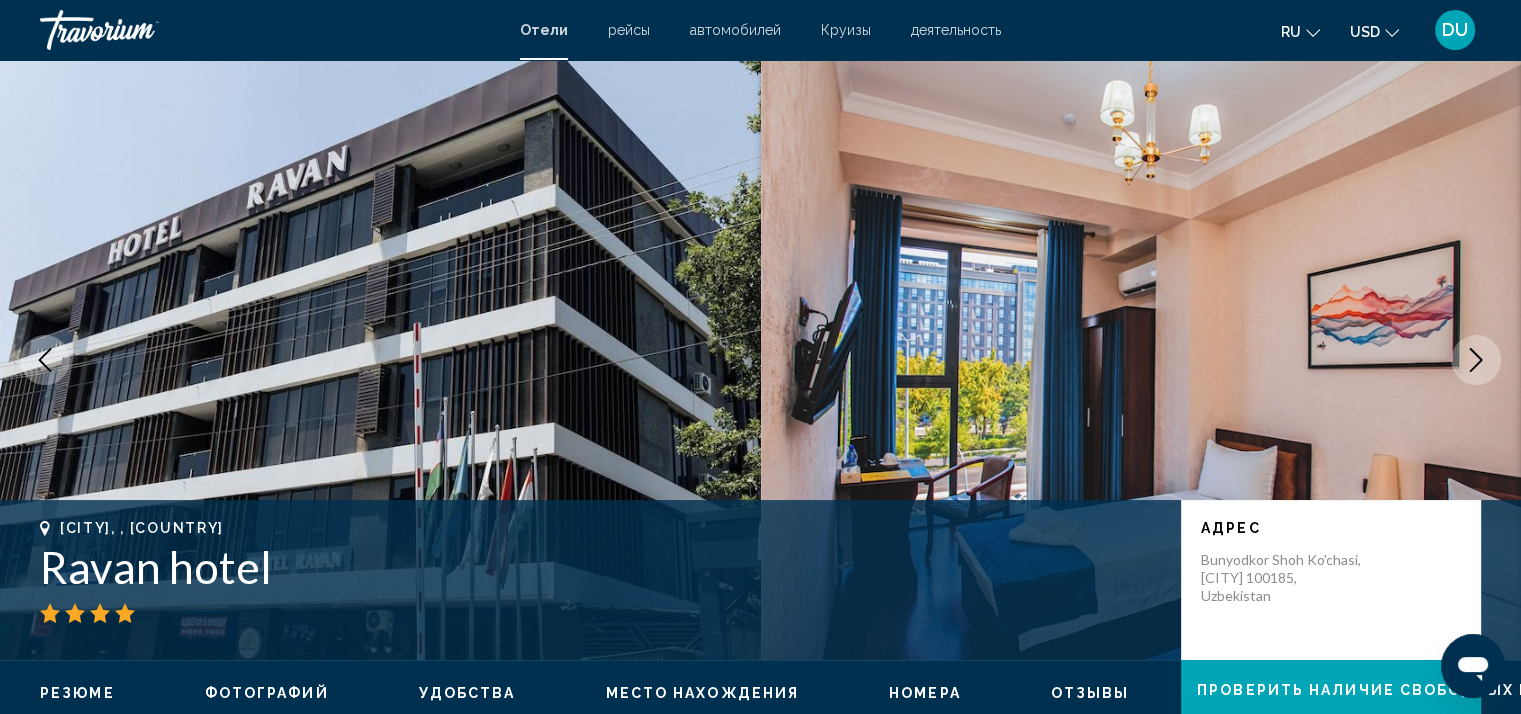 click 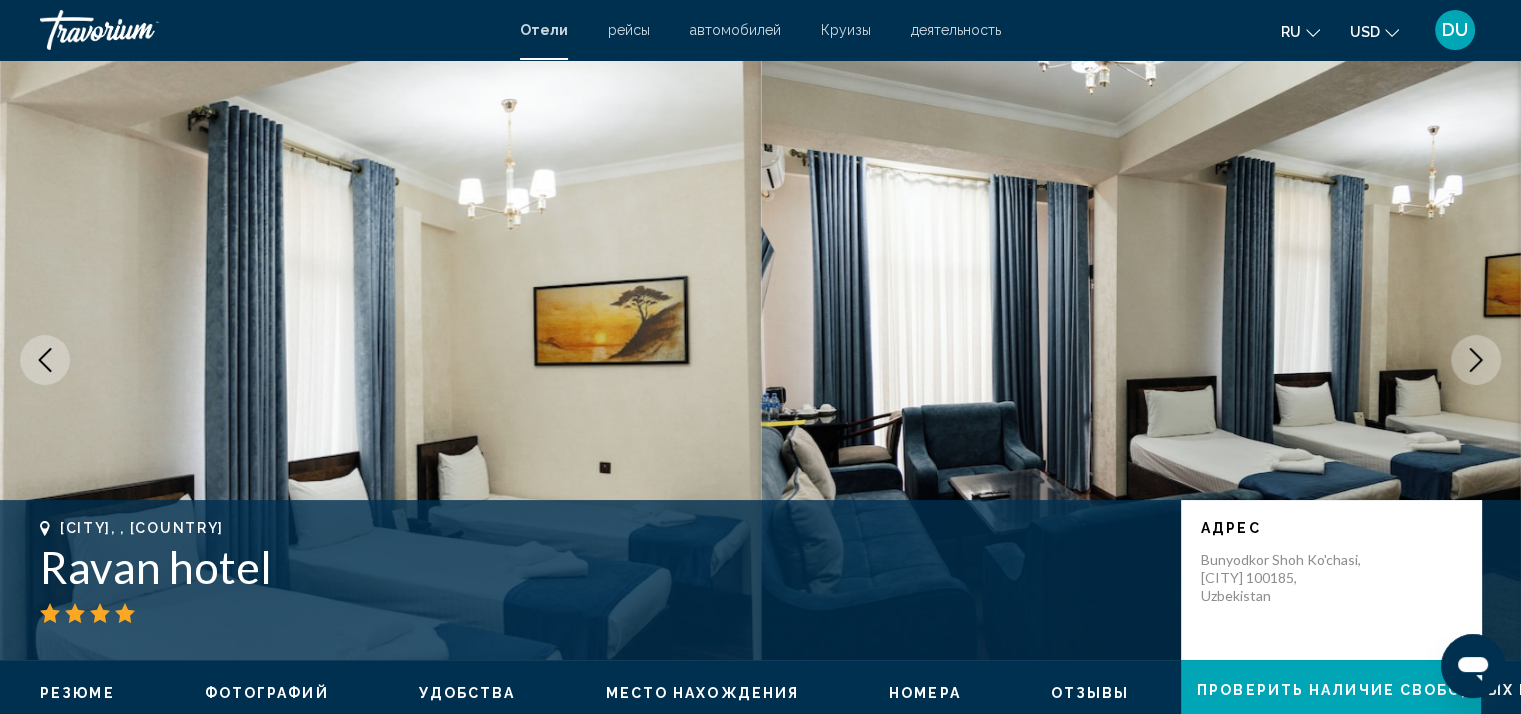 click 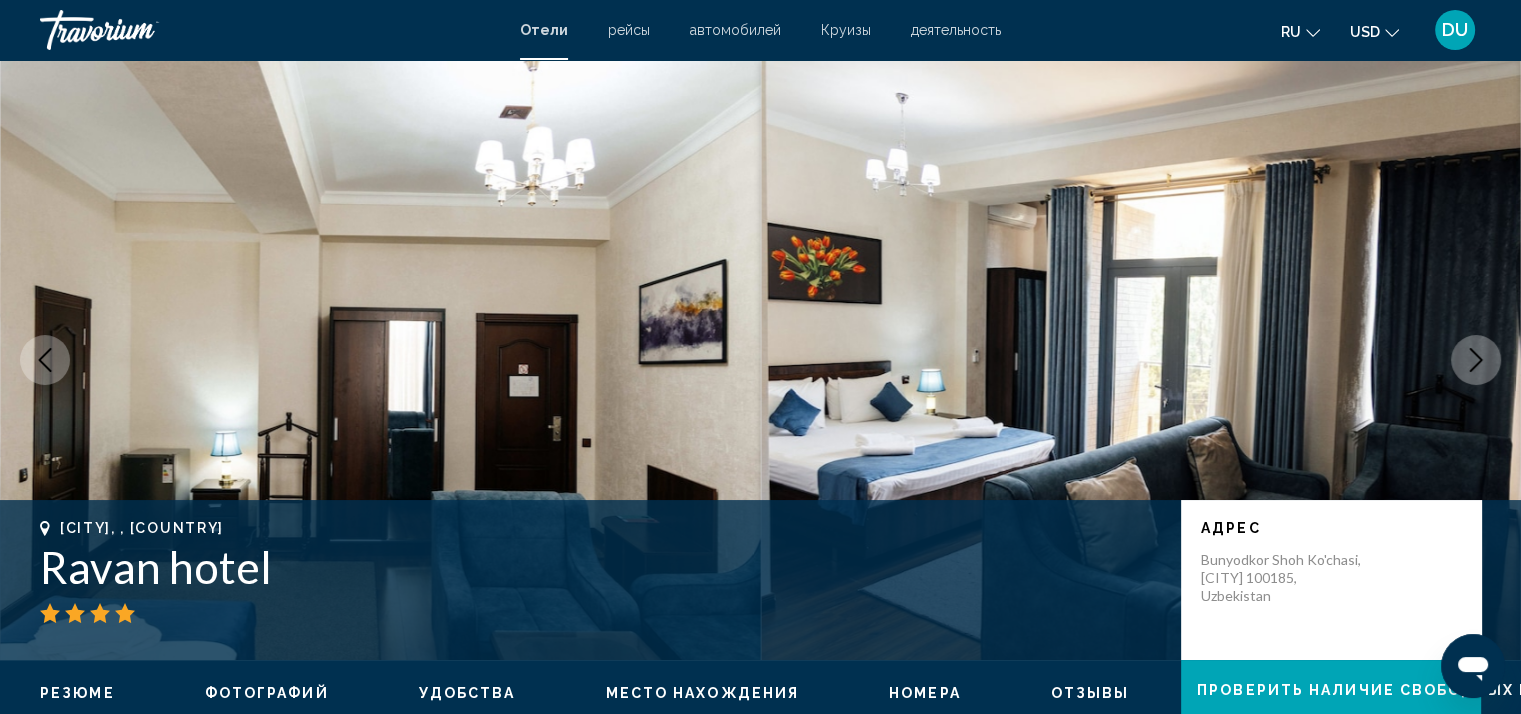 click 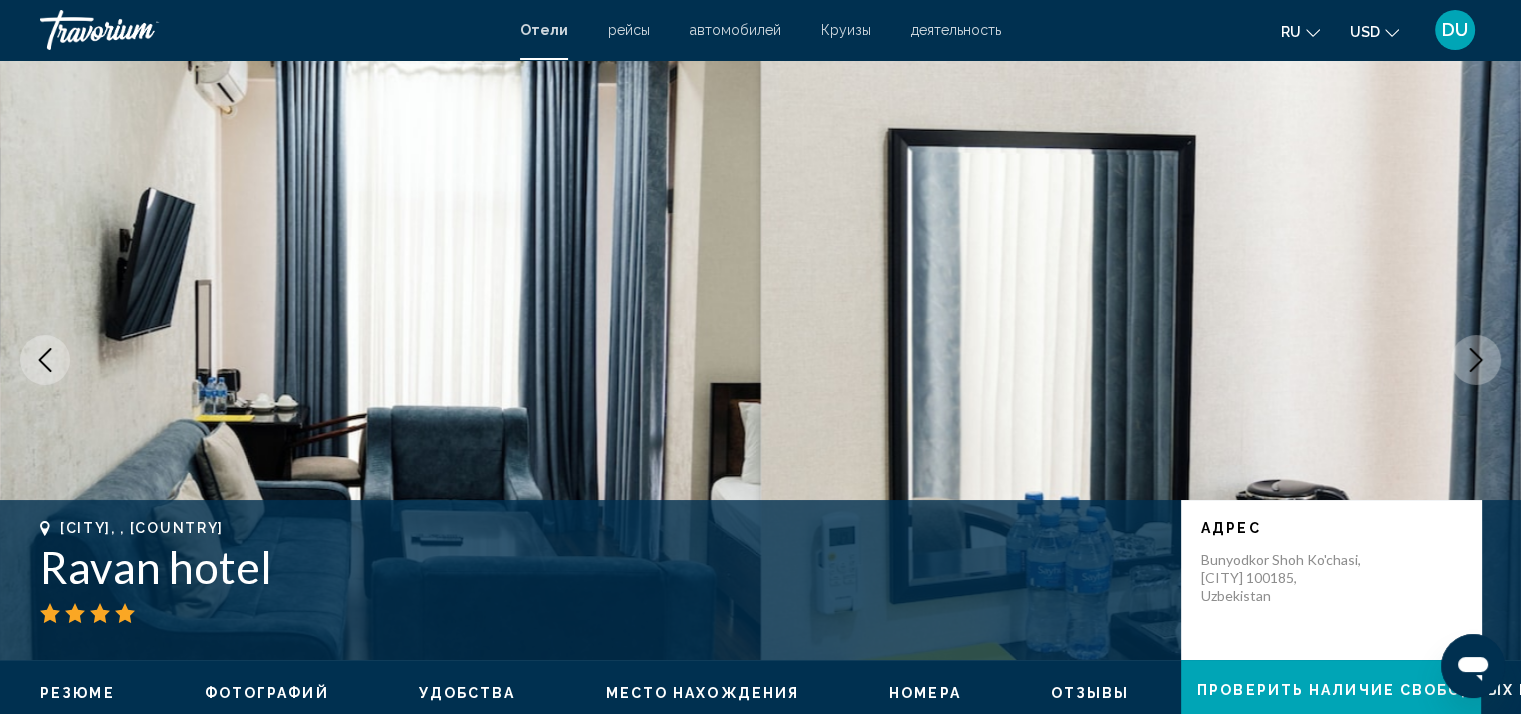 click 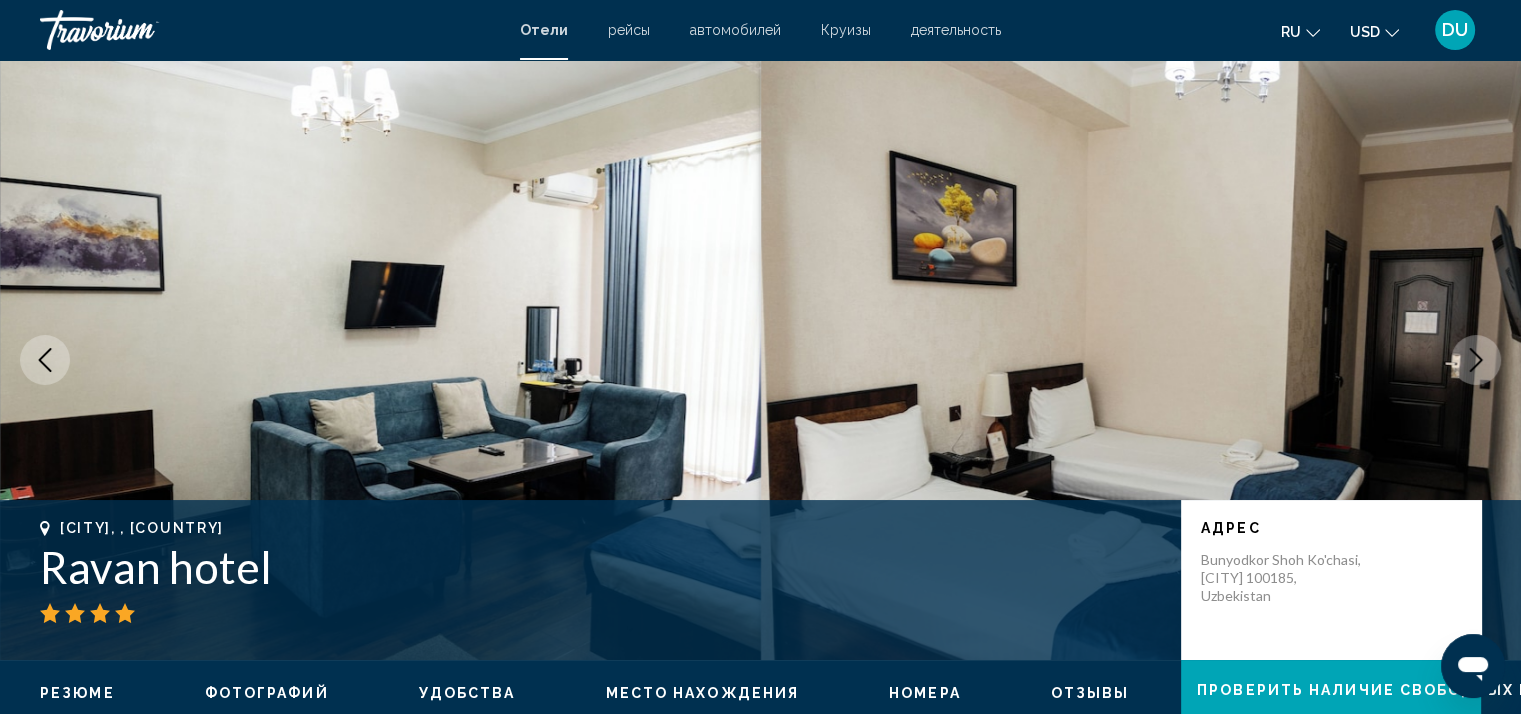 click 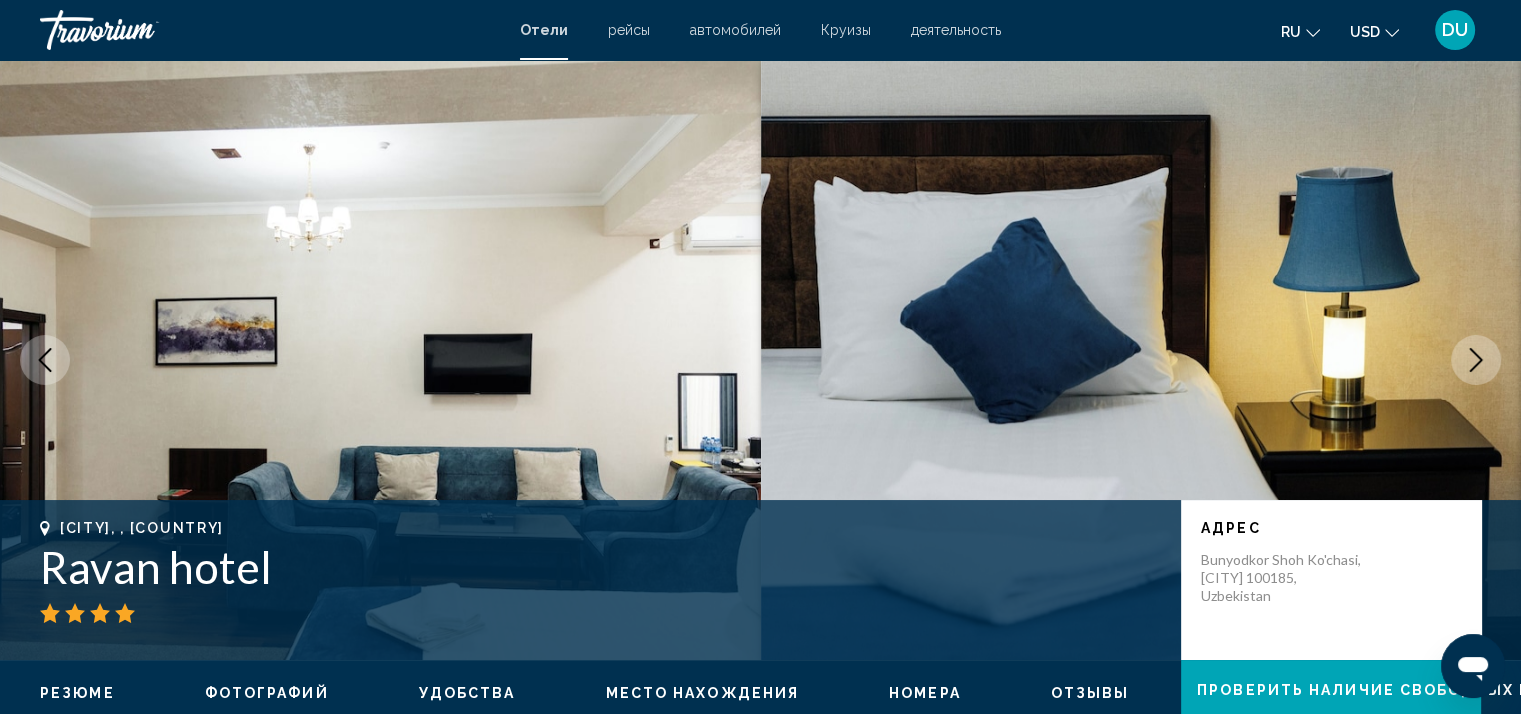 click 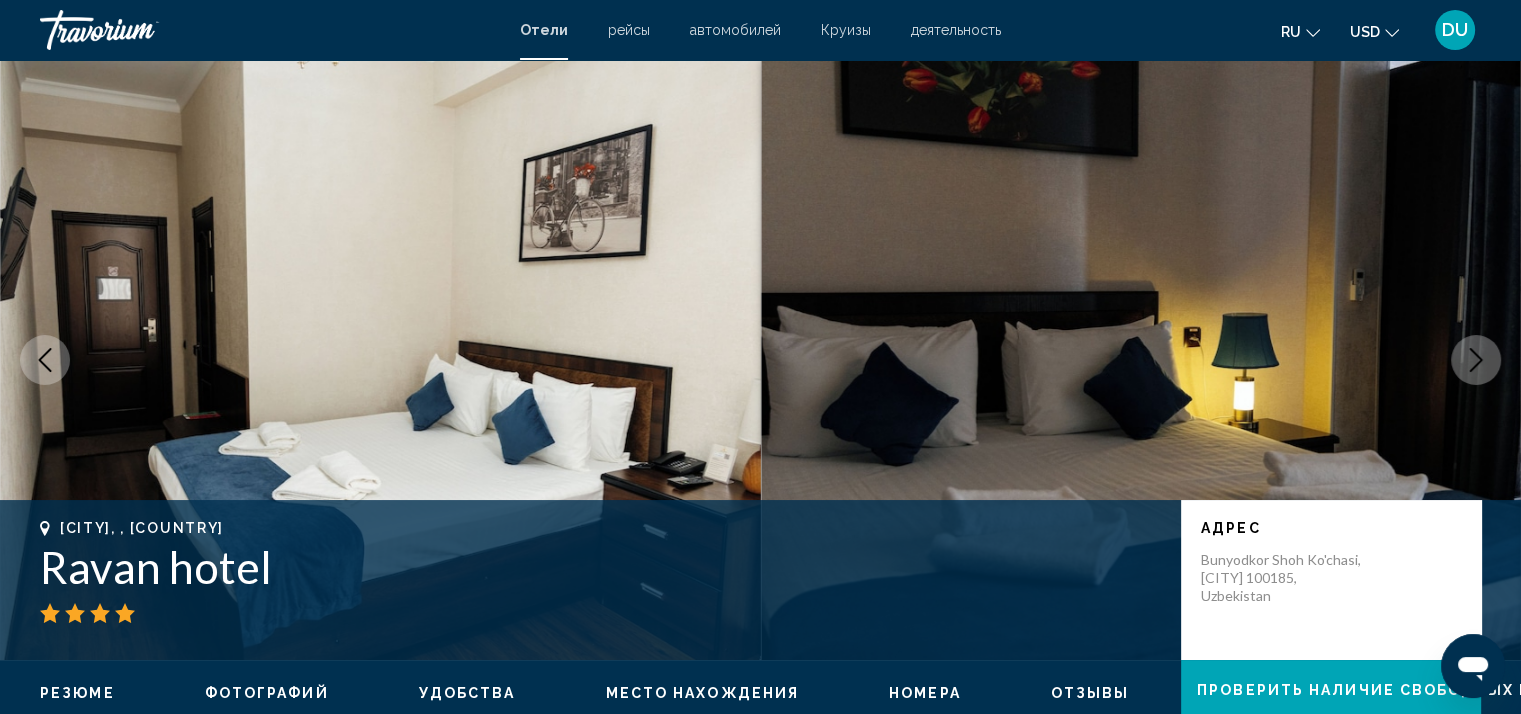 click 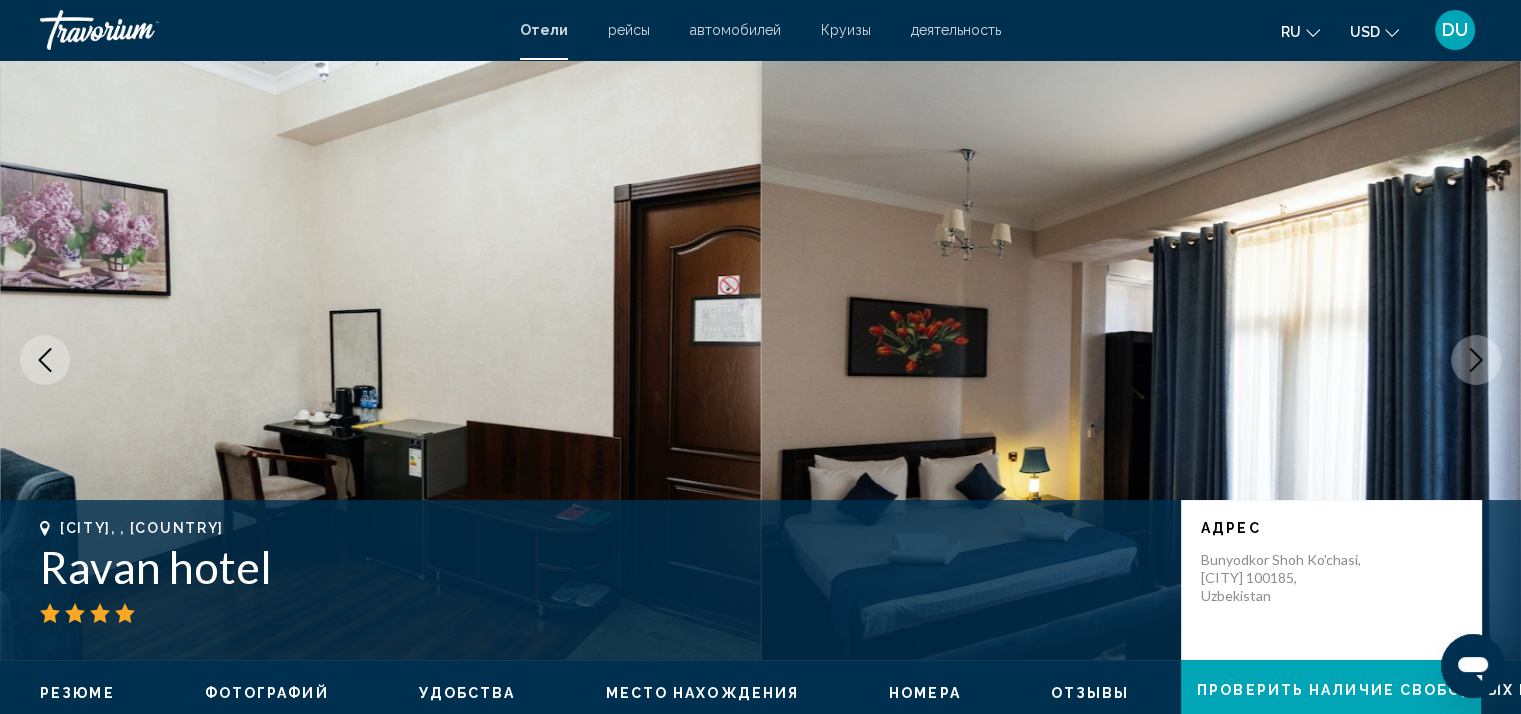 click 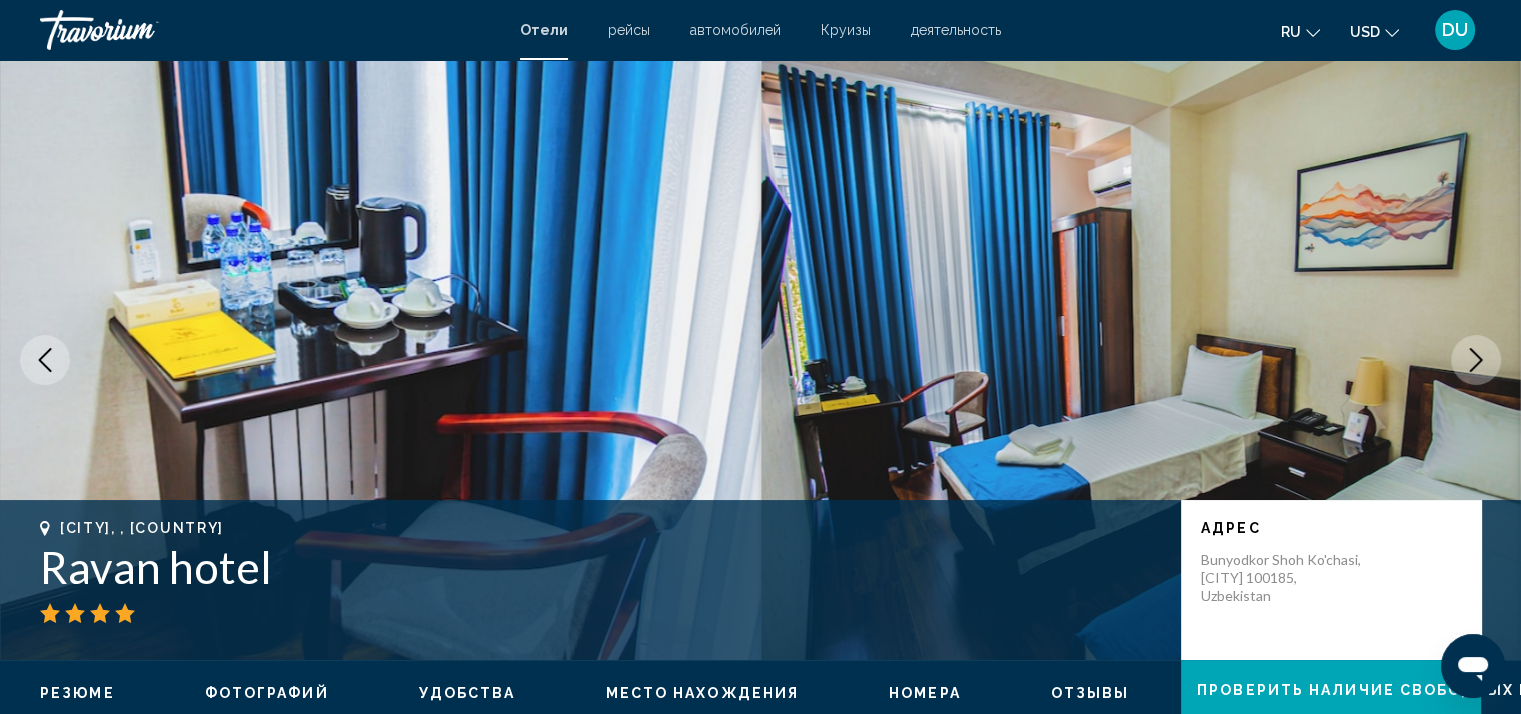 click 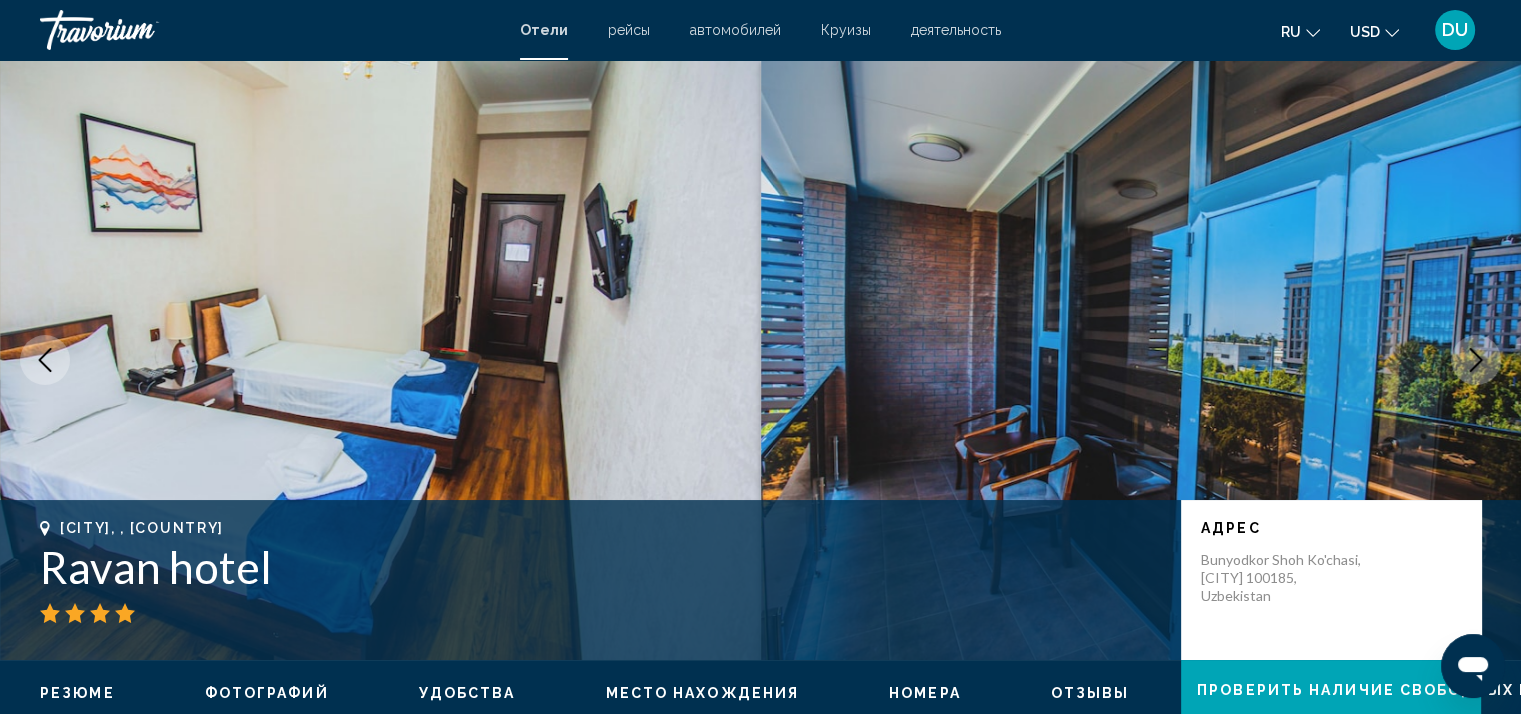 click 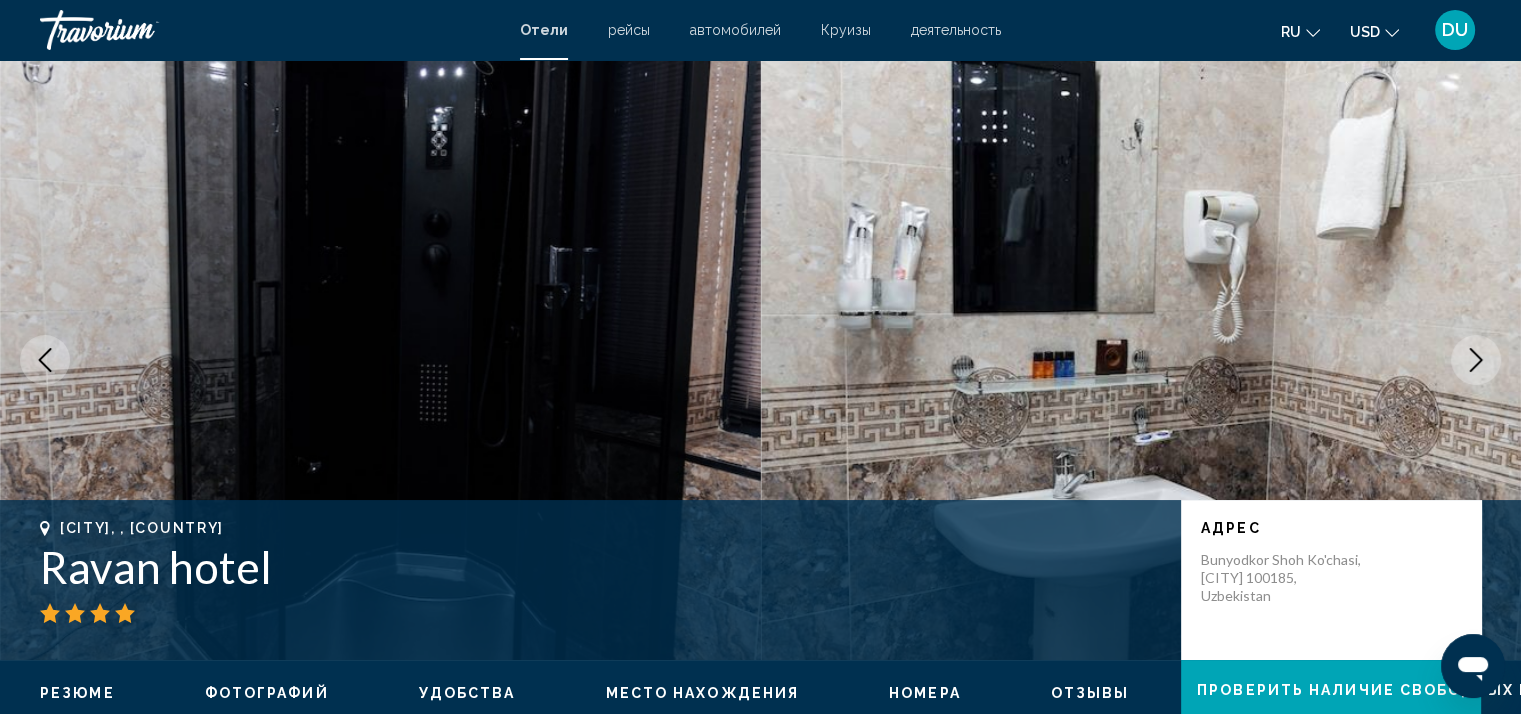 click 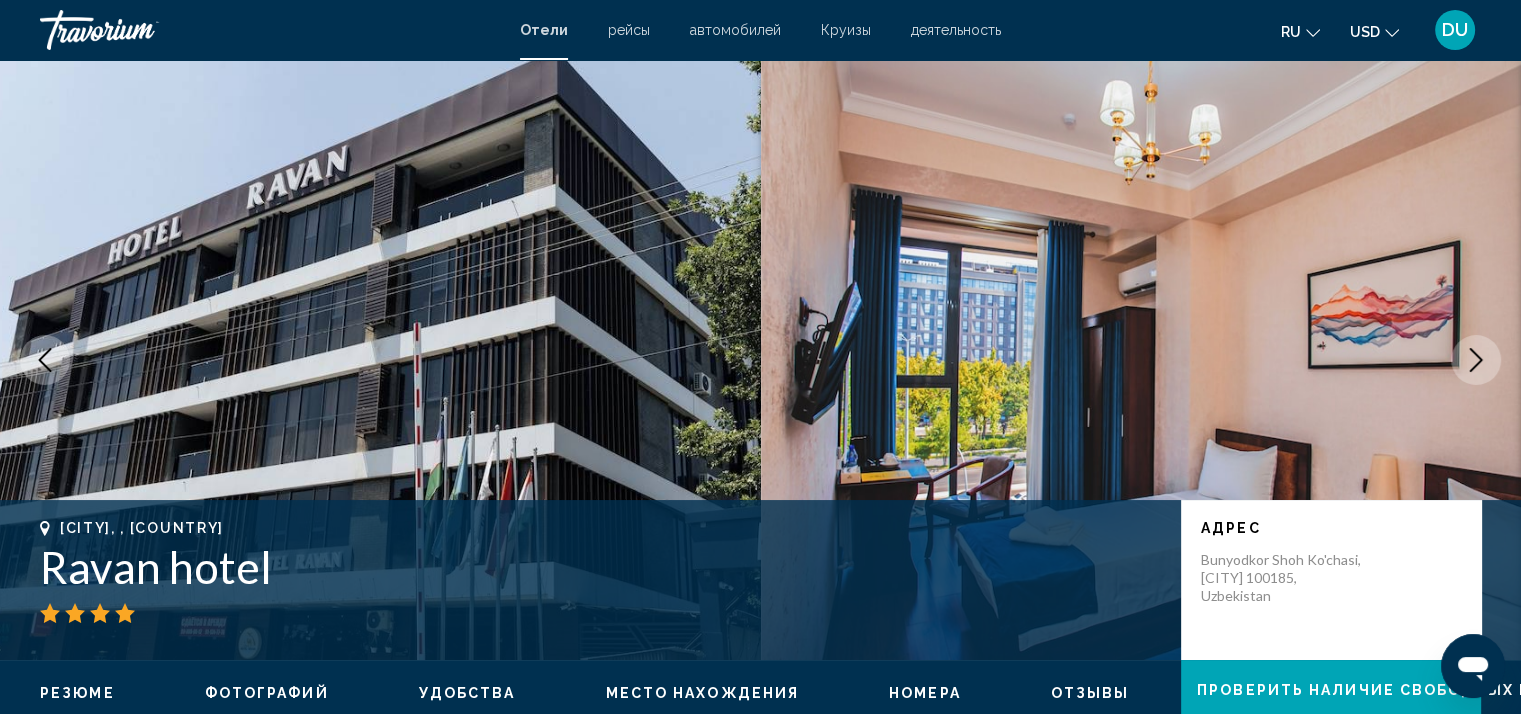 click 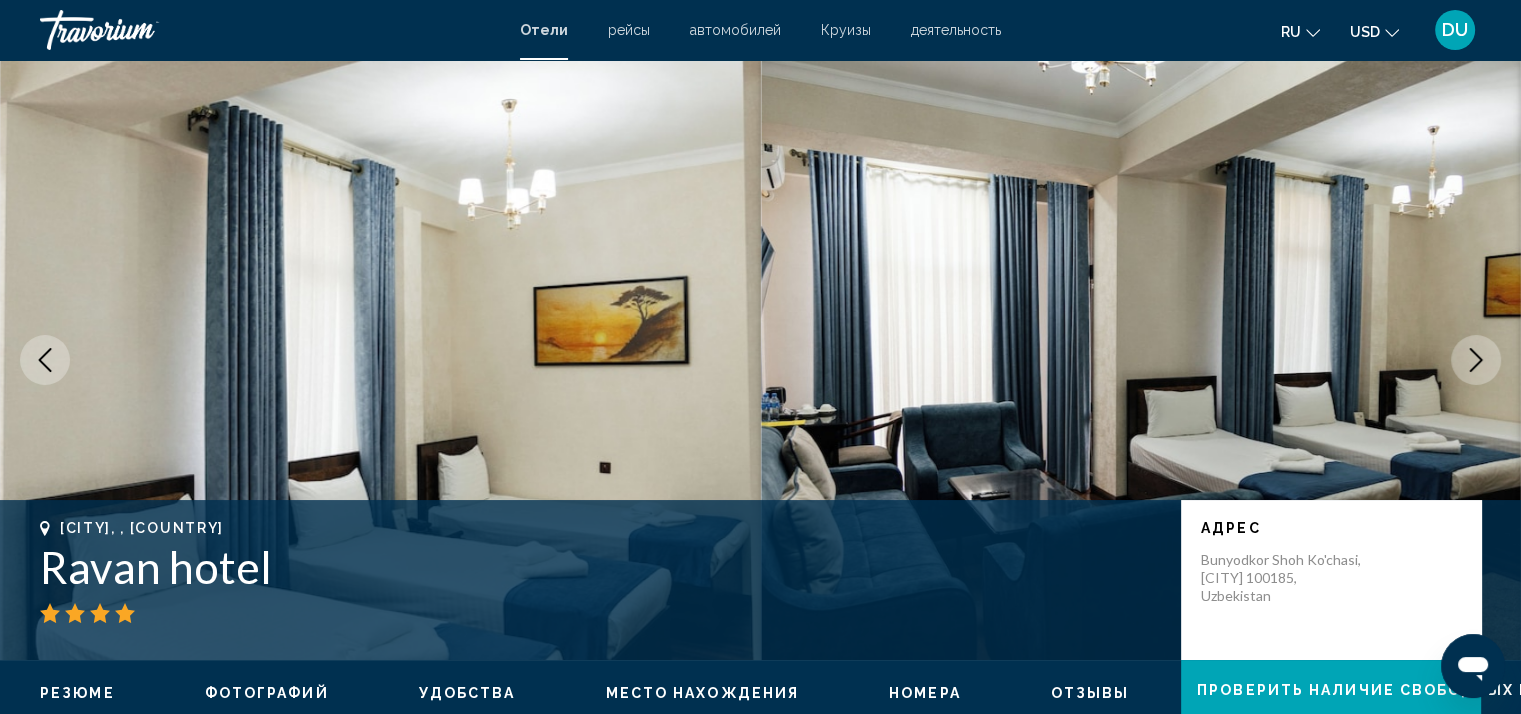 click 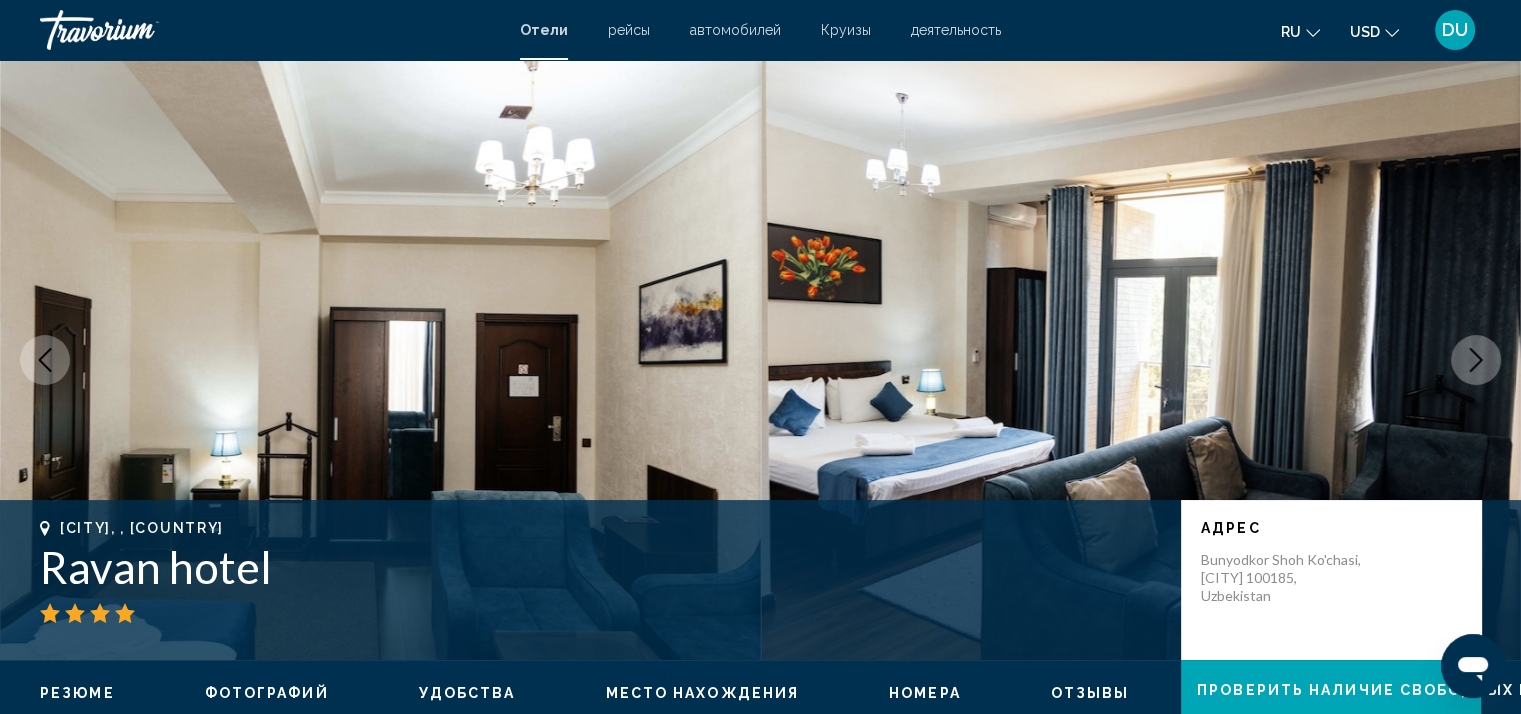 click 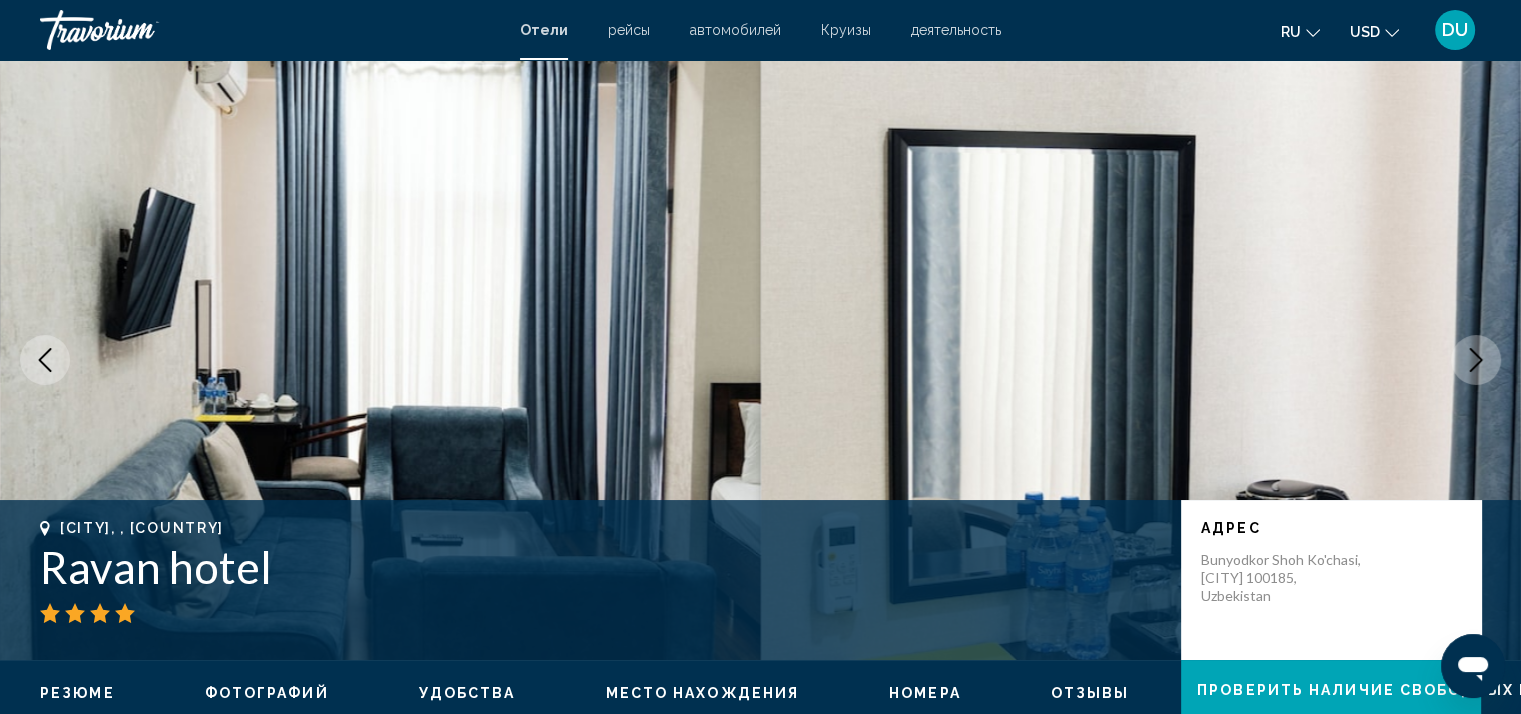 click 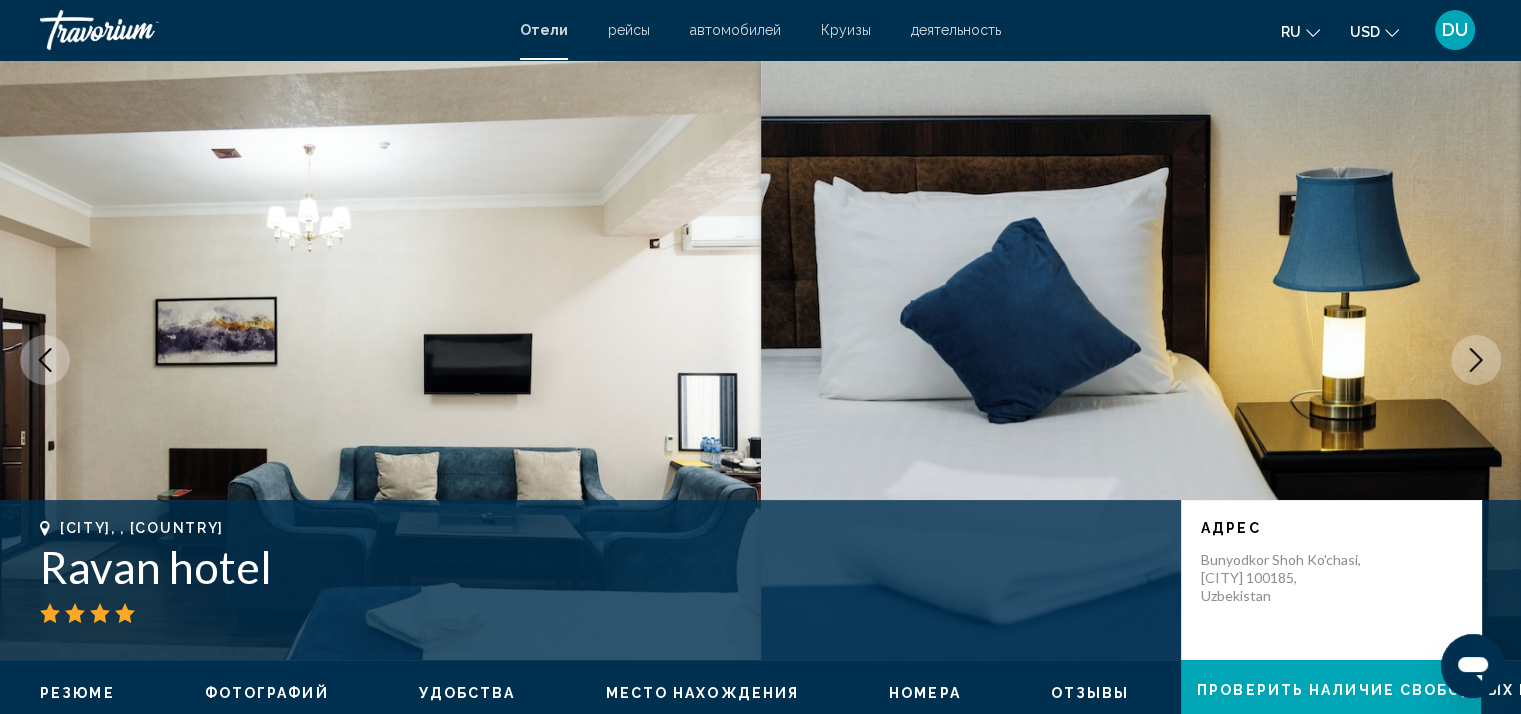 click 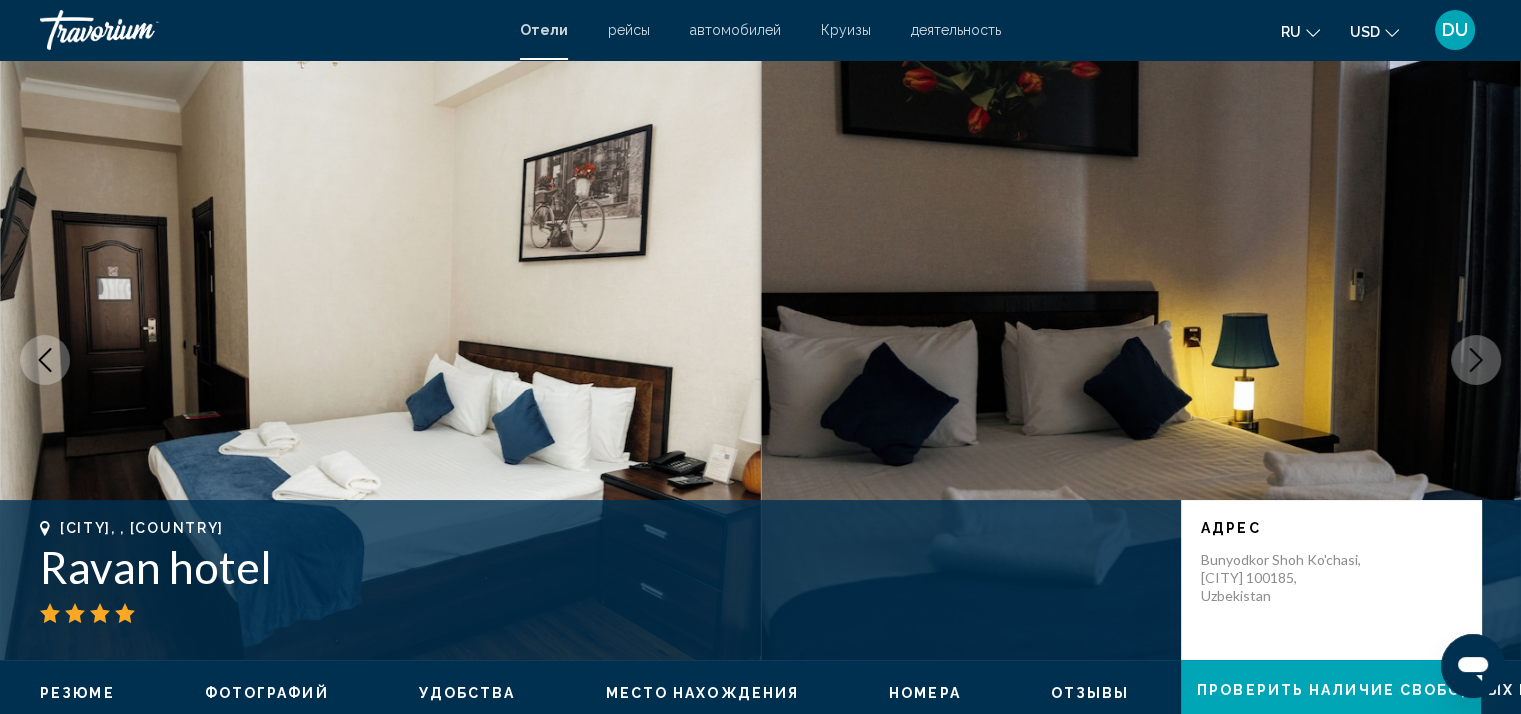 click 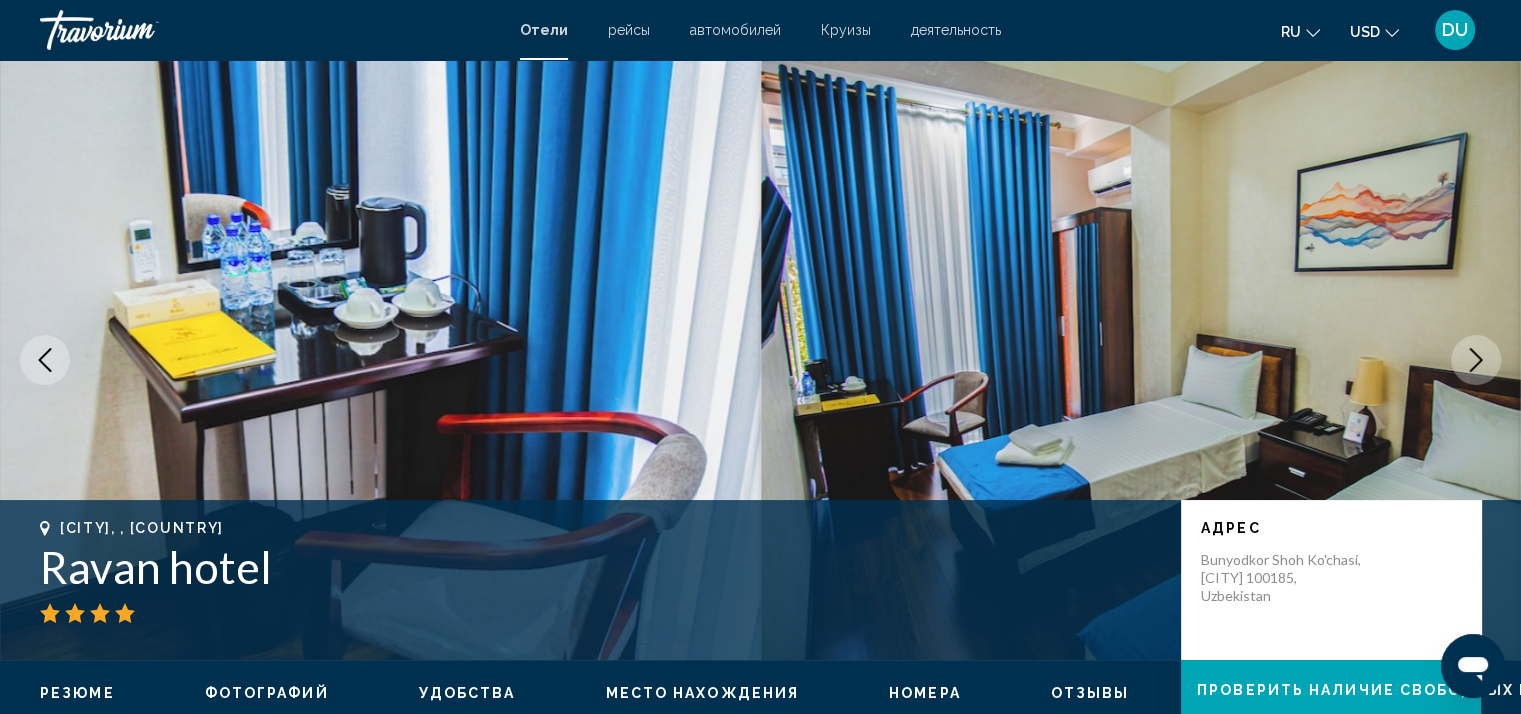 click 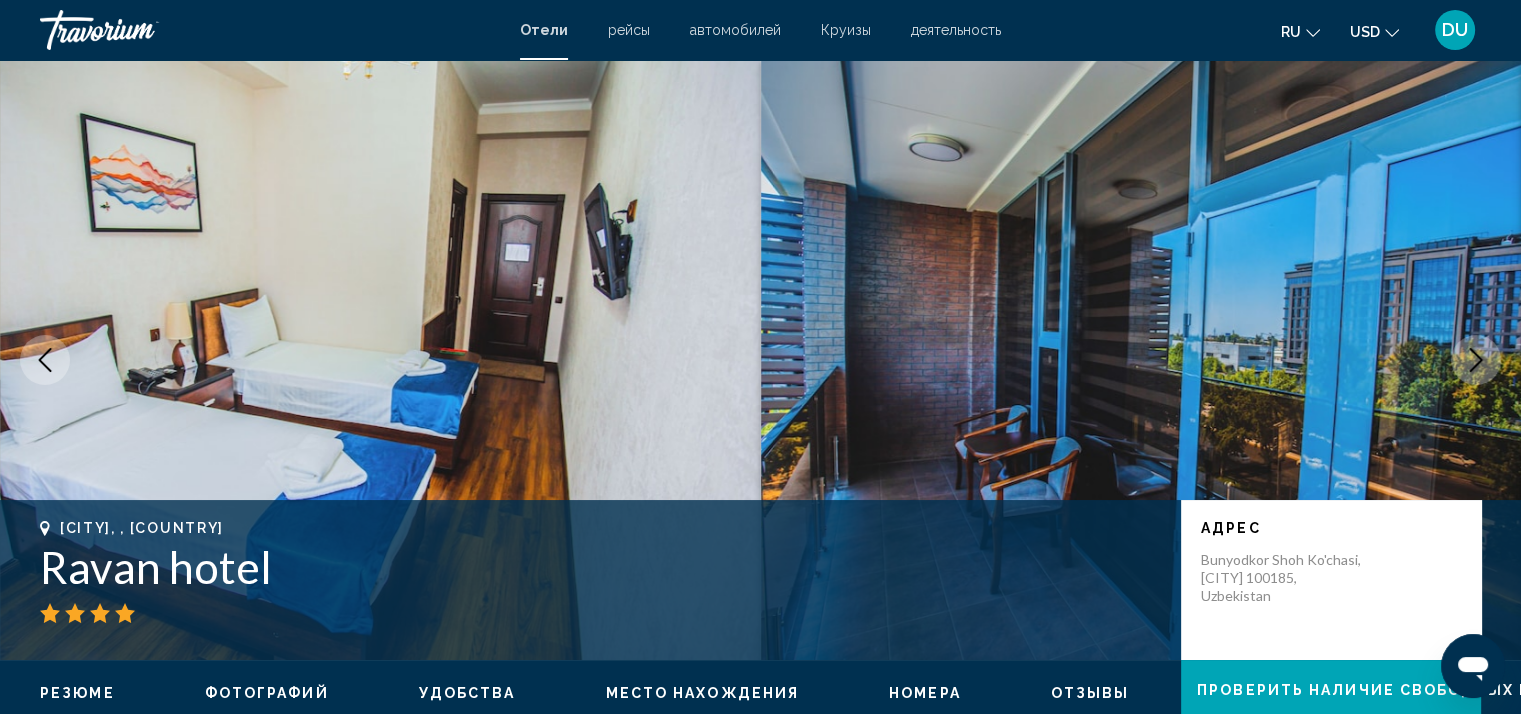 click 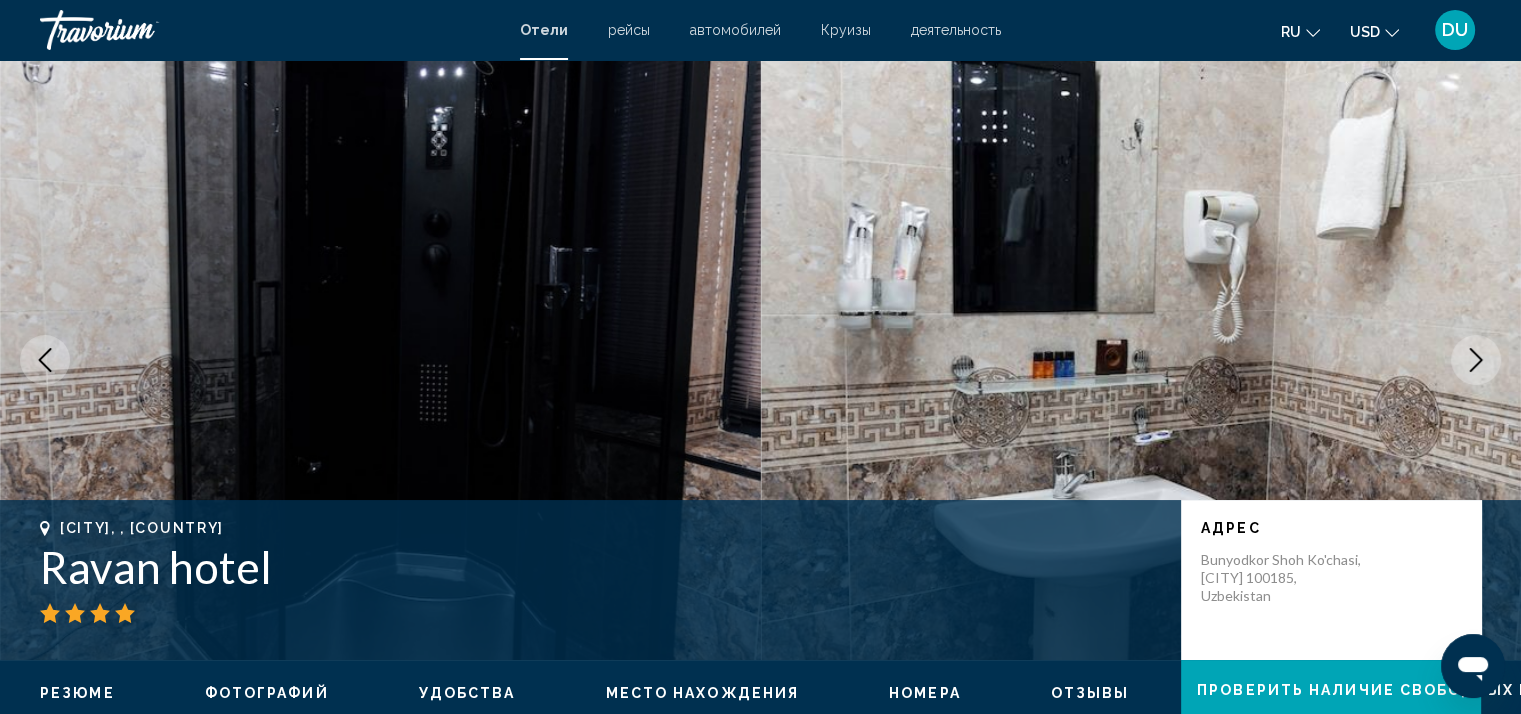 click 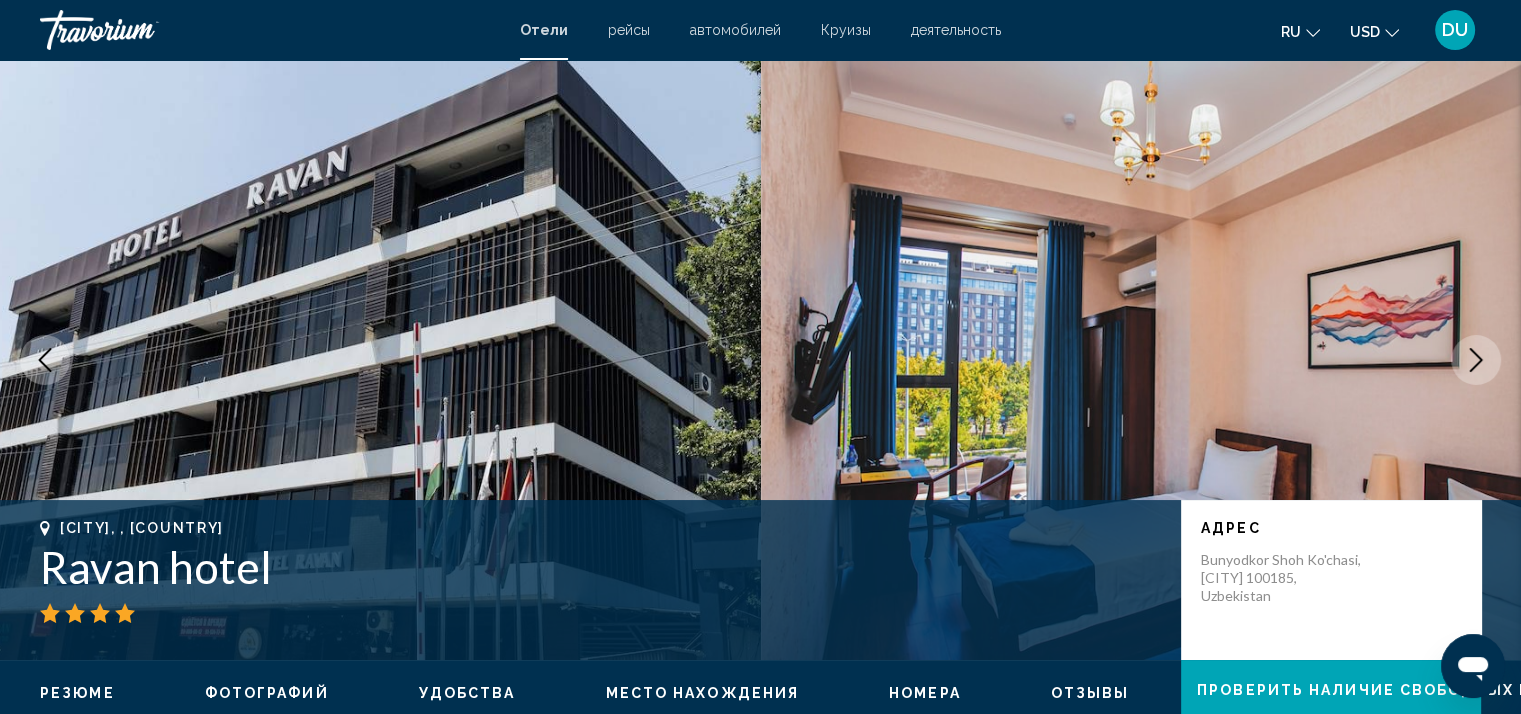 click 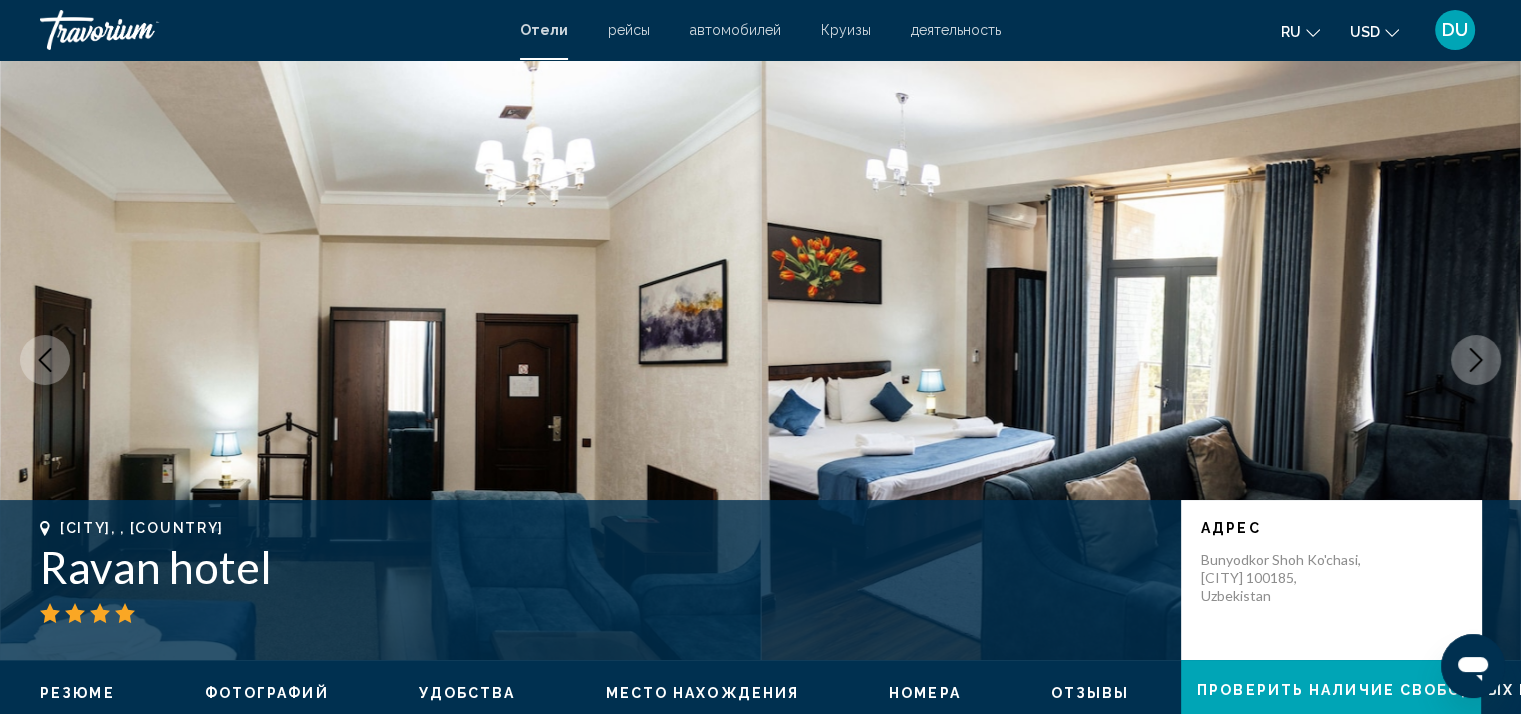 click 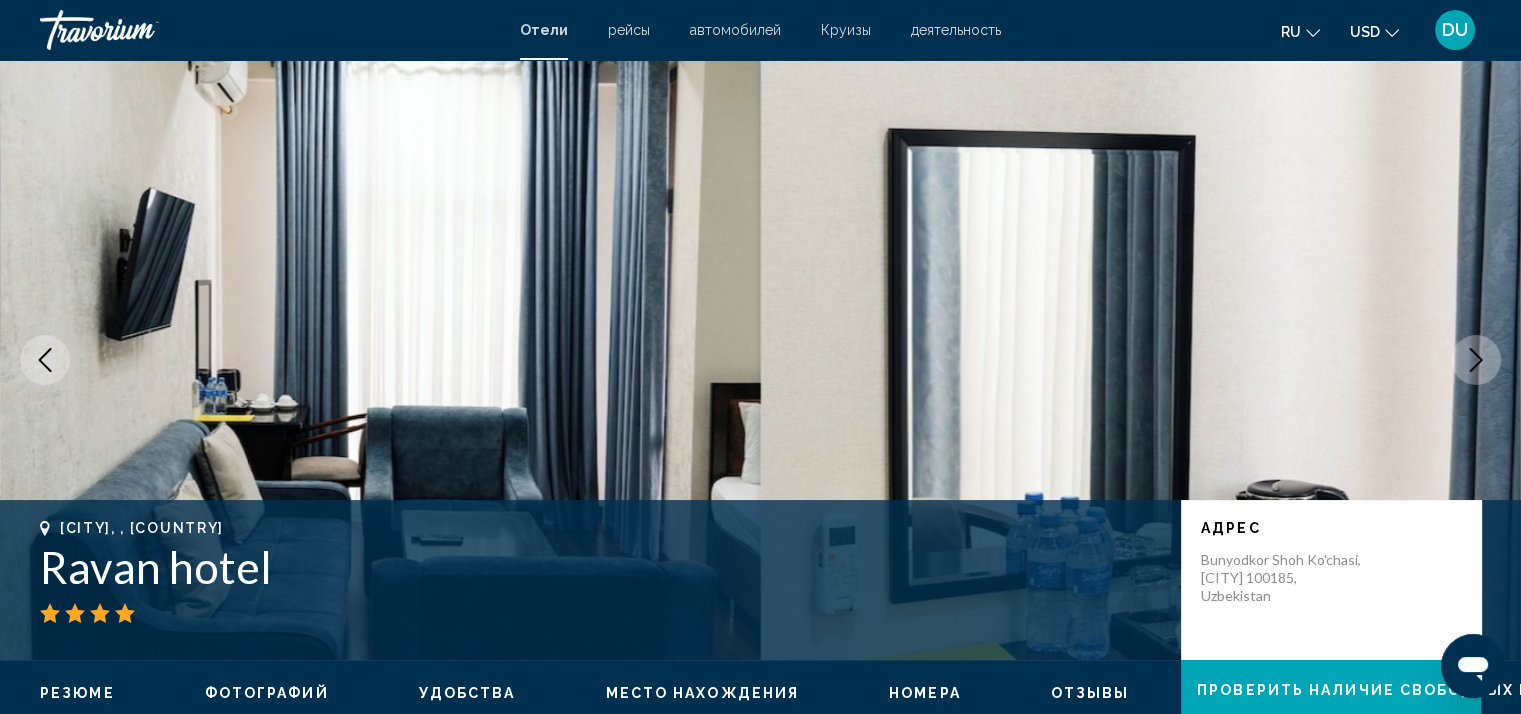 click 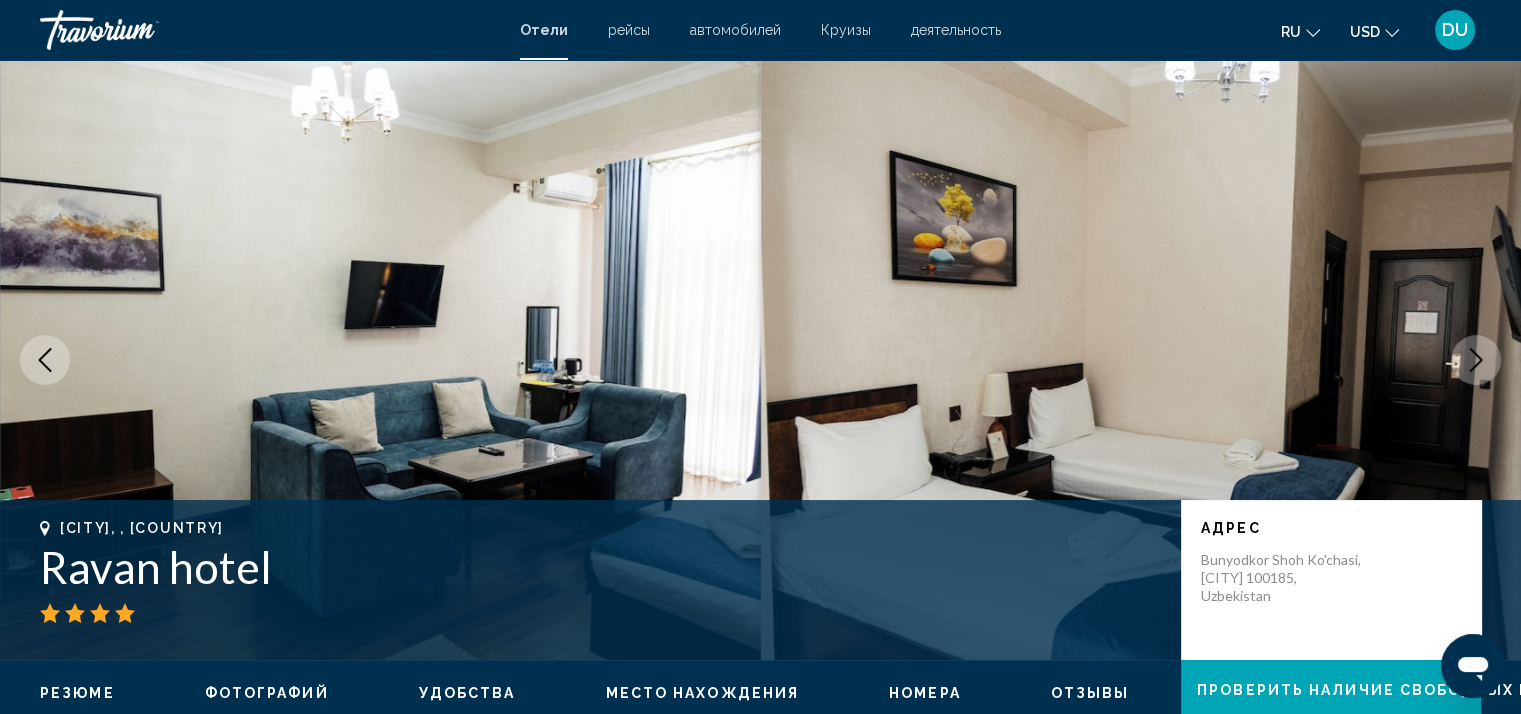 click 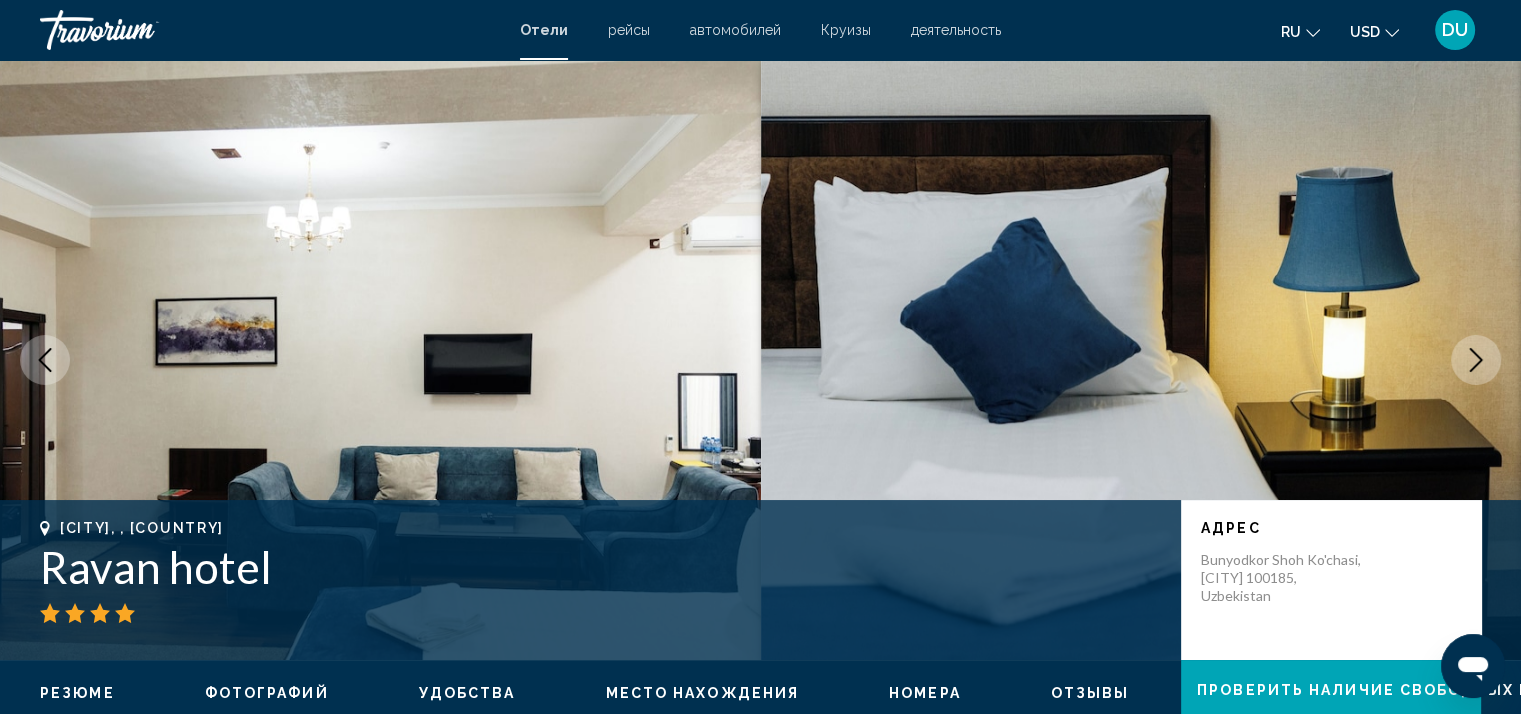 click 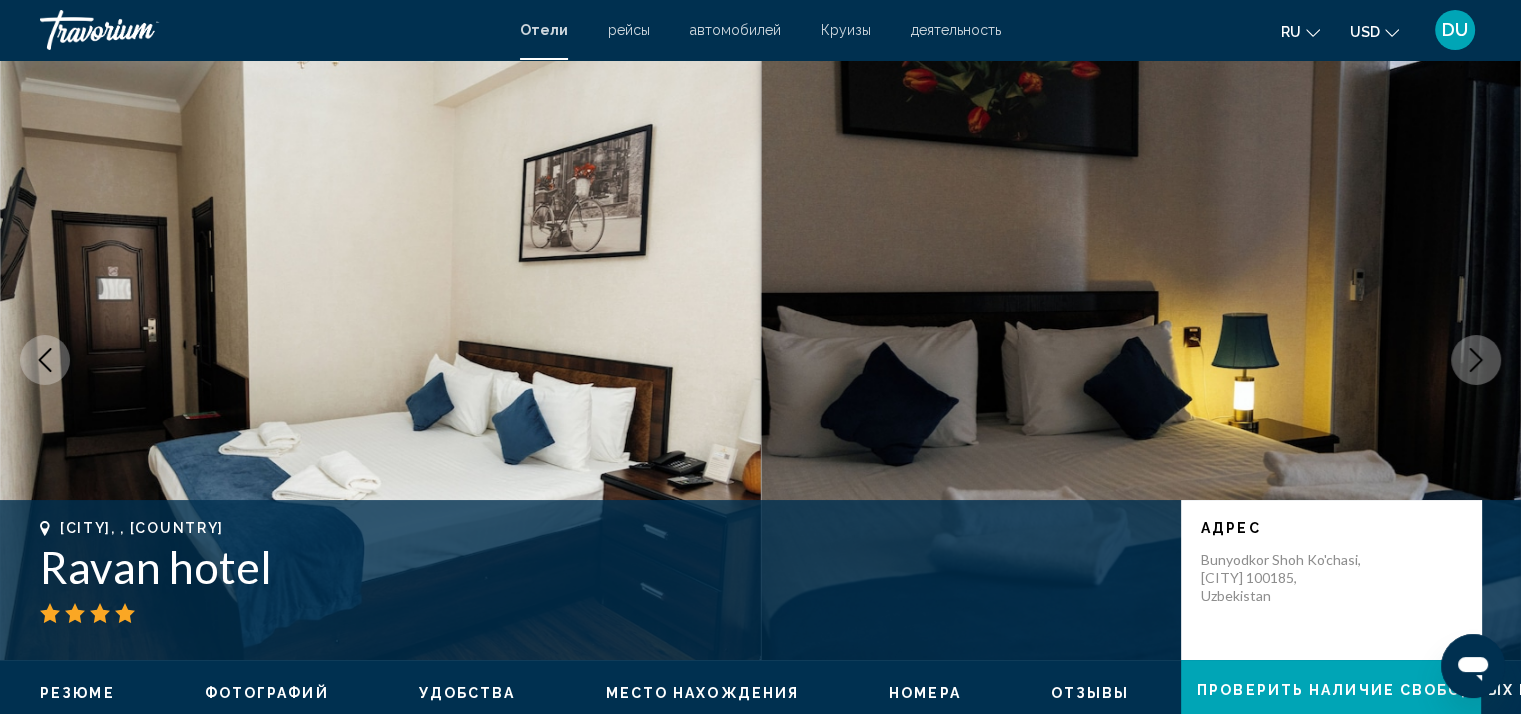 click 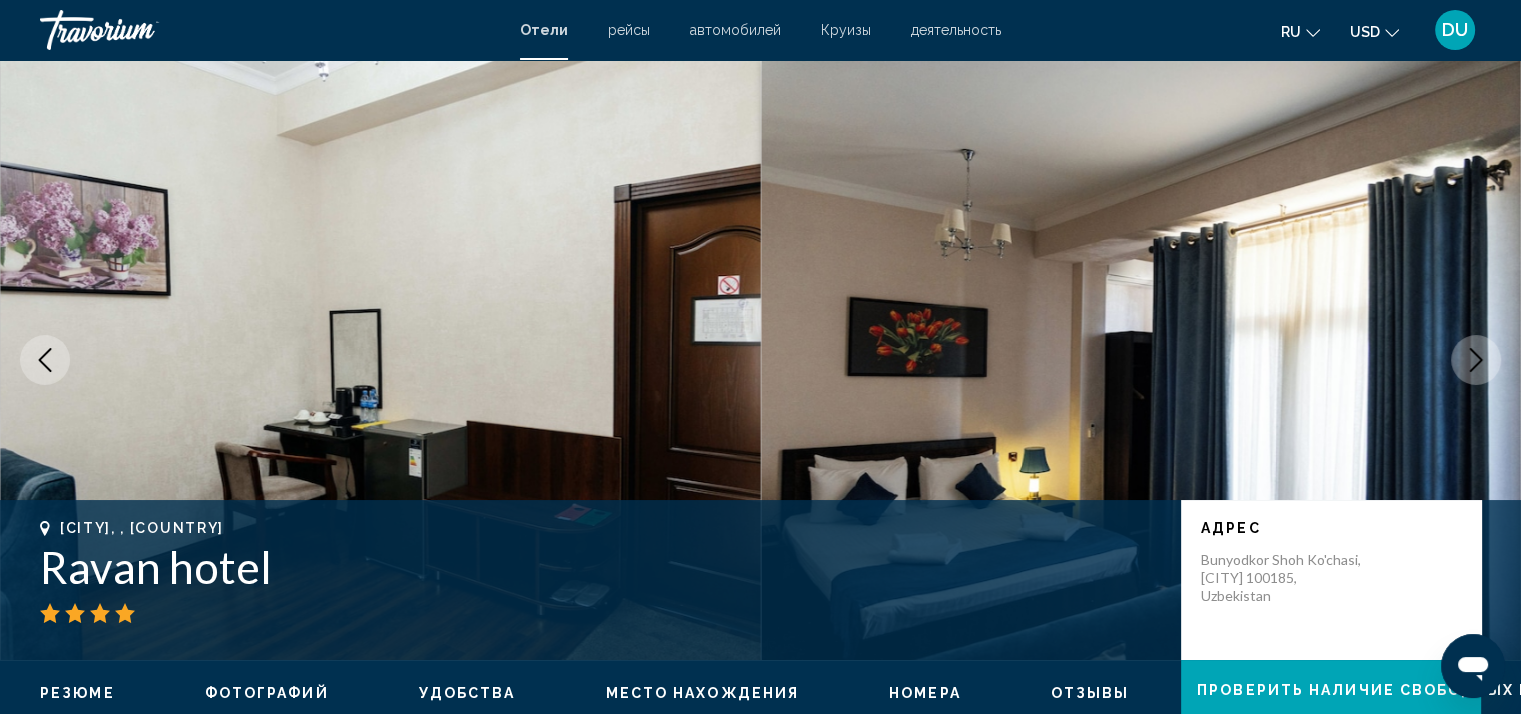 click 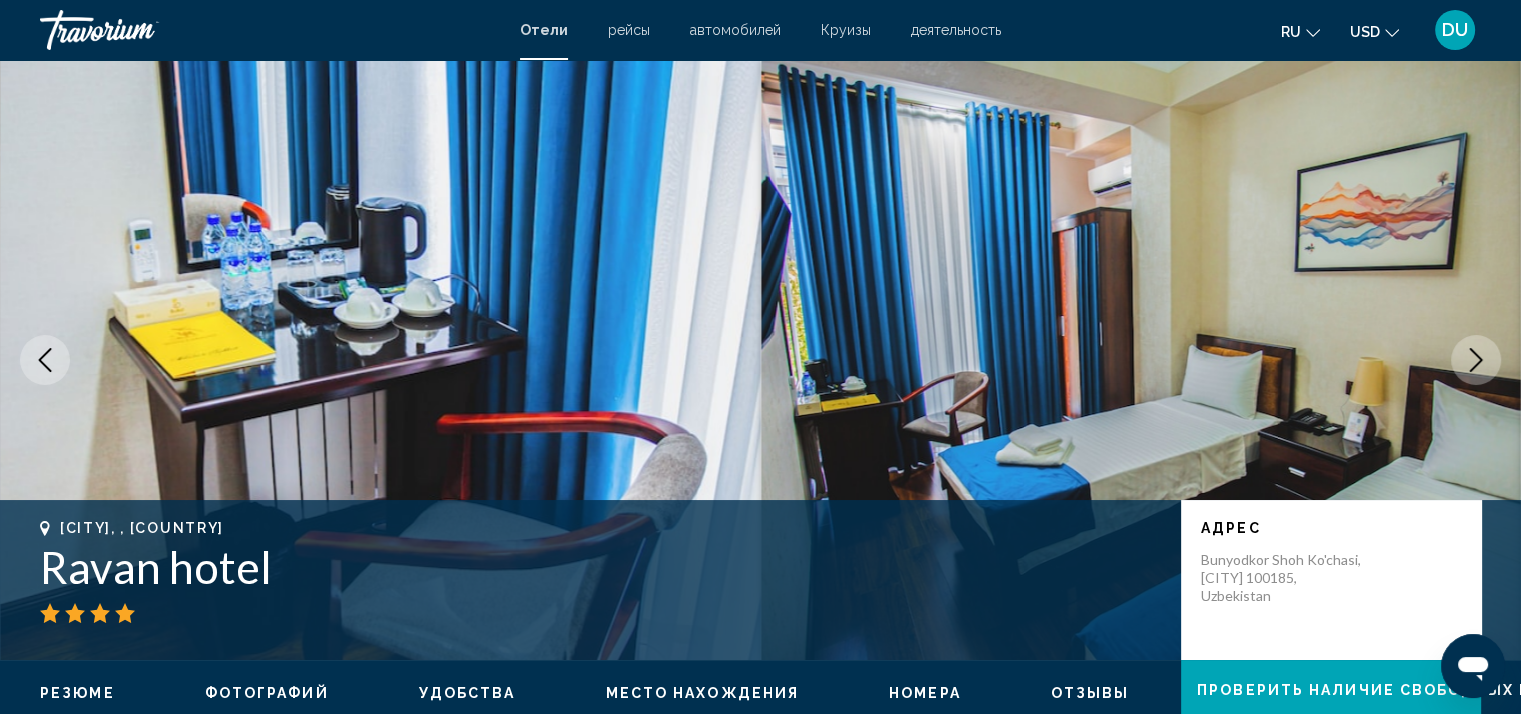 click 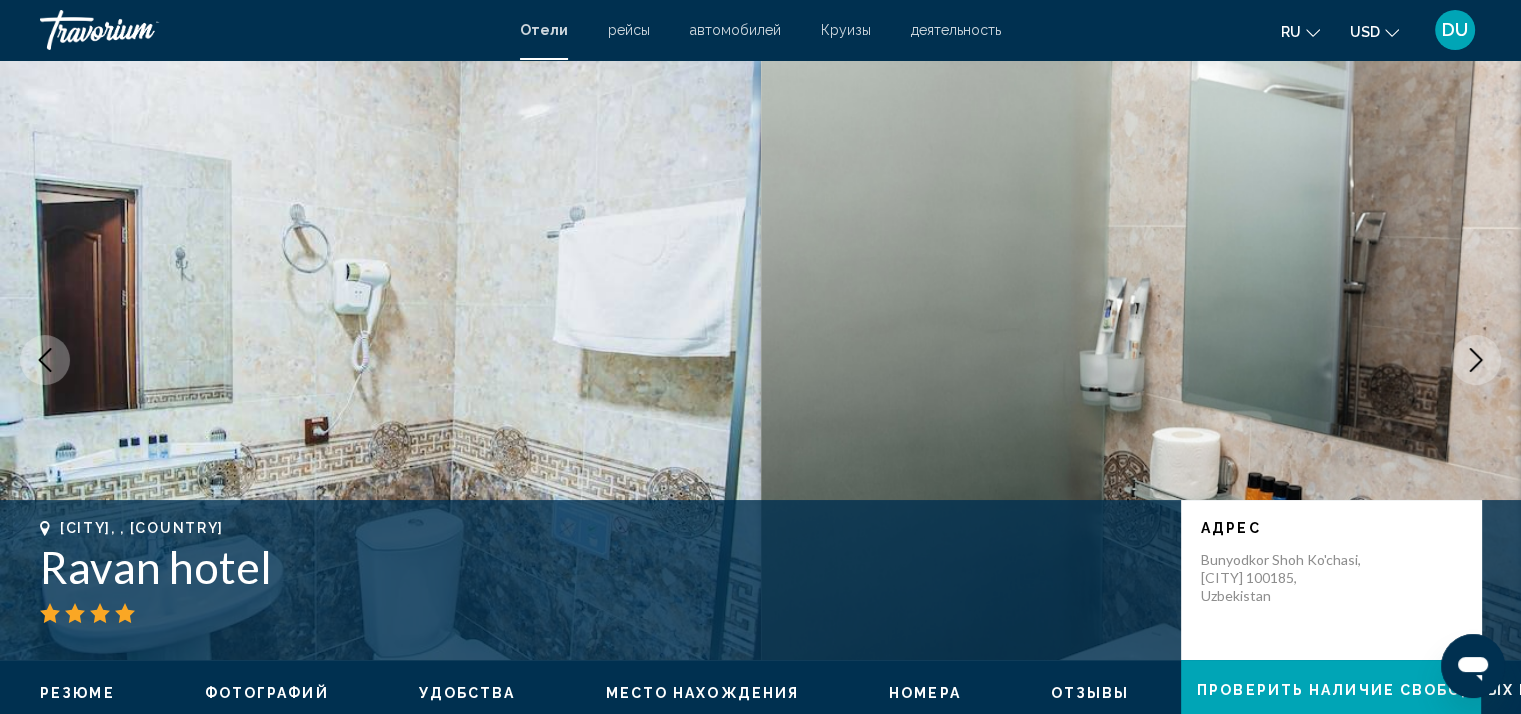 click 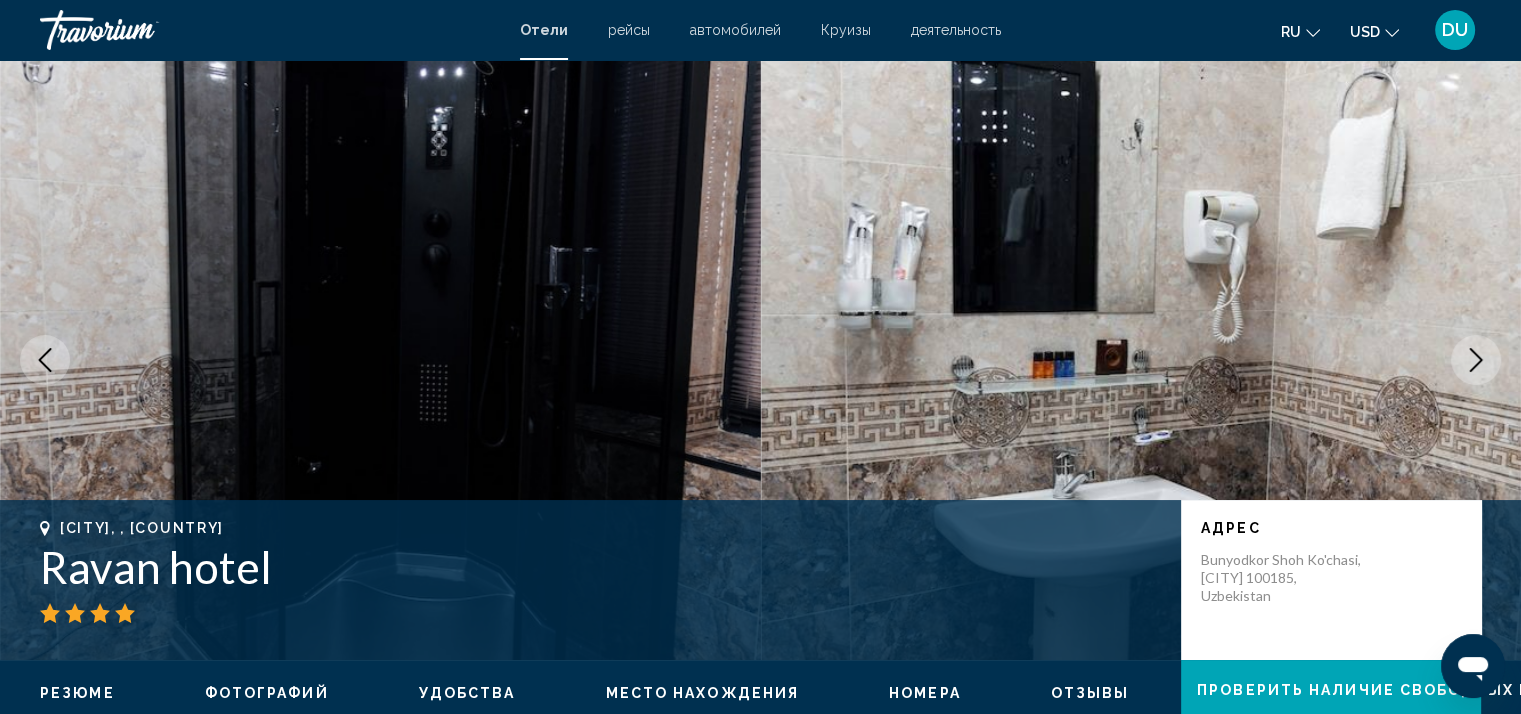 click 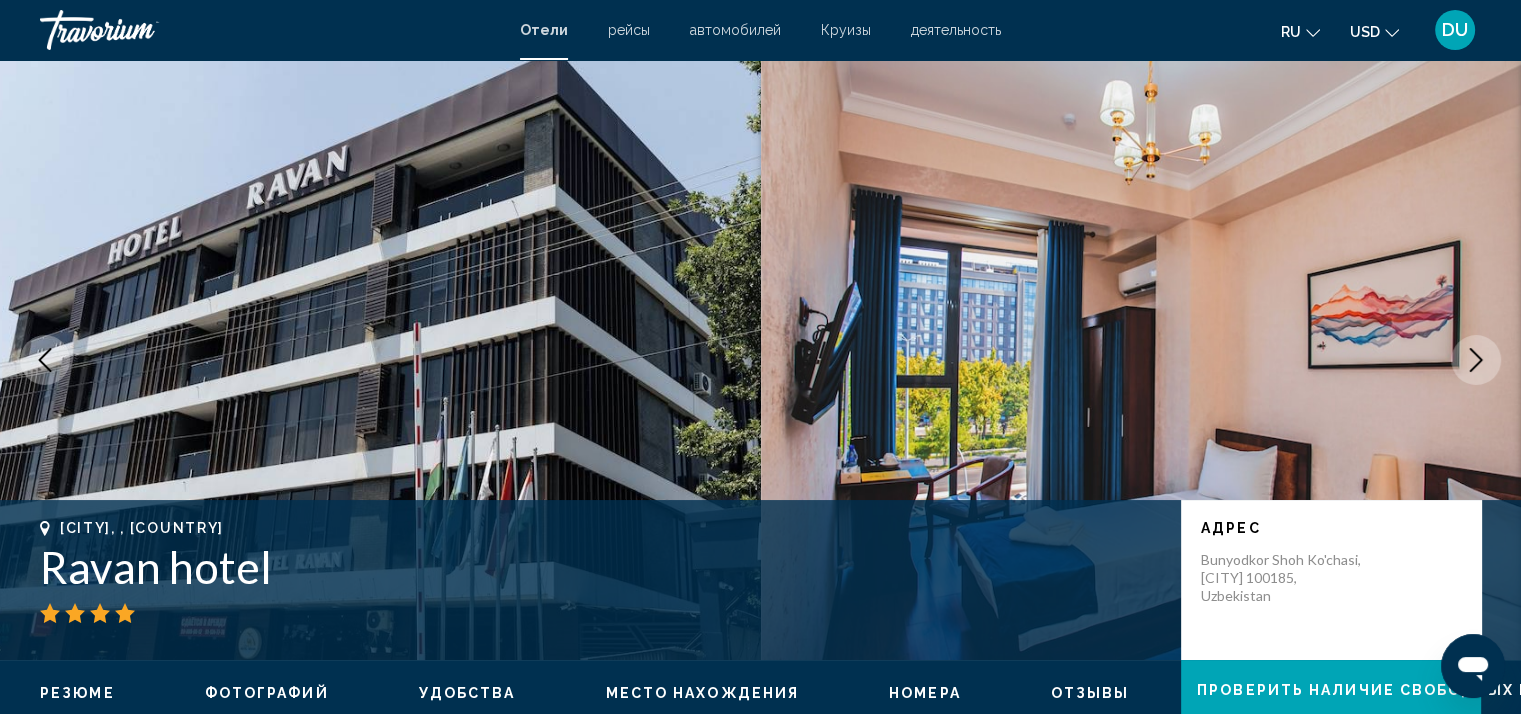 click 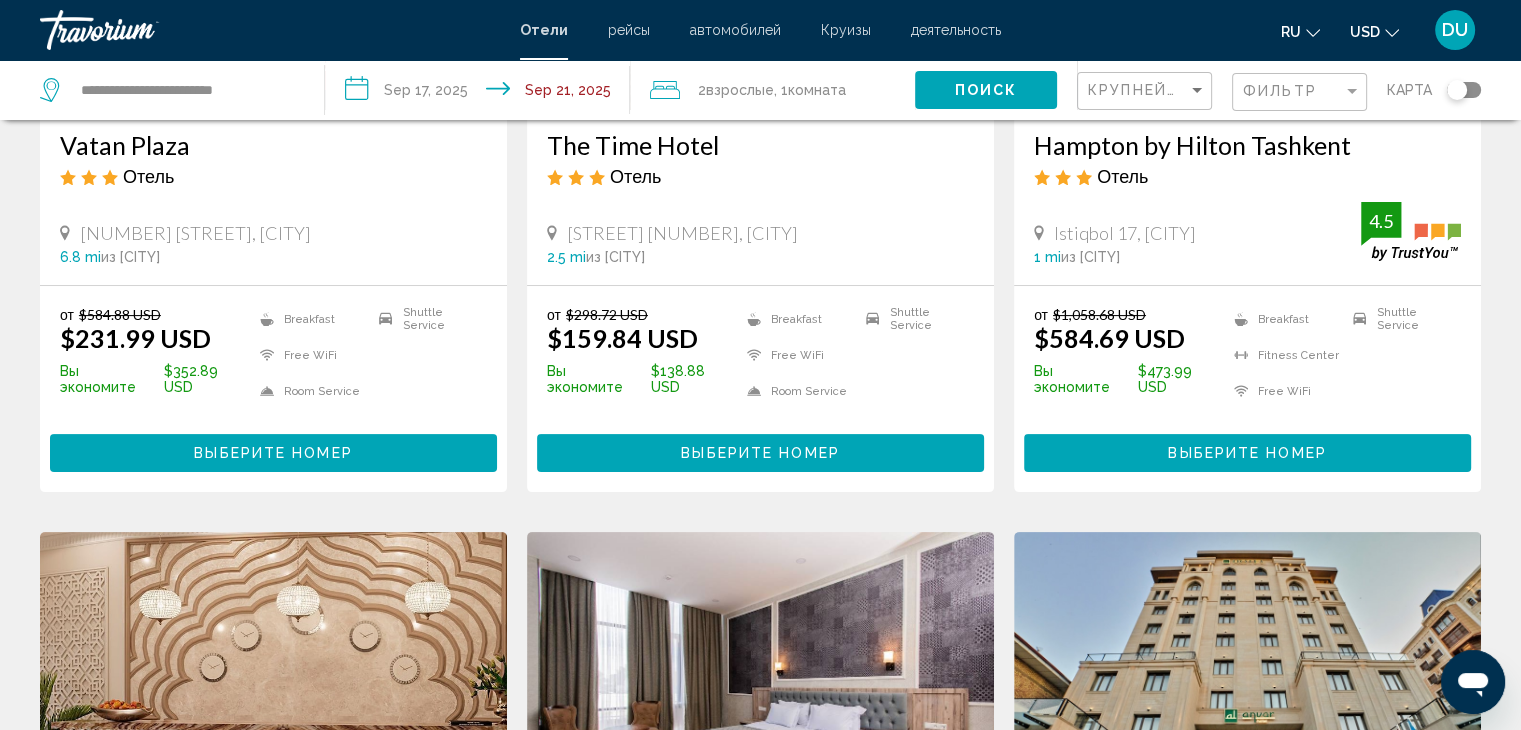 scroll, scrollTop: 0, scrollLeft: 0, axis: both 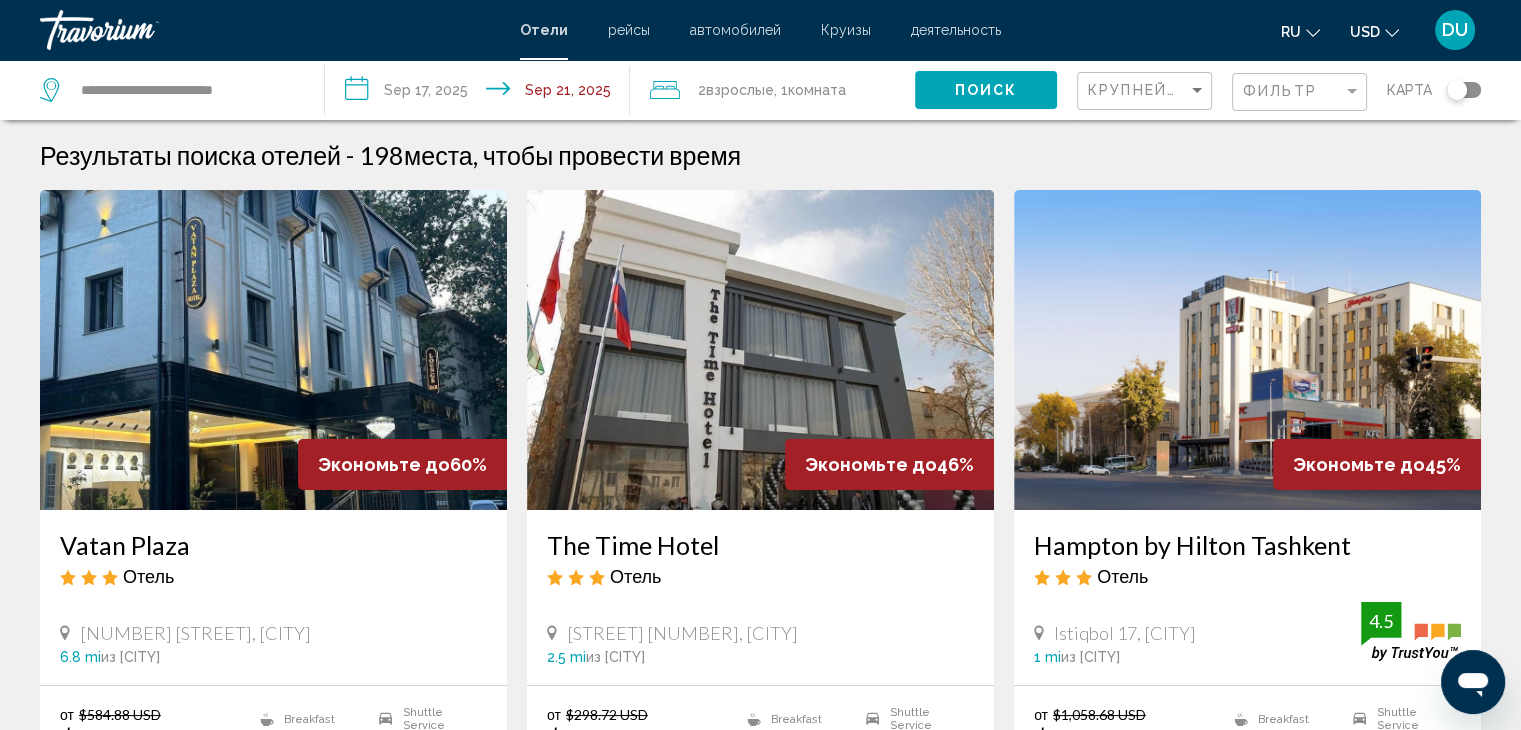 click at bounding box center (273, 350) 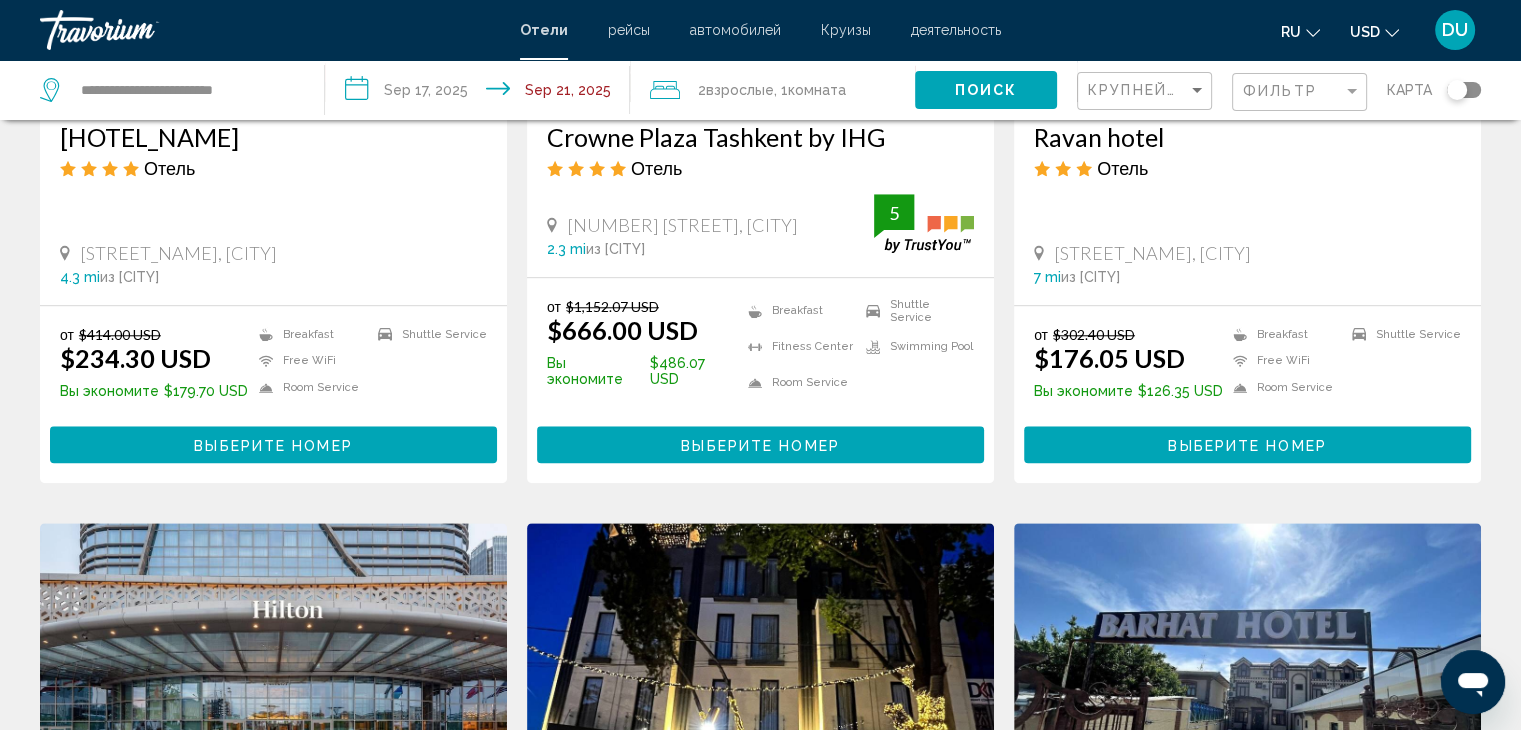 scroll, scrollTop: 2000, scrollLeft: 0, axis: vertical 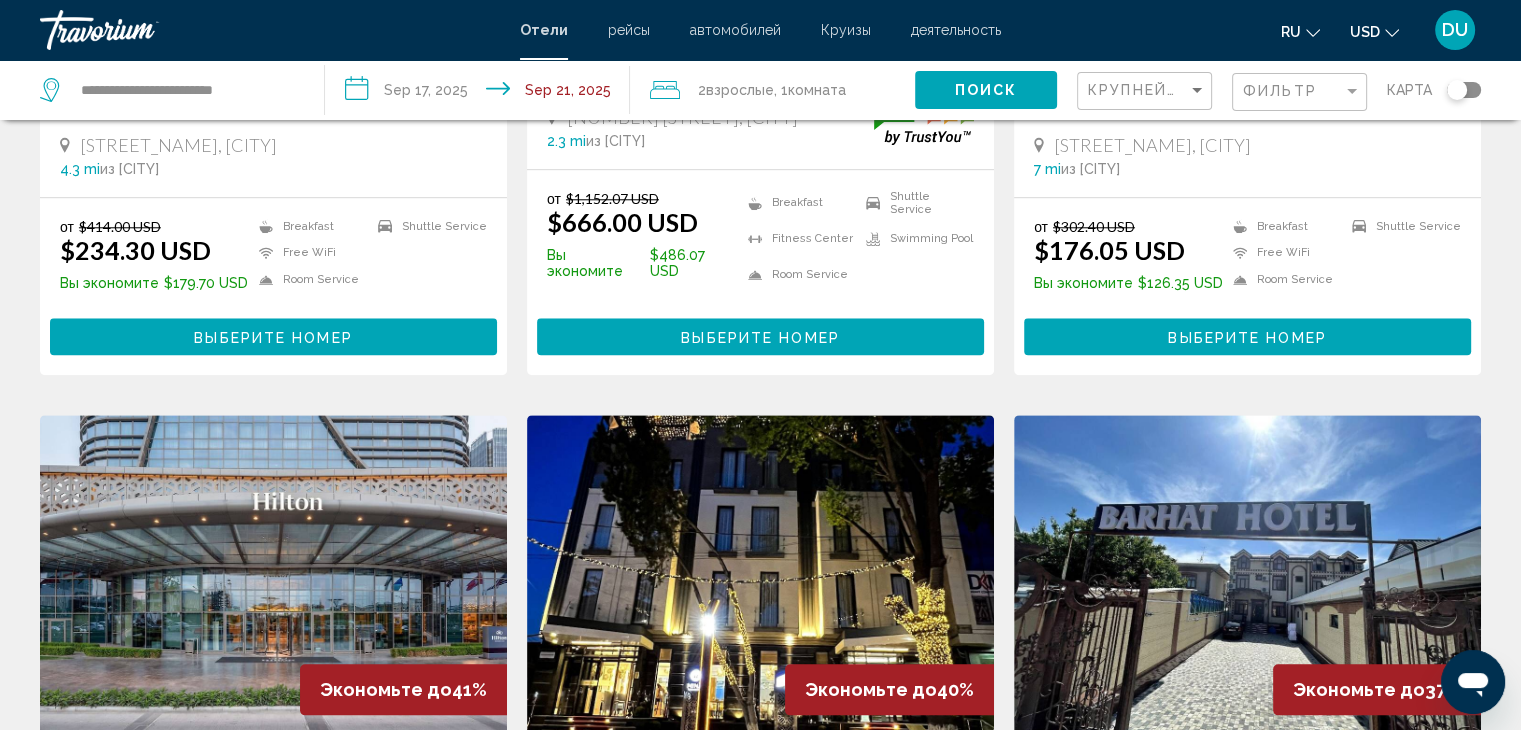 click at bounding box center [1247, 575] 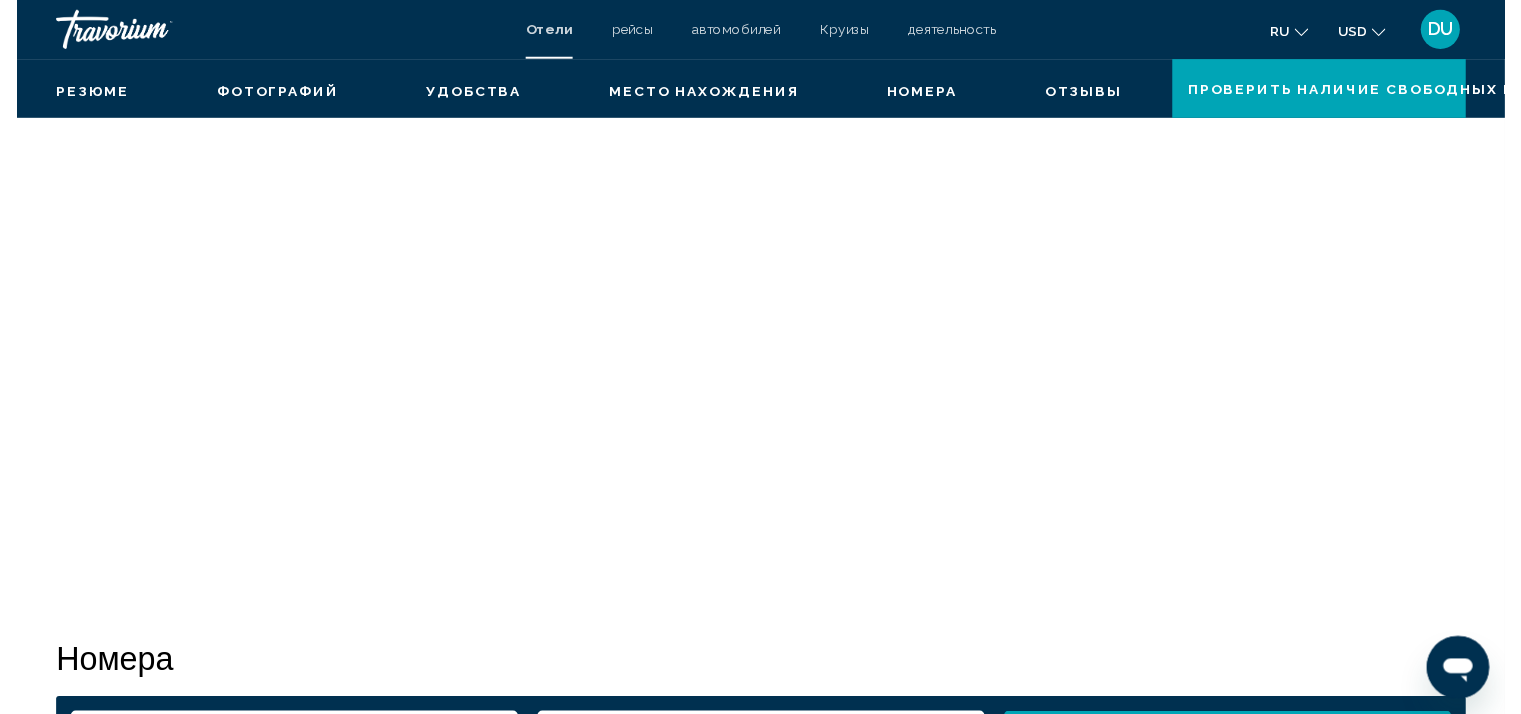 scroll, scrollTop: 0, scrollLeft: 0, axis: both 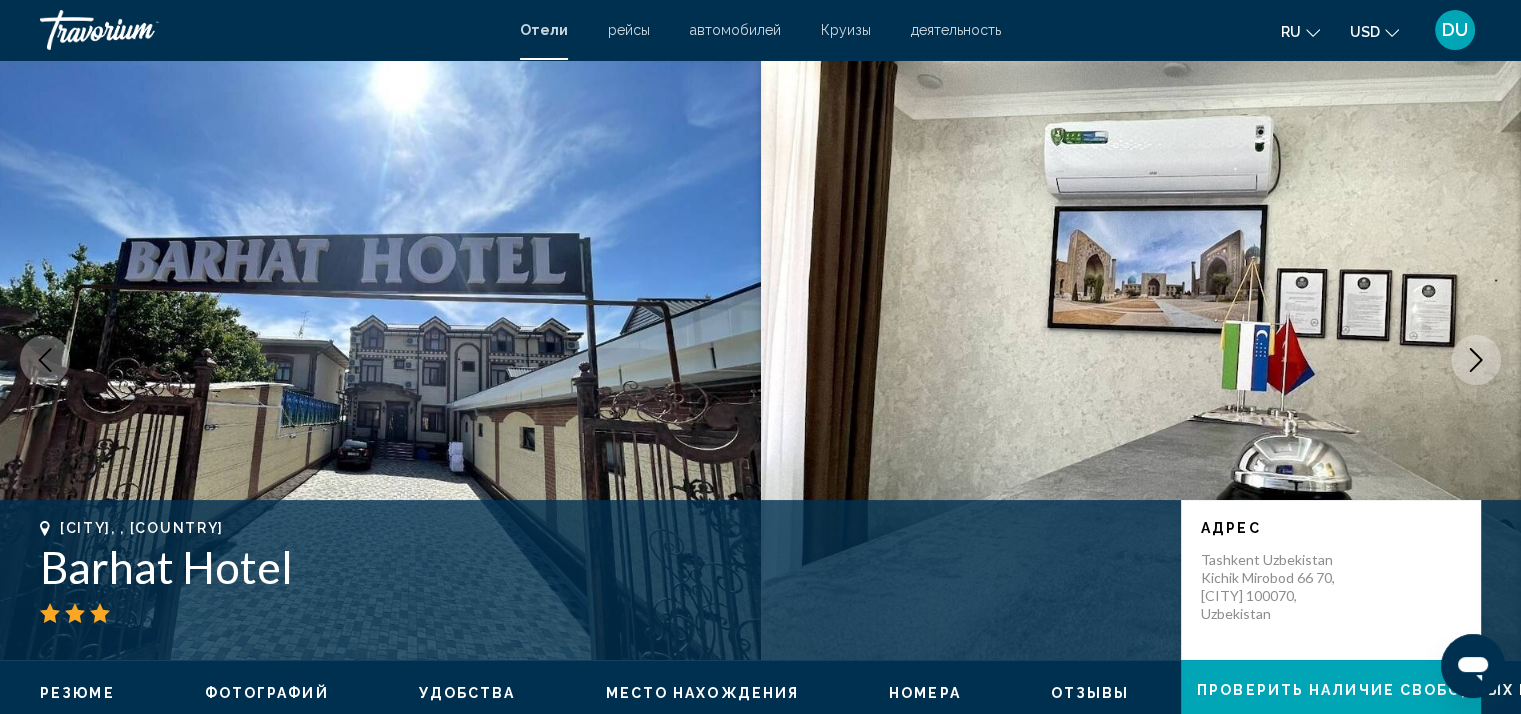 click at bounding box center (1476, 360) 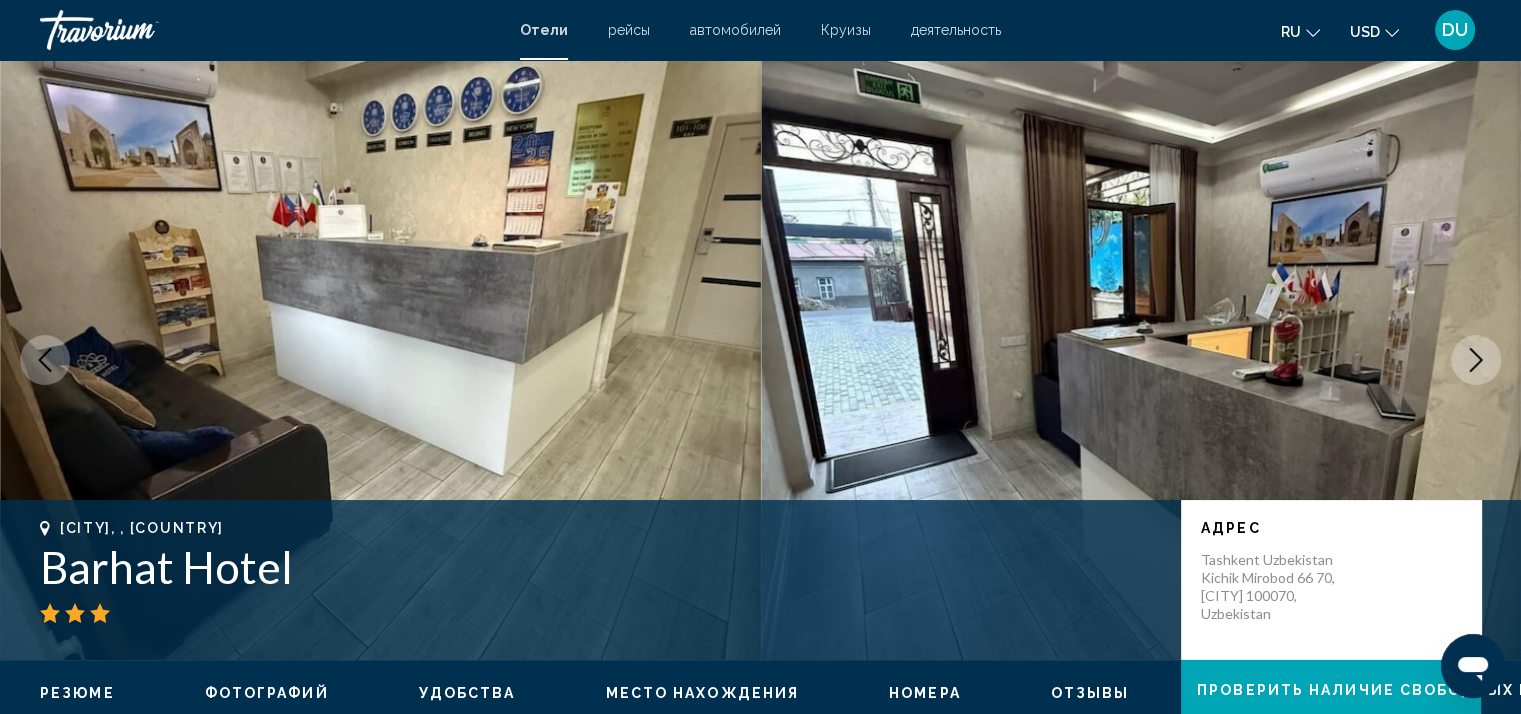click at bounding box center (1476, 360) 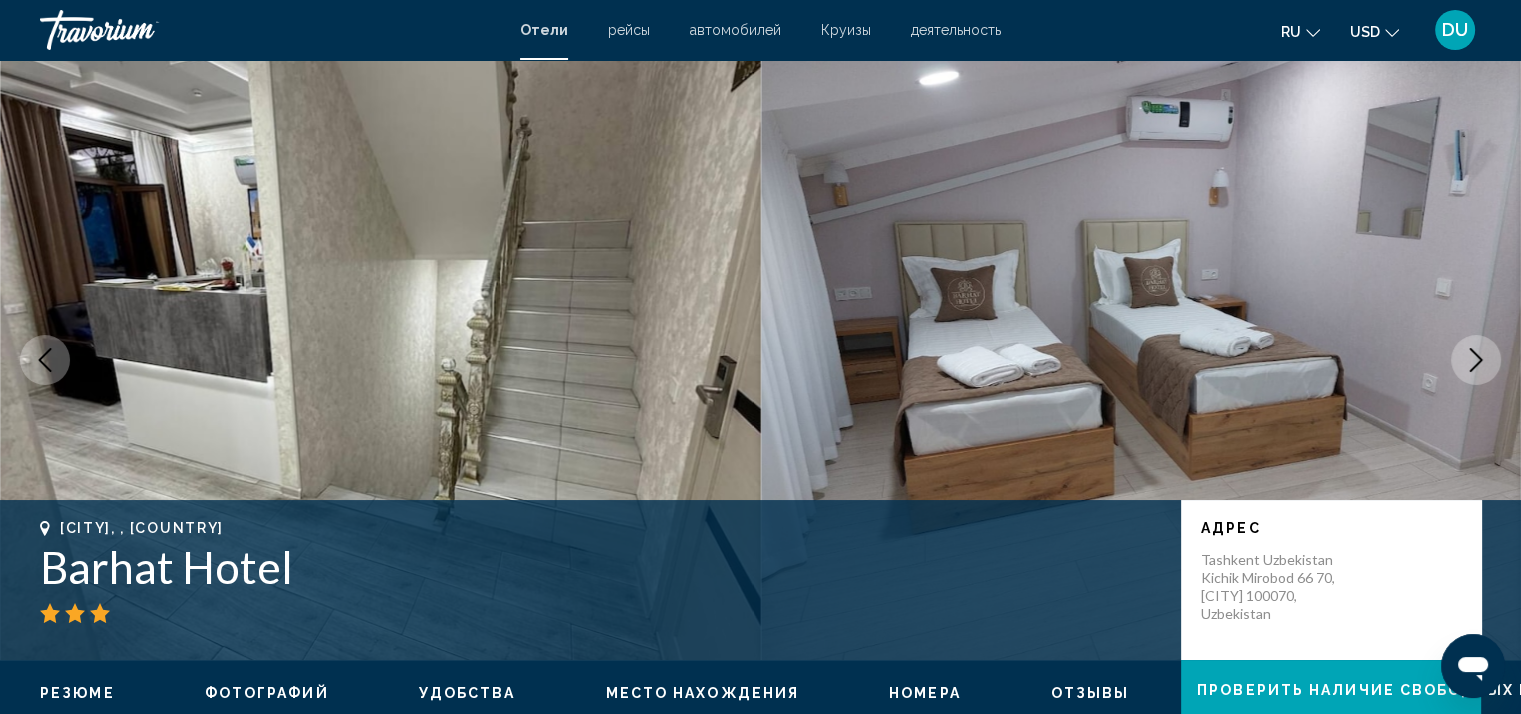 click at bounding box center [1476, 360] 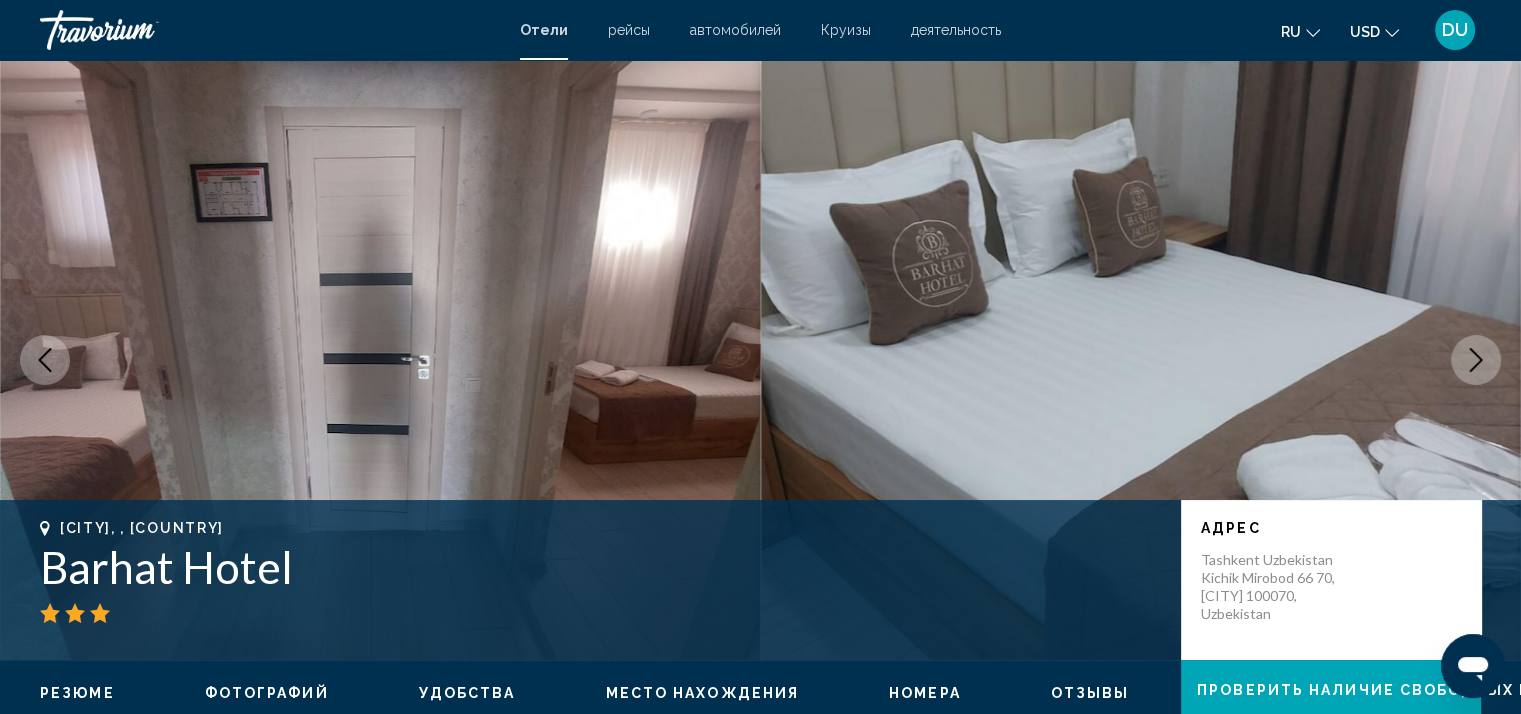 click at bounding box center [1476, 360] 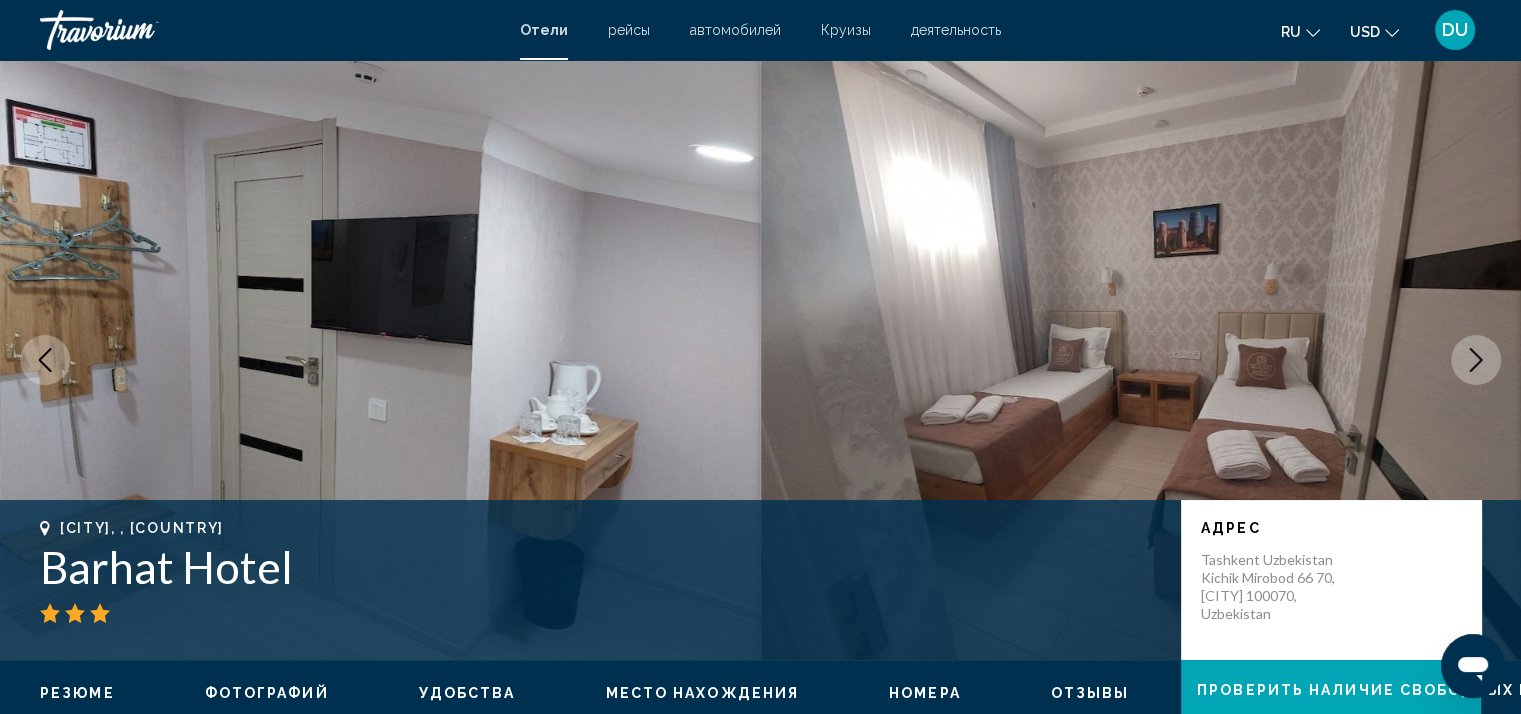 click at bounding box center [1476, 360] 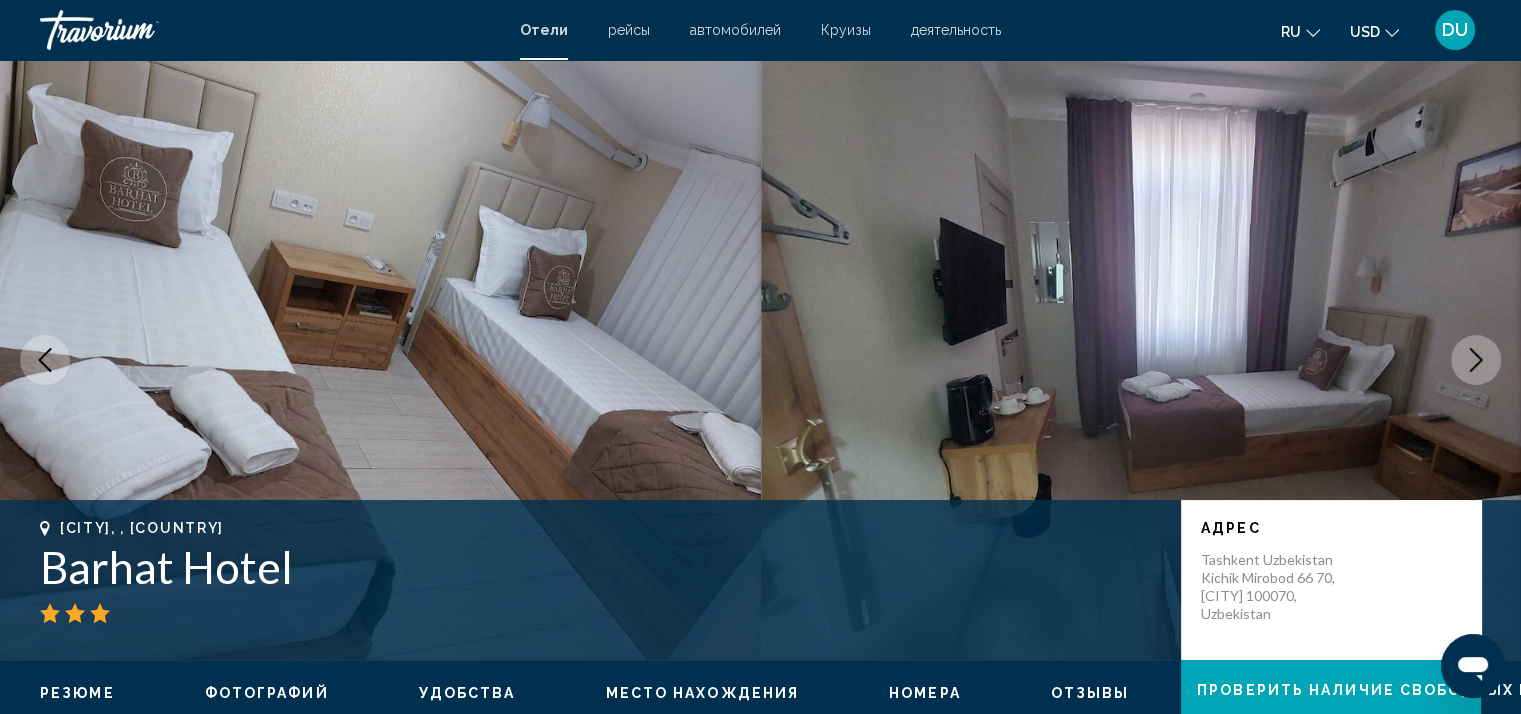 click at bounding box center [1476, 360] 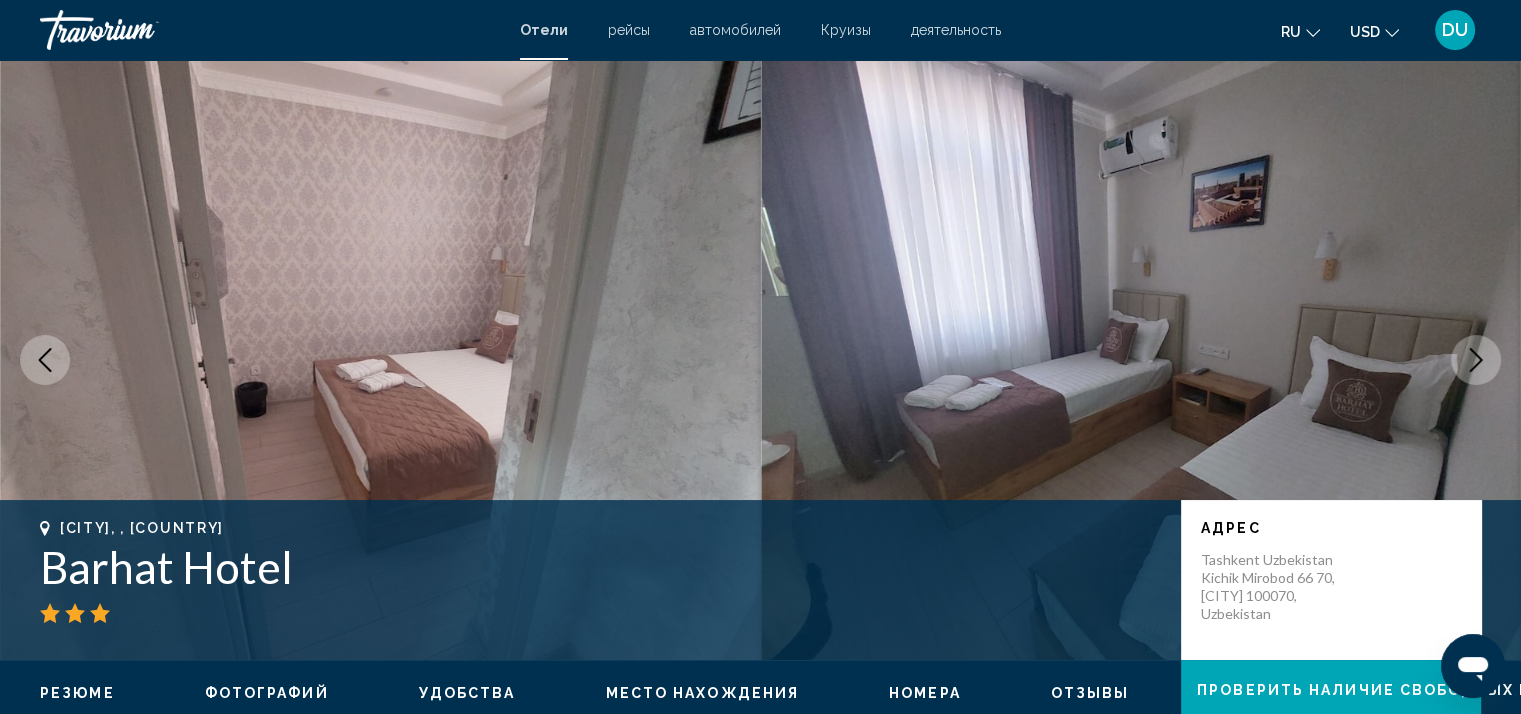 click at bounding box center (1476, 360) 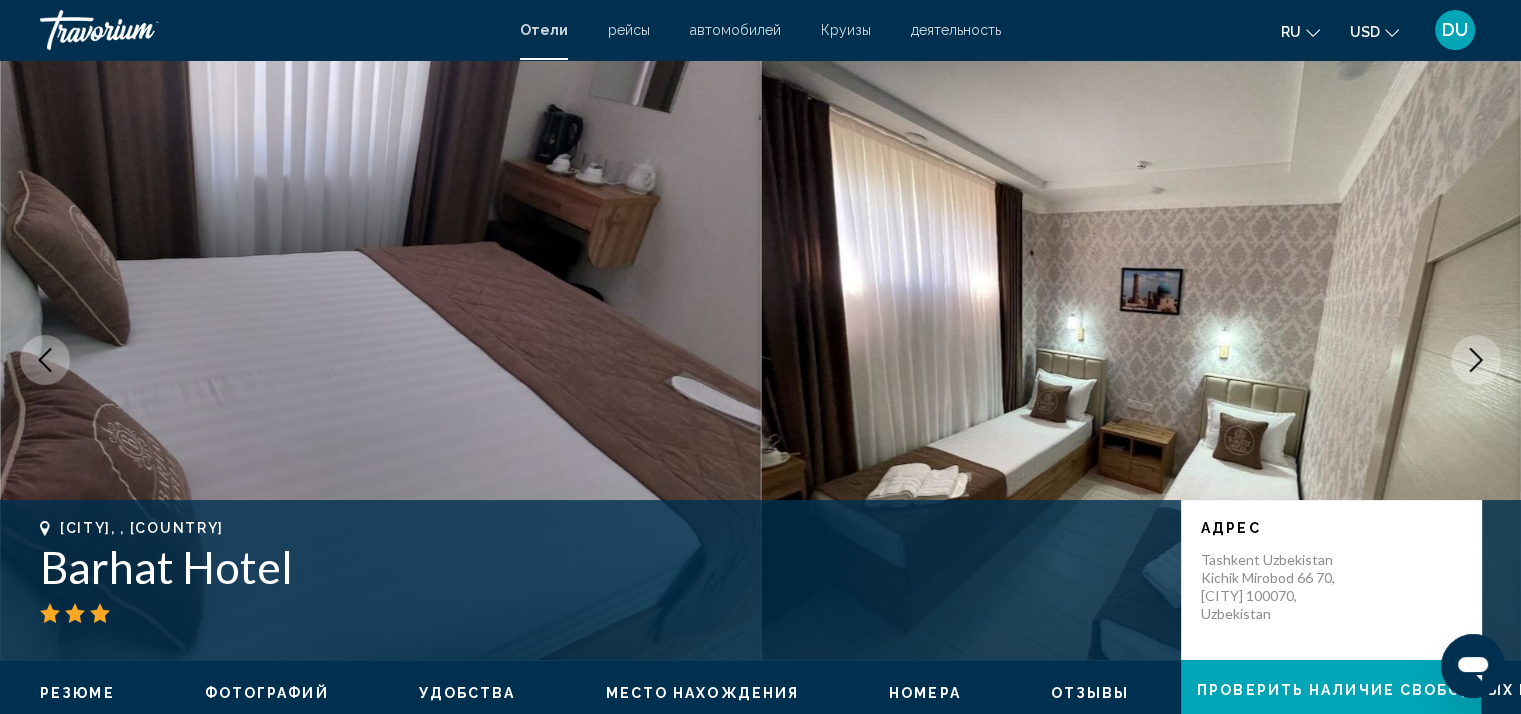 click at bounding box center [1476, 360] 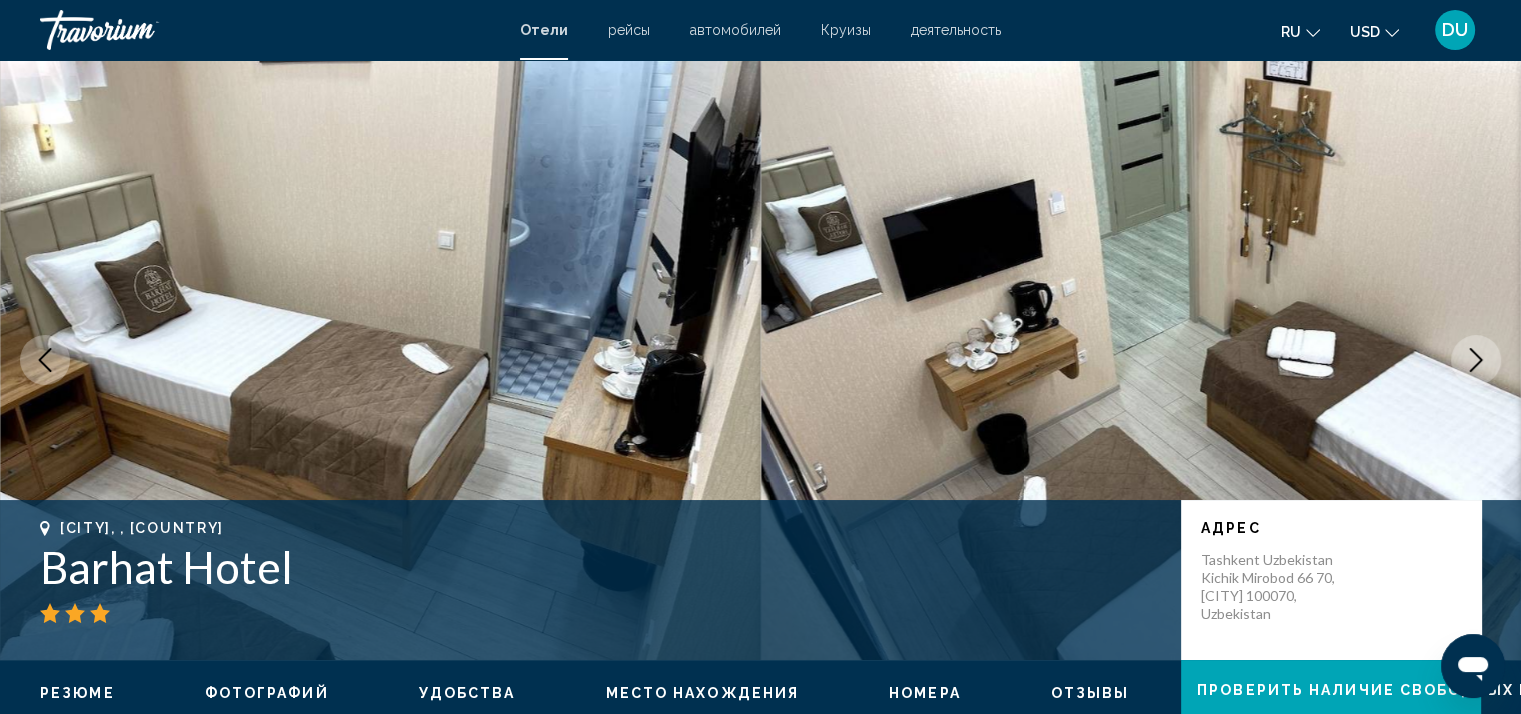click at bounding box center [1476, 360] 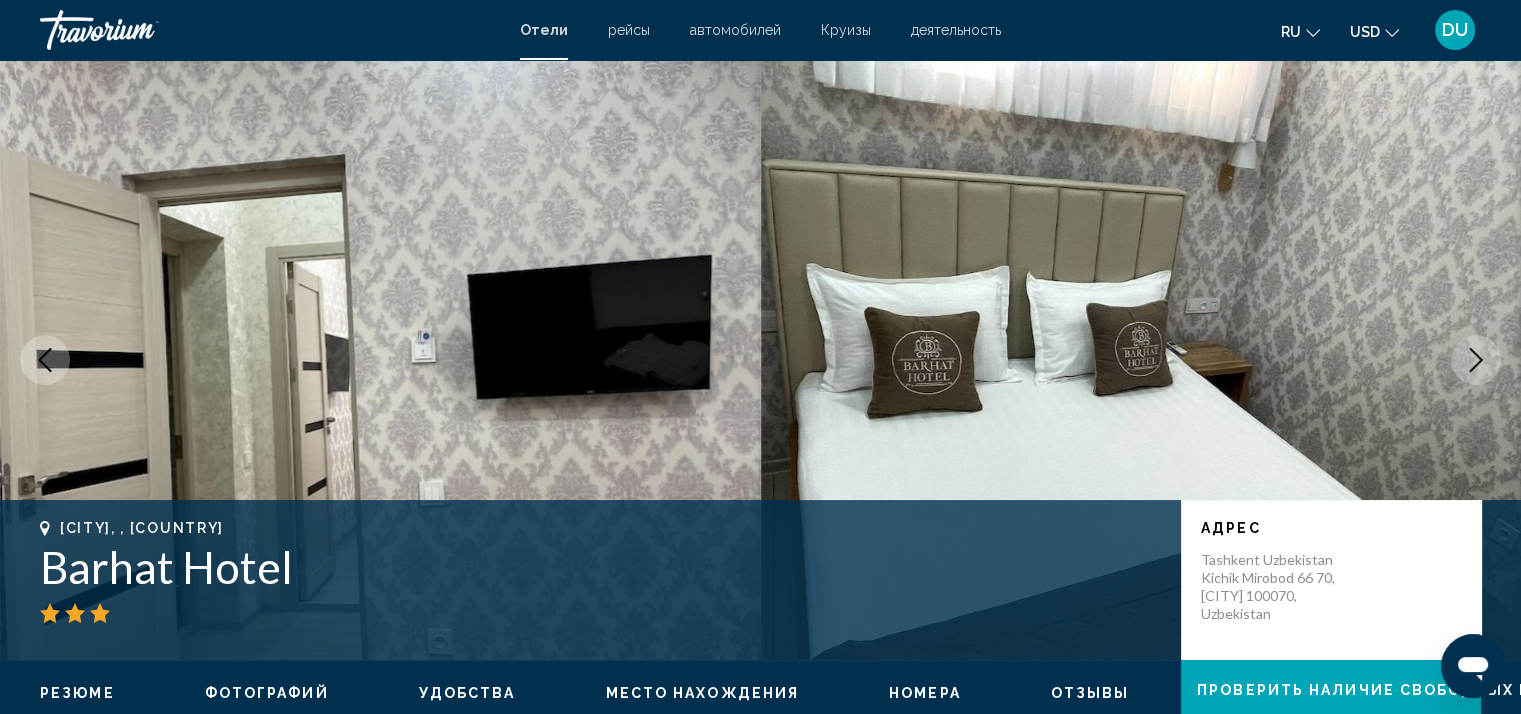 click at bounding box center (1476, 360) 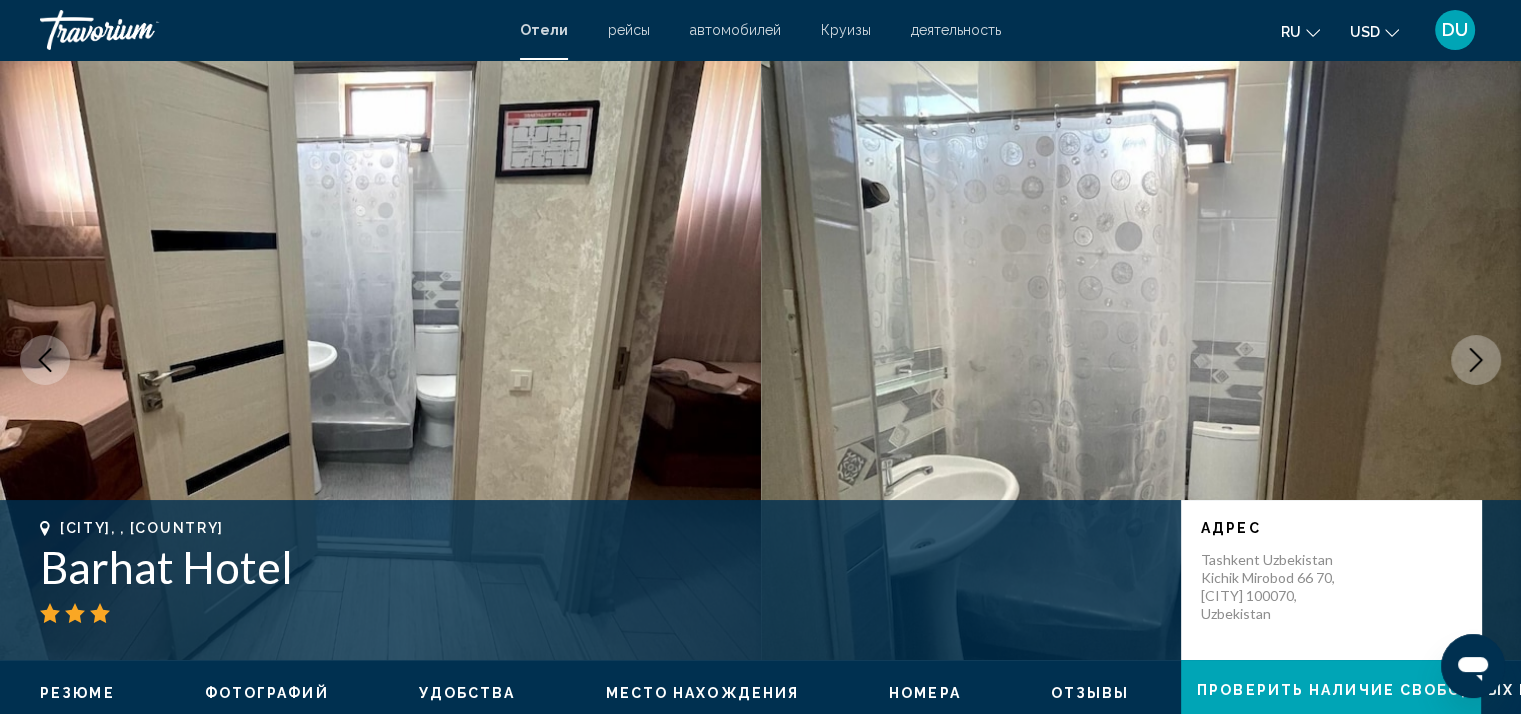 click at bounding box center (1476, 360) 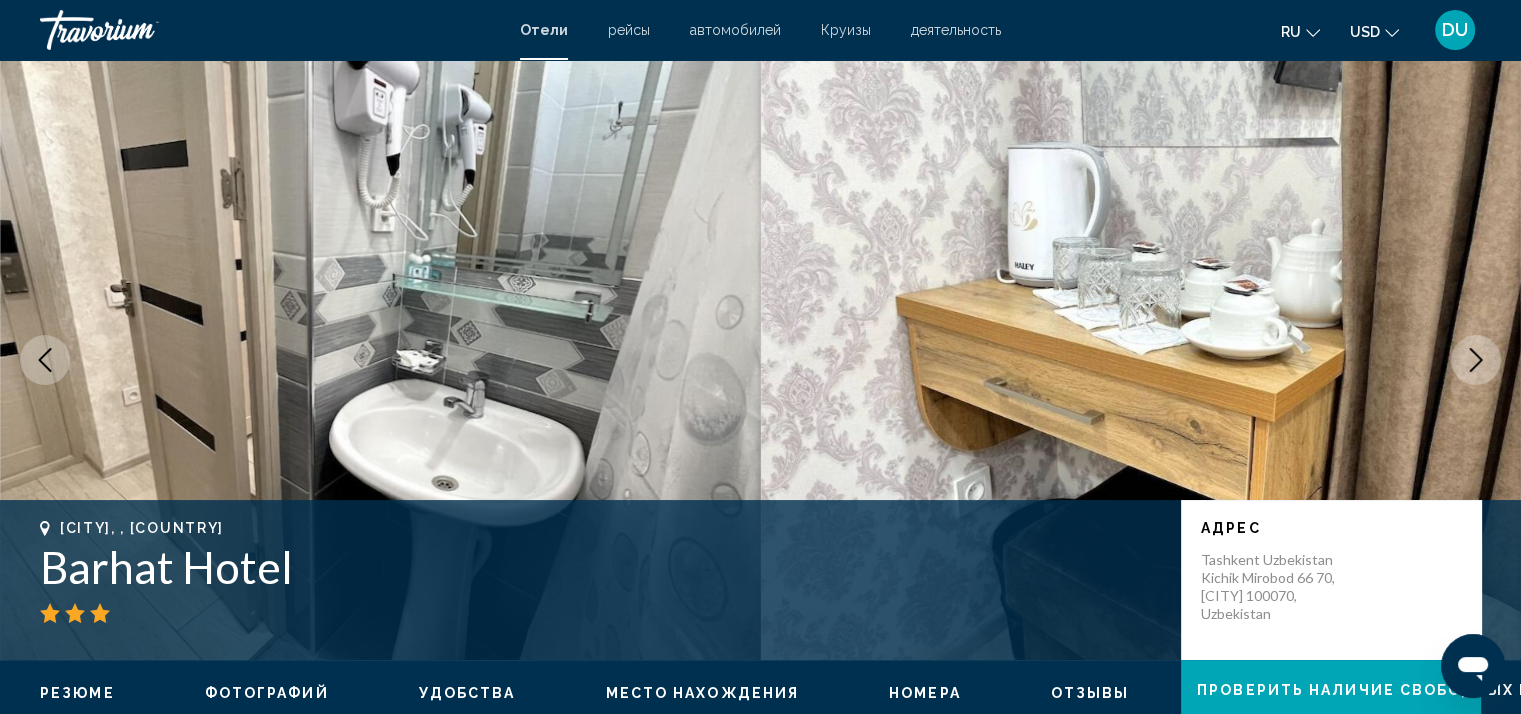 click at bounding box center (1476, 360) 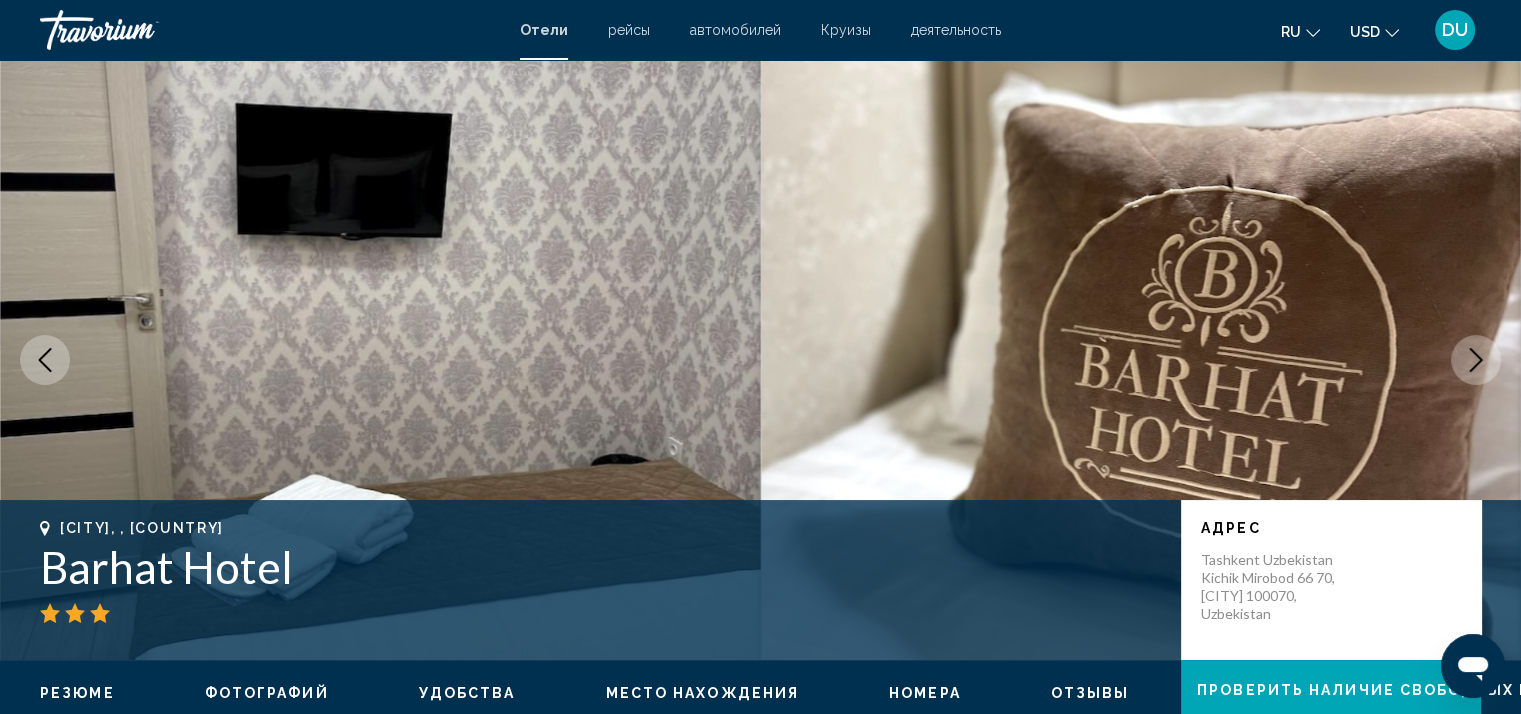 click at bounding box center (1476, 360) 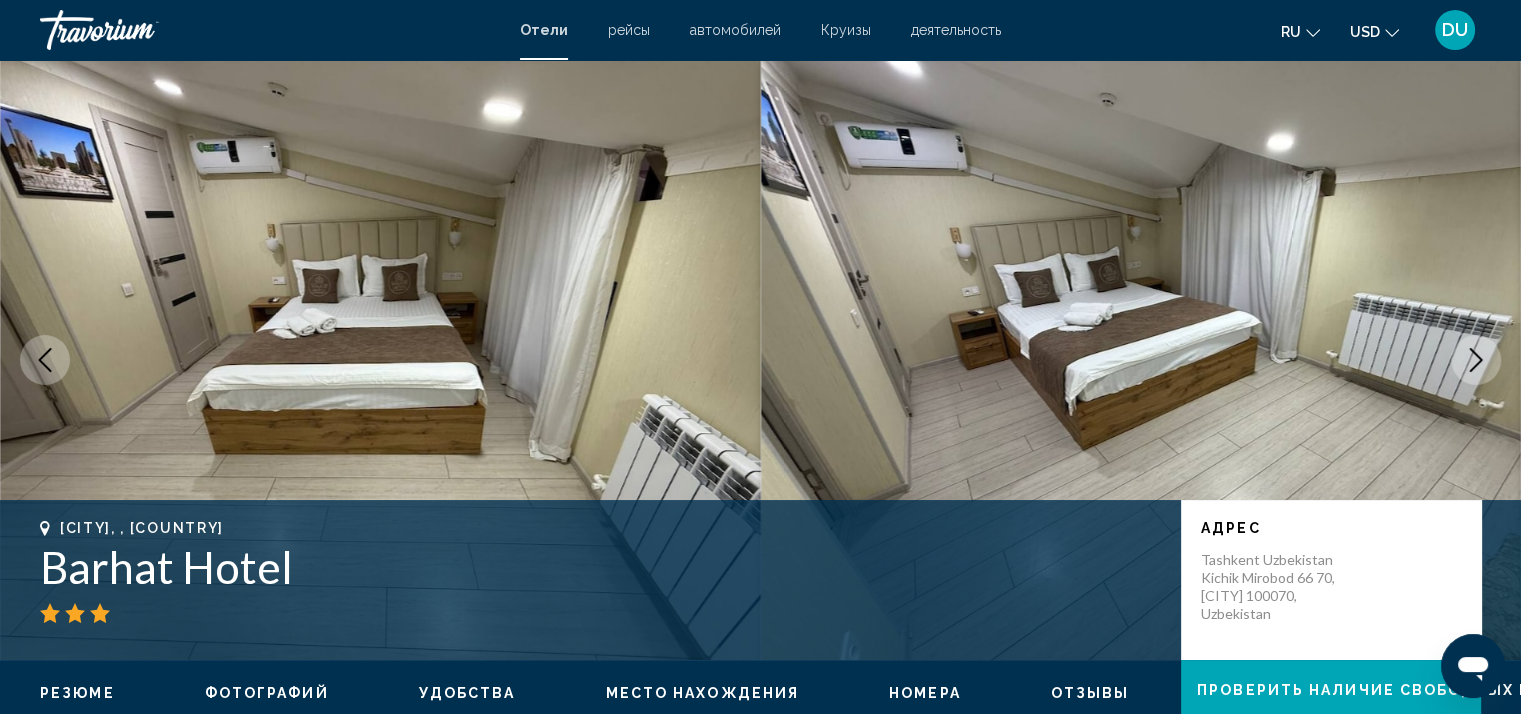 click at bounding box center (1476, 360) 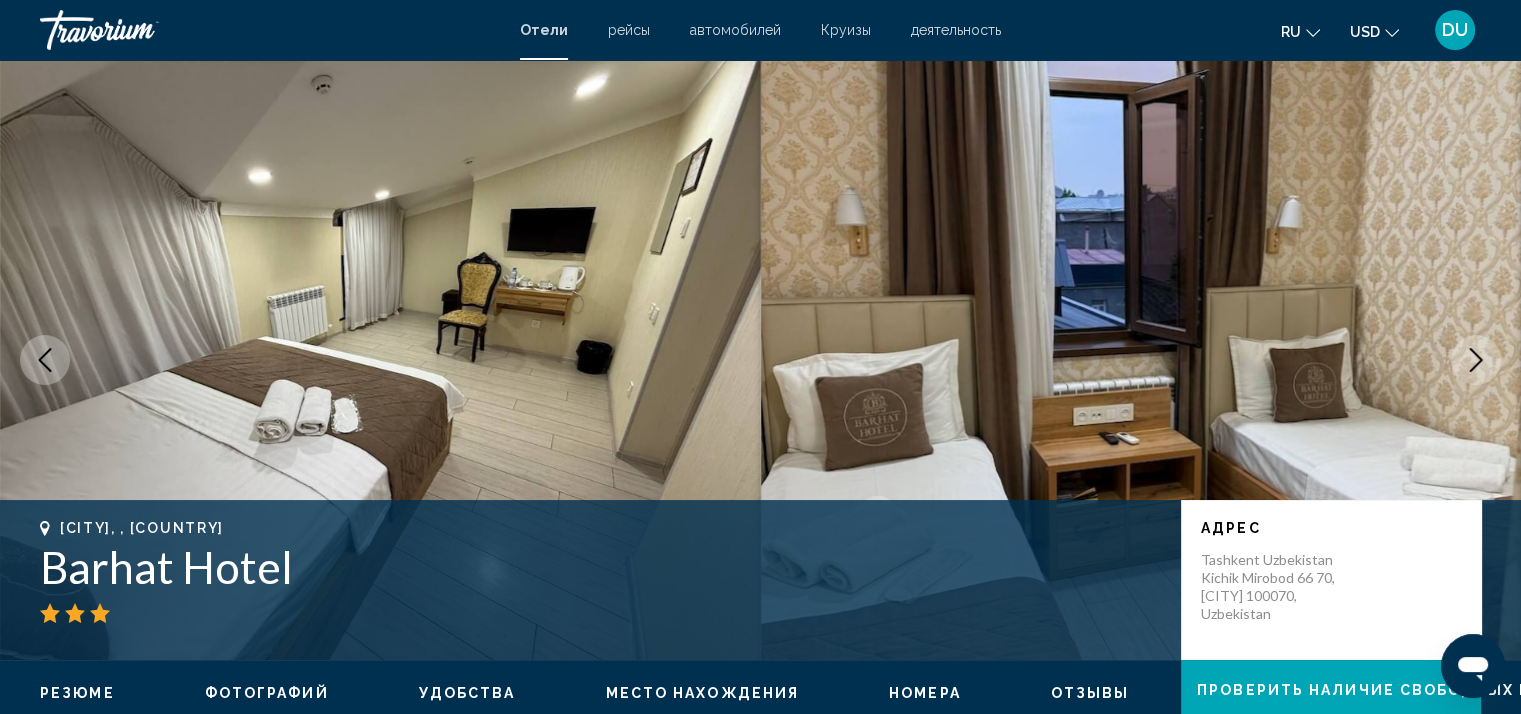 click at bounding box center (1476, 360) 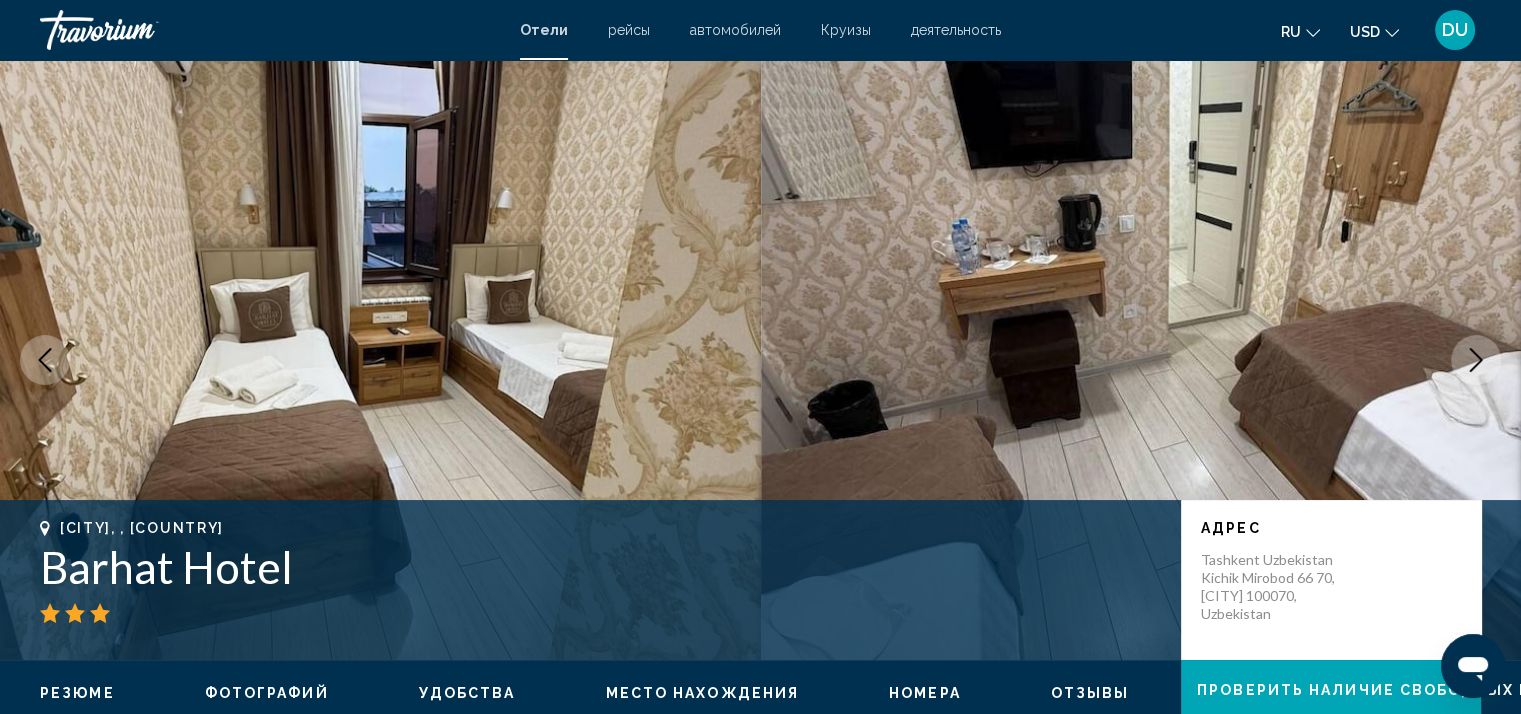 click at bounding box center [1476, 360] 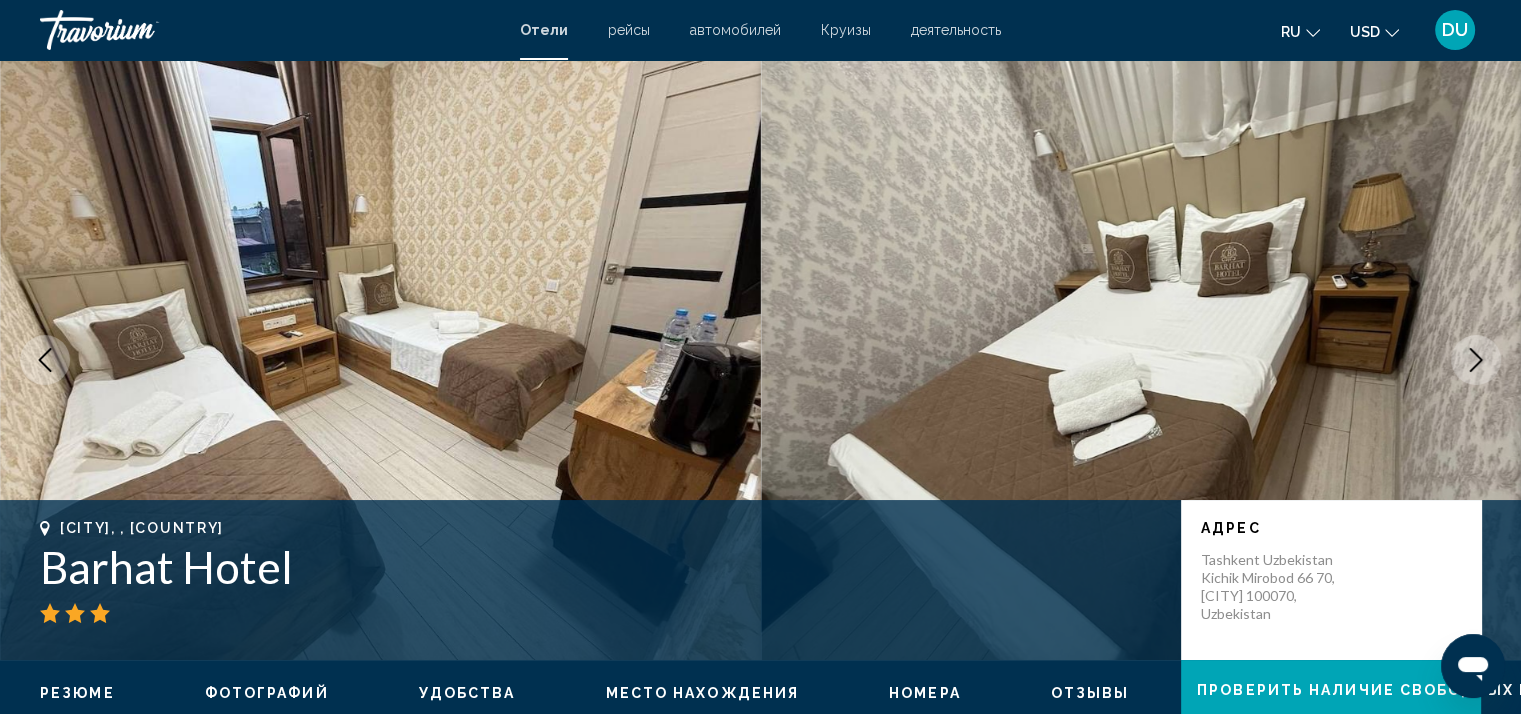 click at bounding box center (1476, 360) 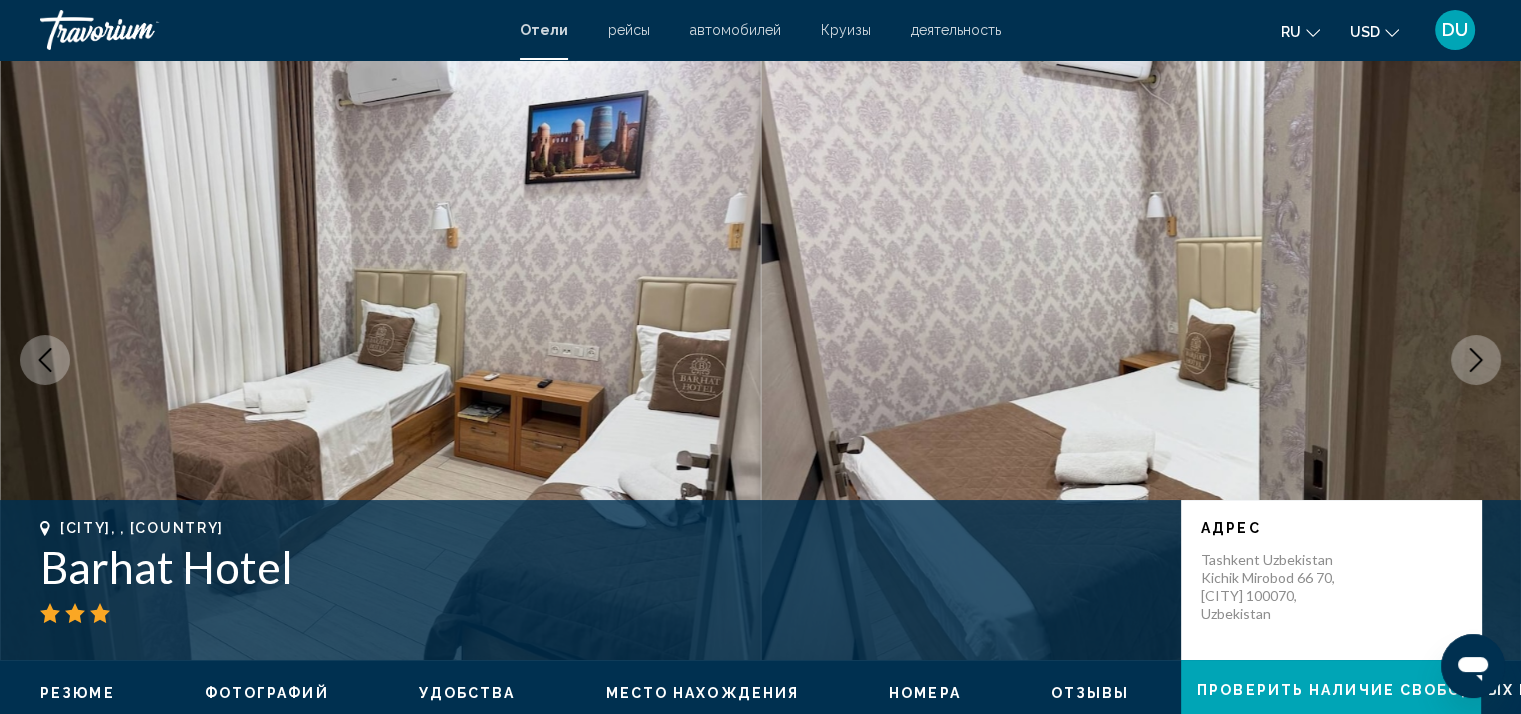 click at bounding box center [1476, 360] 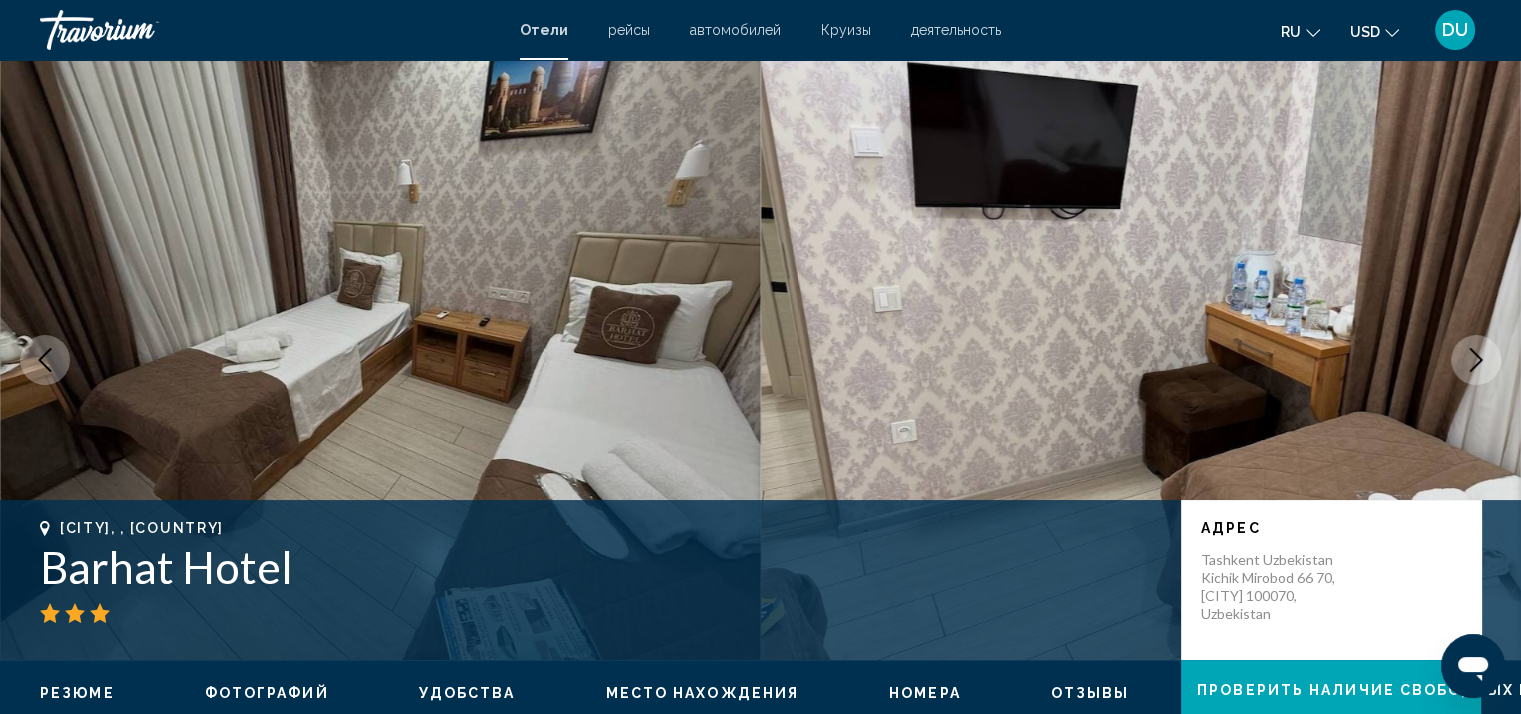 click at bounding box center [1476, 360] 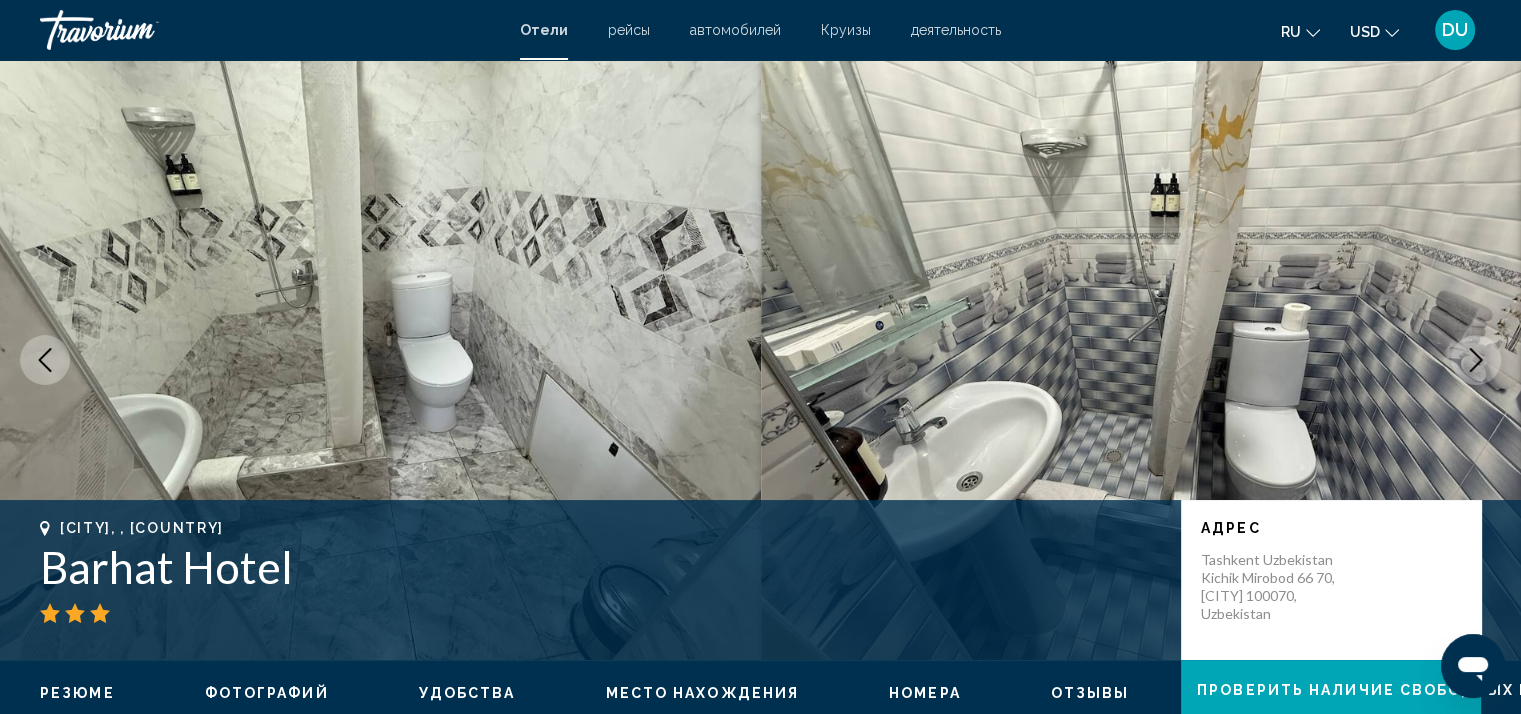click at bounding box center [1476, 360] 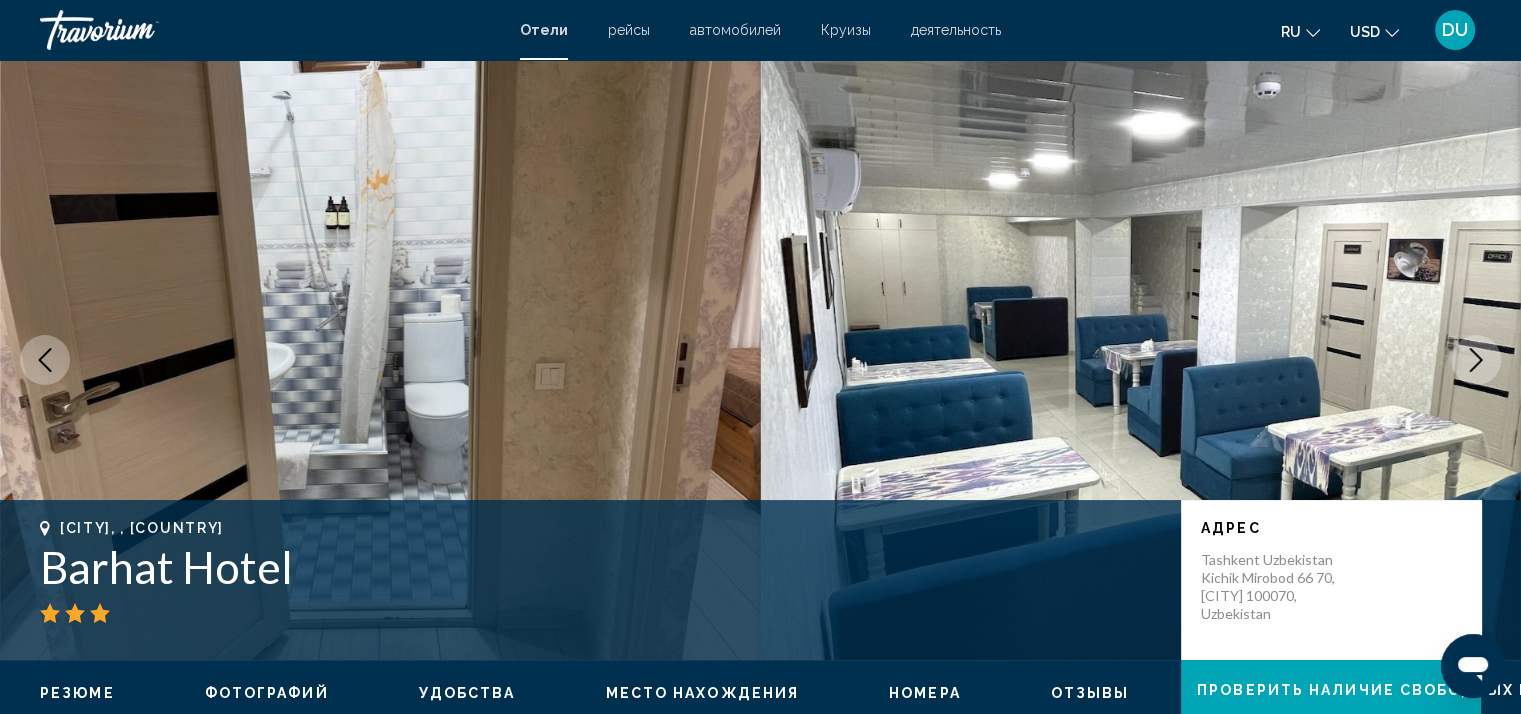 click at bounding box center [1476, 360] 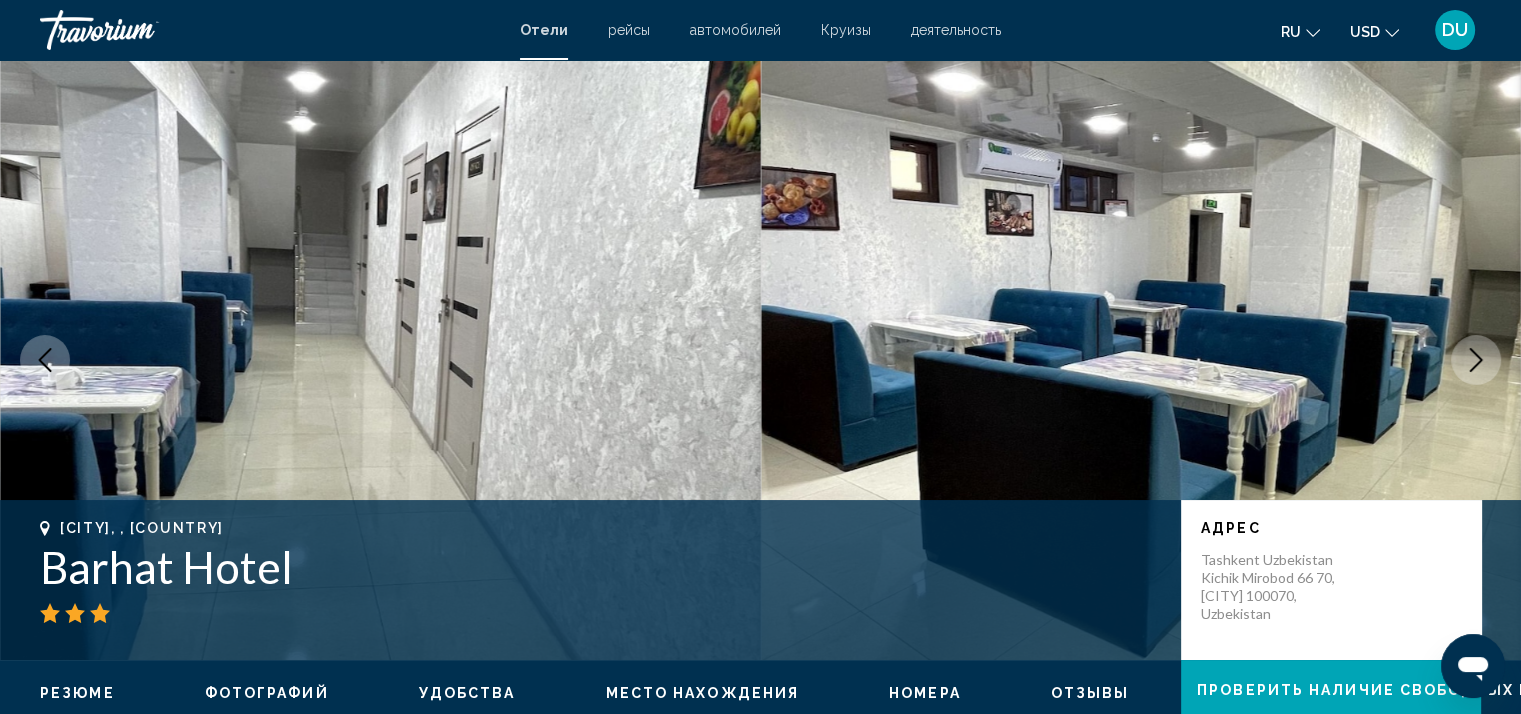 click at bounding box center (1476, 360) 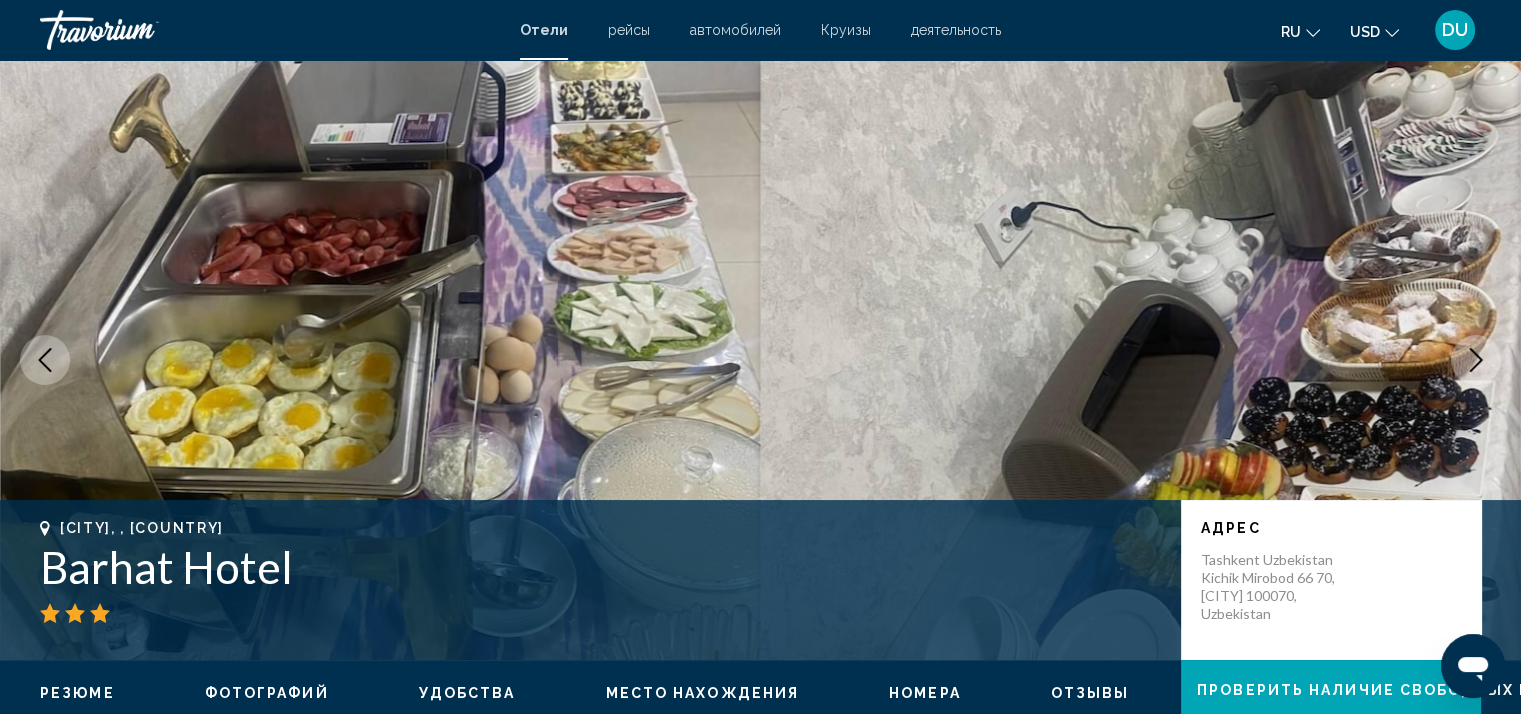 click at bounding box center [1476, 360] 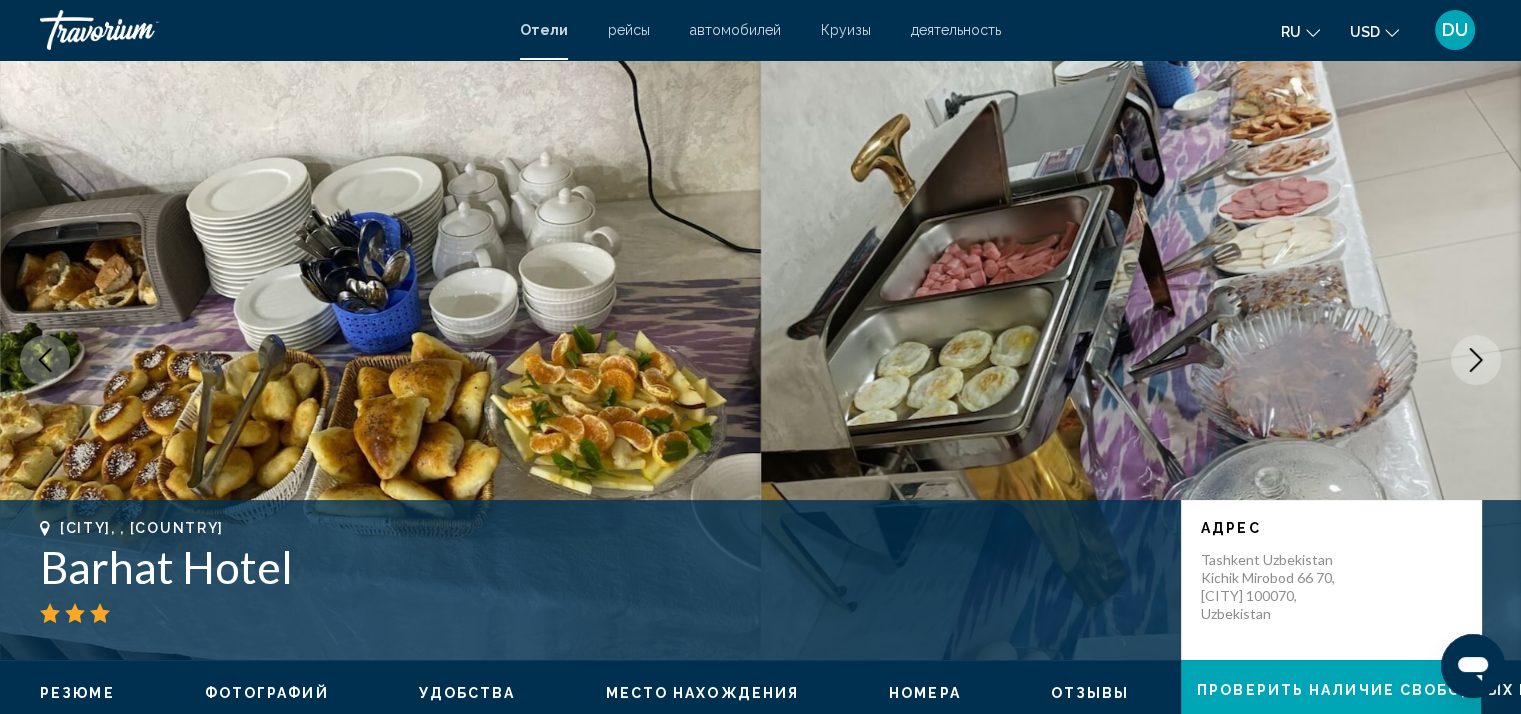 click at bounding box center (1476, 360) 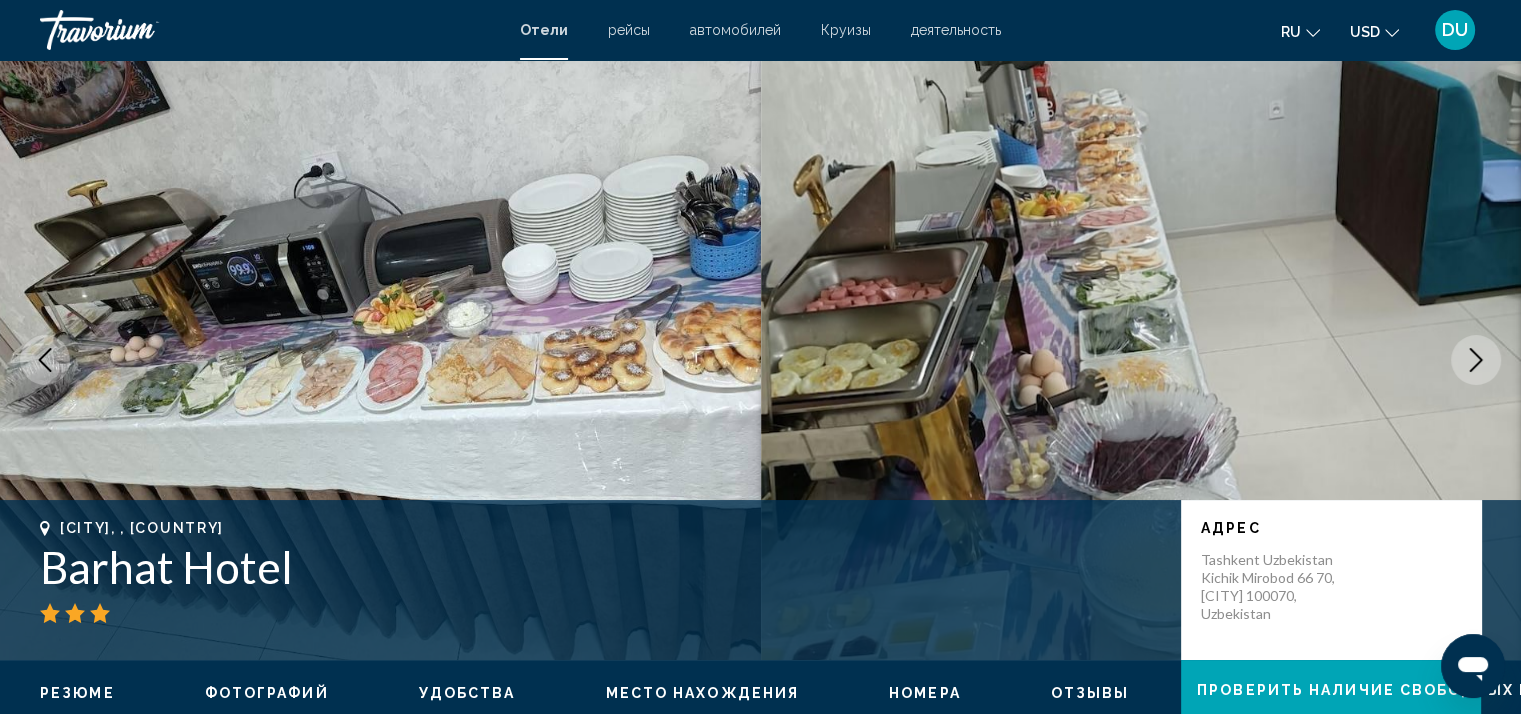 click 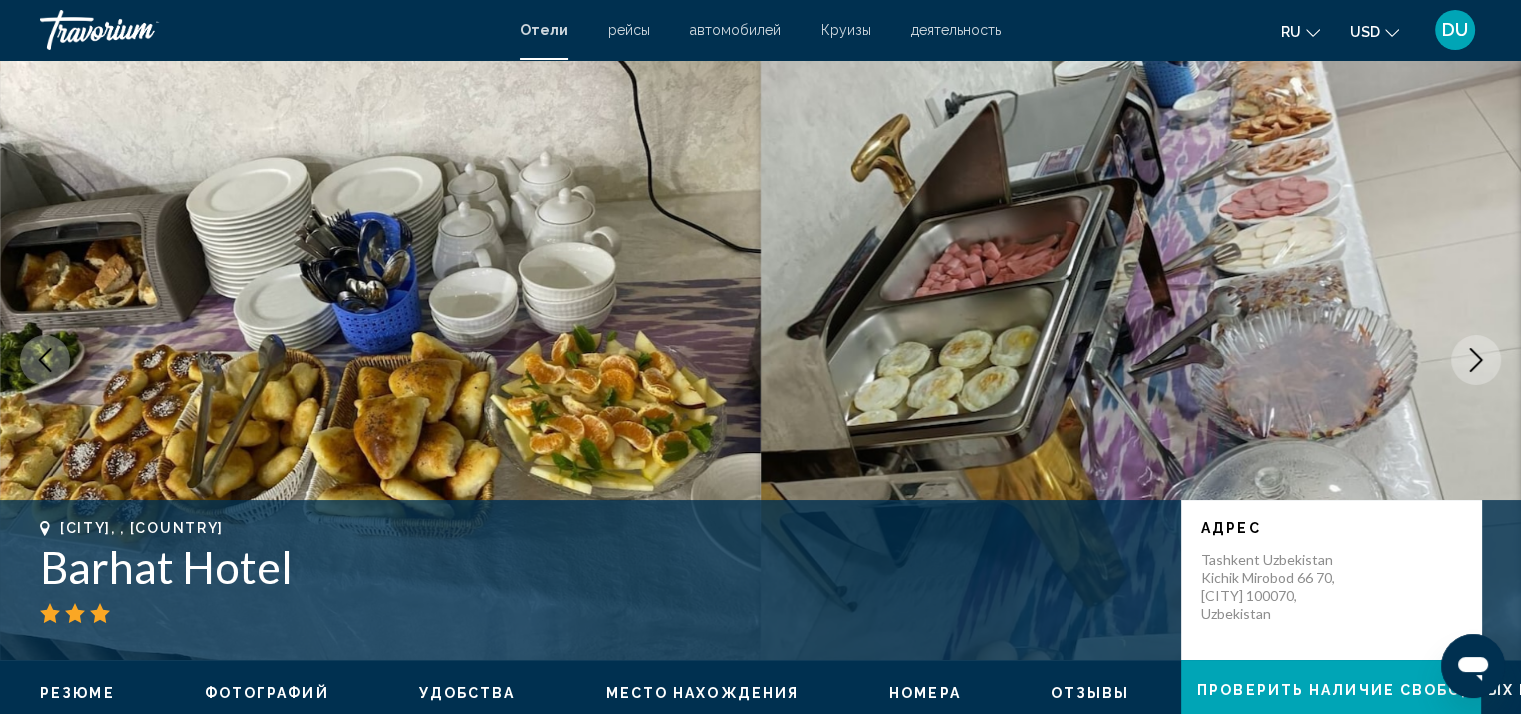 click 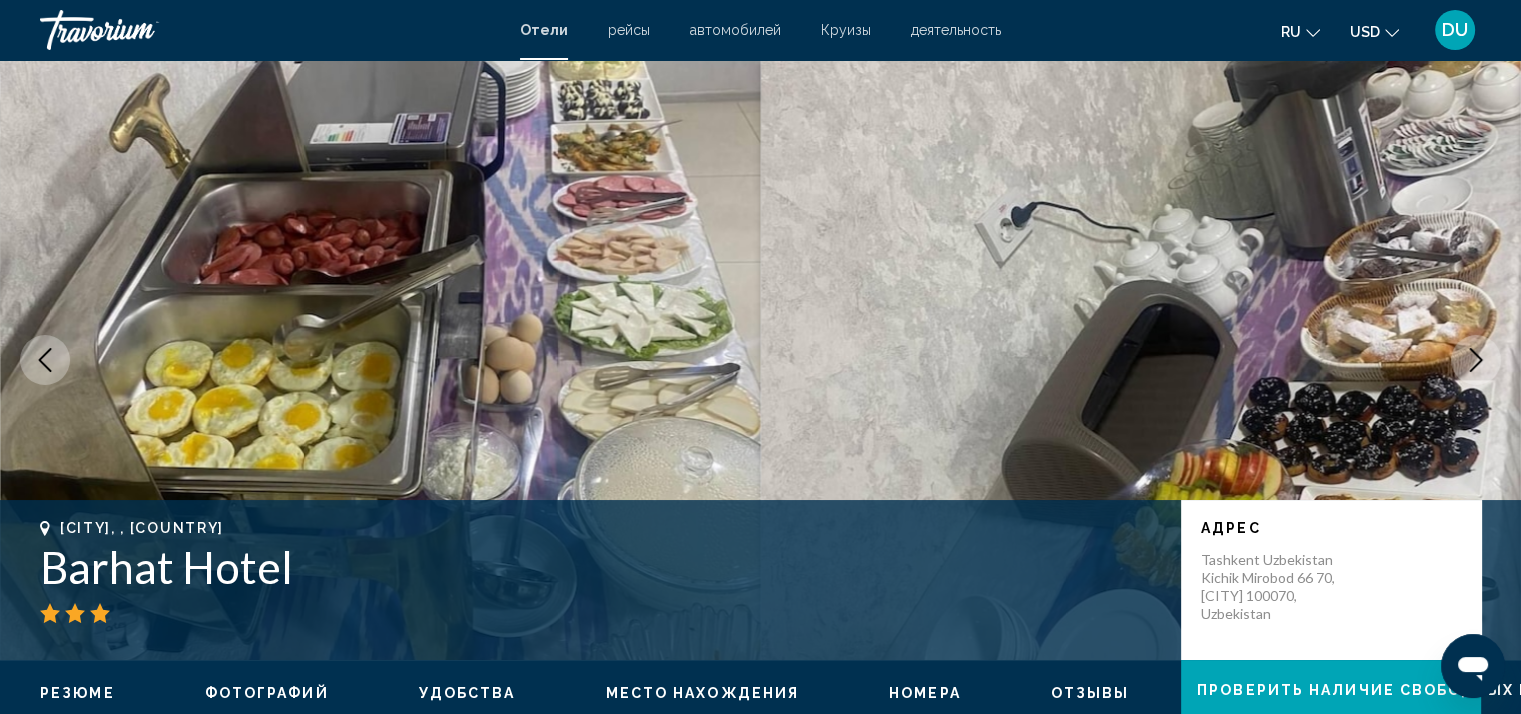 click 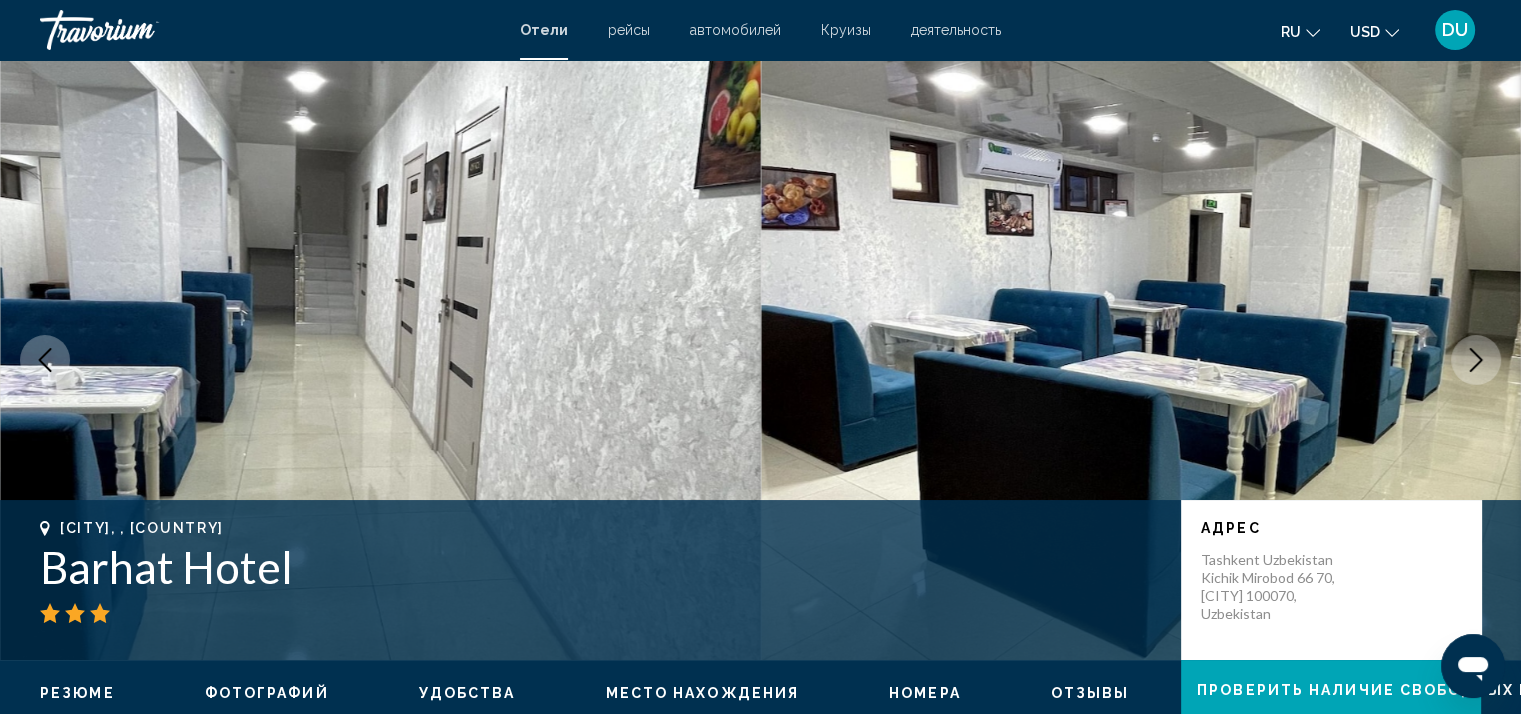 click 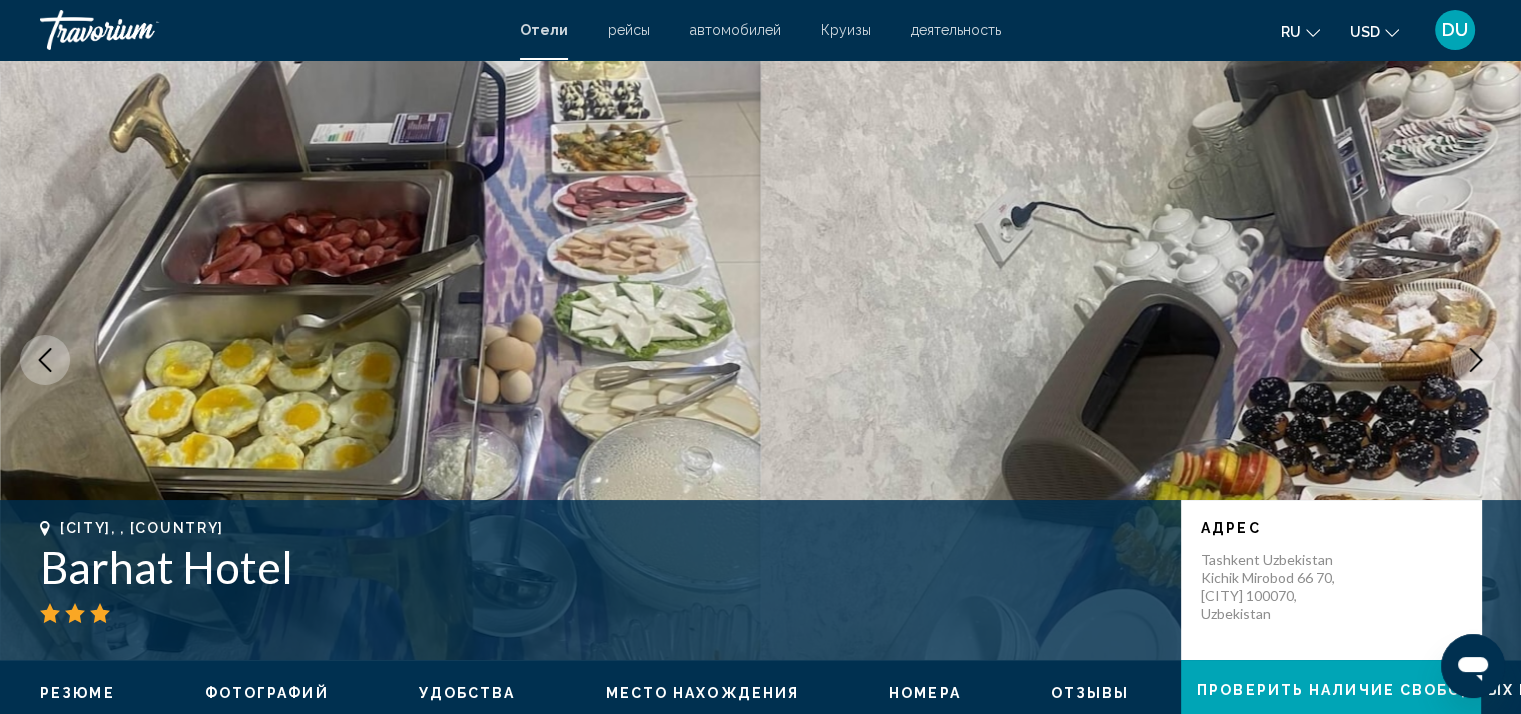 click 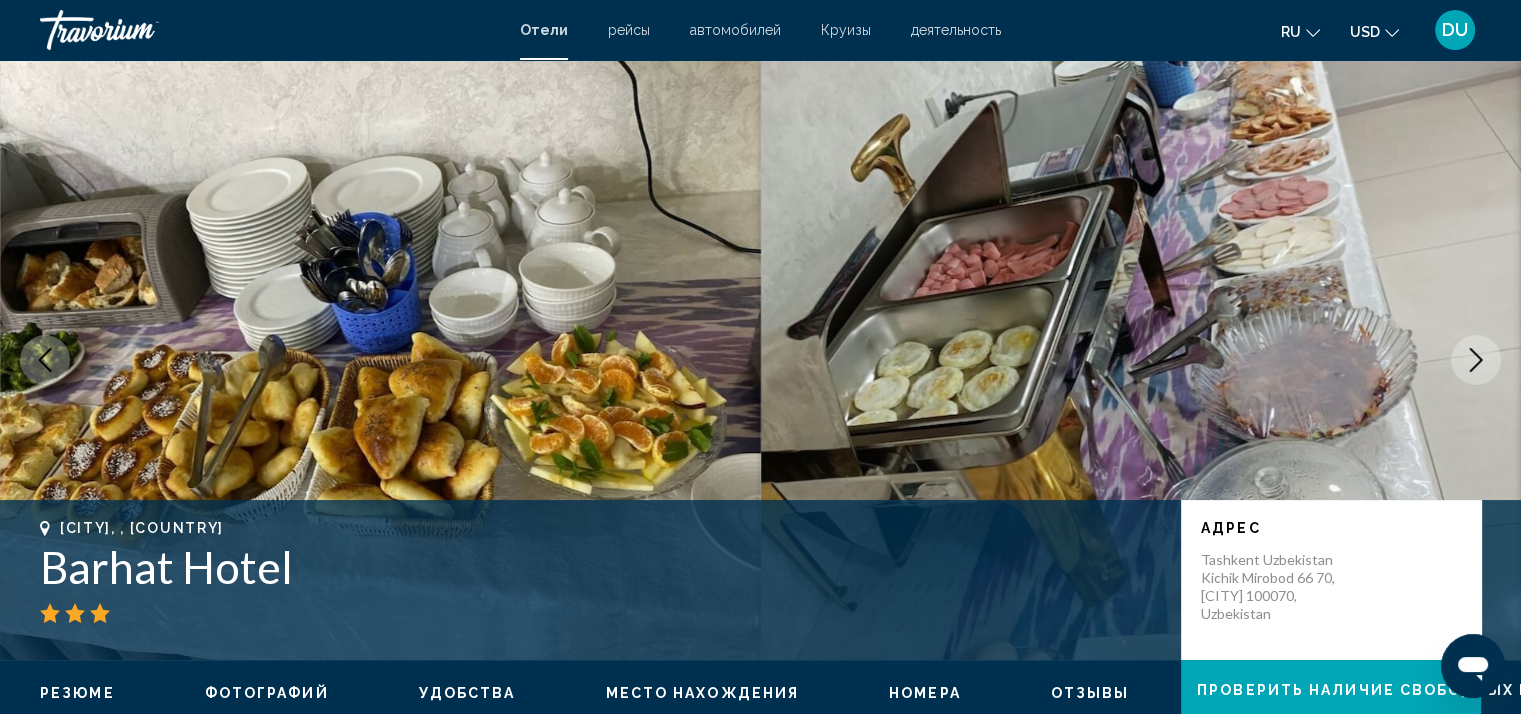 click 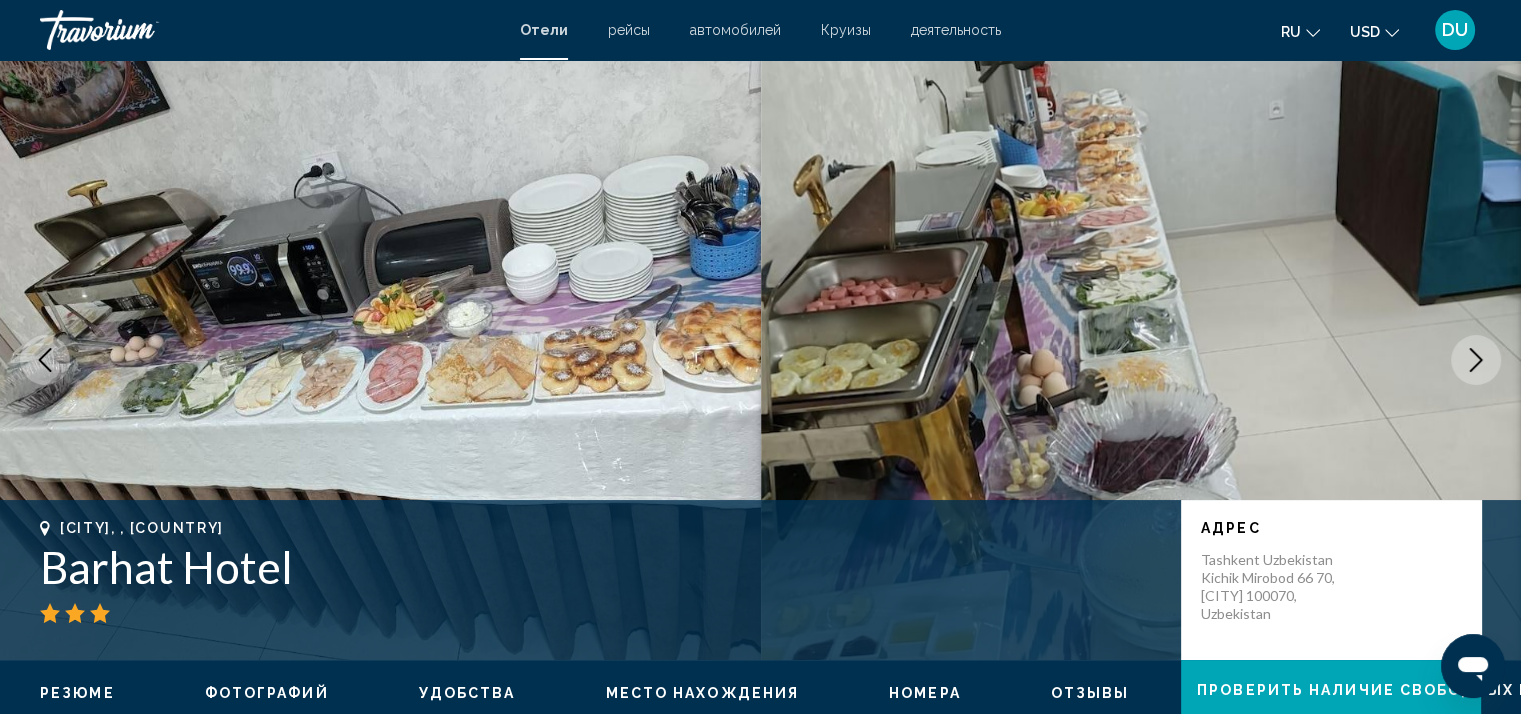 click 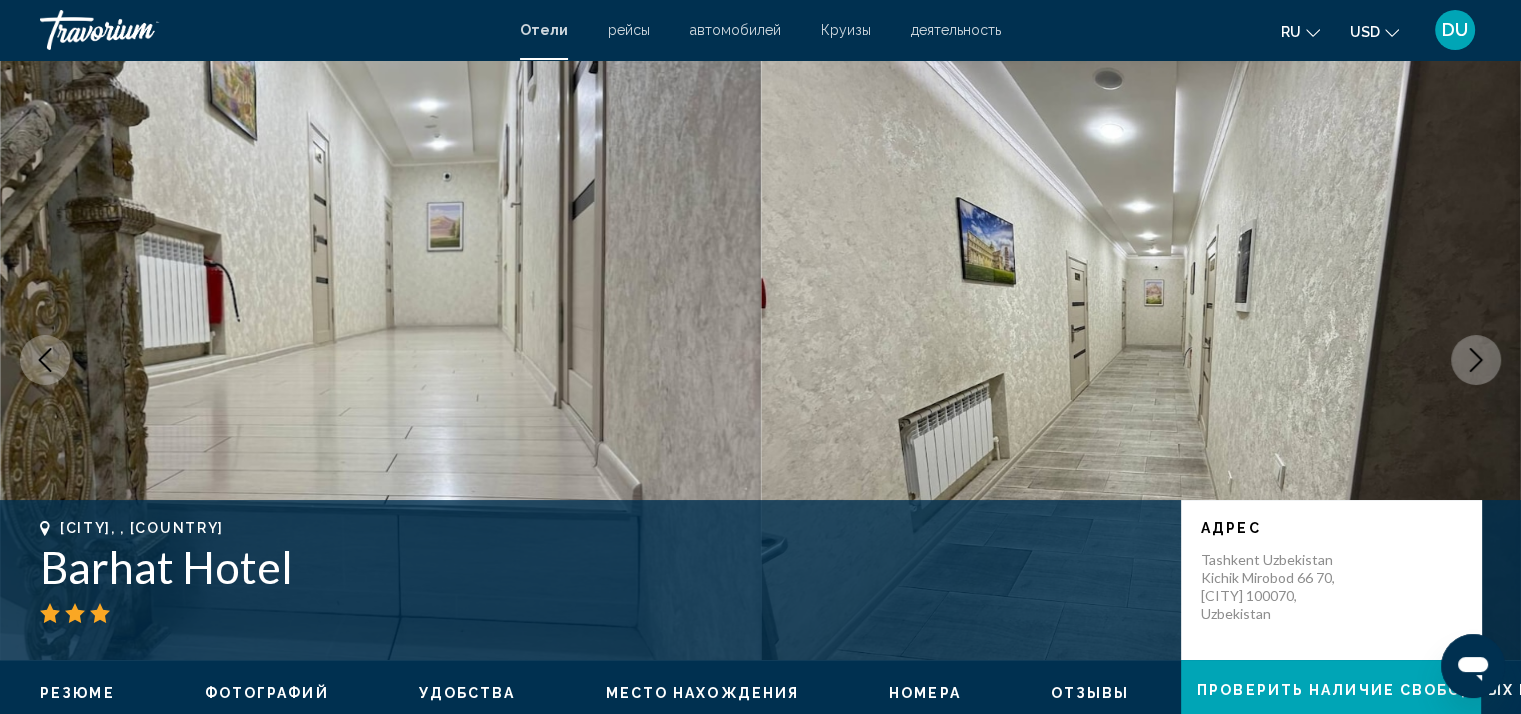 click 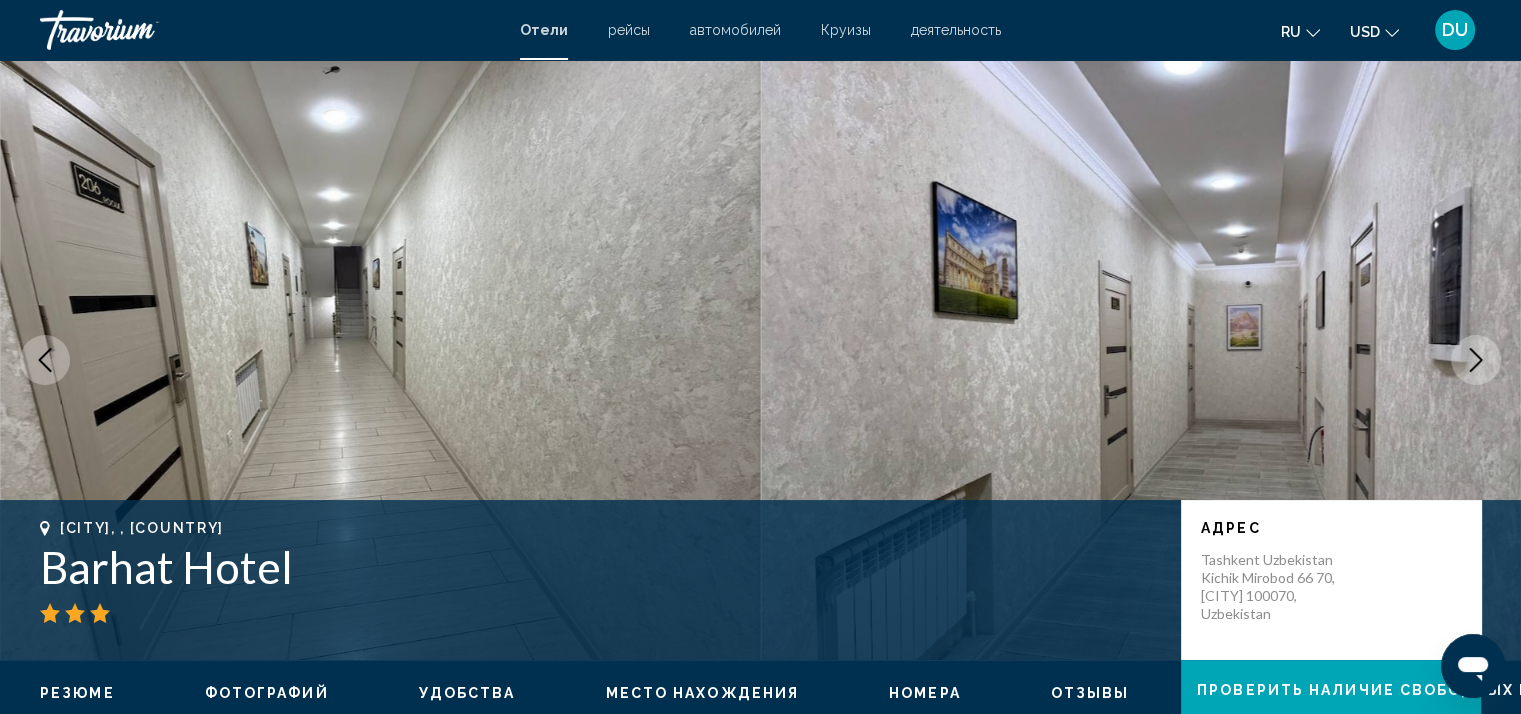 click 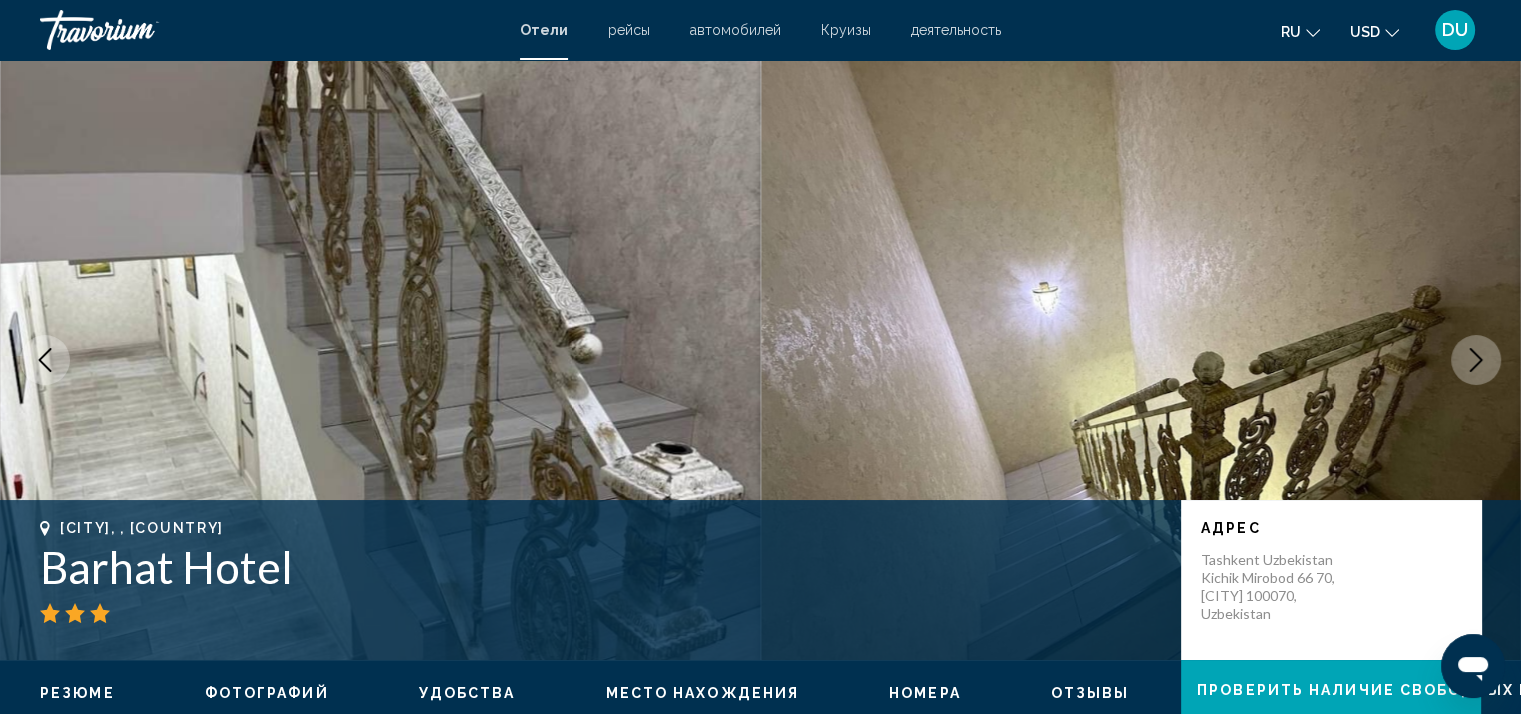 click 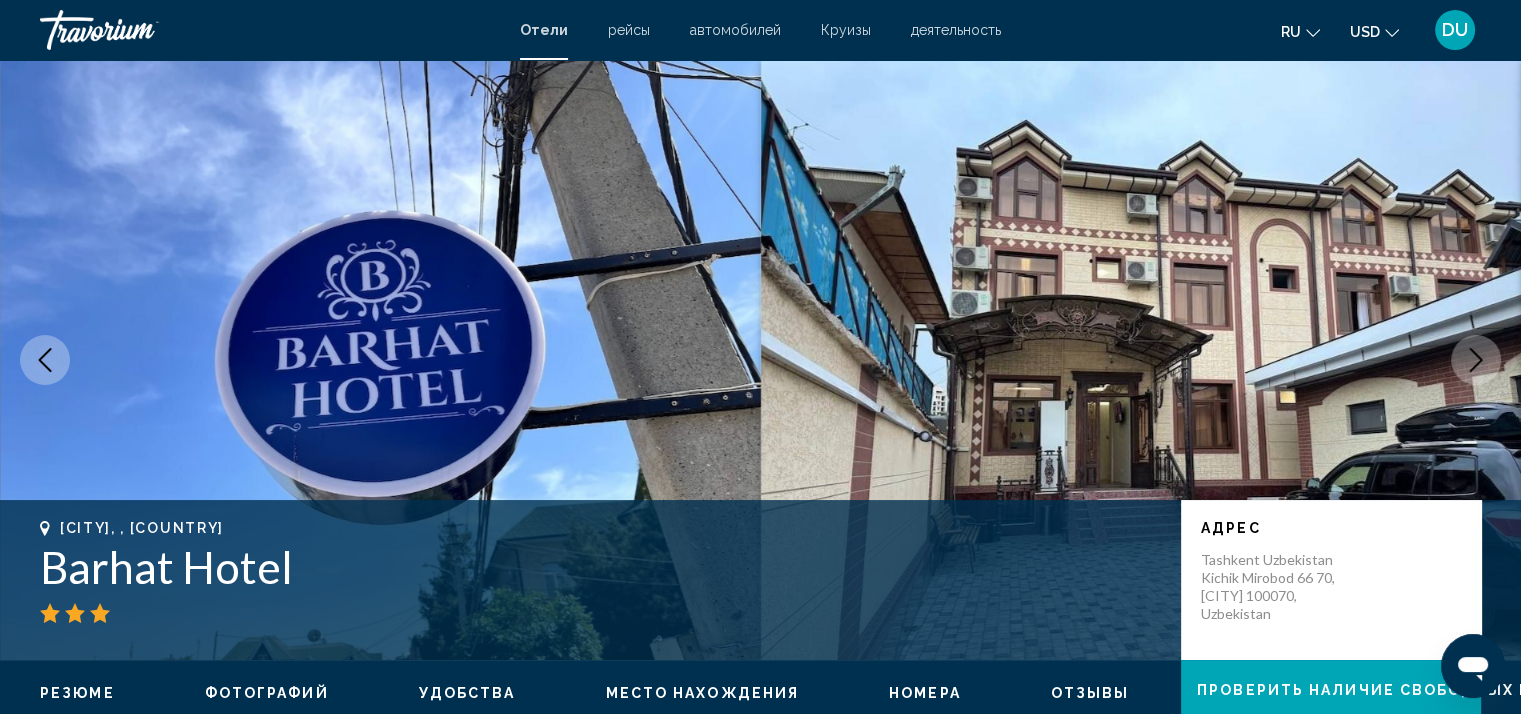 click 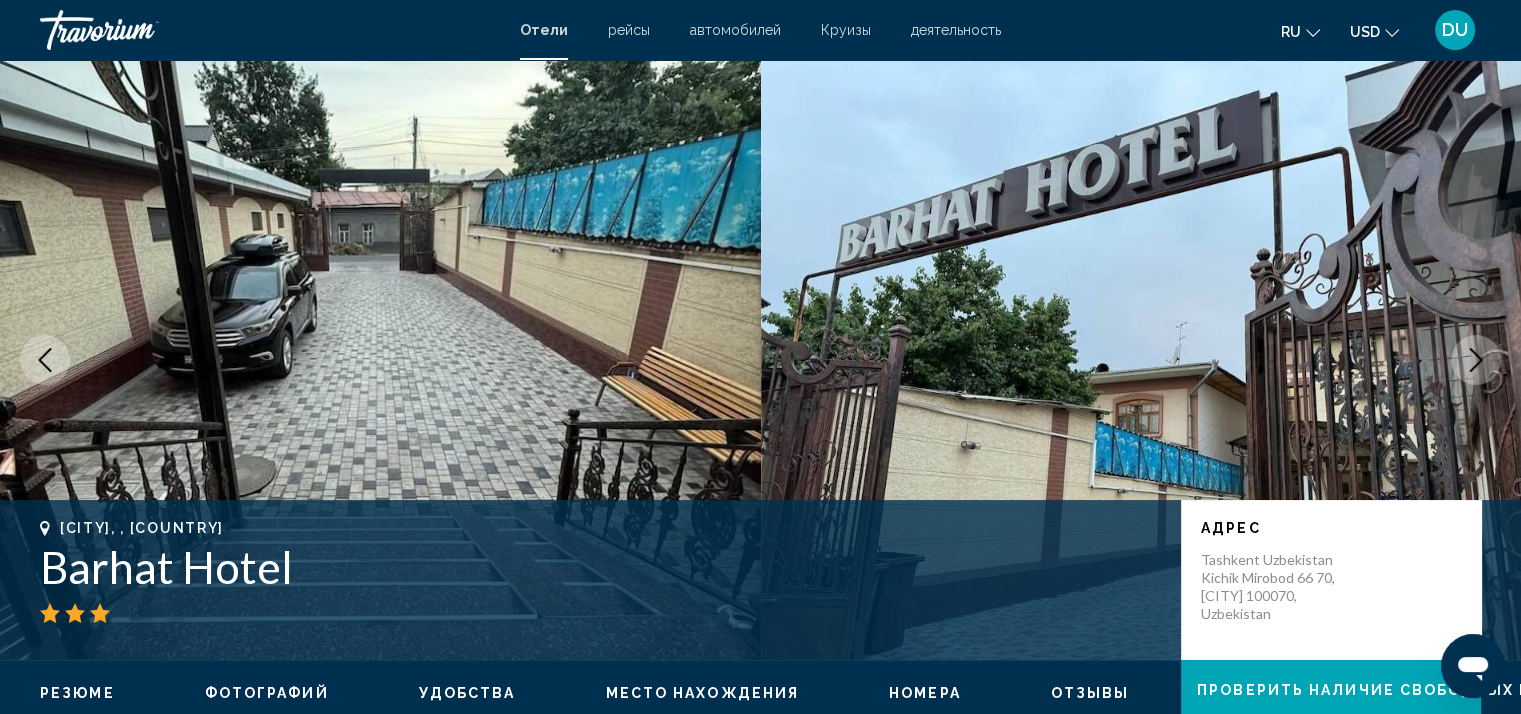 click 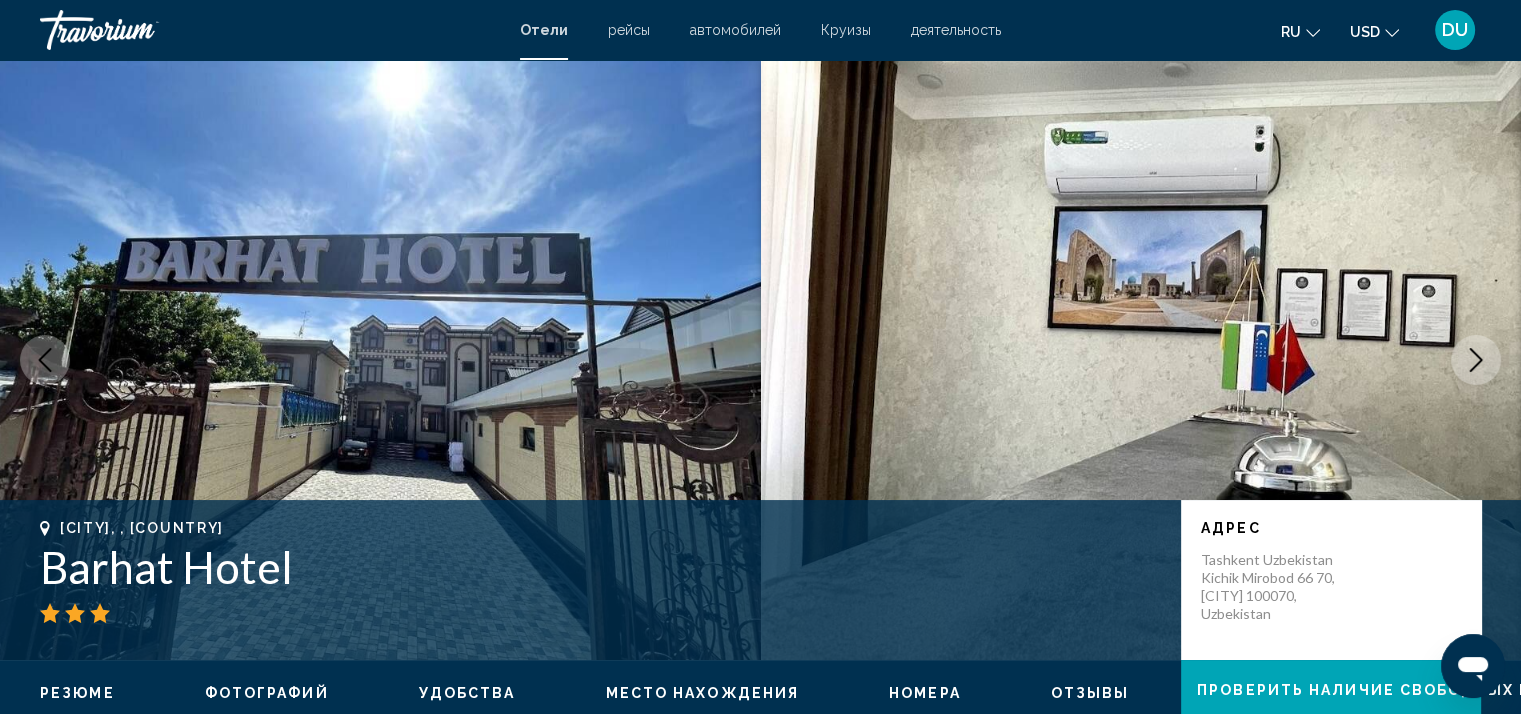 click 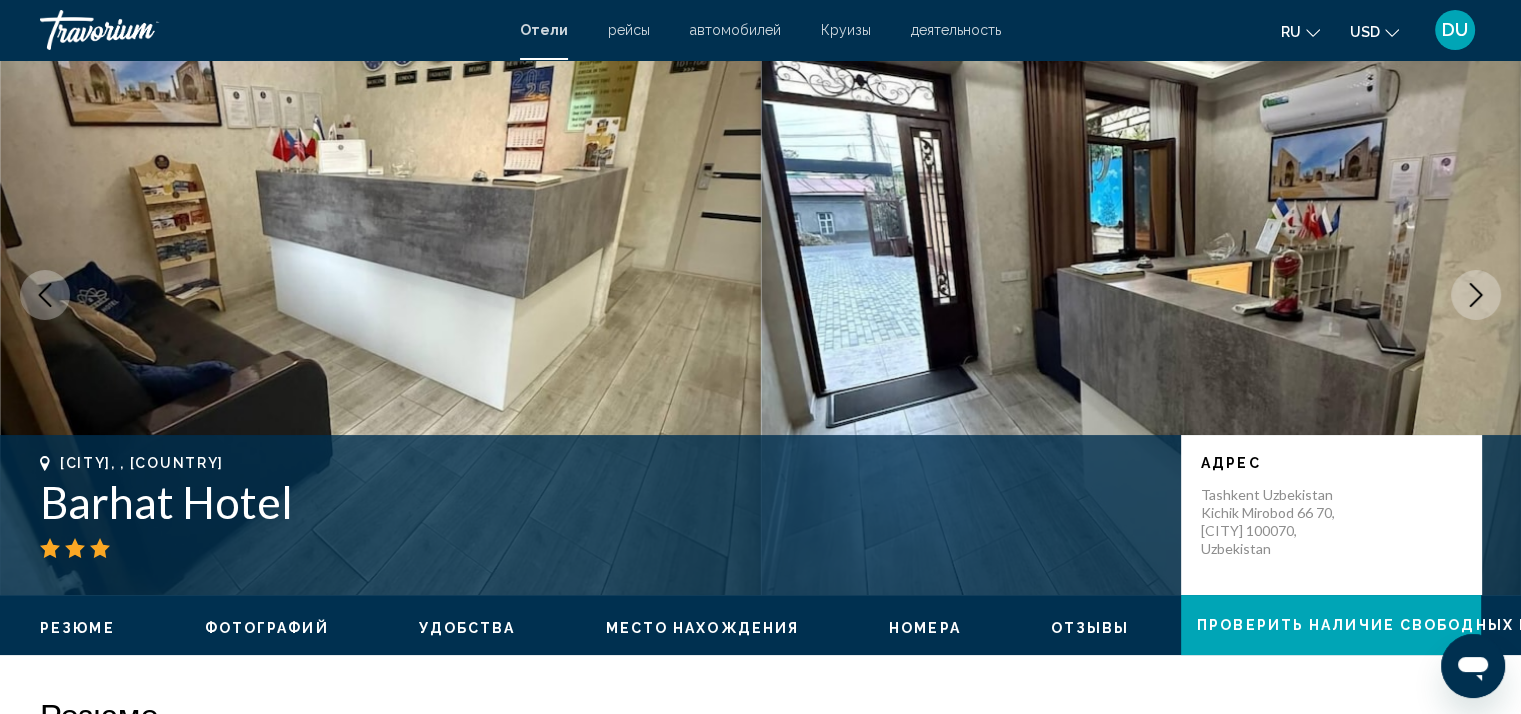 scroll, scrollTop: 100, scrollLeft: 0, axis: vertical 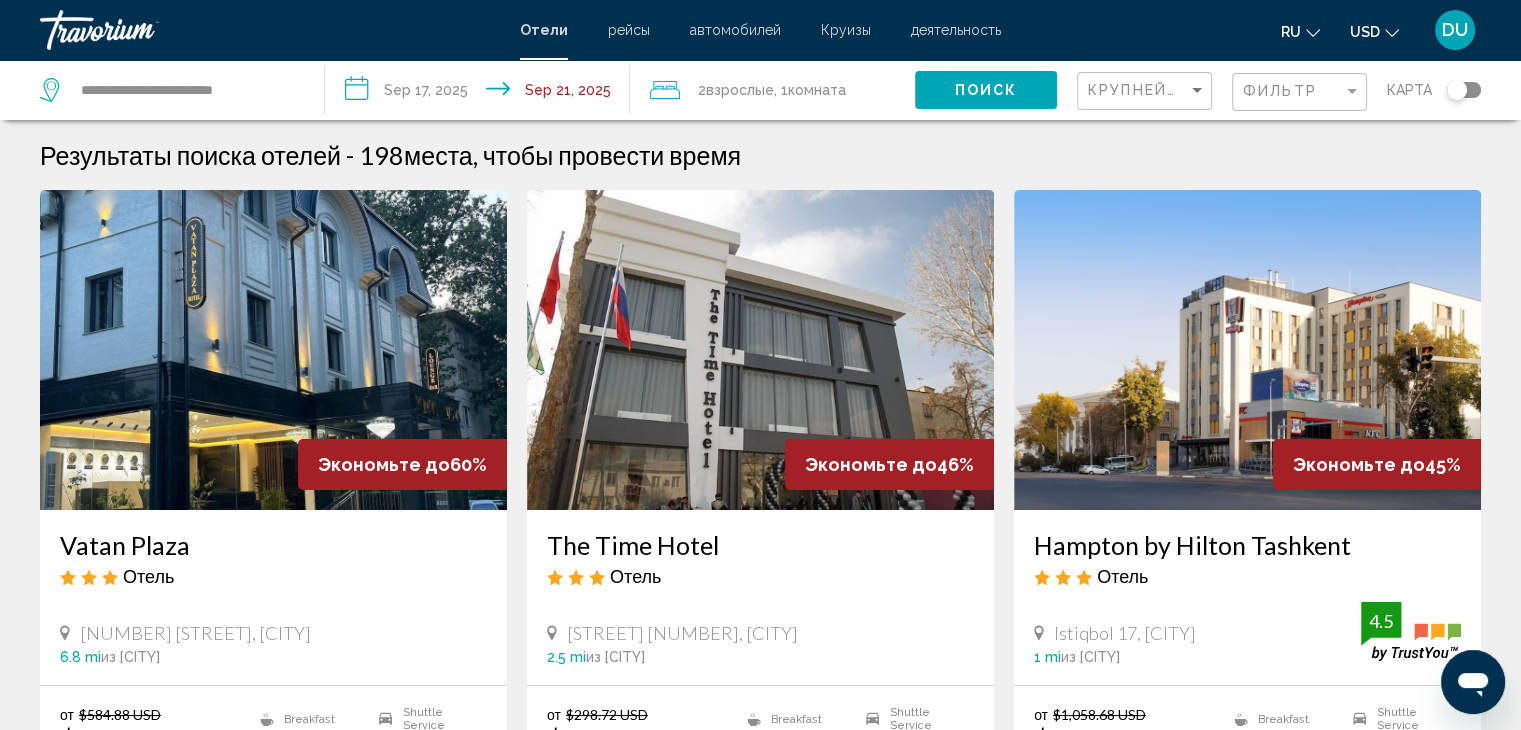 click at bounding box center (273, 350) 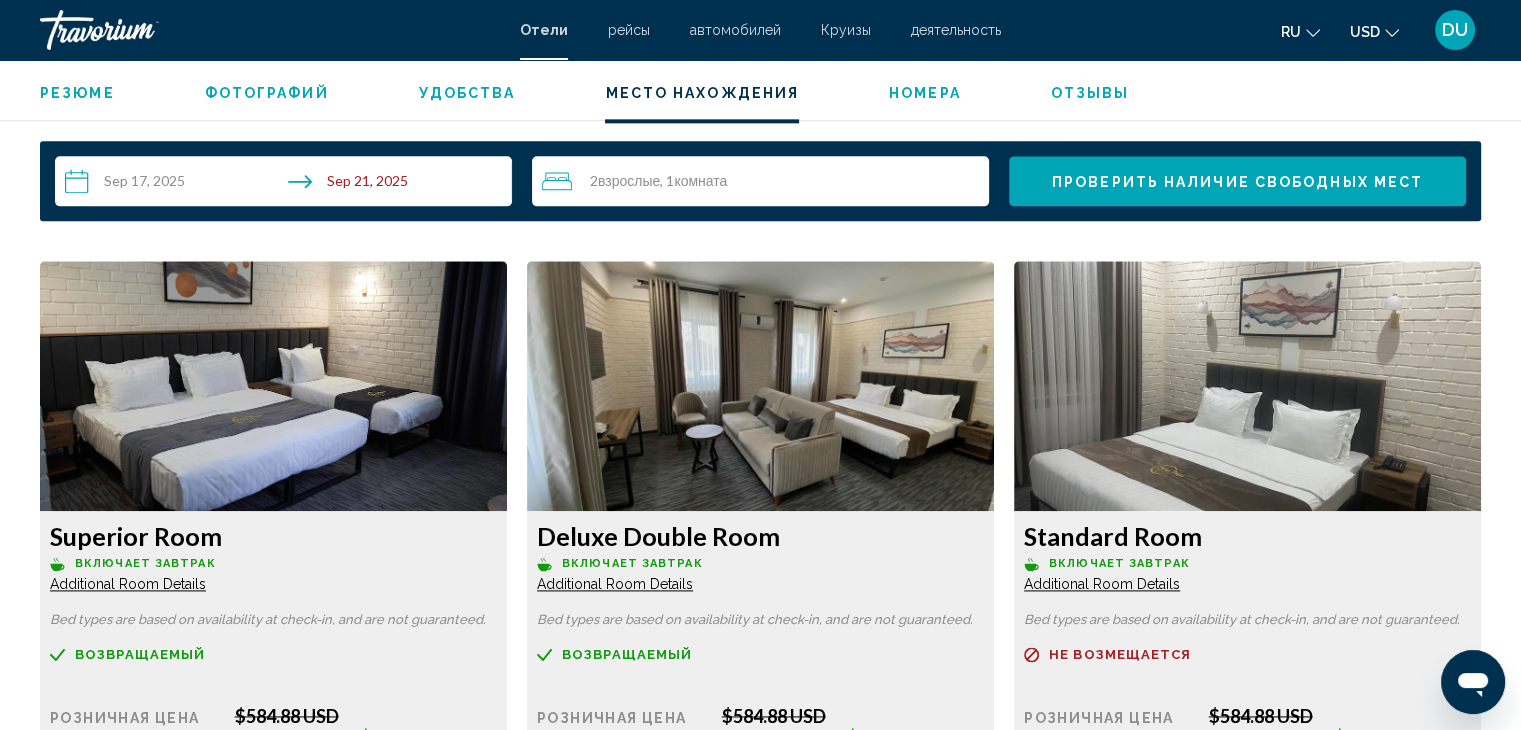 scroll, scrollTop: 2344, scrollLeft: 0, axis: vertical 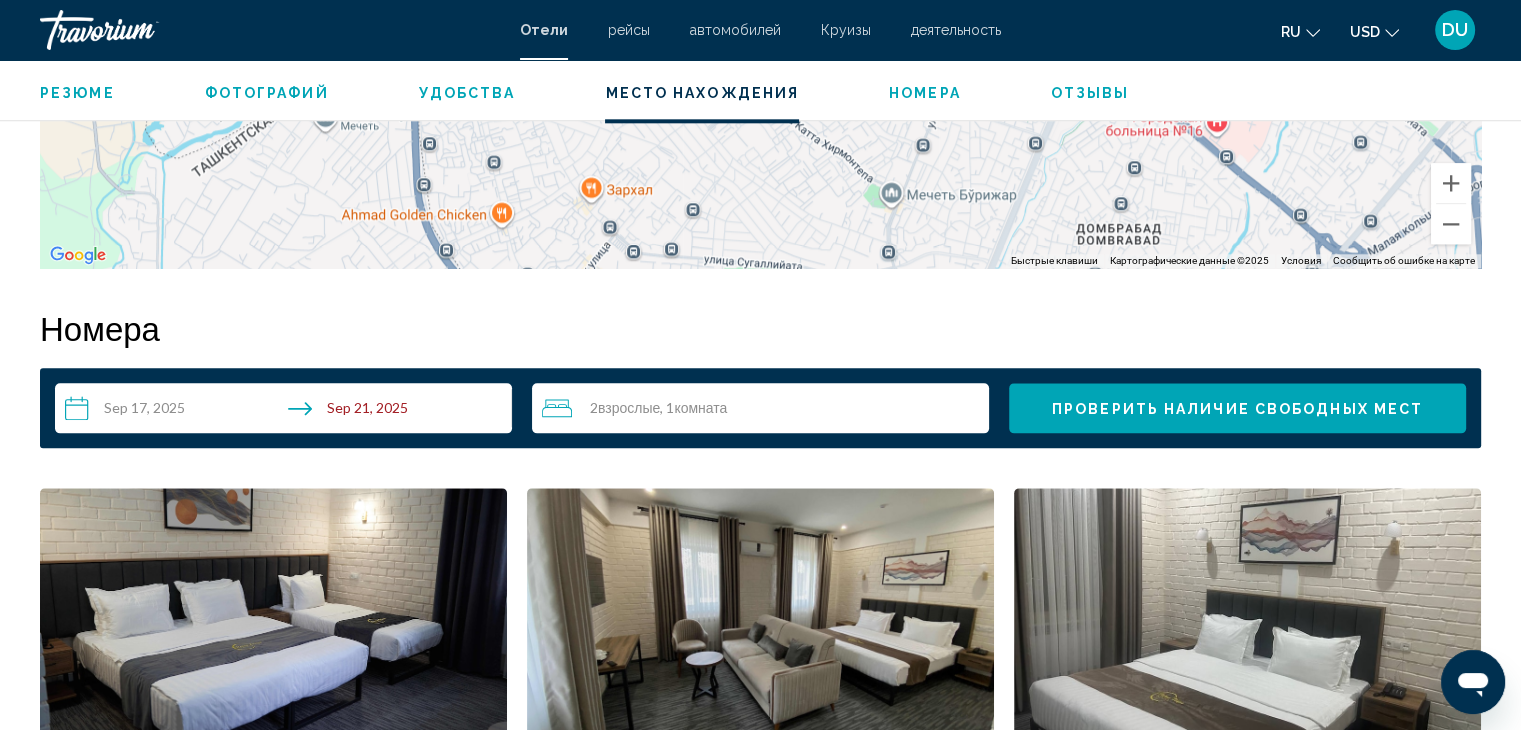 click on "Взрослые" at bounding box center [629, 407] 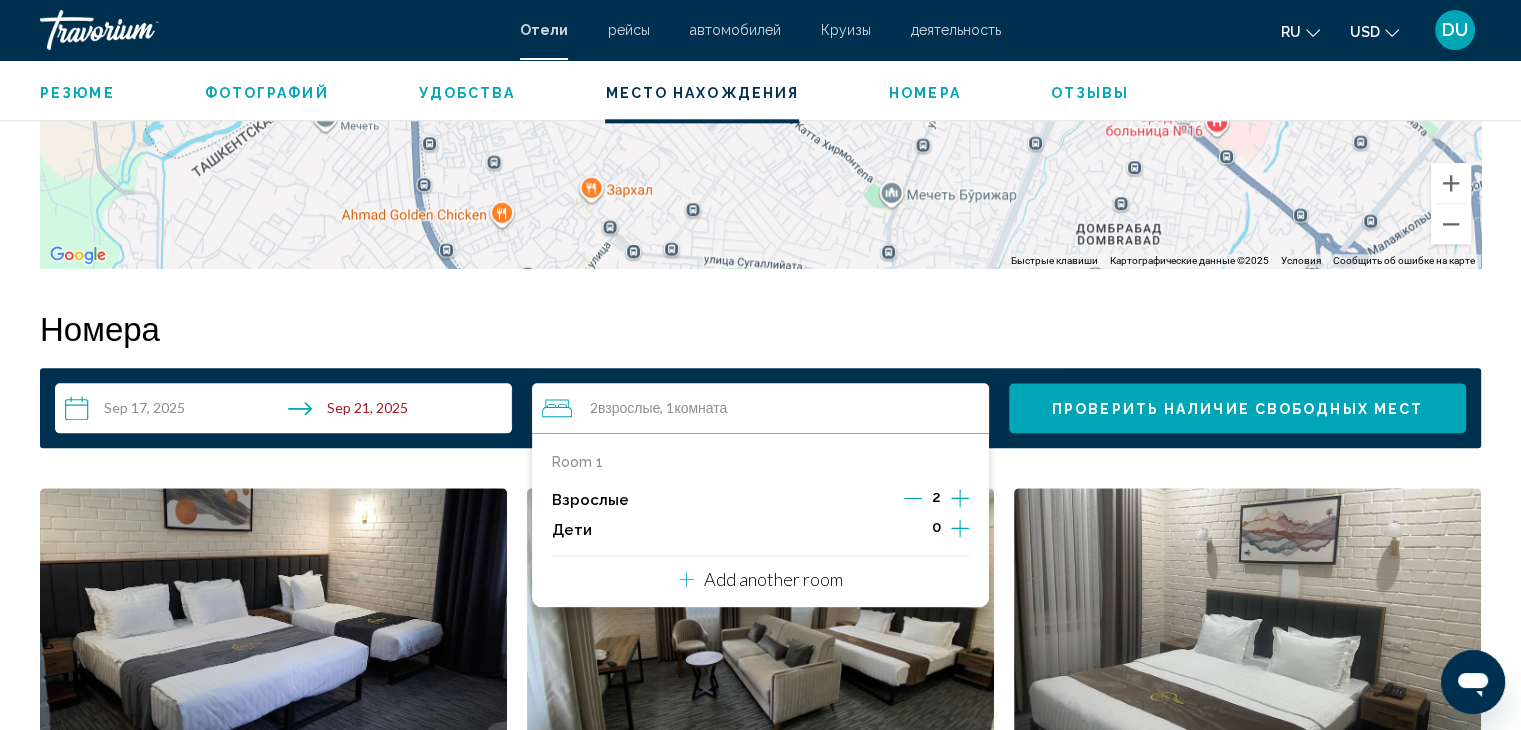 click 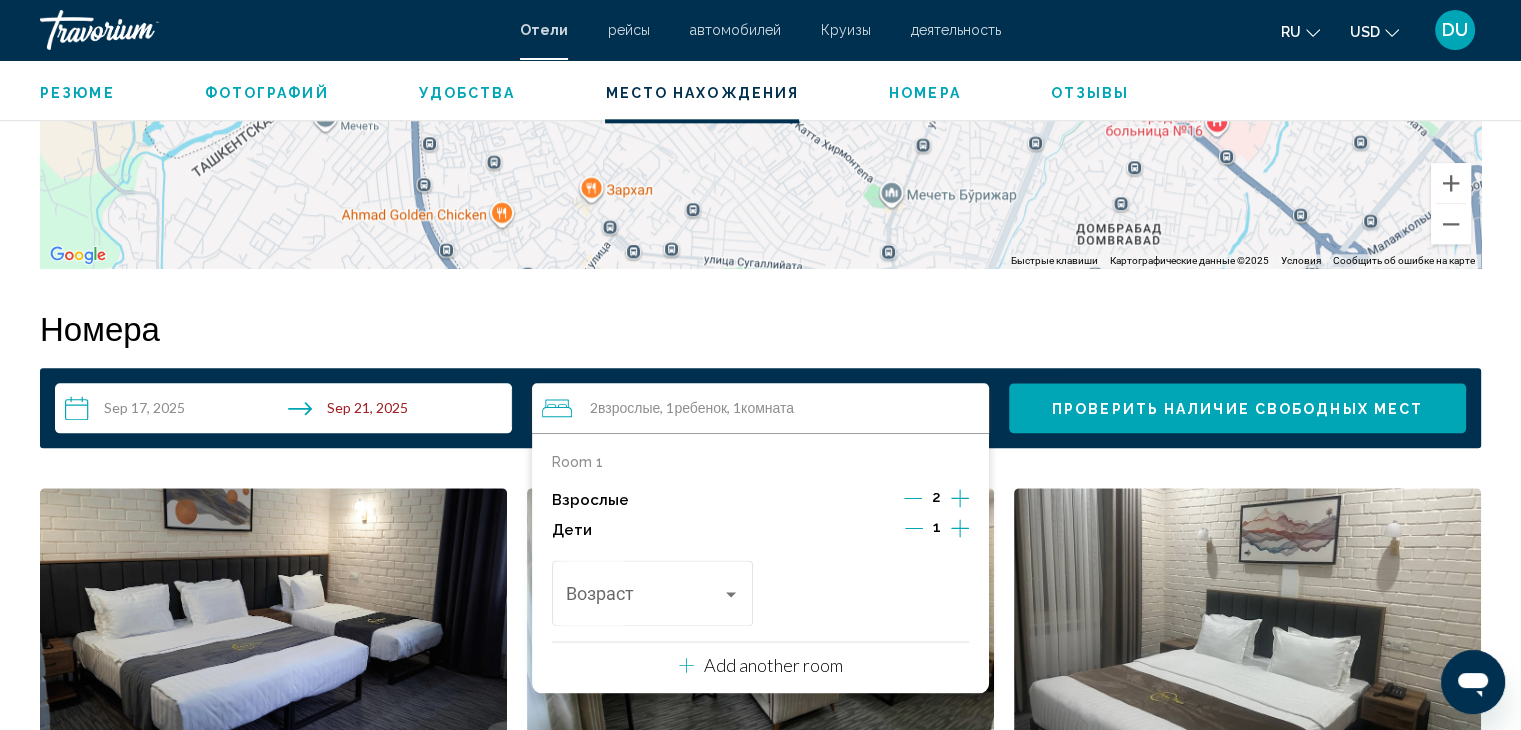 click 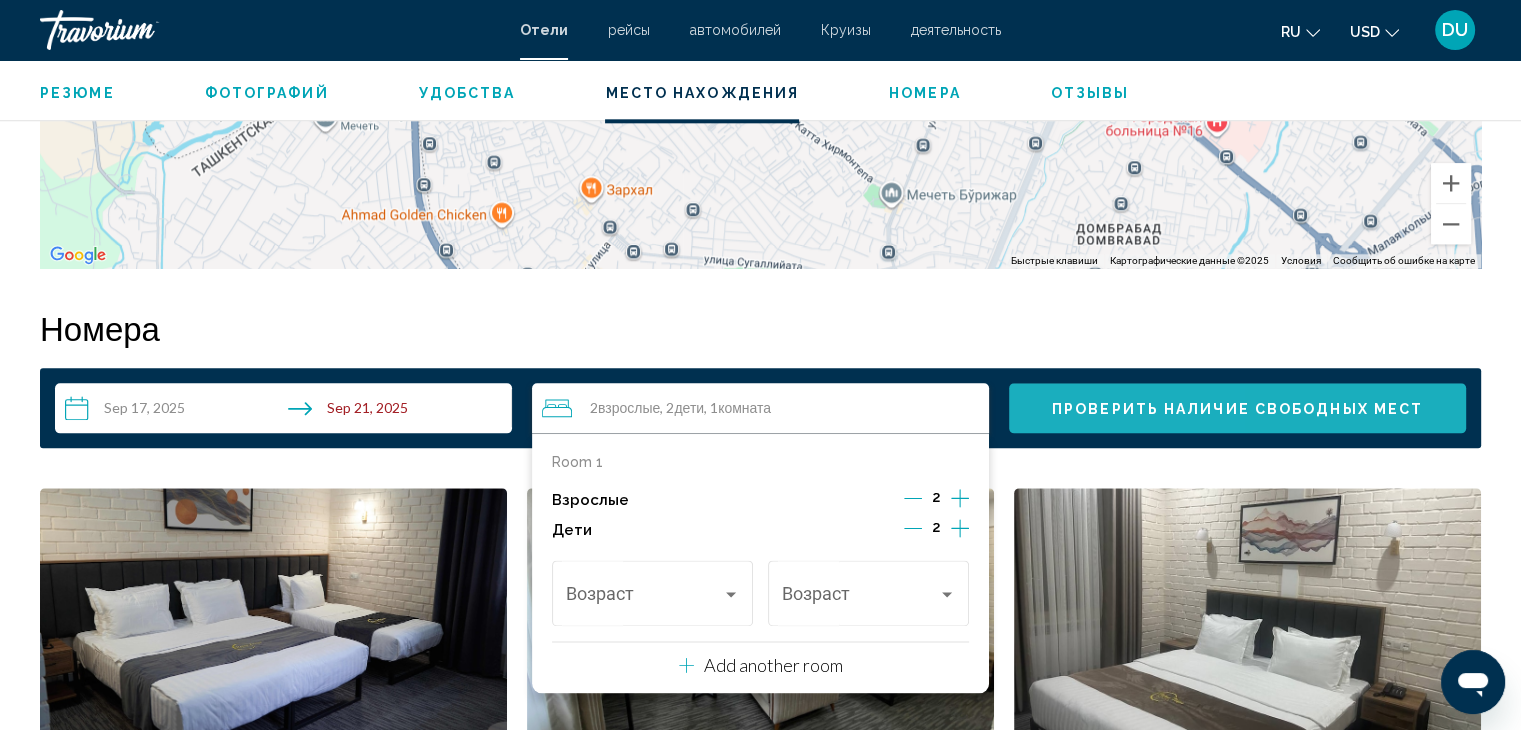 click on "Проверить наличие свободных мест" at bounding box center (1237, 408) 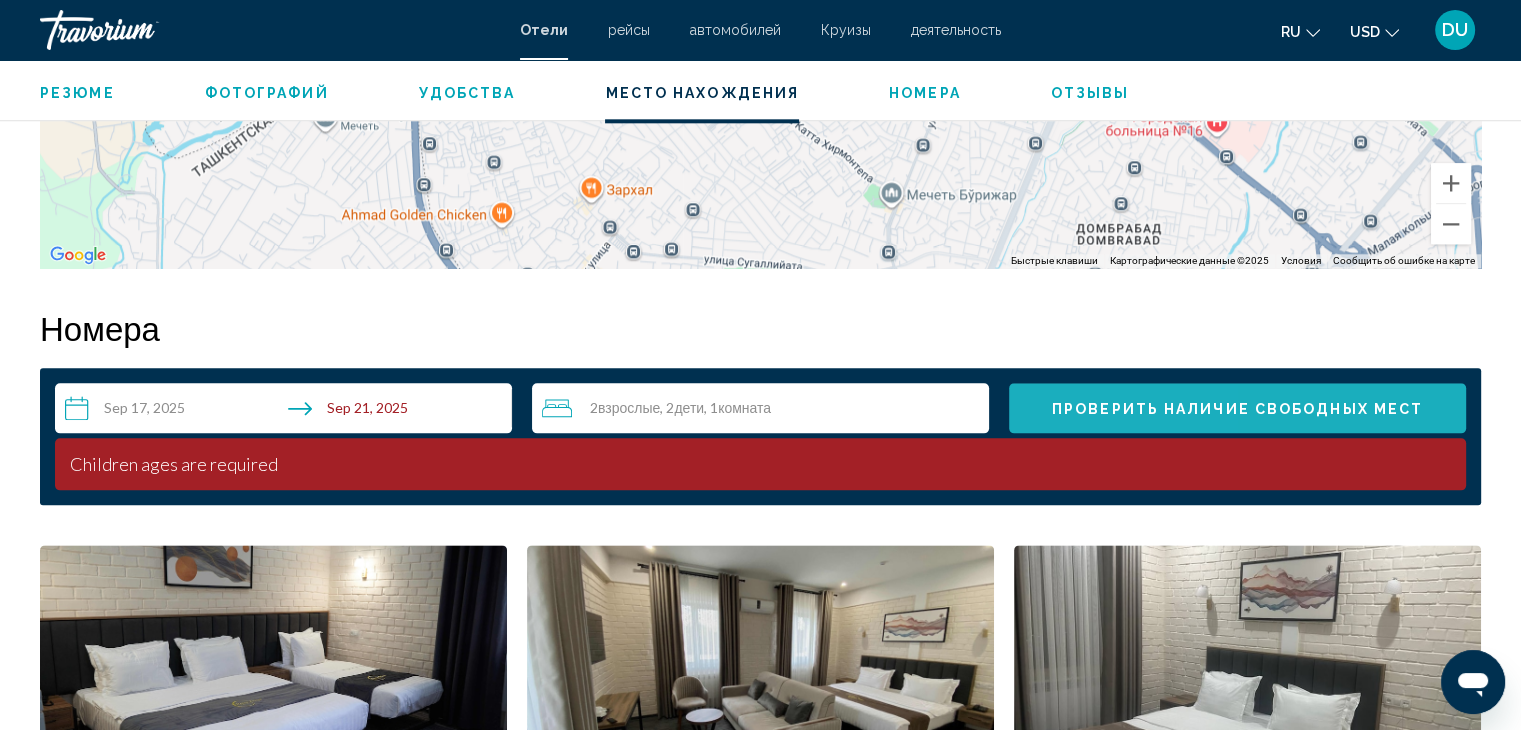 click on "Проверить наличие свободных мест" at bounding box center (1237, 408) 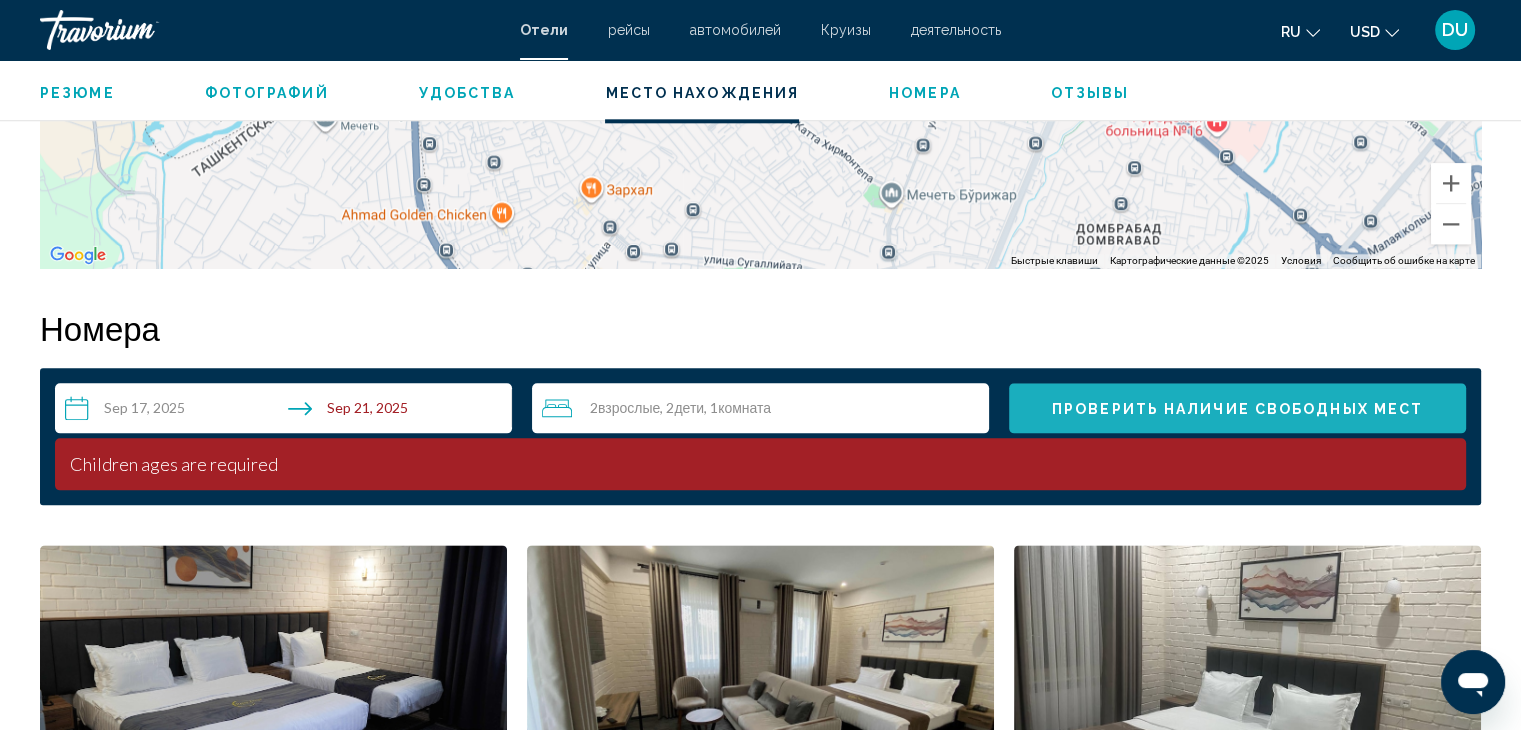click on "Проверить наличие свободных мест" at bounding box center [1237, 409] 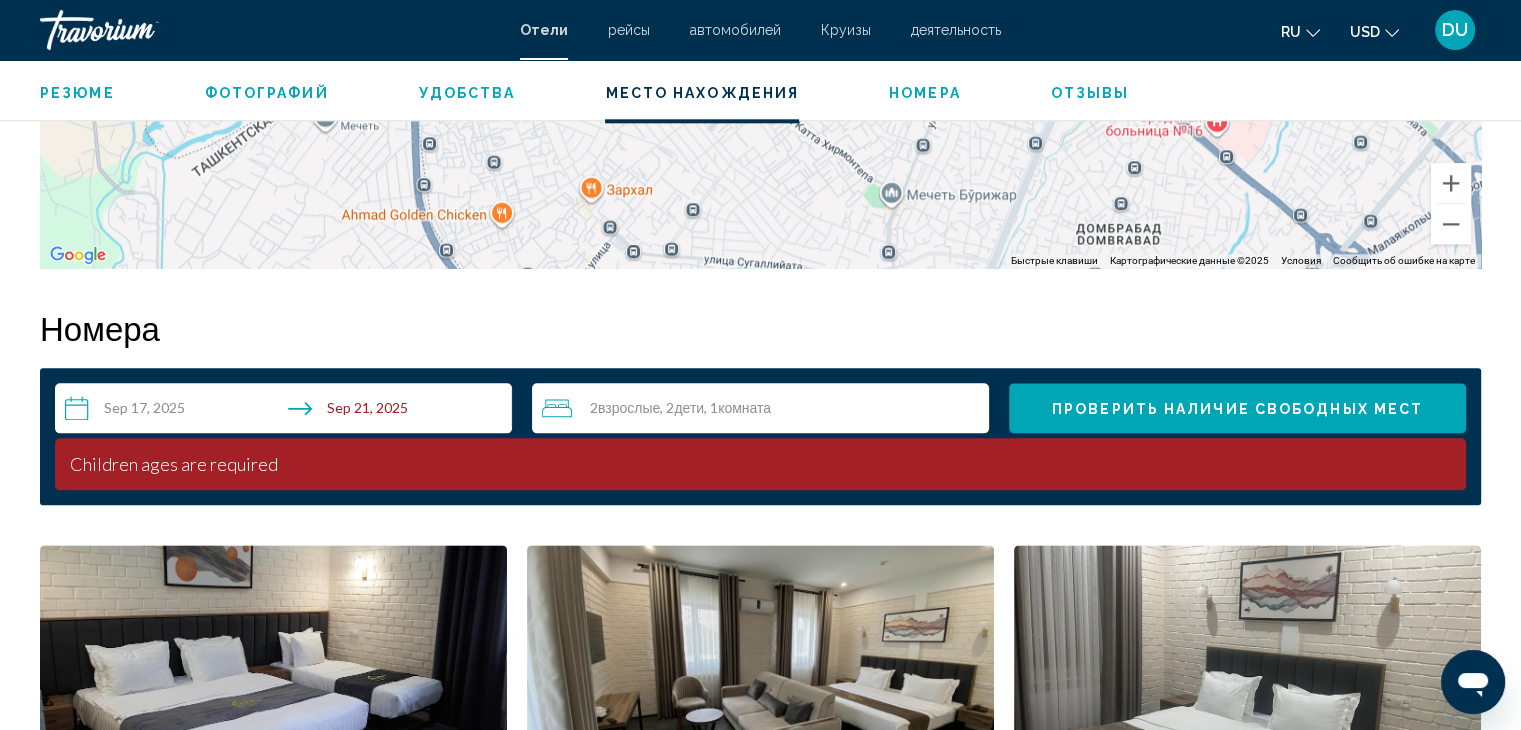 click on "**********" at bounding box center (287, 411) 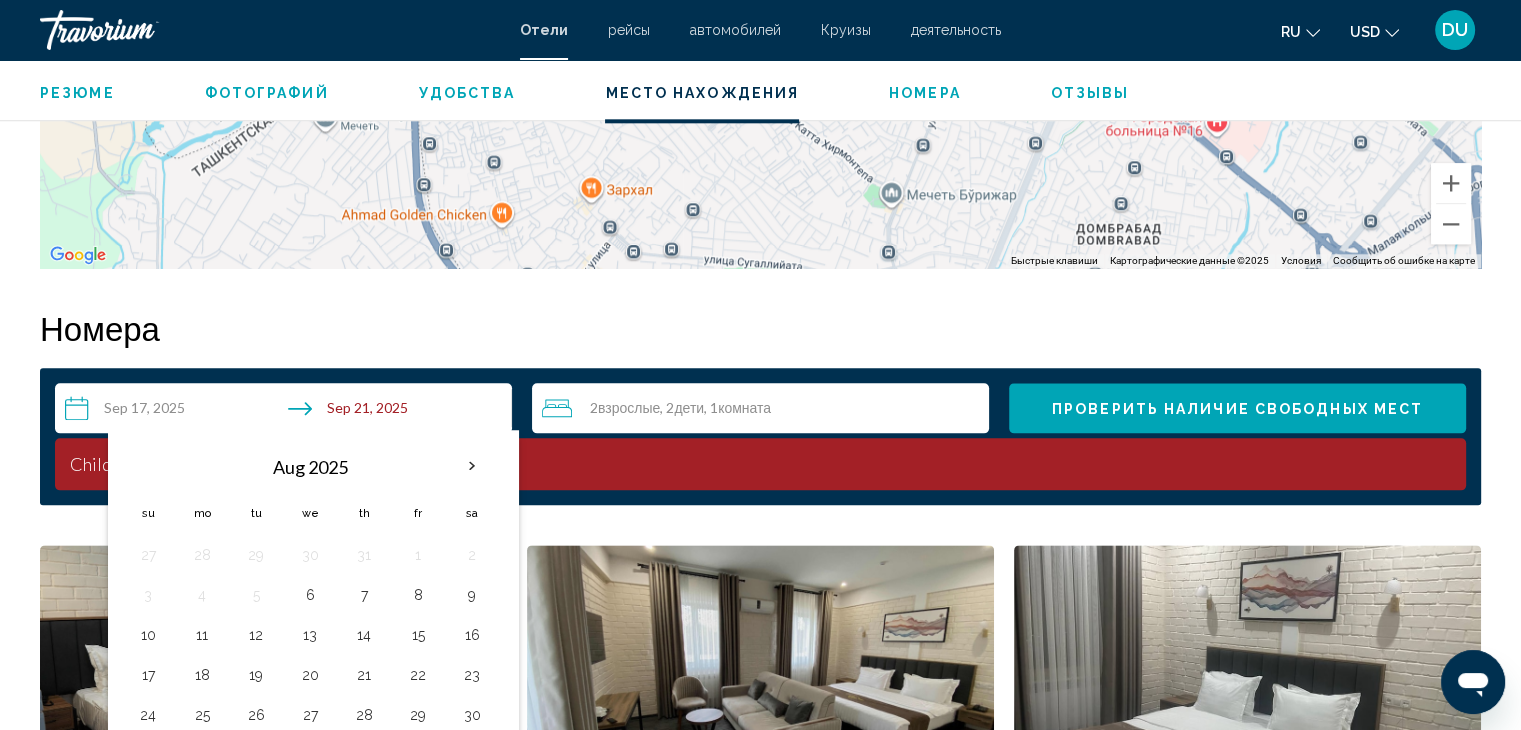 click on "2  Взрослый Взрослые , 2  Ребенок Дети , 1  Комната номера" at bounding box center (765, 408) 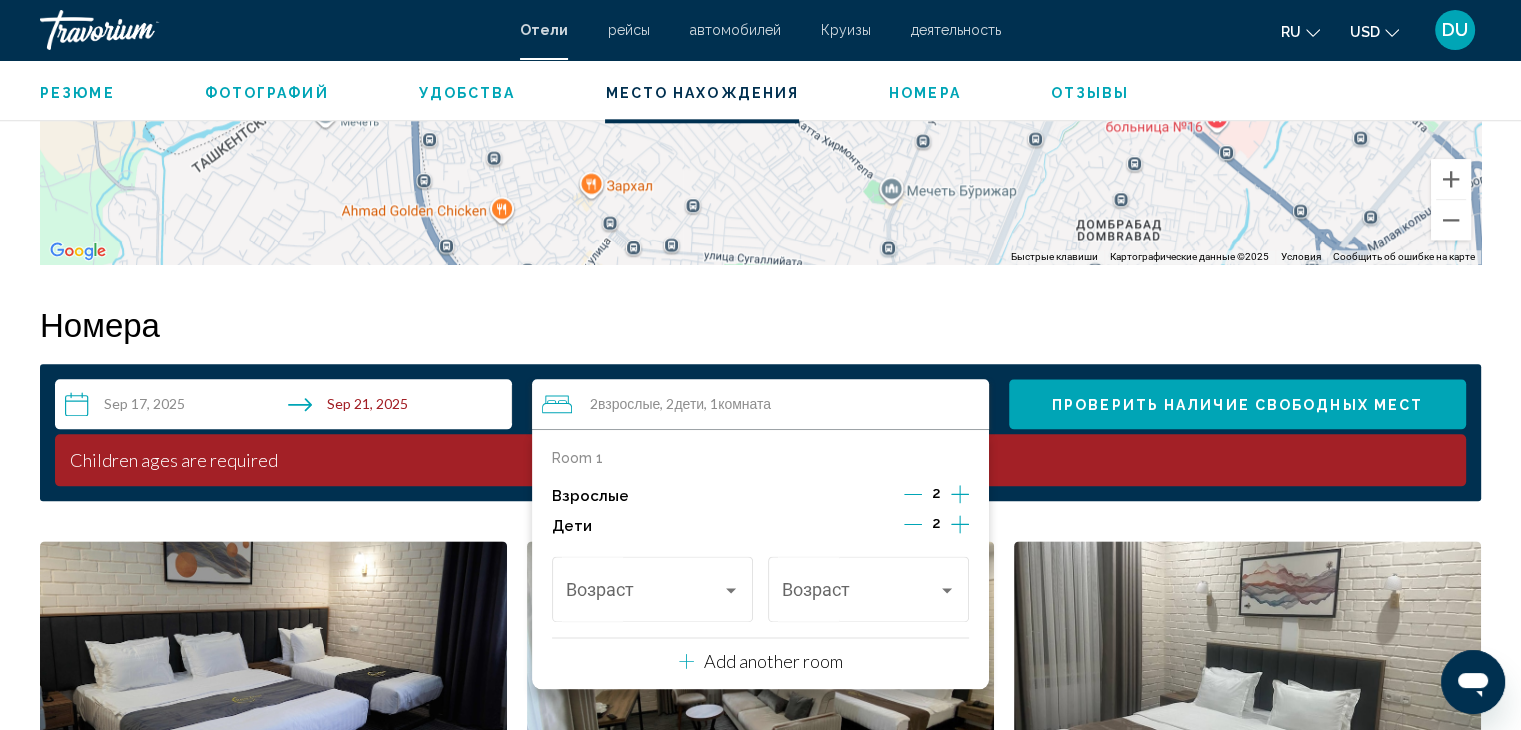 scroll, scrollTop: 2344, scrollLeft: 0, axis: vertical 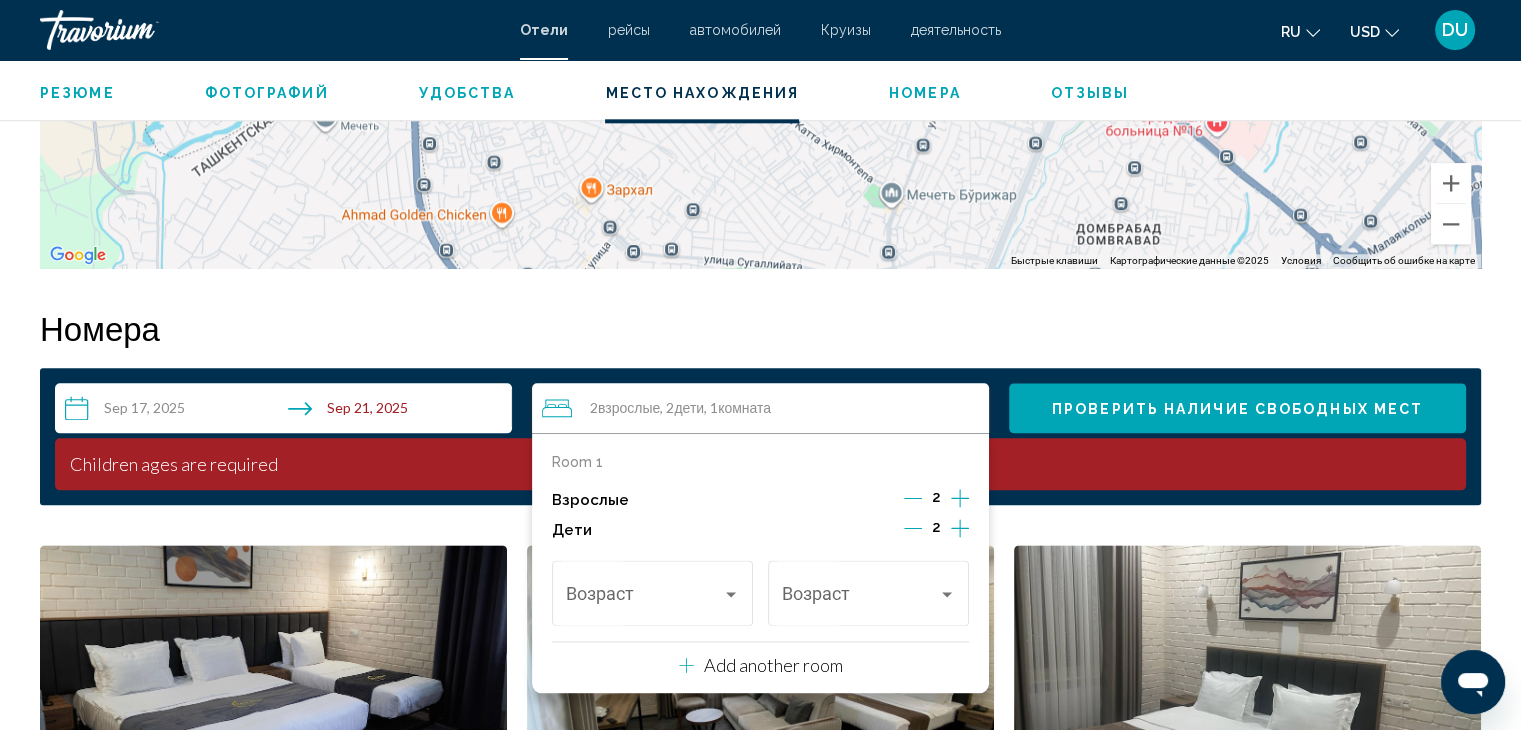 click on "Room 1" at bounding box center [577, 462] 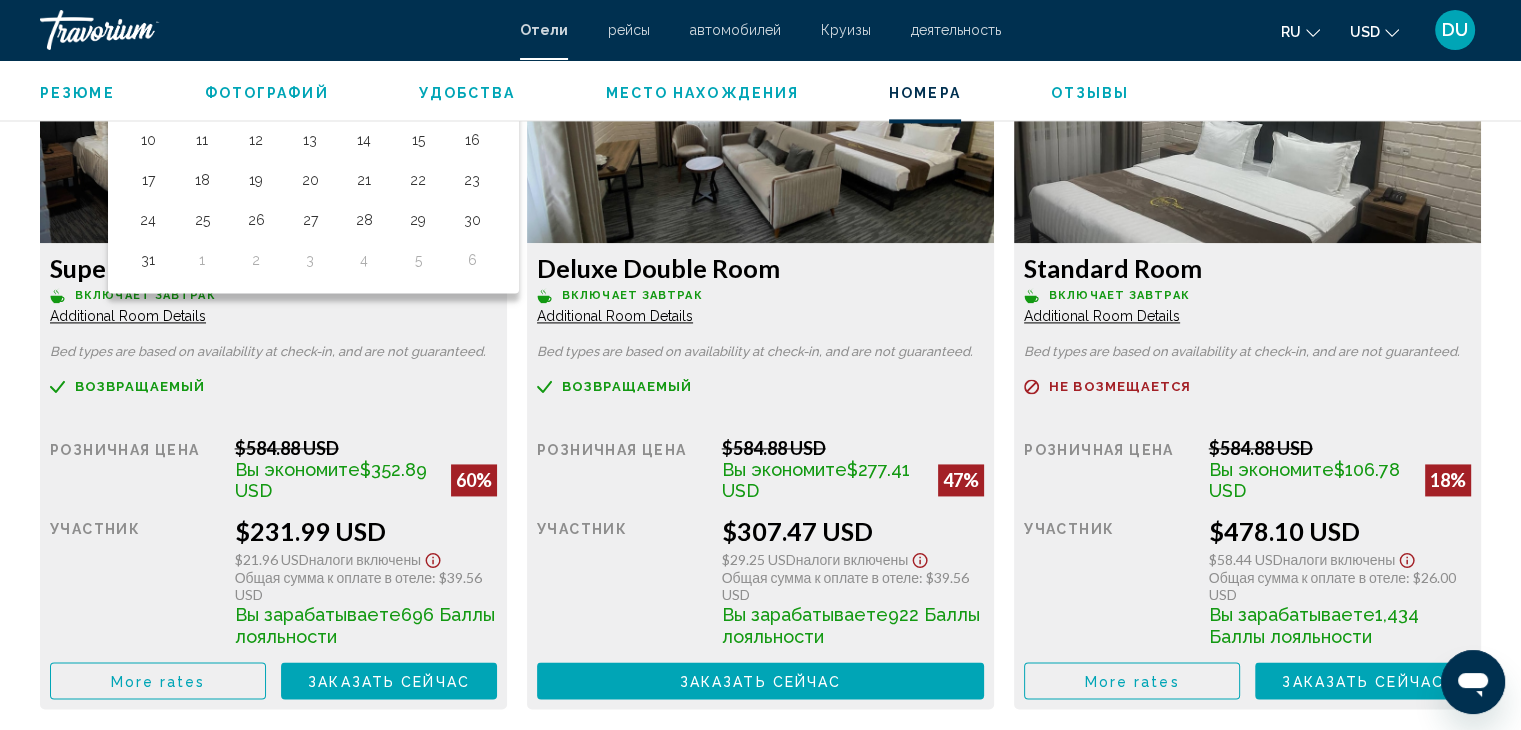 scroll, scrollTop: 2844, scrollLeft: 0, axis: vertical 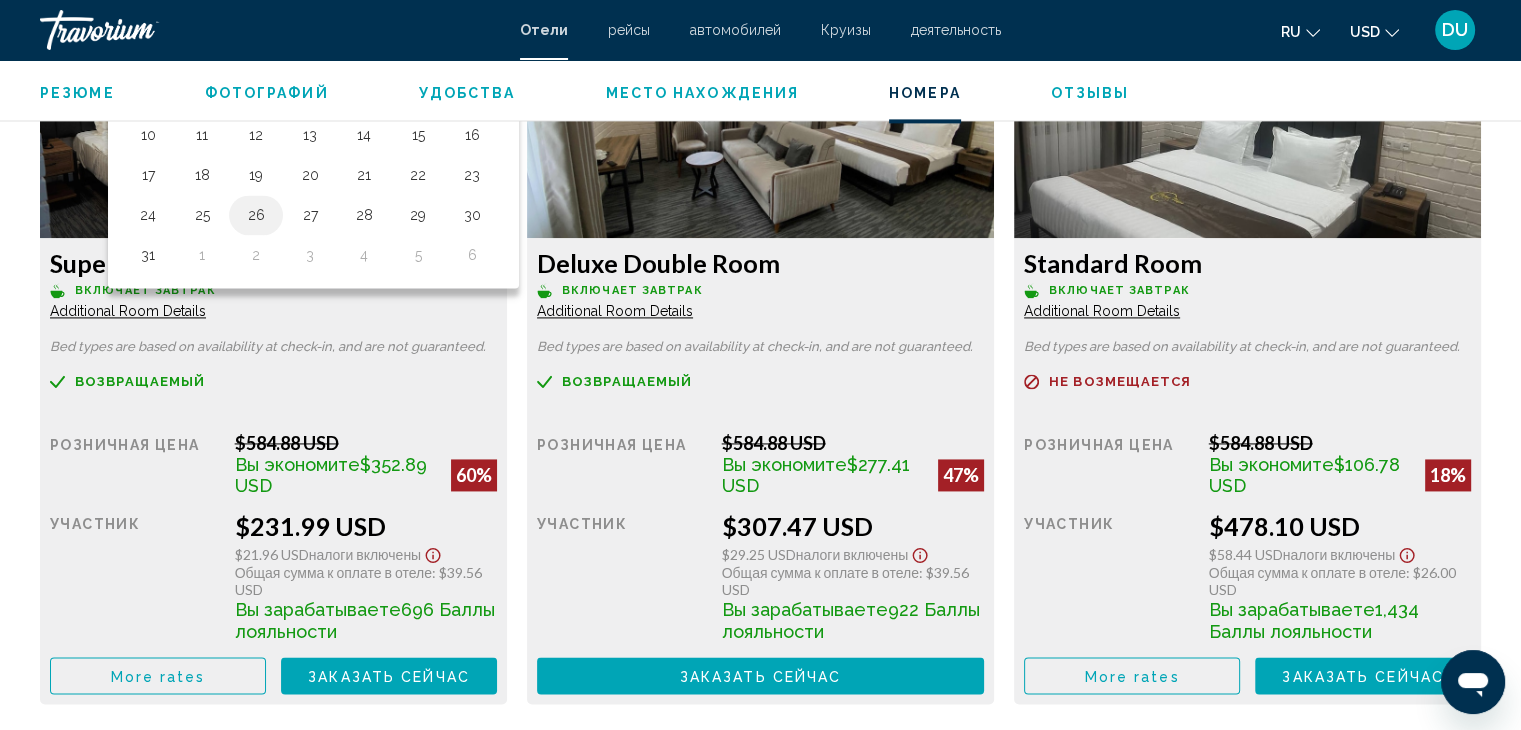 click on "26" at bounding box center [256, 215] 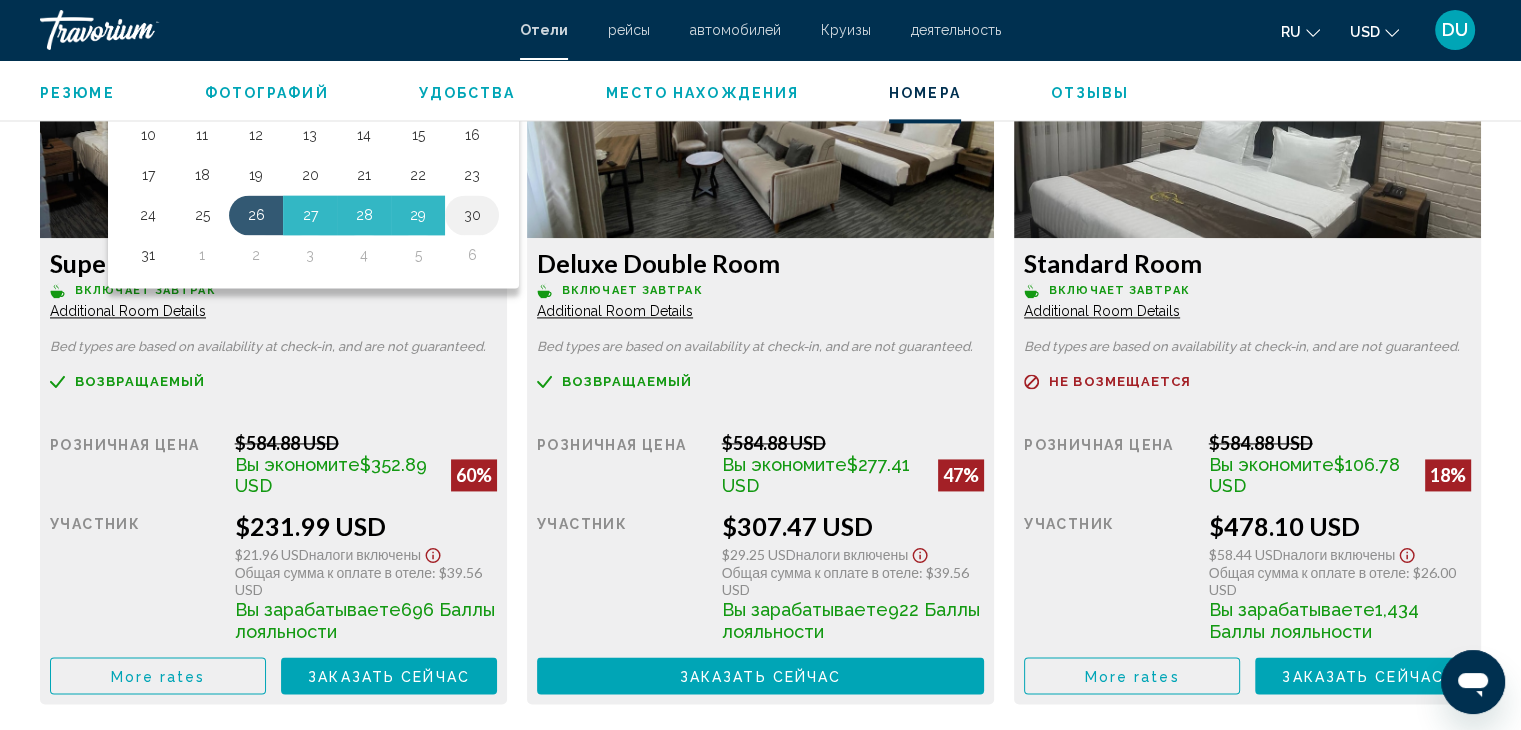 click on "30" at bounding box center (472, 215) 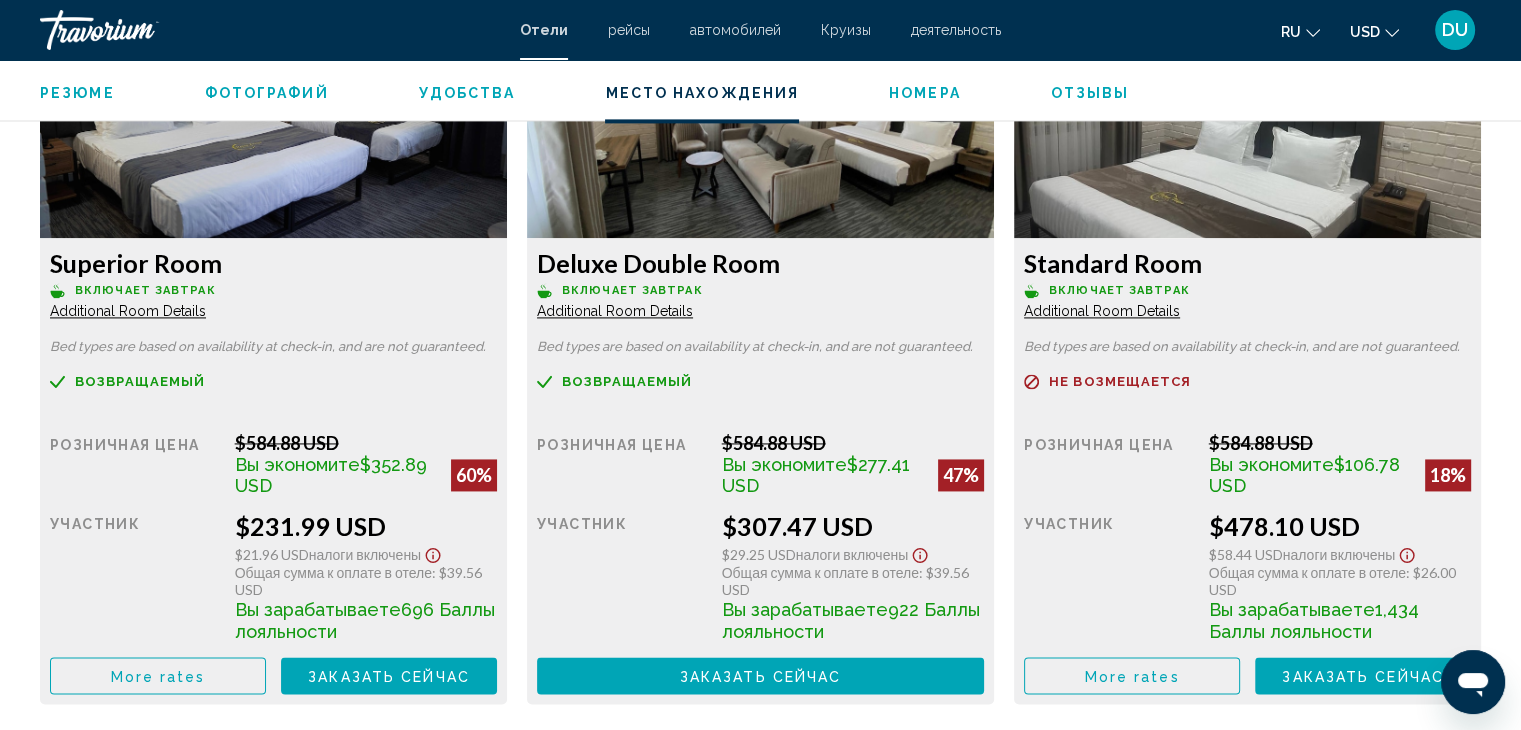 scroll, scrollTop: 2387, scrollLeft: 0, axis: vertical 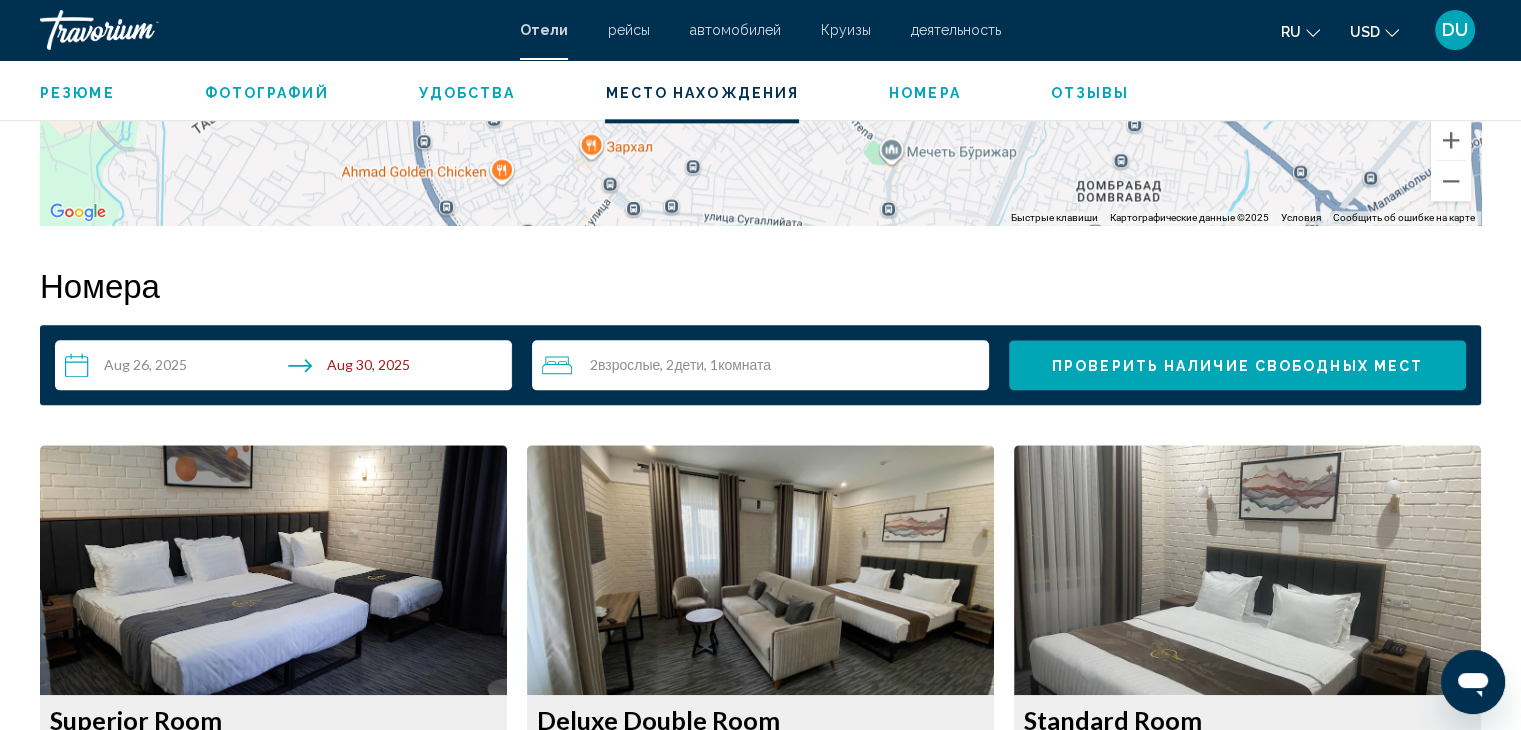 click on "Проверить наличие свободных мест" at bounding box center [1237, 366] 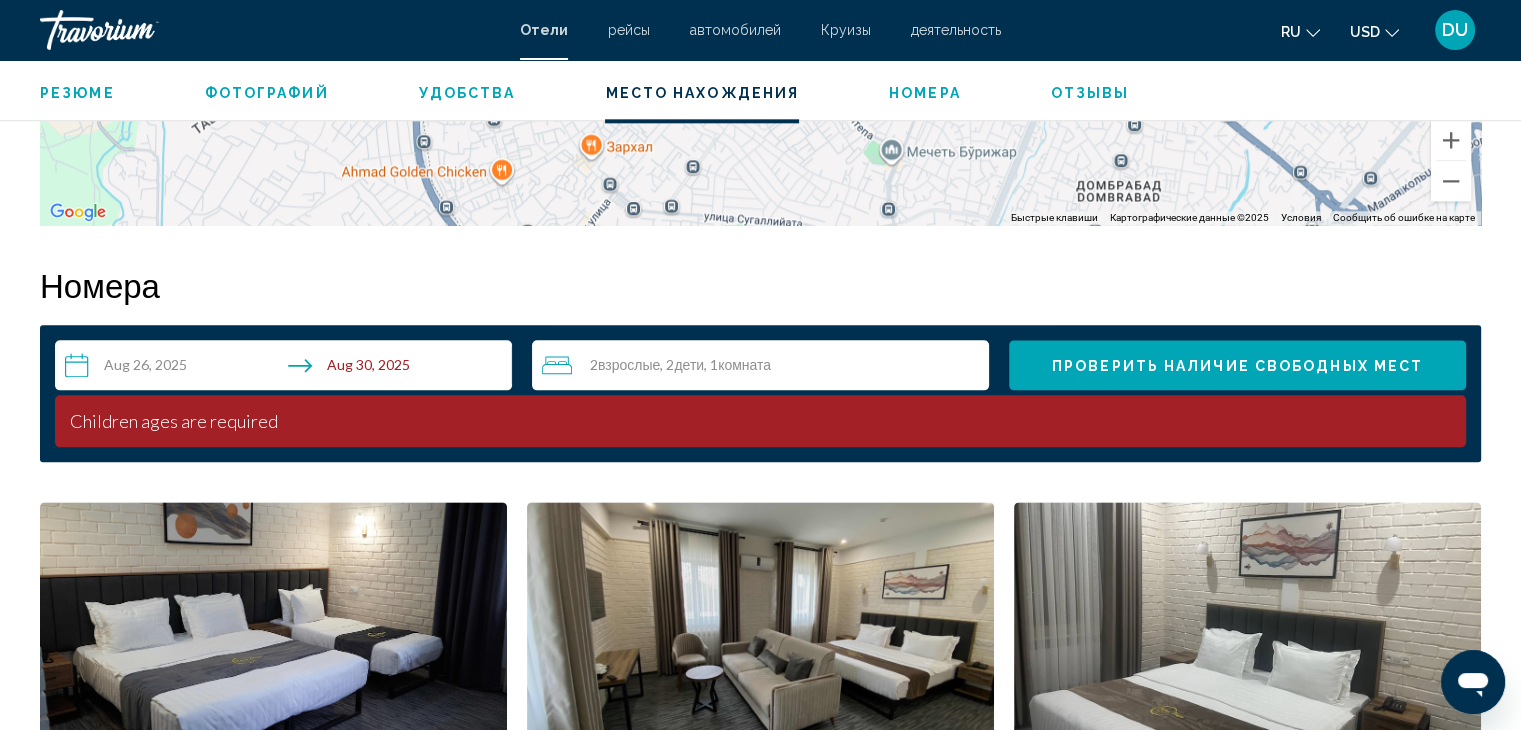 click on "**********" at bounding box center (287, 368) 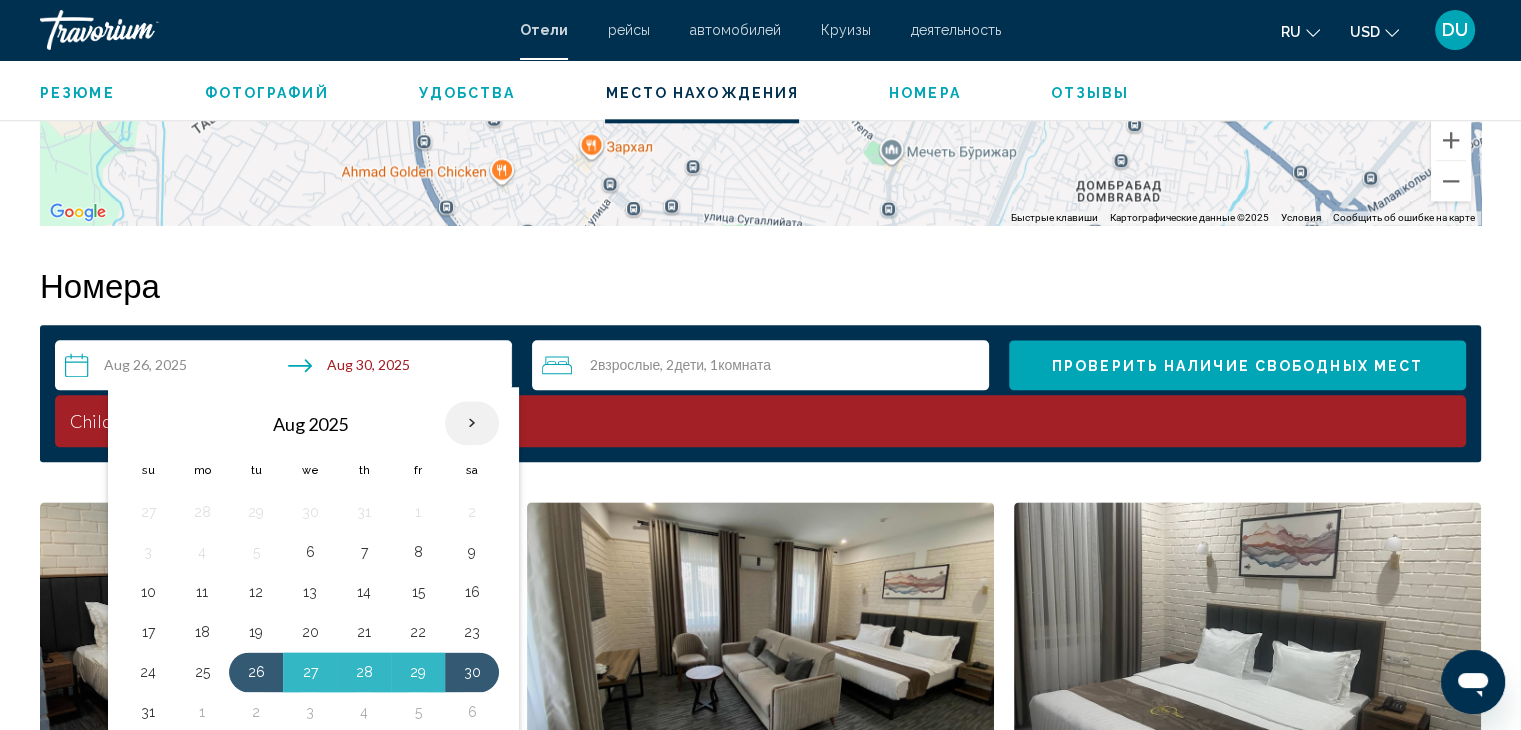 click at bounding box center (472, 423) 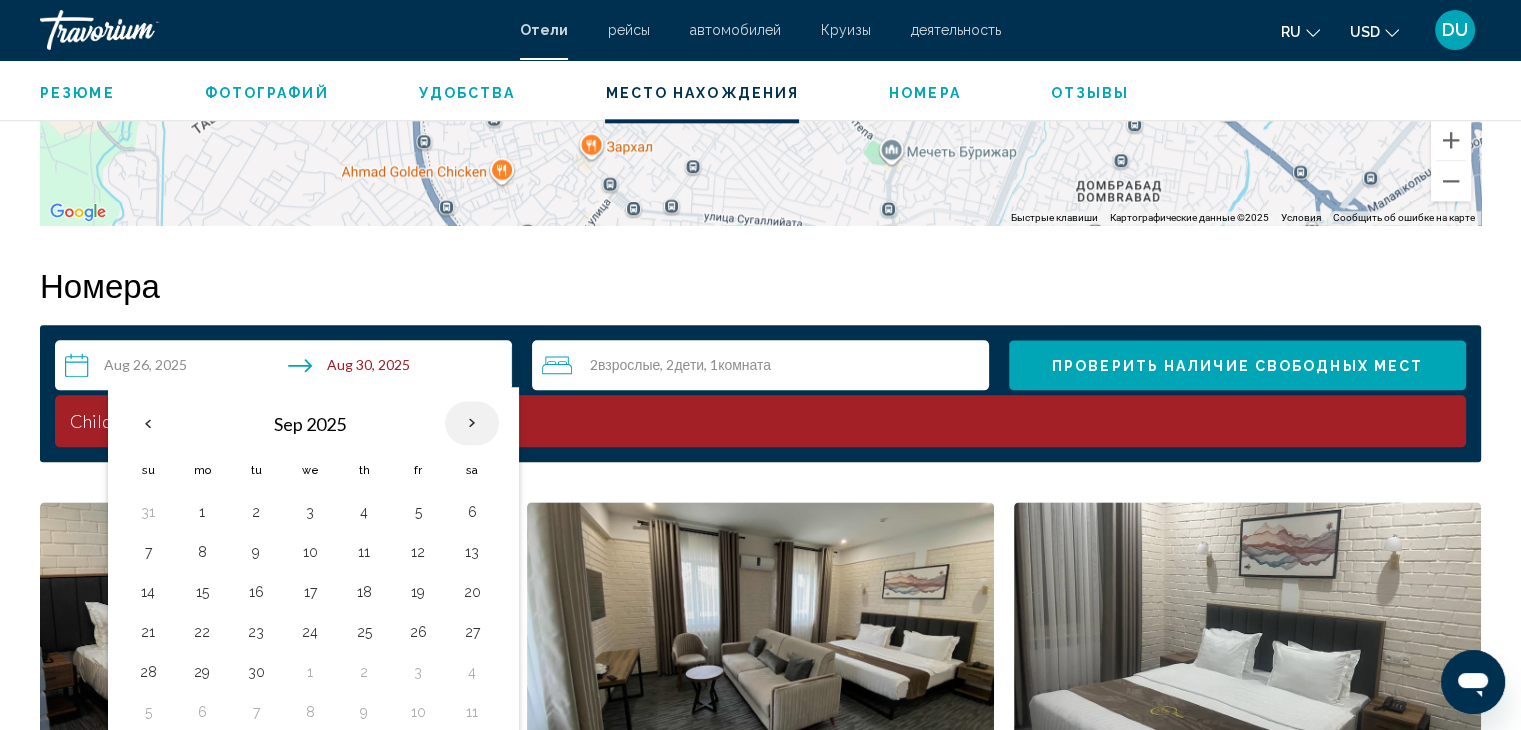click at bounding box center [472, 423] 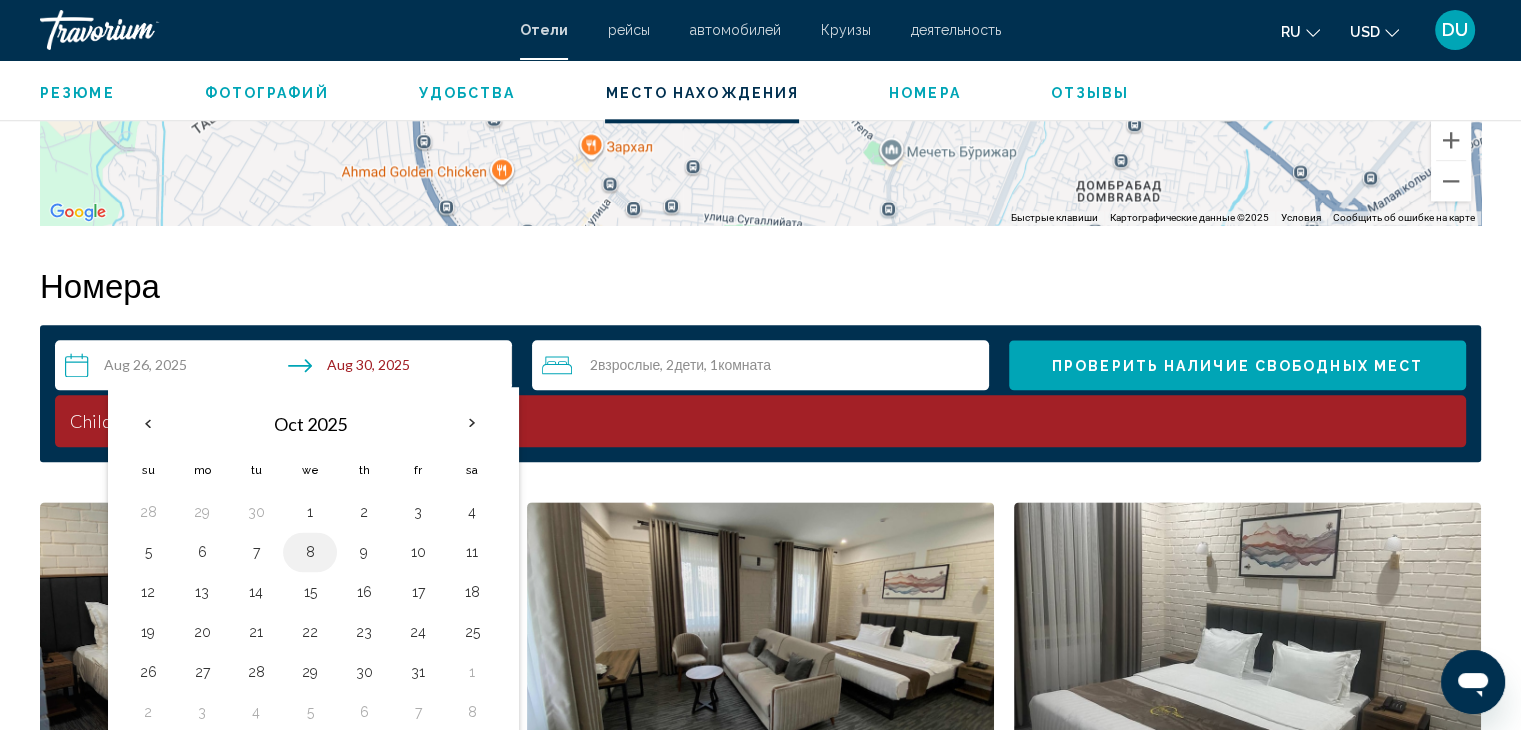 click on "8" at bounding box center (310, 552) 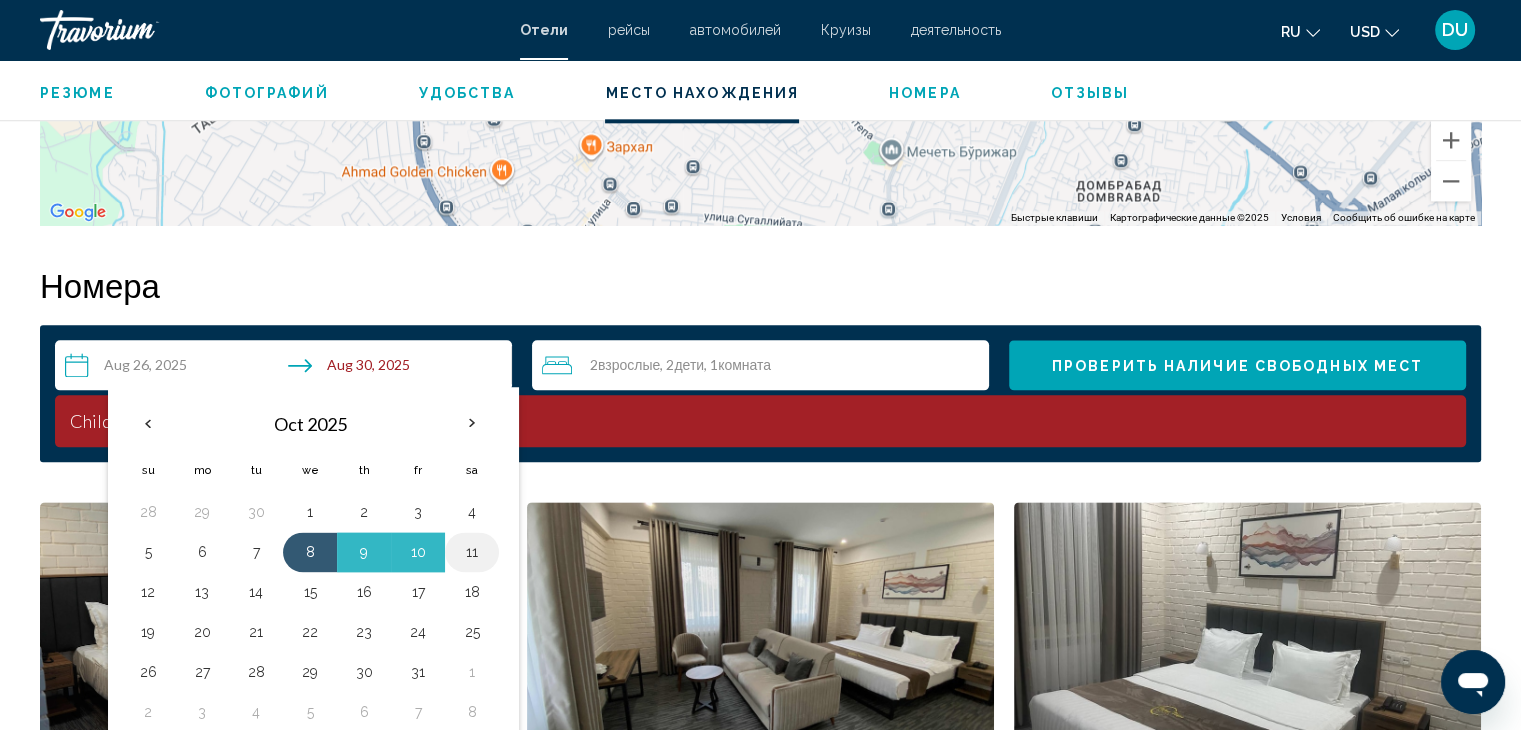 click on "11" at bounding box center (472, 552) 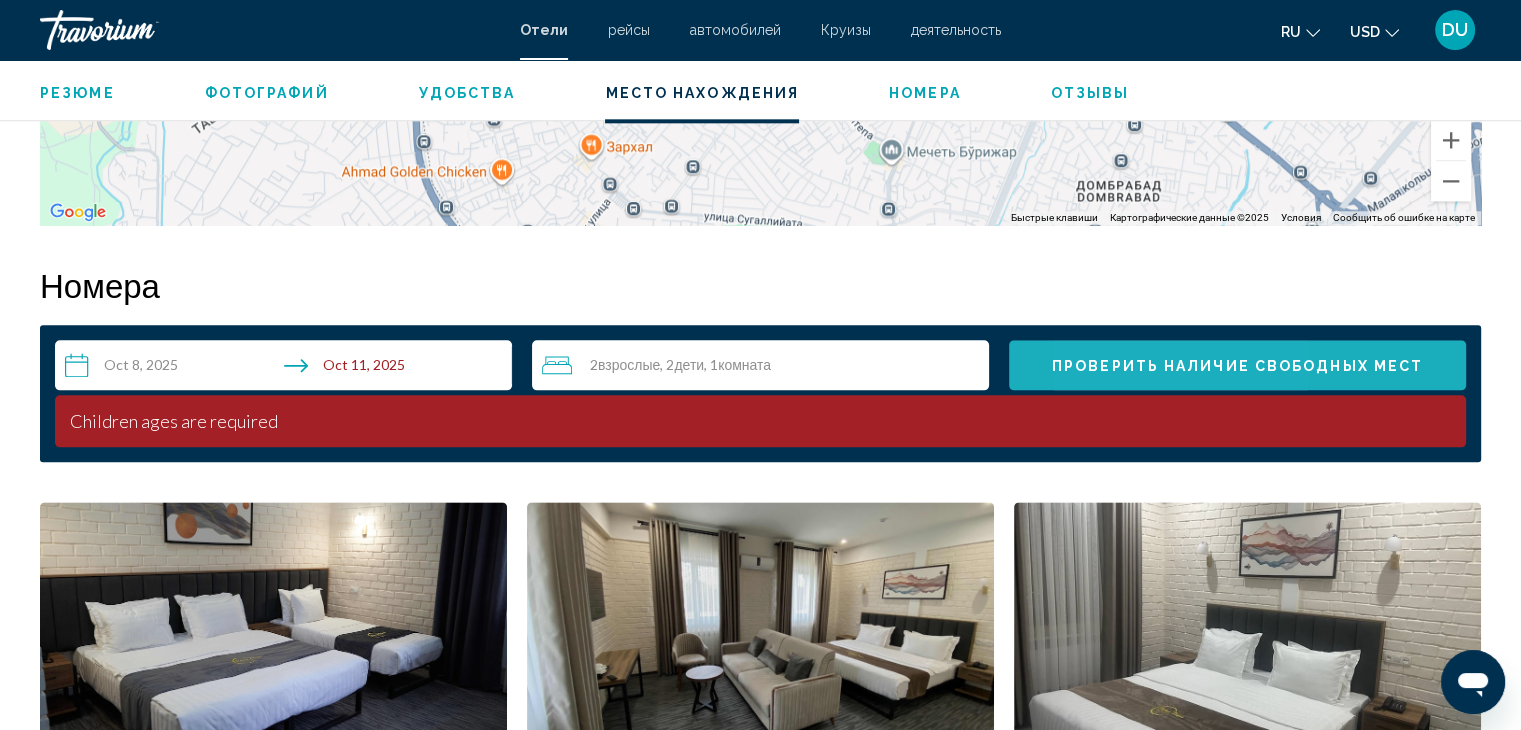 click on "Проверить наличие свободных мест" at bounding box center [1237, 366] 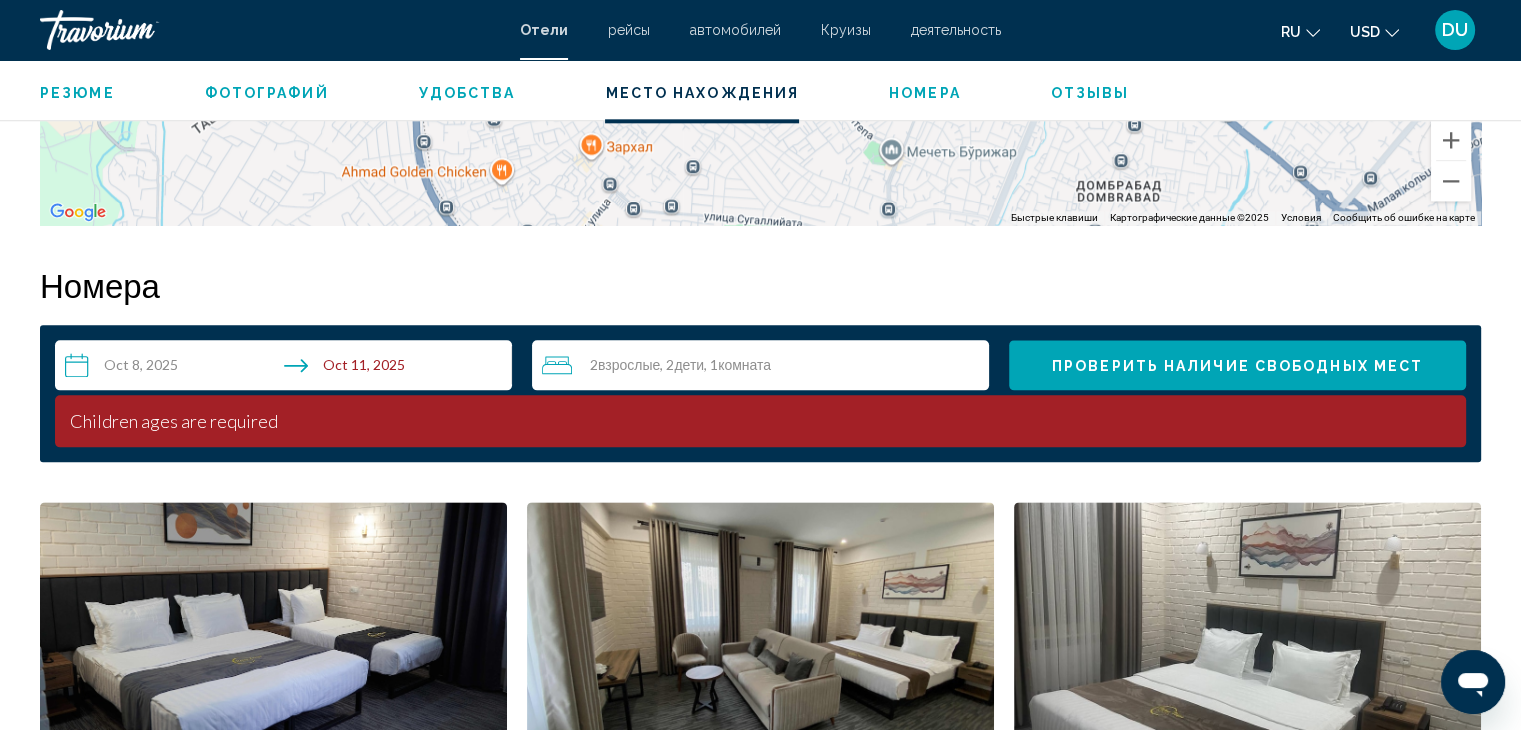 click on "Проверить наличие свободных мест" at bounding box center (1237, 366) 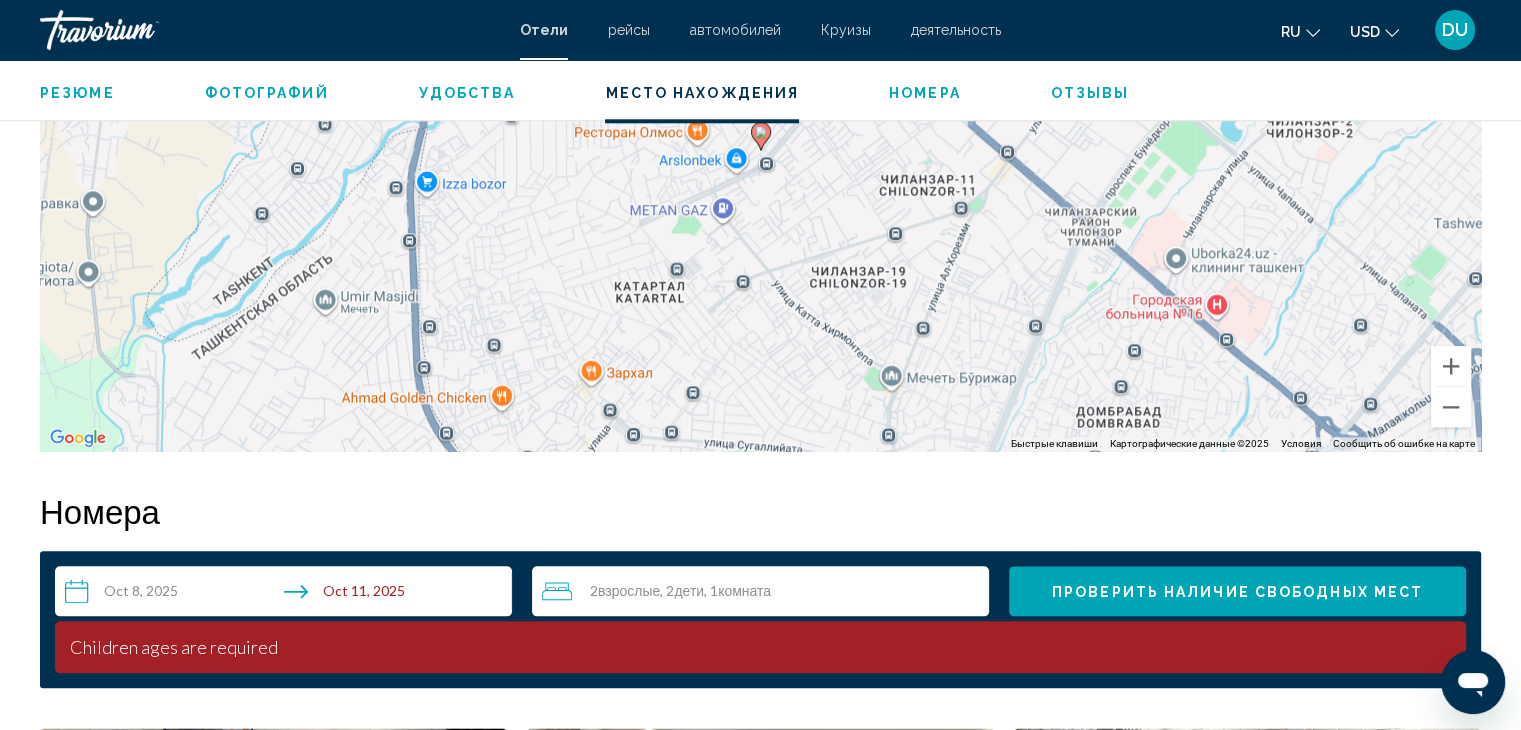 scroll, scrollTop: 1887, scrollLeft: 0, axis: vertical 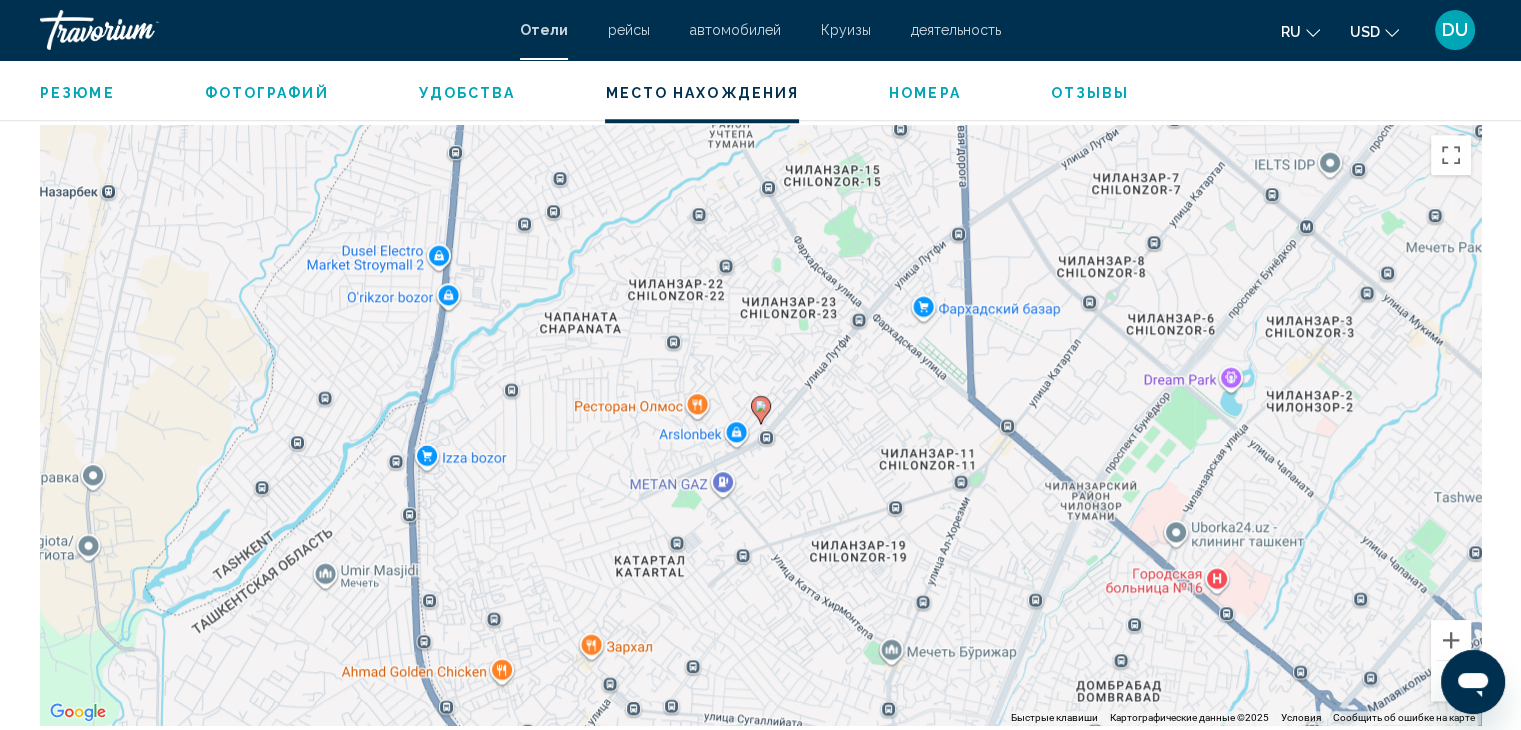 click on "Круизы" at bounding box center (846, 30) 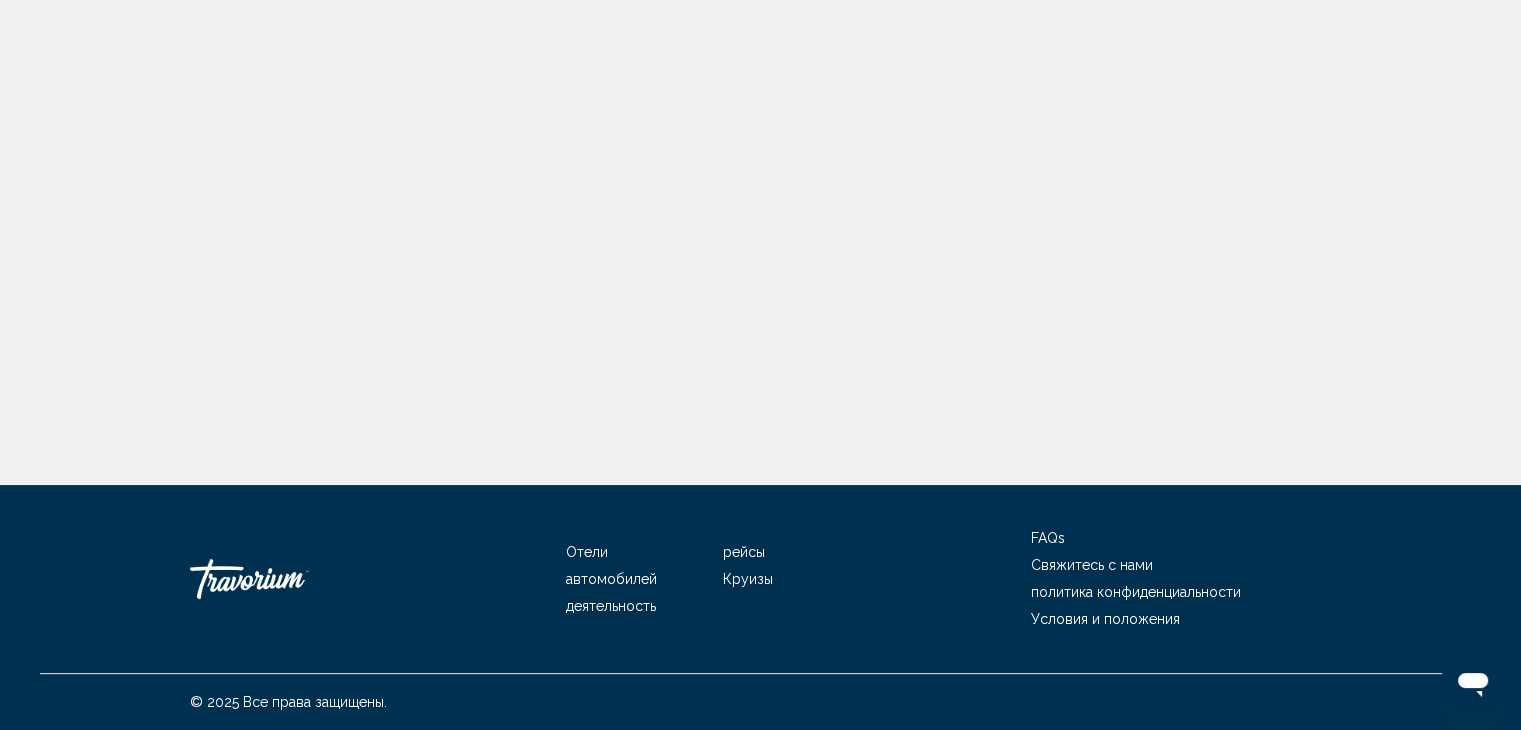 scroll, scrollTop: 0, scrollLeft: 0, axis: both 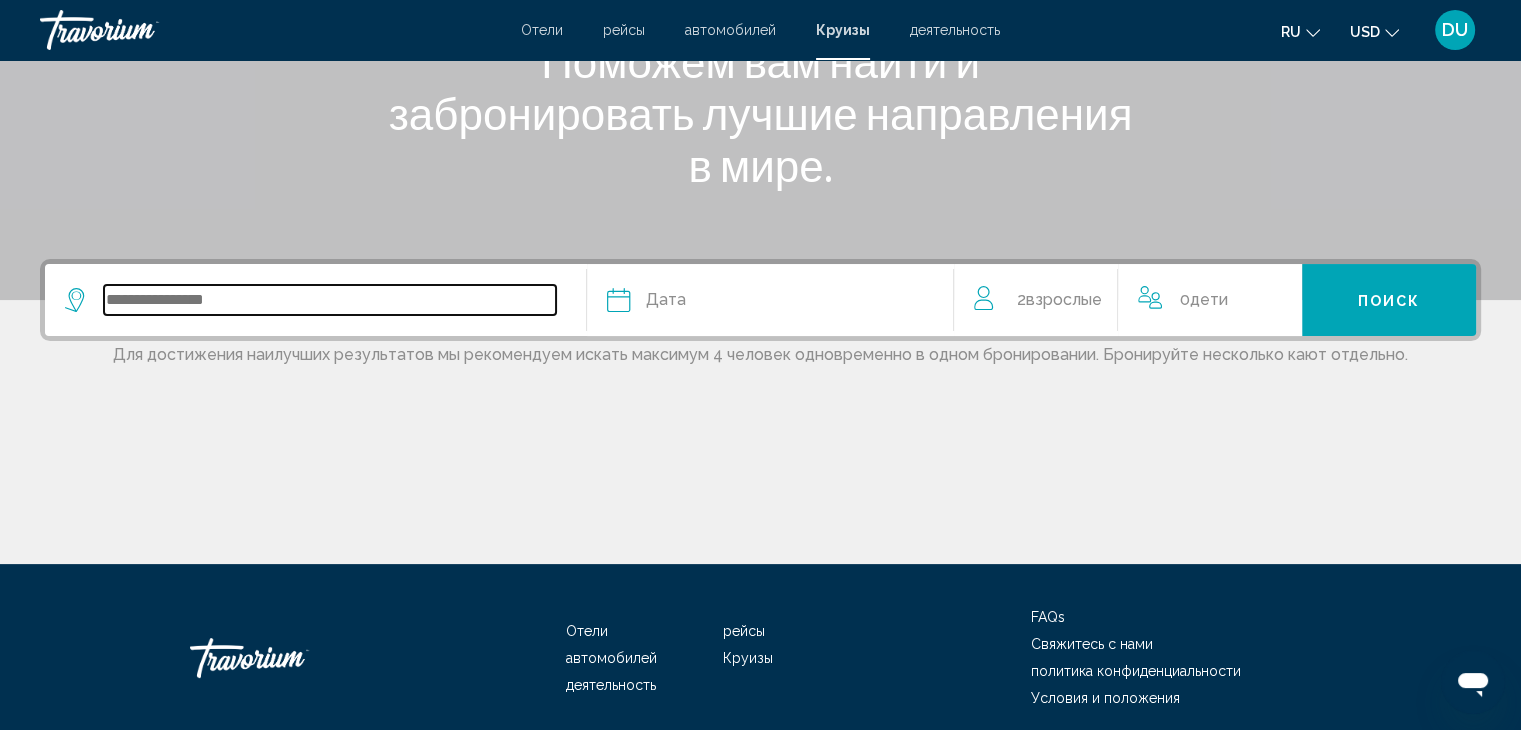 click at bounding box center (330, 300) 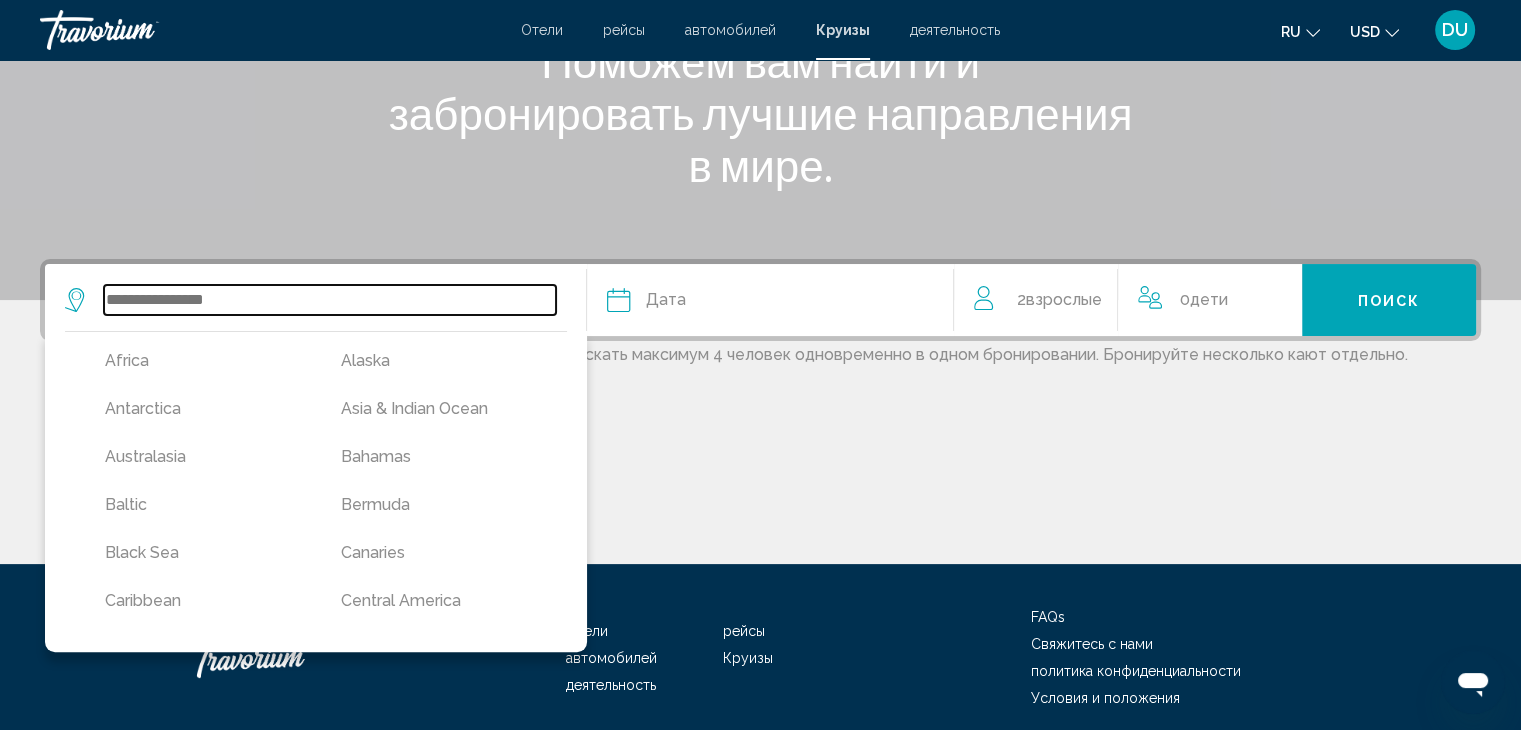 scroll, scrollTop: 379, scrollLeft: 0, axis: vertical 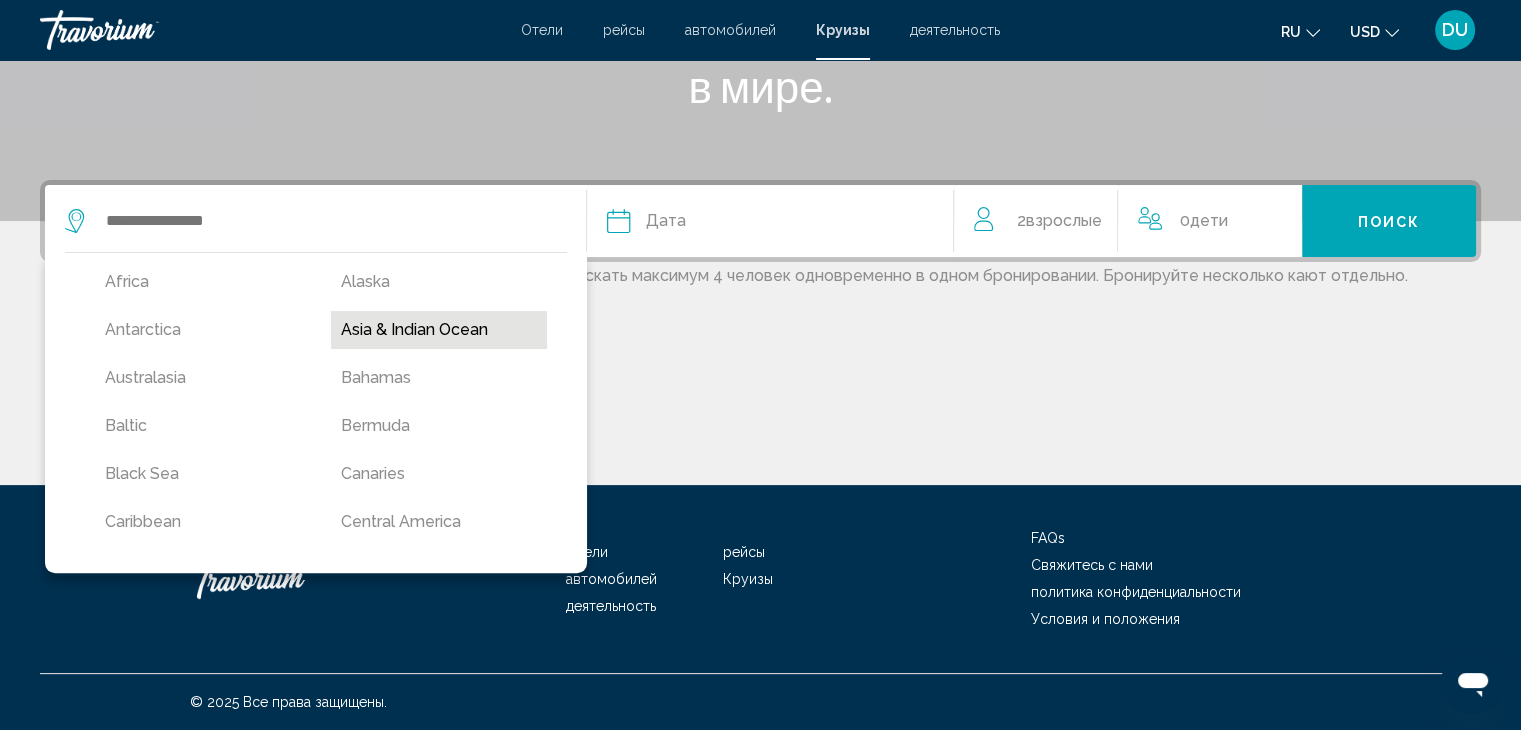 click on "Asia & Indian Ocean" at bounding box center [439, 330] 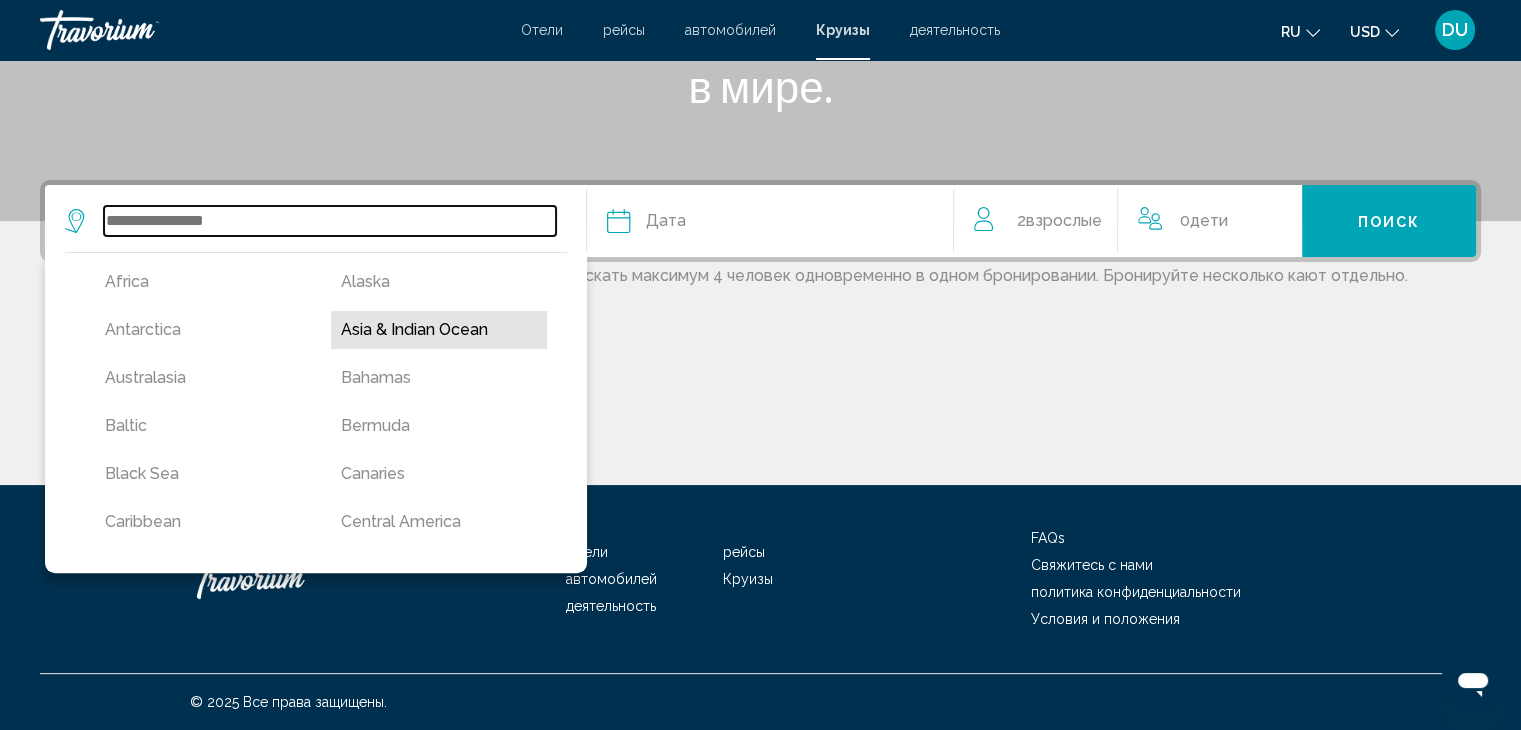 type on "**********" 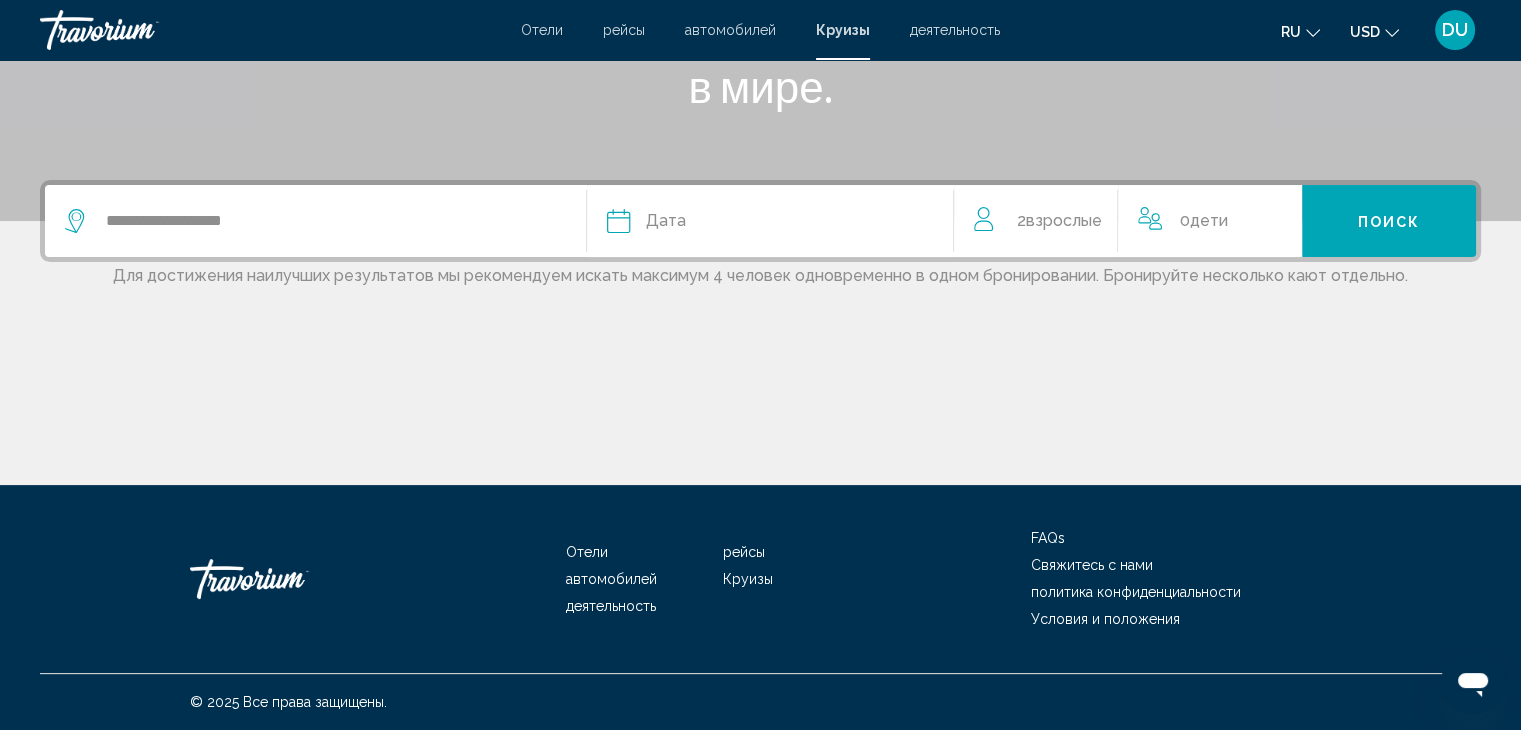 click on "Дата" 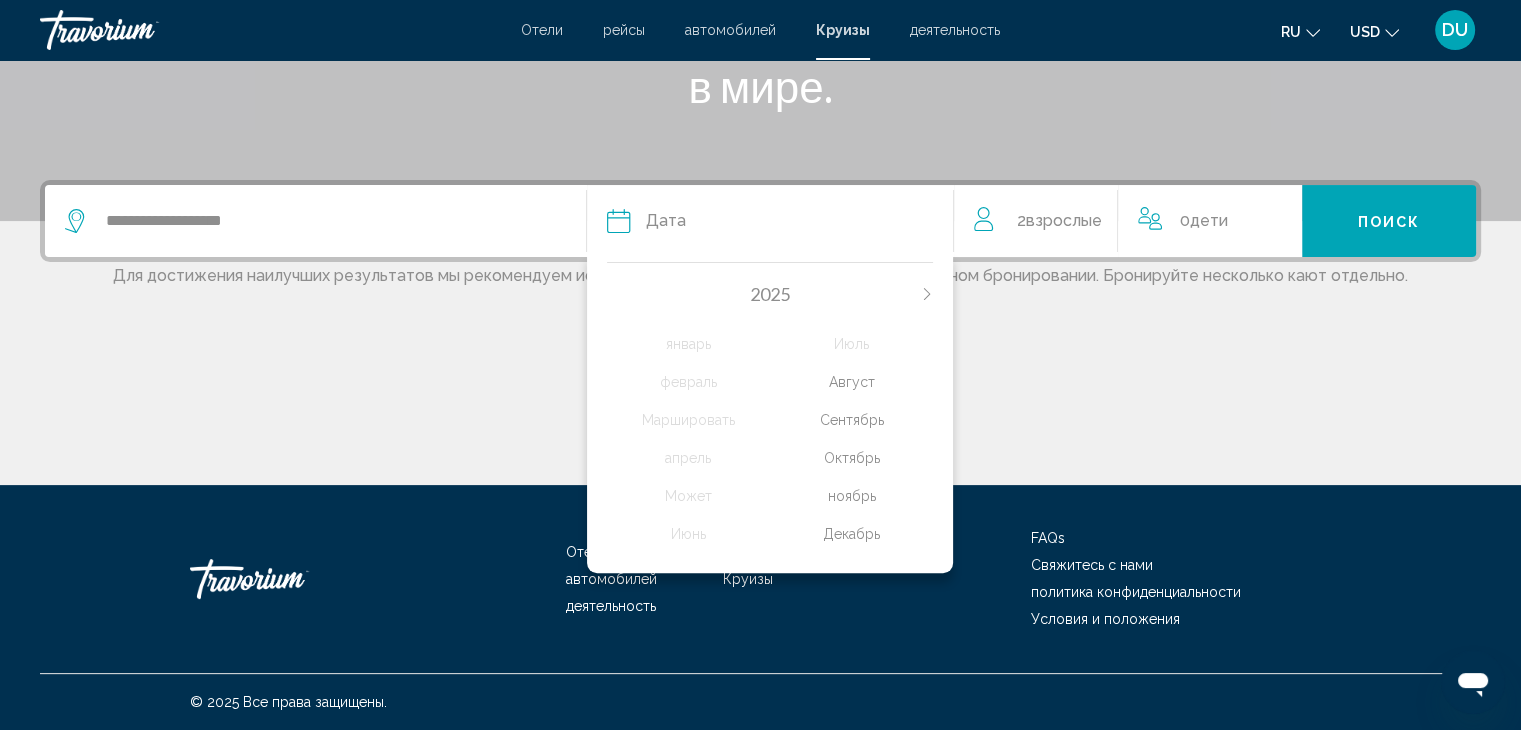 click on "Октябрь" 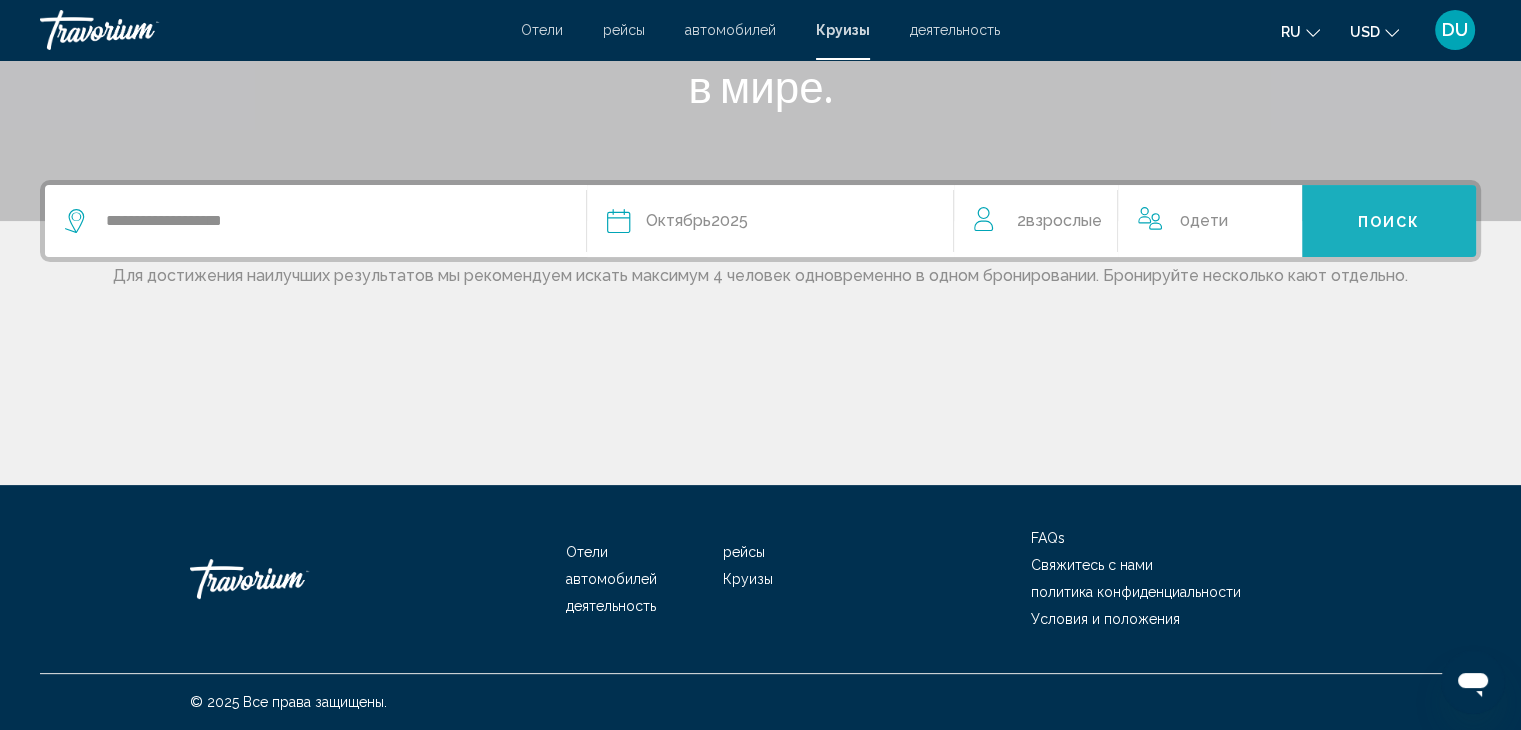 click on "Поиск" at bounding box center [1389, 221] 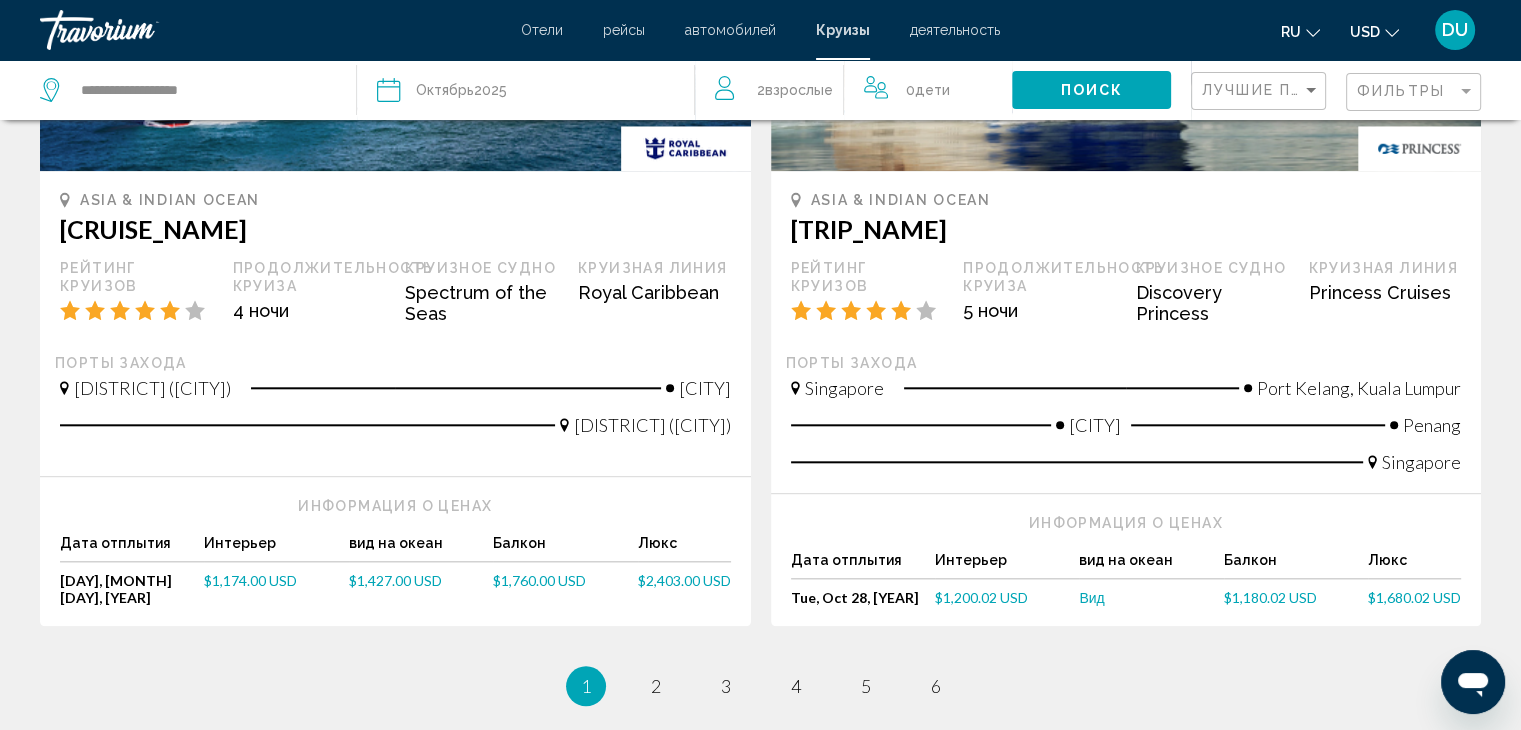 scroll, scrollTop: 2204, scrollLeft: 0, axis: vertical 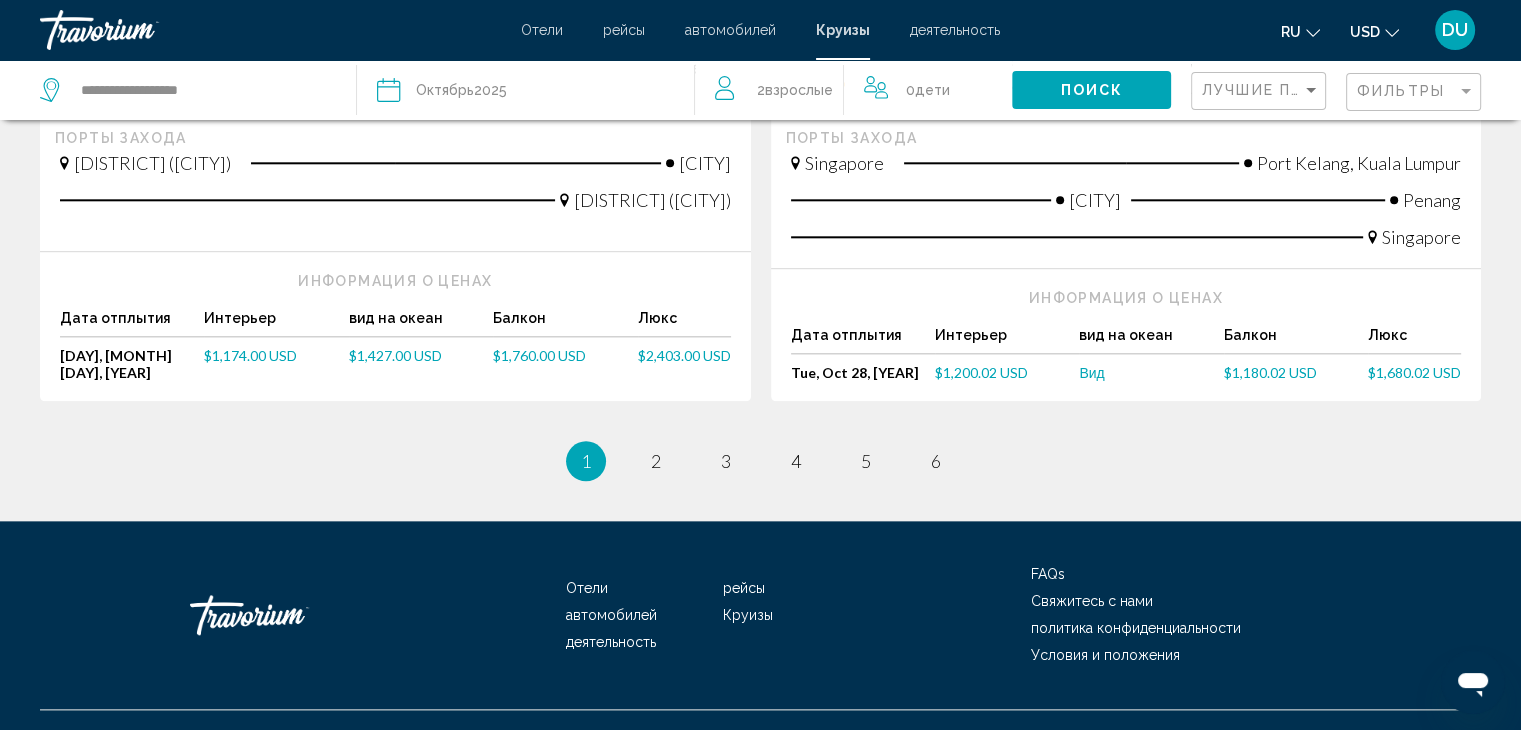 click on "1 / 6  You're on page  1 page  2 page  3 page  4 page  5 page  6" at bounding box center [760, 461] 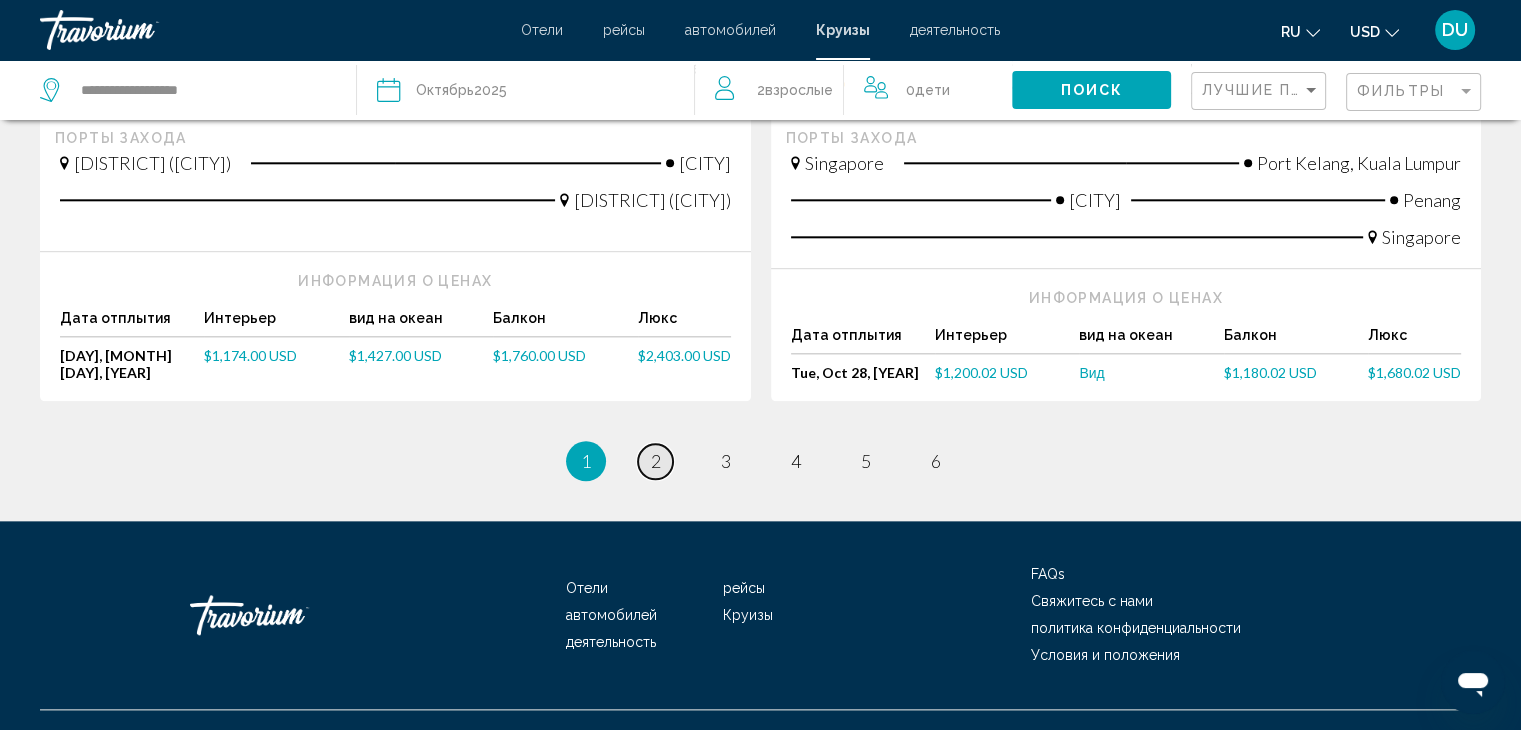 click on "2" at bounding box center (656, 461) 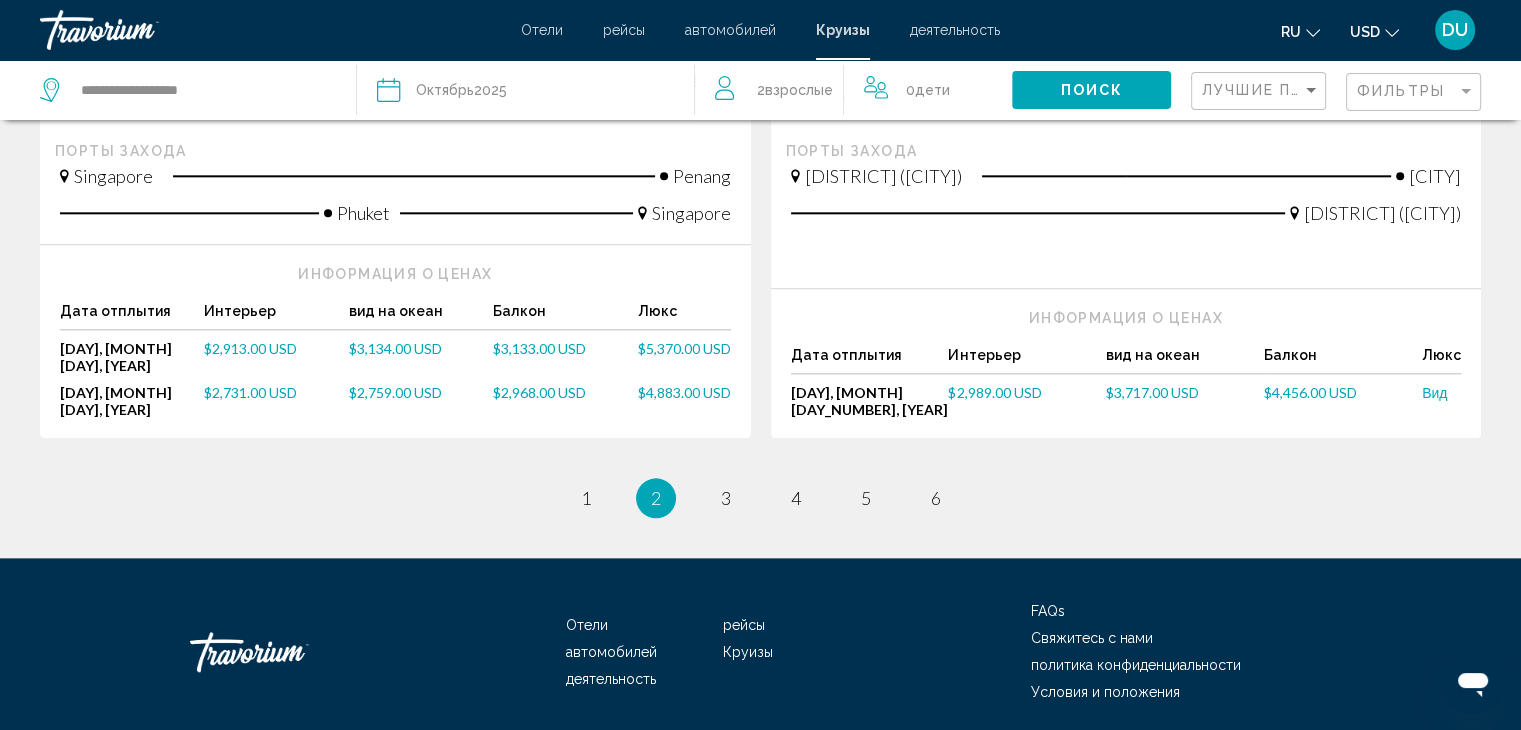 scroll, scrollTop: 2276, scrollLeft: 0, axis: vertical 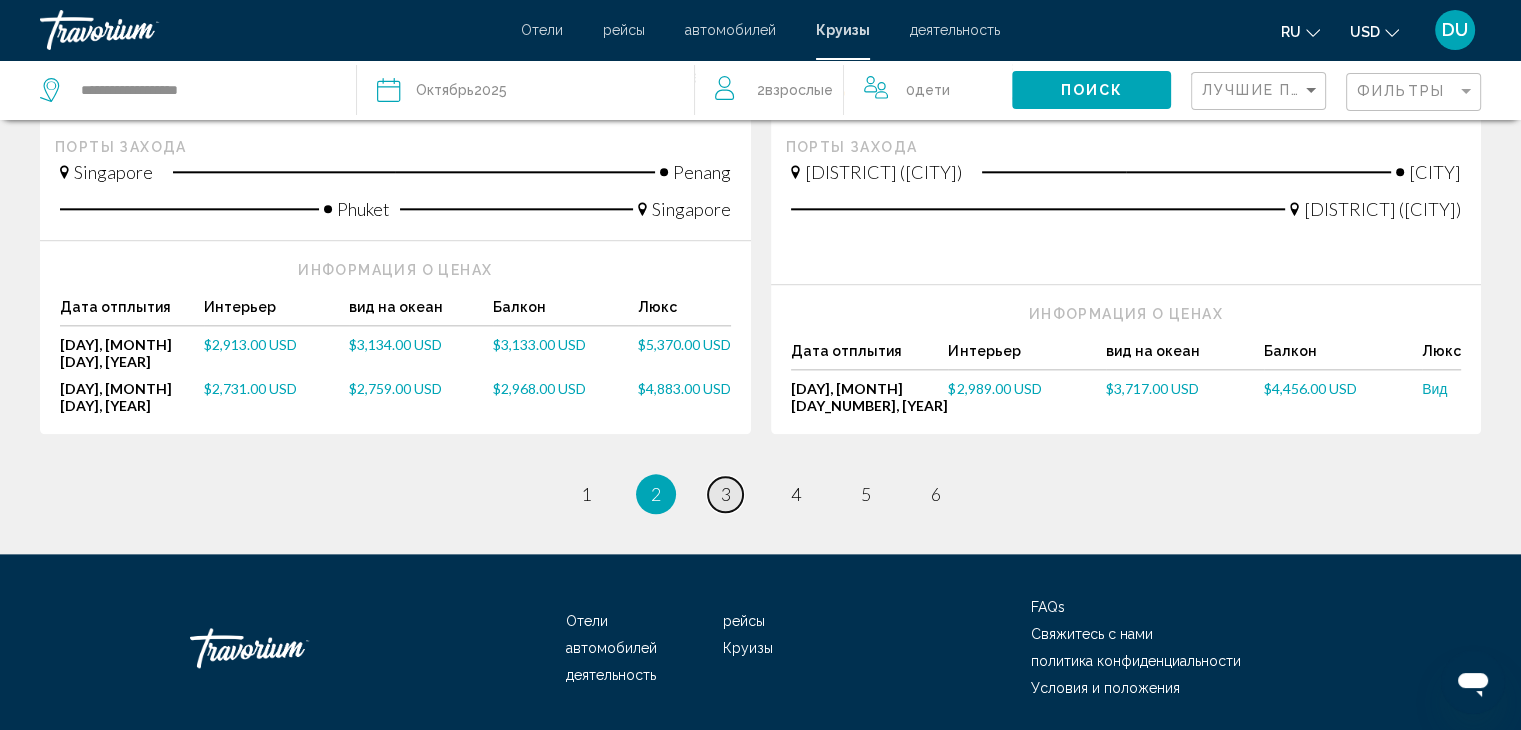 click on "page  3" at bounding box center (725, 494) 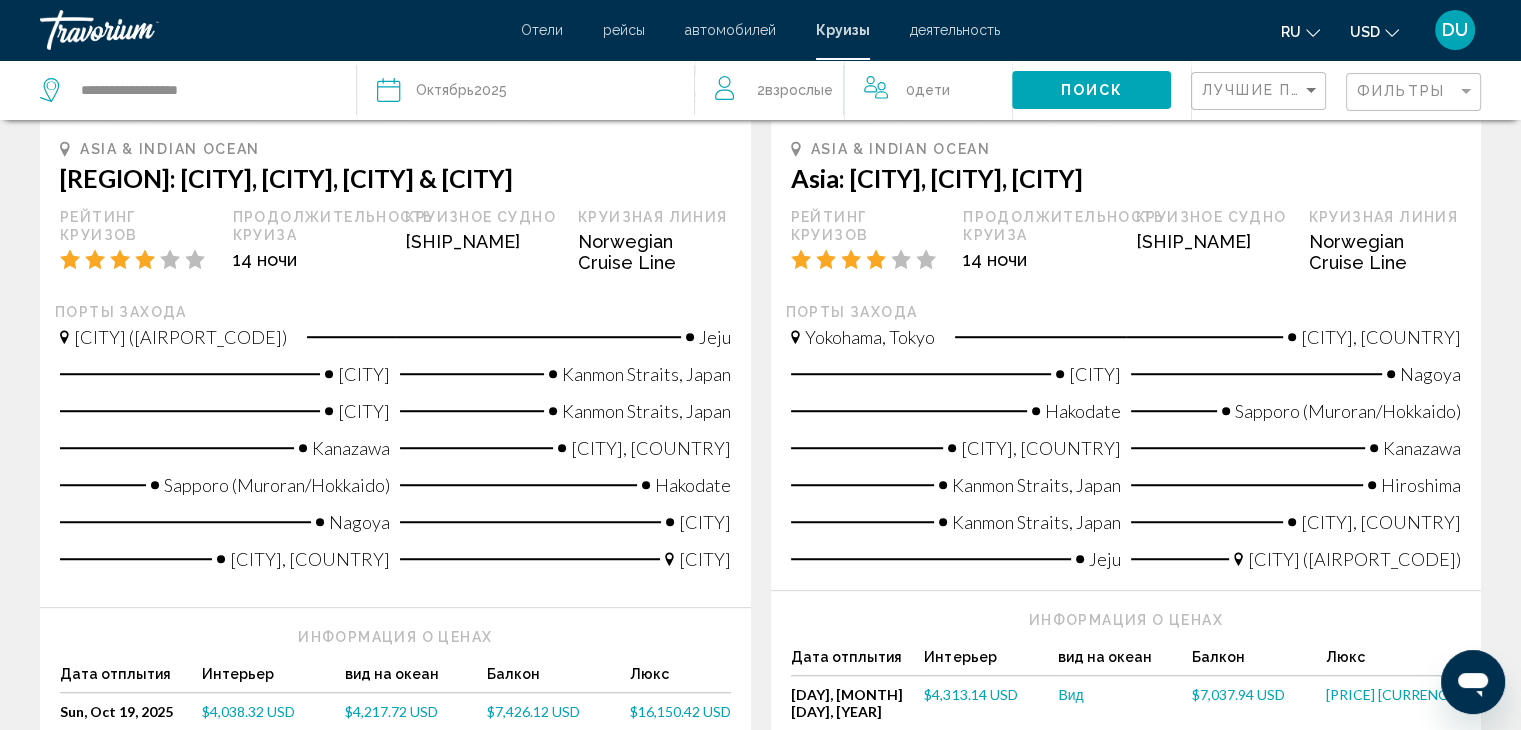 scroll, scrollTop: 1300, scrollLeft: 0, axis: vertical 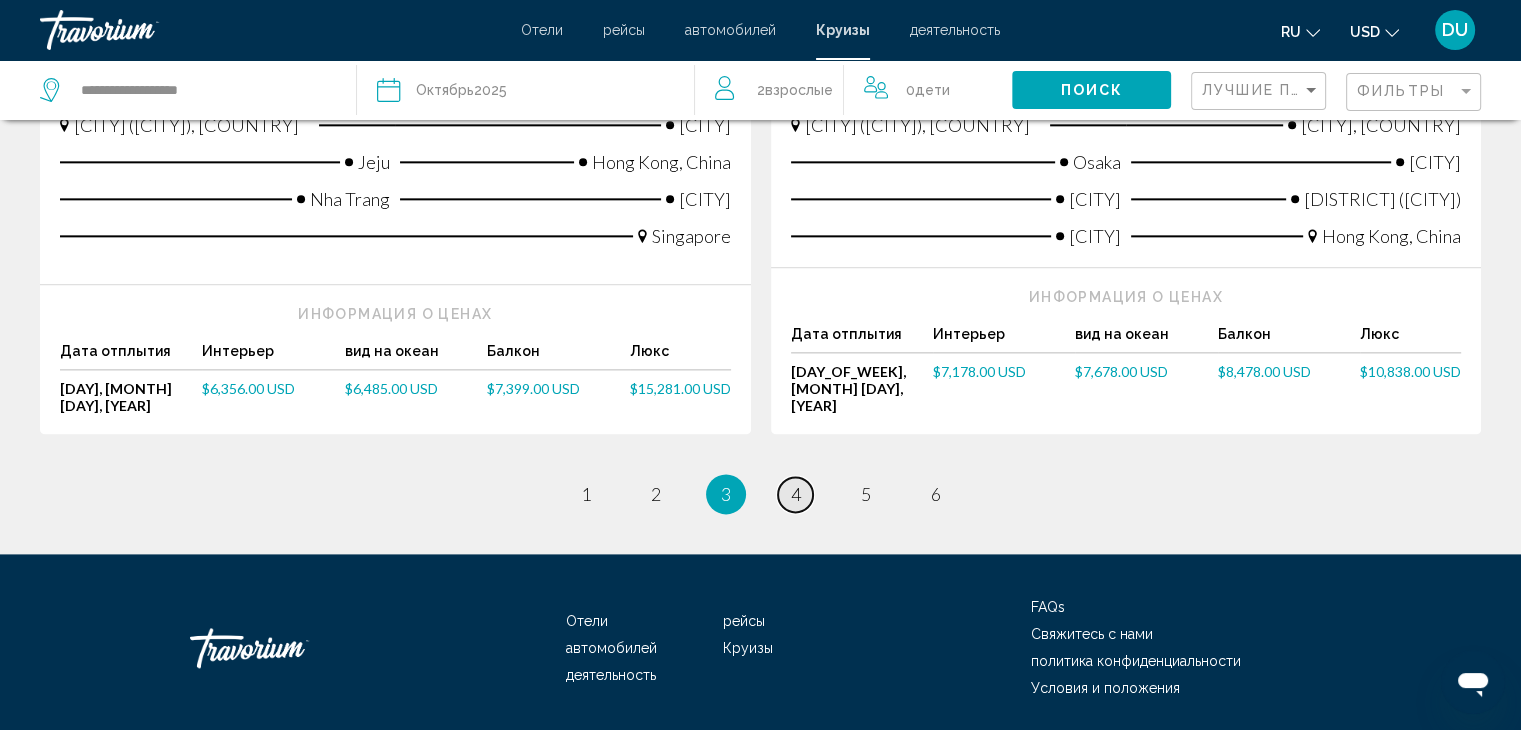 click on "4" at bounding box center (796, 494) 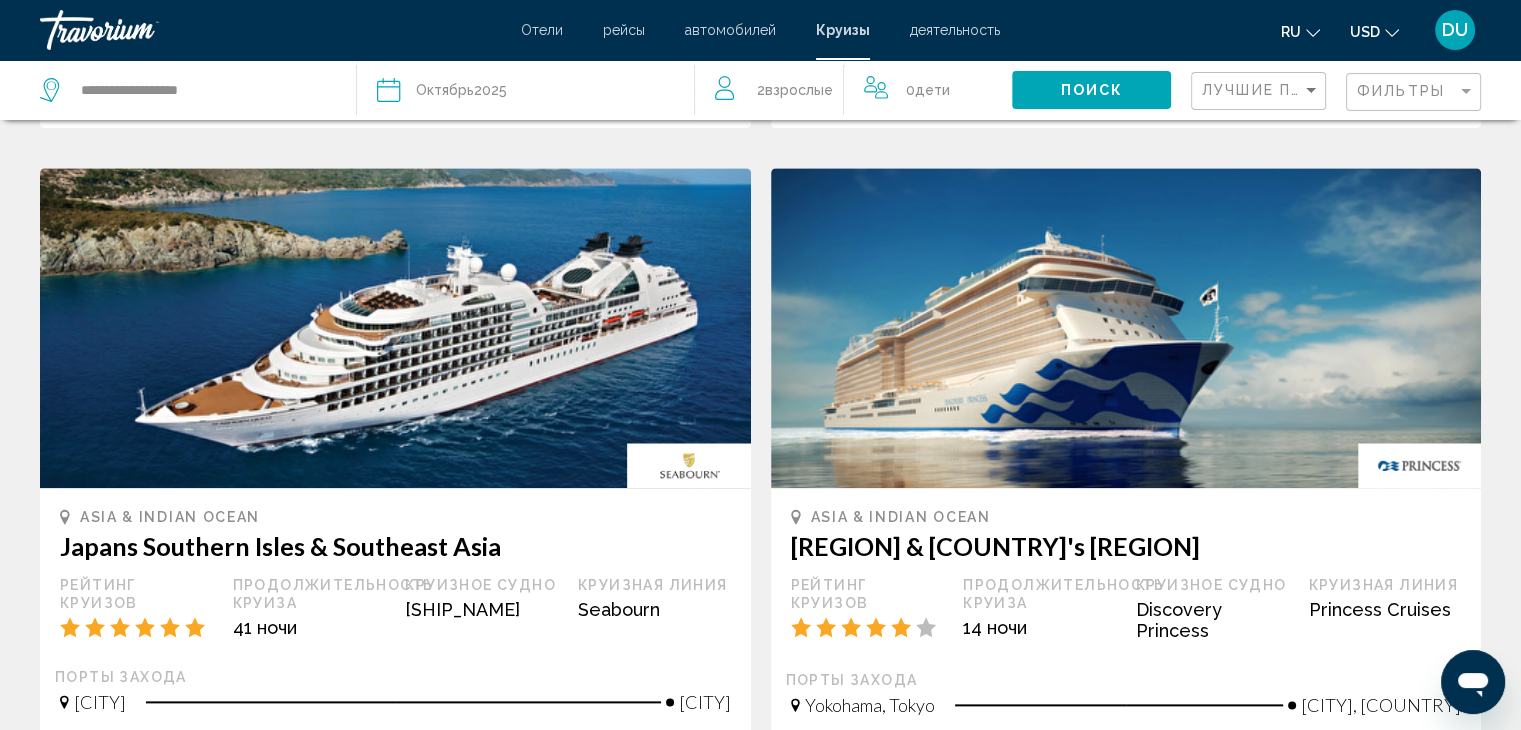 scroll, scrollTop: 2200, scrollLeft: 0, axis: vertical 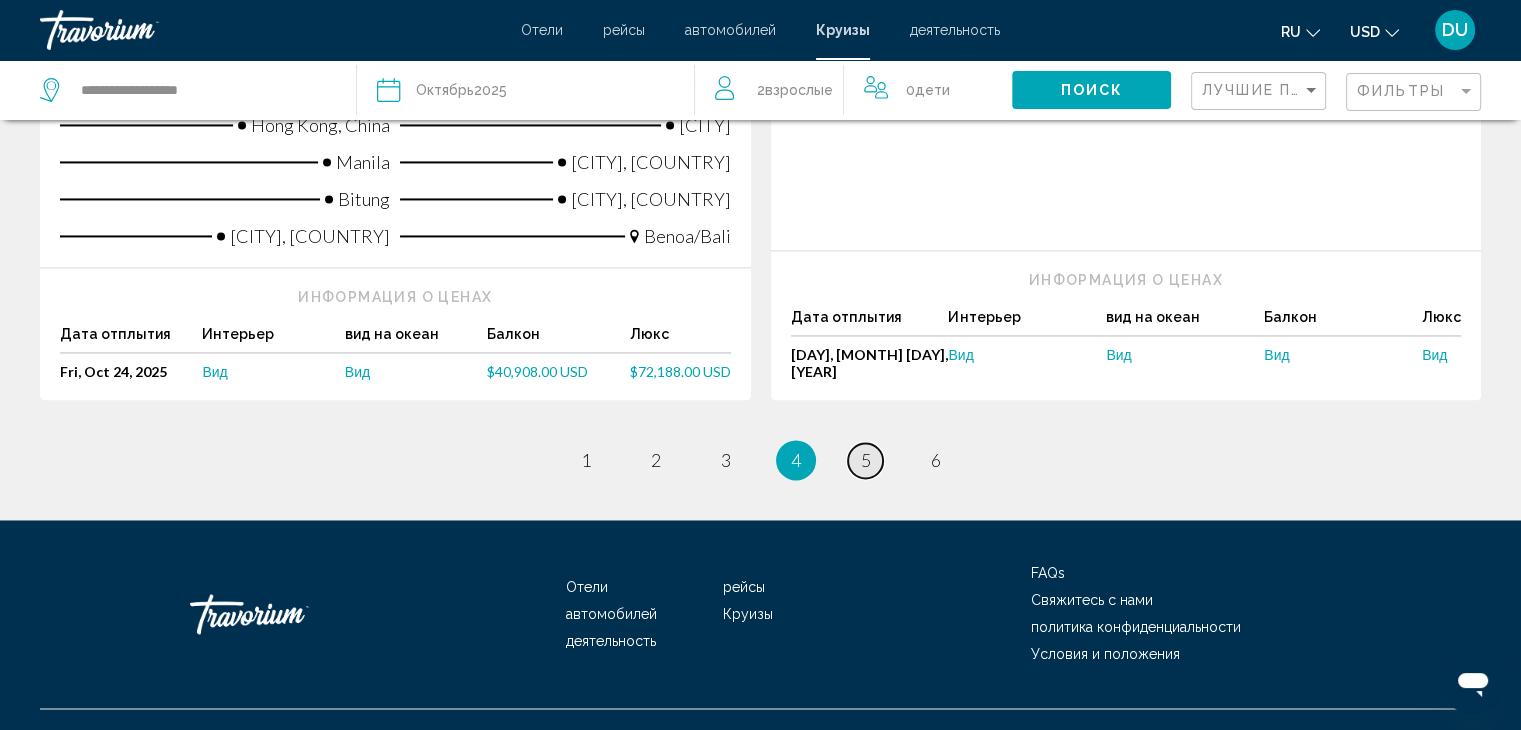 click on "page  5" at bounding box center (865, 460) 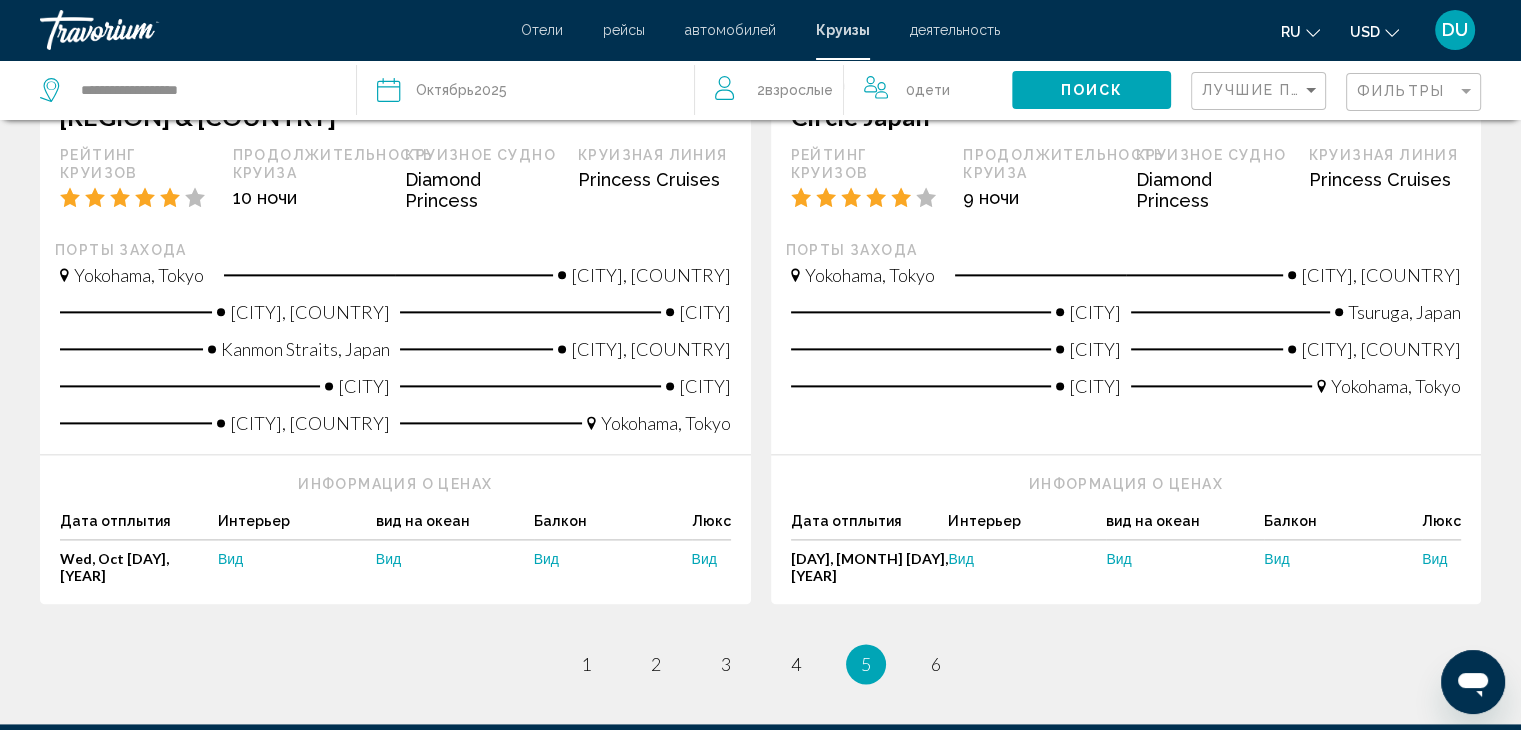 scroll, scrollTop: 2720, scrollLeft: 0, axis: vertical 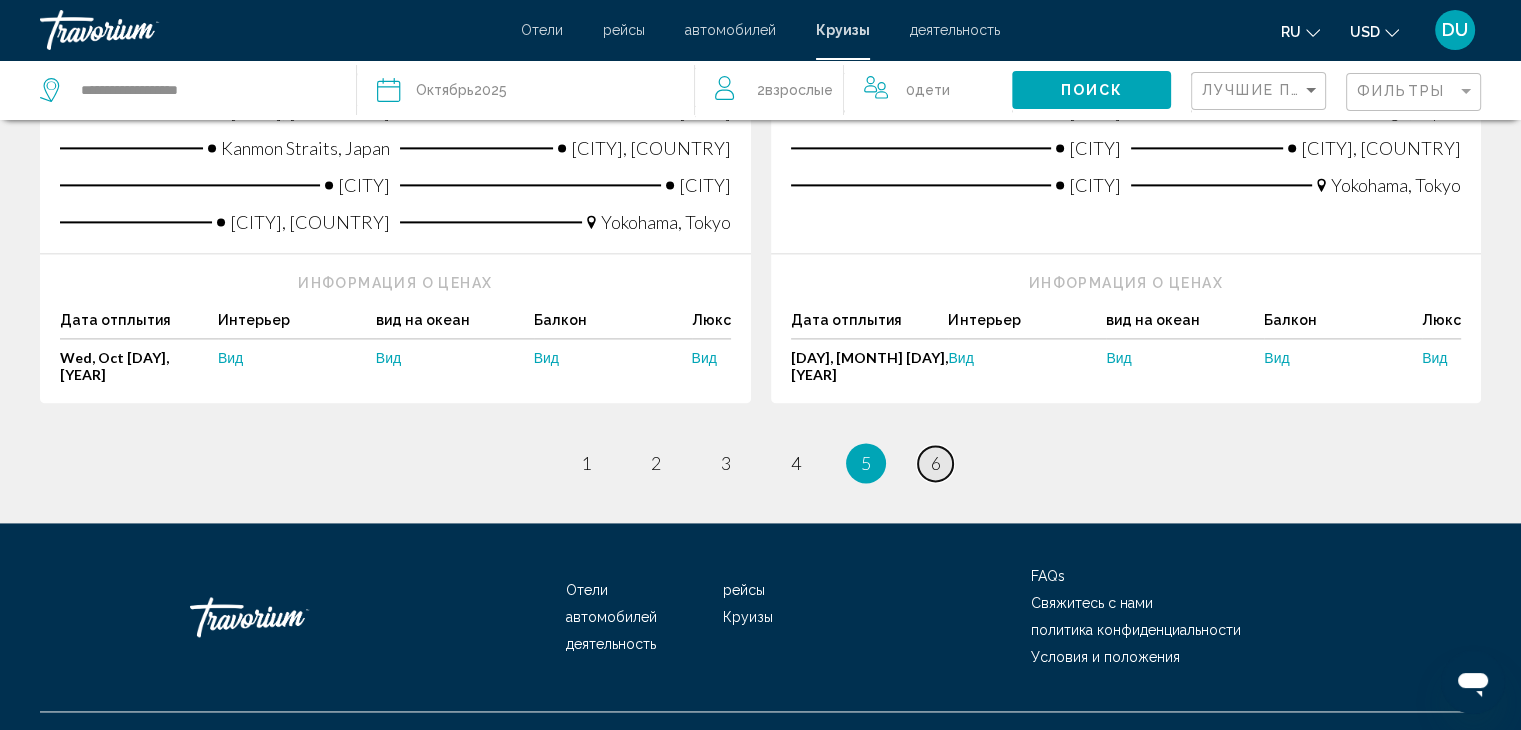 click on "page  6" at bounding box center [935, 463] 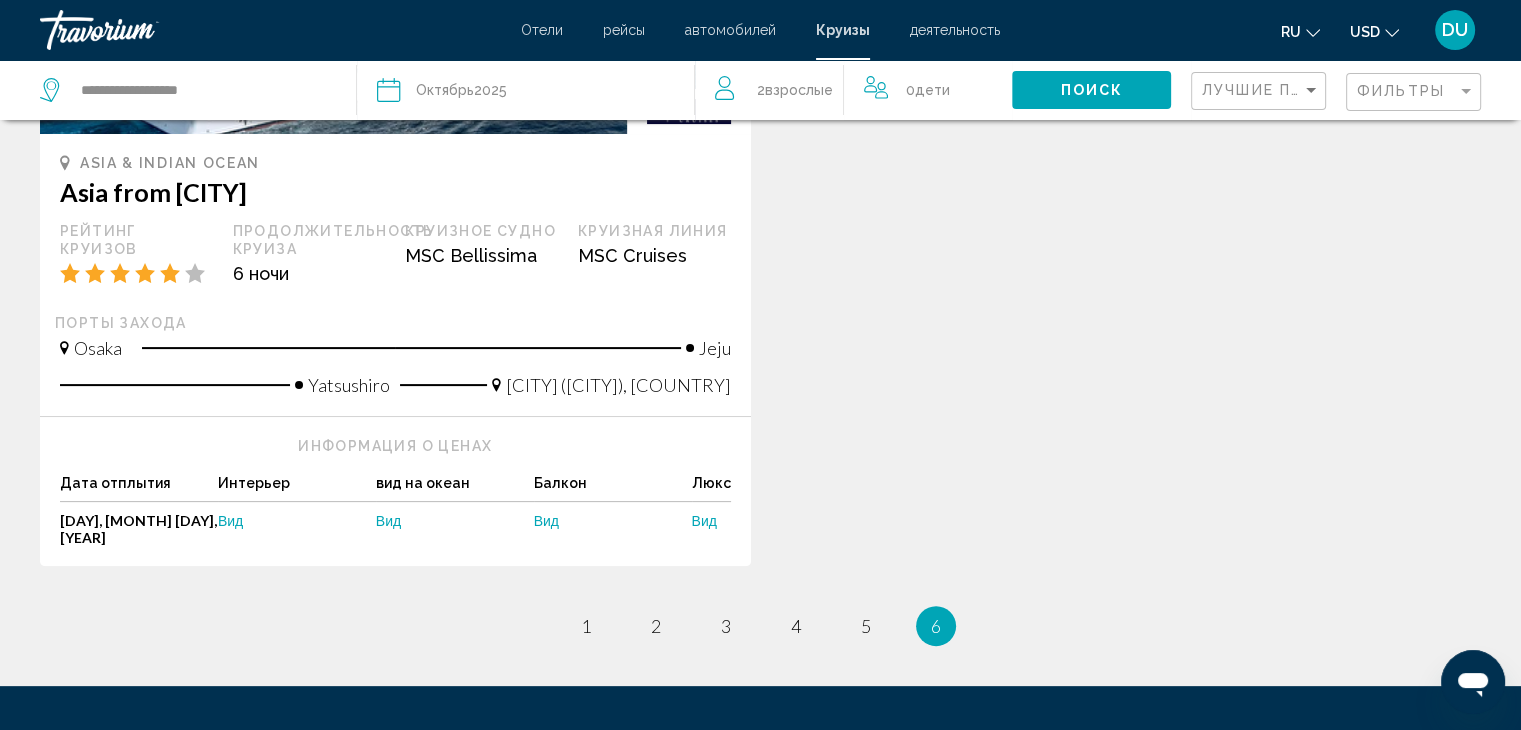 scroll, scrollTop: 400, scrollLeft: 0, axis: vertical 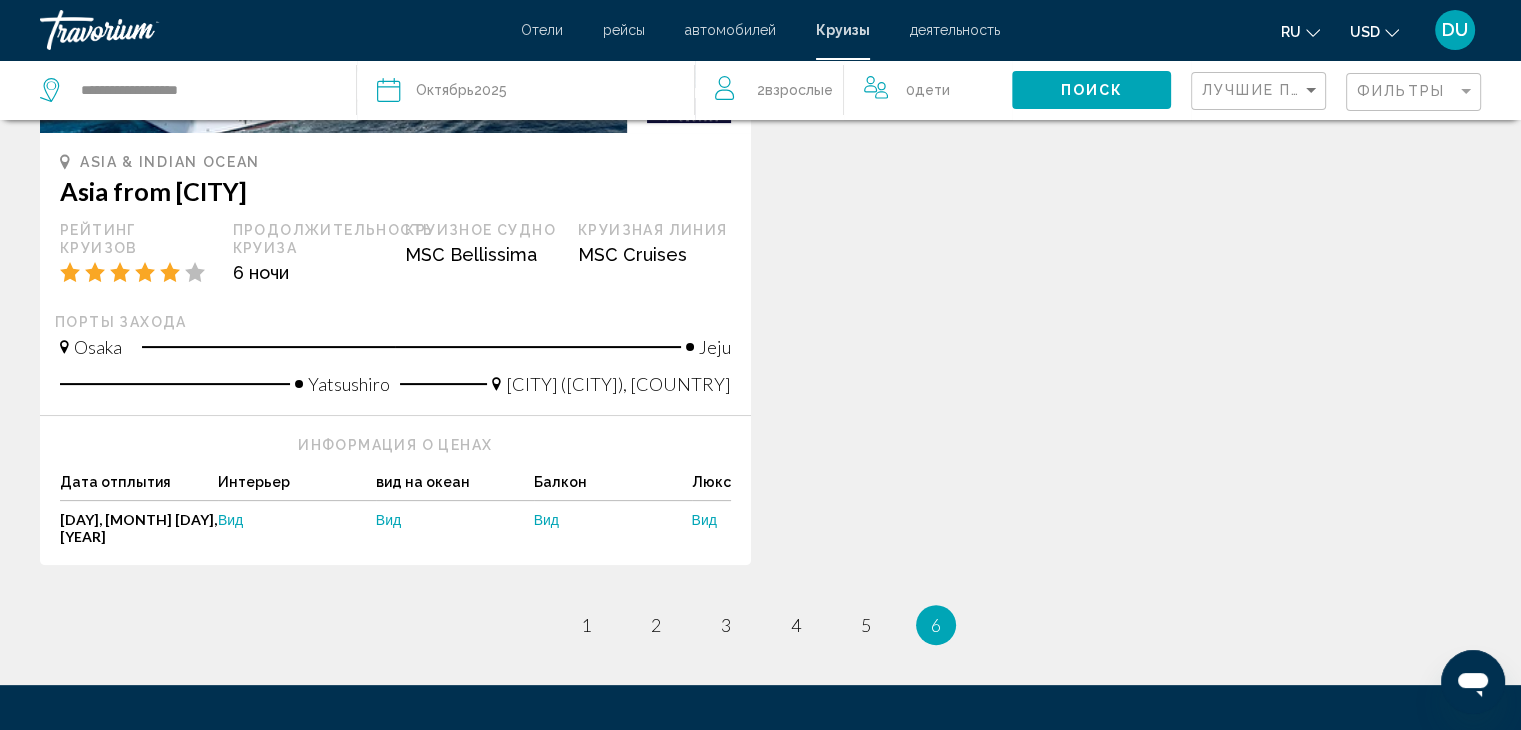 click on "6 / 6  page  1 page  2 page  3 page  4 page  5 You're on page  6" at bounding box center [760, 625] 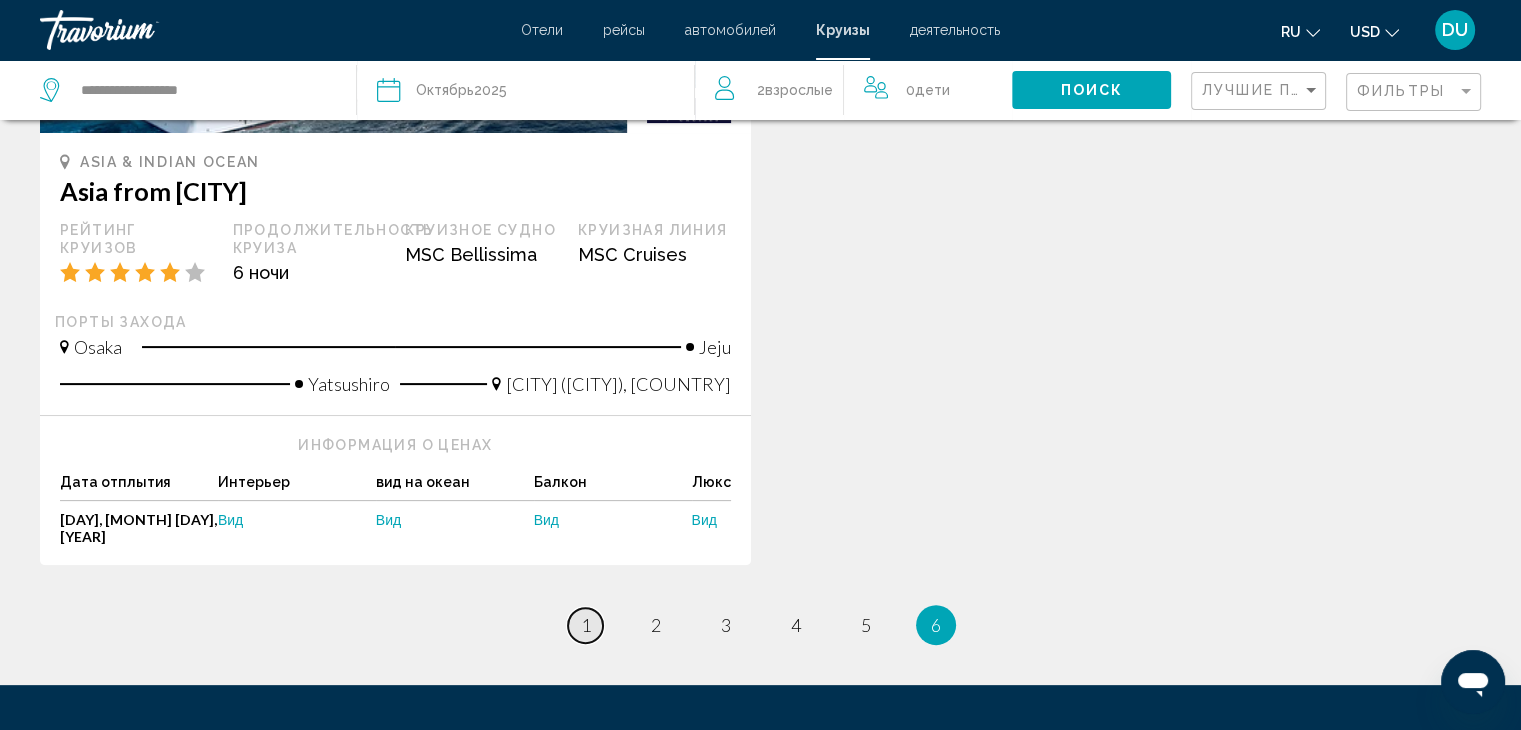 click on "1" at bounding box center [586, 625] 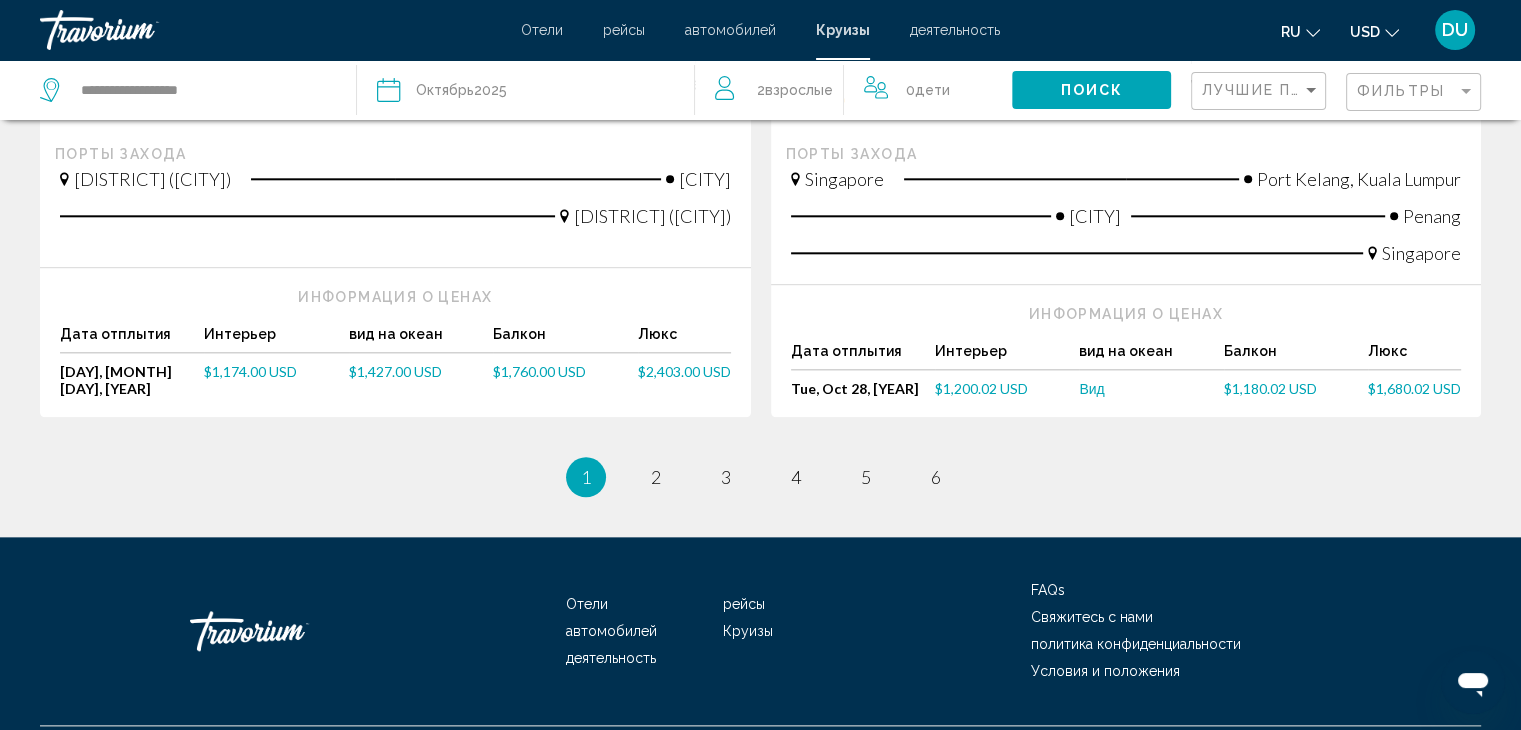 scroll, scrollTop: 2204, scrollLeft: 0, axis: vertical 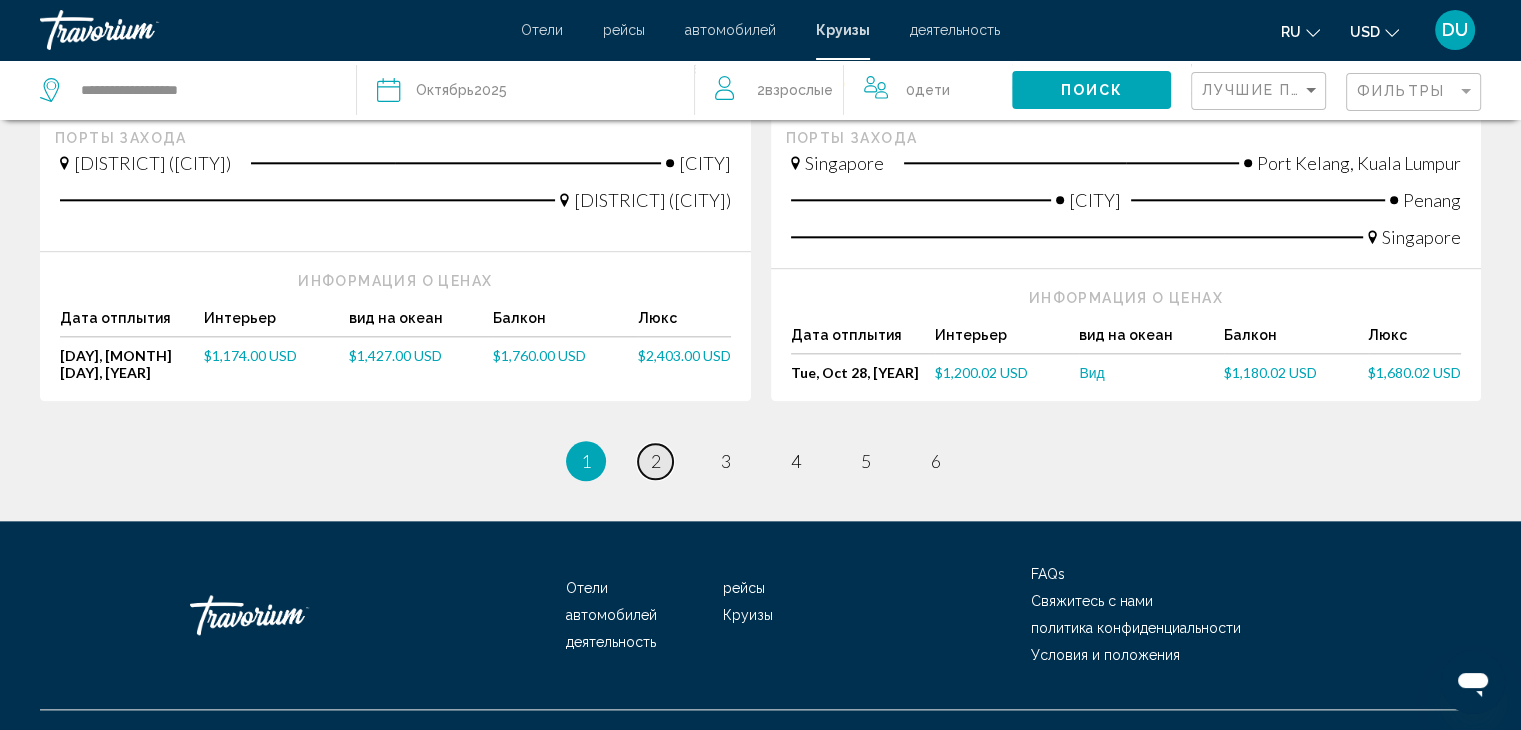 click on "page  2" at bounding box center (655, 461) 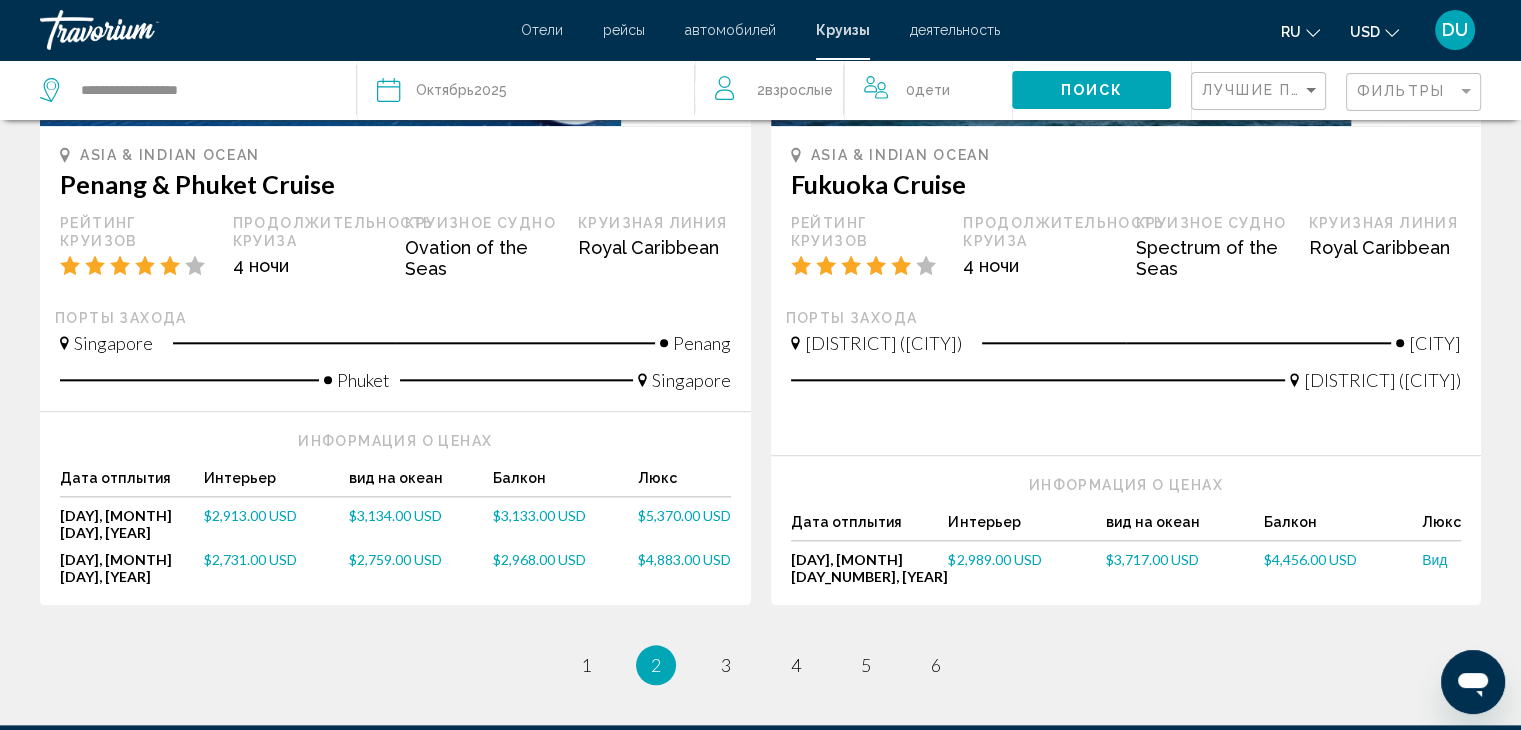 scroll, scrollTop: 2176, scrollLeft: 0, axis: vertical 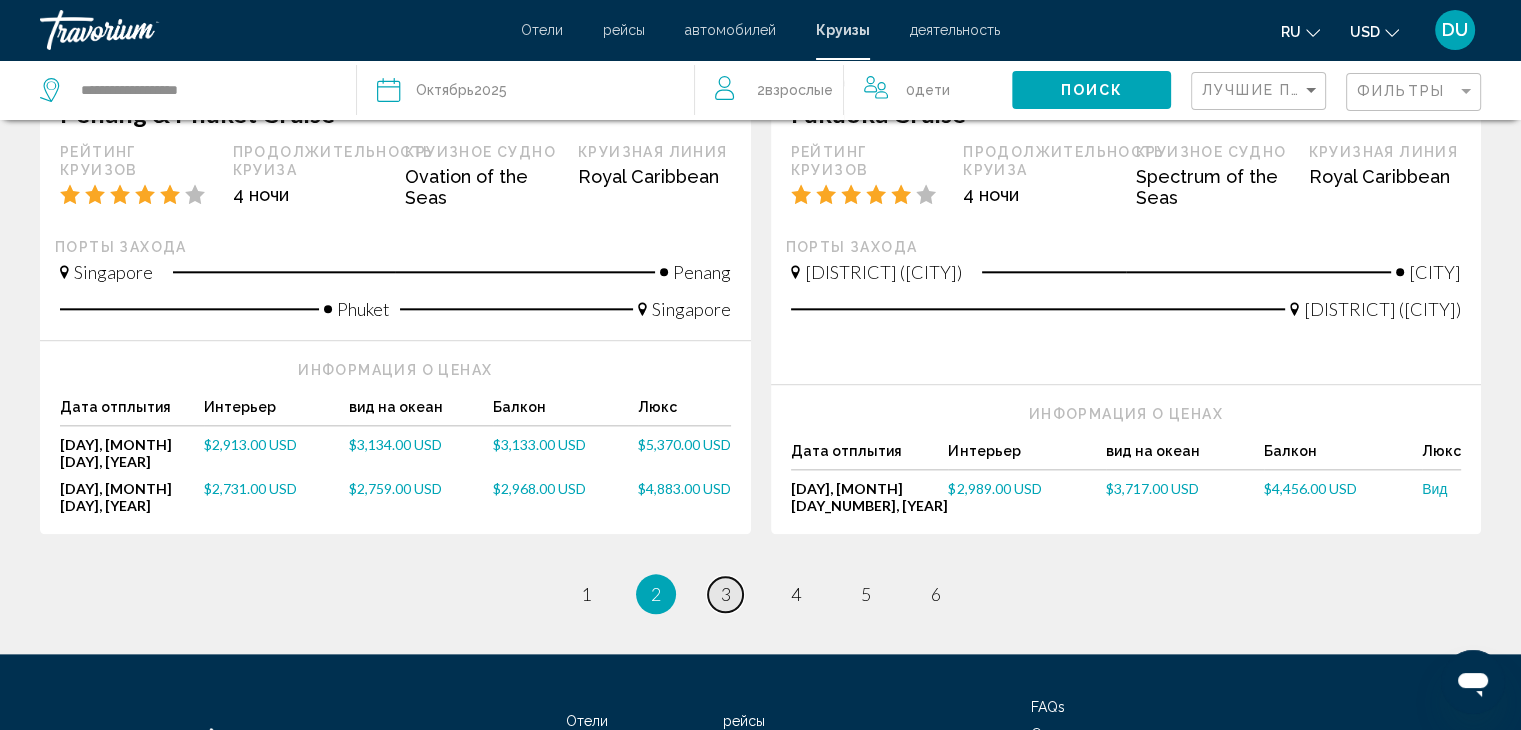 click on "3" at bounding box center [726, 594] 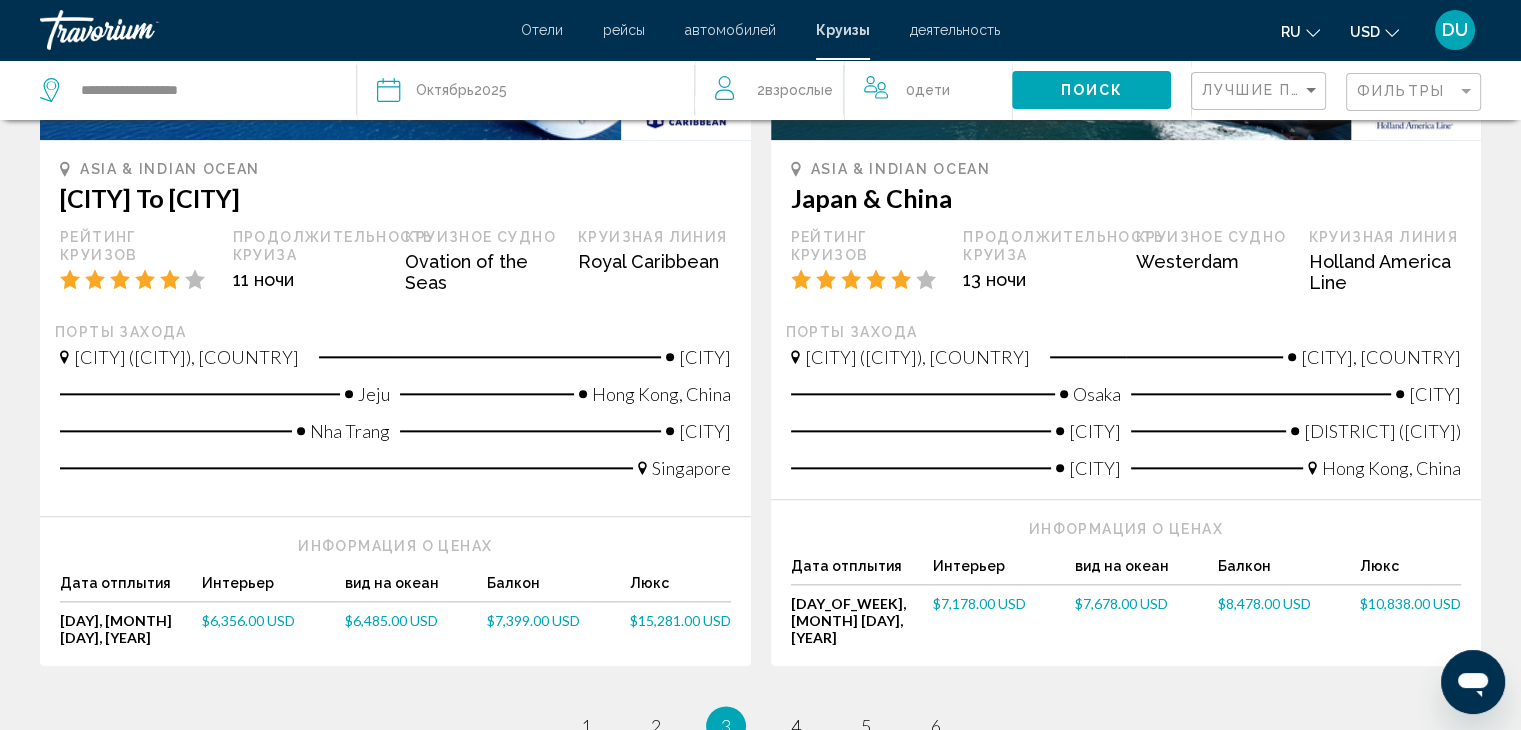 scroll, scrollTop: 2471, scrollLeft: 0, axis: vertical 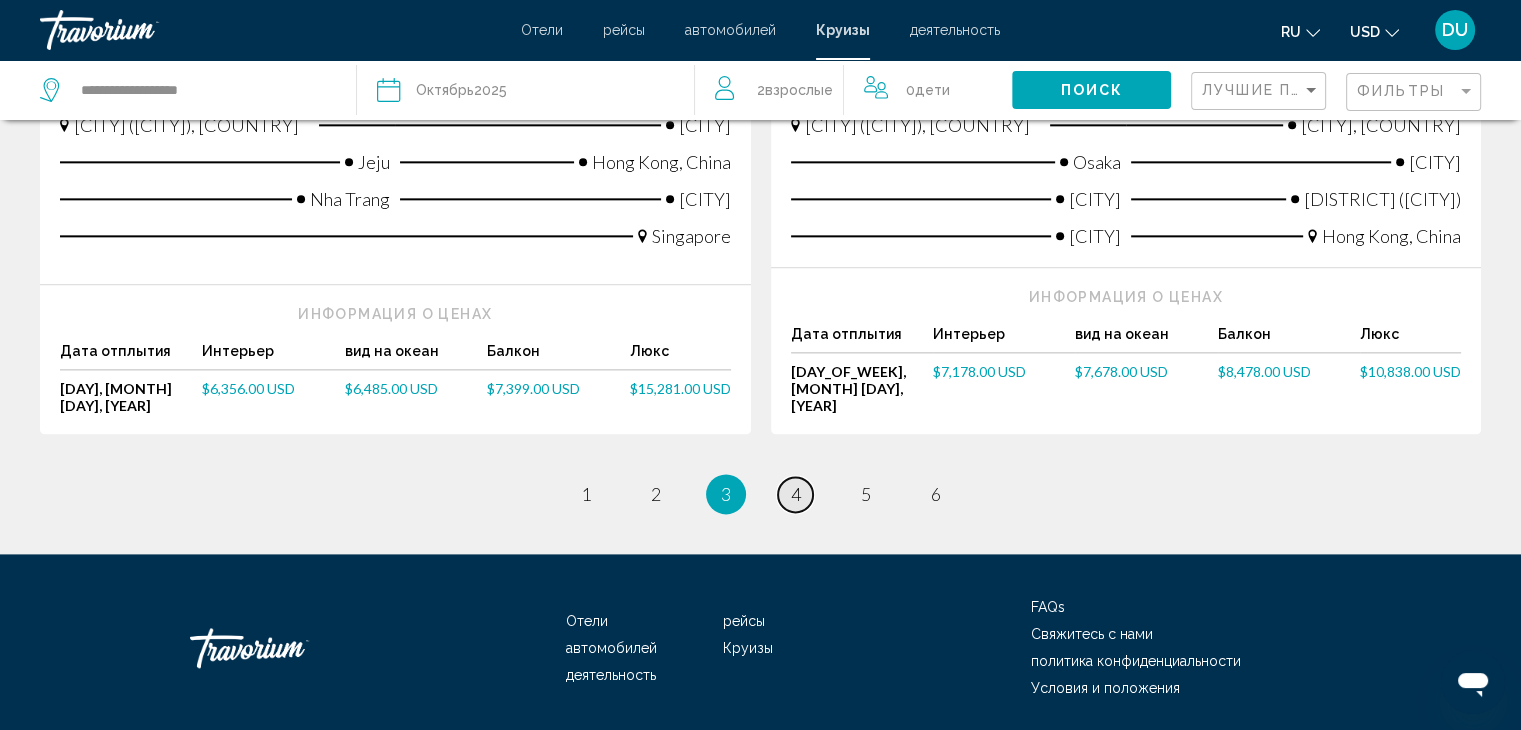 click on "page  4" at bounding box center [795, 494] 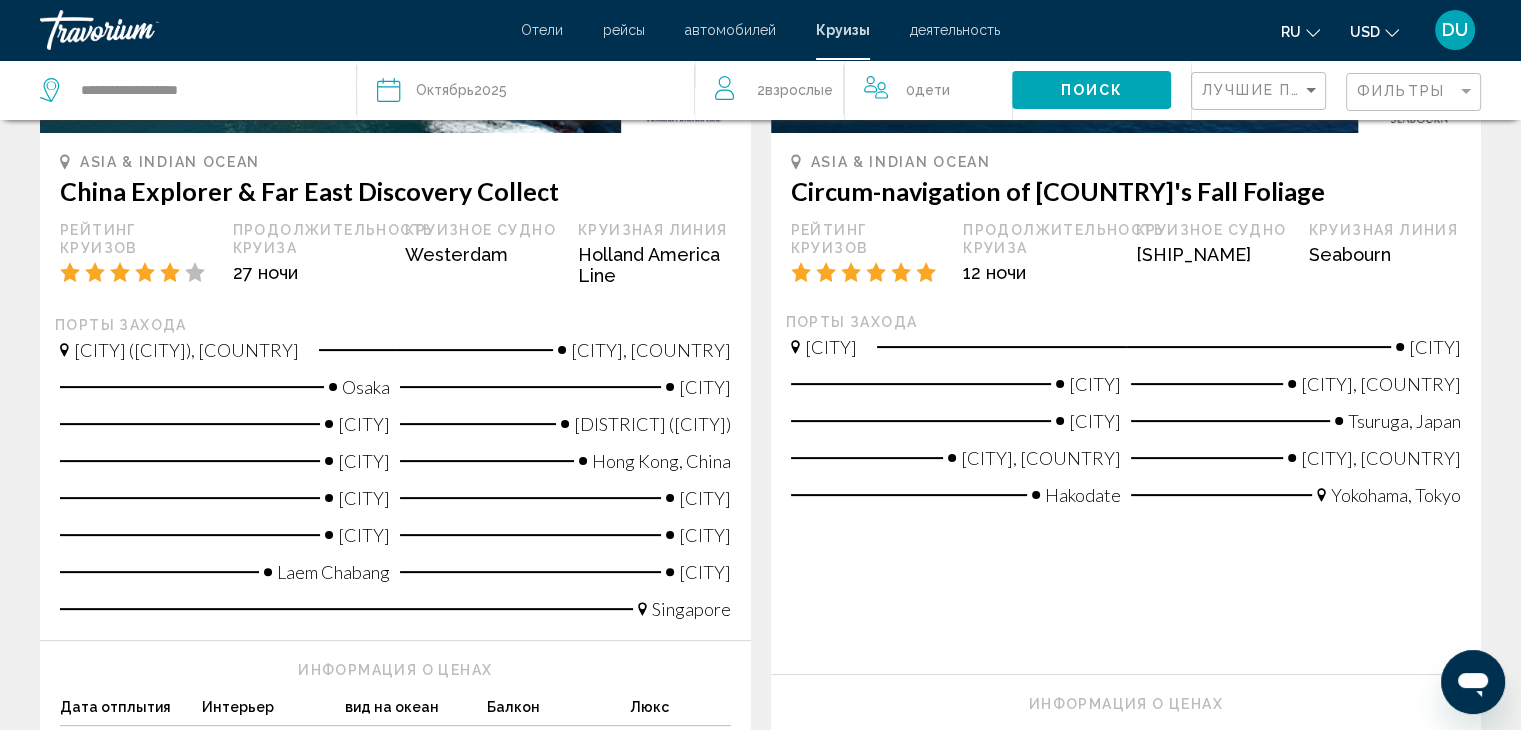 scroll, scrollTop: 0, scrollLeft: 0, axis: both 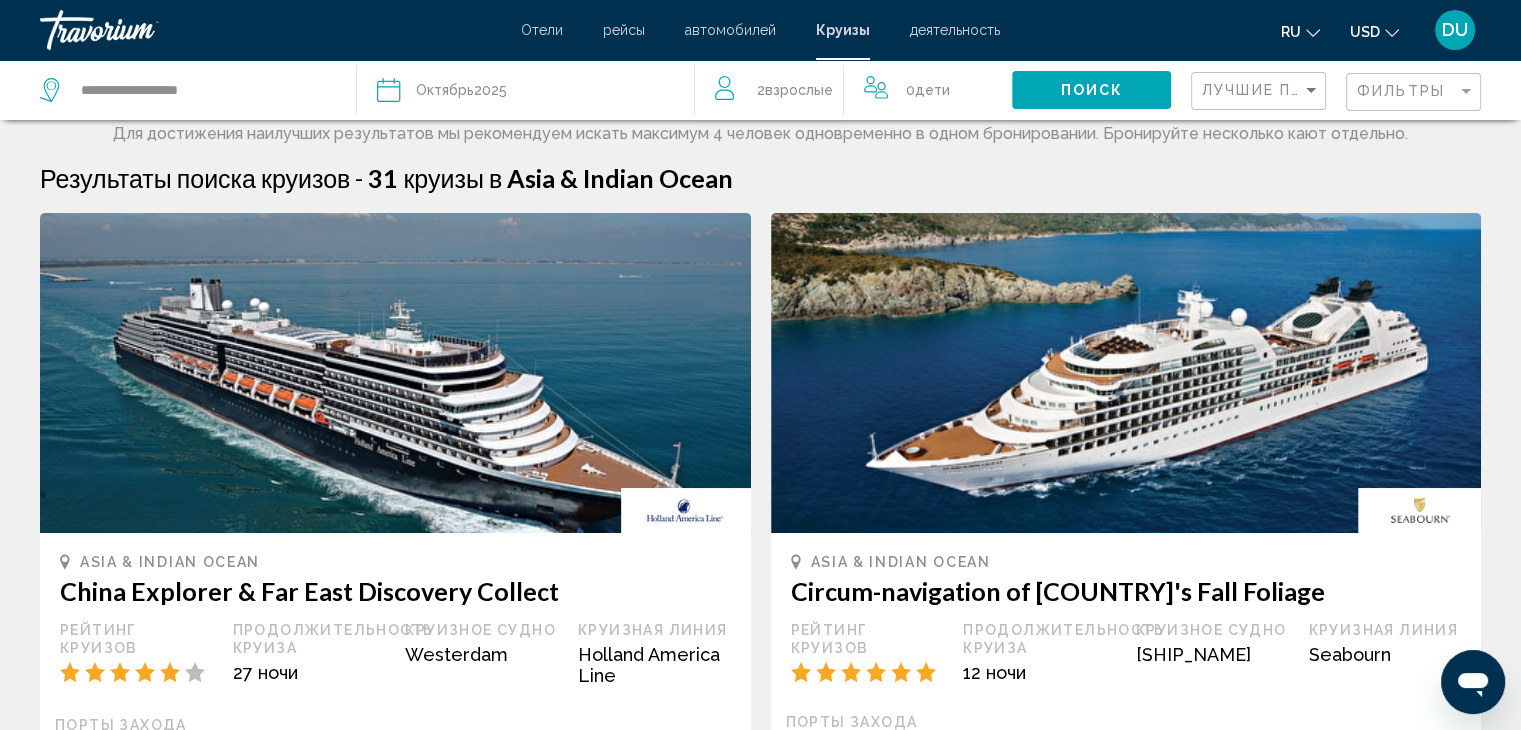 click on "Октябрь  2025" 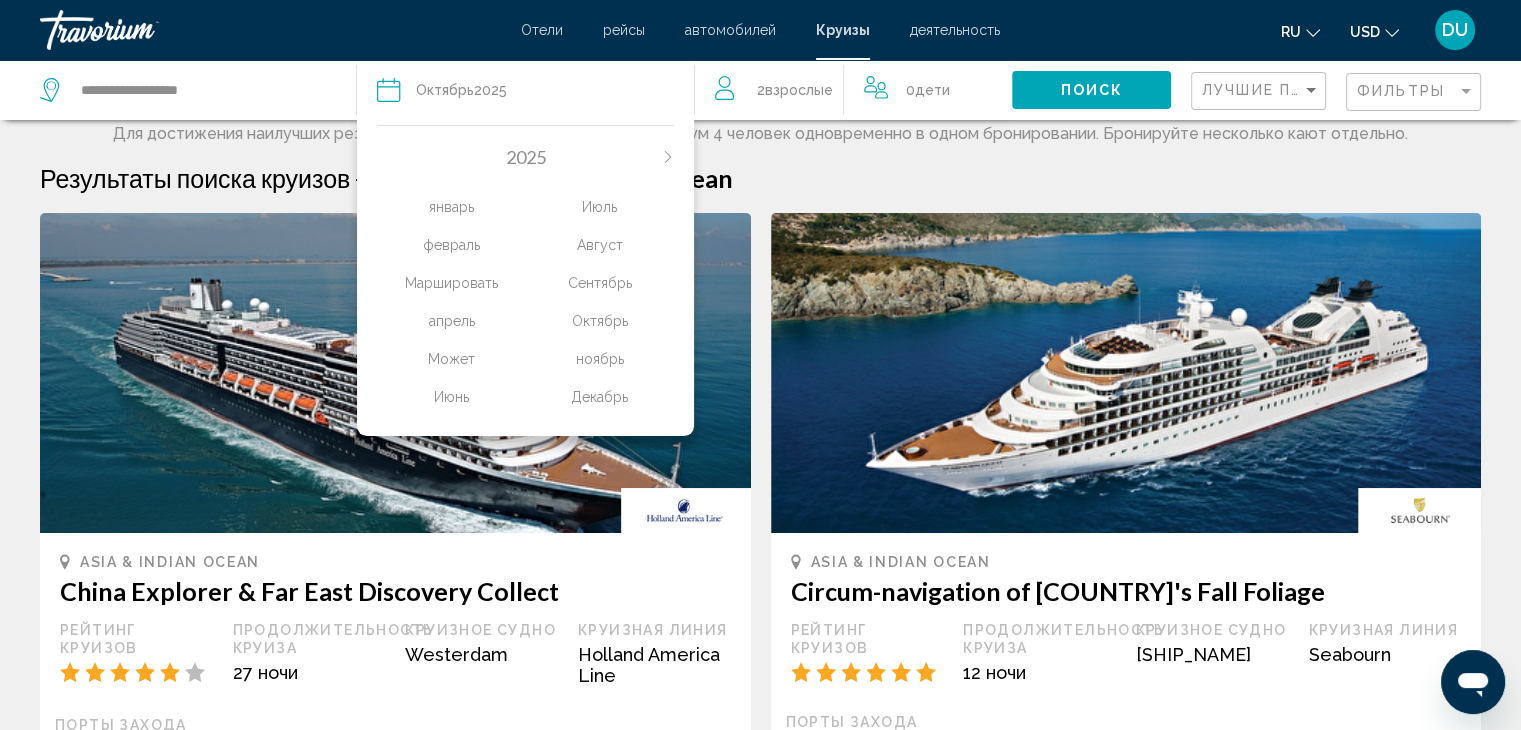 click on "ноябрь" 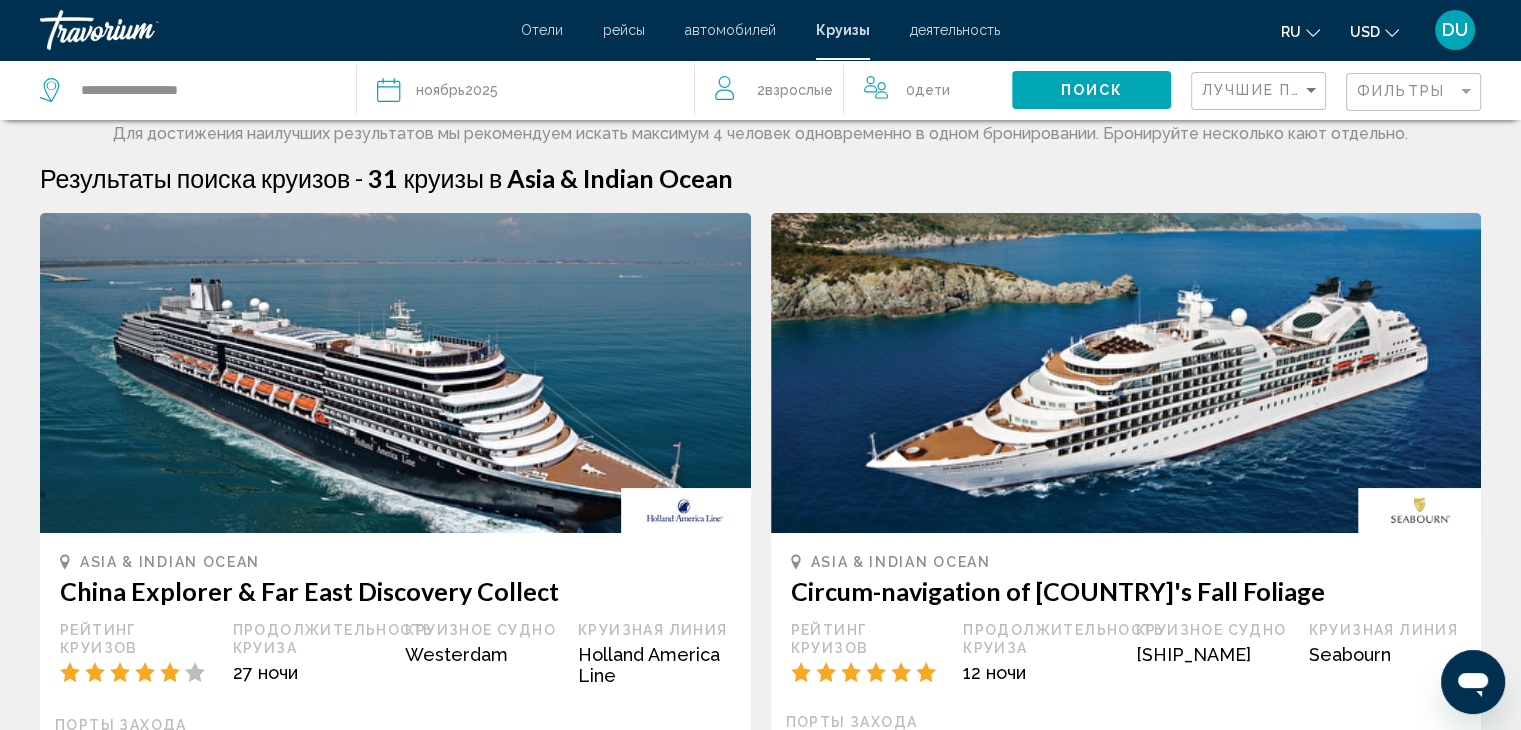 click on "Поиск" 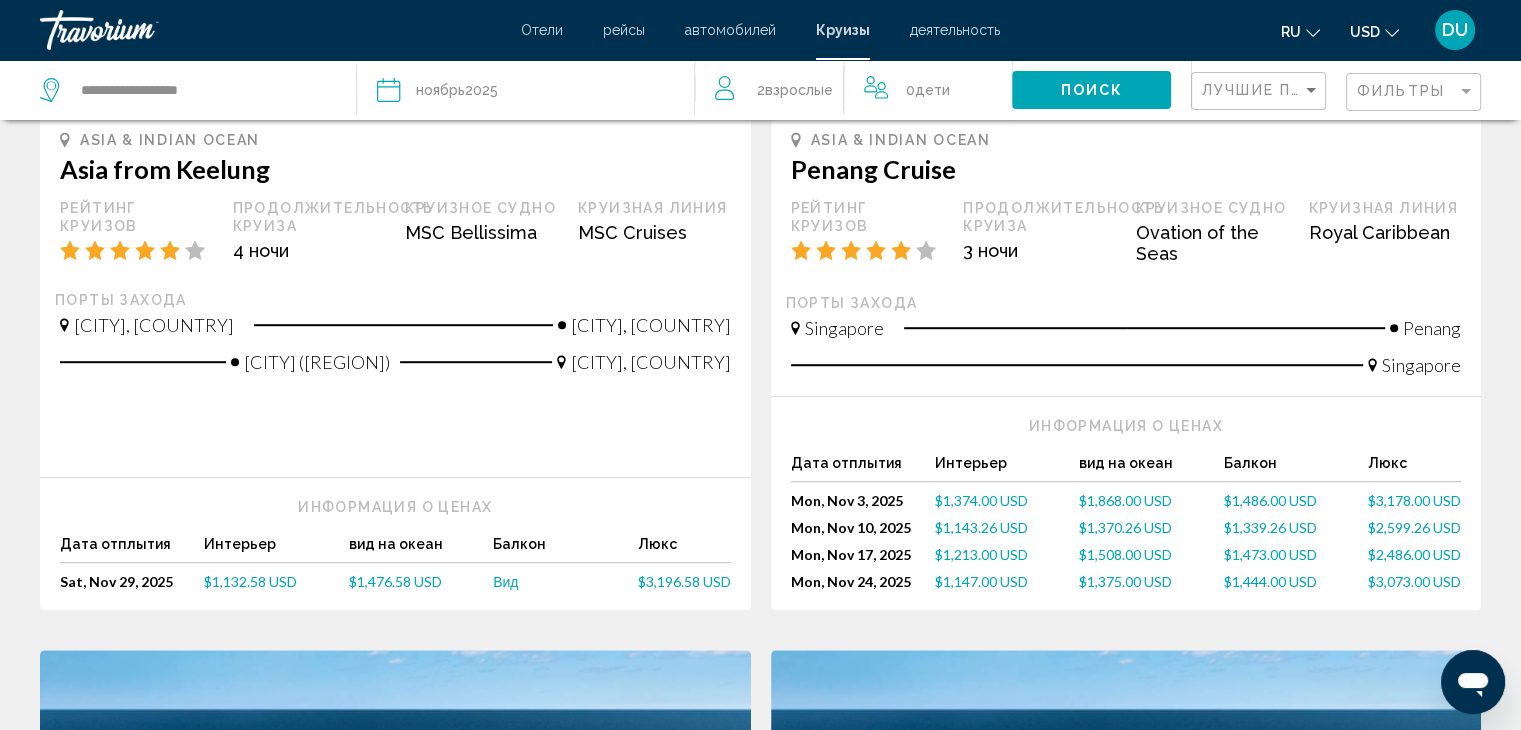 scroll, scrollTop: 1500, scrollLeft: 0, axis: vertical 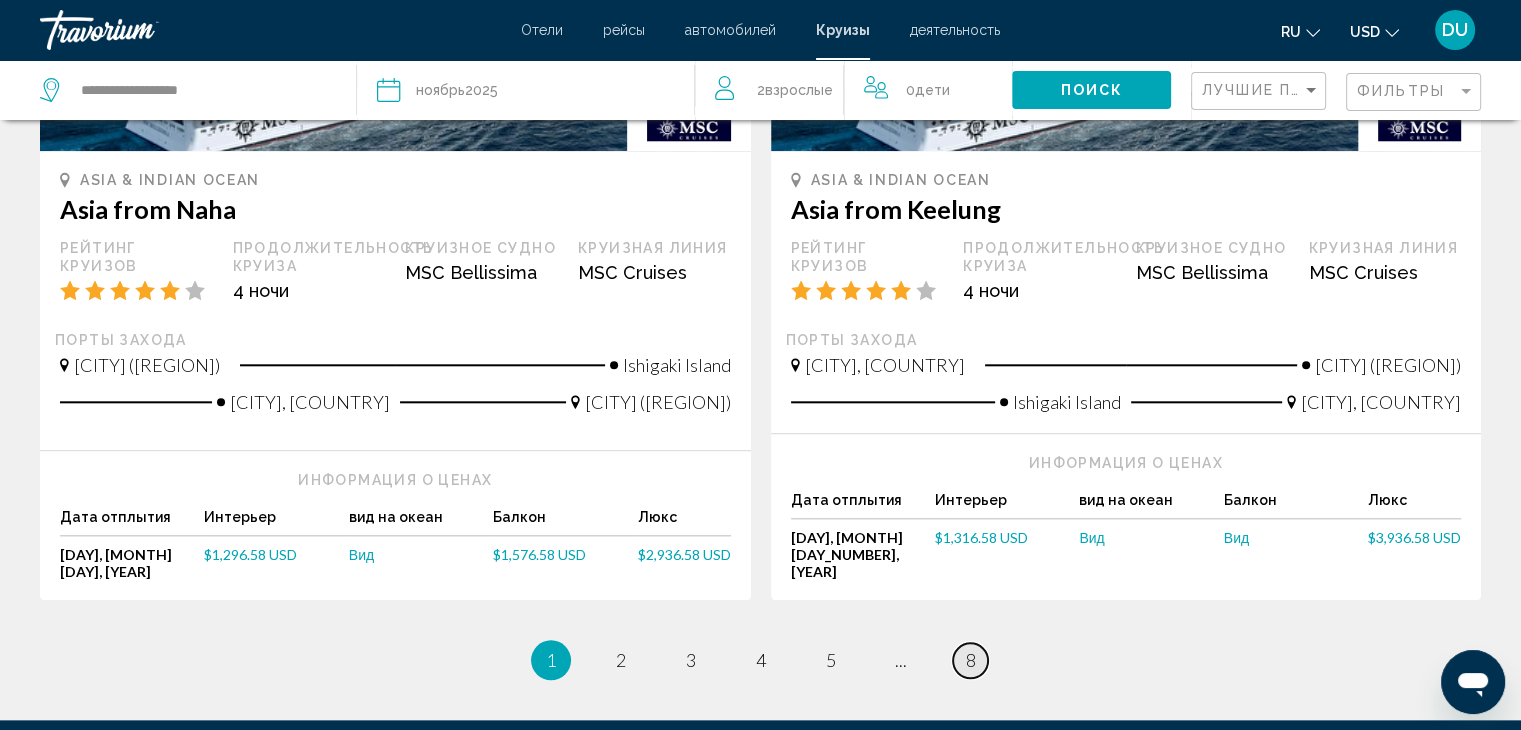 click on "page  8" at bounding box center [970, 660] 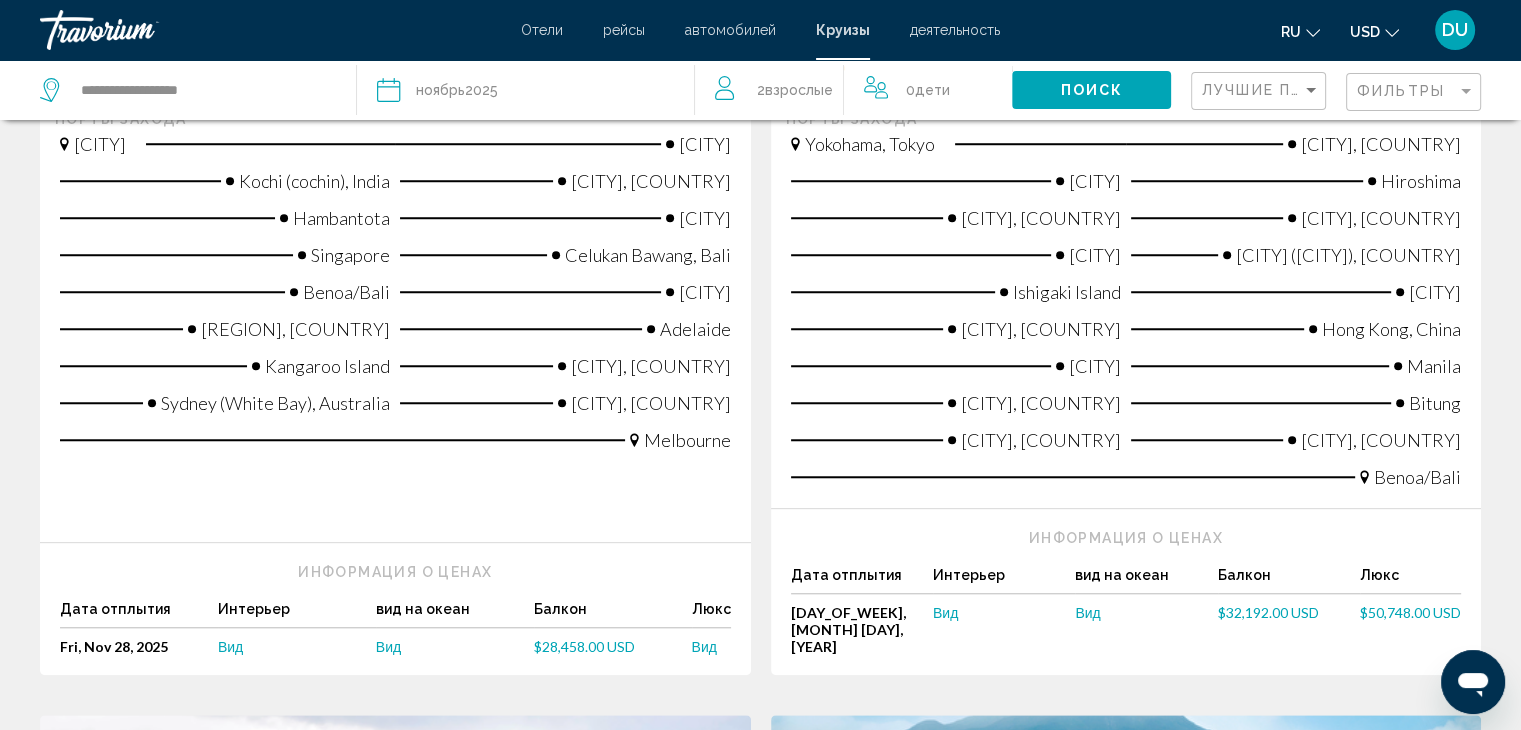 scroll, scrollTop: 2100, scrollLeft: 0, axis: vertical 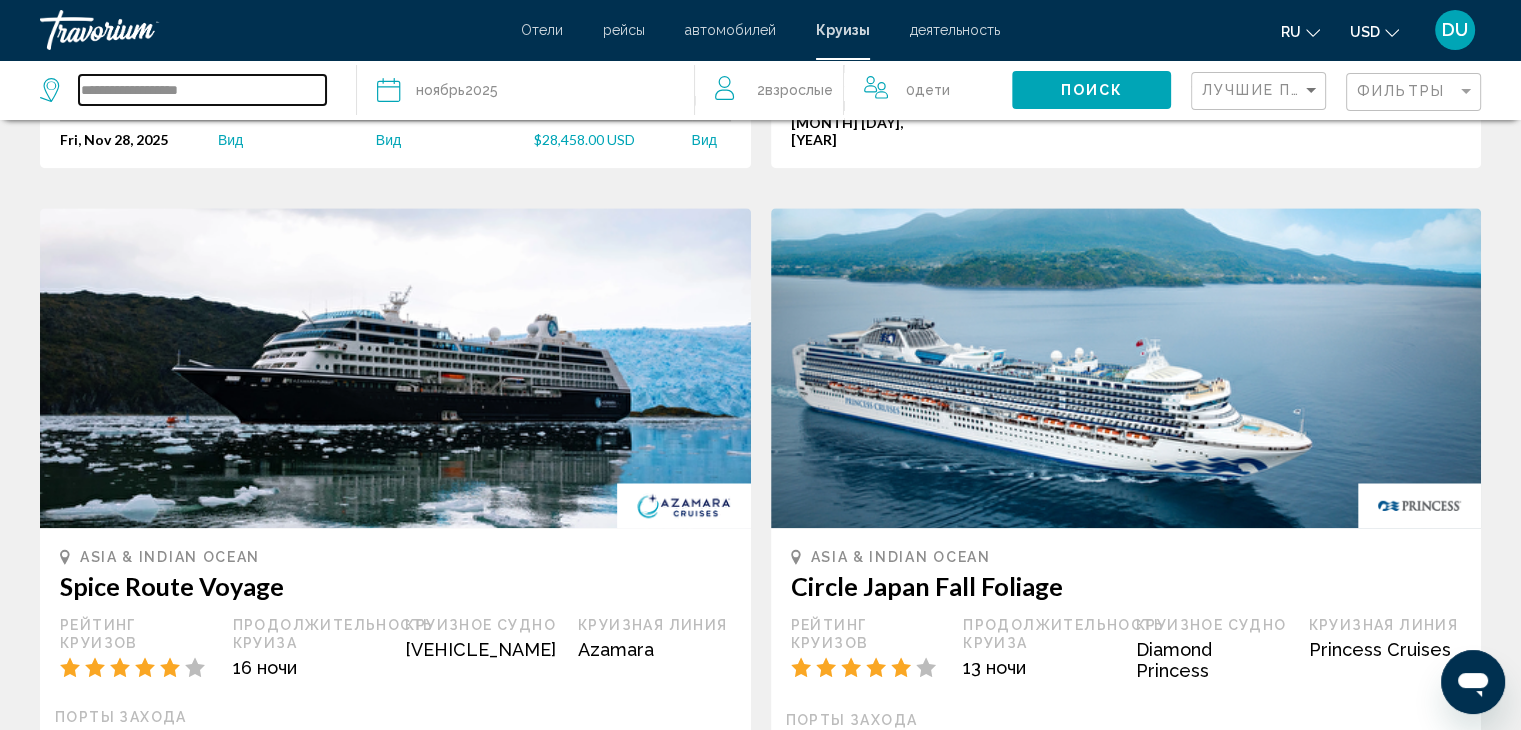 click on "**********" at bounding box center [202, 90] 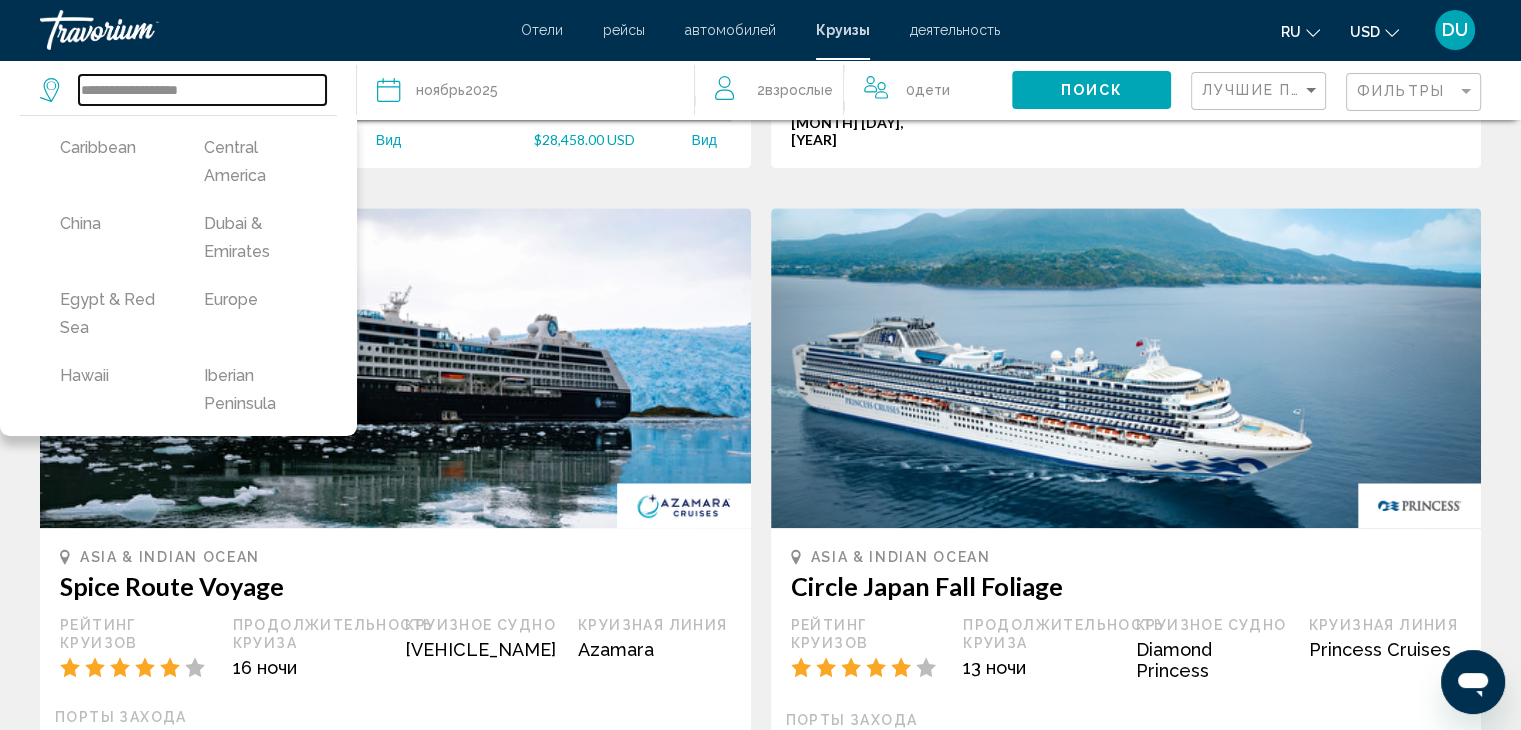 scroll, scrollTop: 300, scrollLeft: 0, axis: vertical 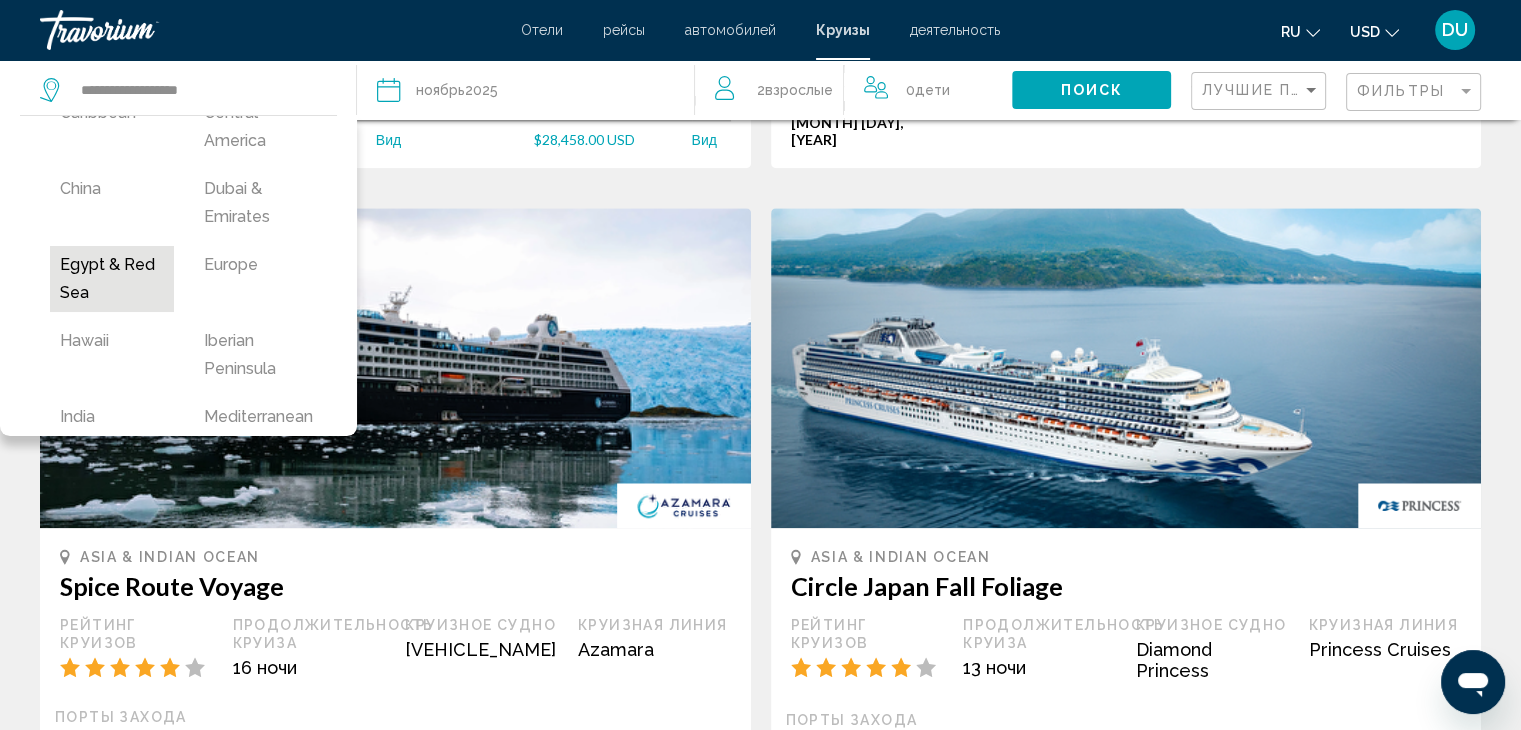 click on "Egypt & Red Sea" at bounding box center (112, 279) 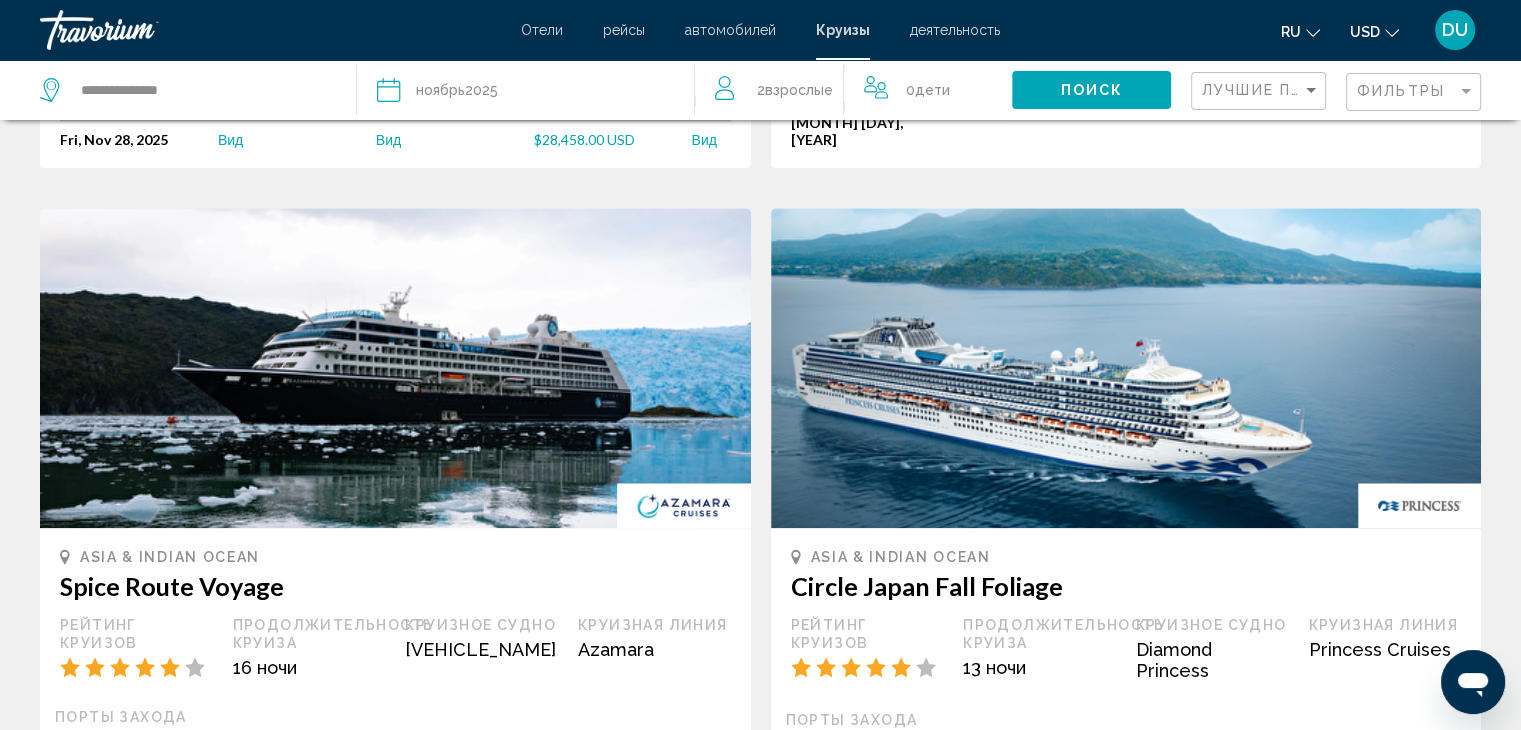 click on "Поиск" 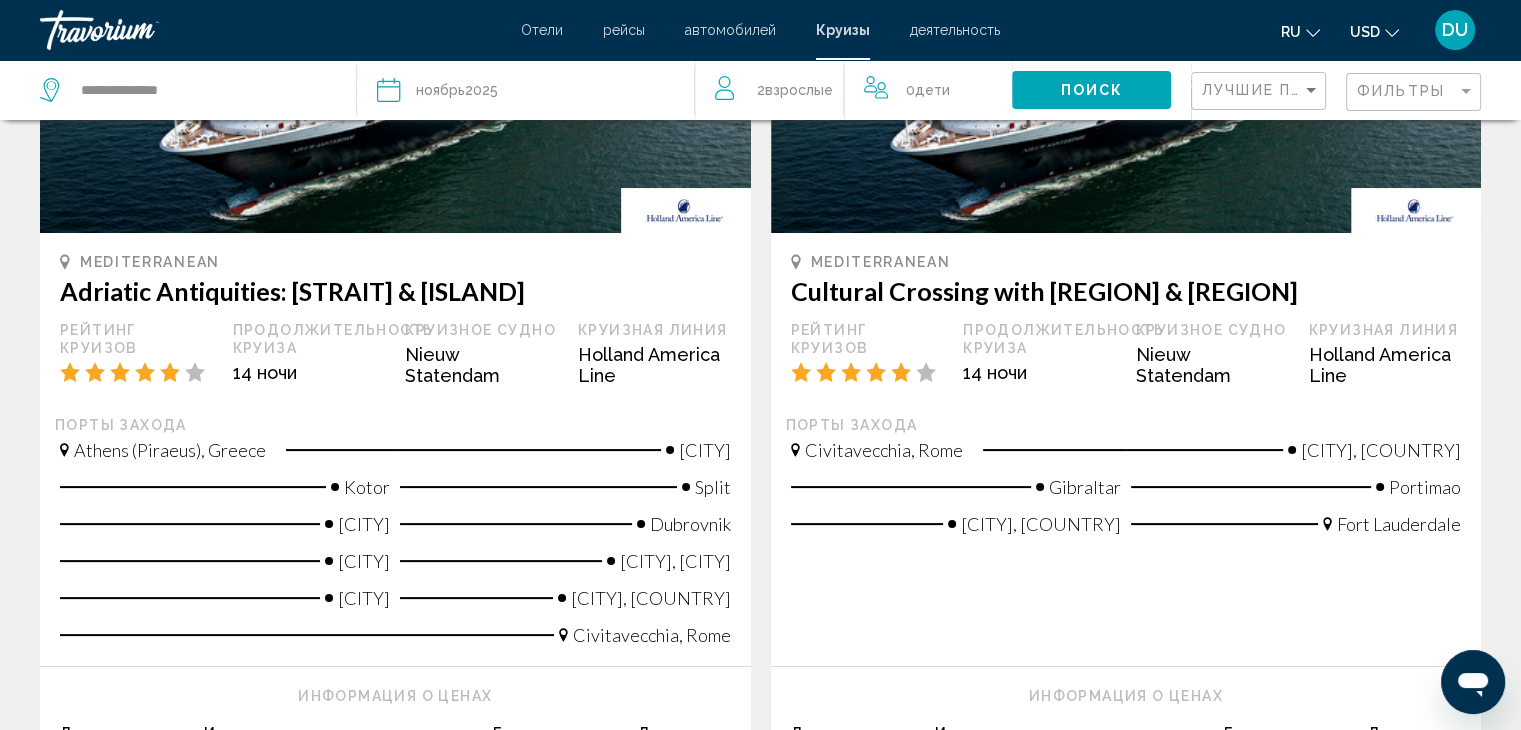 scroll, scrollTop: 0, scrollLeft: 0, axis: both 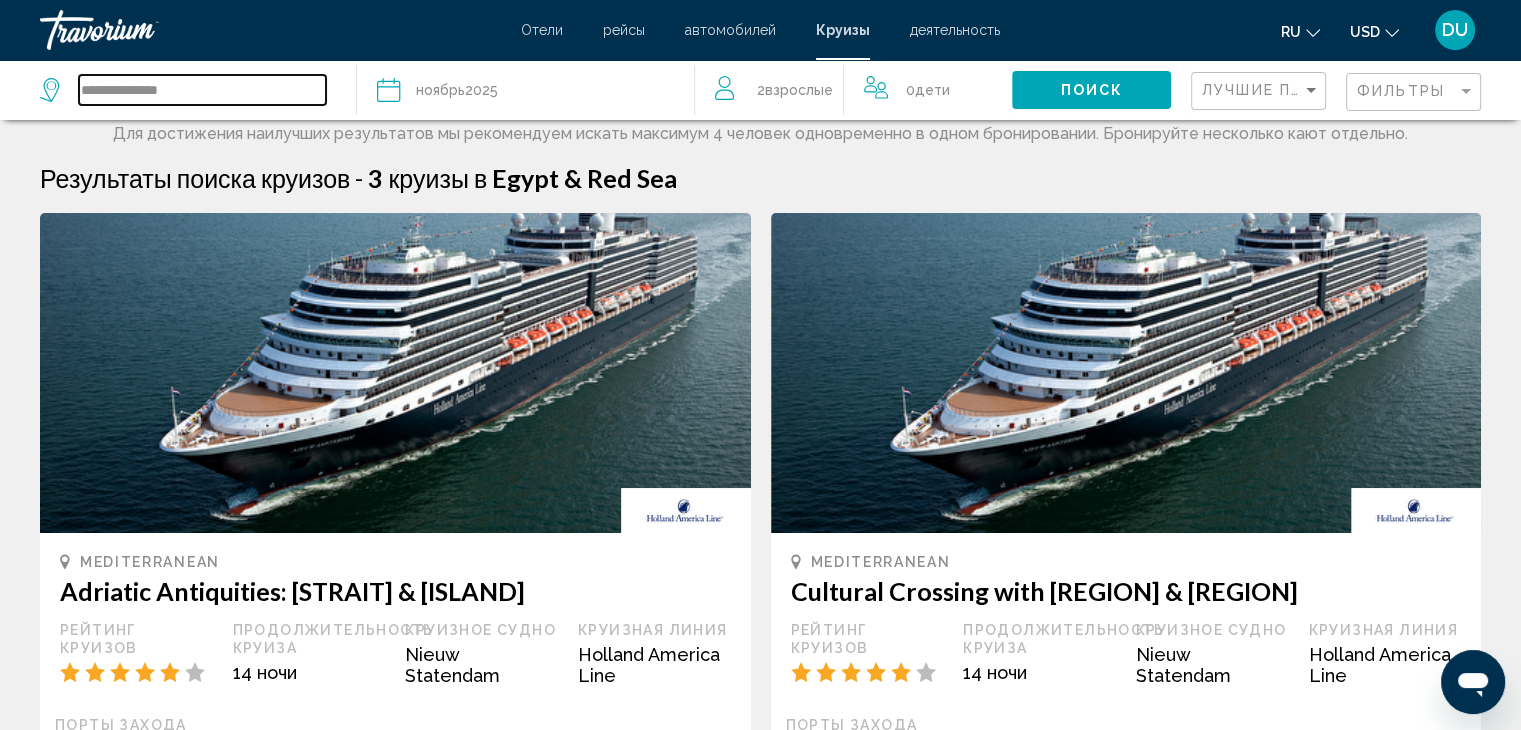 click on "**********" at bounding box center [202, 90] 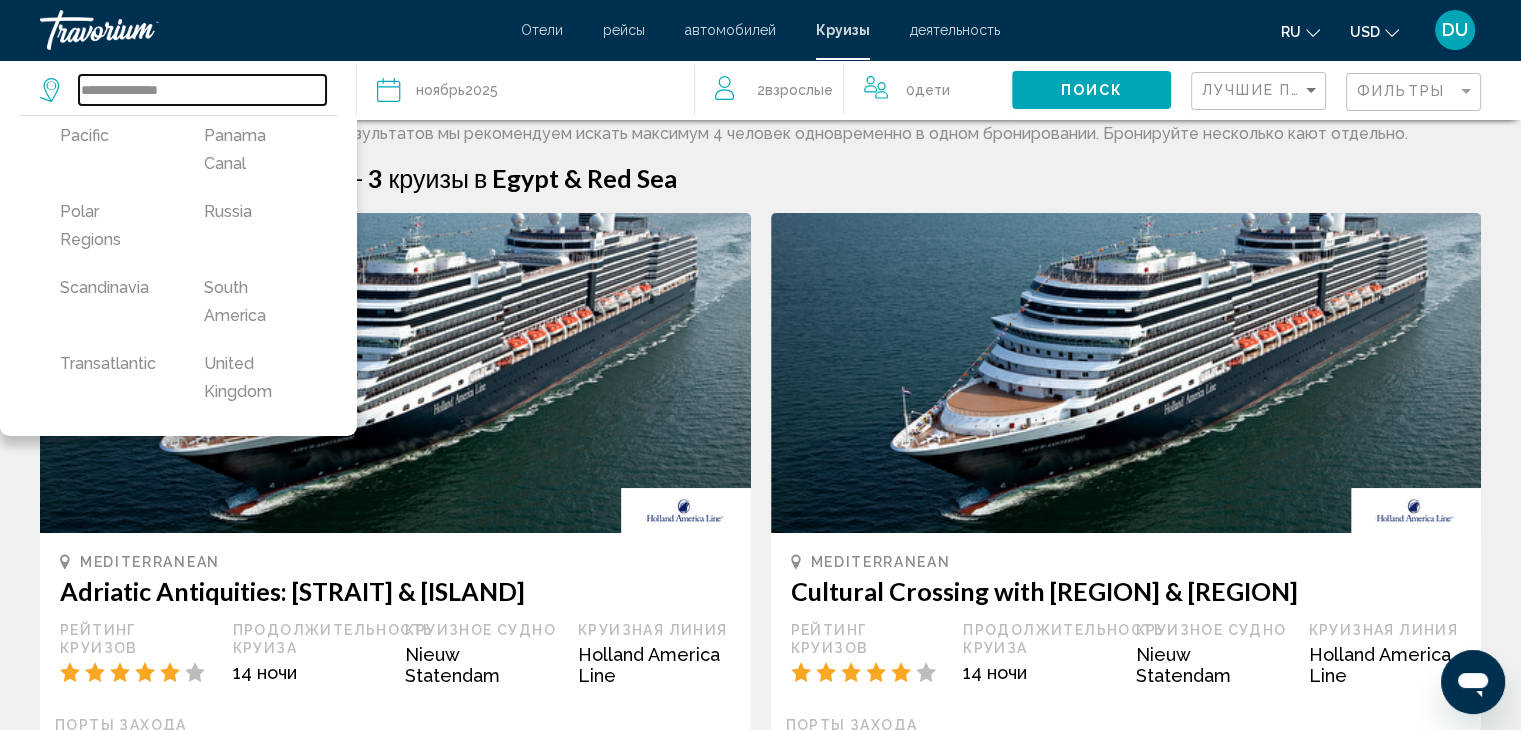 scroll, scrollTop: 796, scrollLeft: 0, axis: vertical 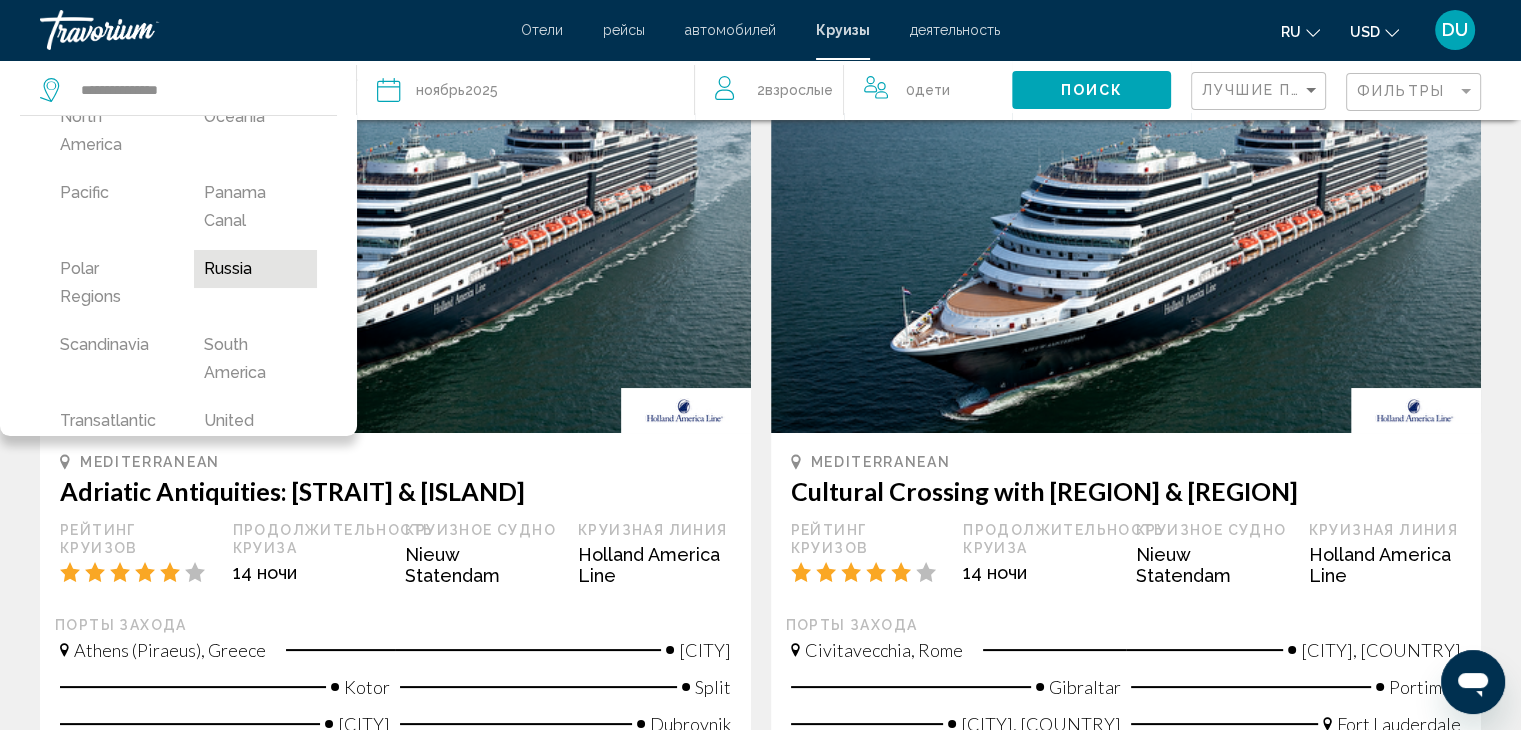 click on "Russia" at bounding box center [256, 269] 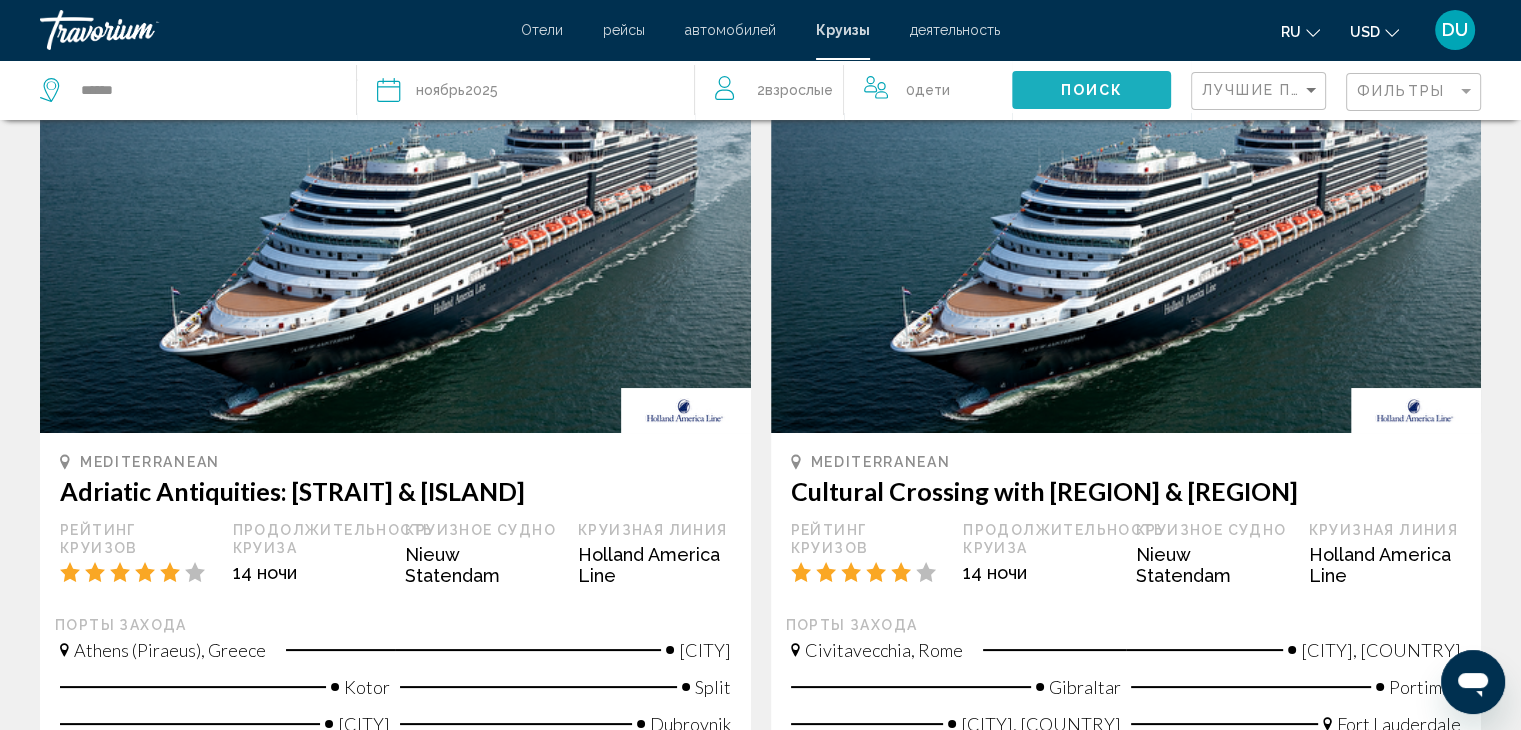 click on "Поиск" 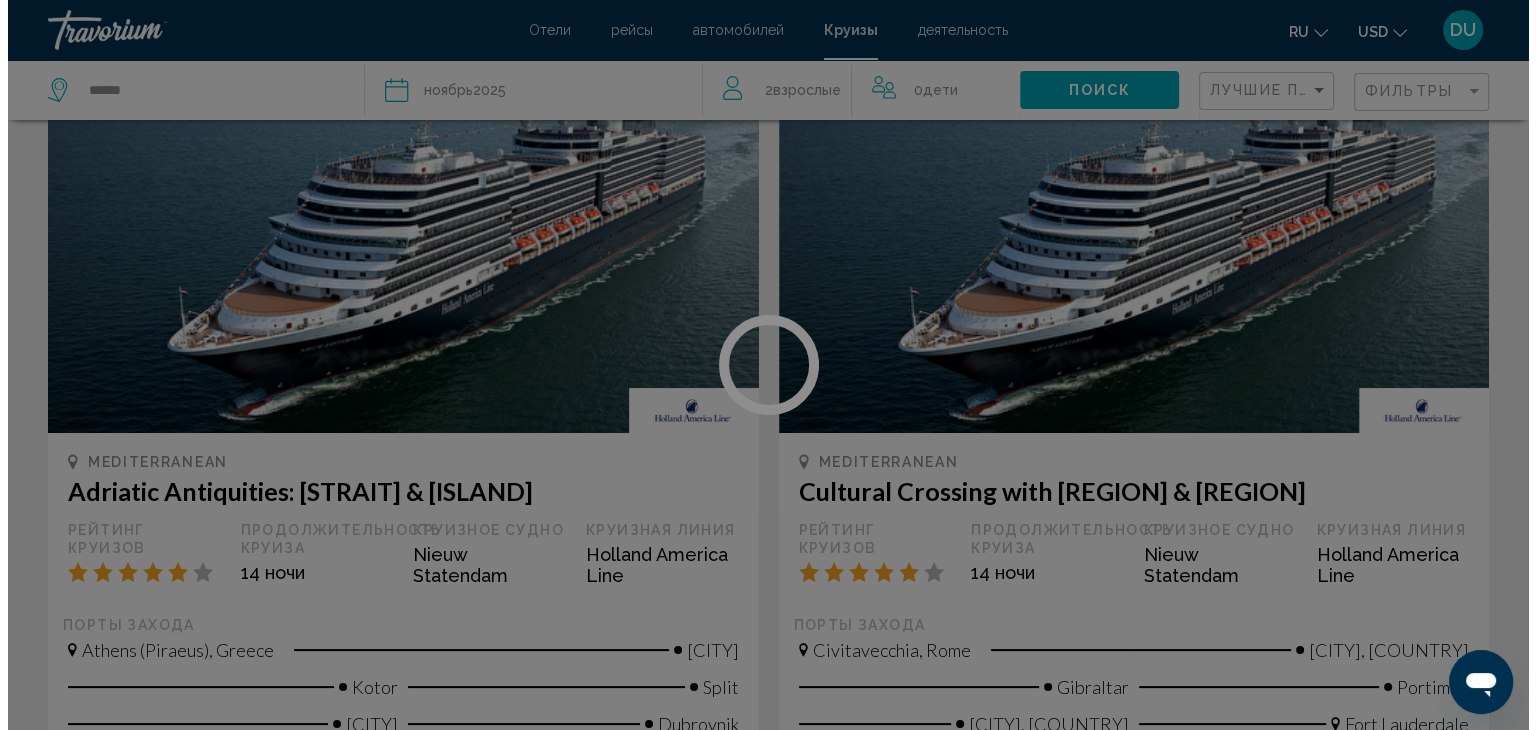 scroll, scrollTop: 0, scrollLeft: 0, axis: both 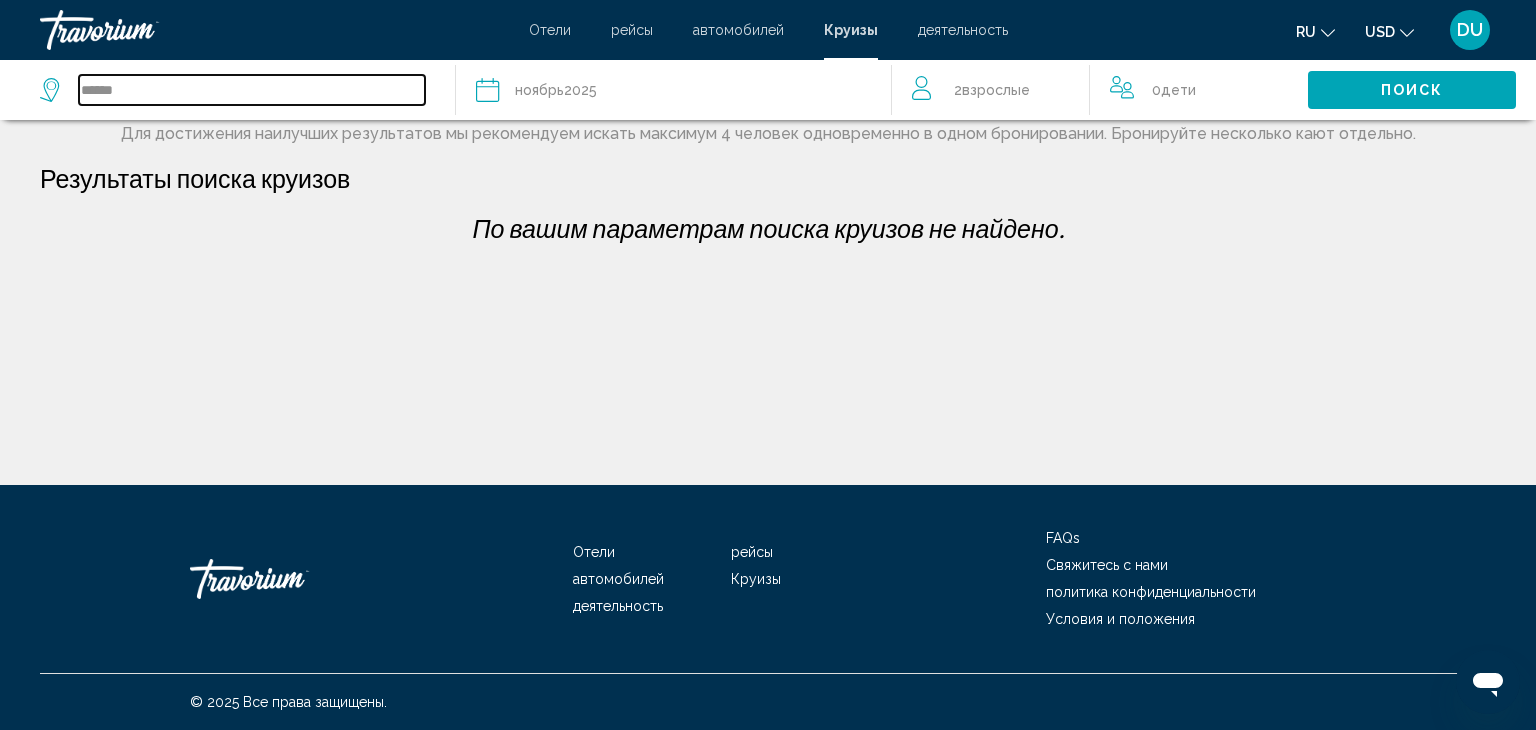 click on "******" at bounding box center [252, 90] 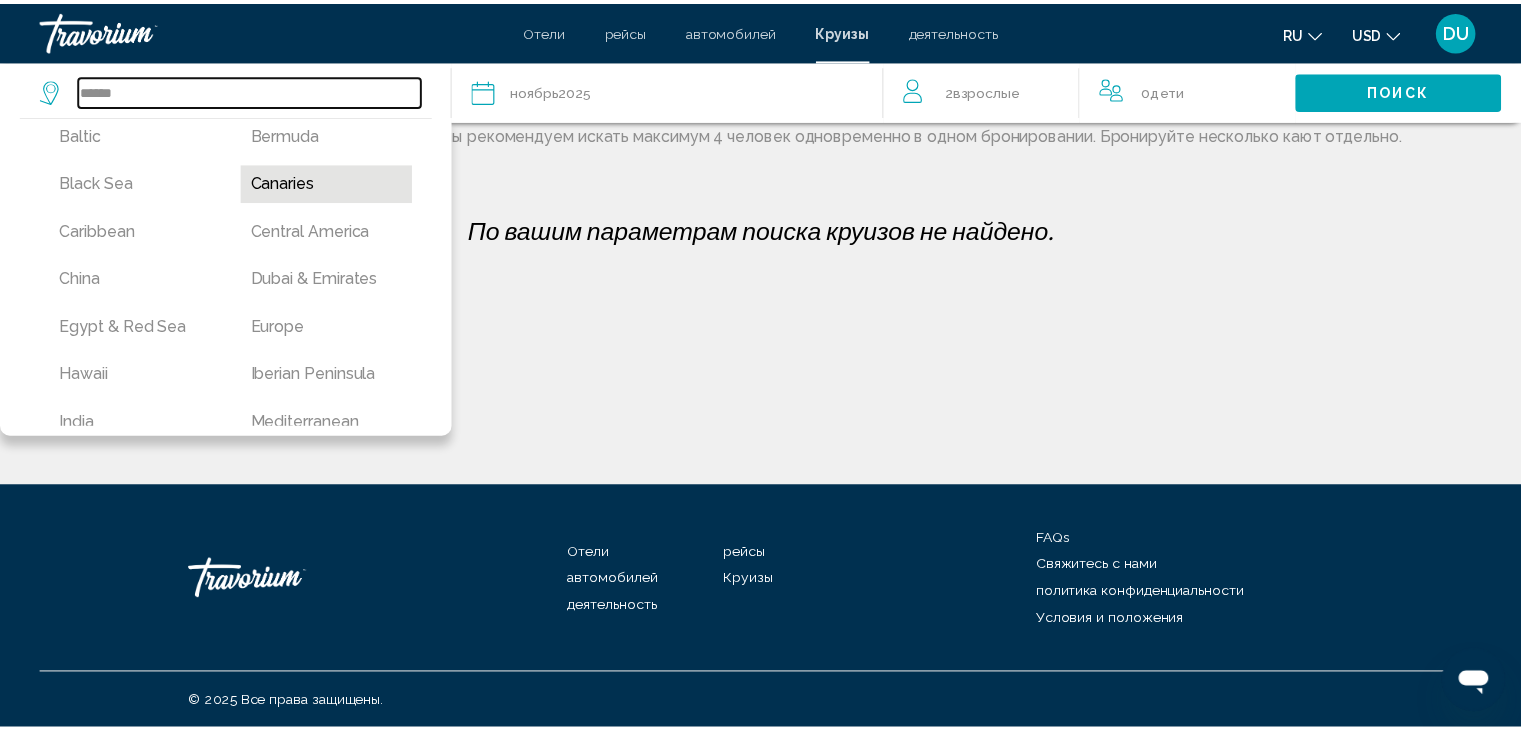 scroll, scrollTop: 200, scrollLeft: 0, axis: vertical 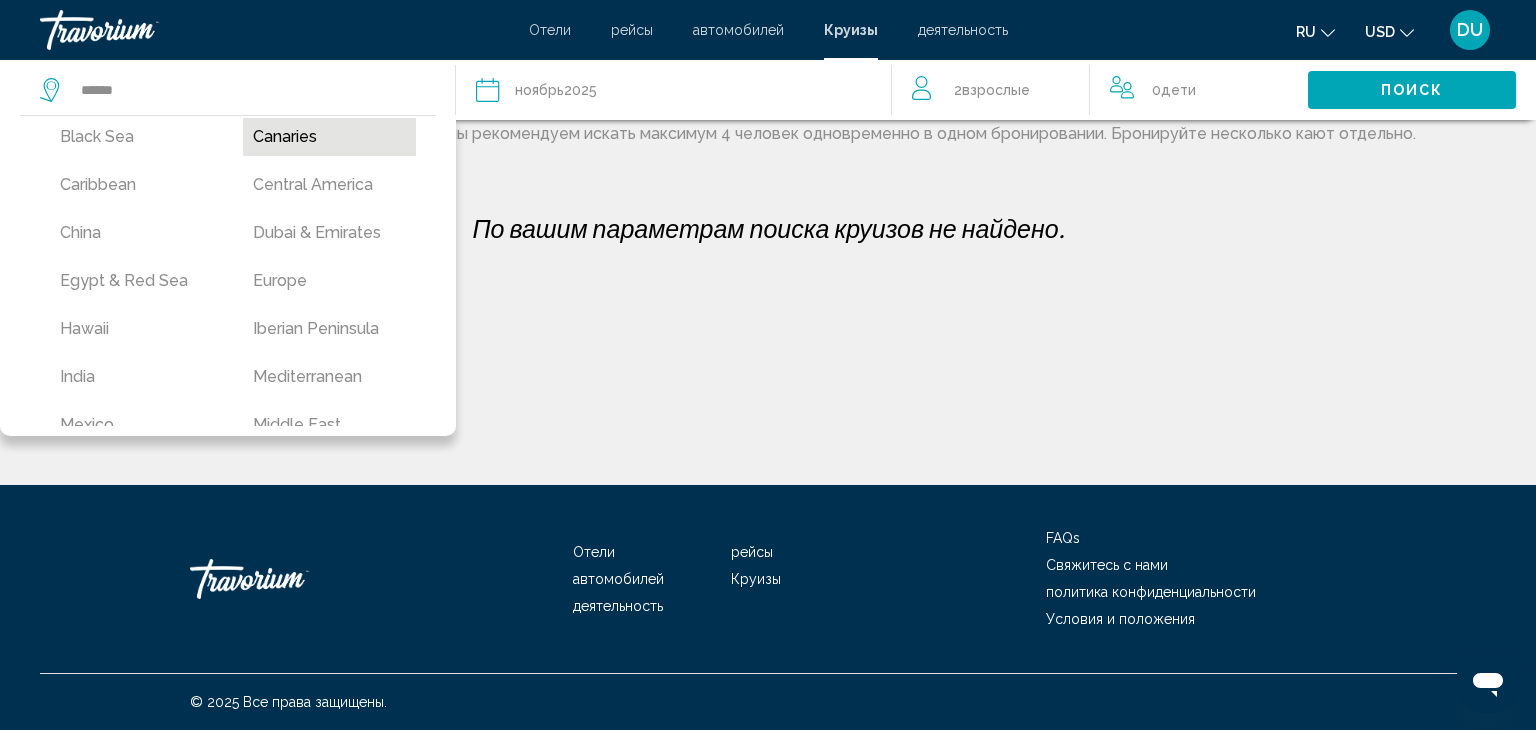 click on "Dubai & Emirates" at bounding box center [329, 233] 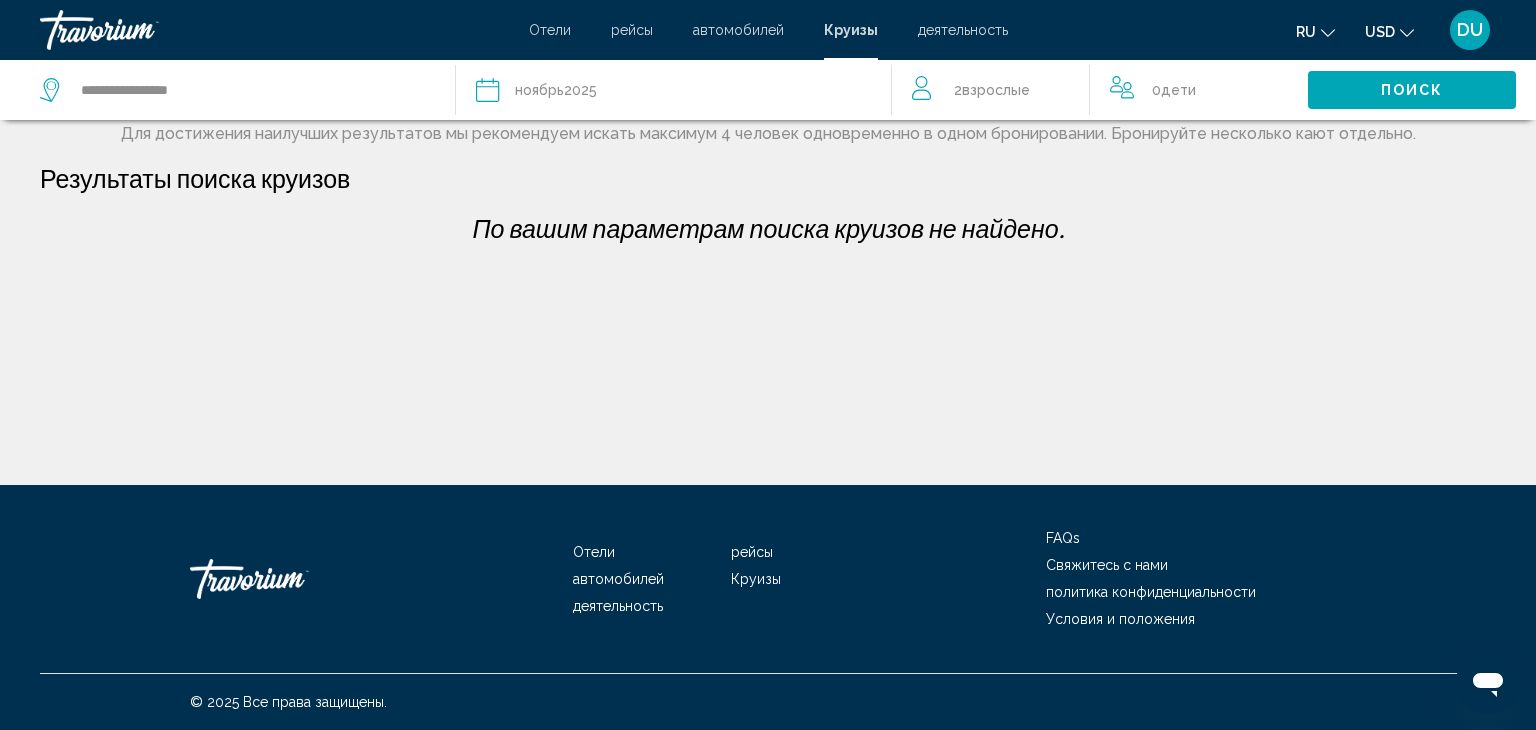 click on "Поиск" 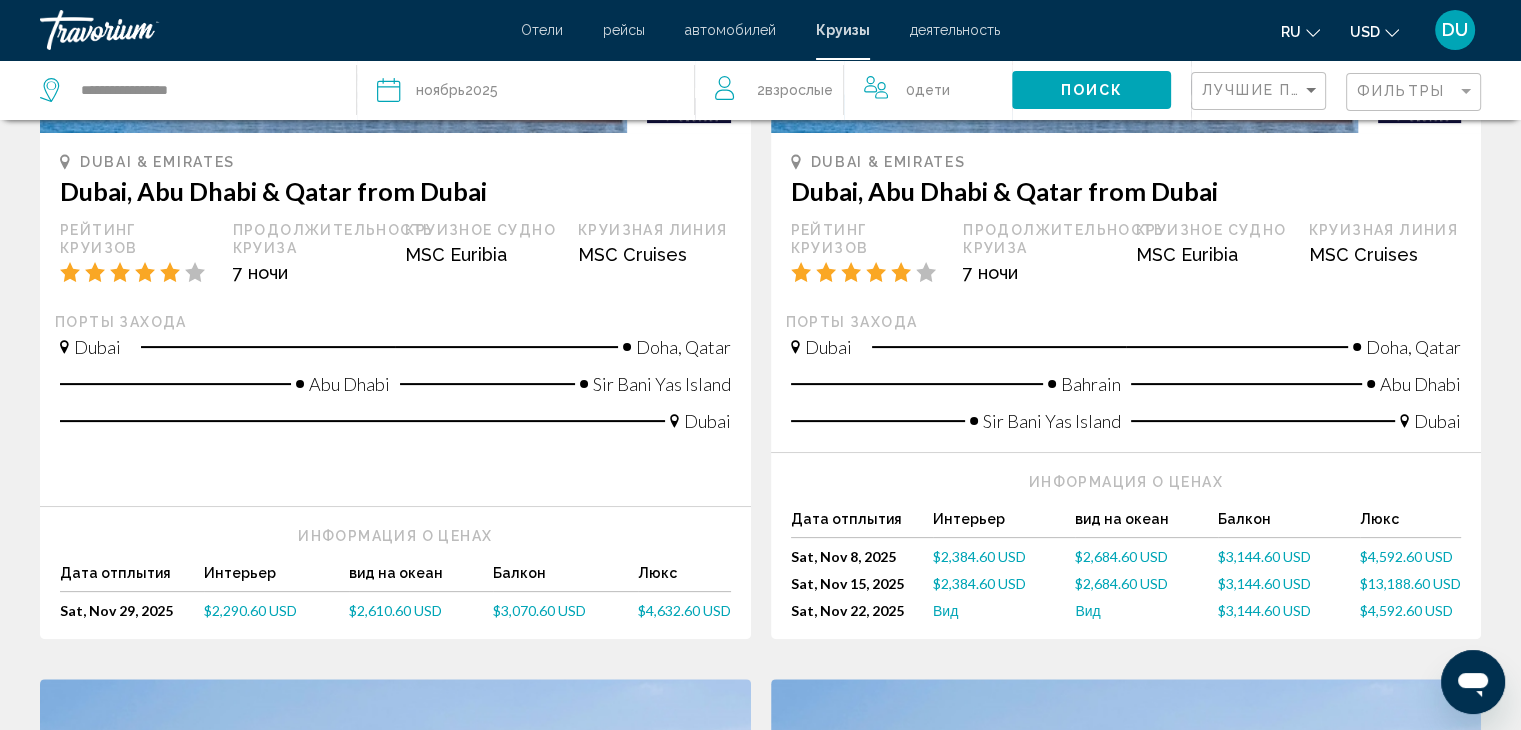 scroll, scrollTop: 398, scrollLeft: 0, axis: vertical 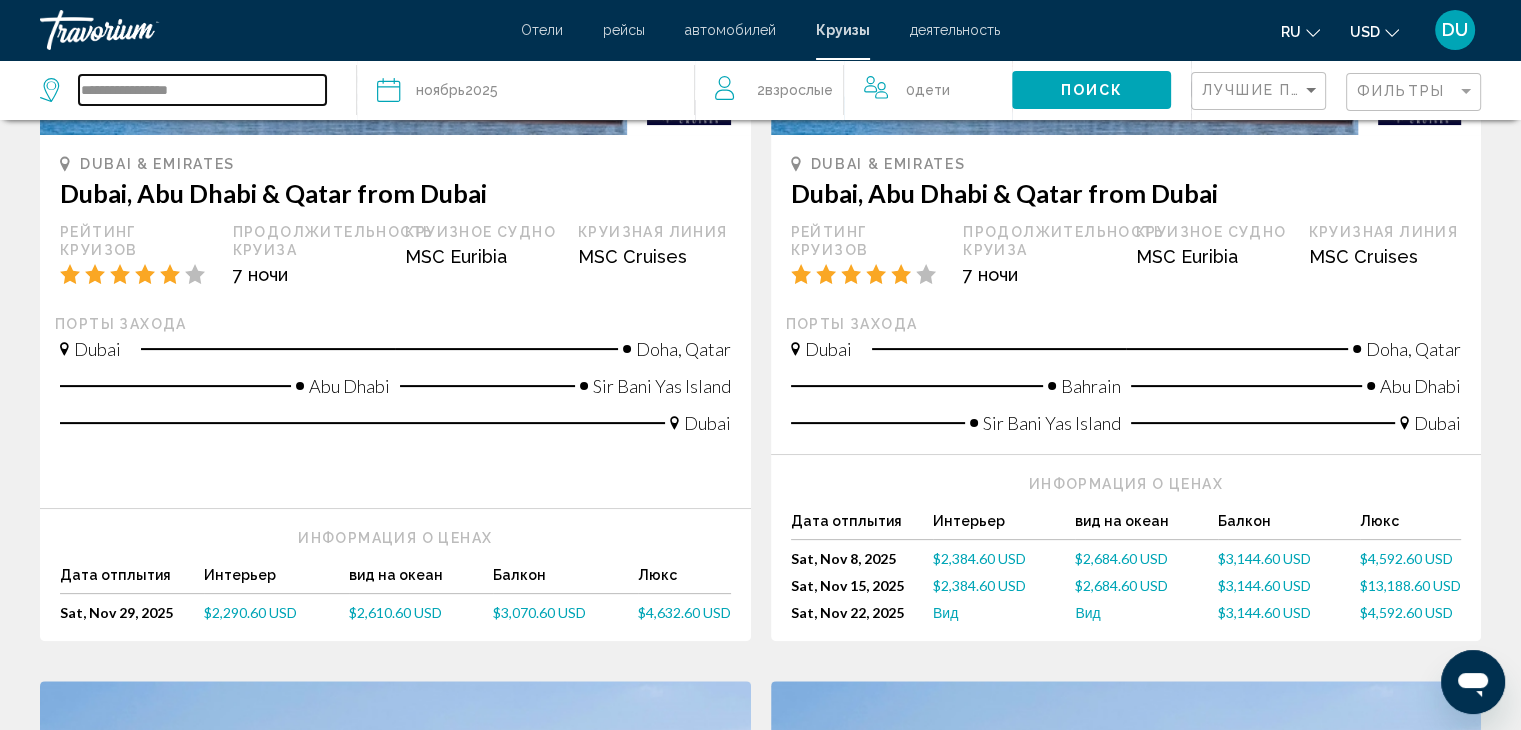 click on "**********" at bounding box center (202, 90) 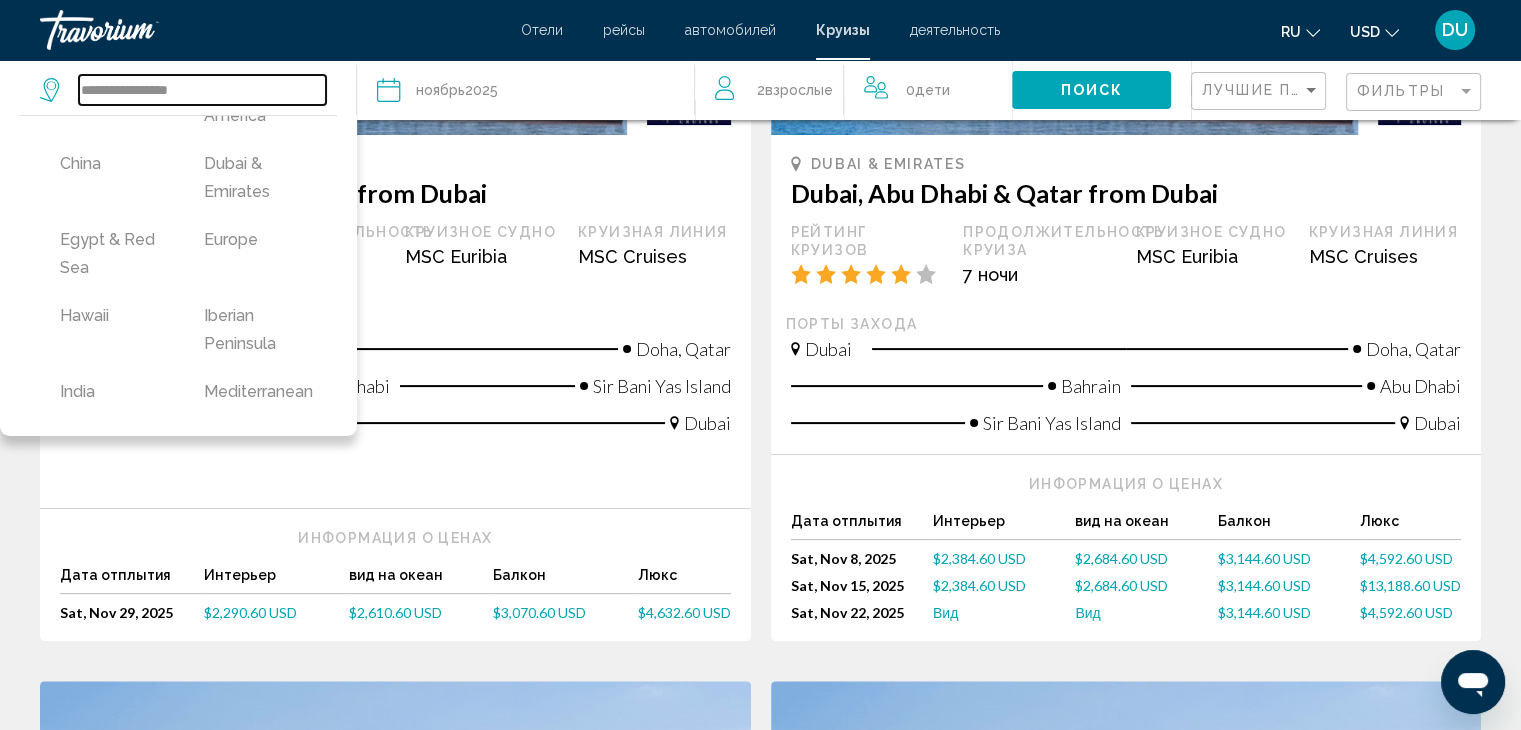 scroll, scrollTop: 300, scrollLeft: 0, axis: vertical 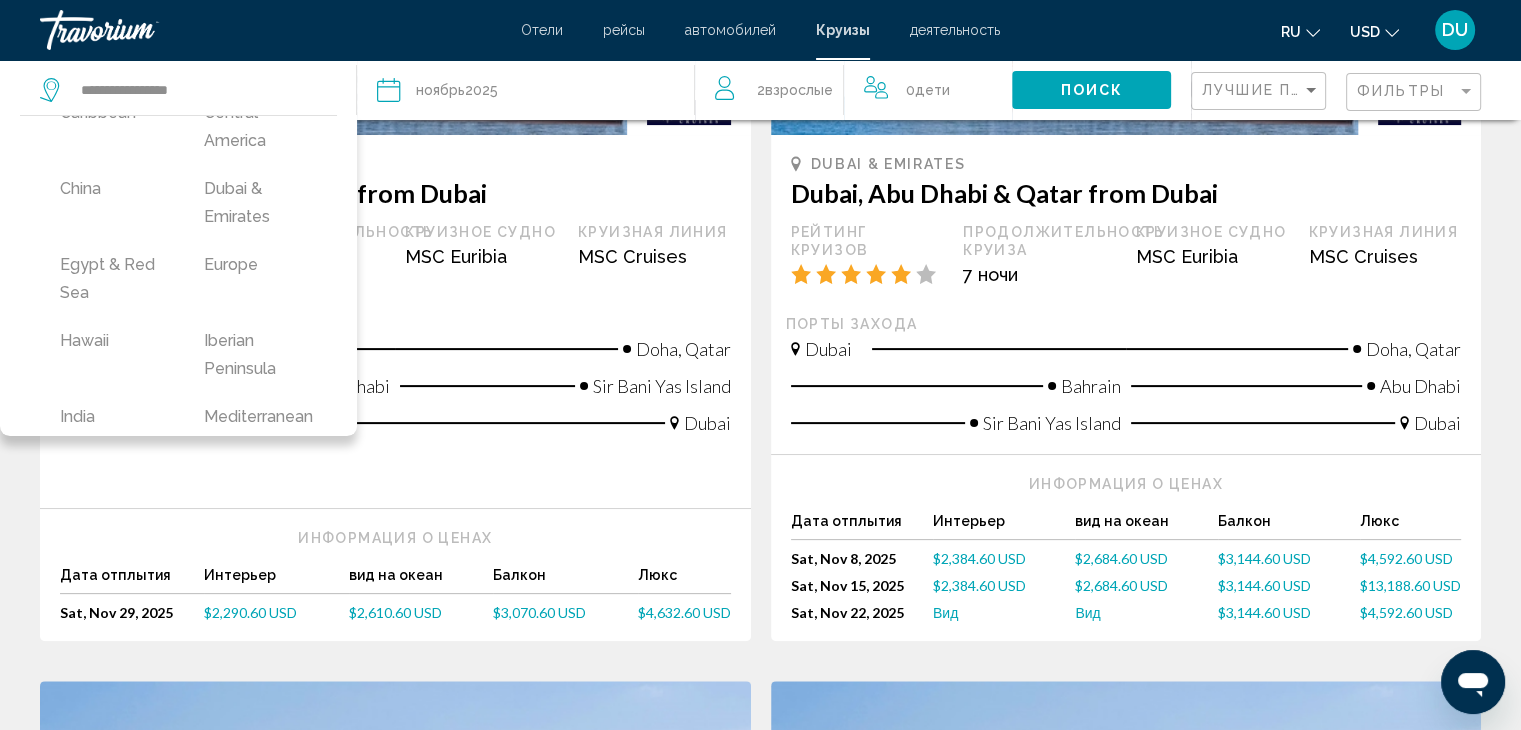 click on "Europe" at bounding box center (256, 265) 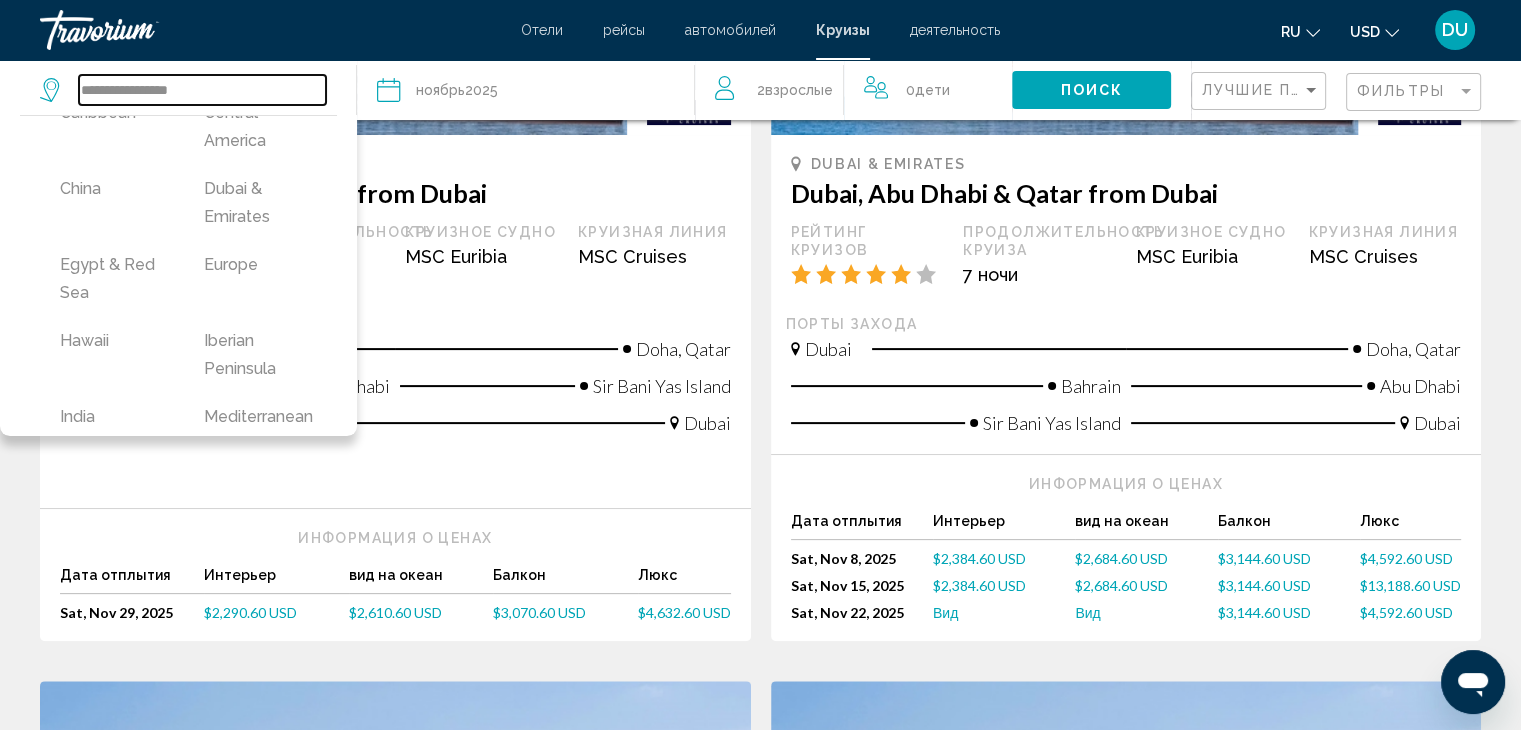 type on "******" 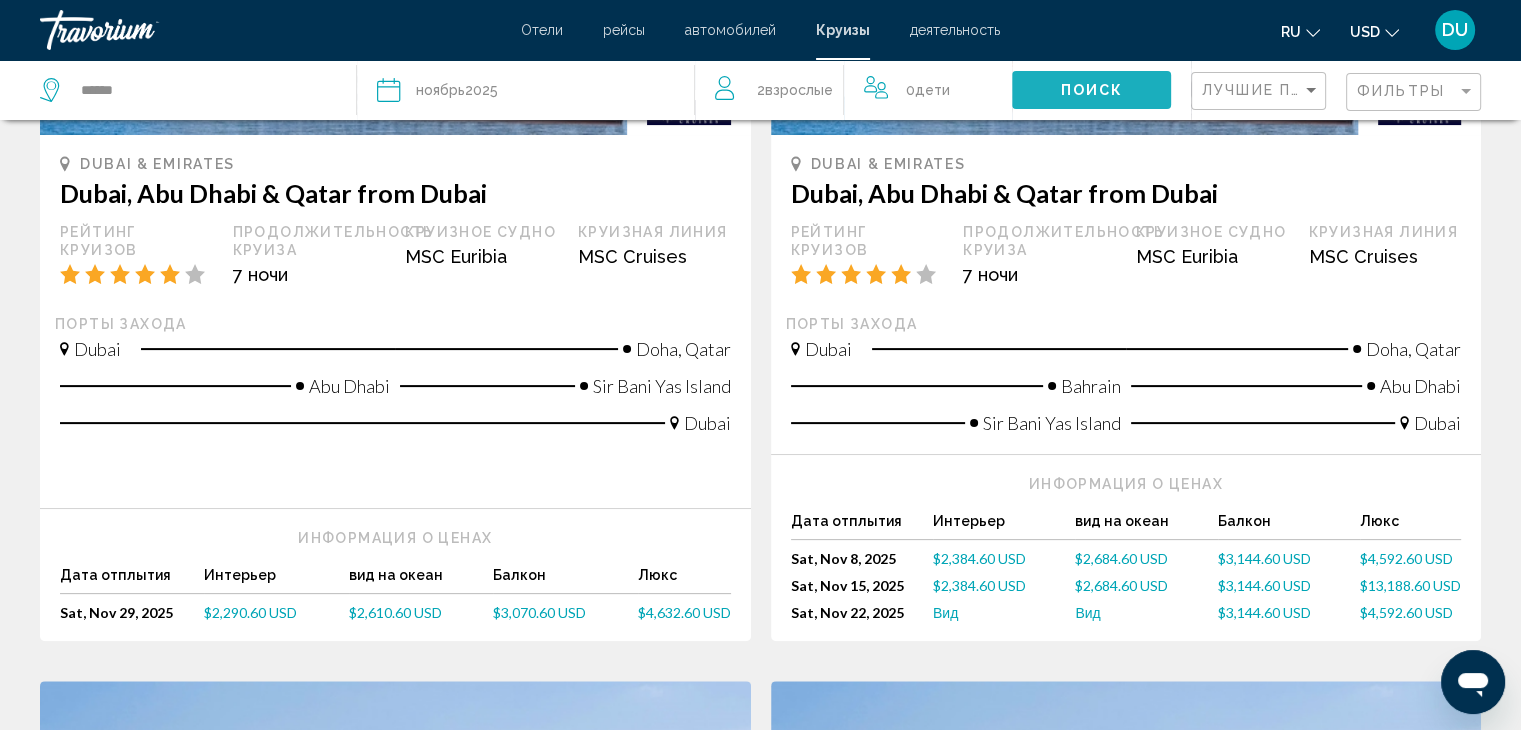 click on "Поиск" 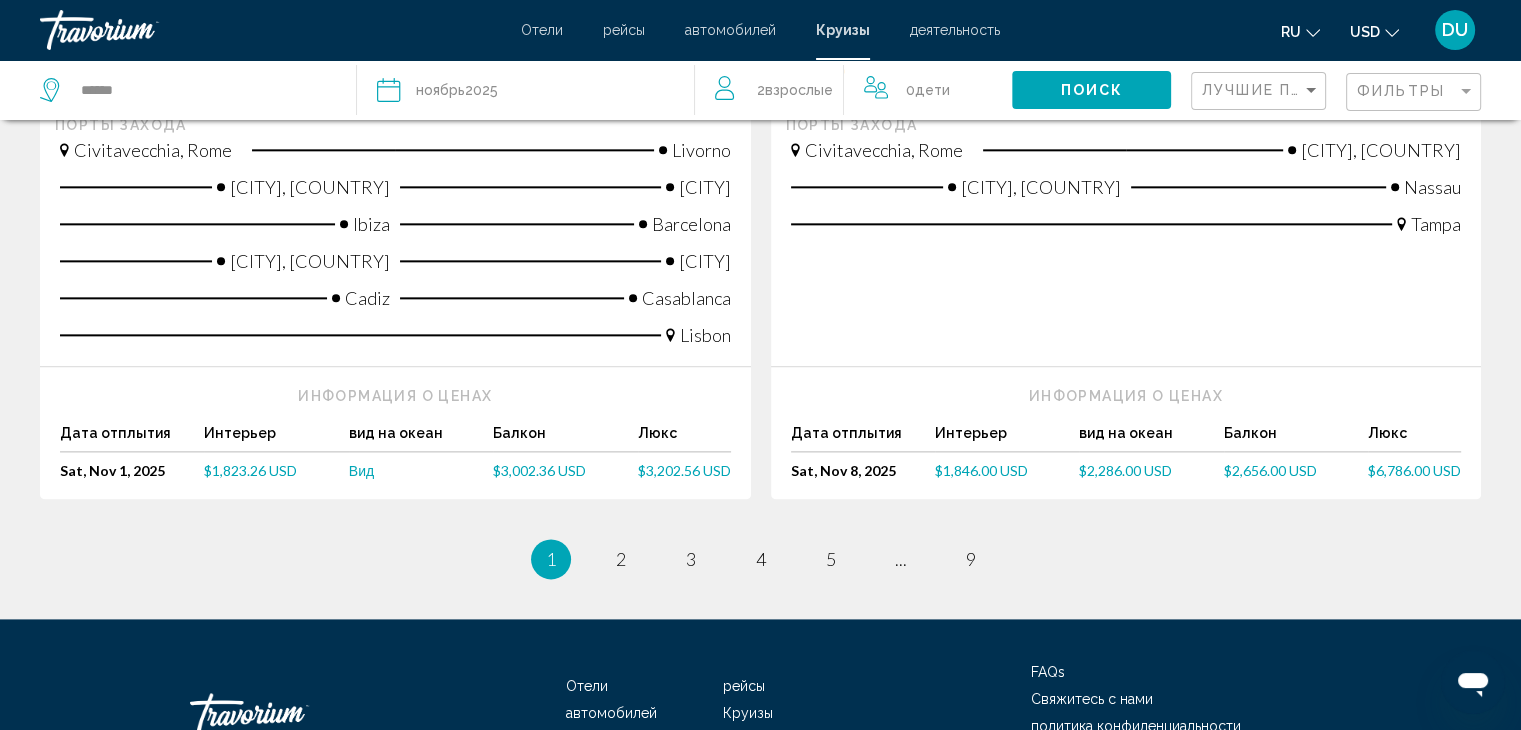 scroll, scrollTop: 2298, scrollLeft: 0, axis: vertical 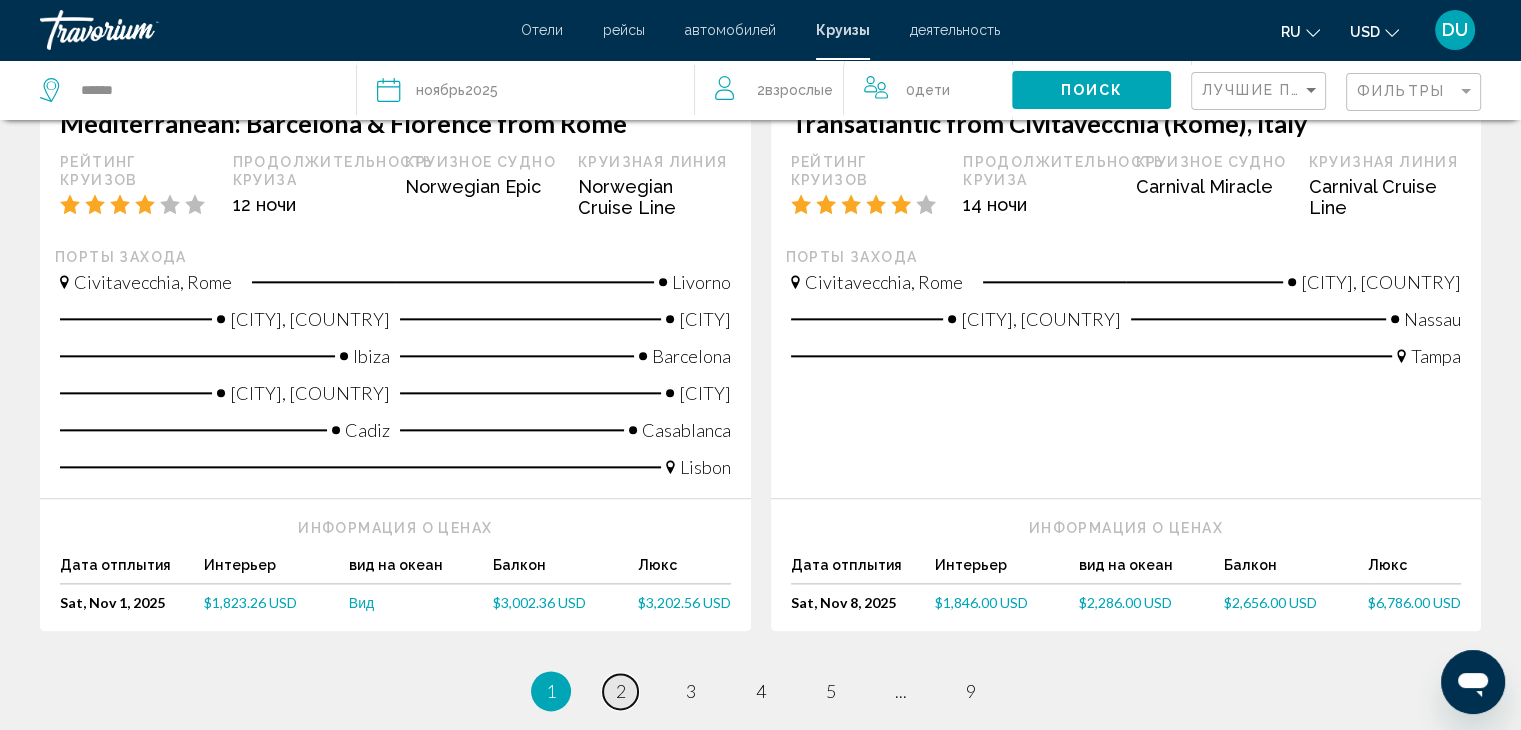 click on "page  2" at bounding box center (620, 691) 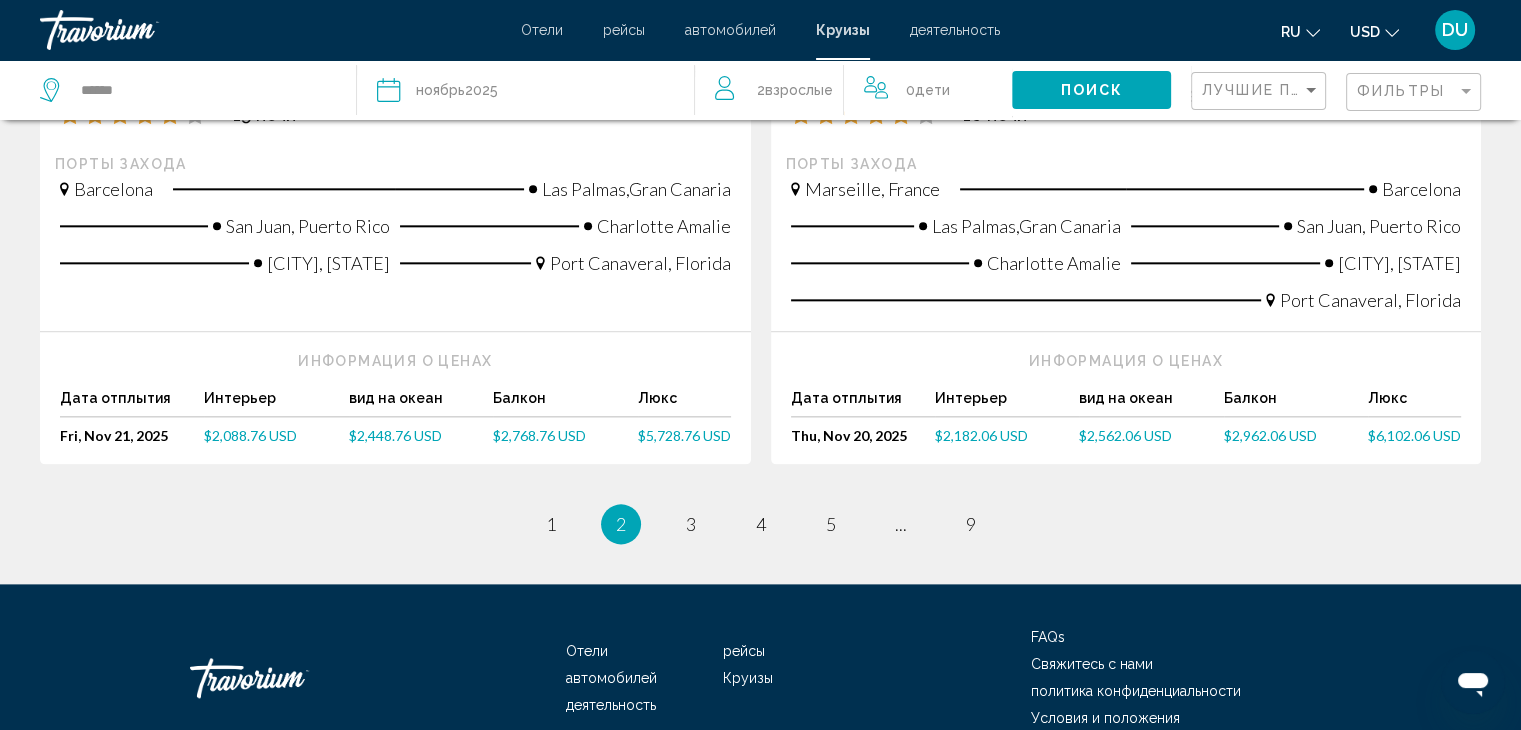 scroll, scrollTop: 2354, scrollLeft: 0, axis: vertical 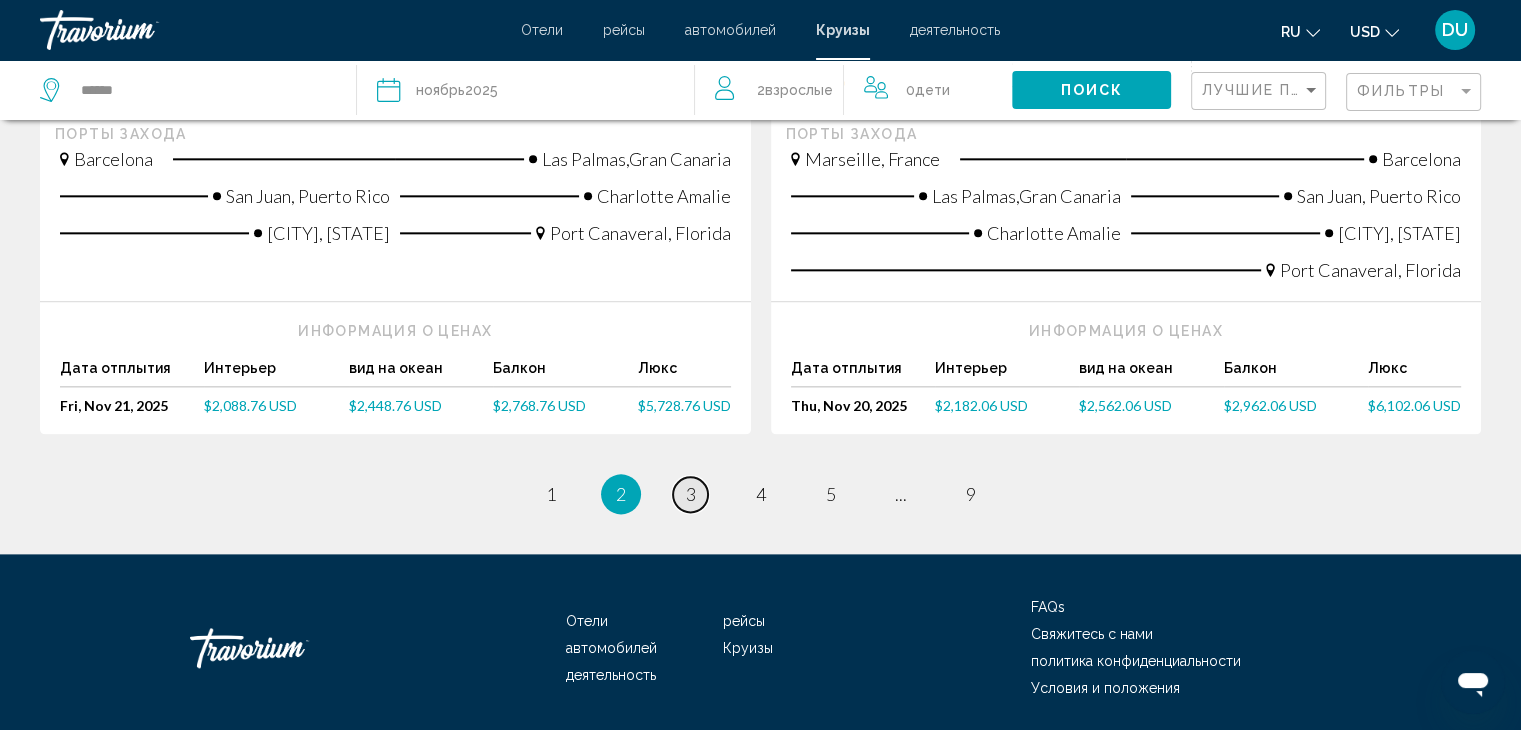 click on "3" at bounding box center (691, 494) 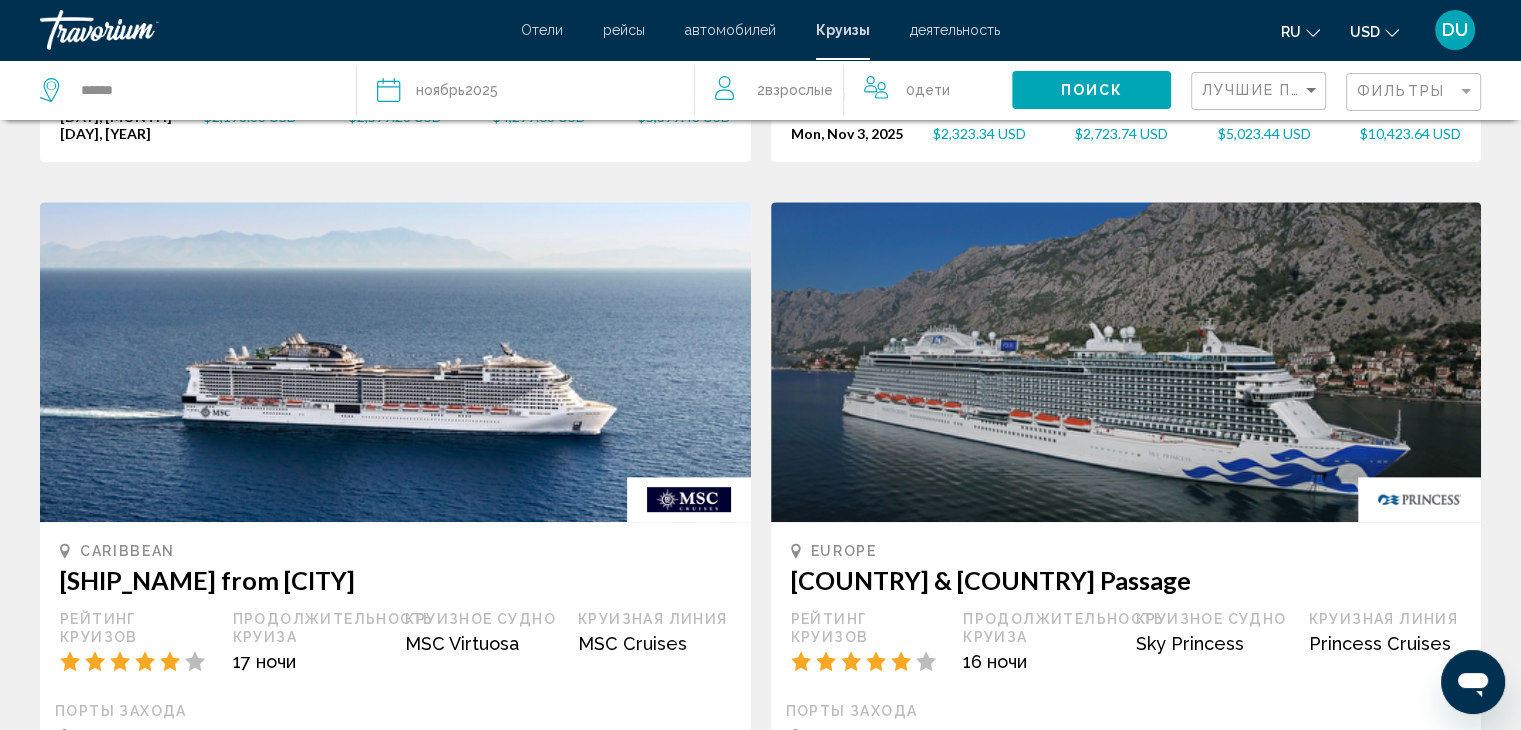 scroll, scrollTop: 1500, scrollLeft: 0, axis: vertical 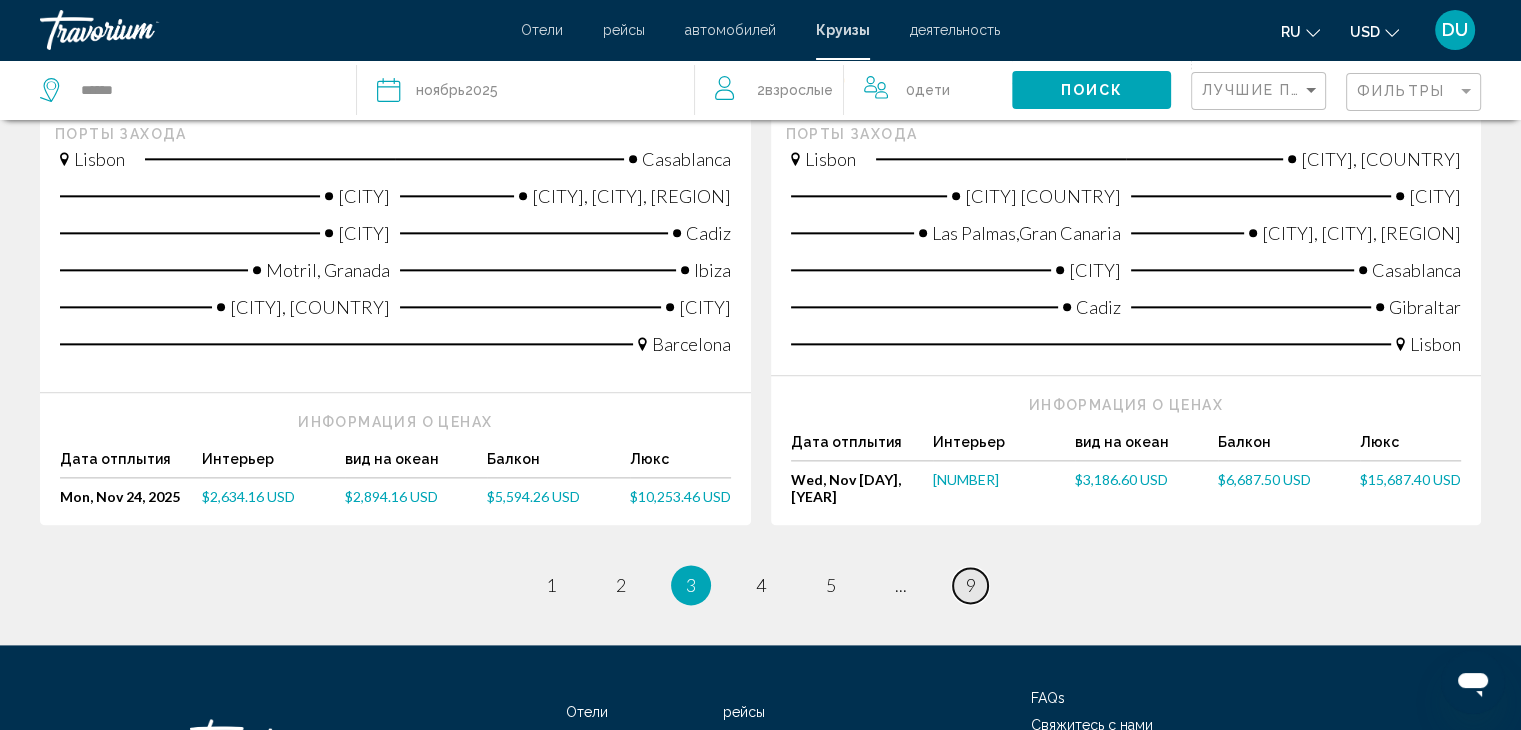 click on "9" at bounding box center (971, 585) 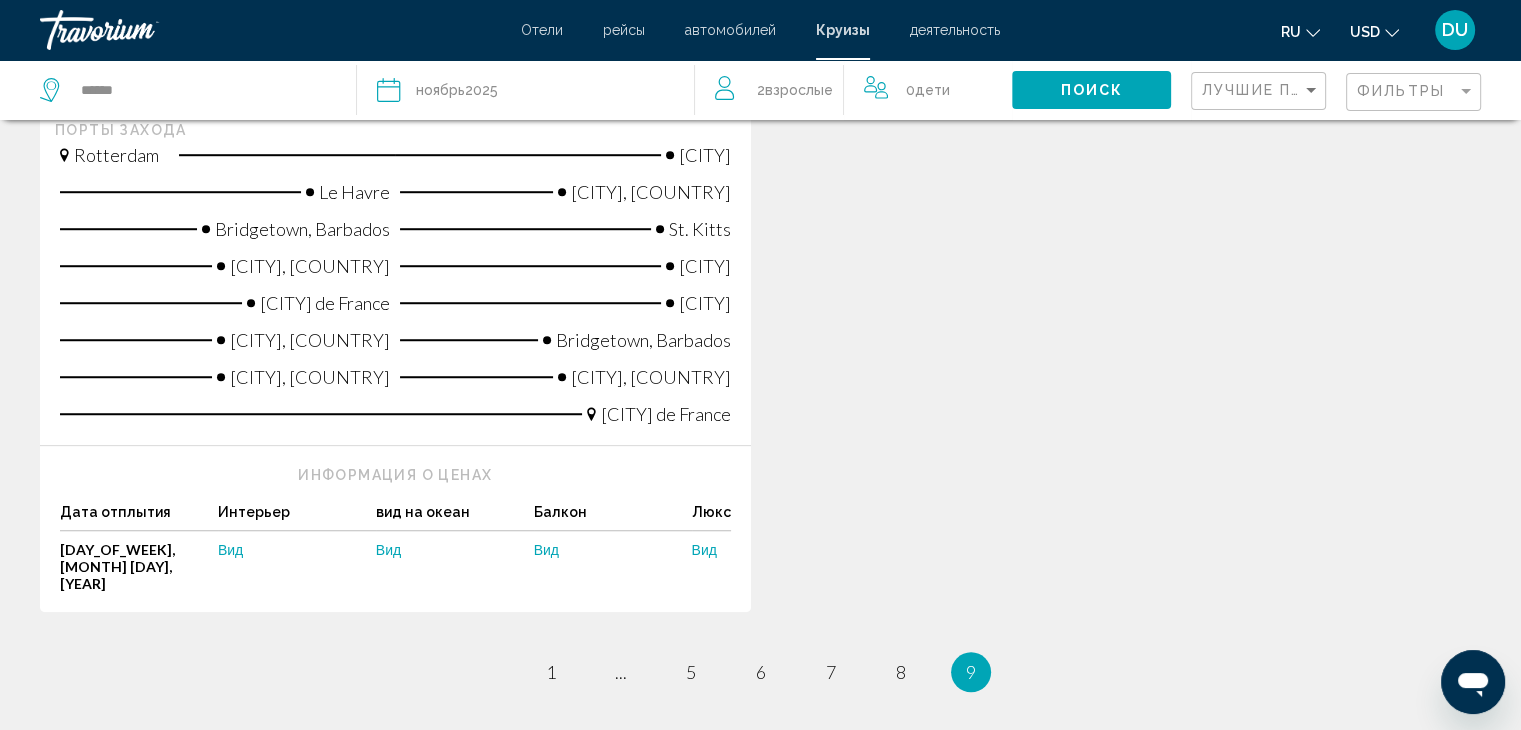scroll, scrollTop: 1638, scrollLeft: 0, axis: vertical 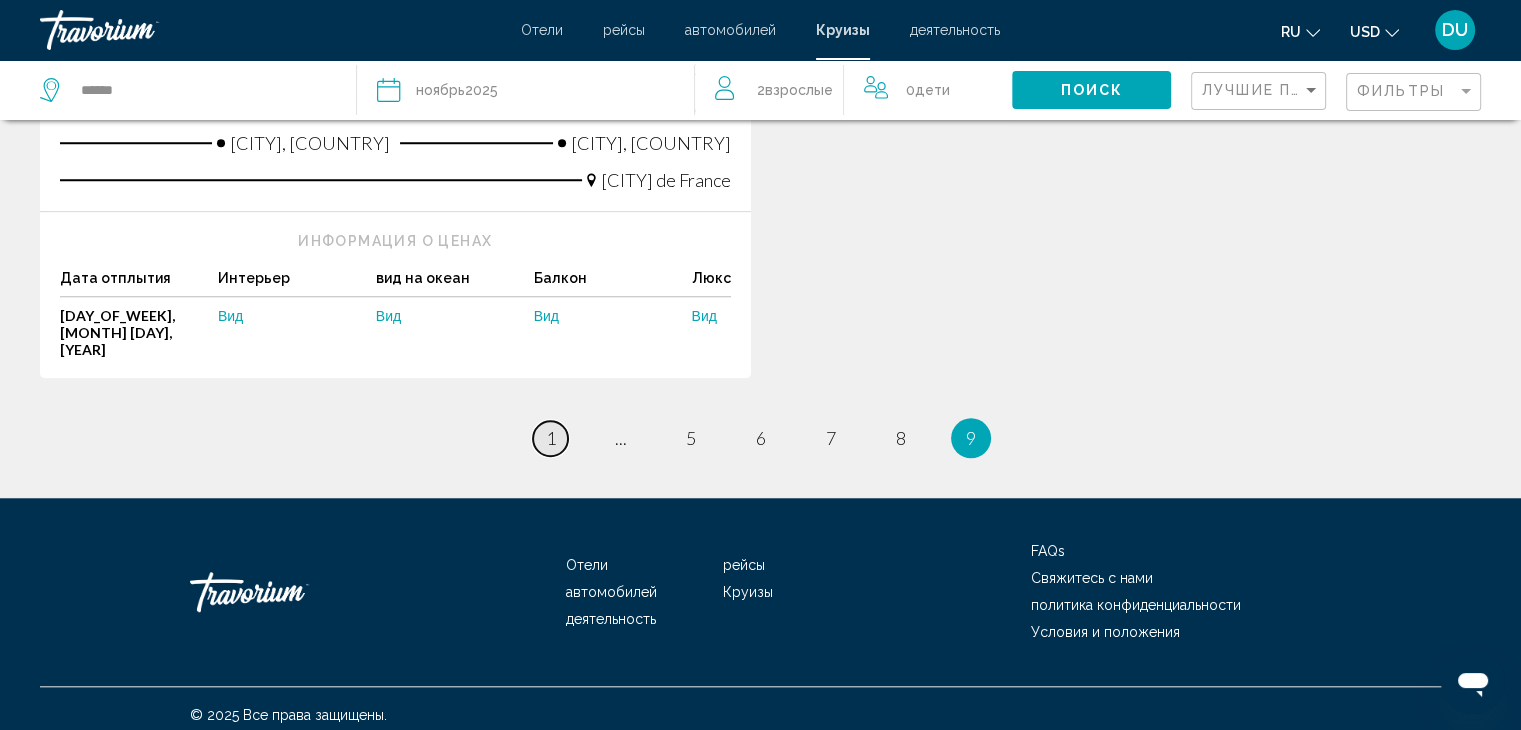 click on "page  1" at bounding box center [550, 438] 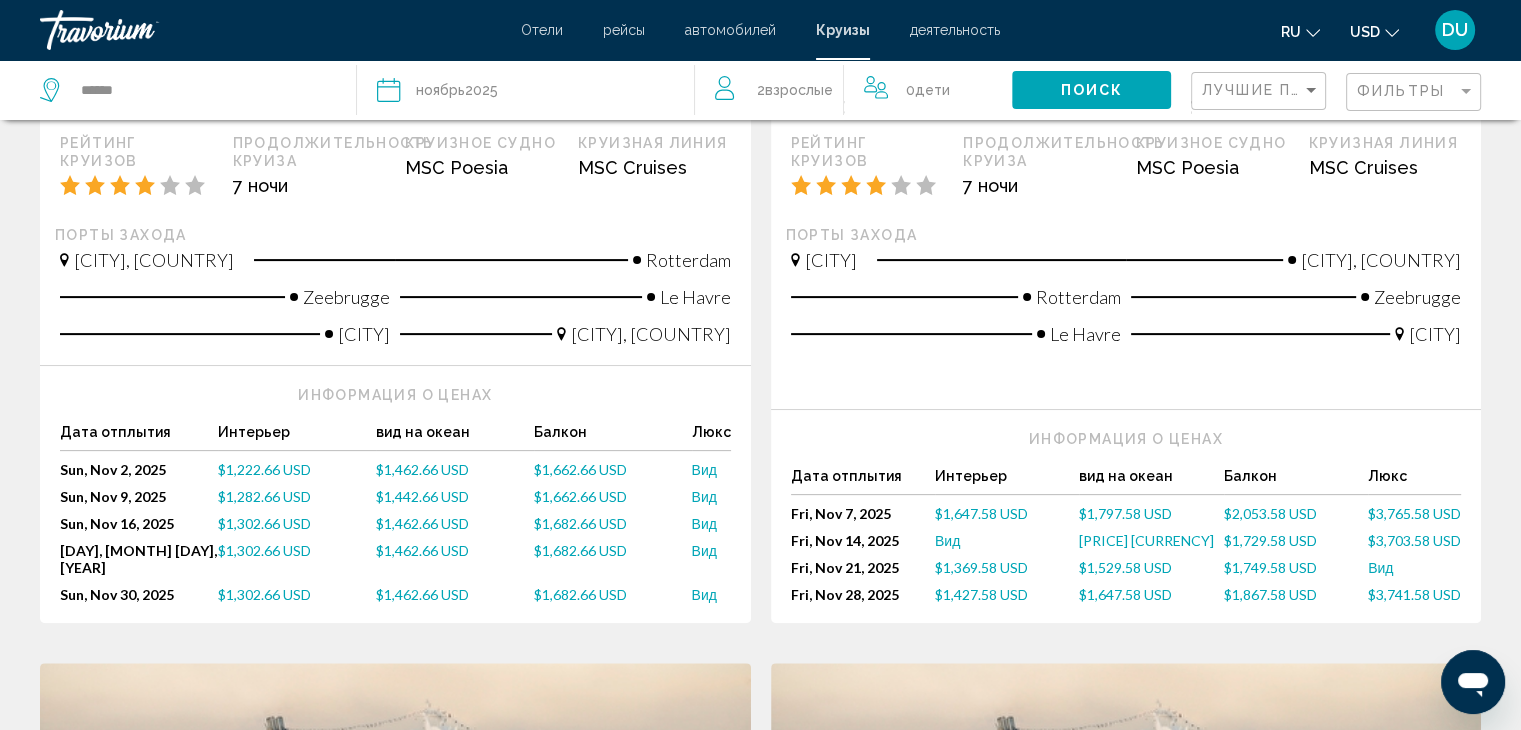 scroll, scrollTop: 500, scrollLeft: 0, axis: vertical 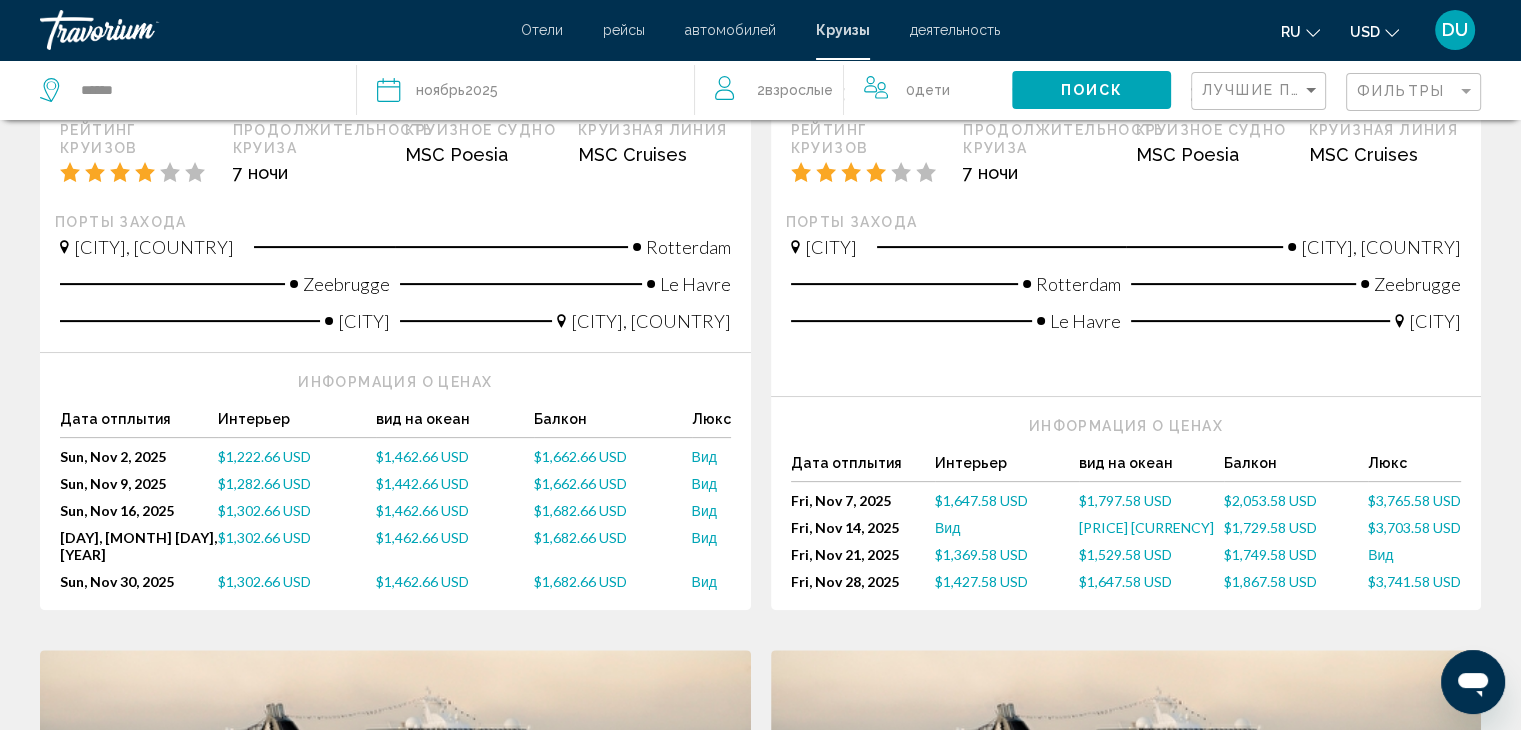 click on "$1,222.66 USD" at bounding box center (264, 456) 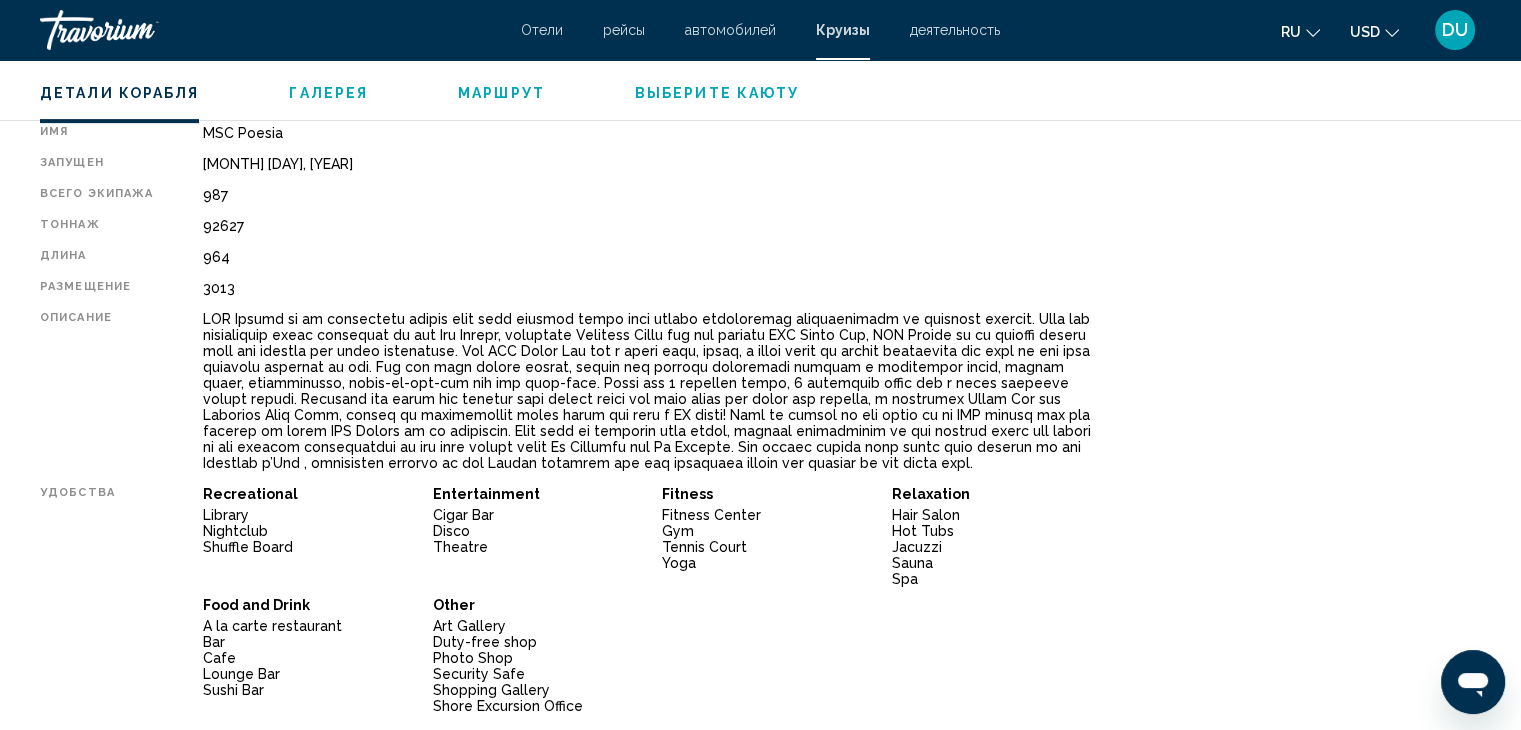 scroll, scrollTop: 700, scrollLeft: 0, axis: vertical 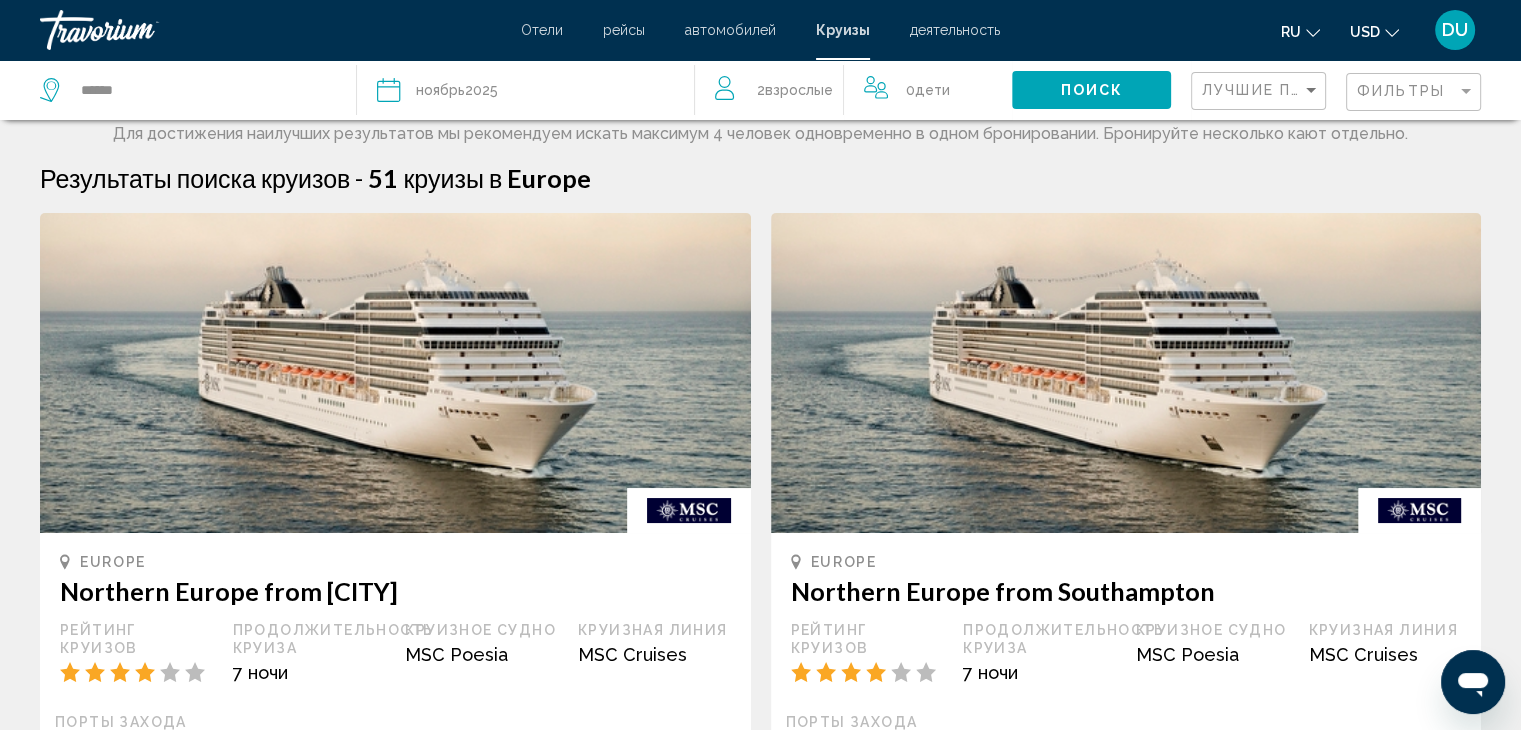 click on "Взрослые" 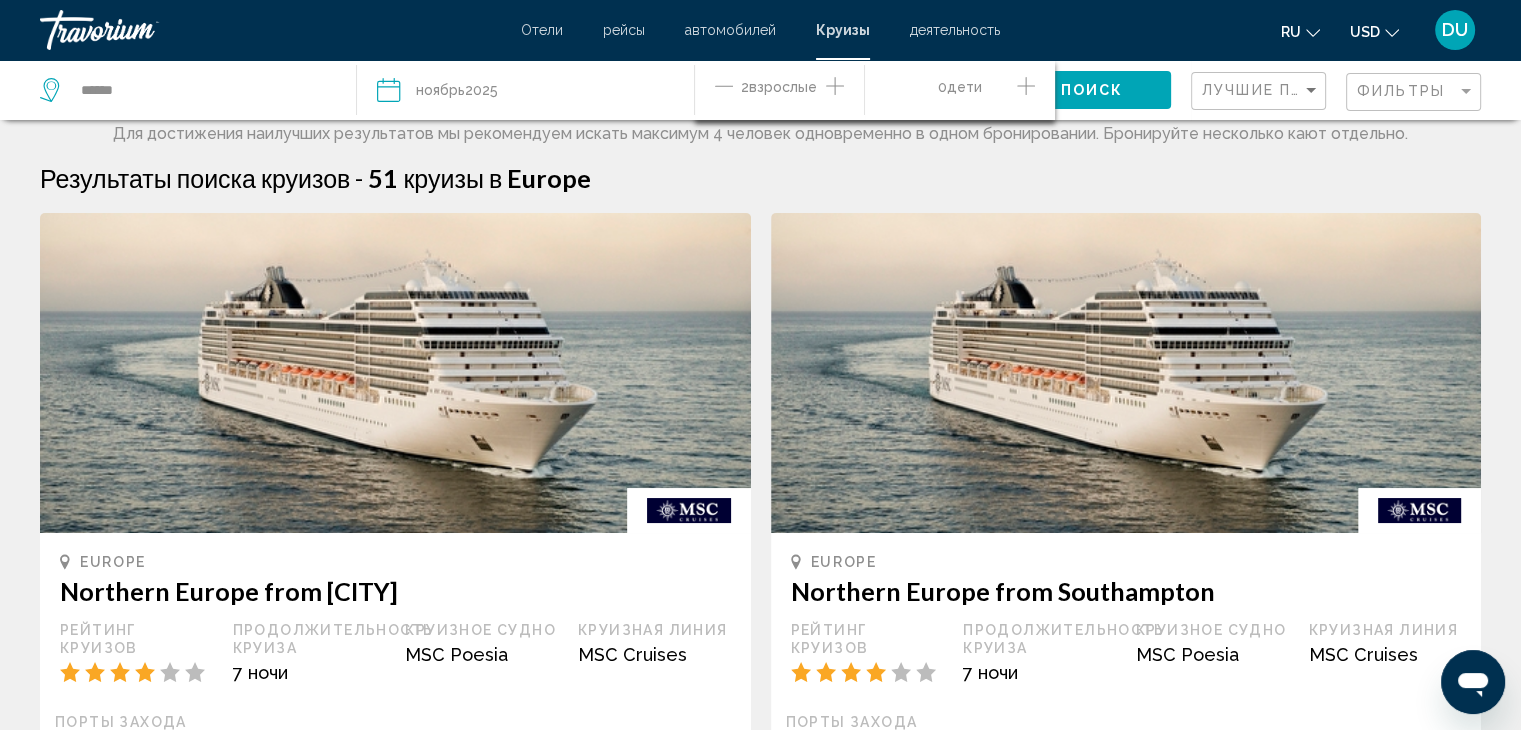 click 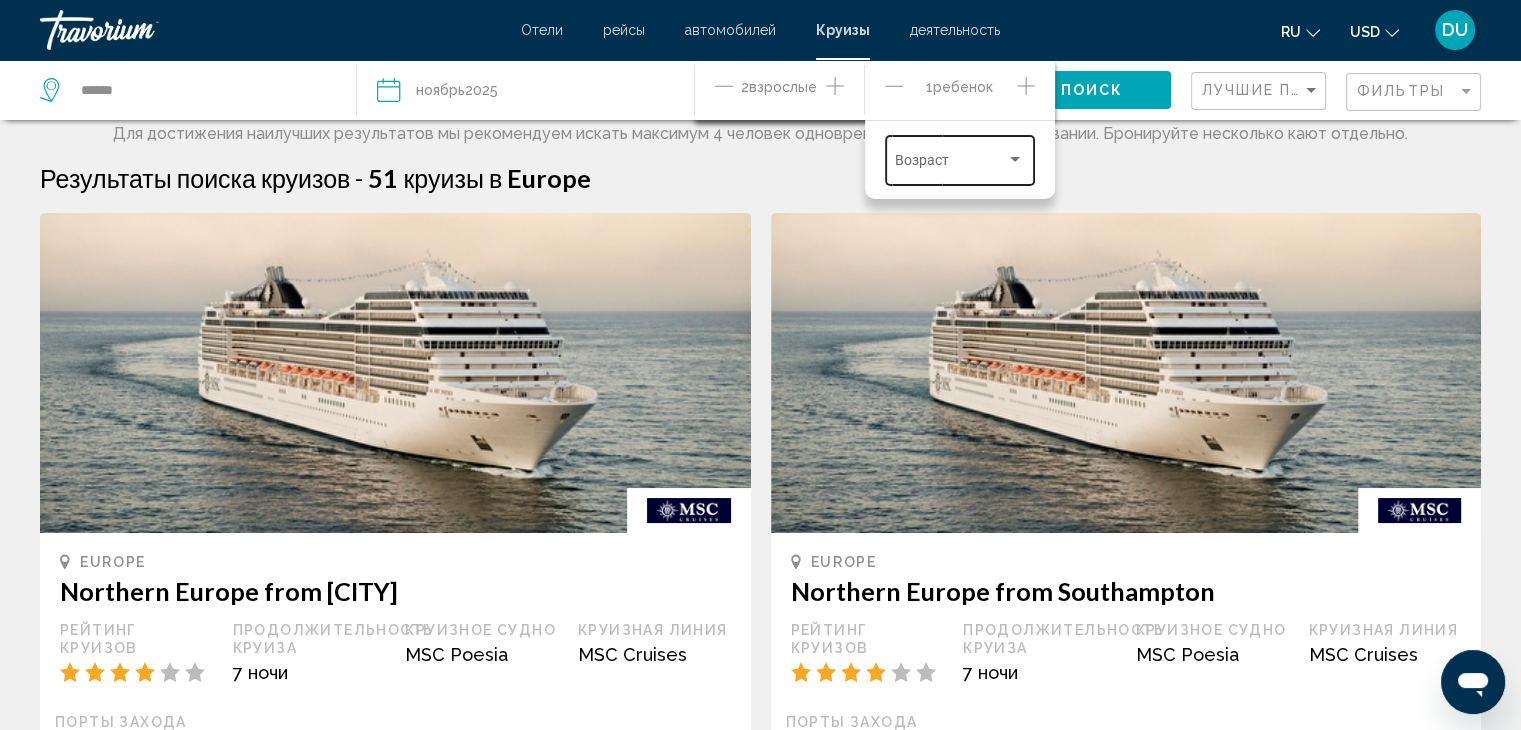 click on "Возраст" at bounding box center [959, 158] 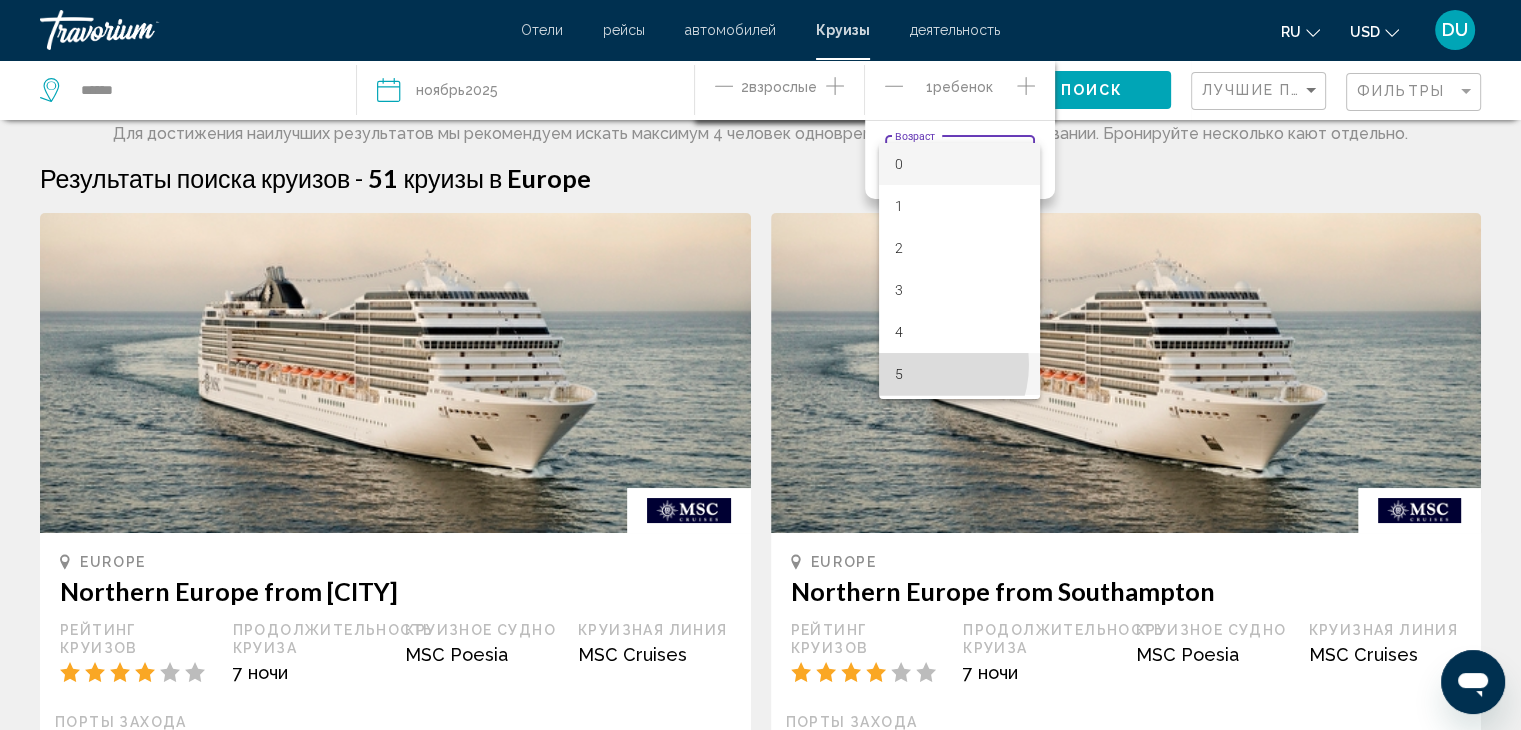 click on "5" at bounding box center [959, 374] 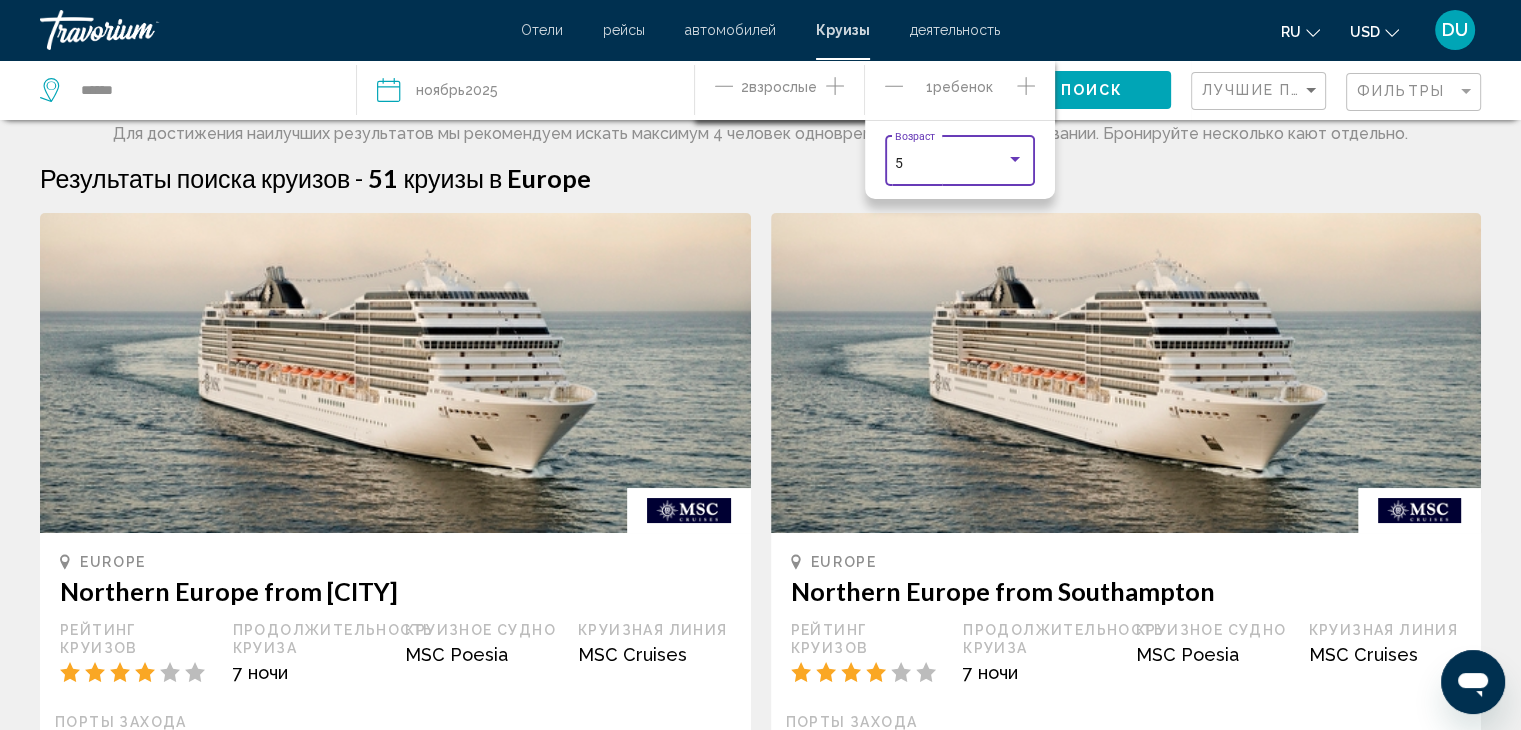 click on "5" at bounding box center (950, 164) 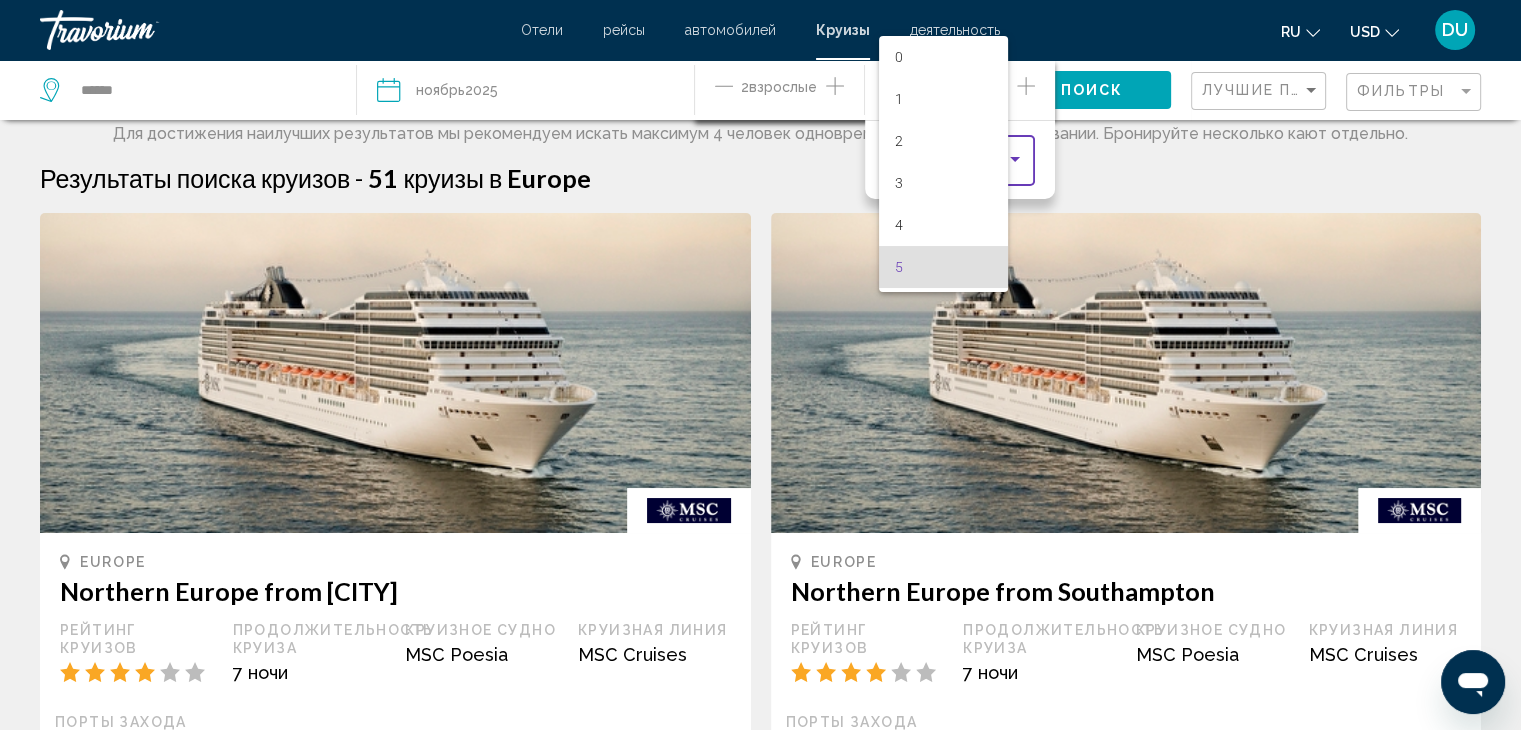 scroll, scrollTop: 103, scrollLeft: 0, axis: vertical 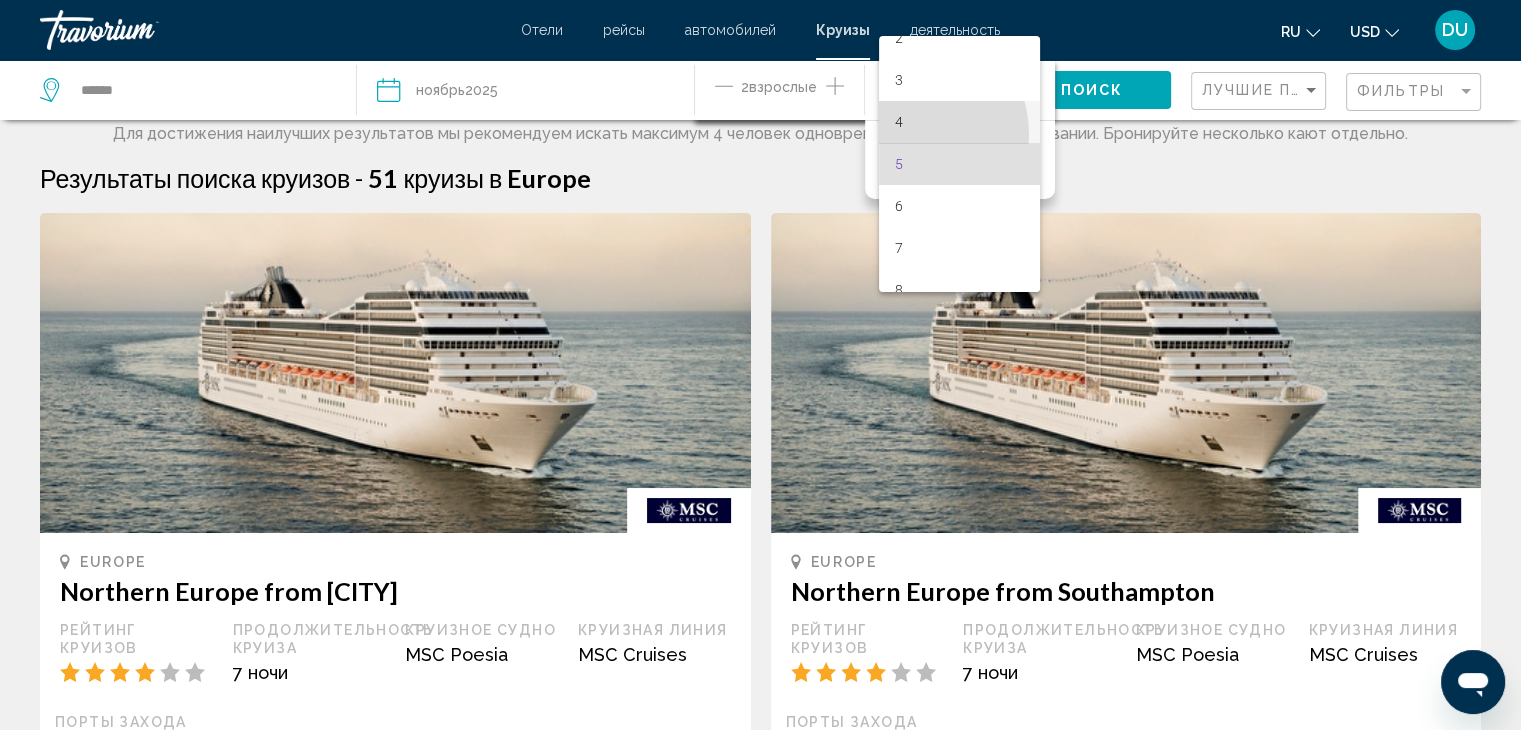 click on "4" at bounding box center (959, 122) 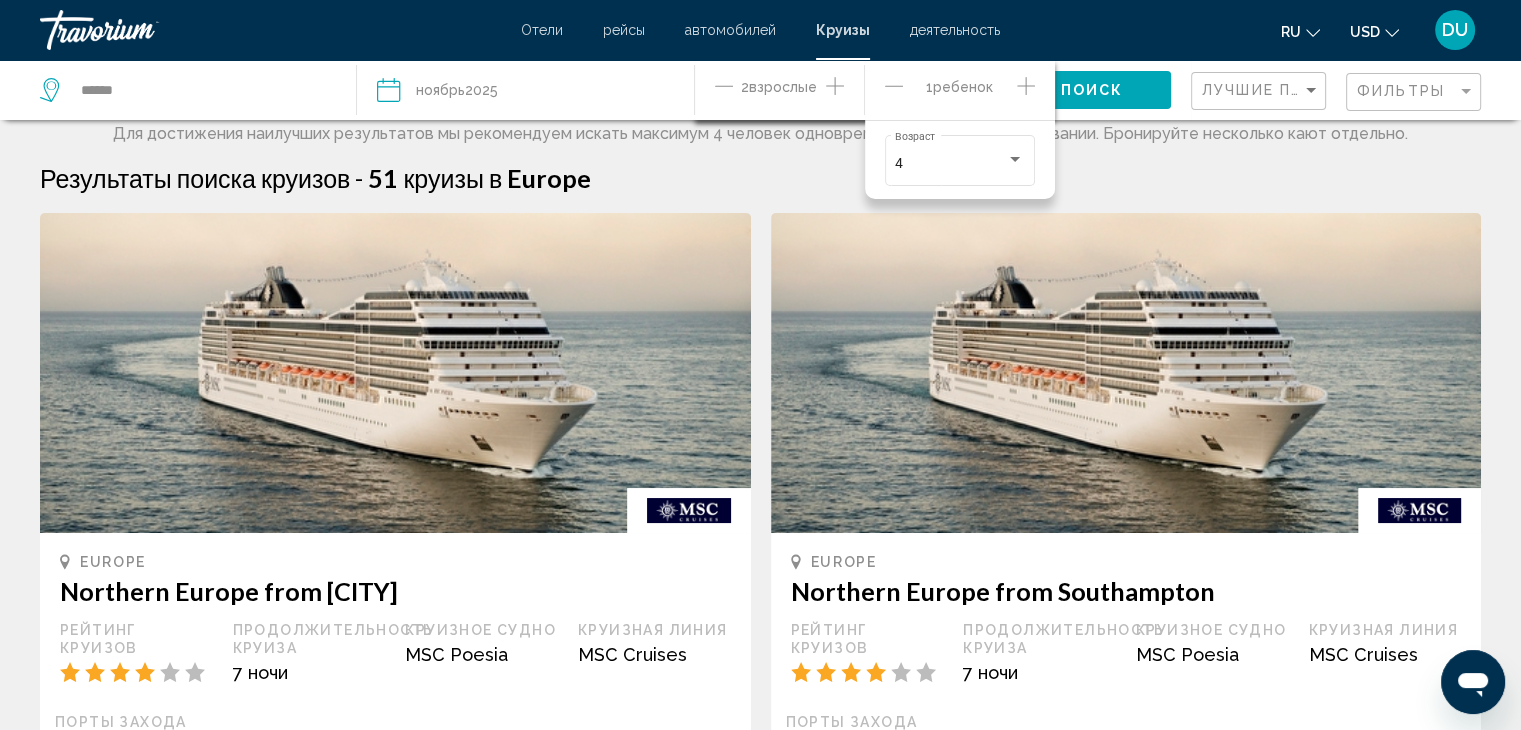 click 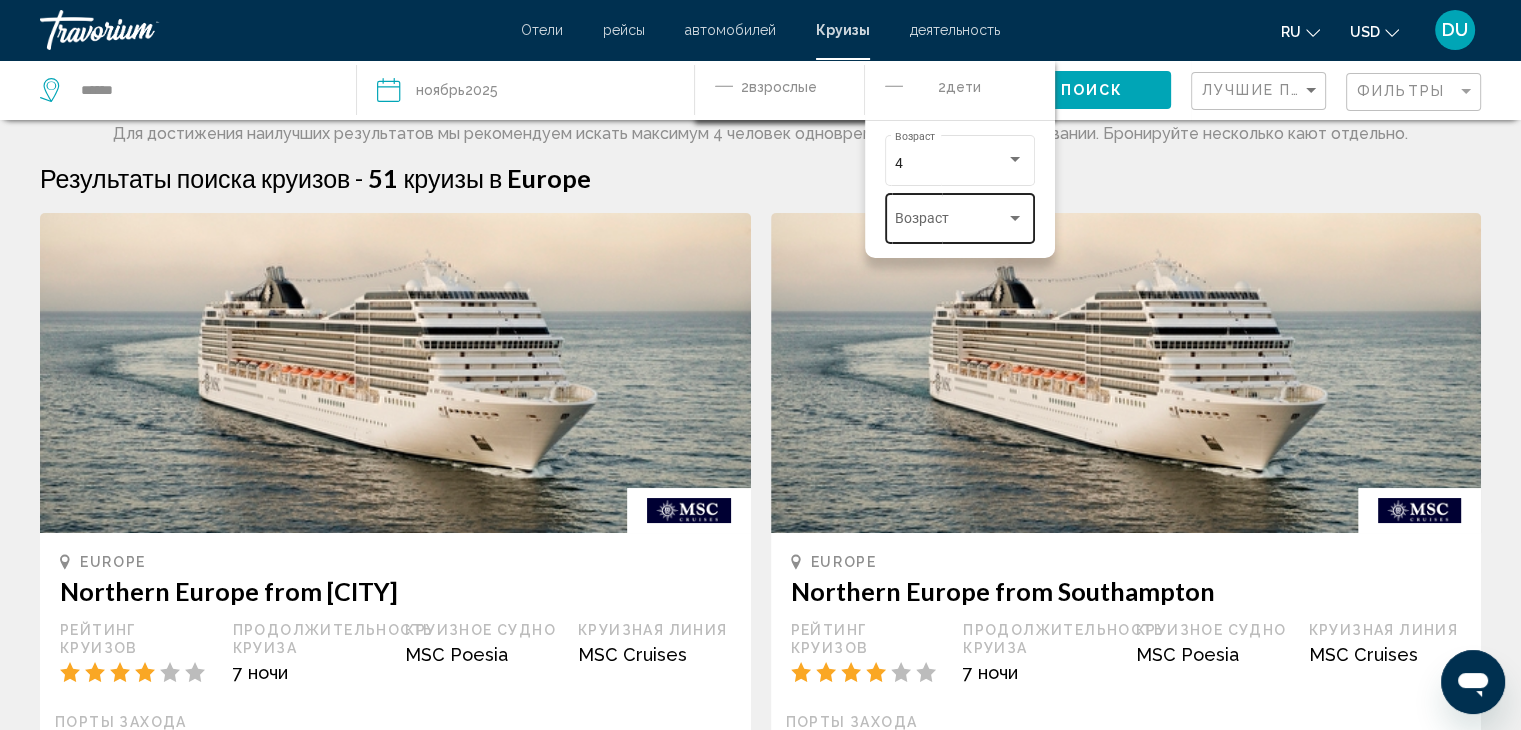 click at bounding box center [950, 222] 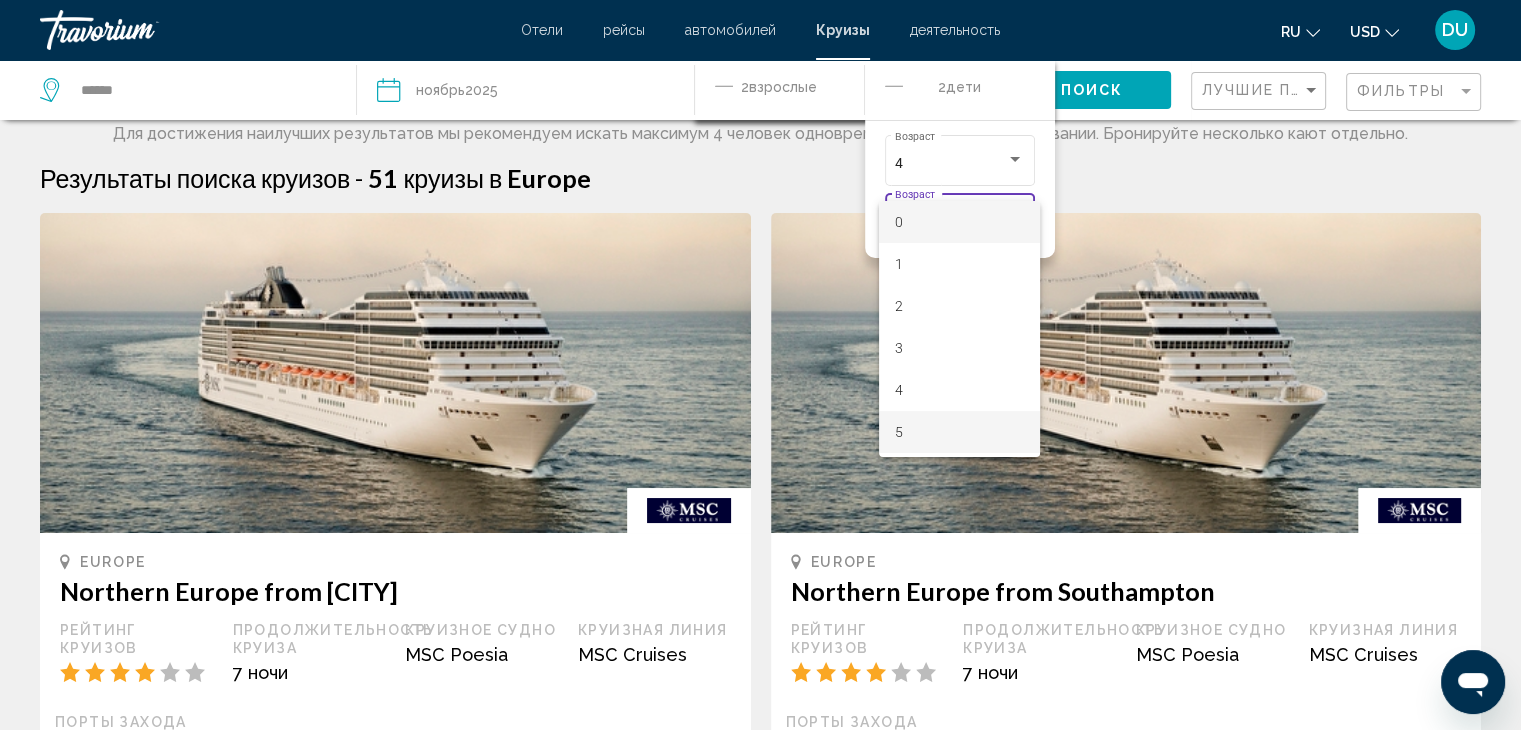 scroll, scrollTop: 200, scrollLeft: 0, axis: vertical 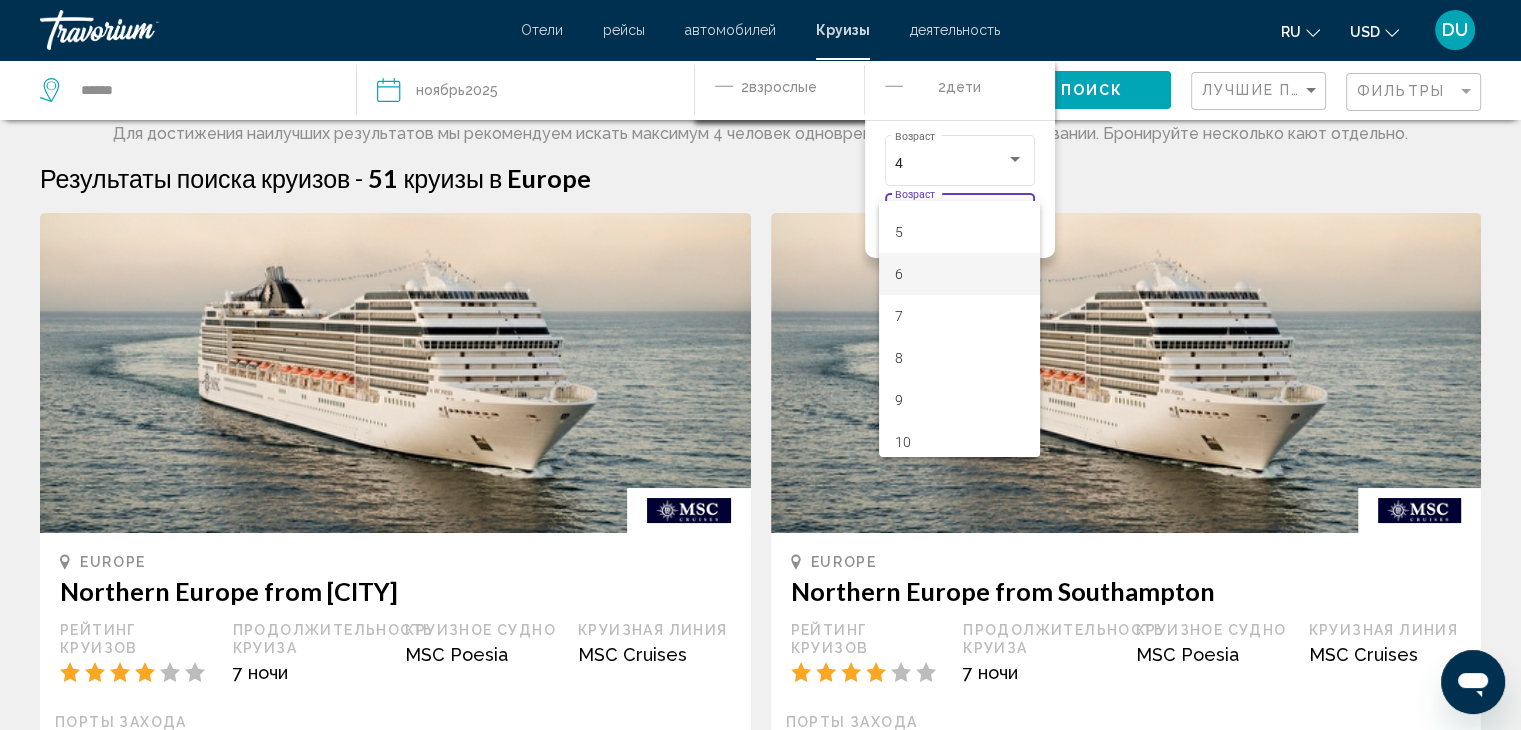 click on "6" at bounding box center (959, 274) 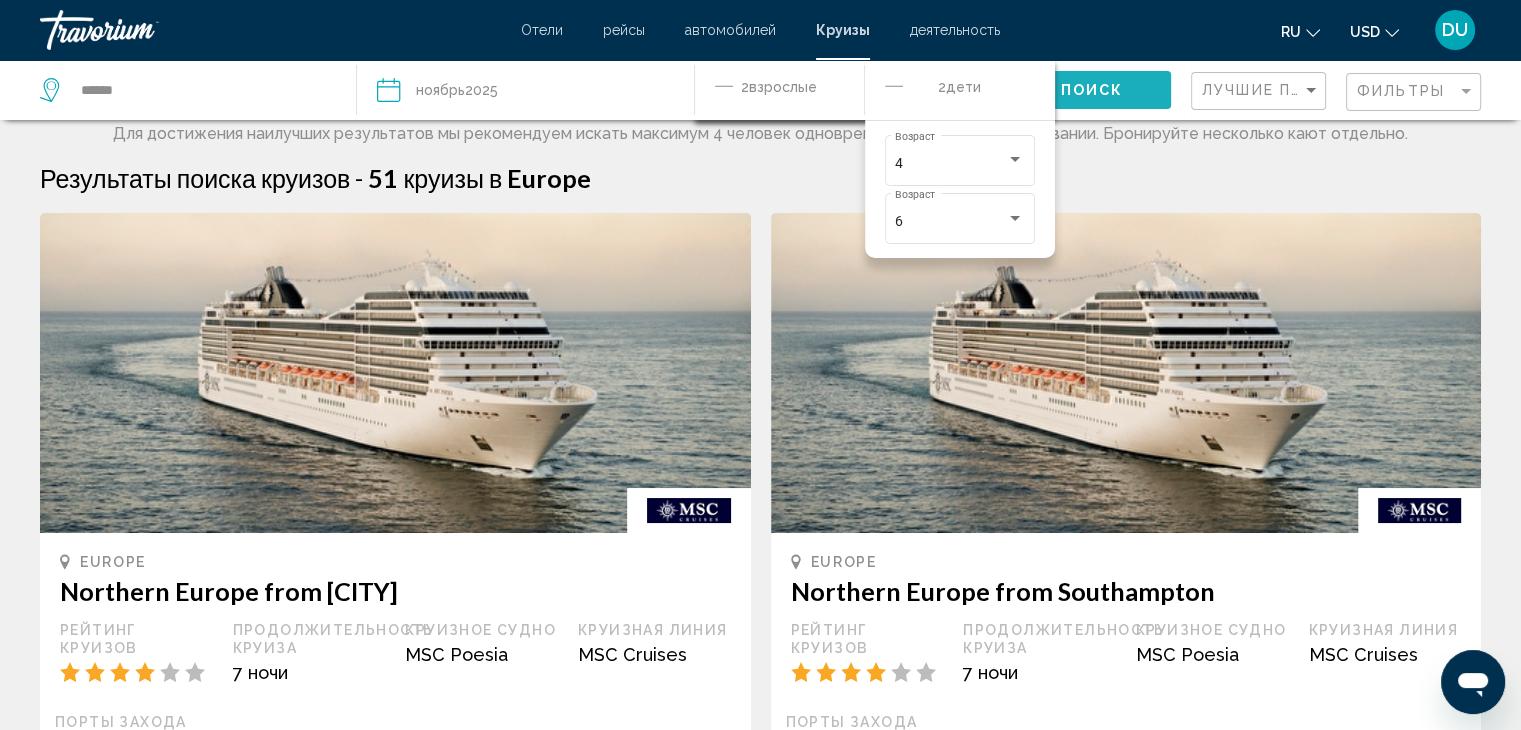 click on "Поиск" 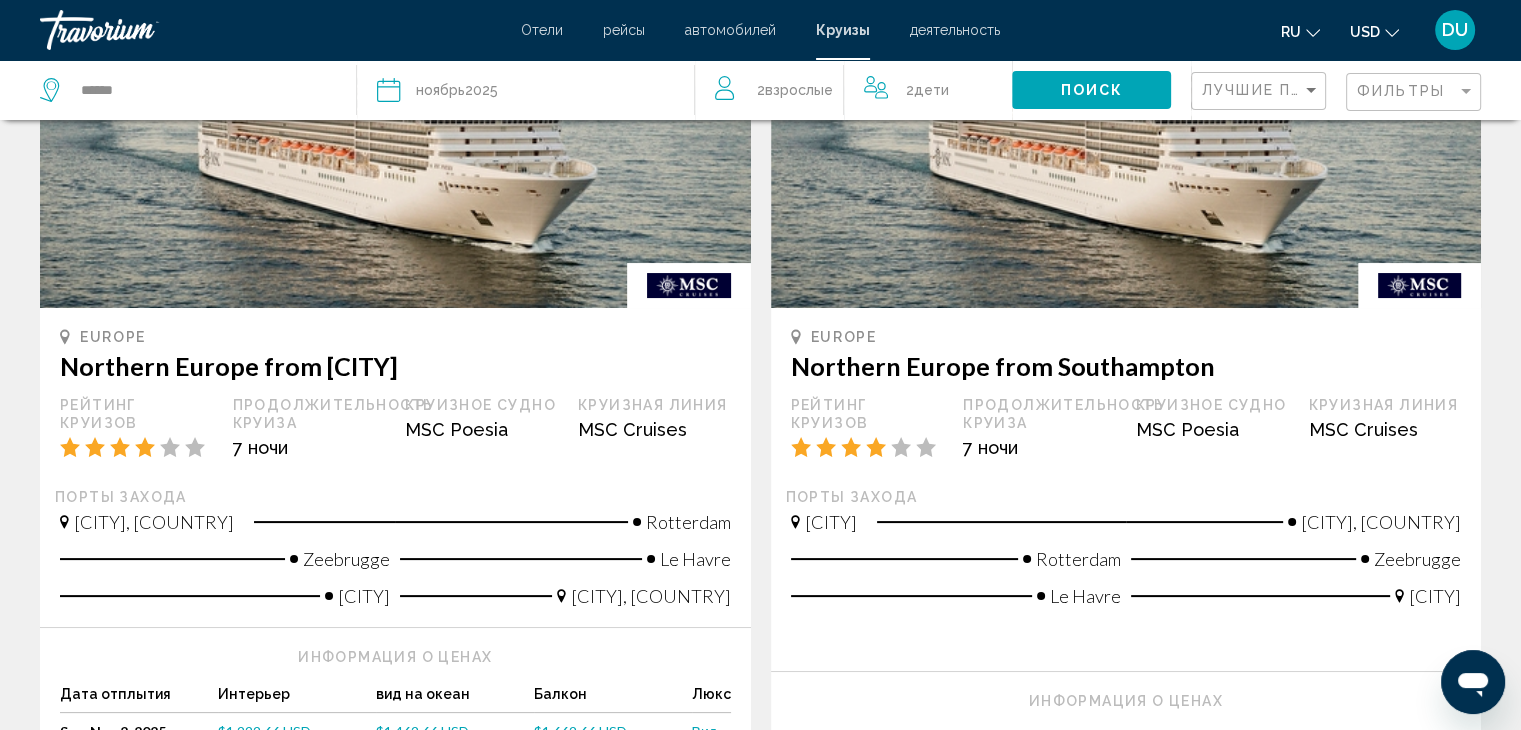 scroll, scrollTop: 400, scrollLeft: 0, axis: vertical 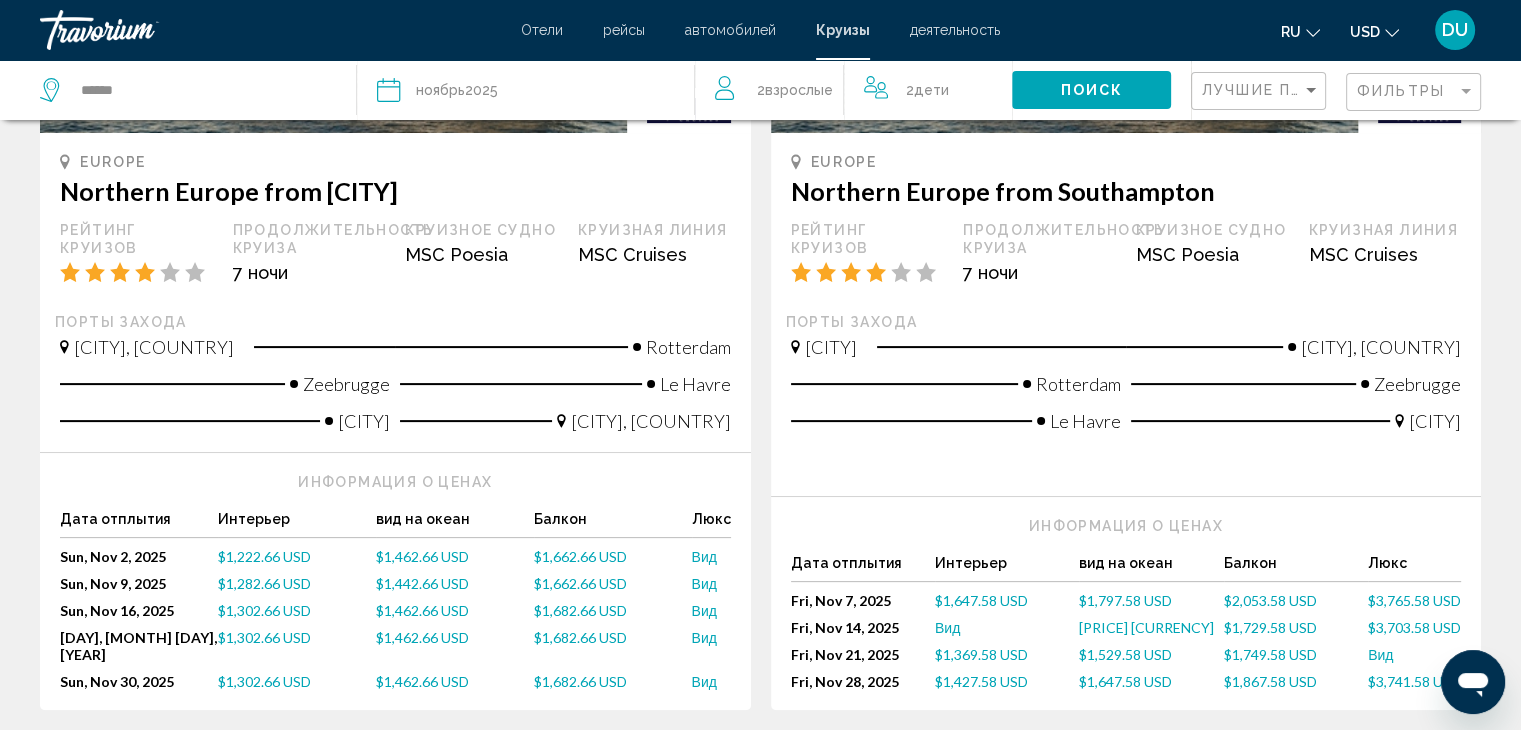 click on "$1,222.66 USD" at bounding box center (264, 556) 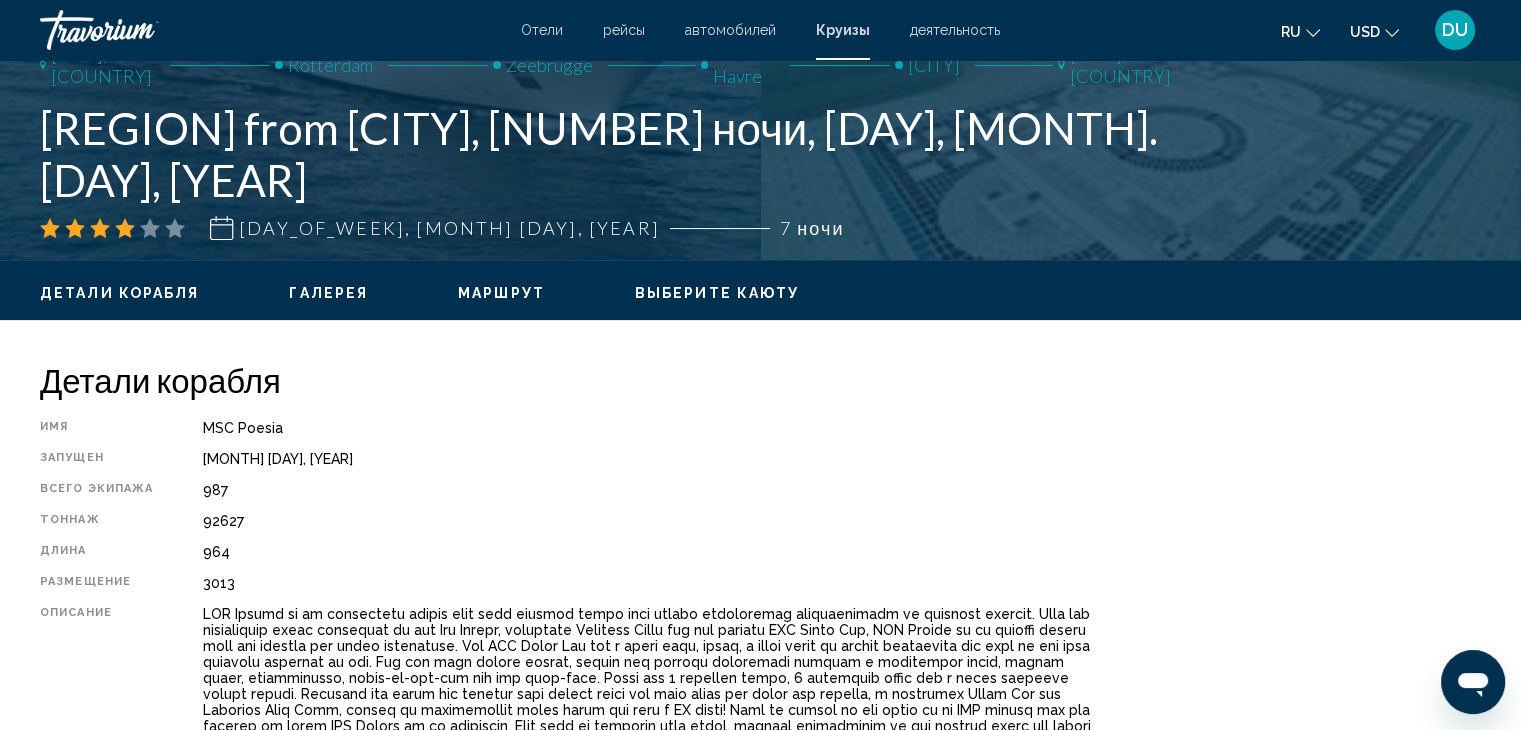 scroll, scrollTop: 0, scrollLeft: 0, axis: both 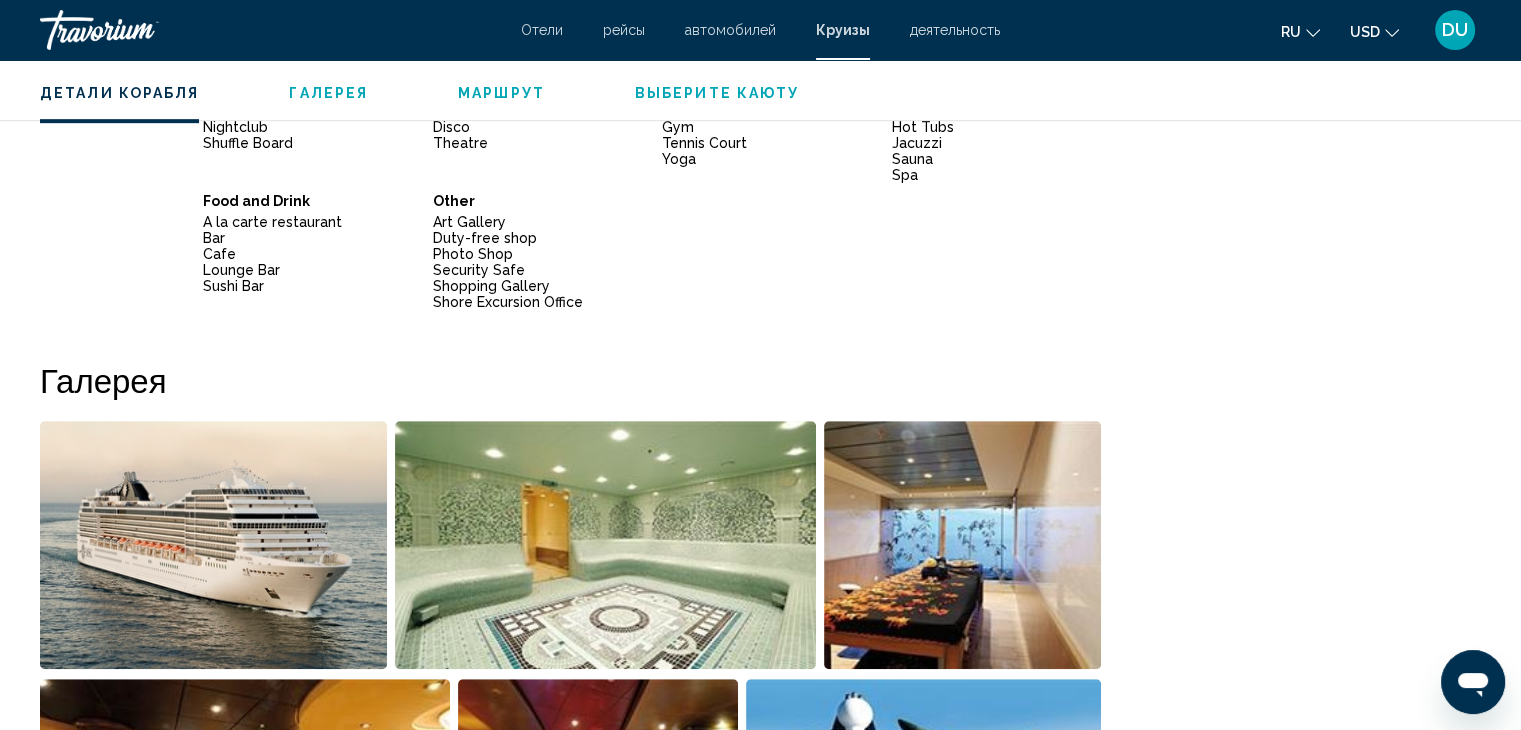 click on "Детали корабля
Галерея
Маршрут
Выберите каюту" 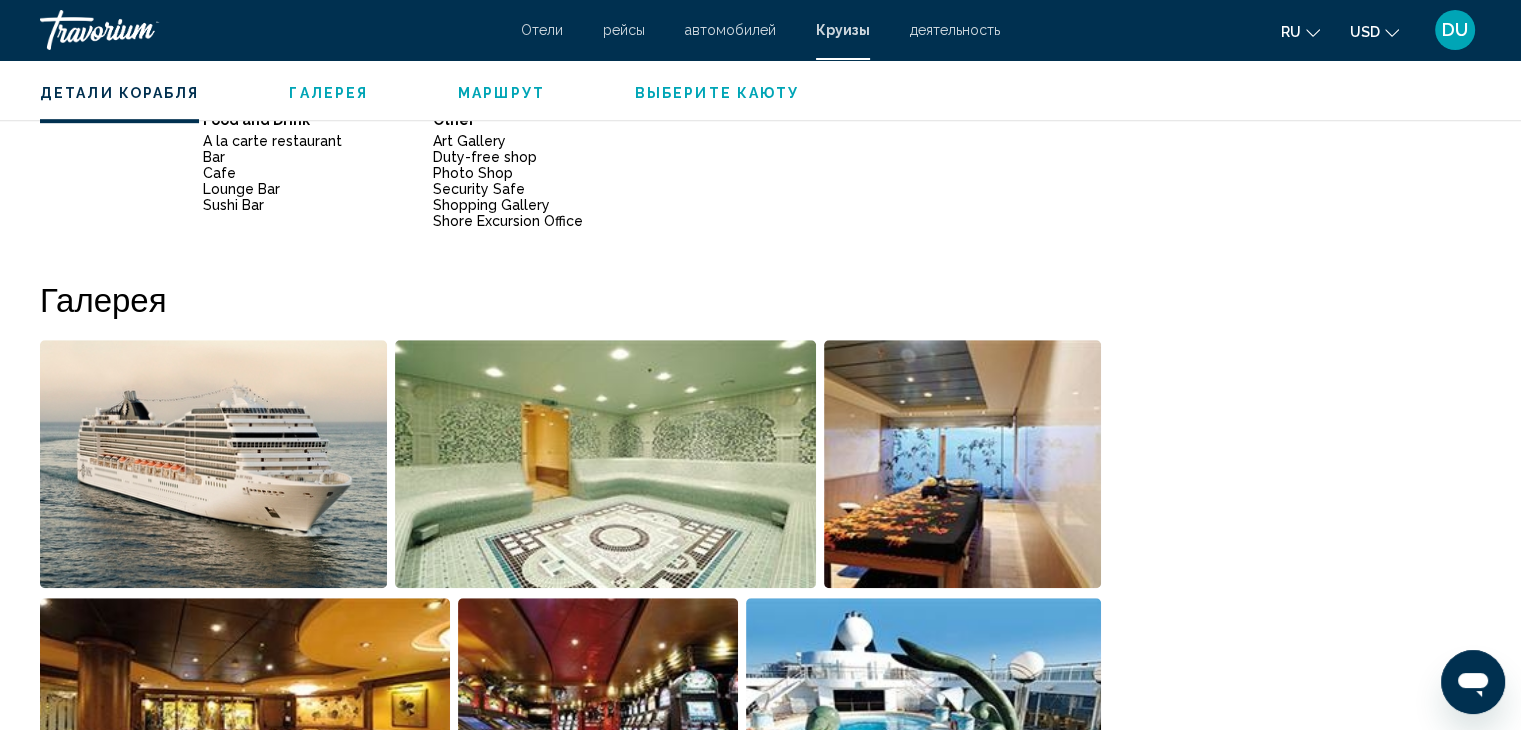 click on "Выберите каюту" at bounding box center (717, 93) 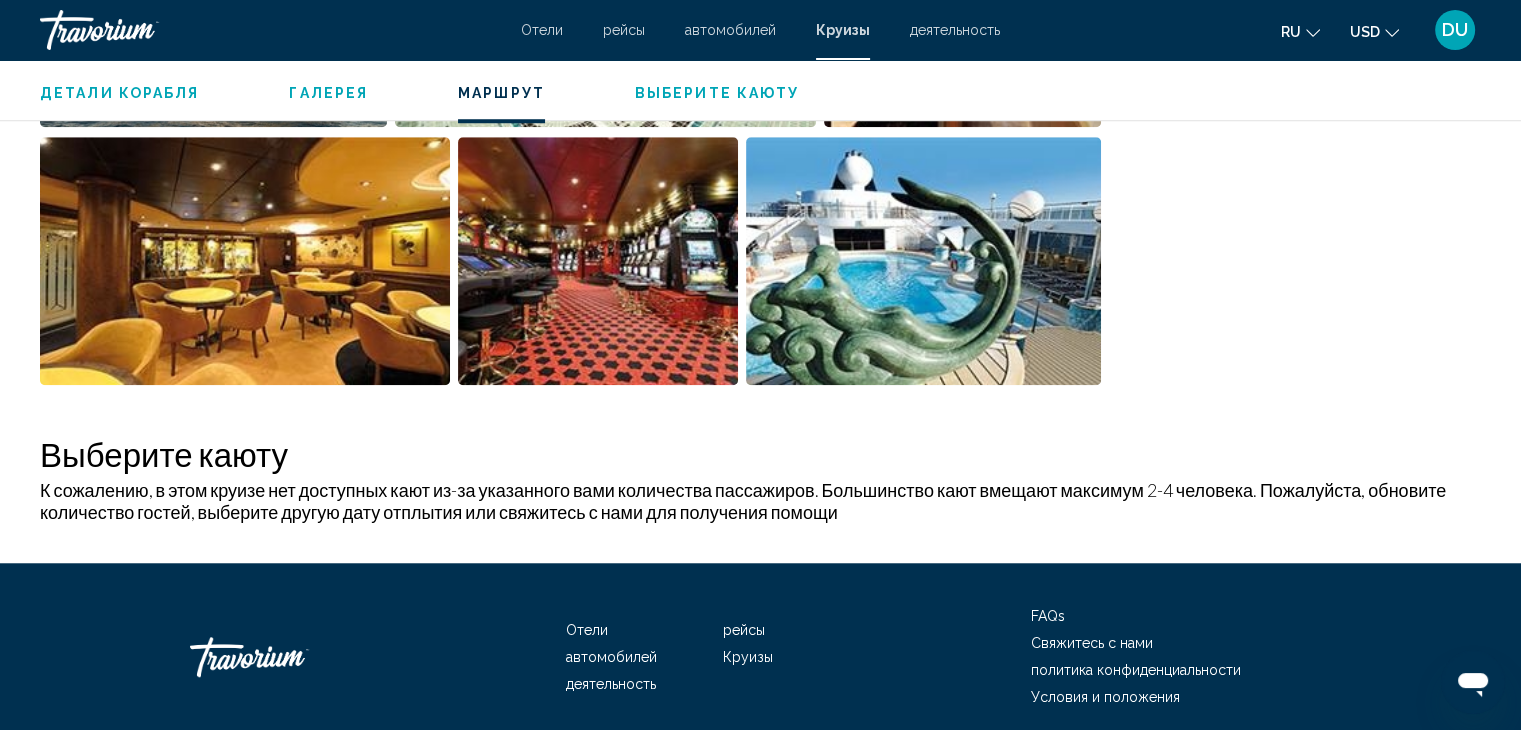 scroll, scrollTop: 1720, scrollLeft: 0, axis: vertical 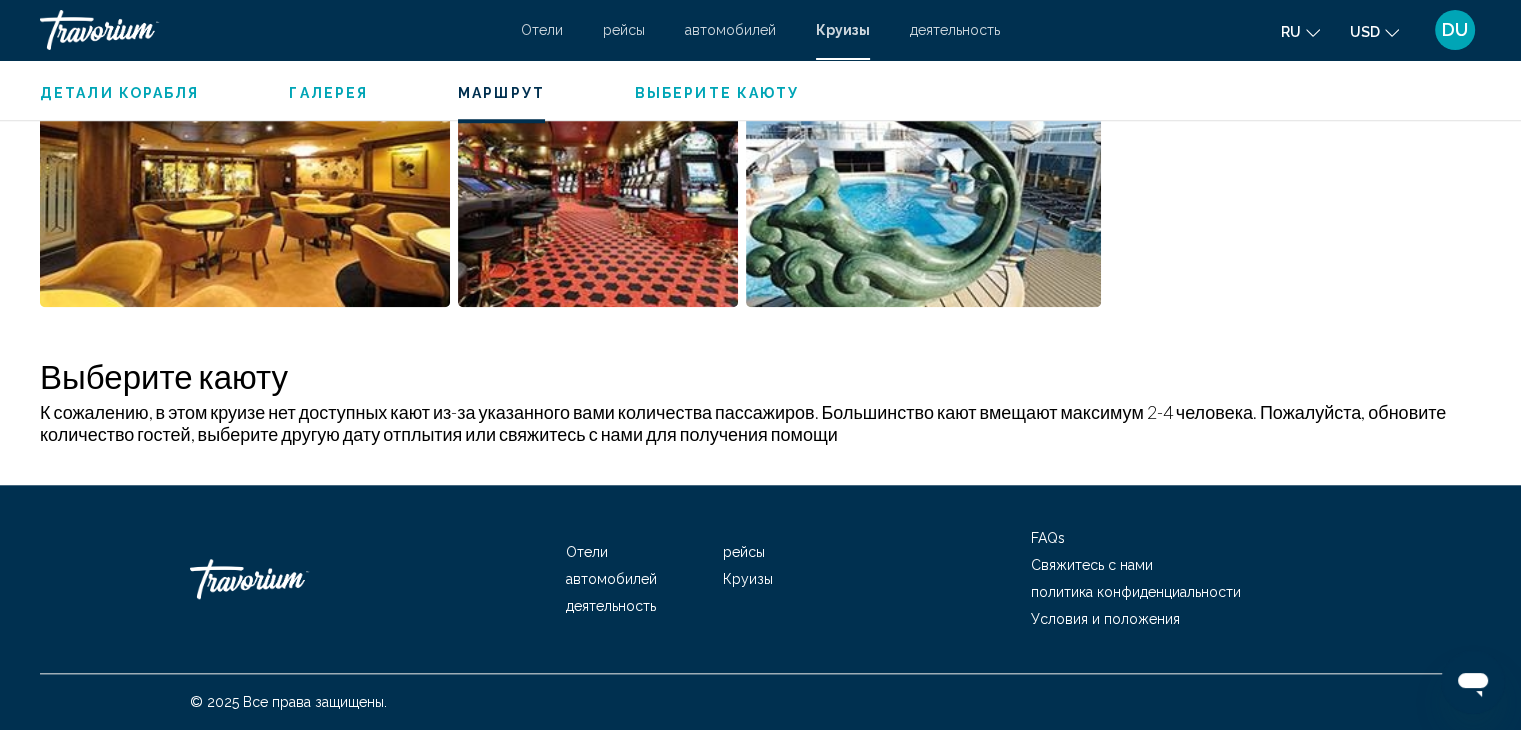 click on "Выберите каюту" at bounding box center [717, 93] 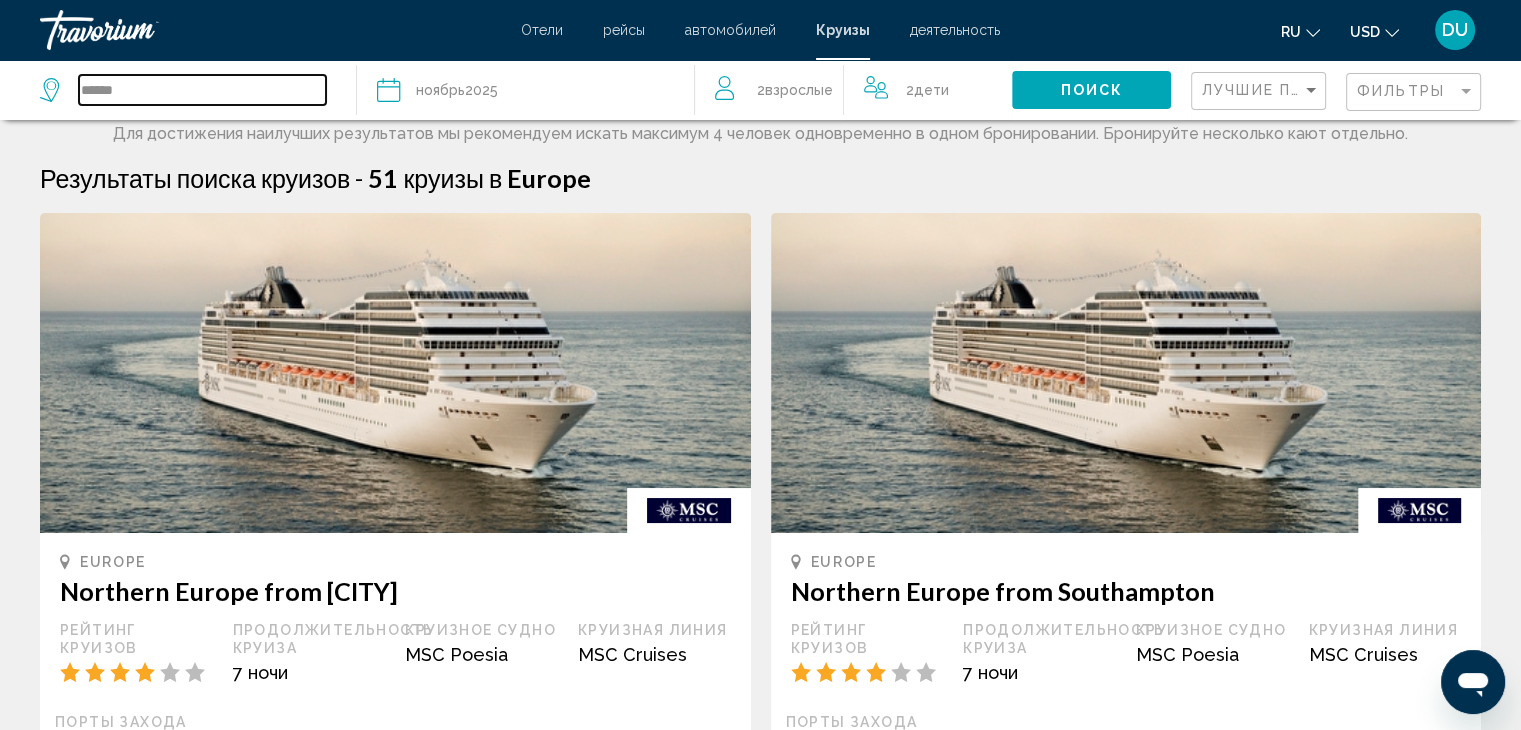 click on "******" at bounding box center (202, 90) 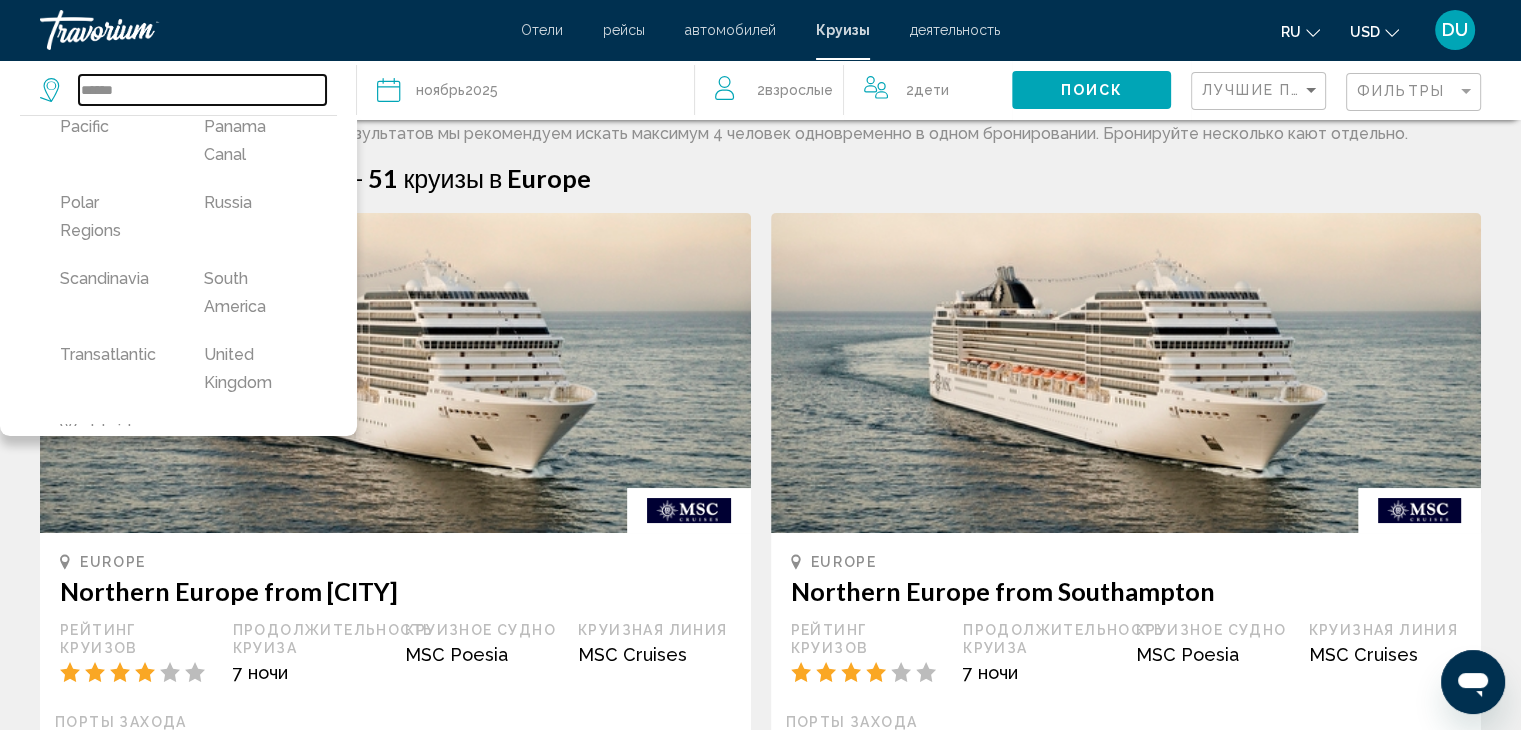 scroll, scrollTop: 796, scrollLeft: 0, axis: vertical 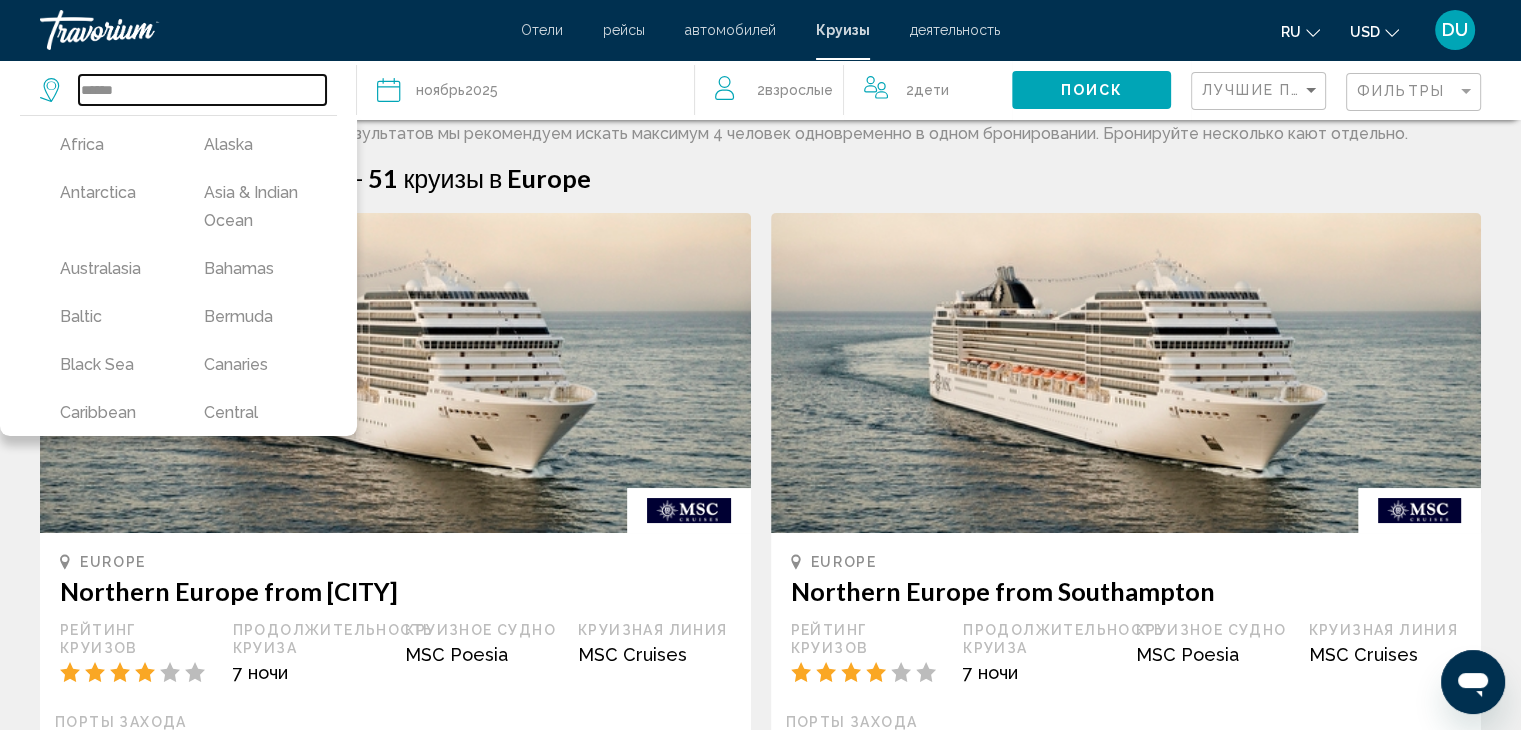 click on "******" at bounding box center (202, 90) 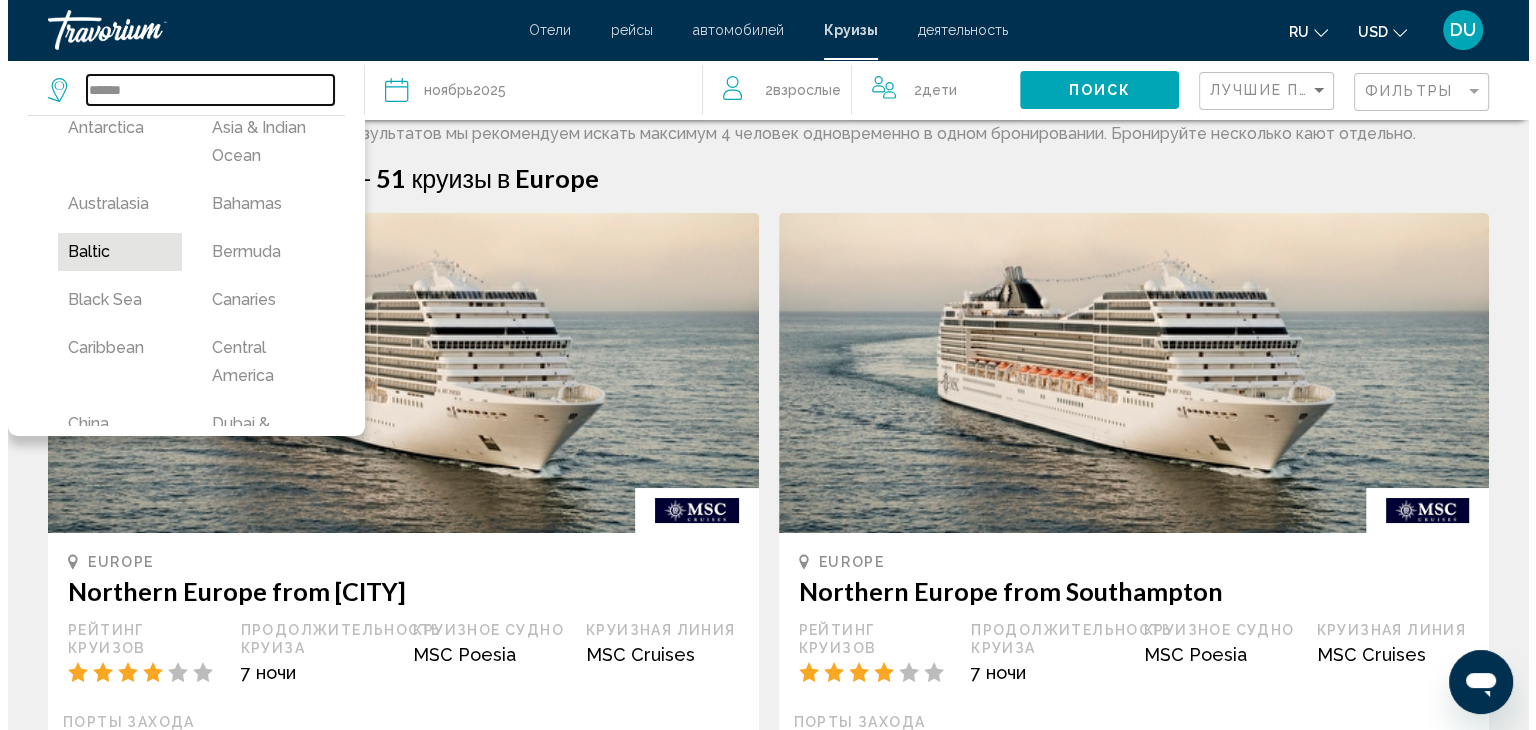 scroll, scrollTop: 100, scrollLeft: 0, axis: vertical 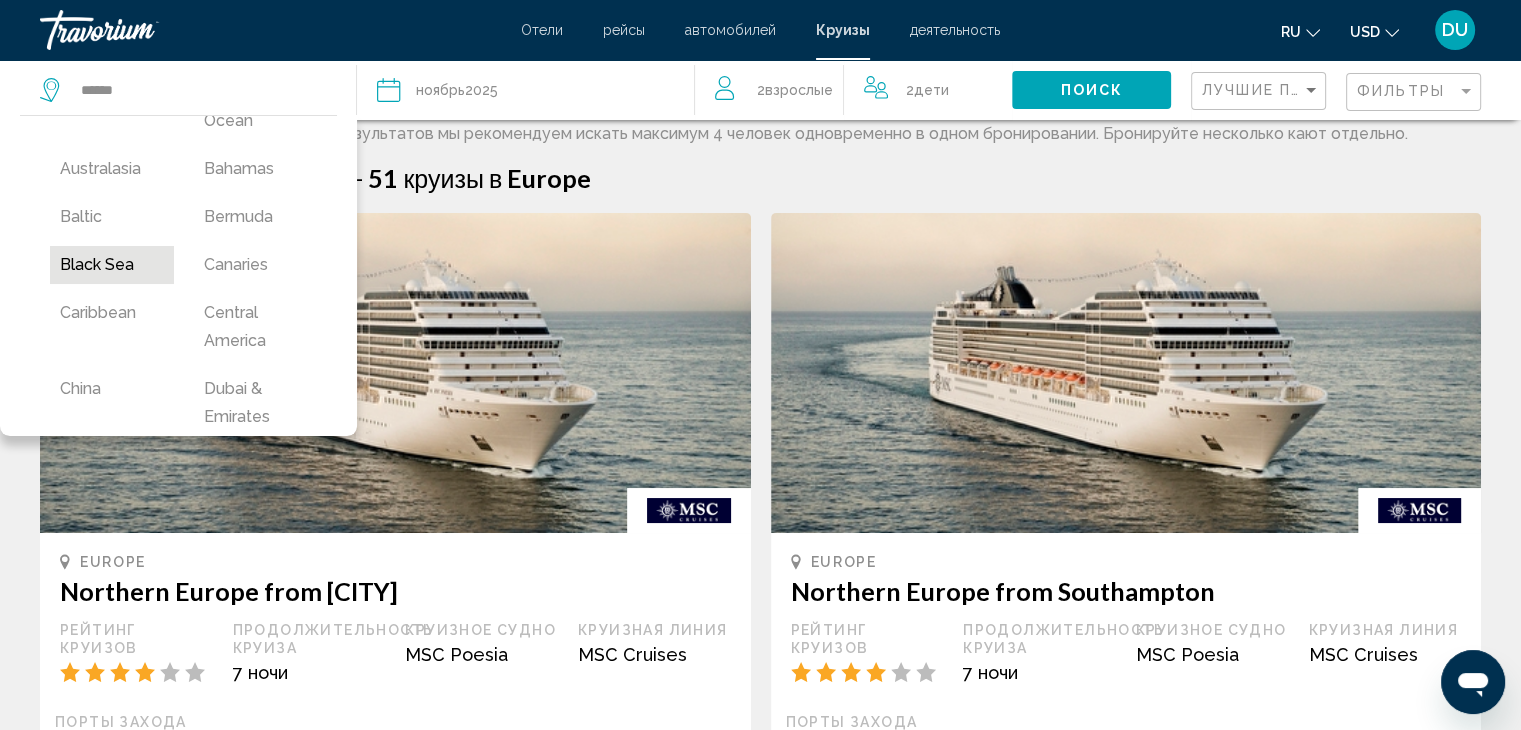 click on "Black Sea" at bounding box center (112, 265) 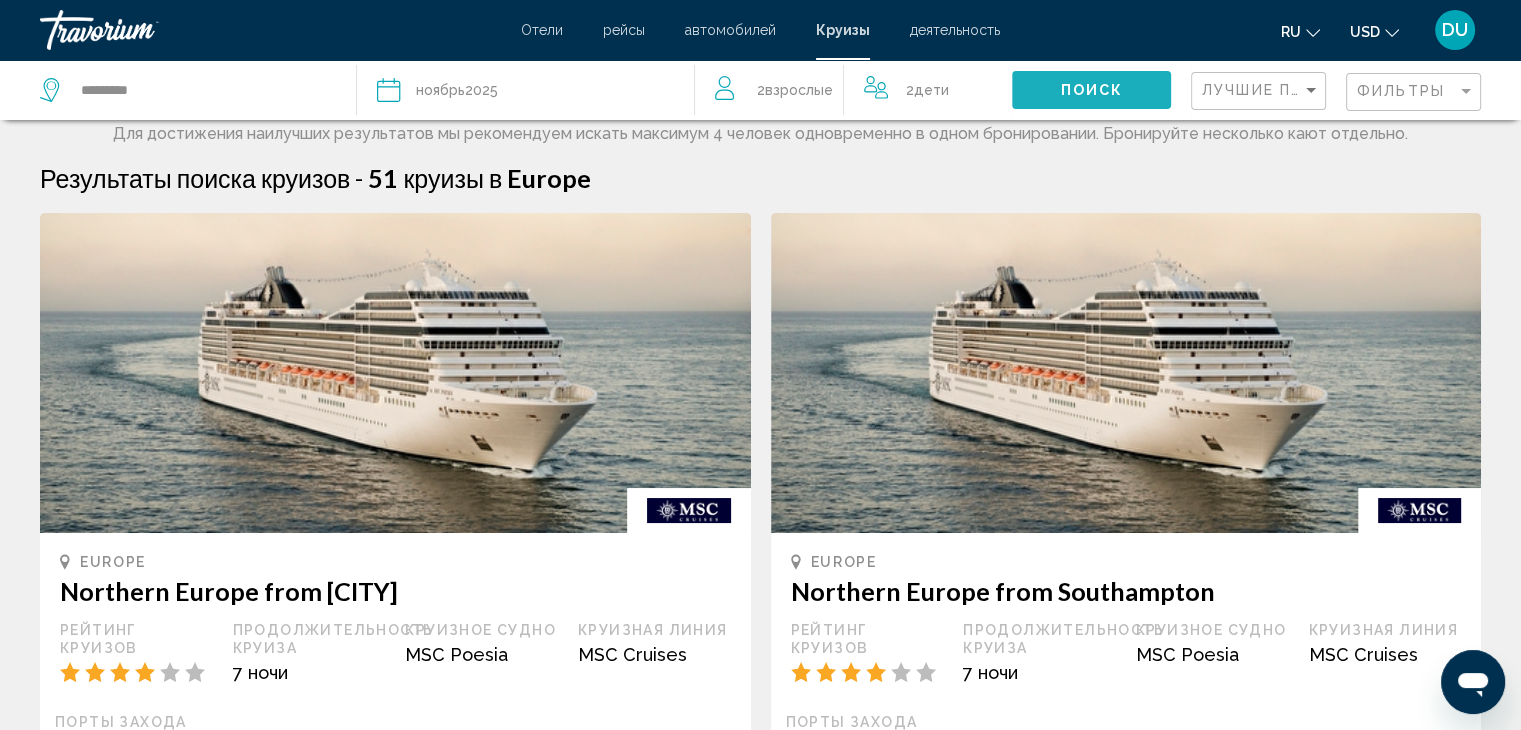 click on "Поиск" 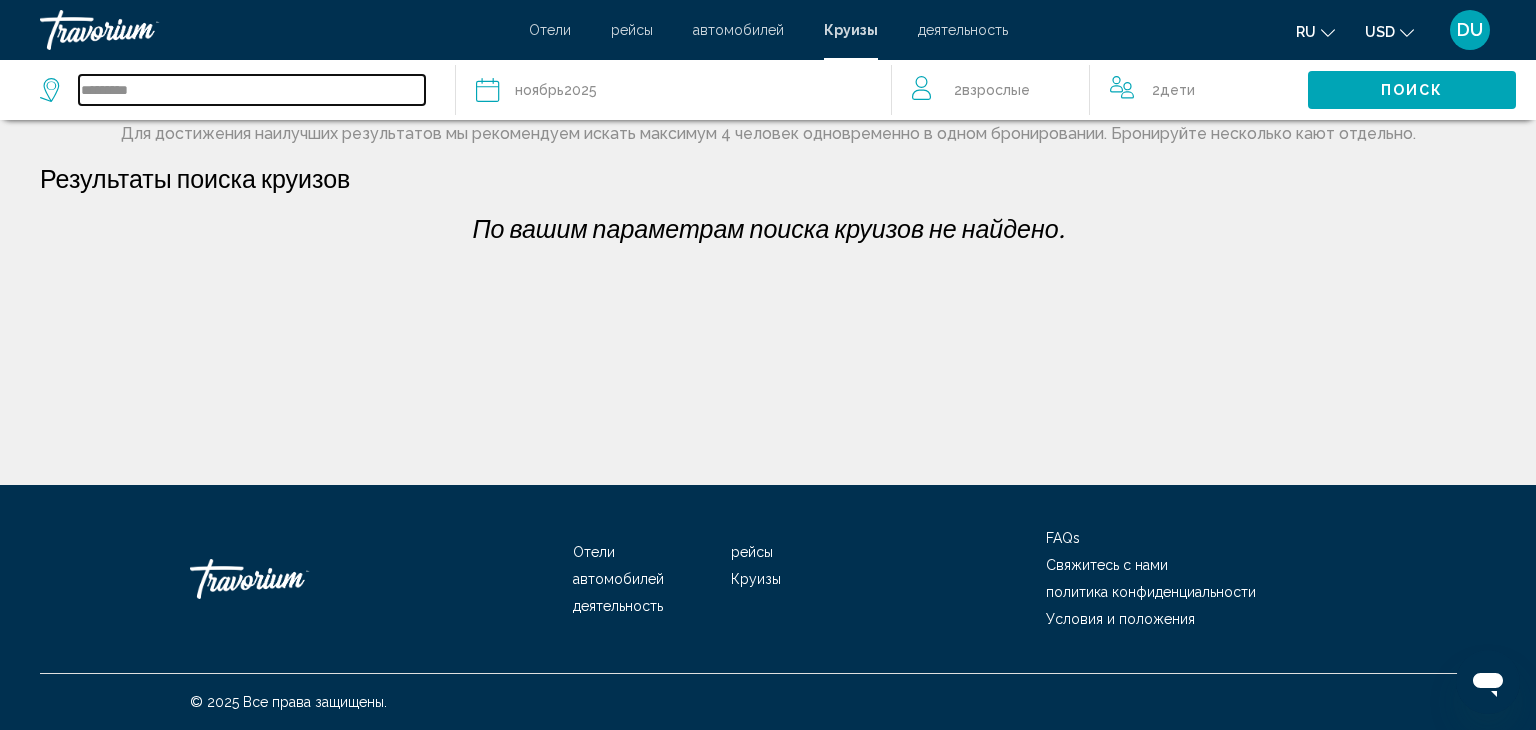 click on "*********" at bounding box center [252, 90] 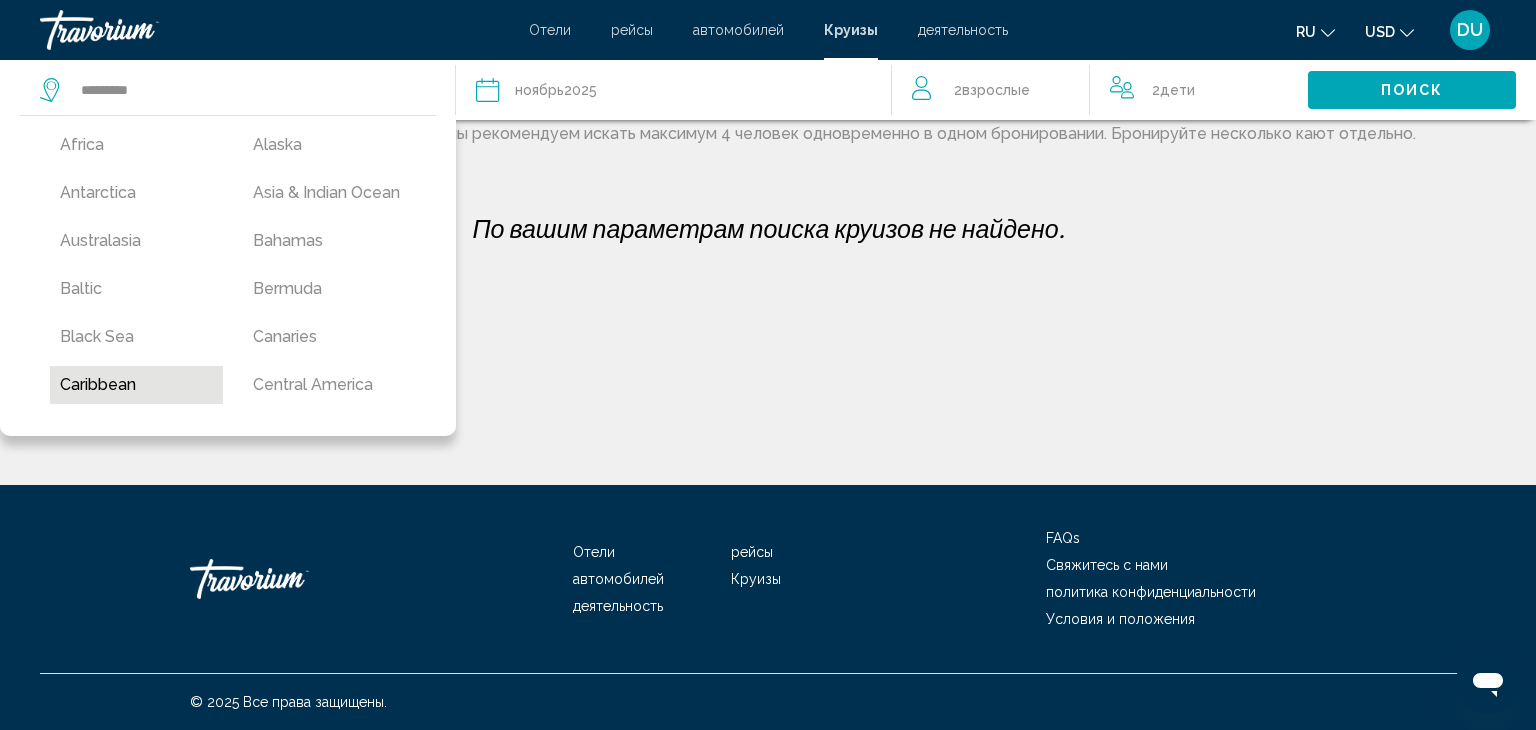 click on "Caribbean" at bounding box center (136, 385) 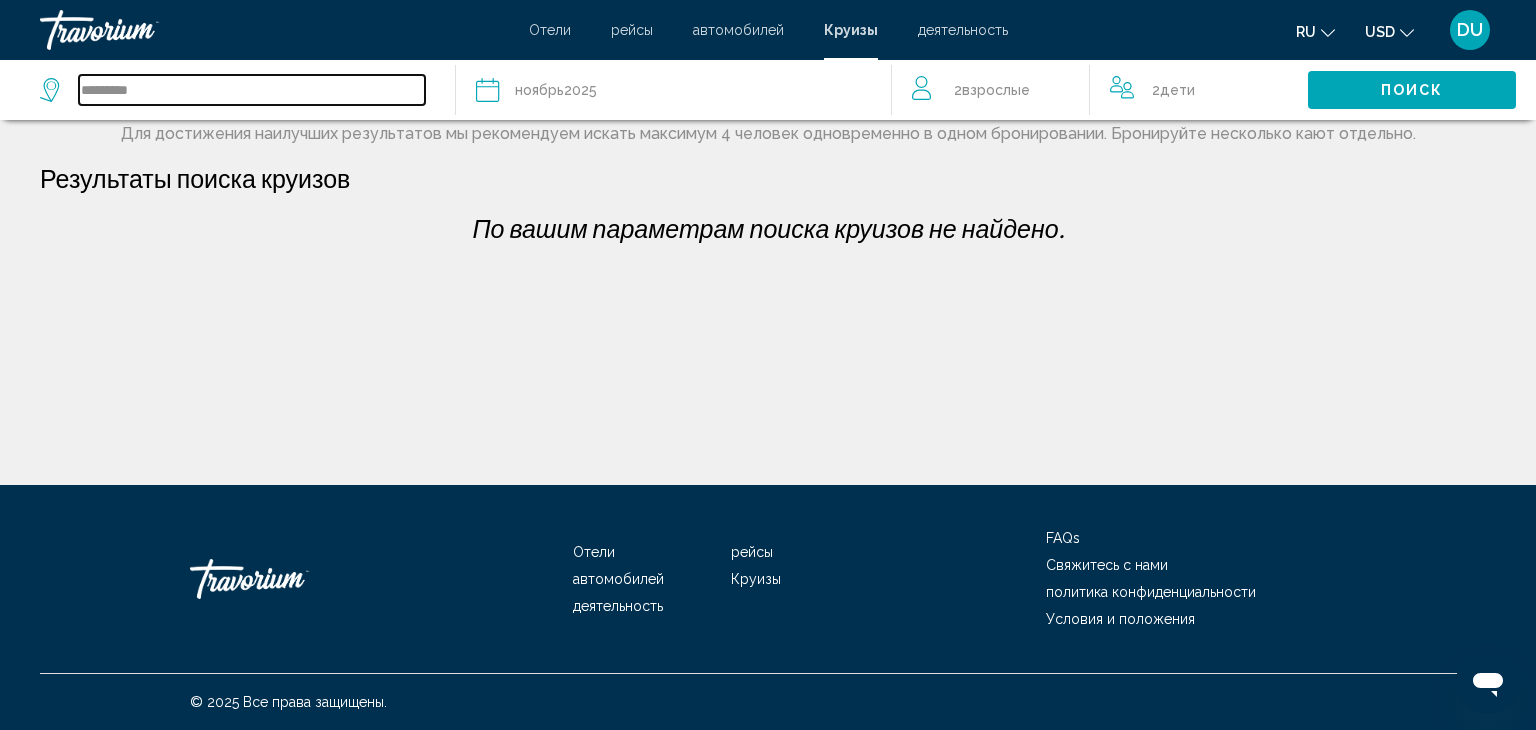 click on "*********" at bounding box center (252, 90) 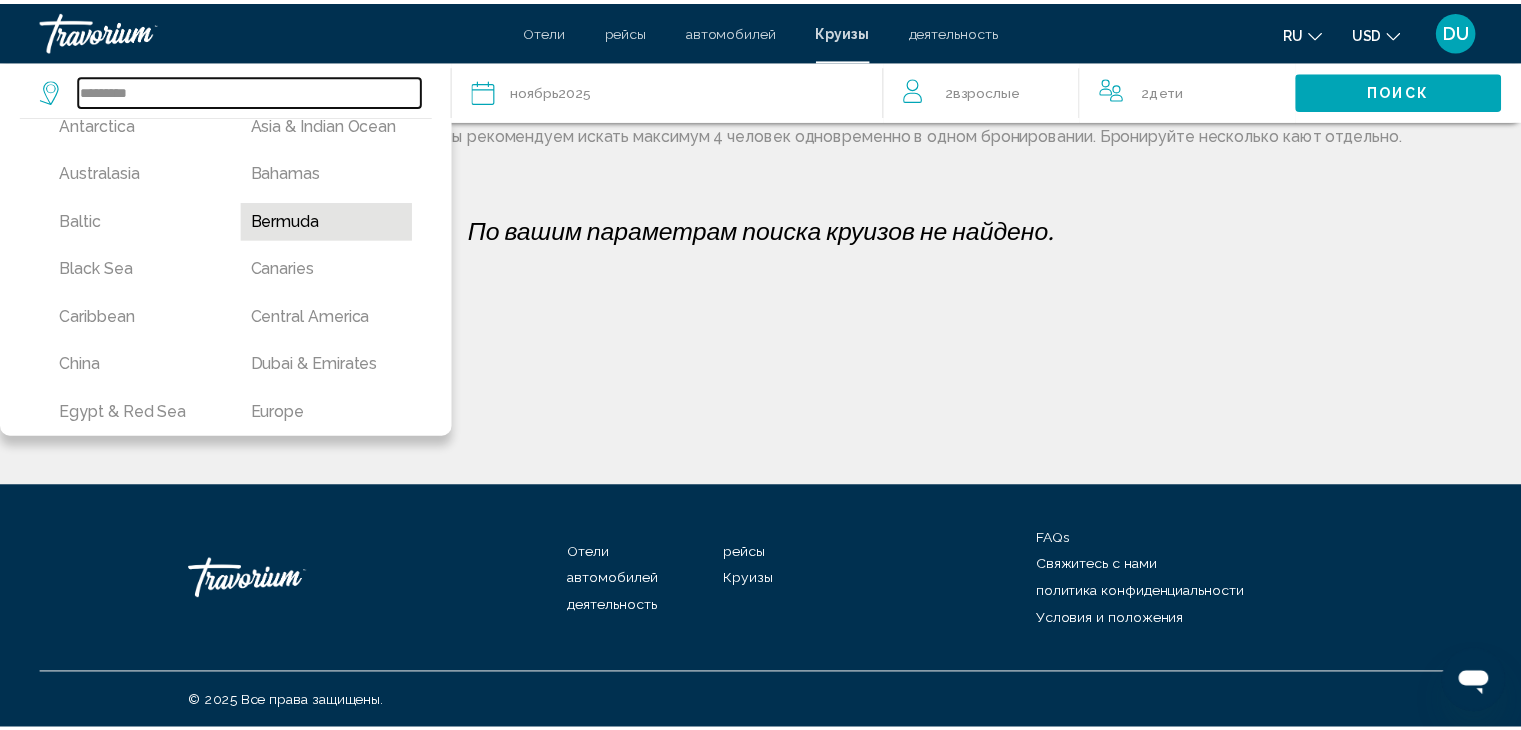 scroll, scrollTop: 100, scrollLeft: 0, axis: vertical 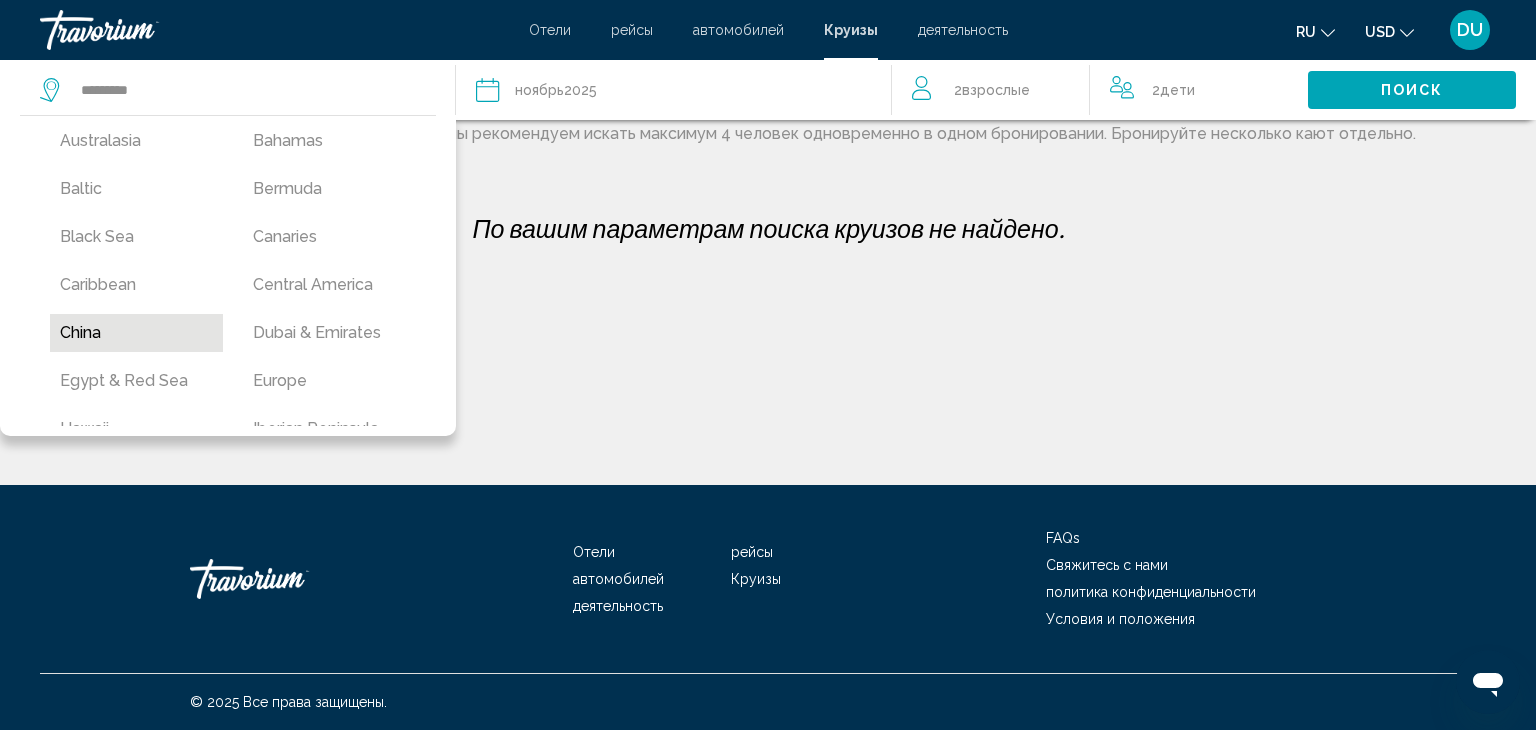 click on "China" at bounding box center [136, 333] 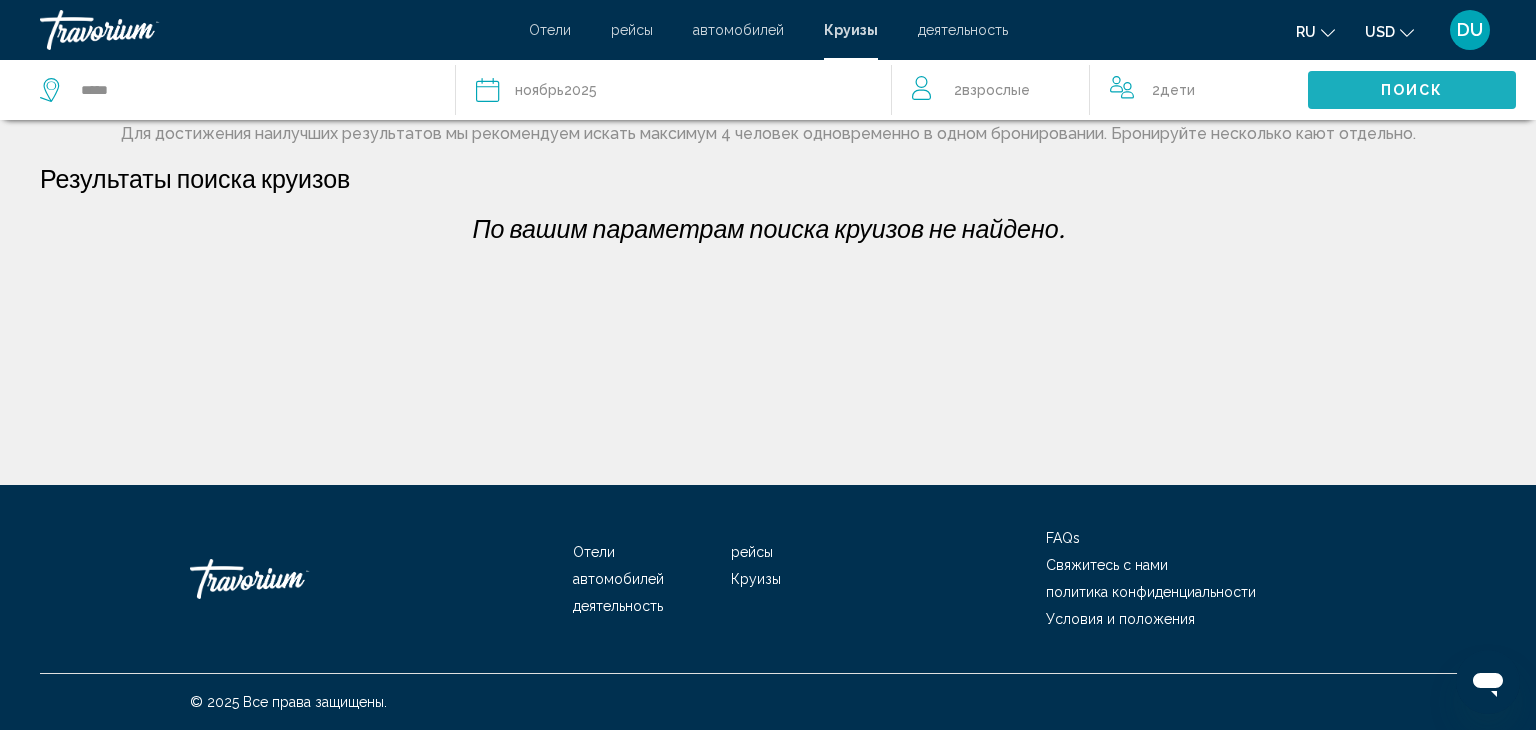 click on "Поиск" 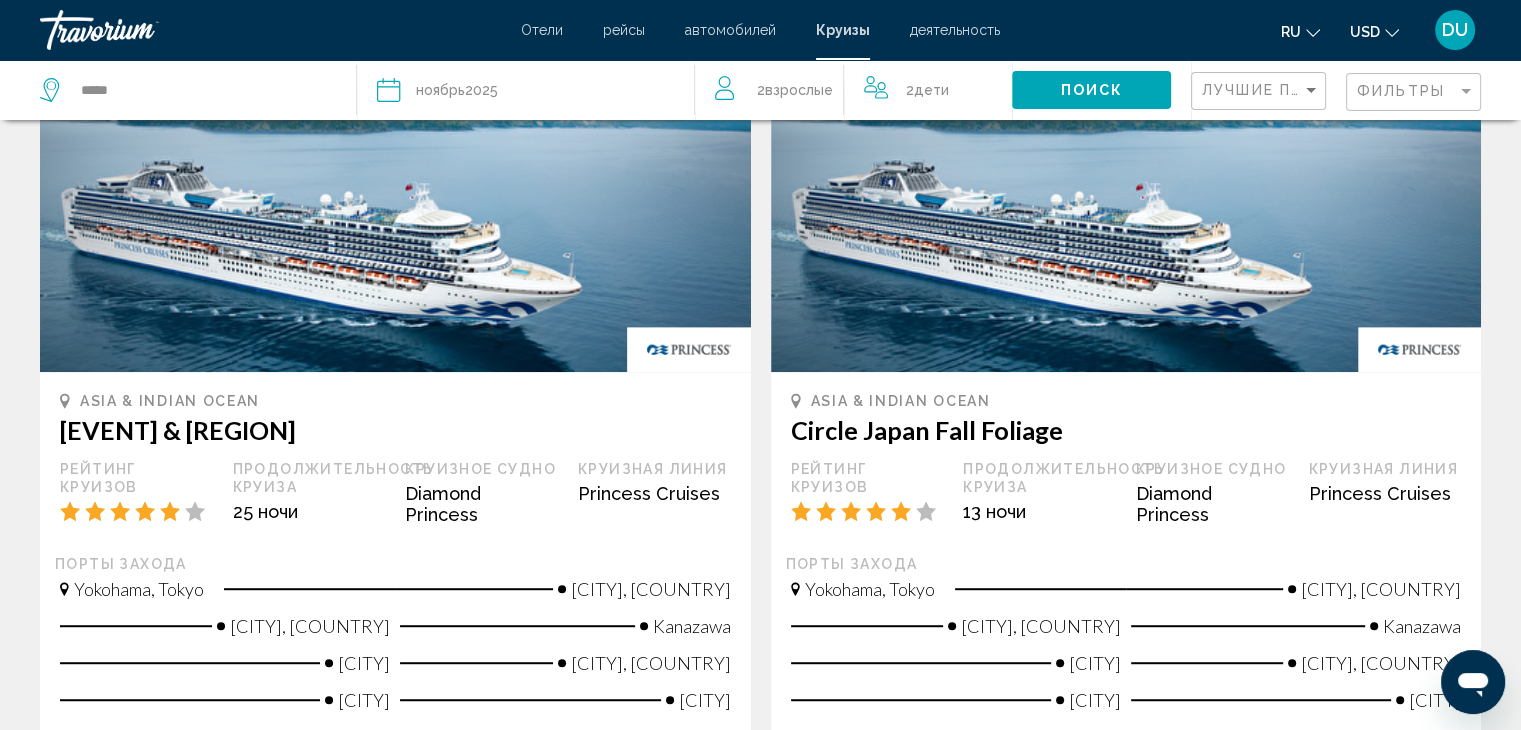 scroll, scrollTop: 530, scrollLeft: 0, axis: vertical 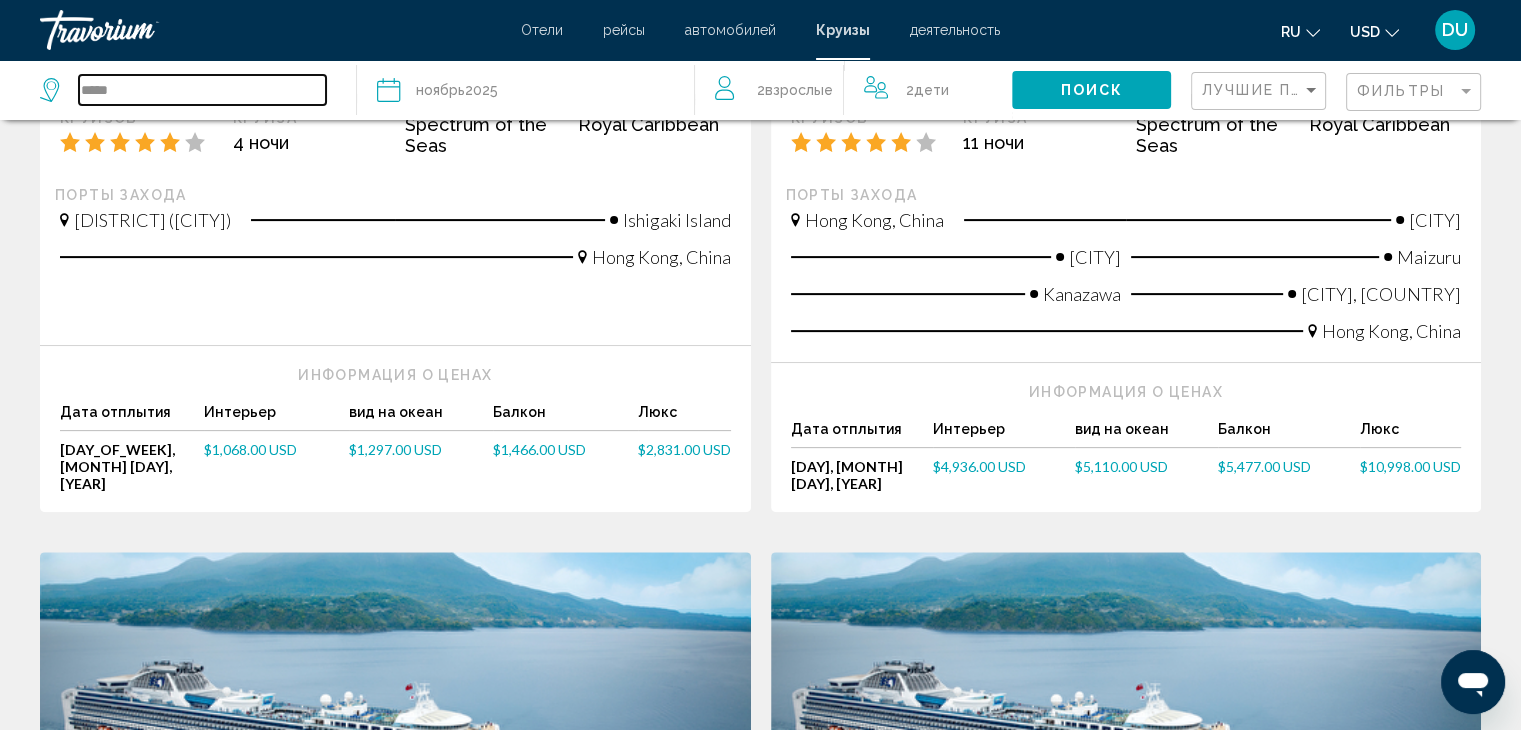 click on "*****" at bounding box center [202, 90] 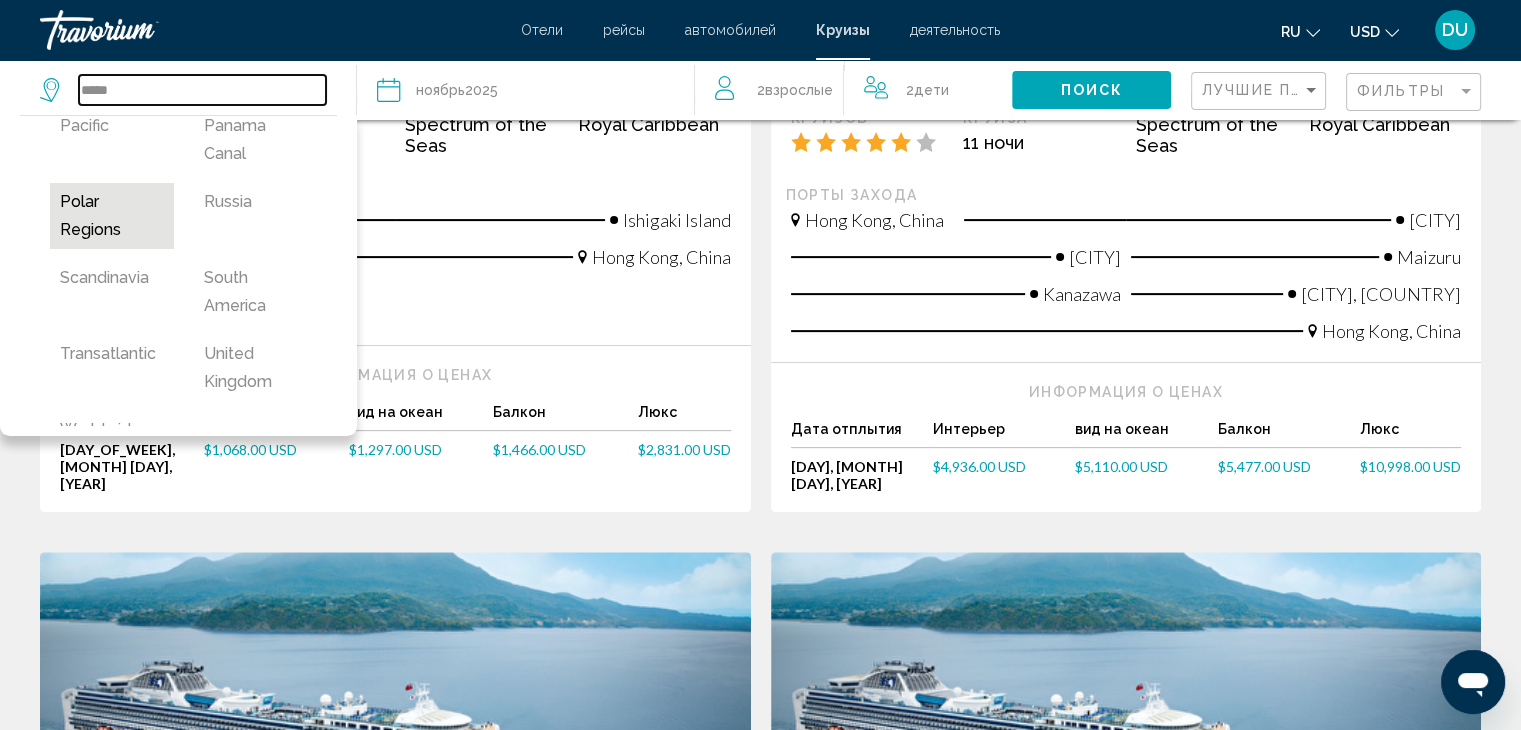 scroll, scrollTop: 796, scrollLeft: 0, axis: vertical 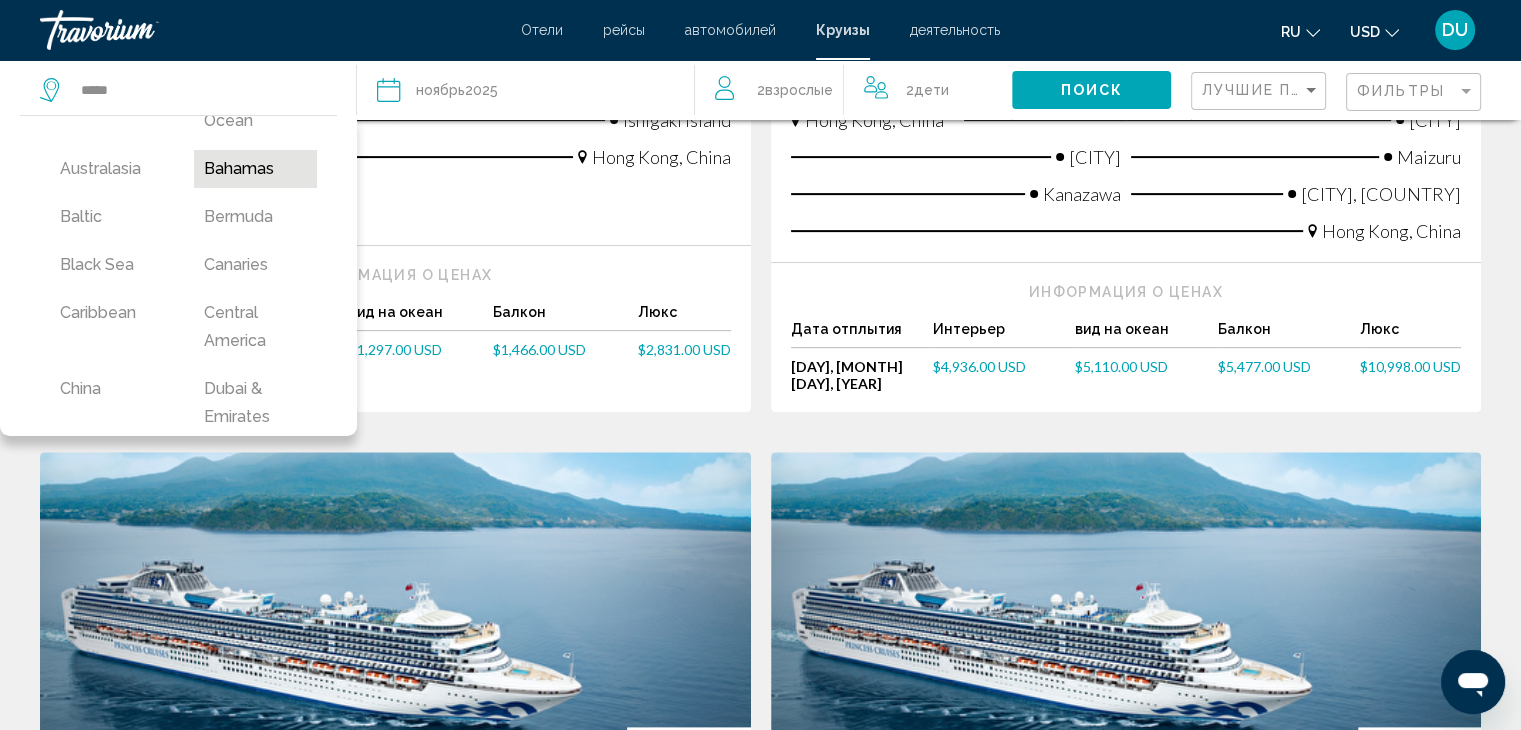 click on "Canaries" at bounding box center [256, 265] 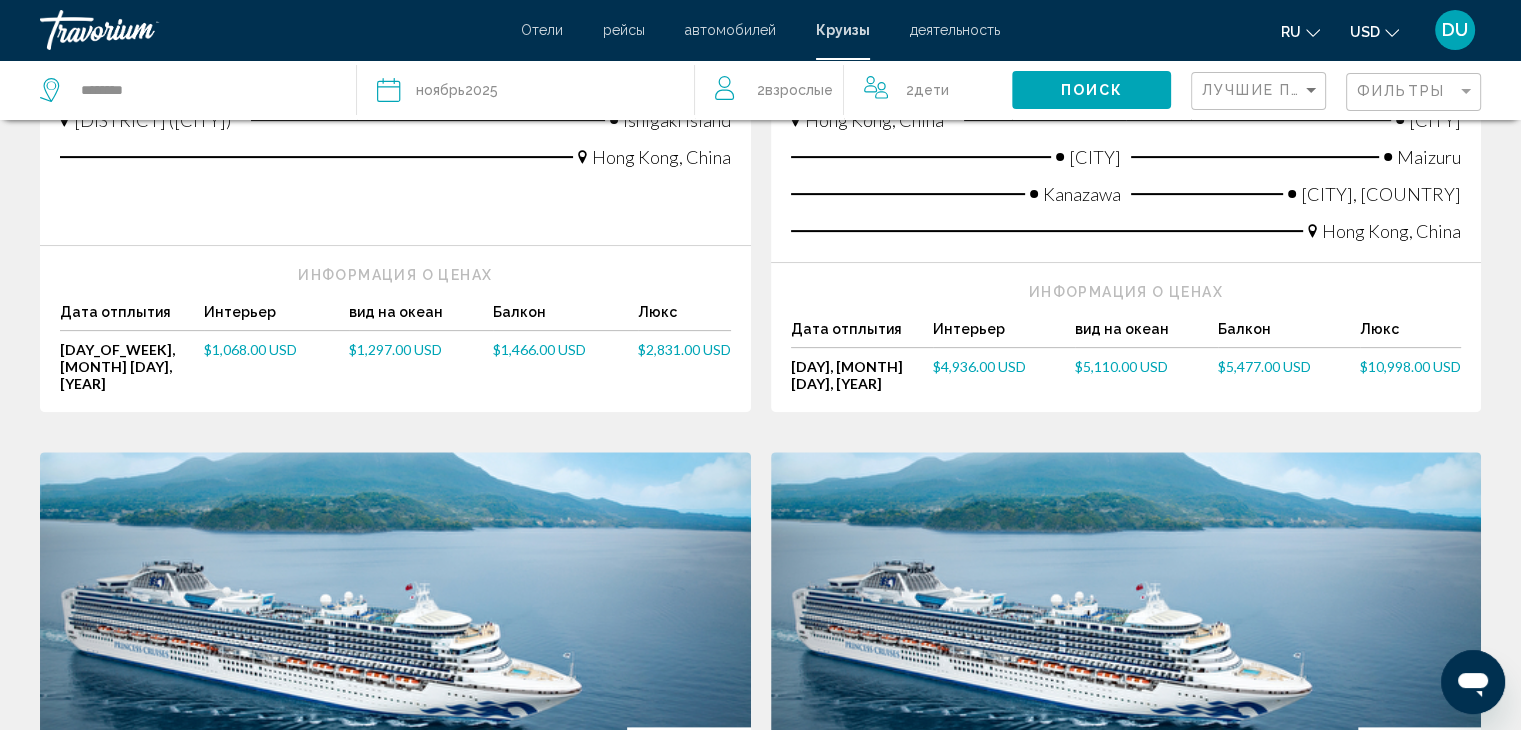 click on "Поиск" 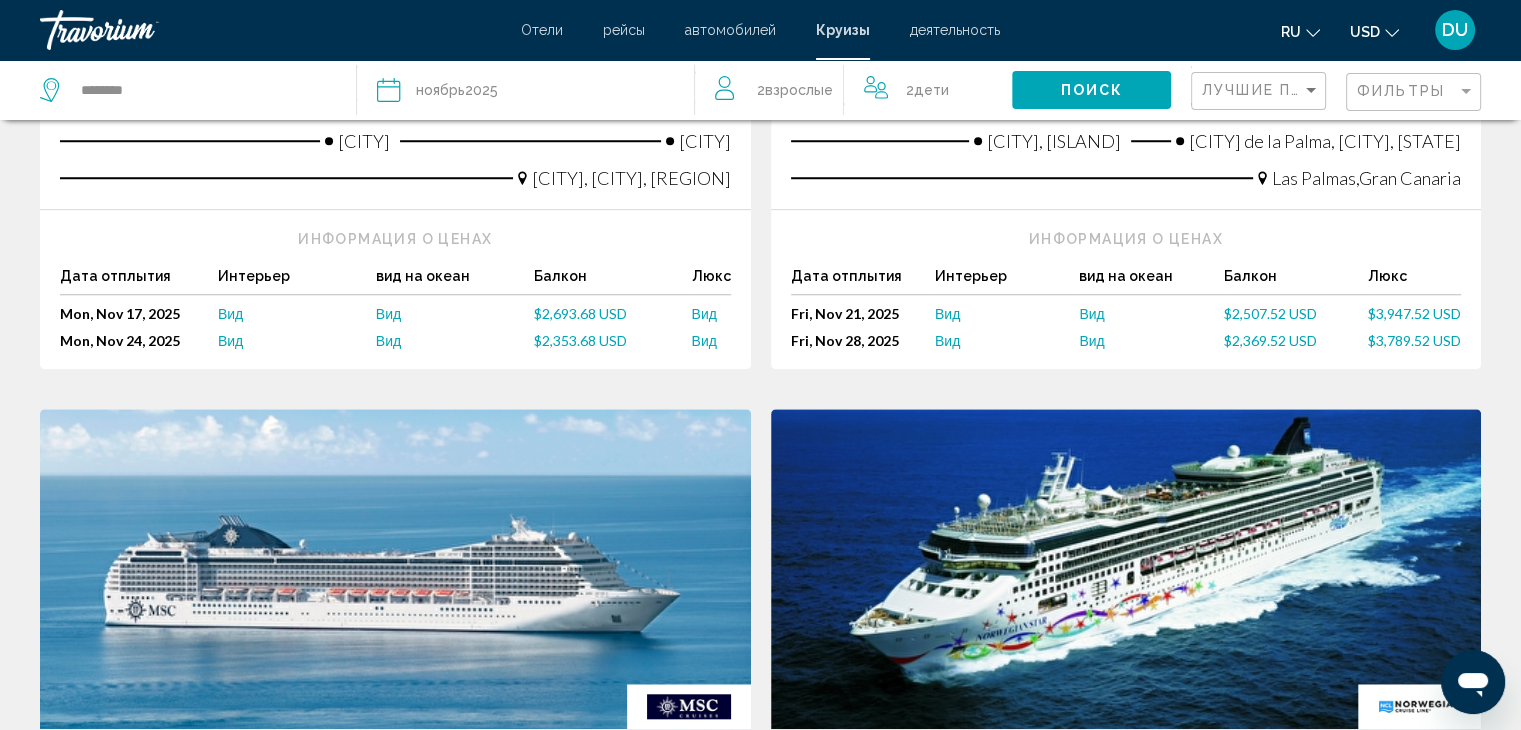 scroll, scrollTop: 1230, scrollLeft: 0, axis: vertical 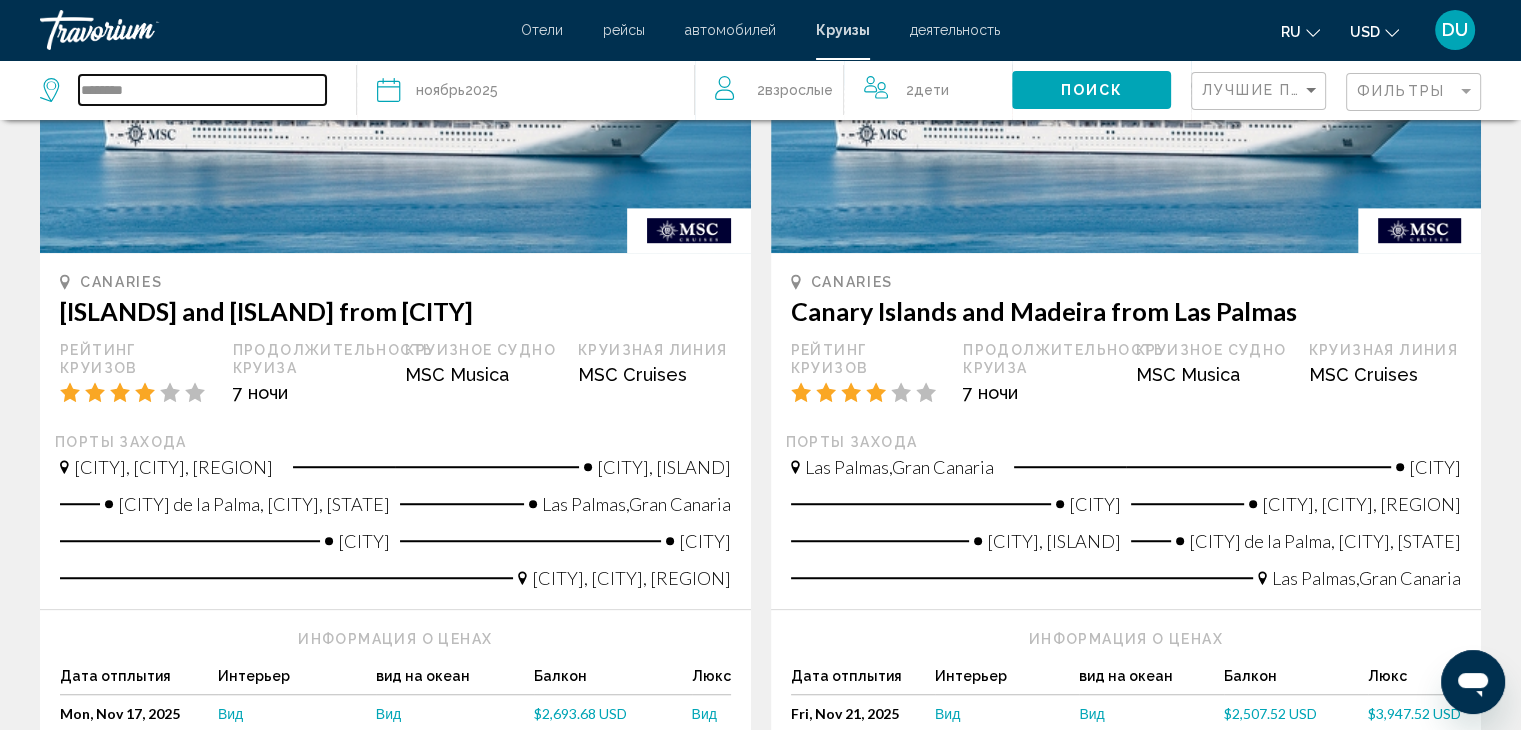 click on "********" at bounding box center (202, 90) 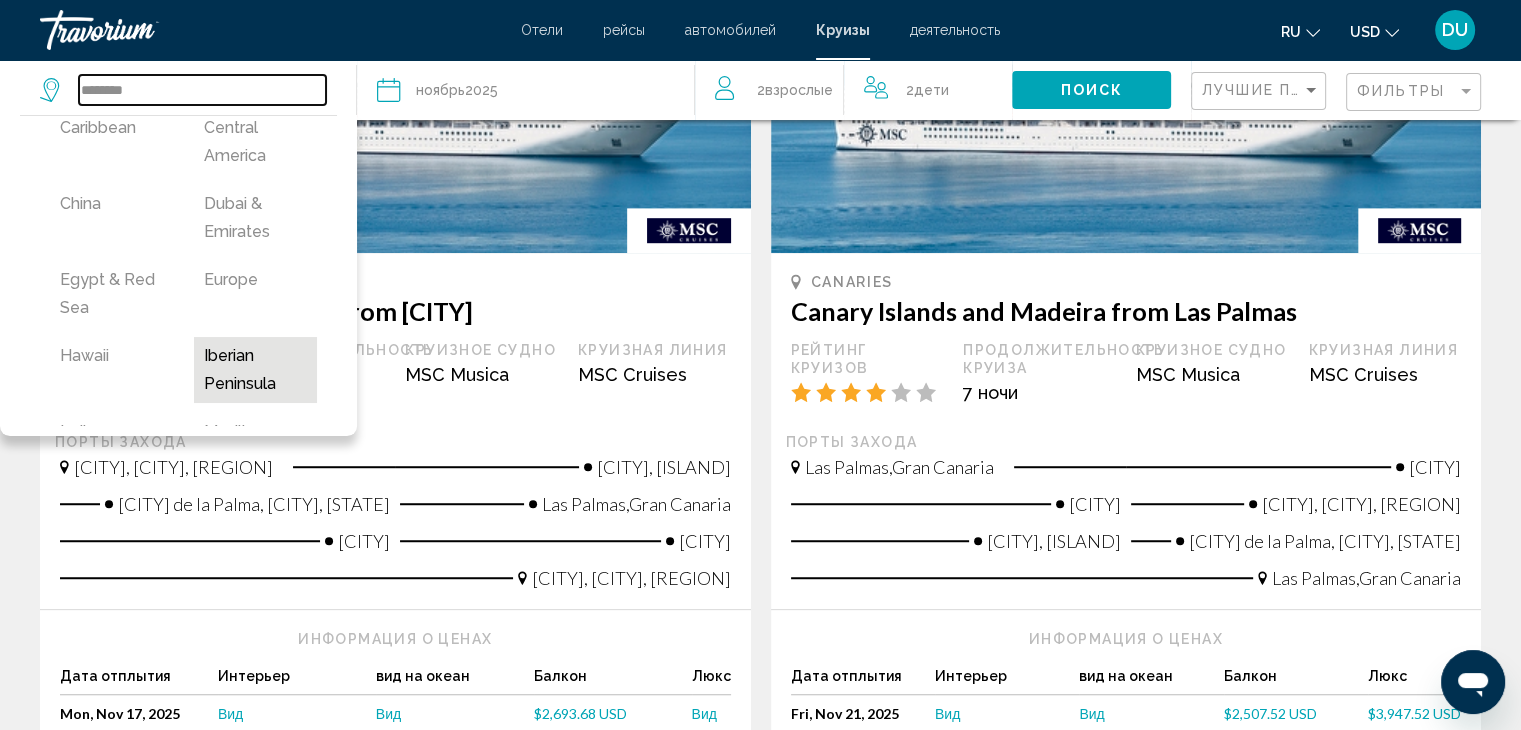 scroll, scrollTop: 400, scrollLeft: 0, axis: vertical 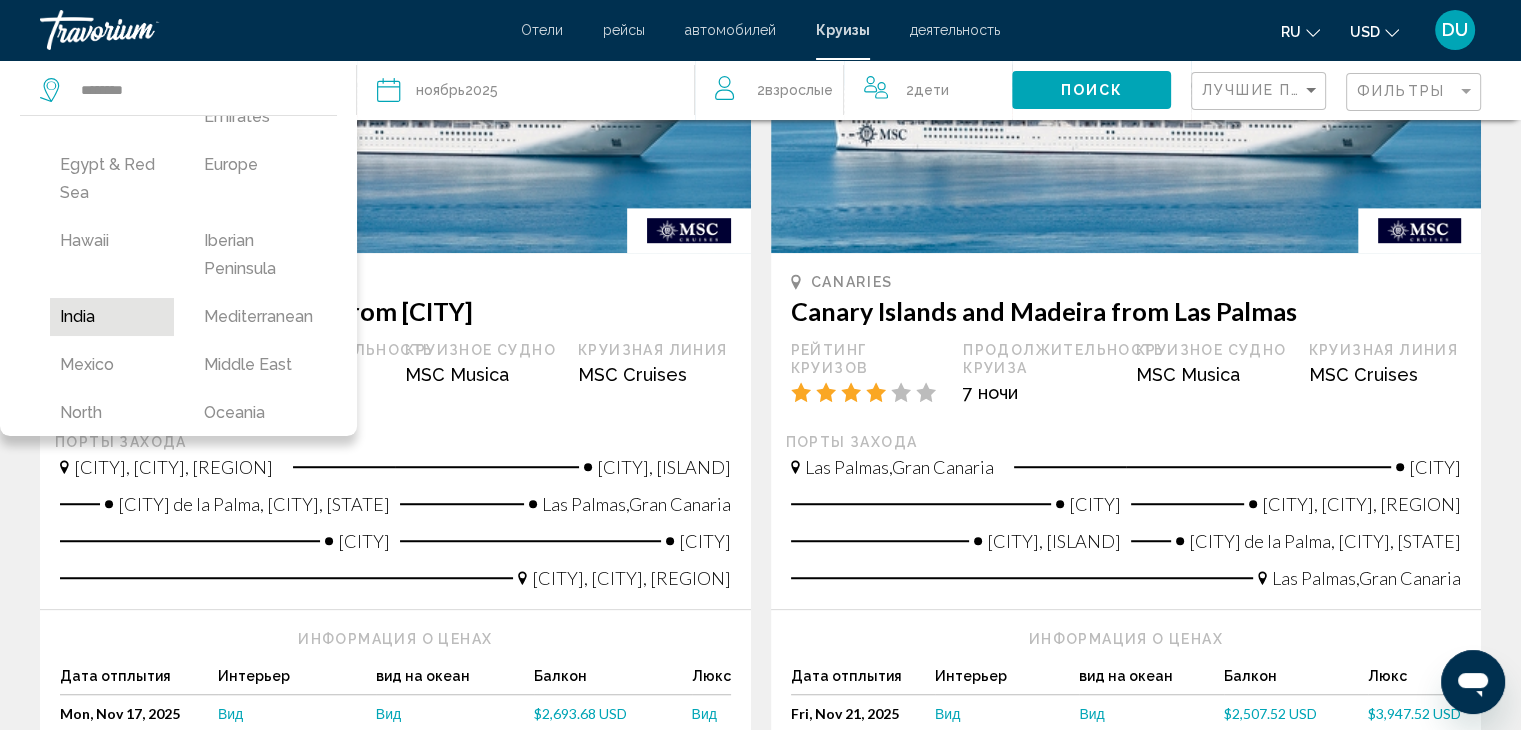 click on "India" at bounding box center (112, 317) 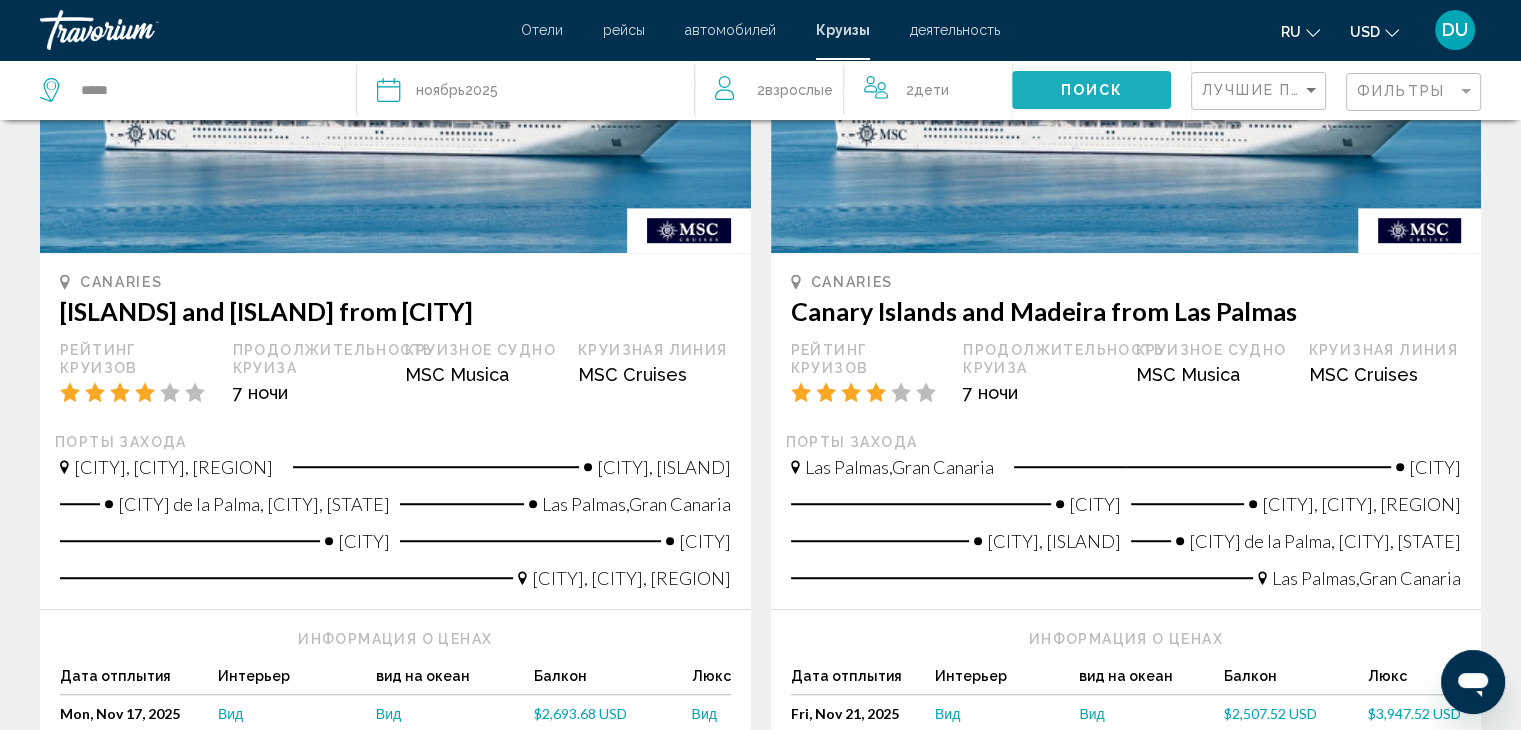 click on "Поиск" 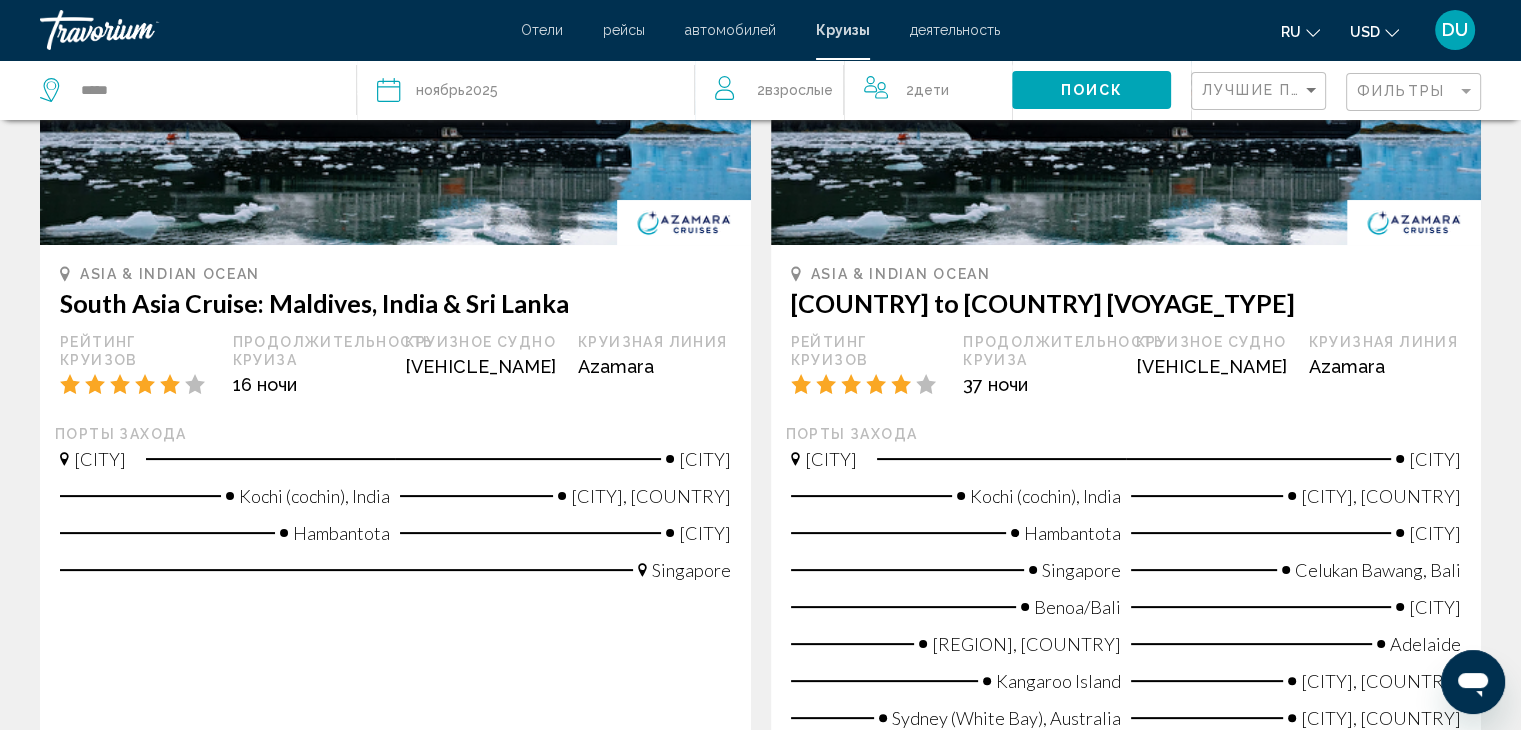scroll, scrollTop: 241, scrollLeft: 0, axis: vertical 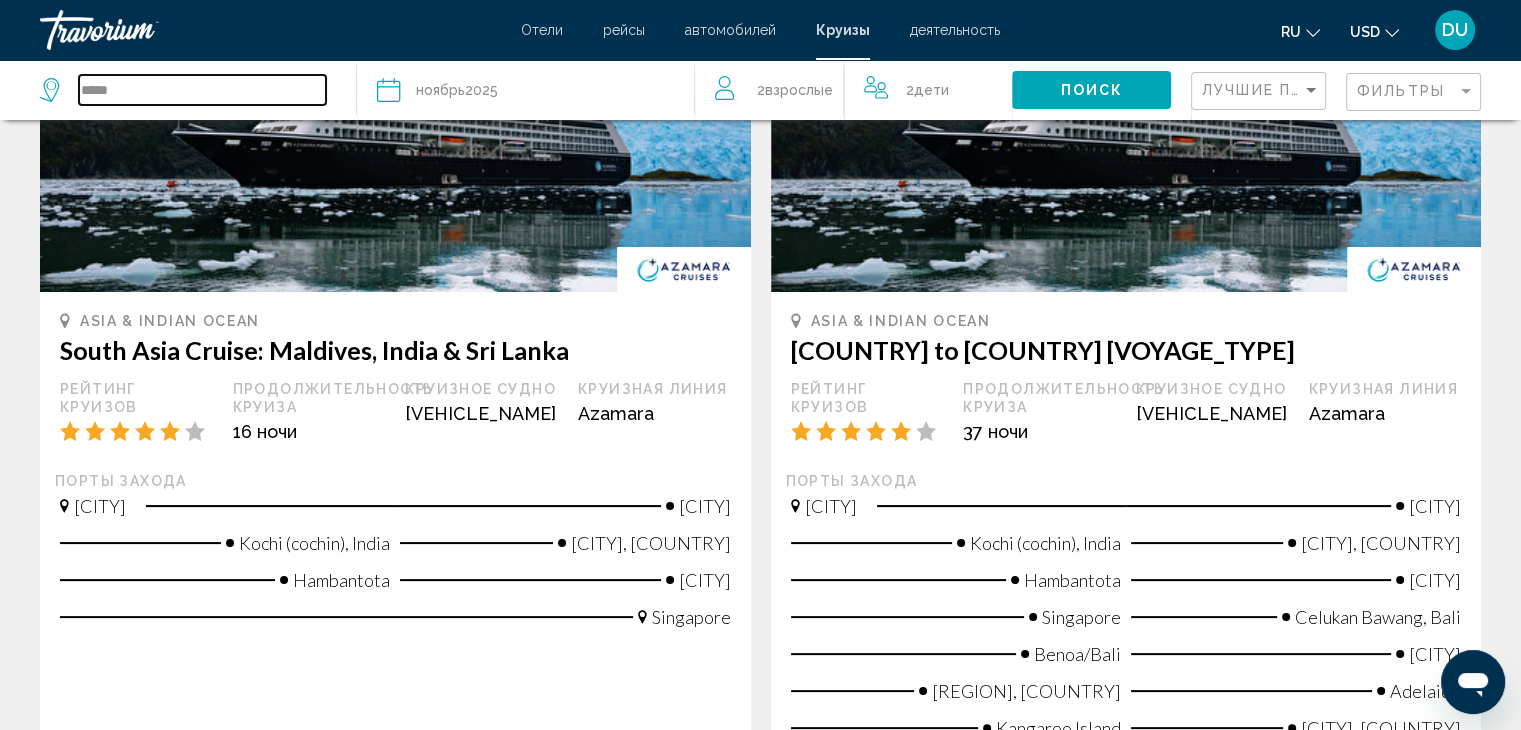 click on "*****" at bounding box center [202, 90] 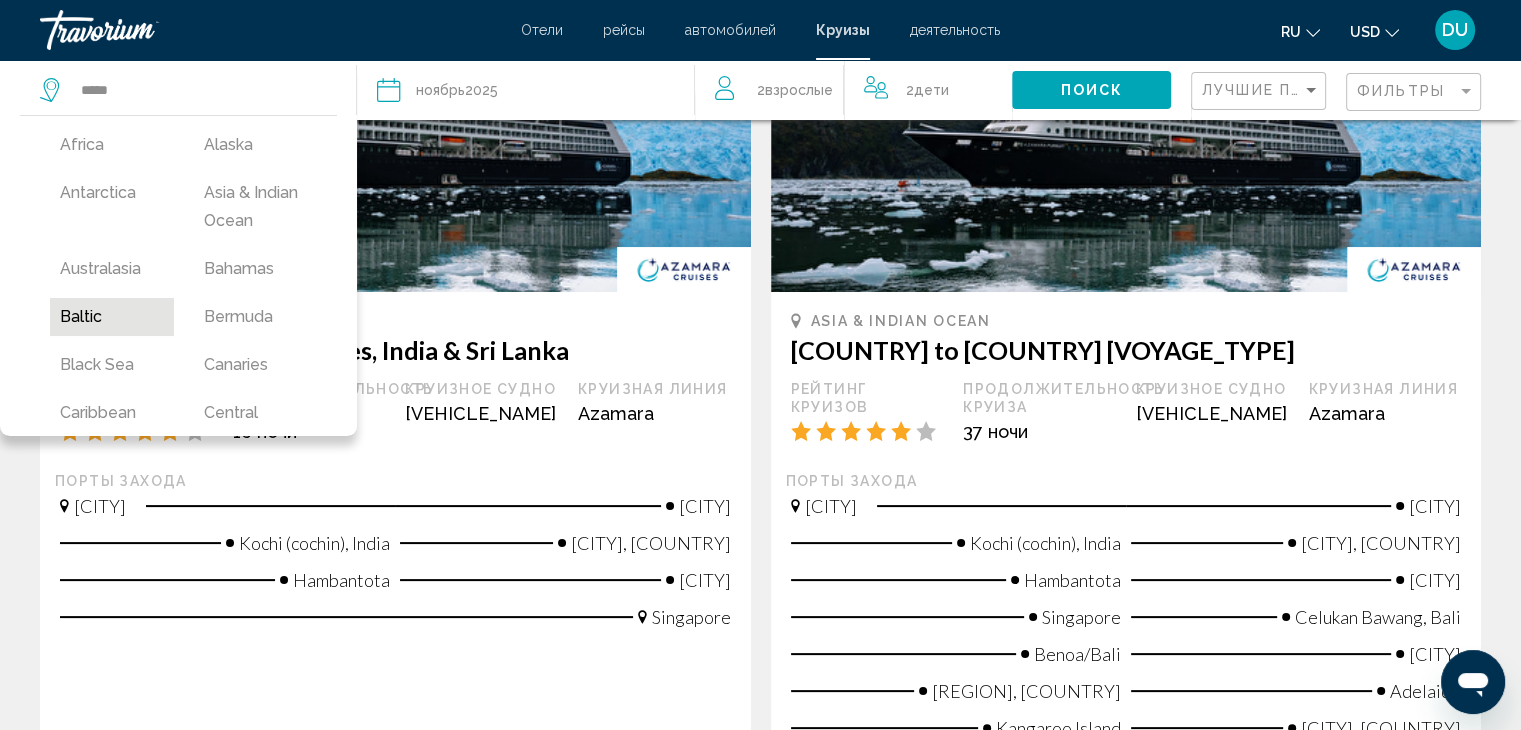 click on "Baltic" at bounding box center (112, 317) 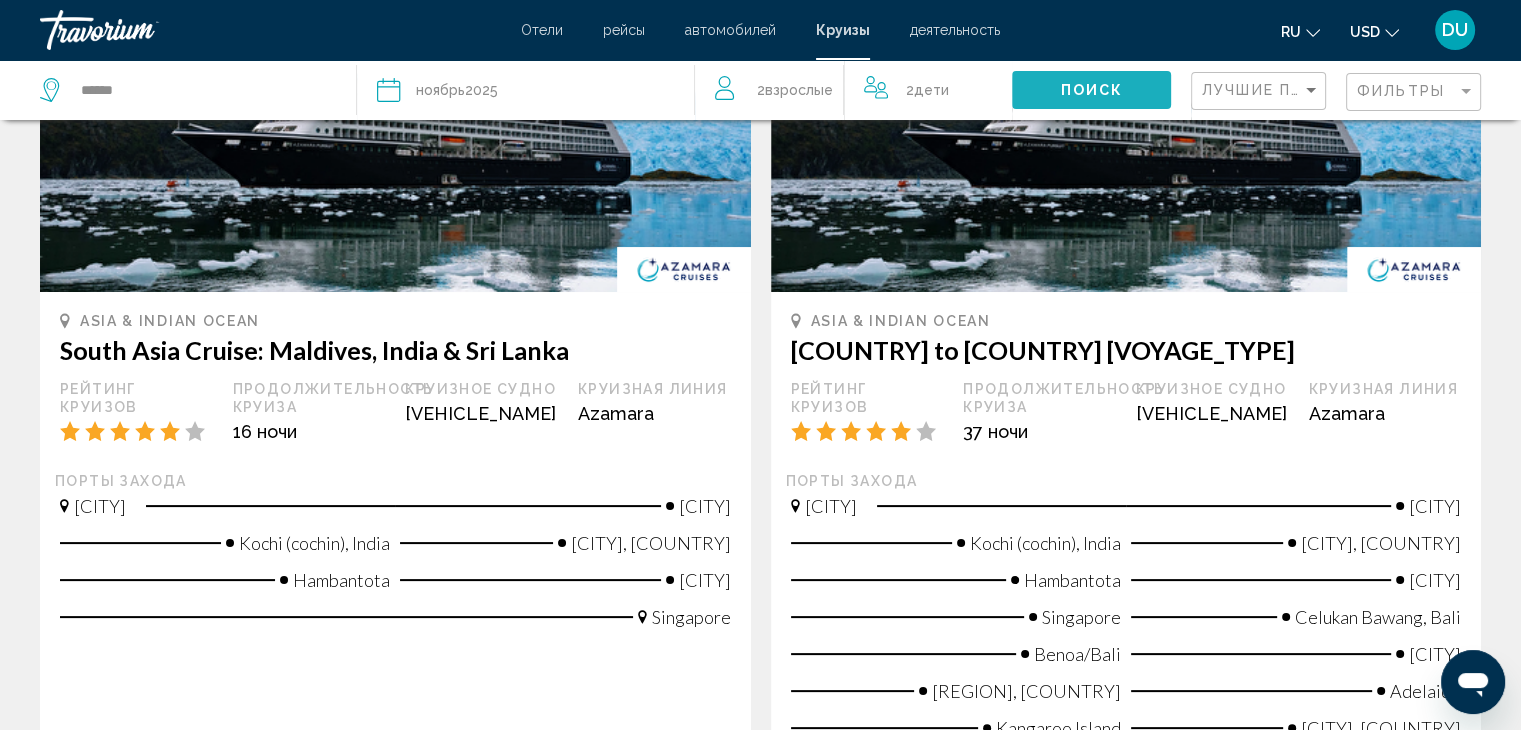 click on "Поиск" 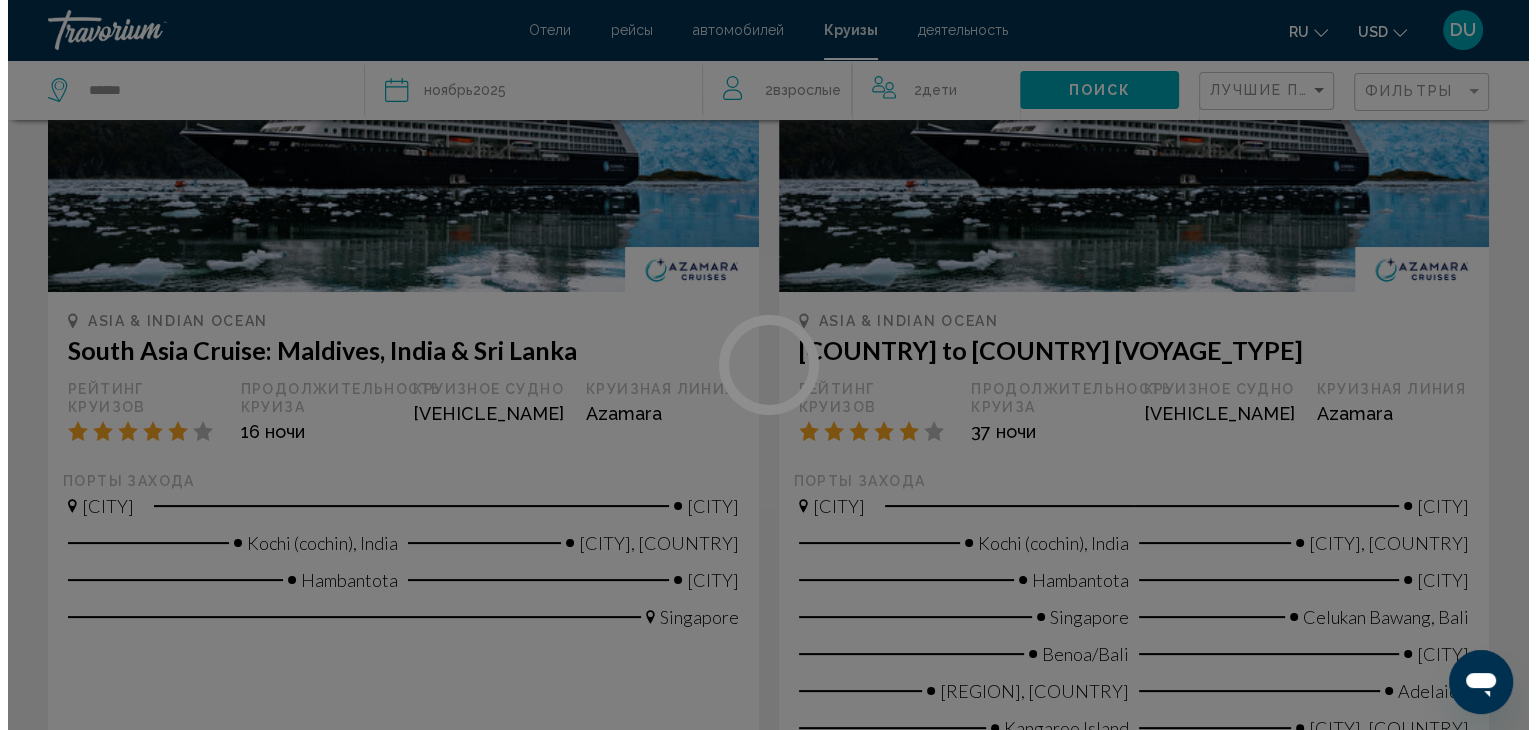 scroll, scrollTop: 0, scrollLeft: 0, axis: both 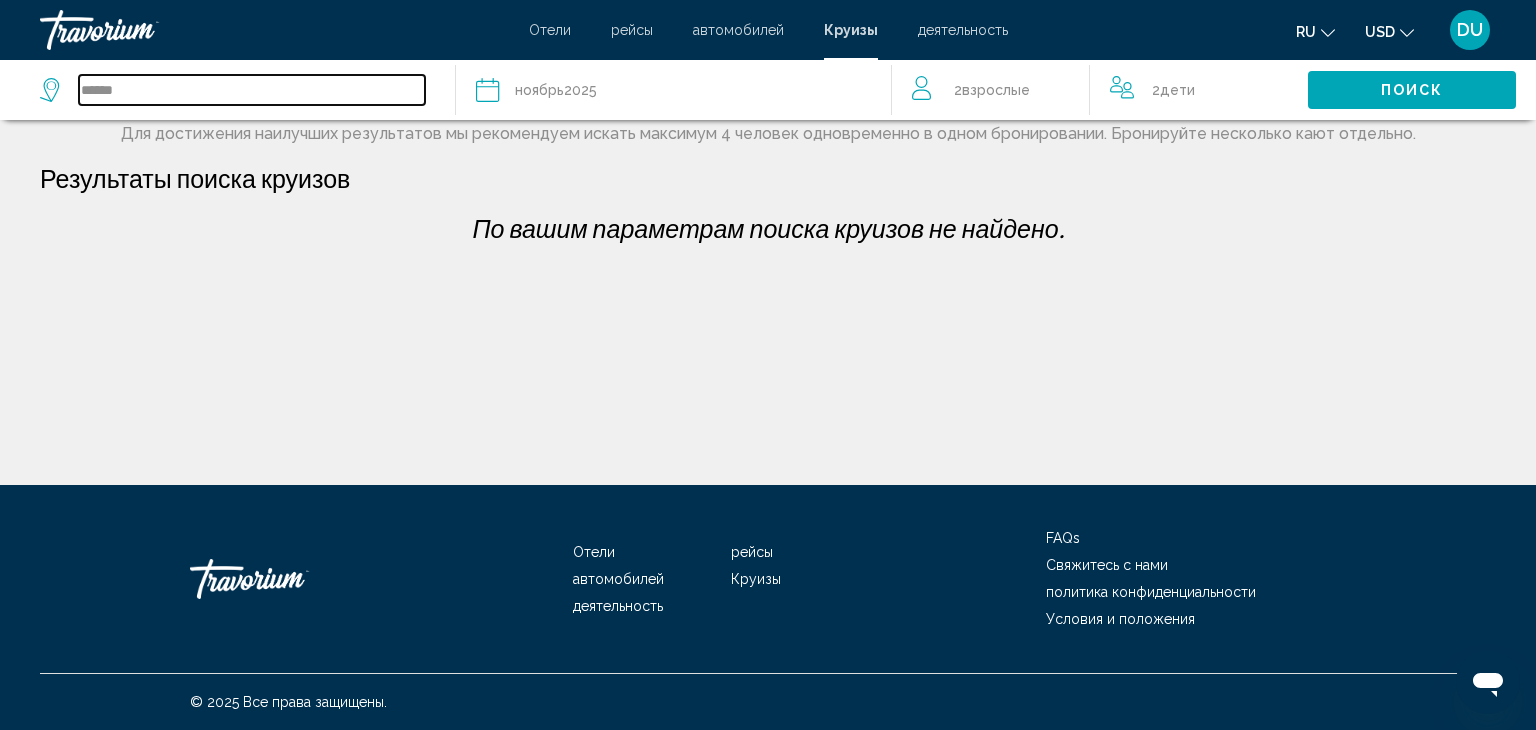 click on "******" at bounding box center (252, 90) 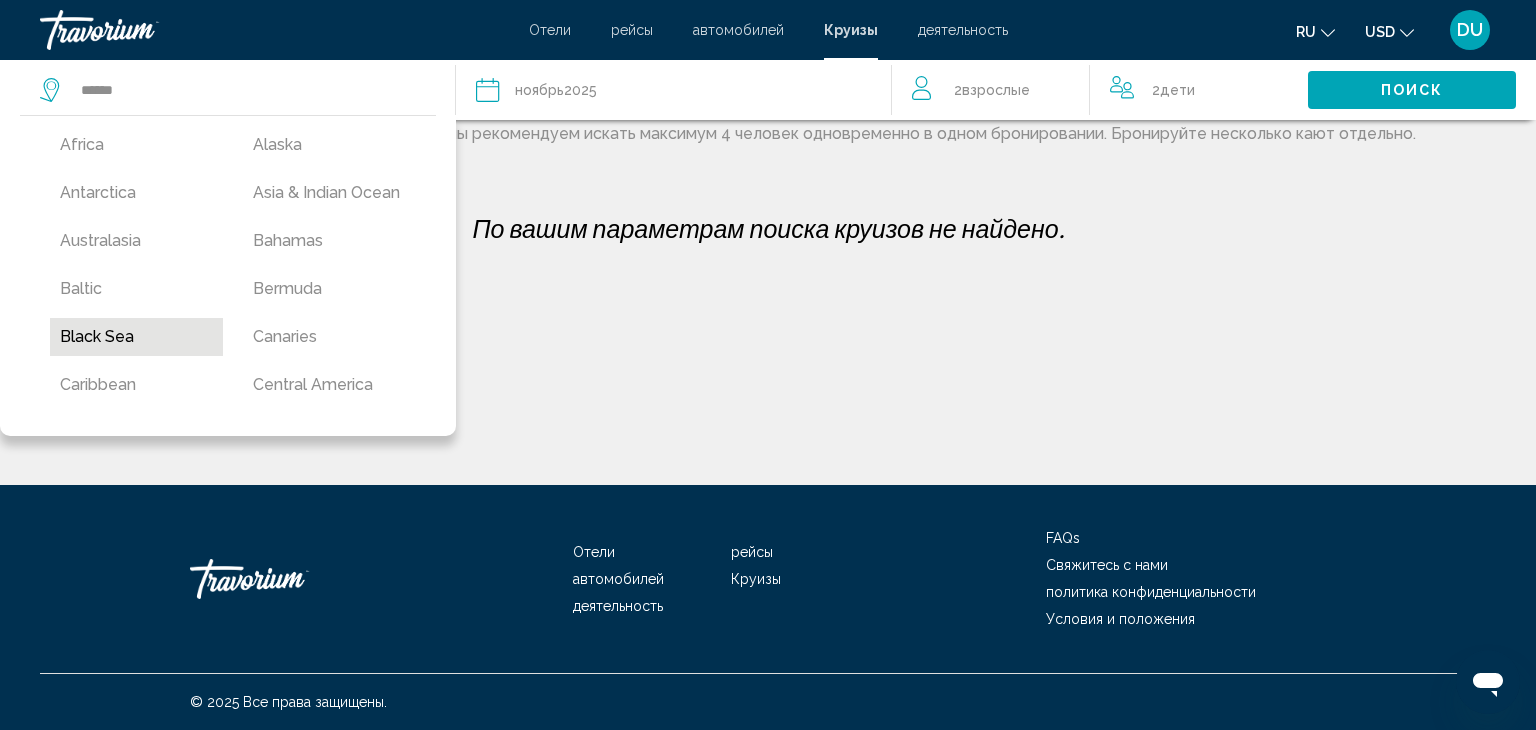 click on "Black Sea" at bounding box center [136, 337] 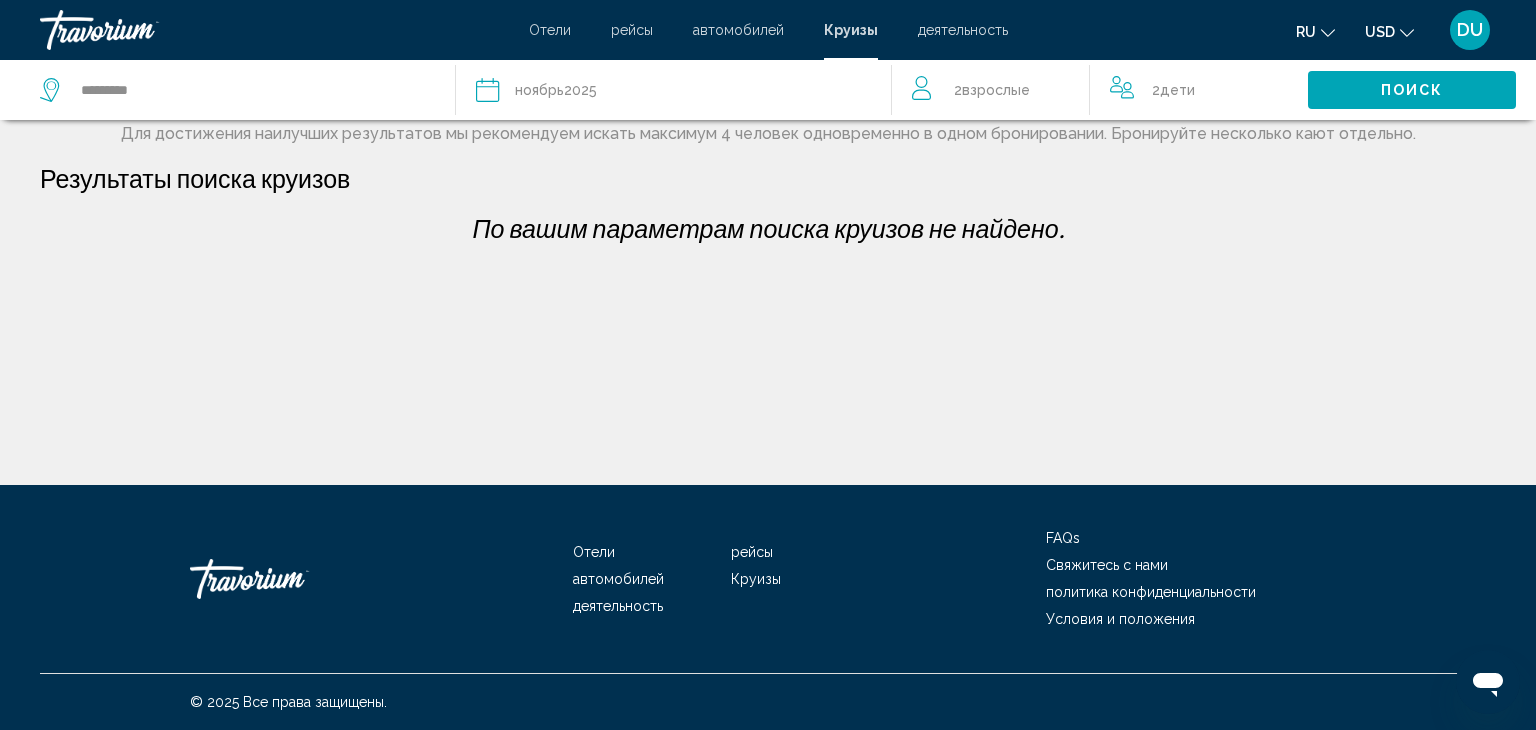 click on "Поиск" 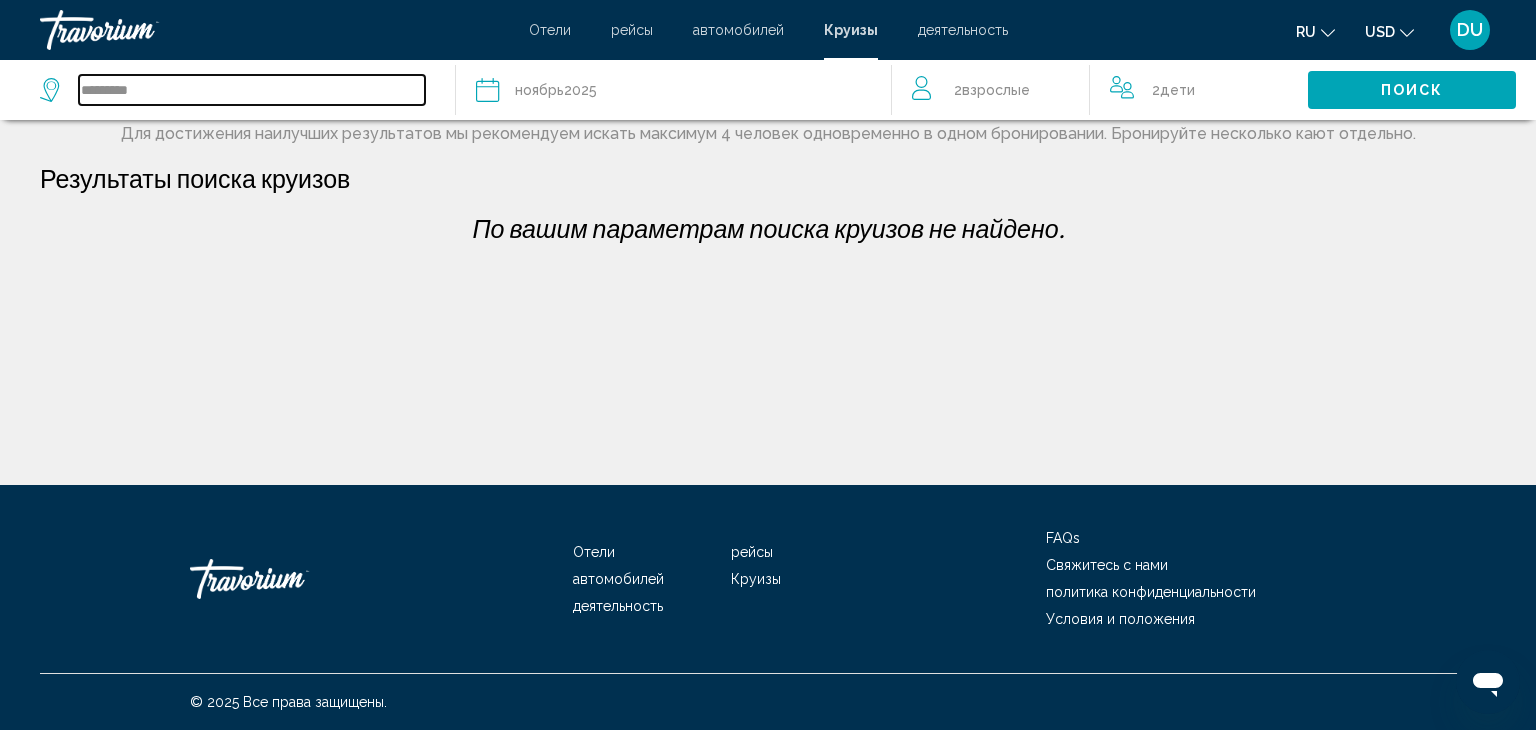 click on "*********" at bounding box center [252, 90] 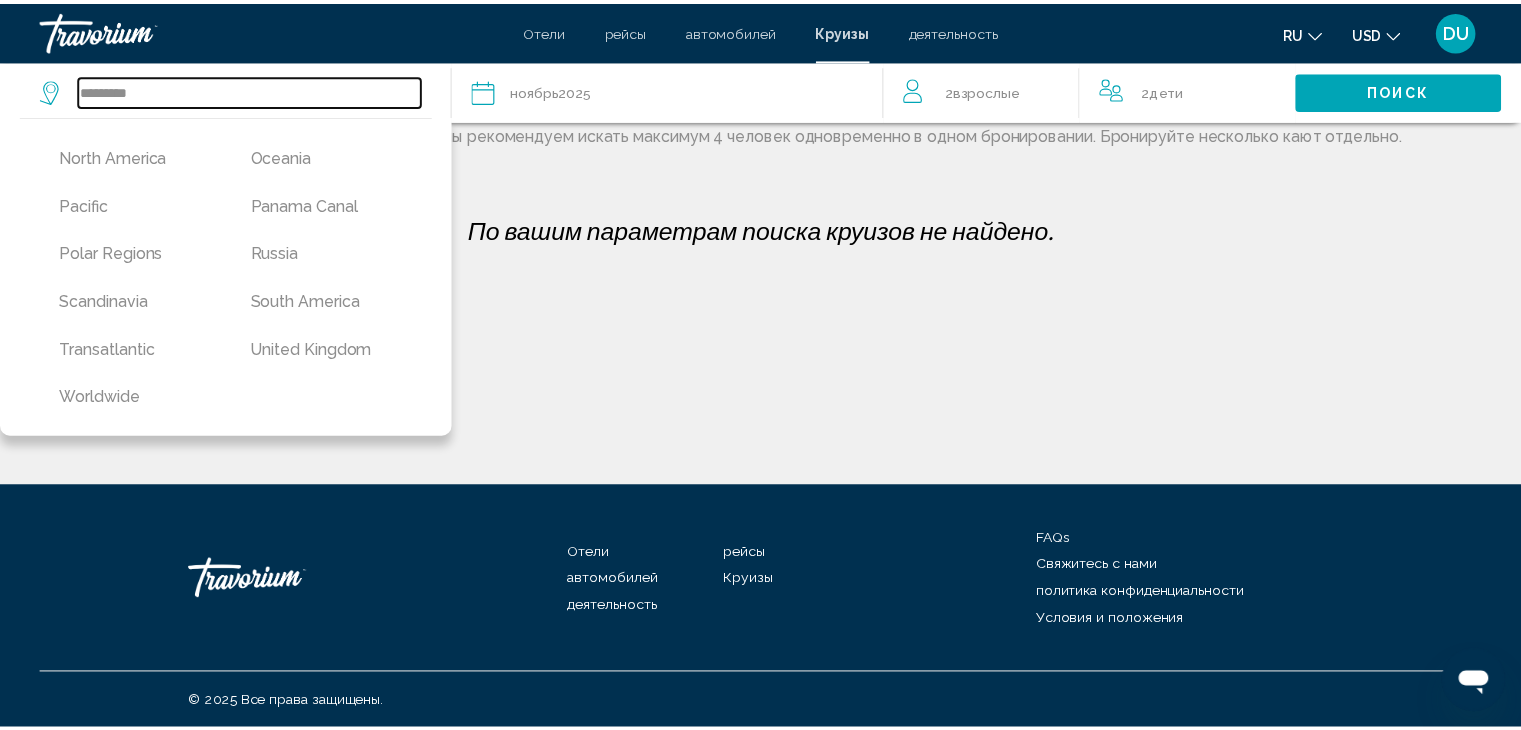 scroll, scrollTop: 544, scrollLeft: 0, axis: vertical 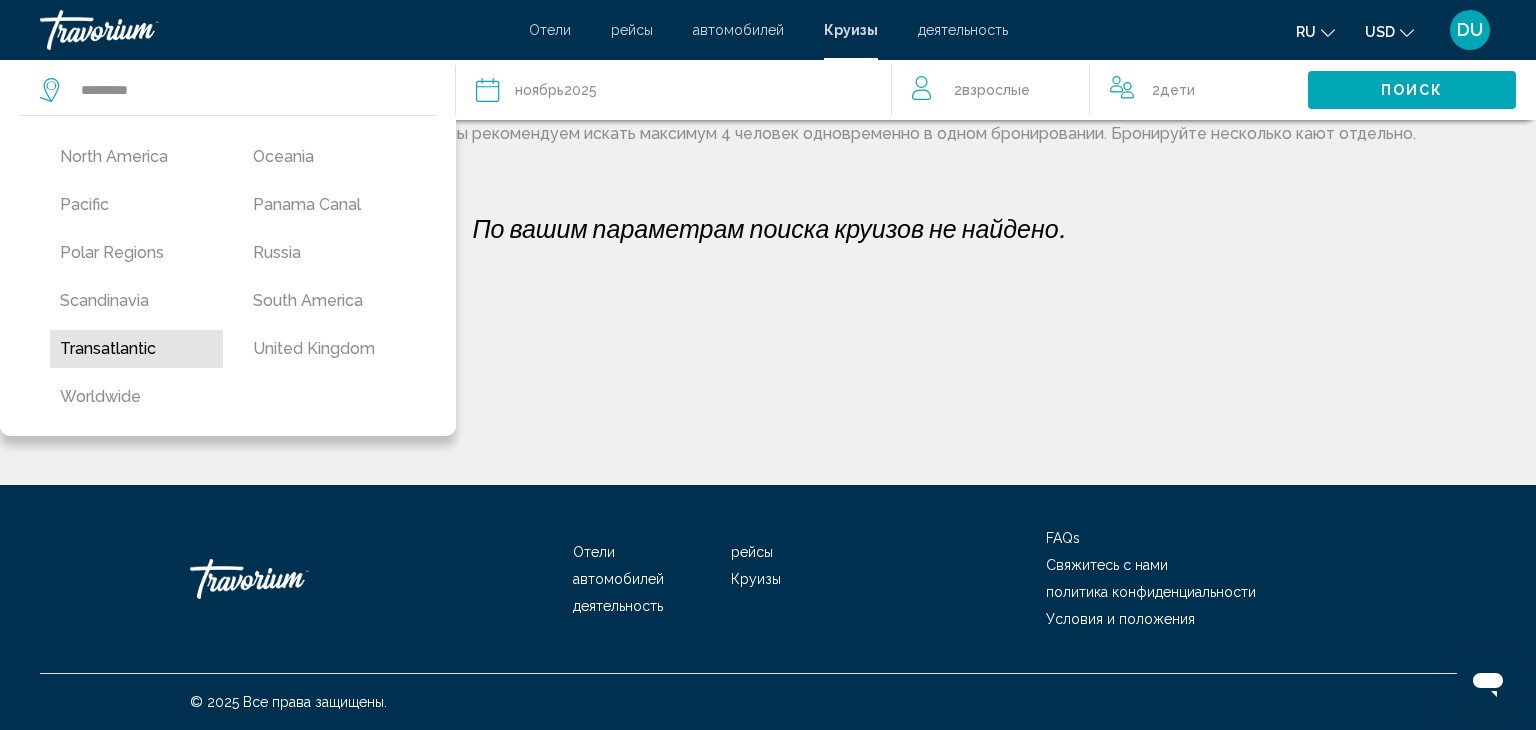 click on "Transatlantic" at bounding box center (136, 349) 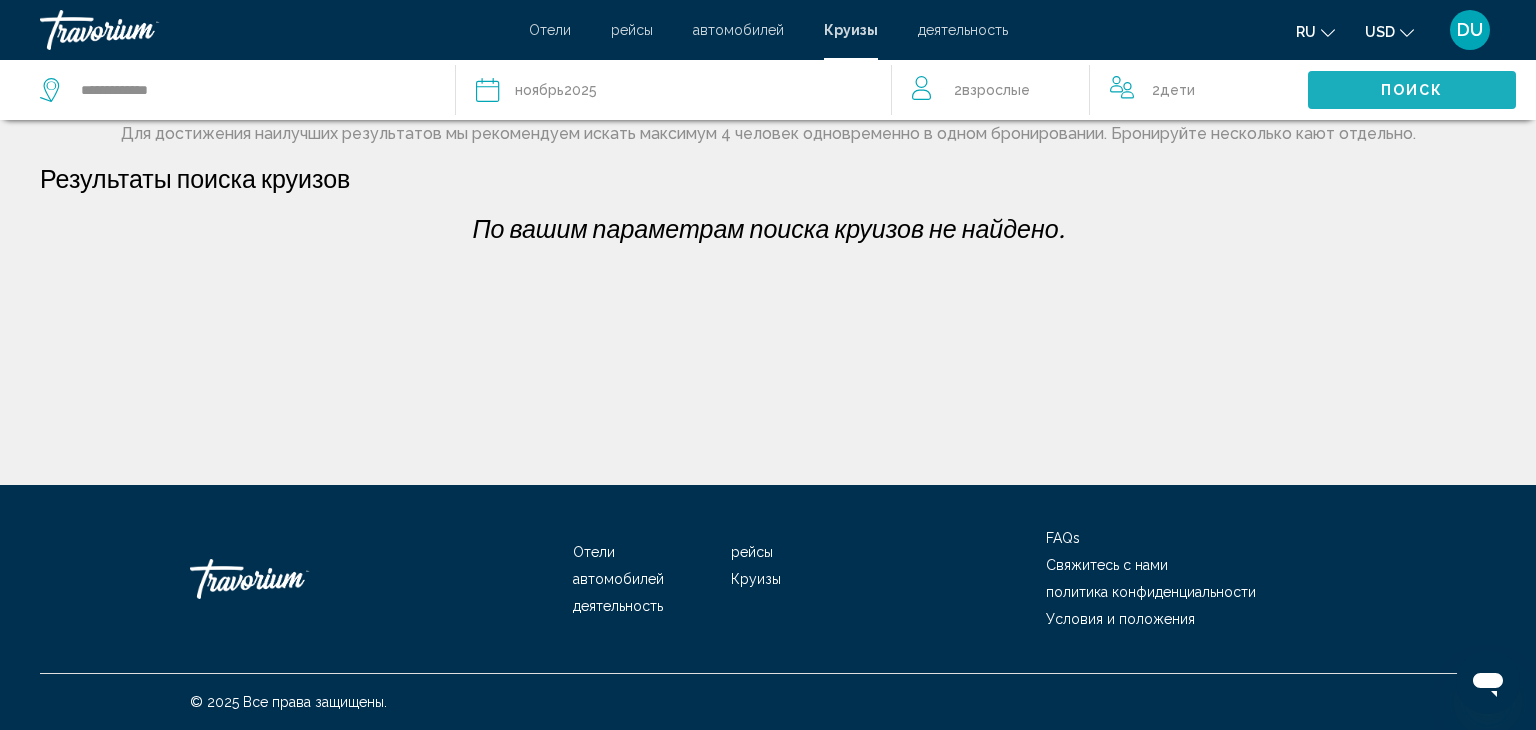 click on "Поиск" 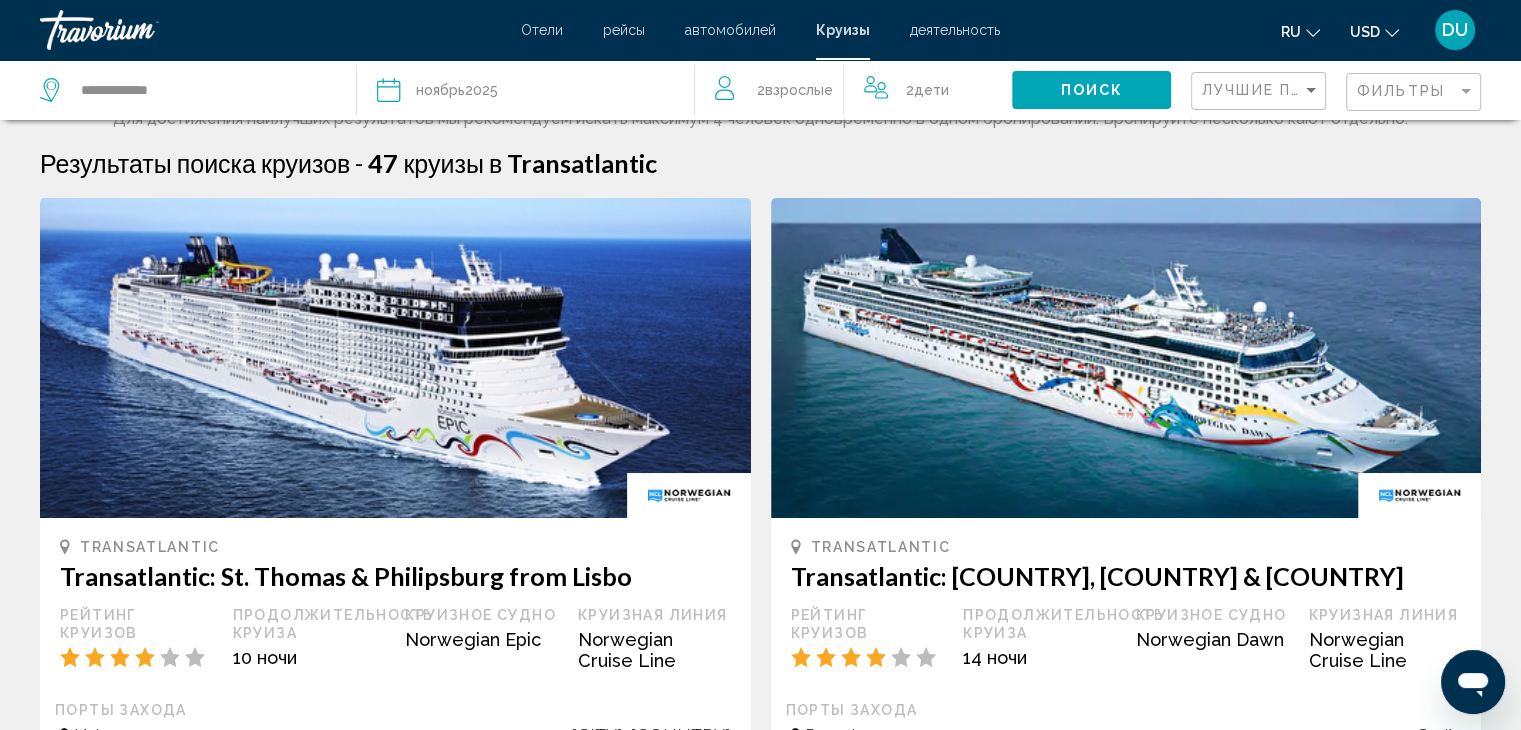 scroll, scrollTop: 0, scrollLeft: 0, axis: both 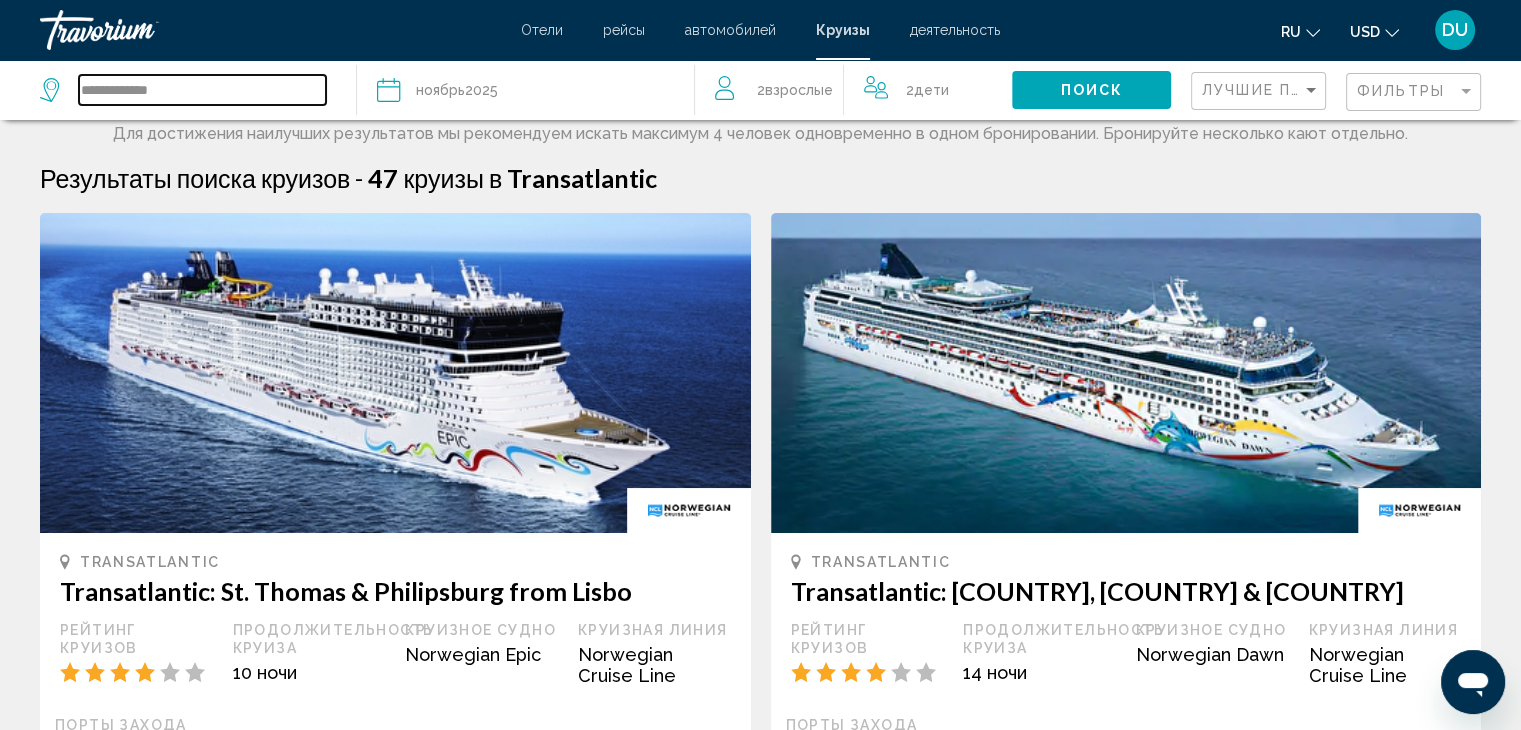 click on "**********" at bounding box center (202, 90) 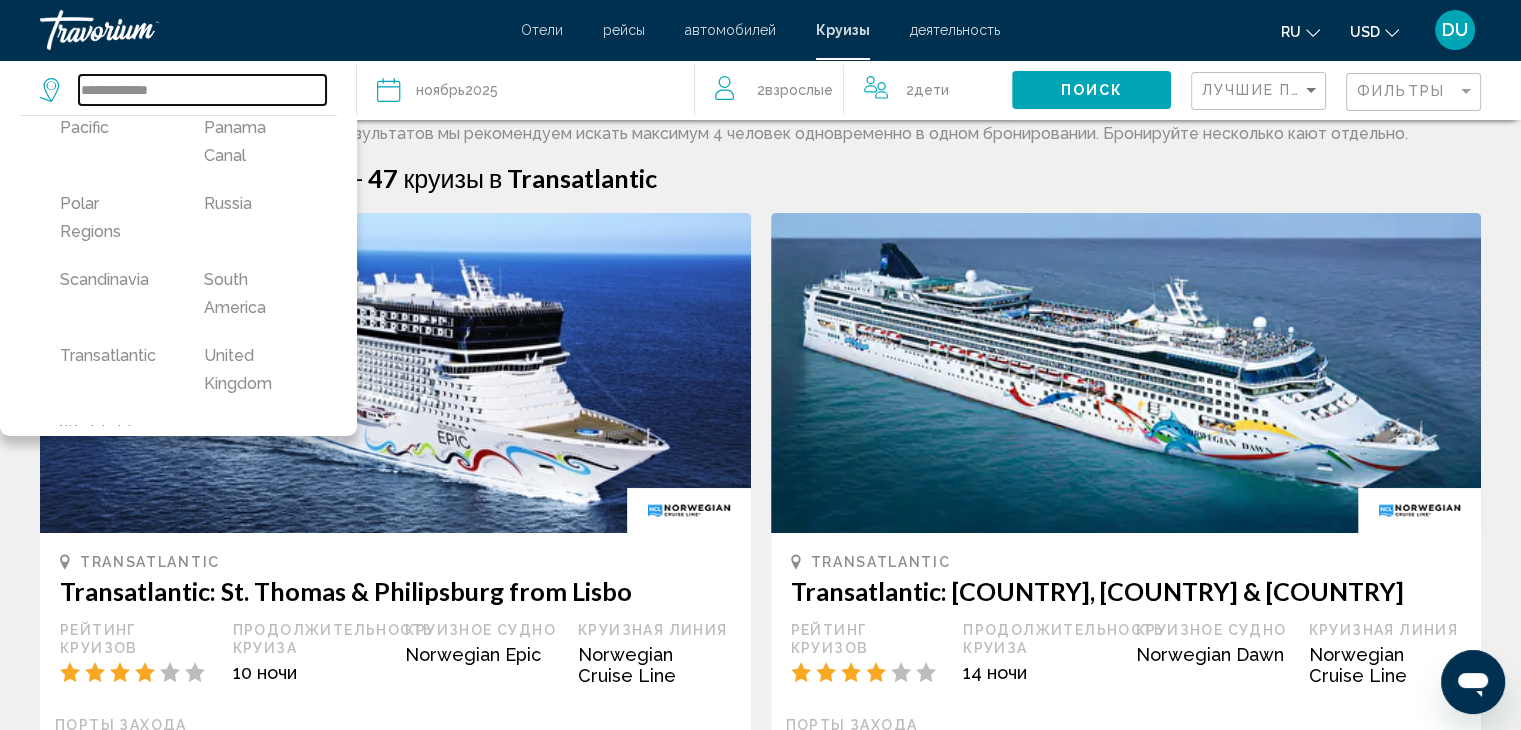 scroll, scrollTop: 796, scrollLeft: 0, axis: vertical 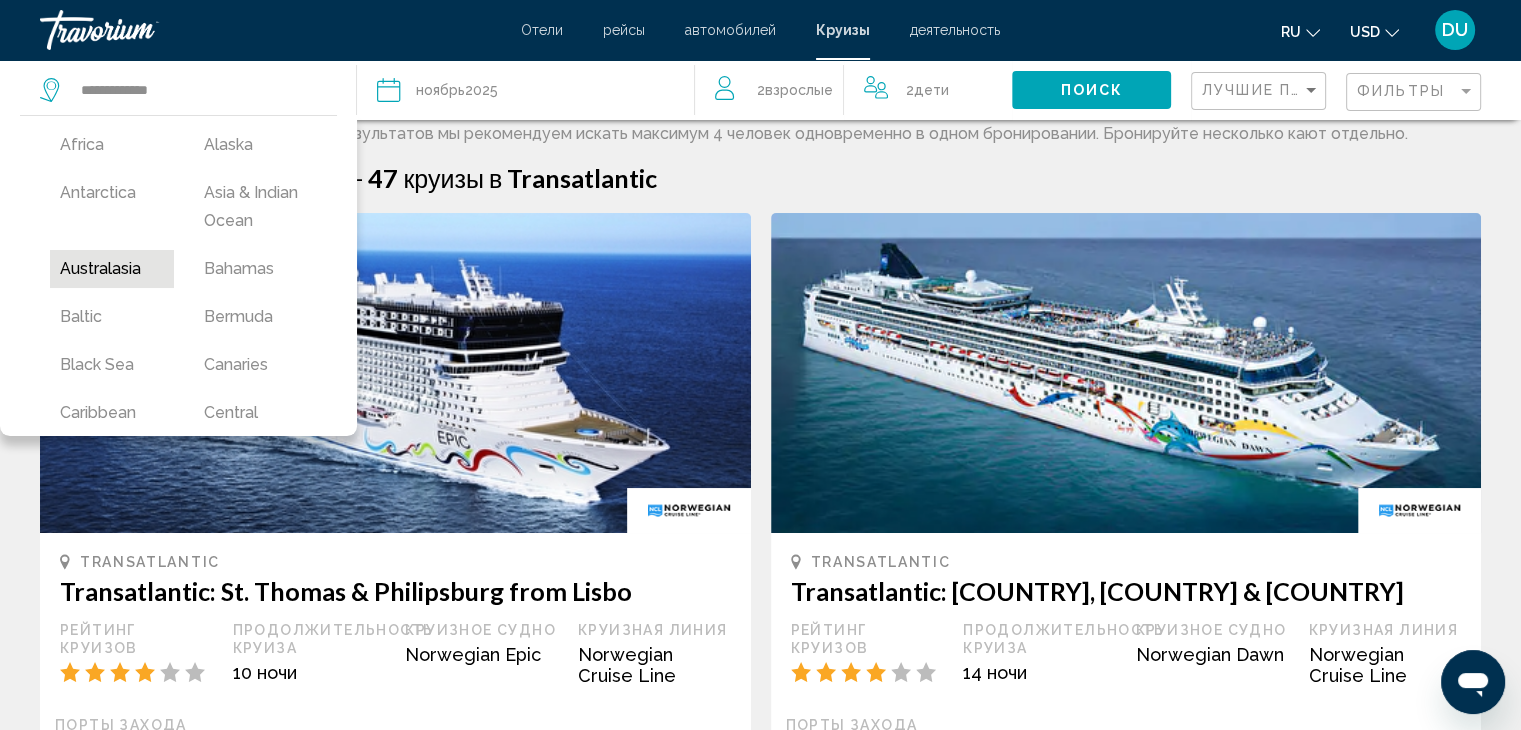 click on "Australasia" at bounding box center (112, 269) 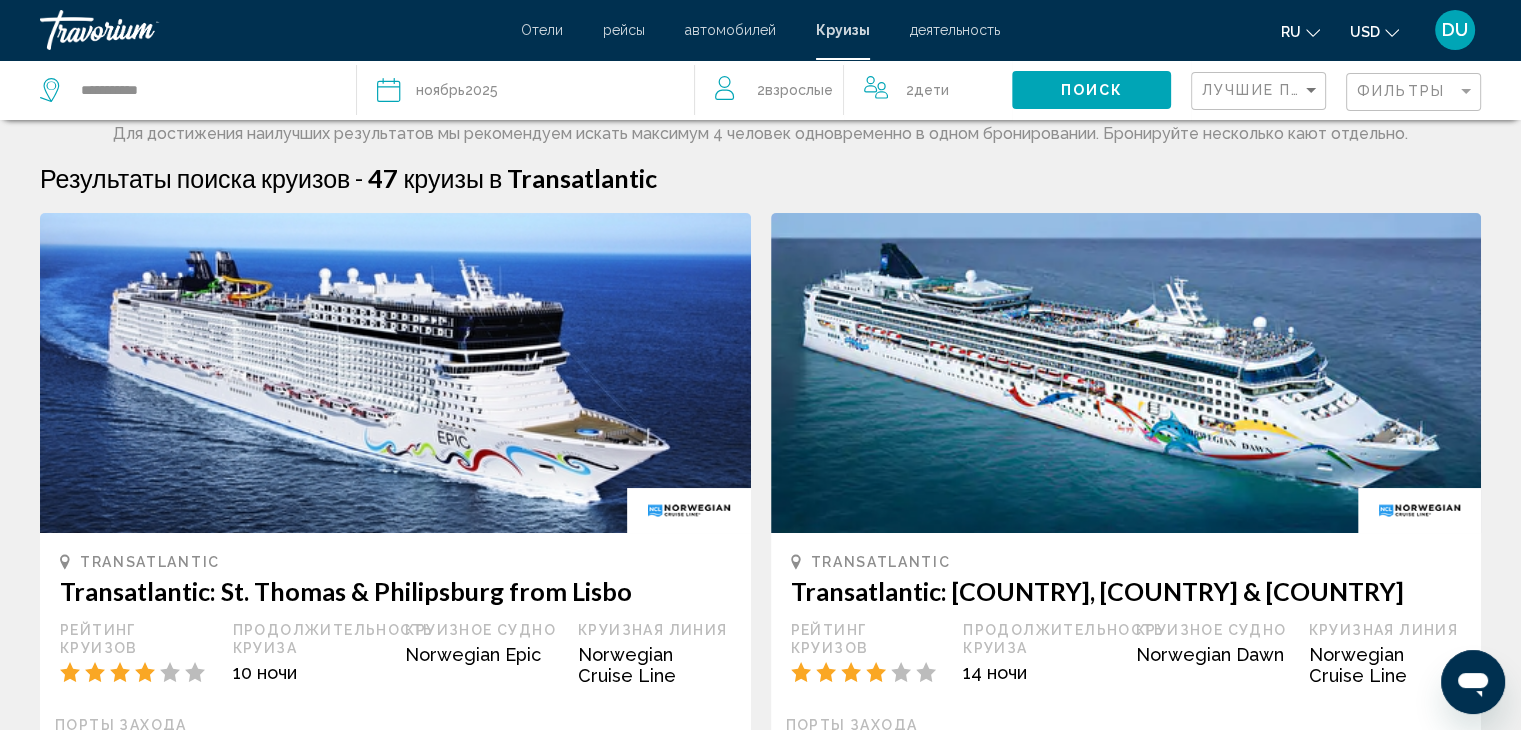 click on "Поиск" 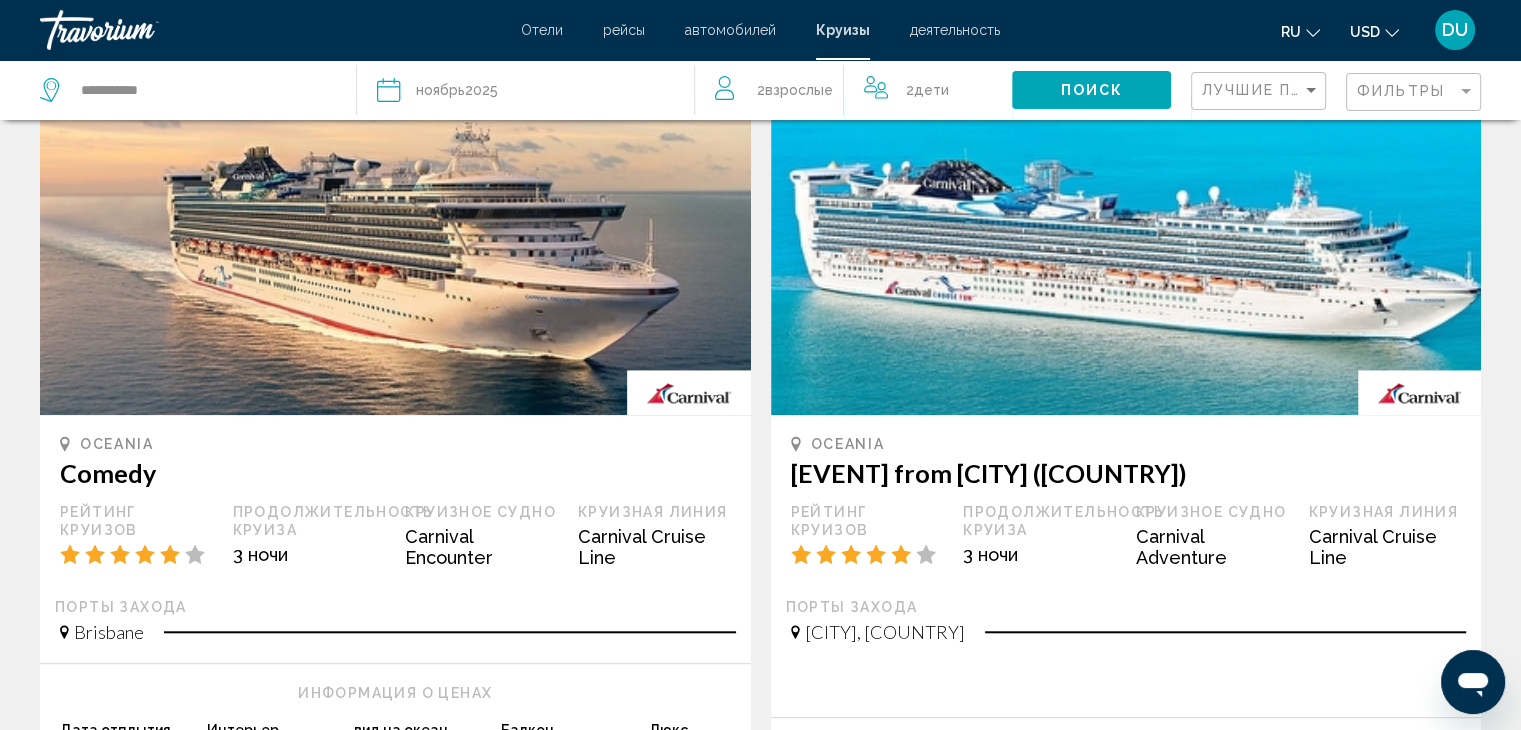 scroll, scrollTop: 2084, scrollLeft: 0, axis: vertical 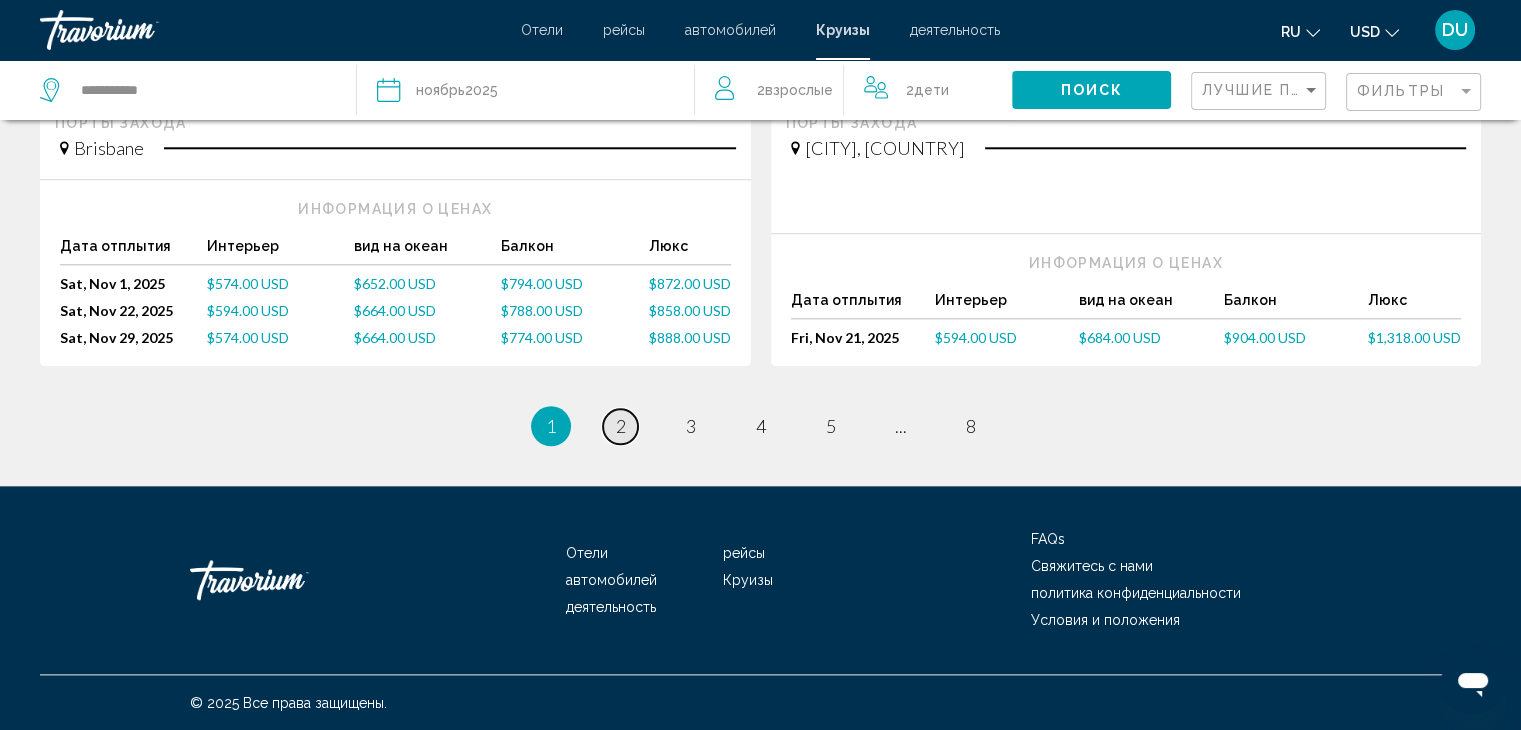 click on "2" at bounding box center (621, 426) 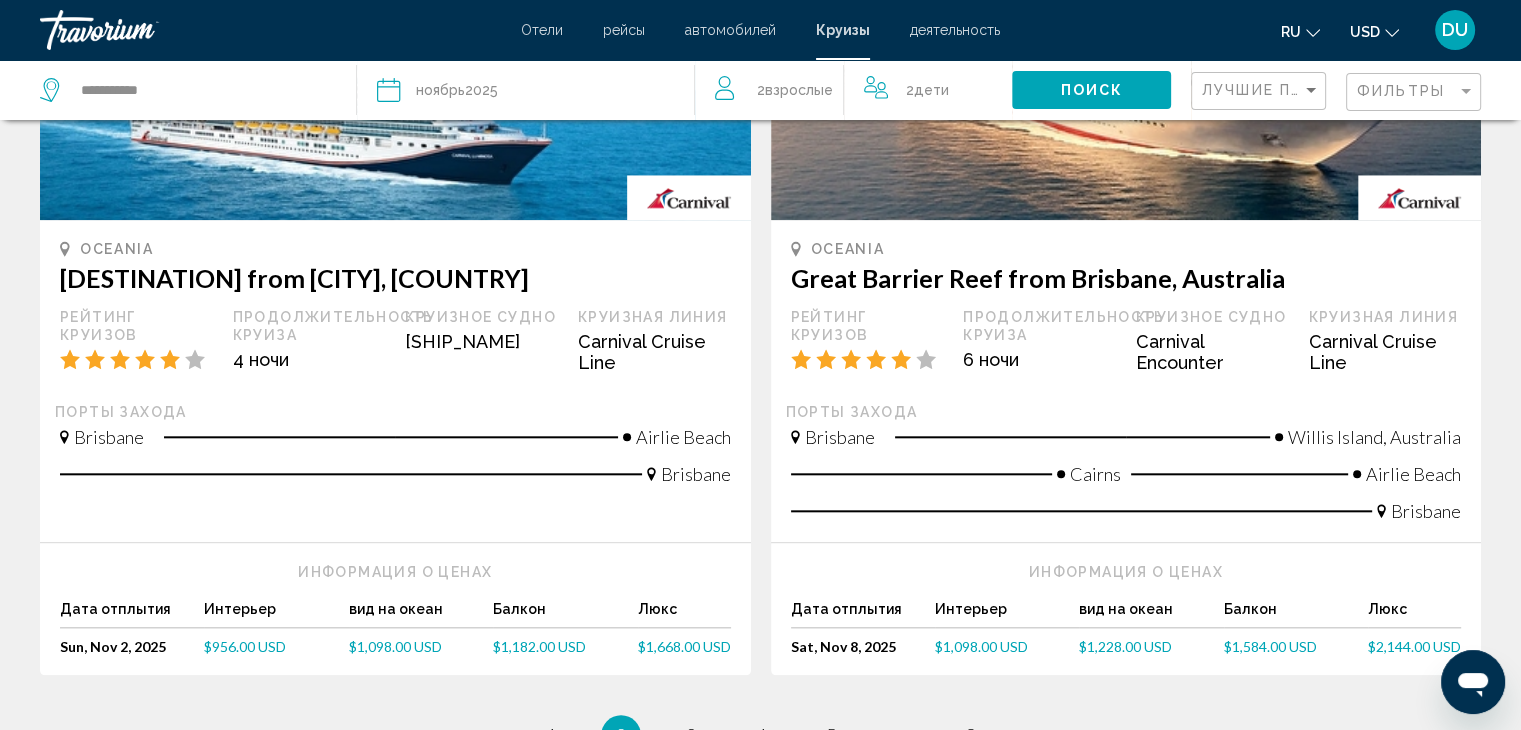 scroll, scrollTop: 2200, scrollLeft: 0, axis: vertical 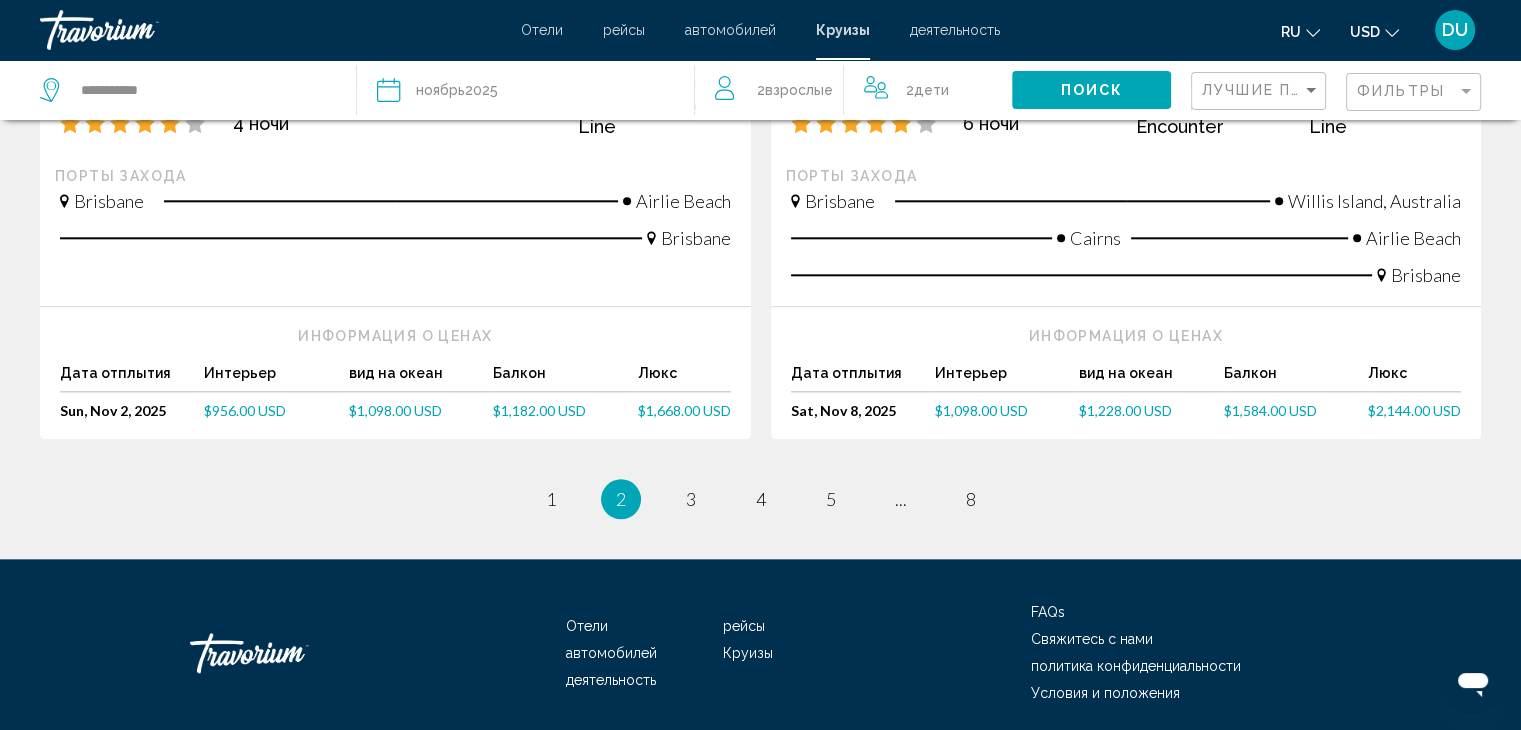 drag, startPoint x: 949, startPoint y: 435, endPoint x: 726, endPoint y: 461, distance: 224.51057 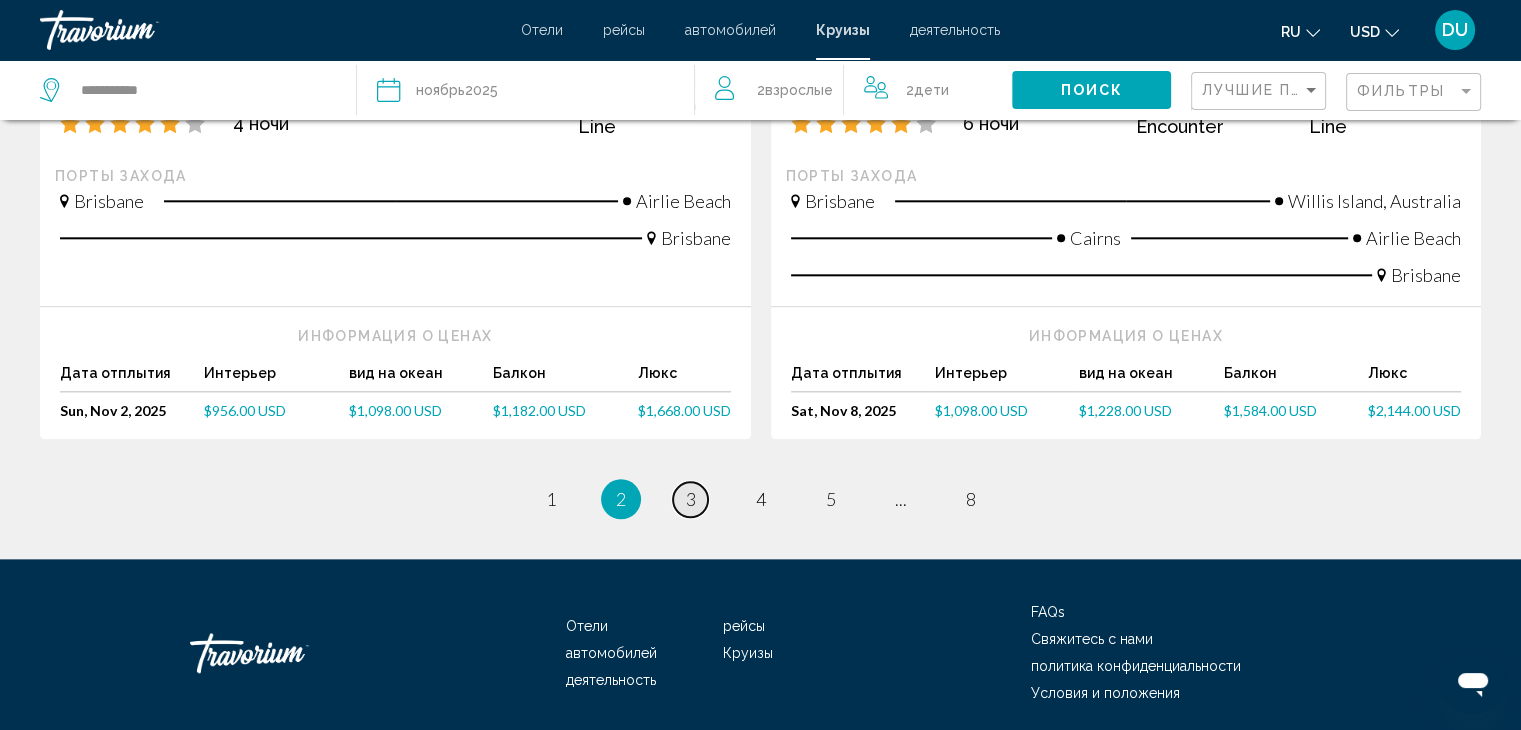 click on "3" at bounding box center (691, 499) 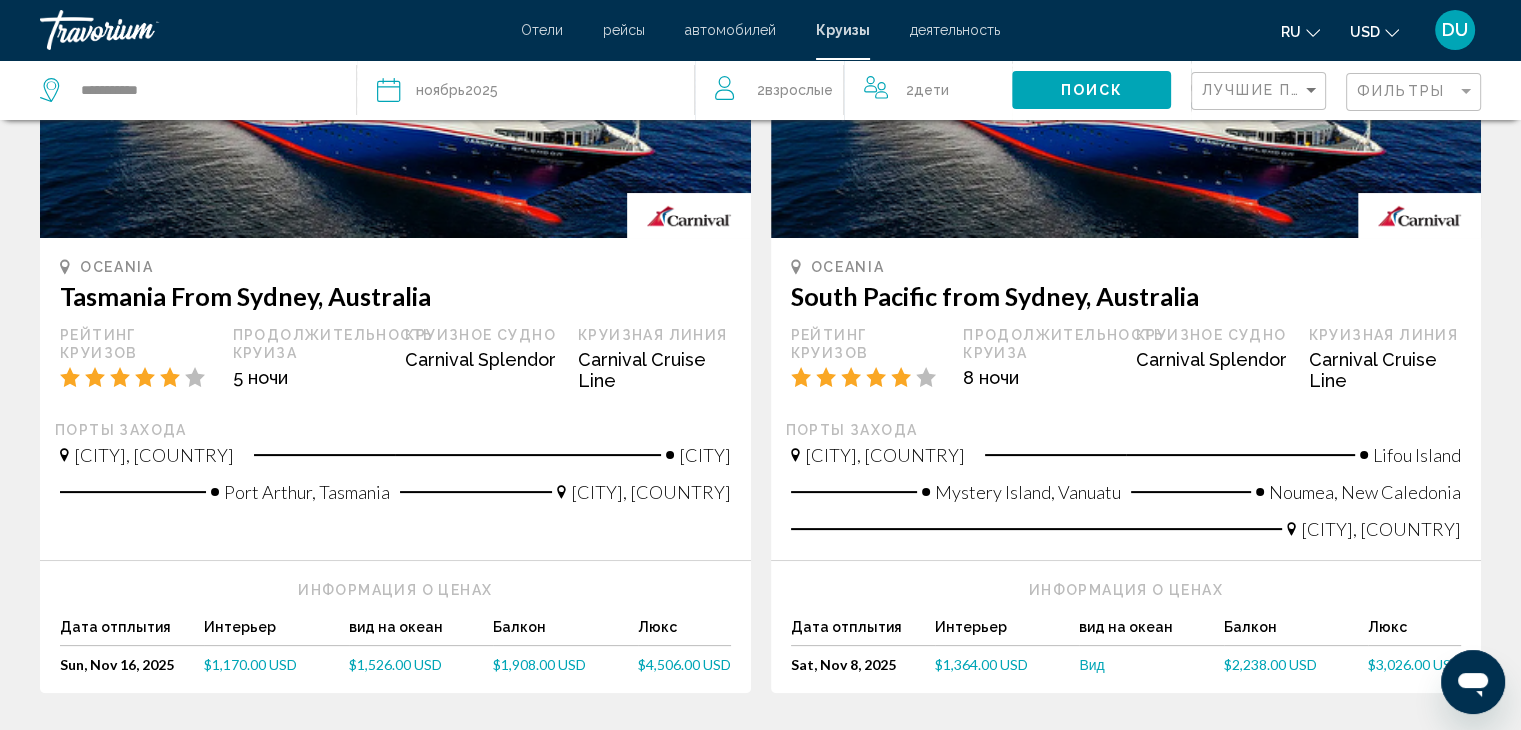 scroll, scrollTop: 0, scrollLeft: 0, axis: both 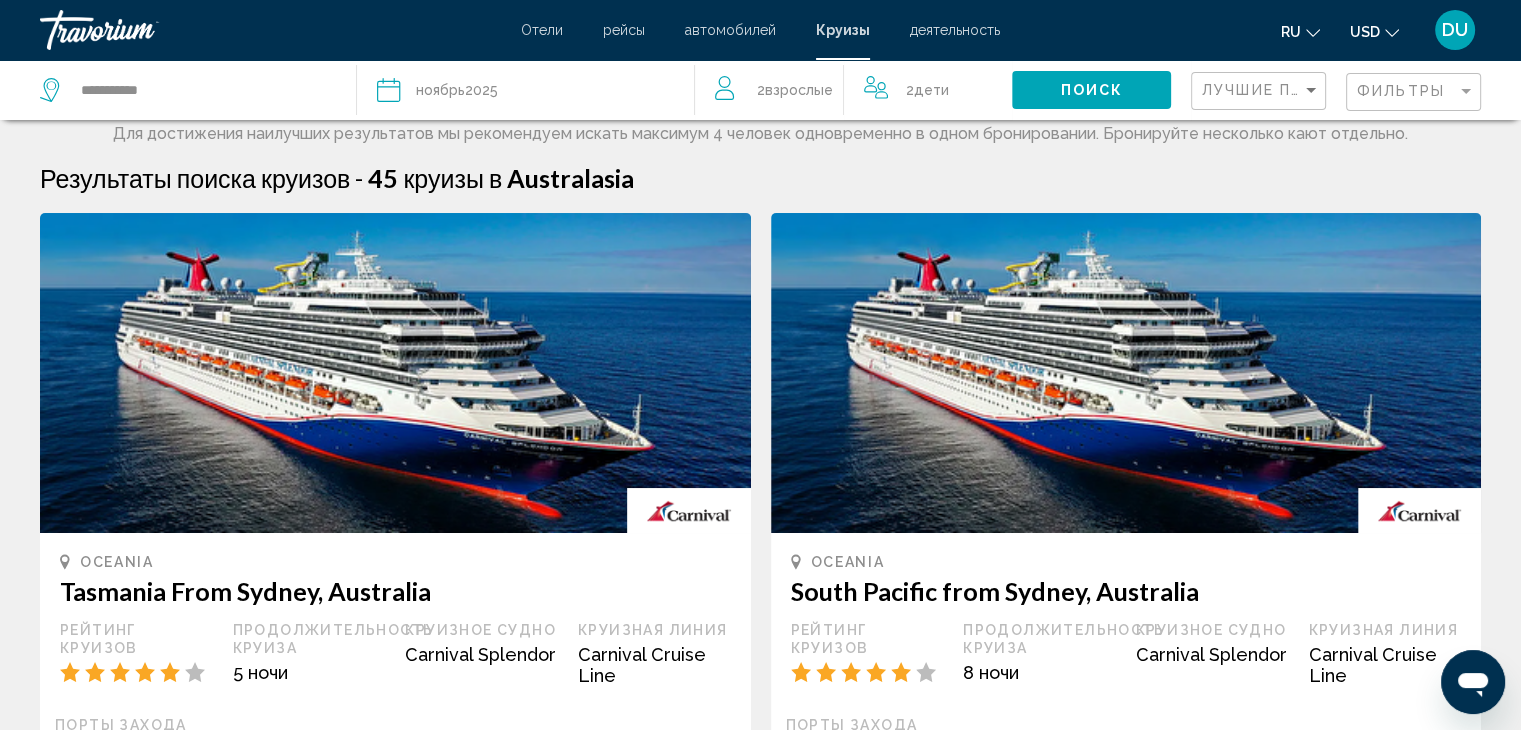 click on "Лучшие предложения" 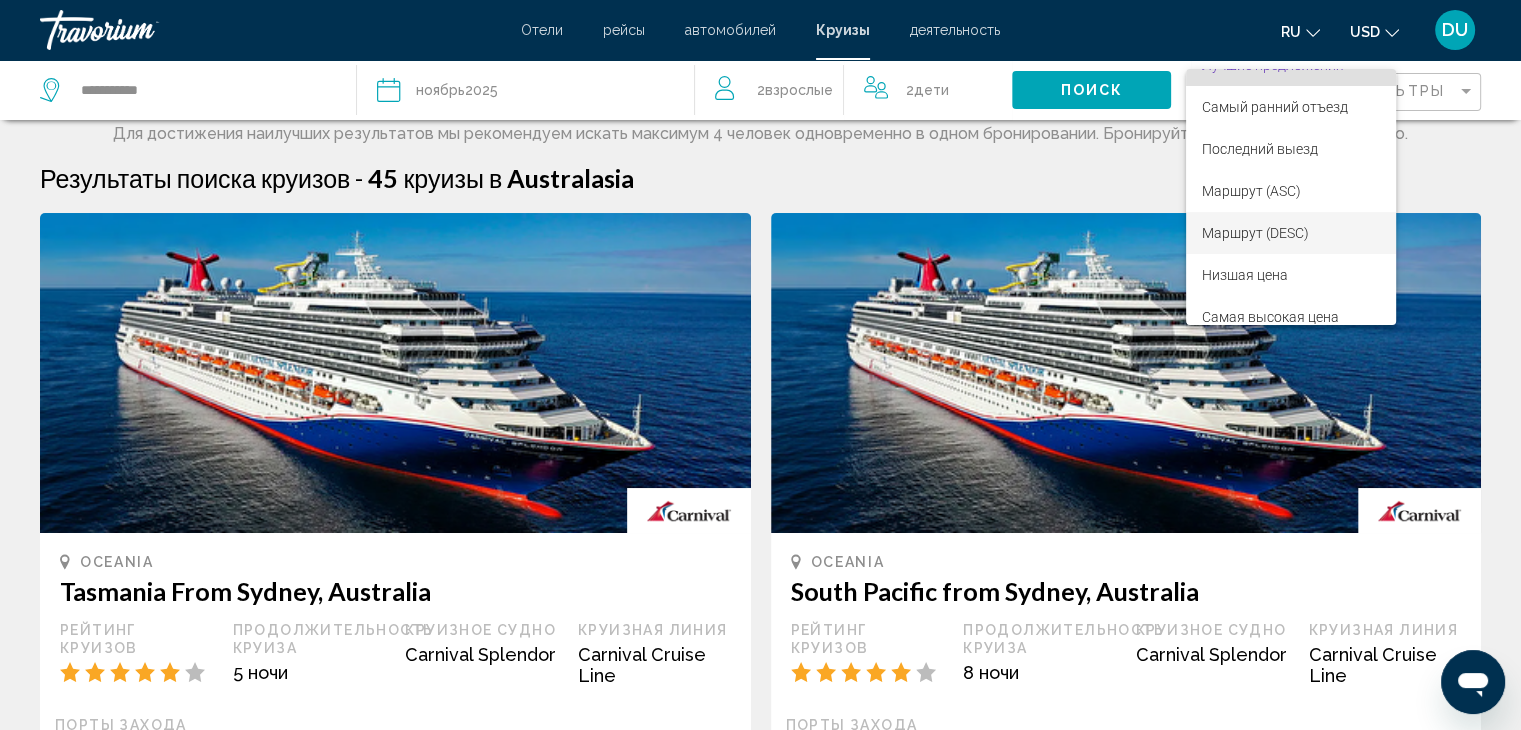 scroll, scrollTop: 38, scrollLeft: 0, axis: vertical 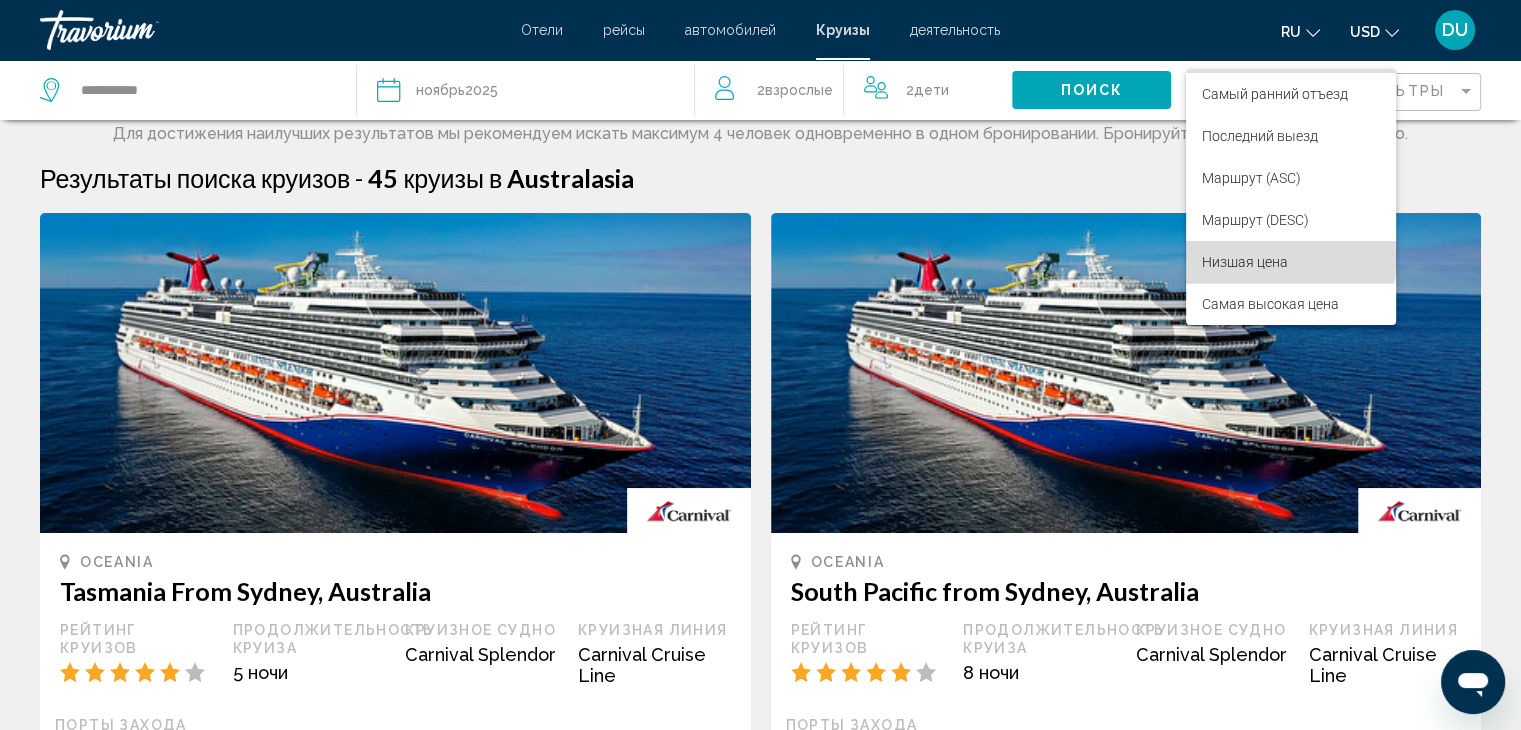 click on "Низшая цена" at bounding box center (1291, 262) 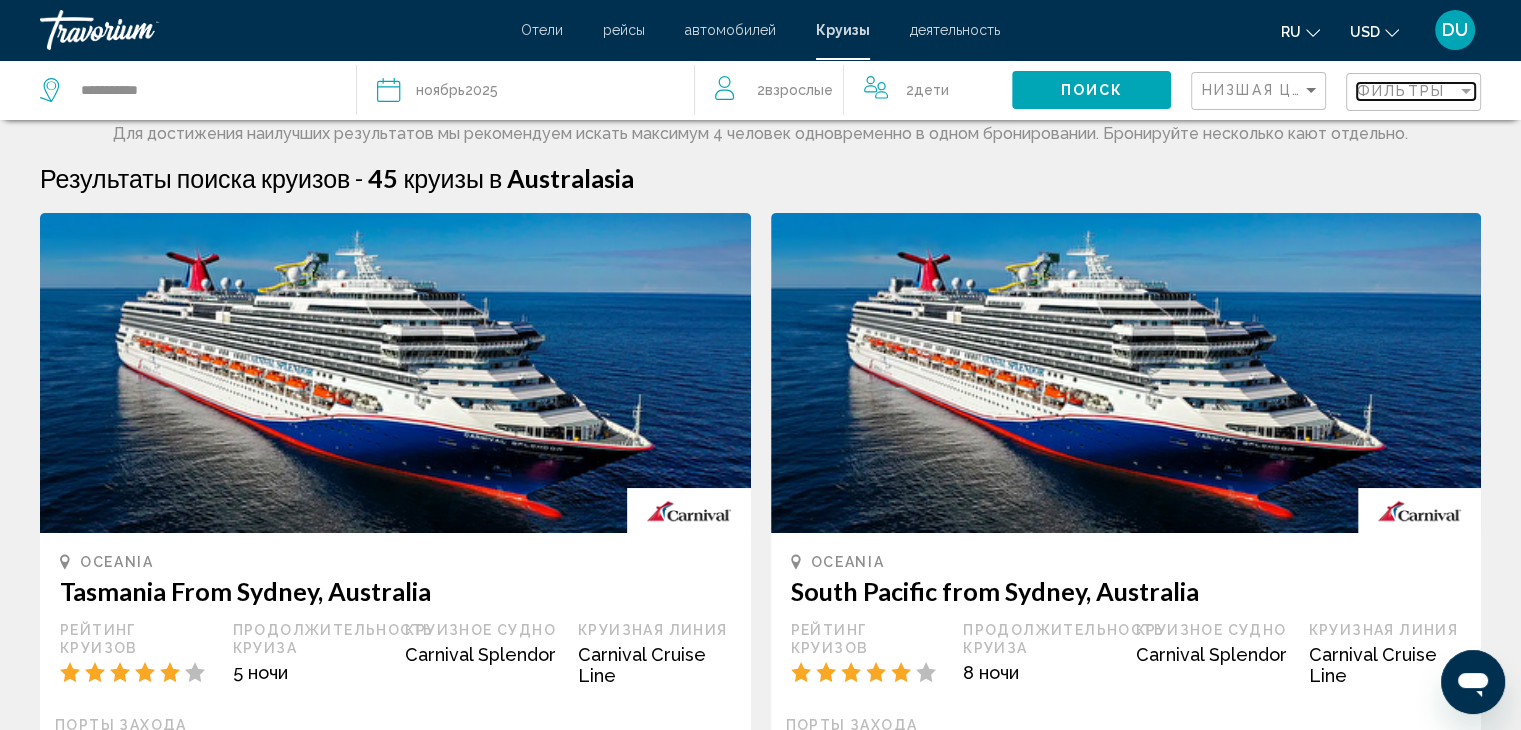 click on "Фильтры" at bounding box center (1401, 91) 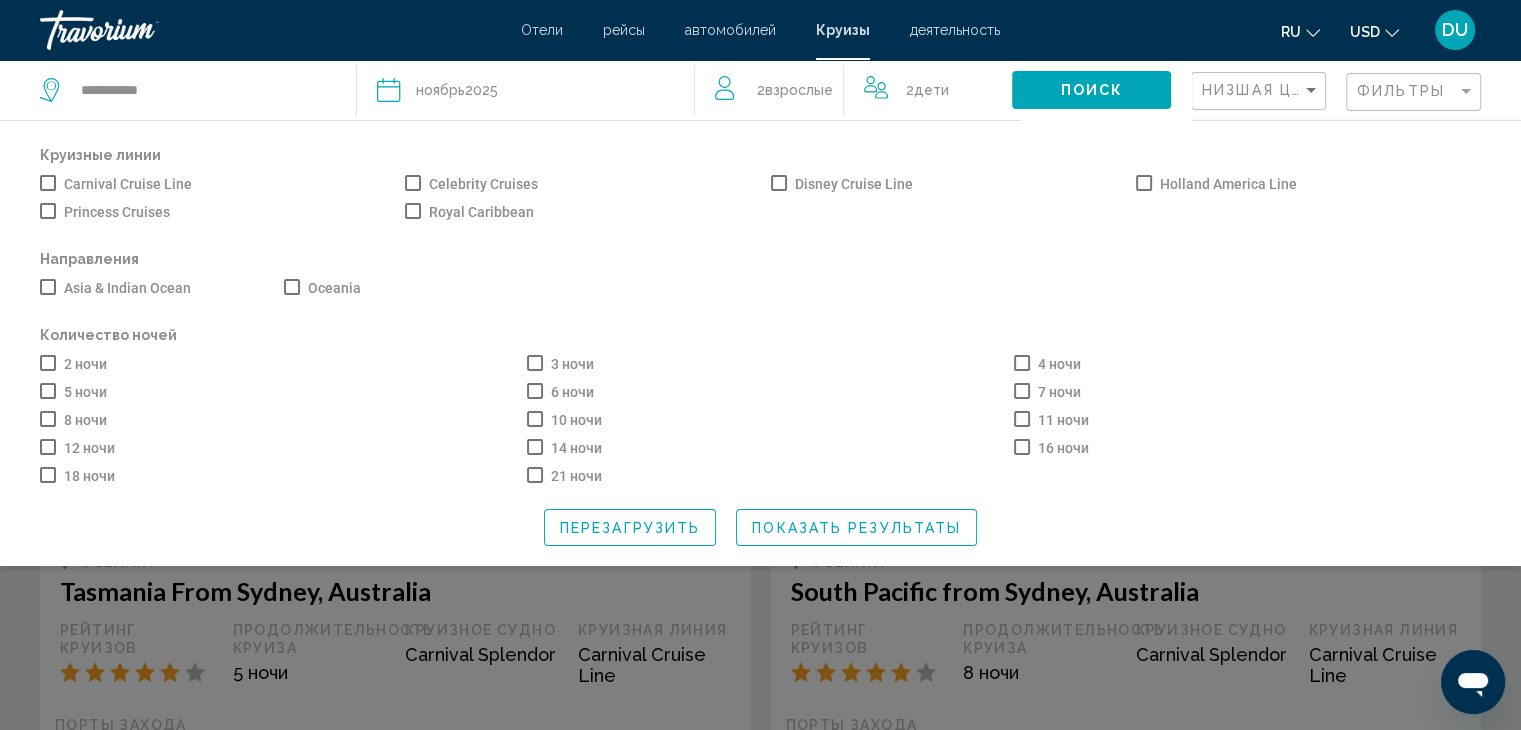 click at bounding box center [535, 391] 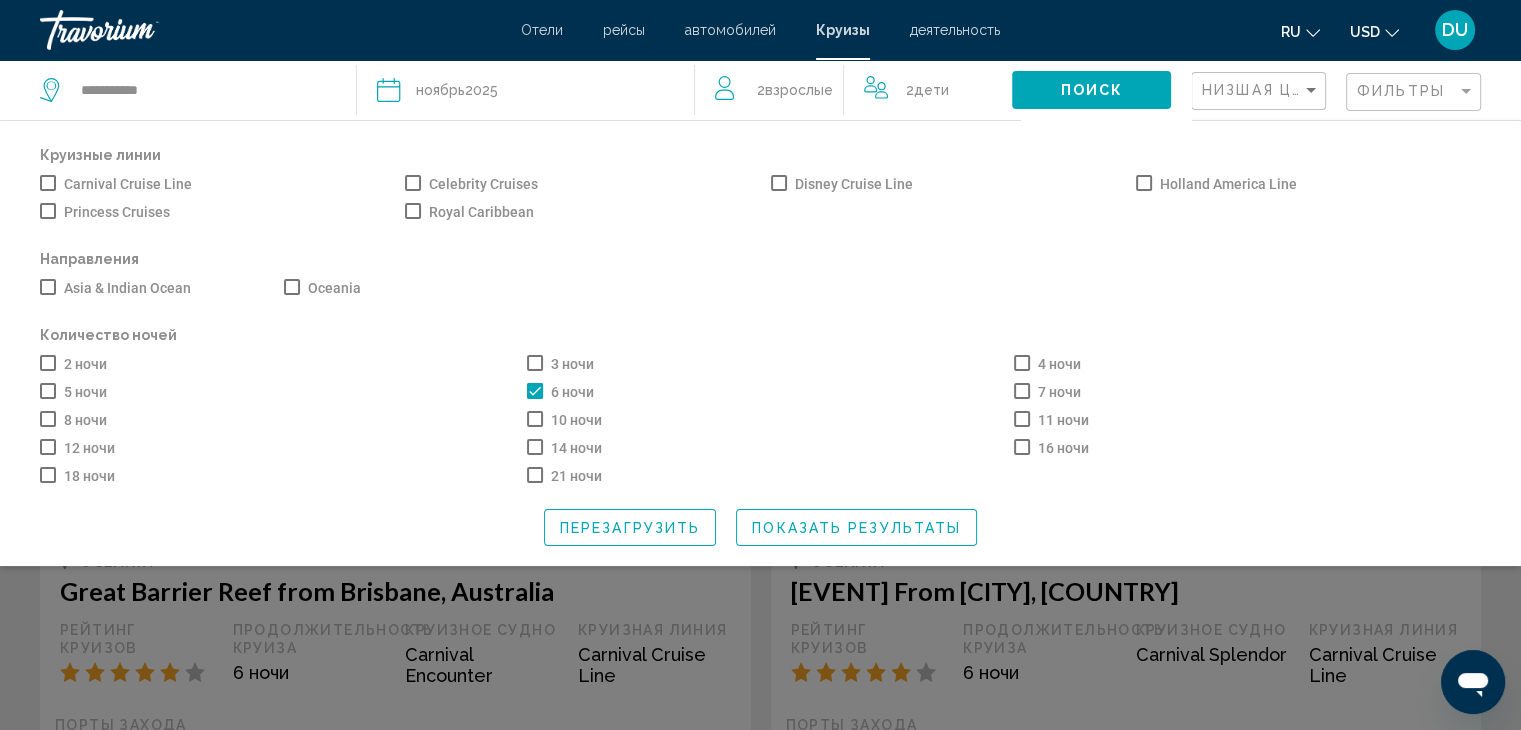 click on "7 ночи" at bounding box center (1047, 392) 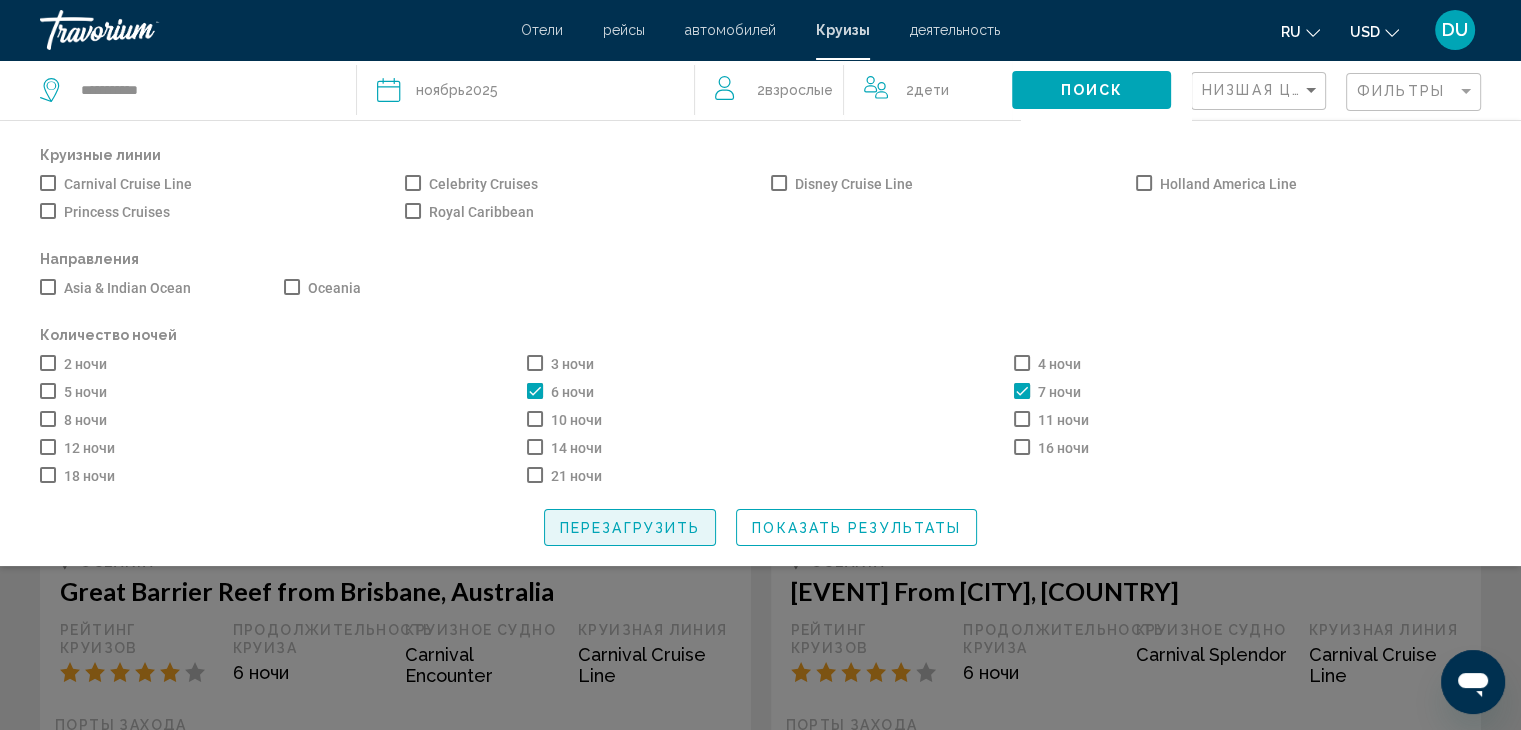 click on "Перезагрузить" 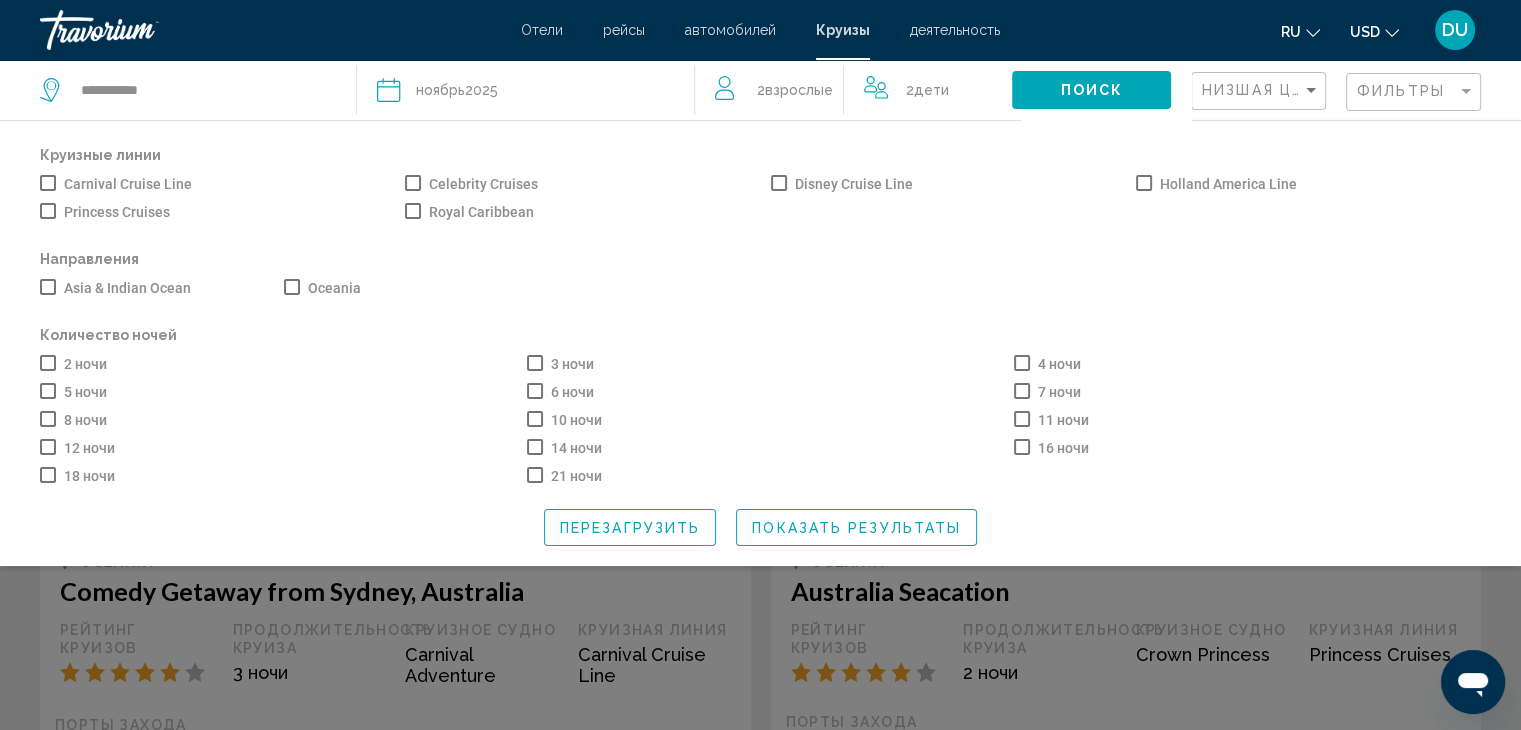 click on "**********" 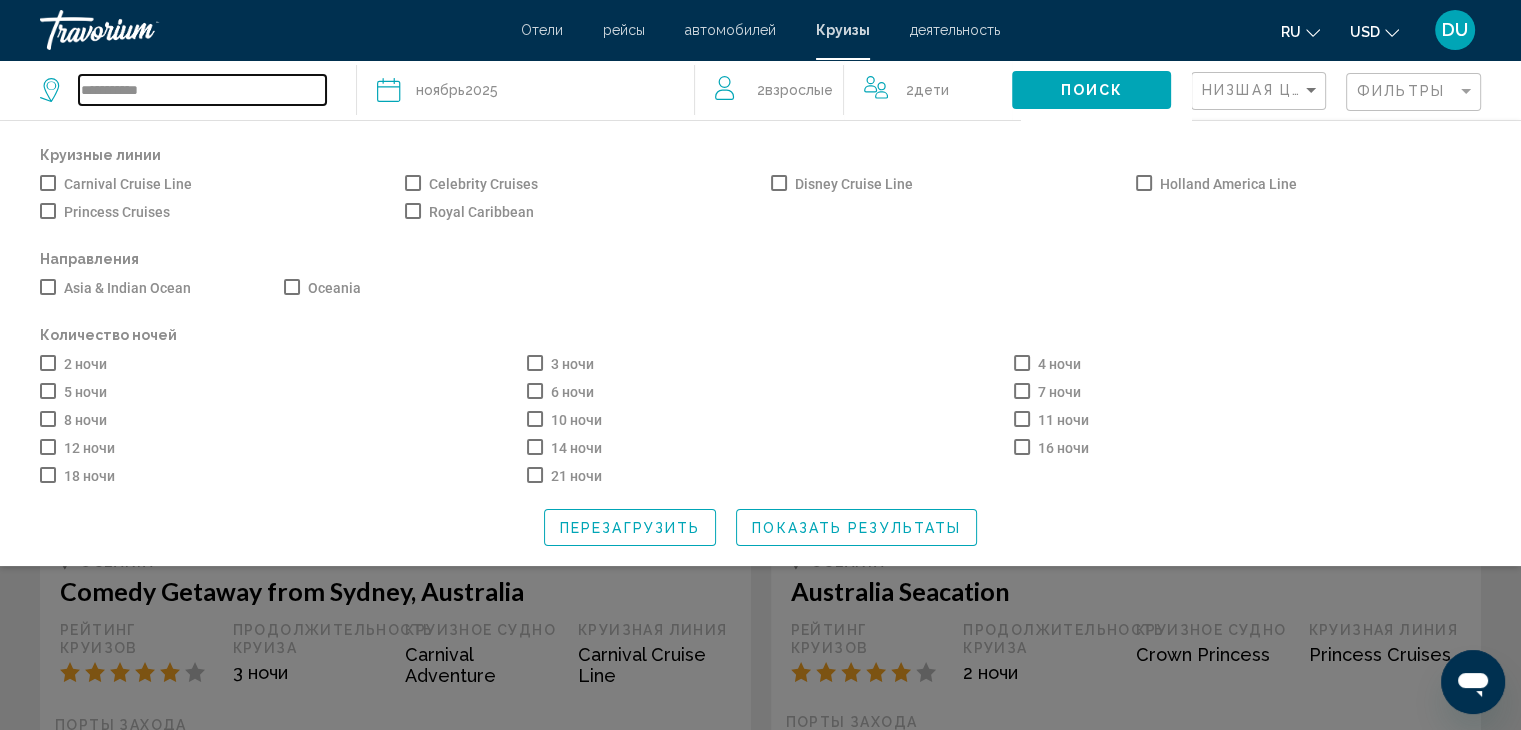 click on "**********" at bounding box center [202, 90] 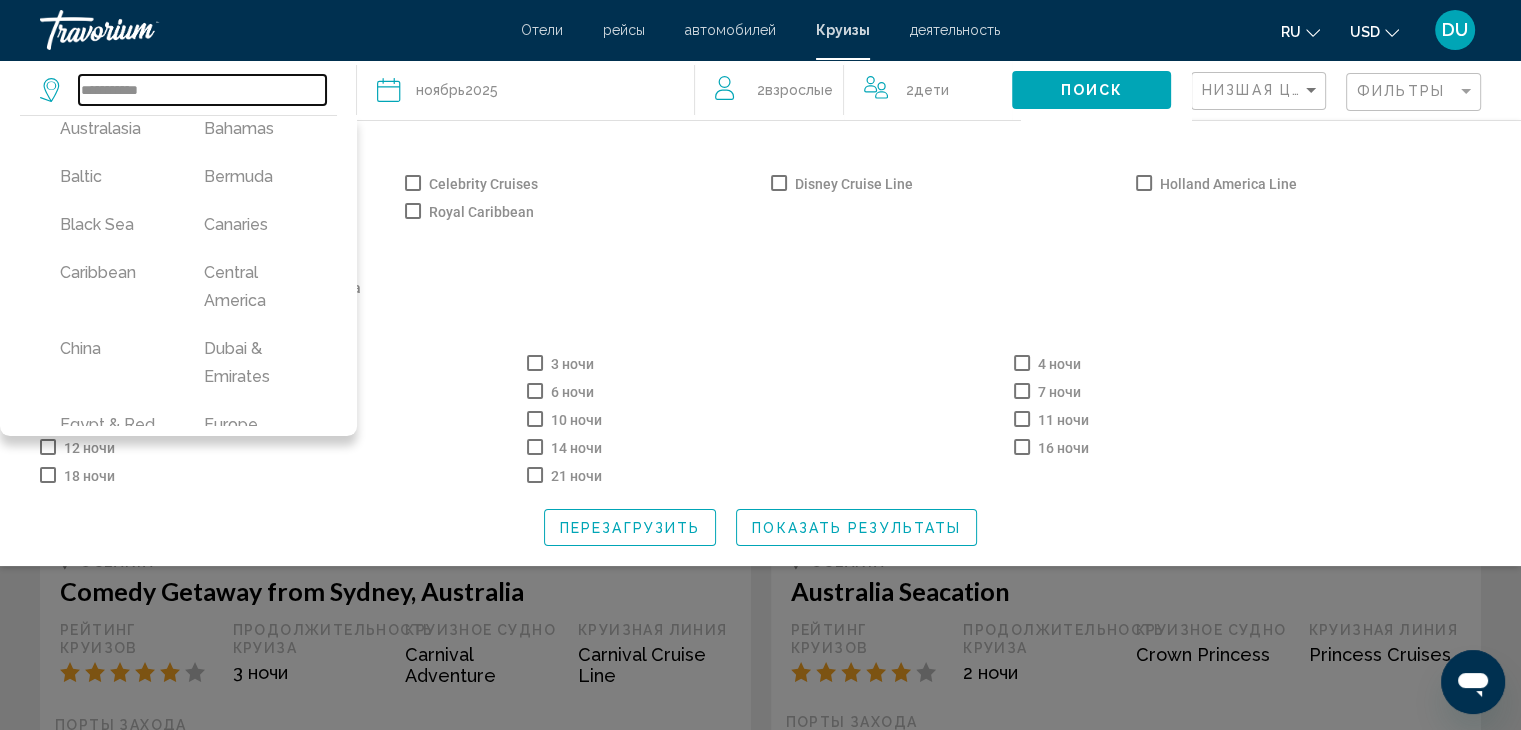 scroll, scrollTop: 400, scrollLeft: 0, axis: vertical 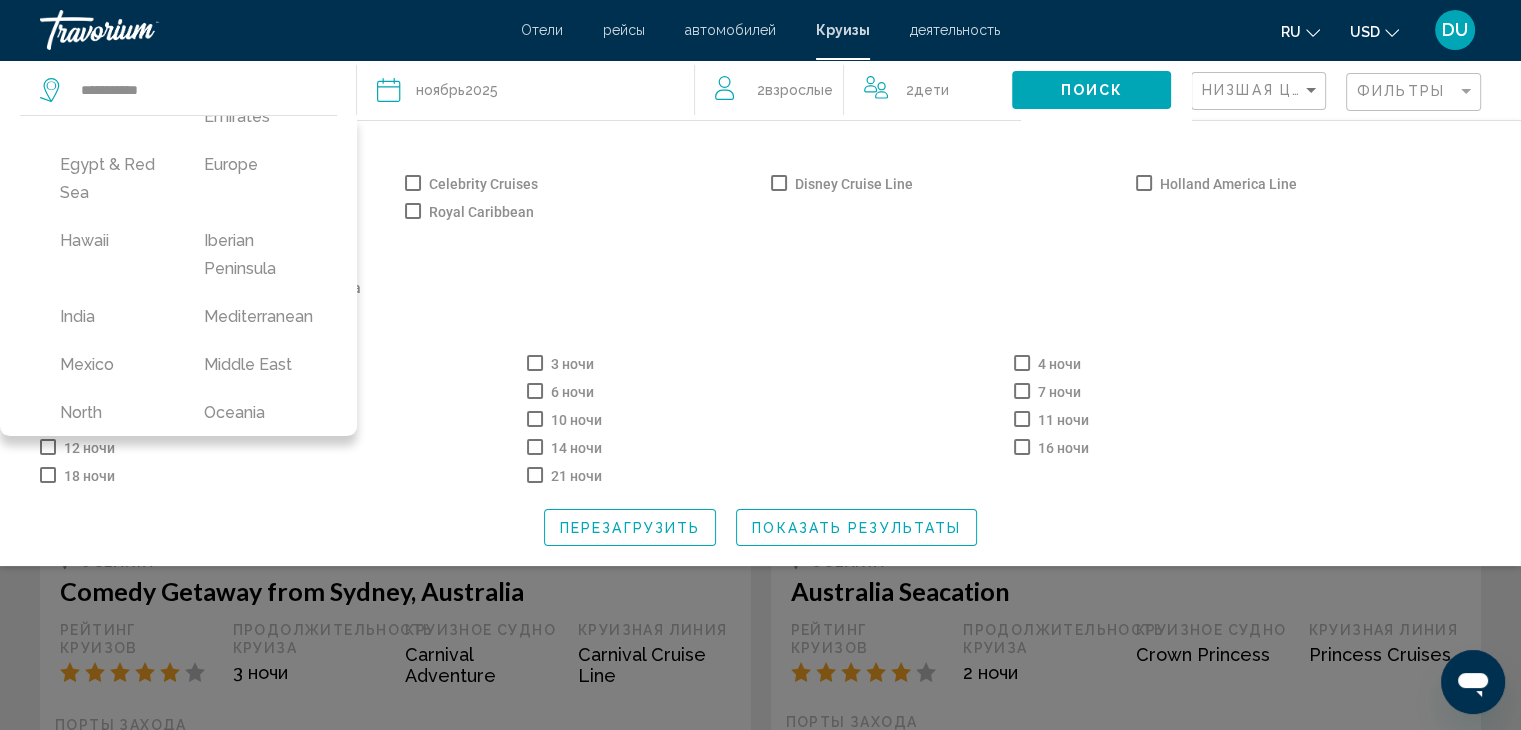 click on "India" at bounding box center [112, 317] 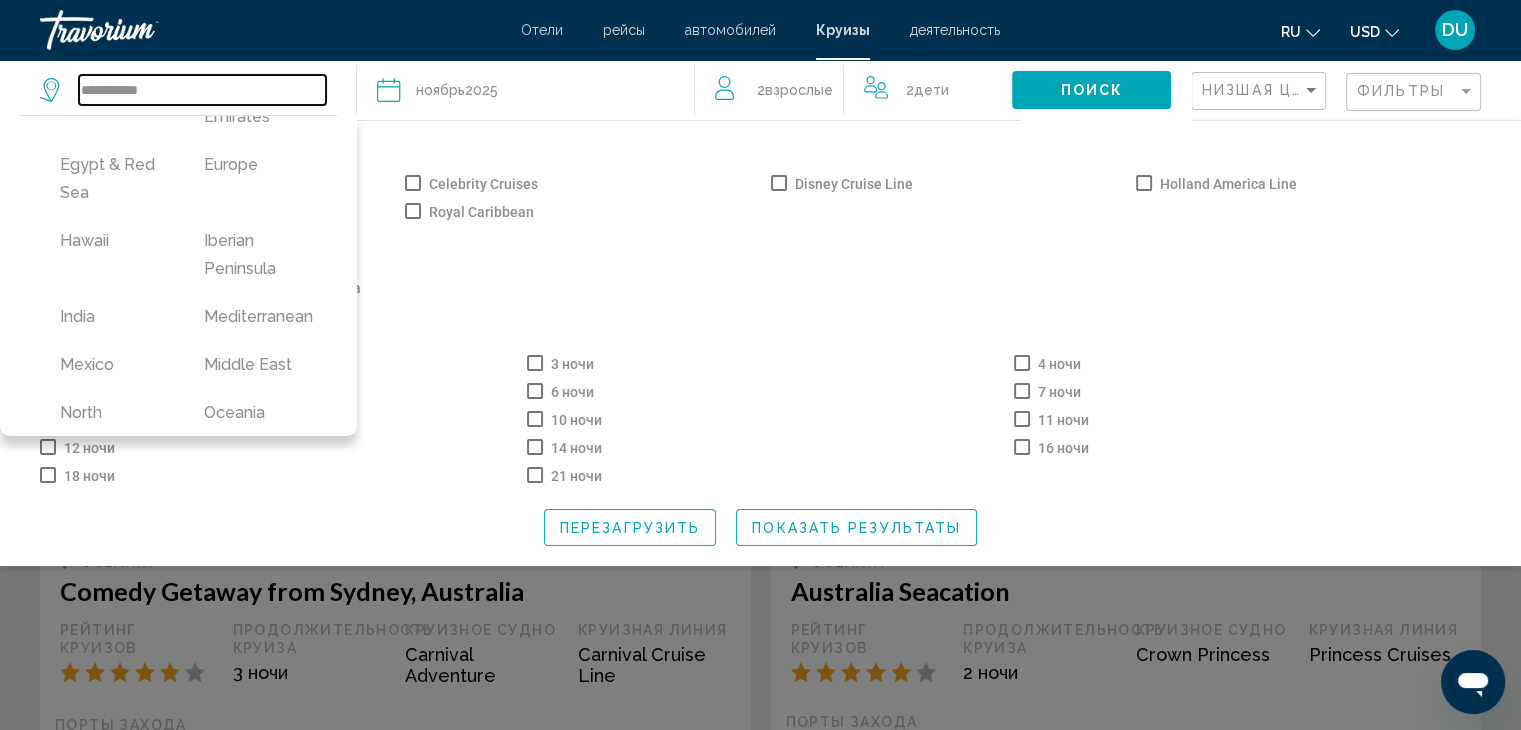 type on "*****" 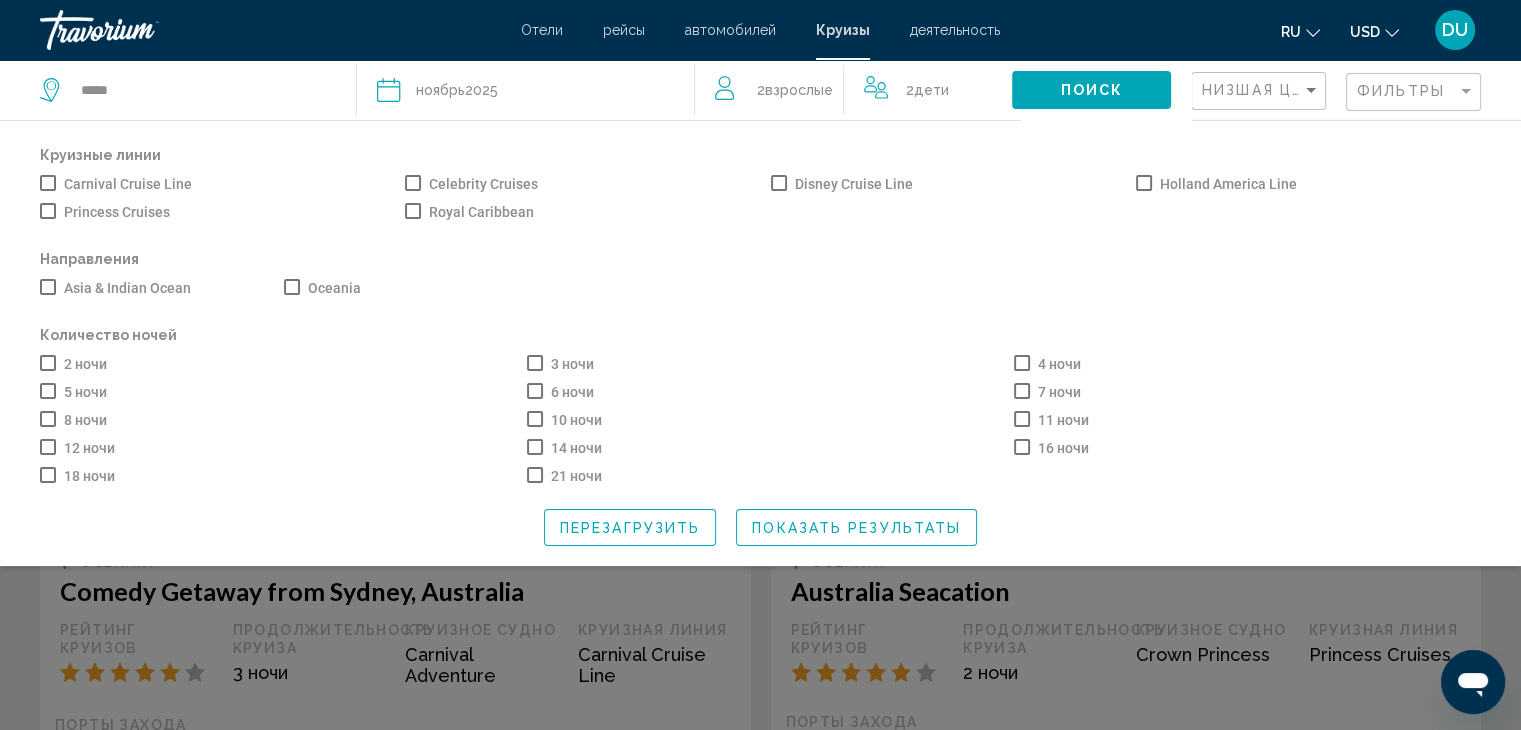 click on "Низшая цена" 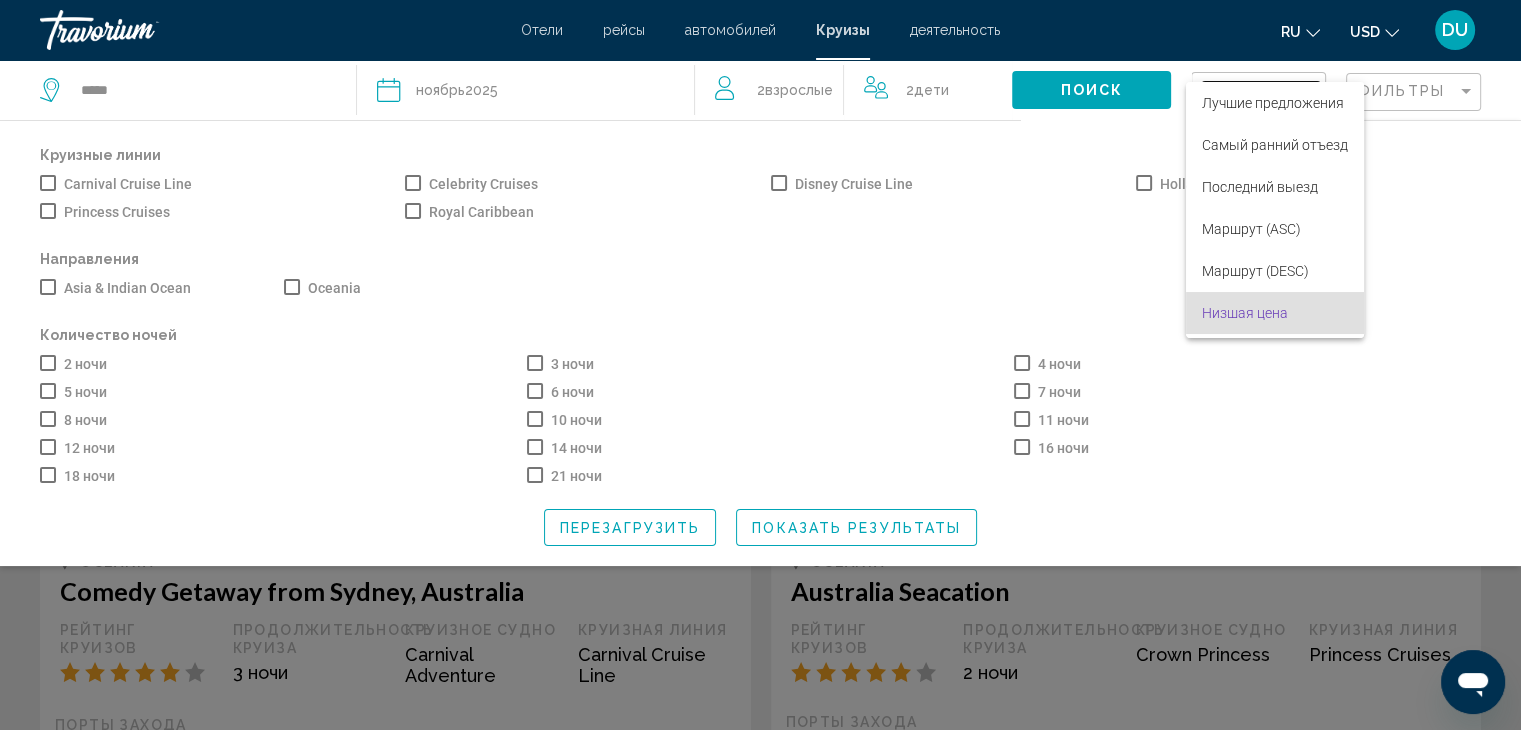 scroll, scrollTop: 38, scrollLeft: 0, axis: vertical 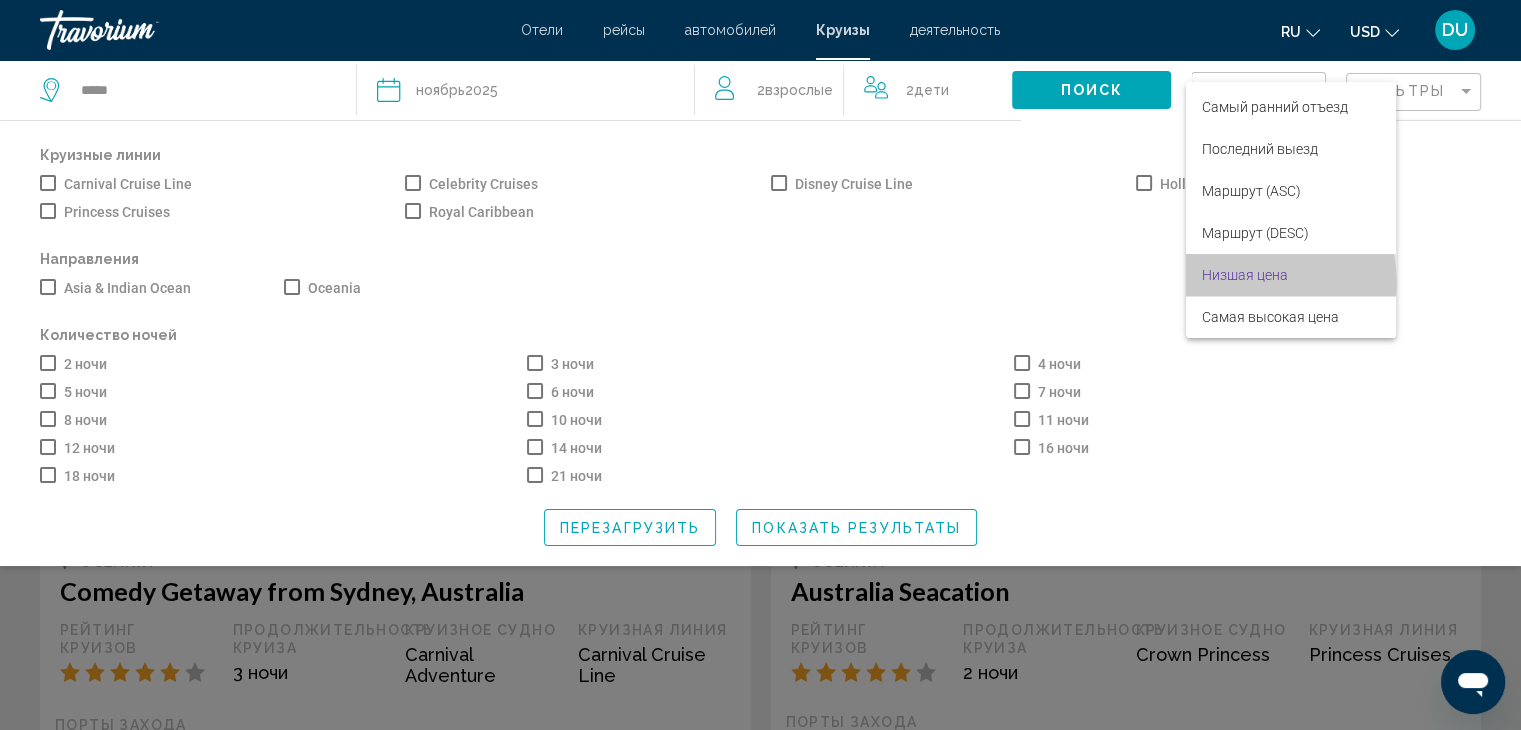 click on "Низшая цена" at bounding box center (1291, 275) 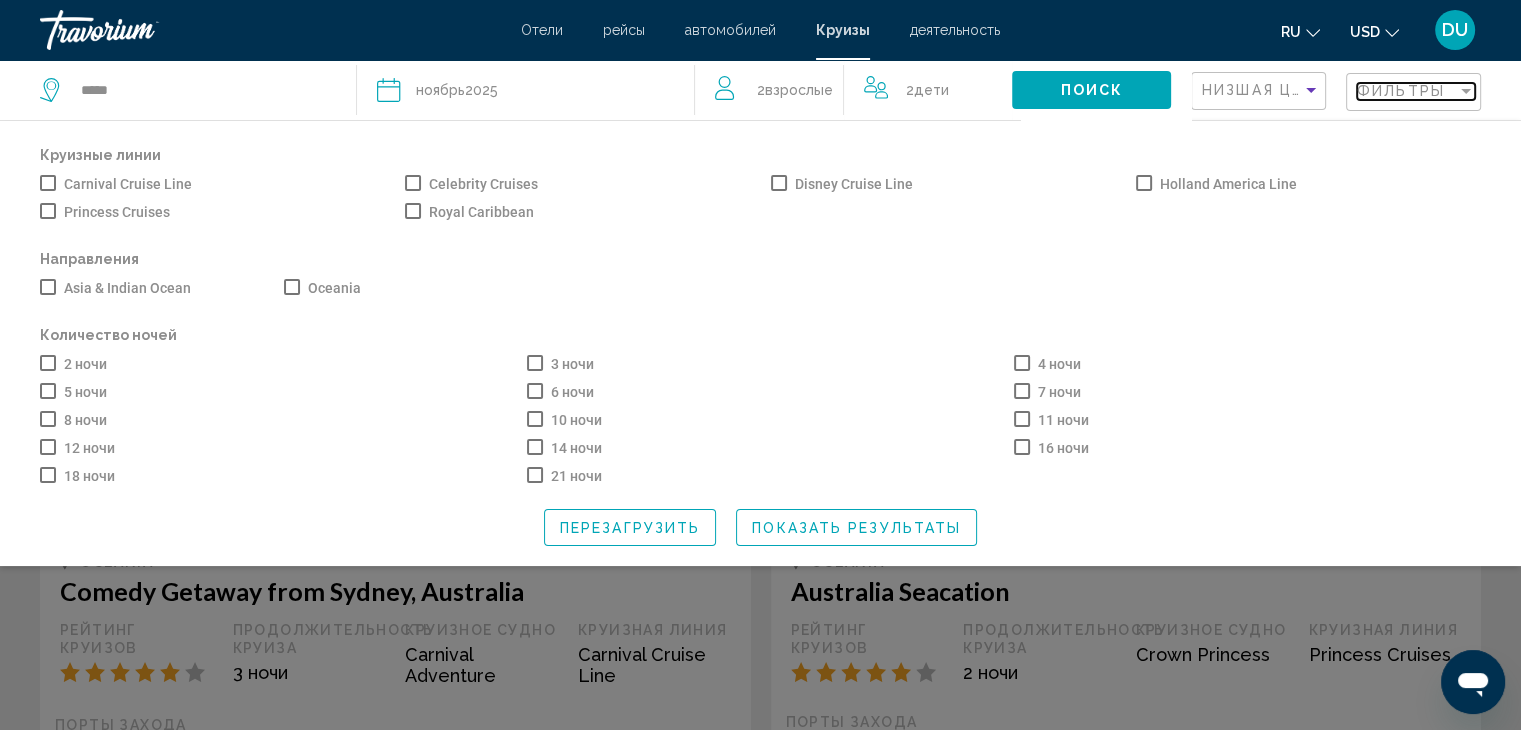 click on "Фильтры" at bounding box center [1401, 91] 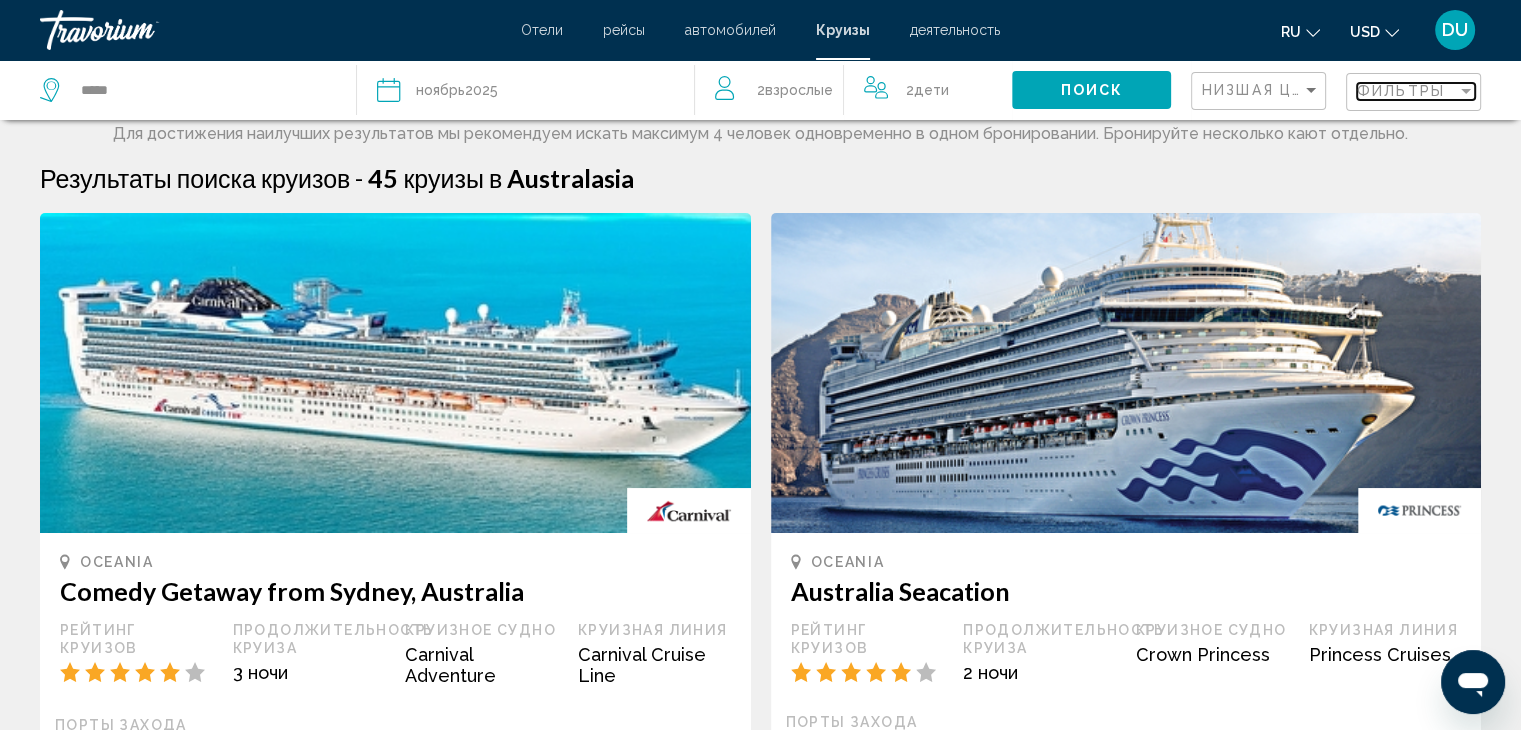 click on "Фильтры" at bounding box center (1401, 91) 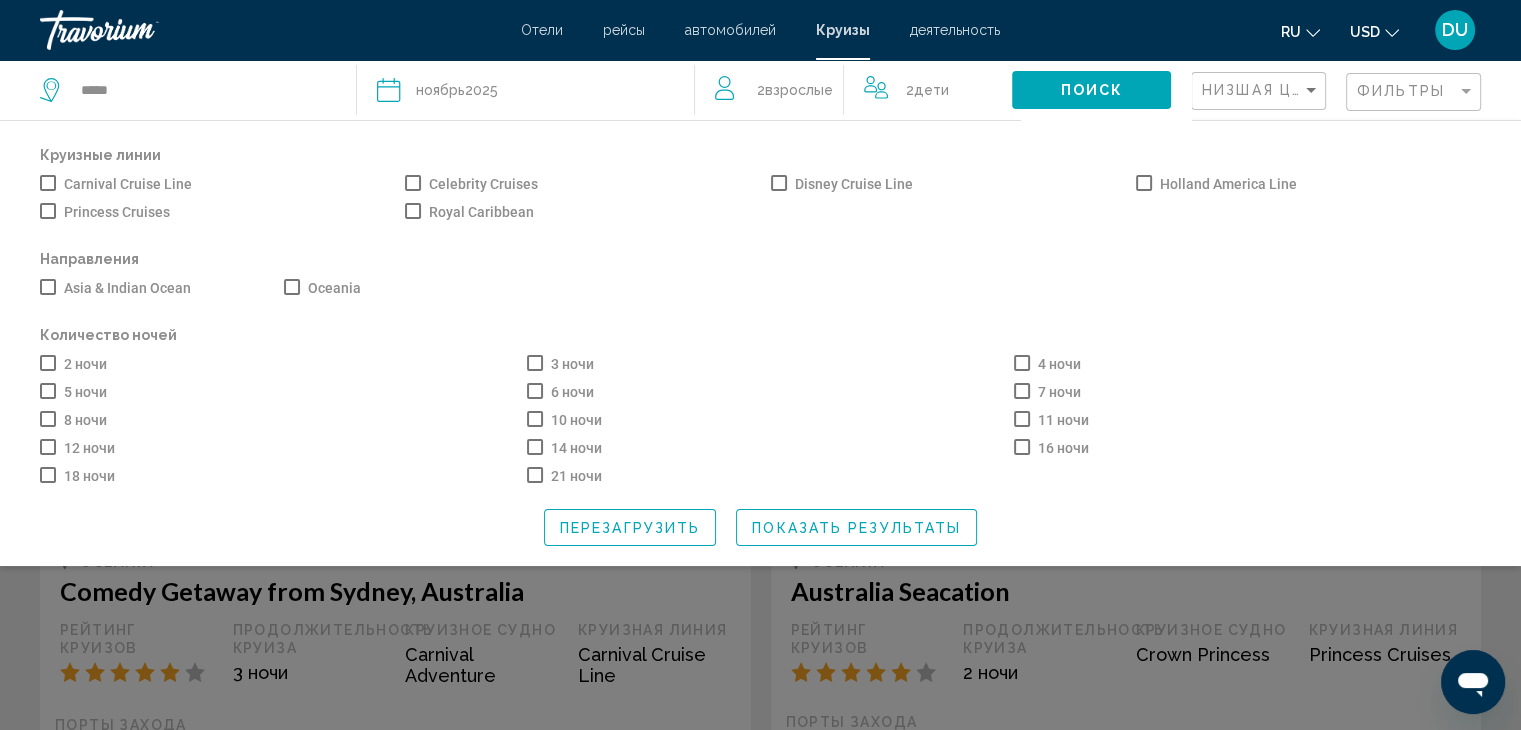 click at bounding box center [1022, 391] 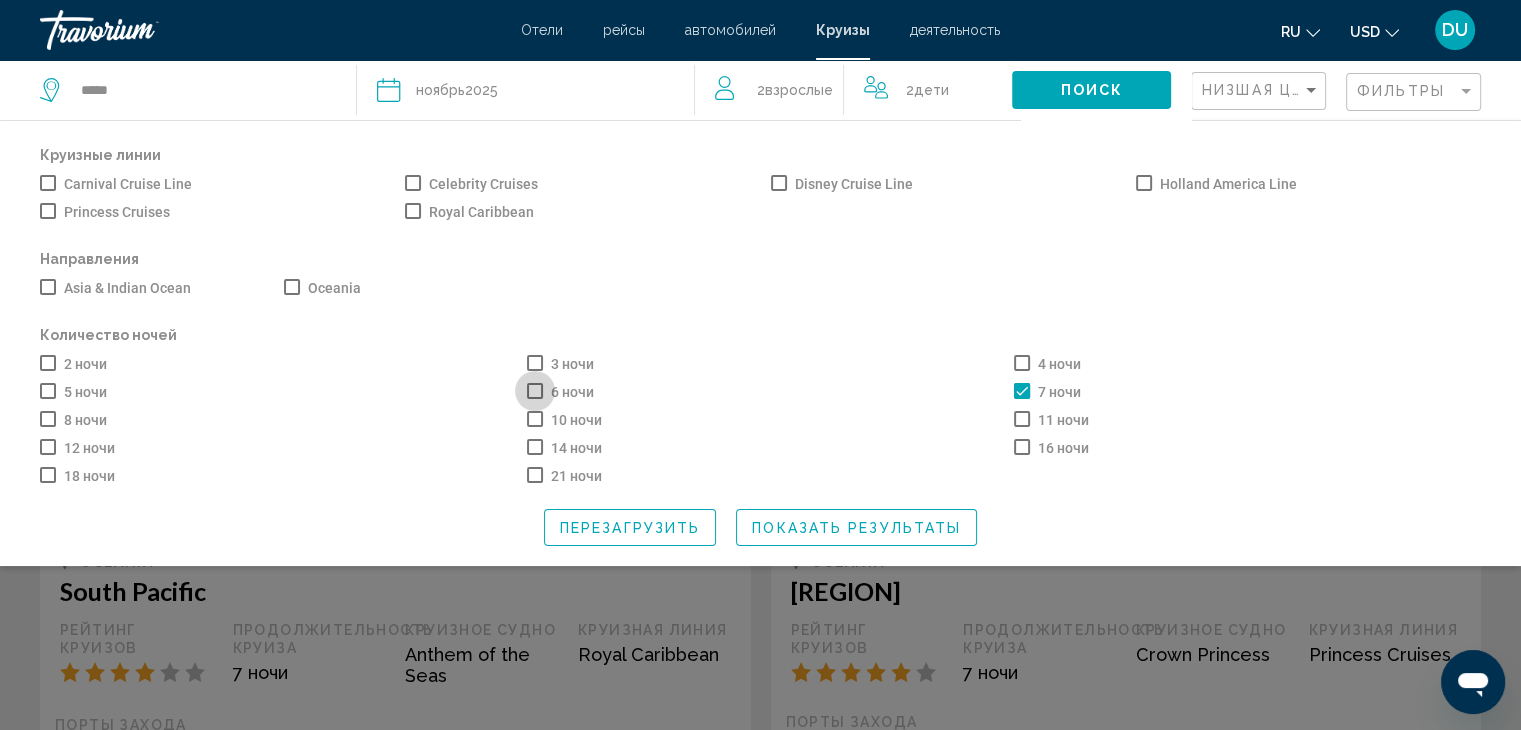 click at bounding box center [535, 391] 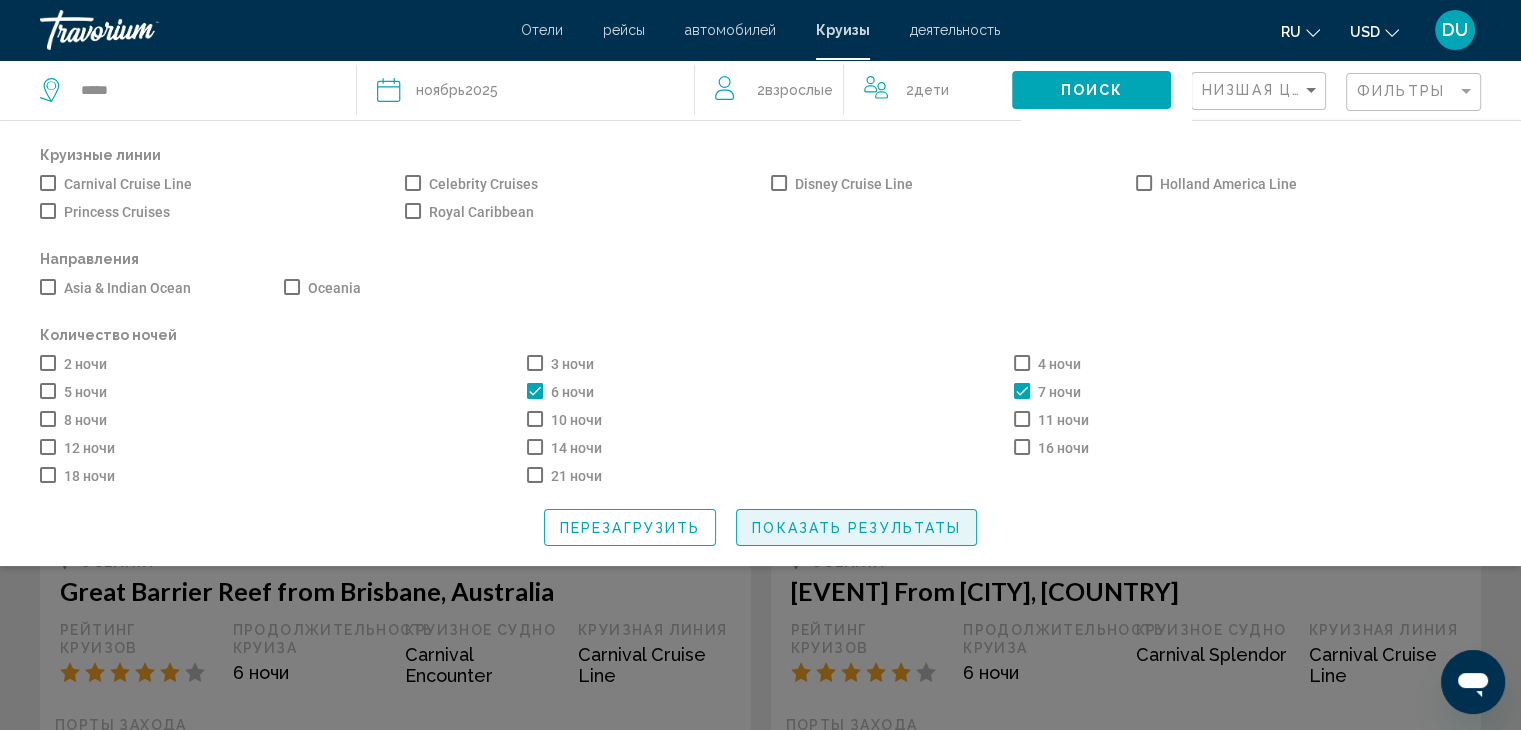 click on "Показать результаты" 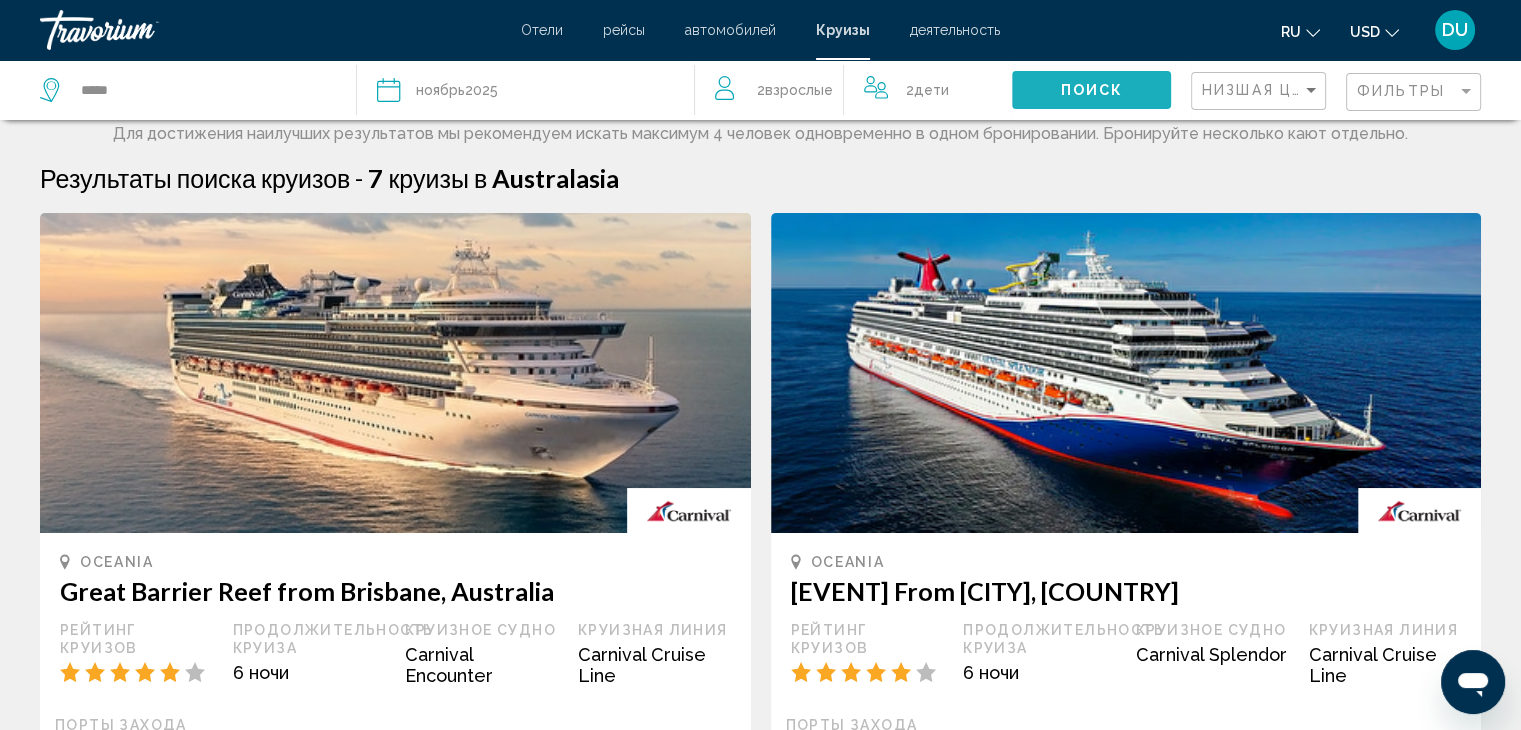 click on "Поиск" 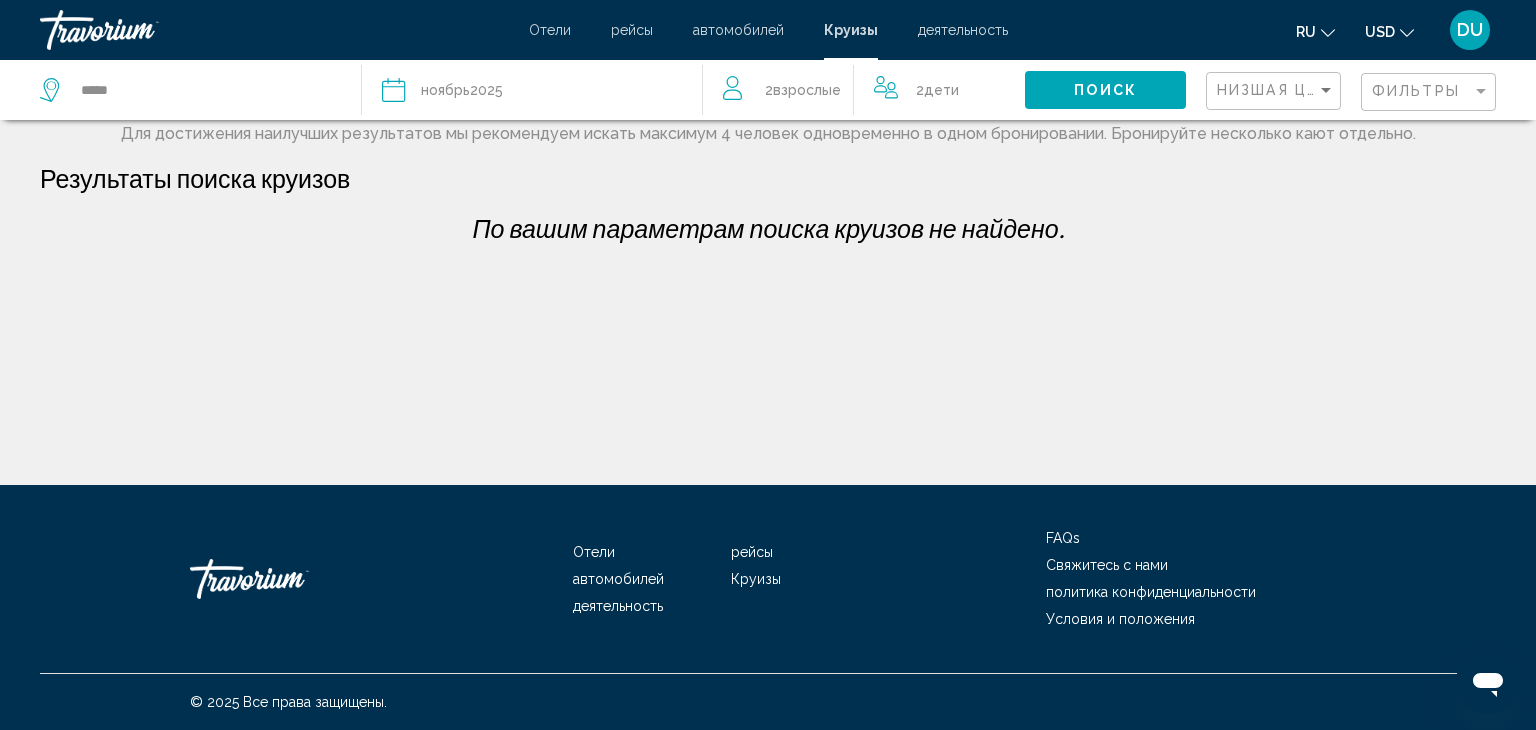 click on "рейсы" at bounding box center [632, 30] 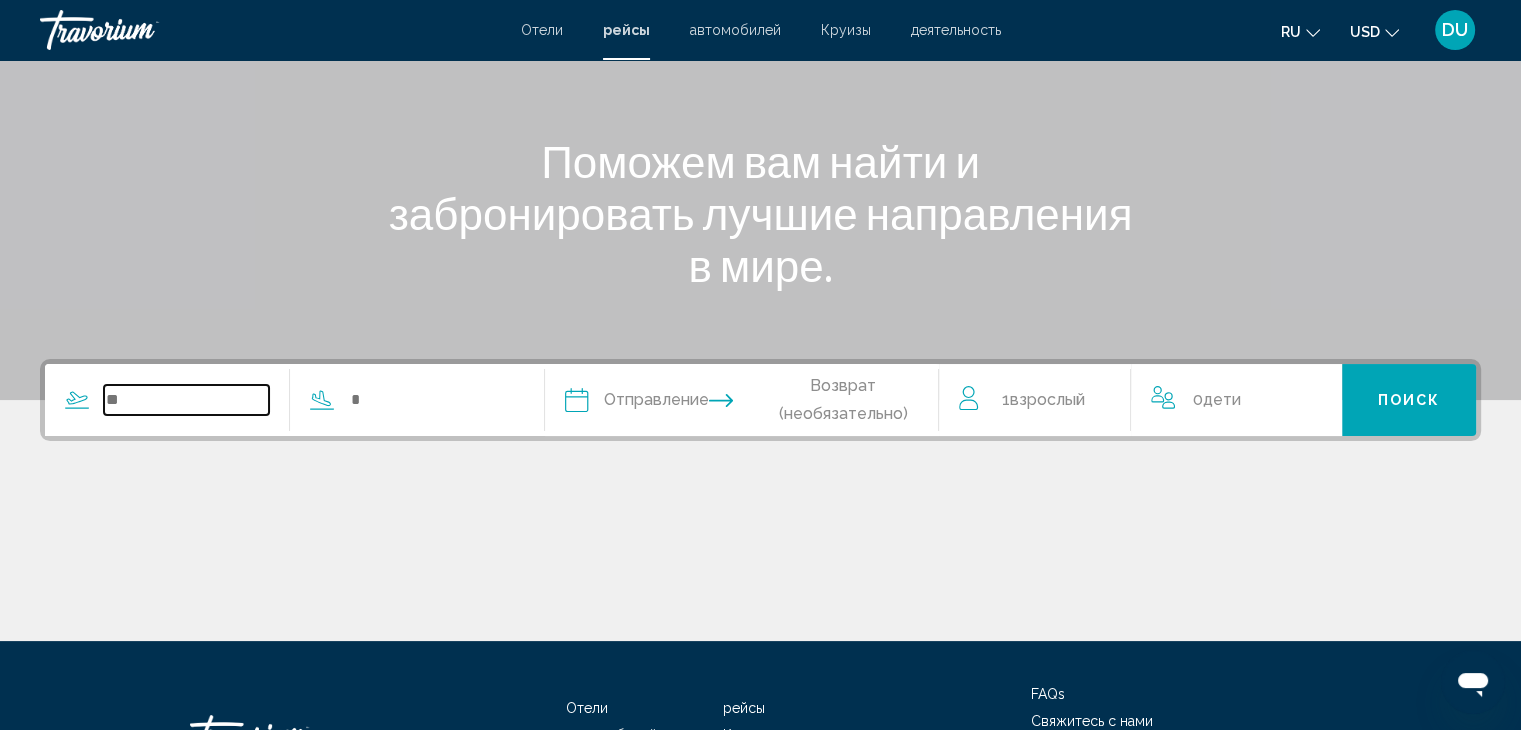 click at bounding box center [186, 400] 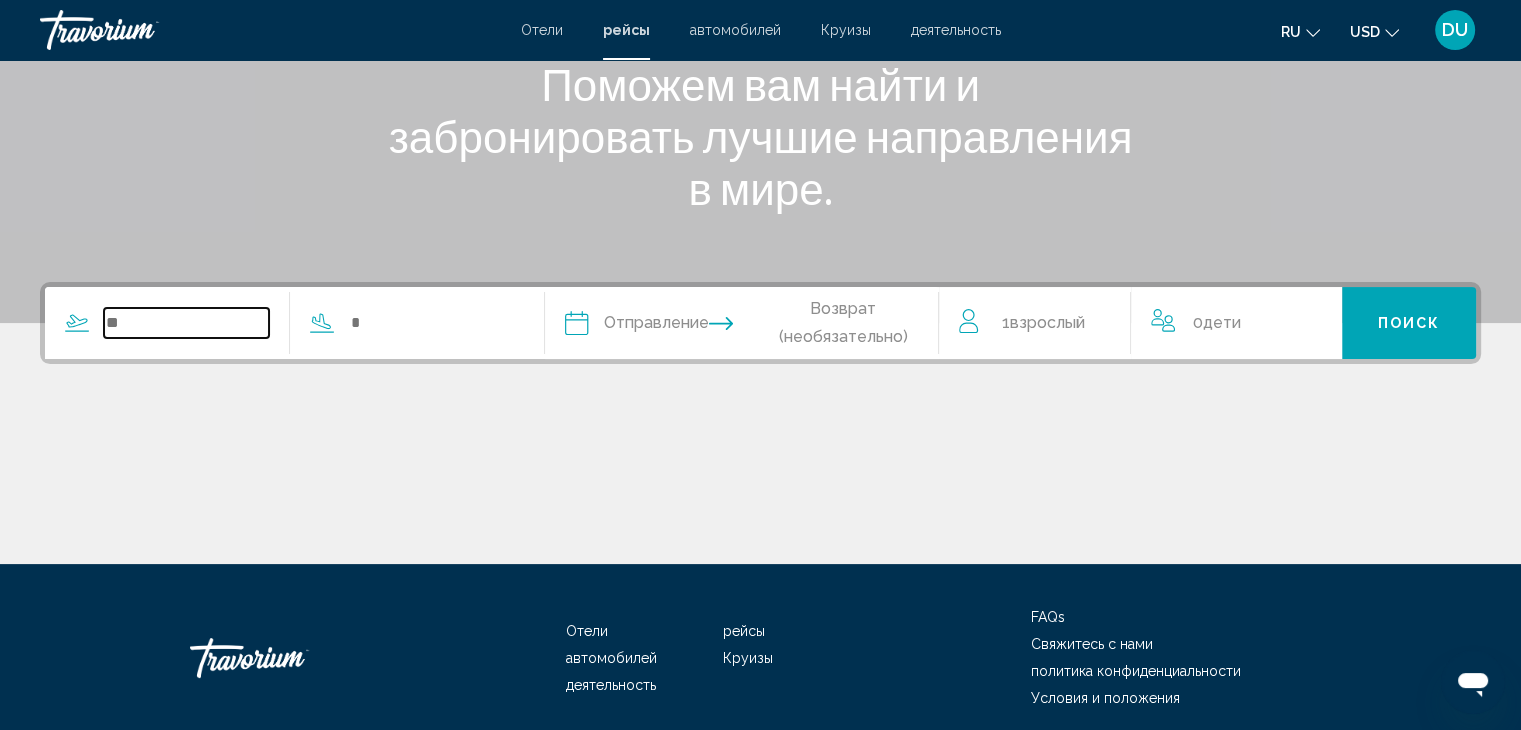 scroll, scrollTop: 356, scrollLeft: 0, axis: vertical 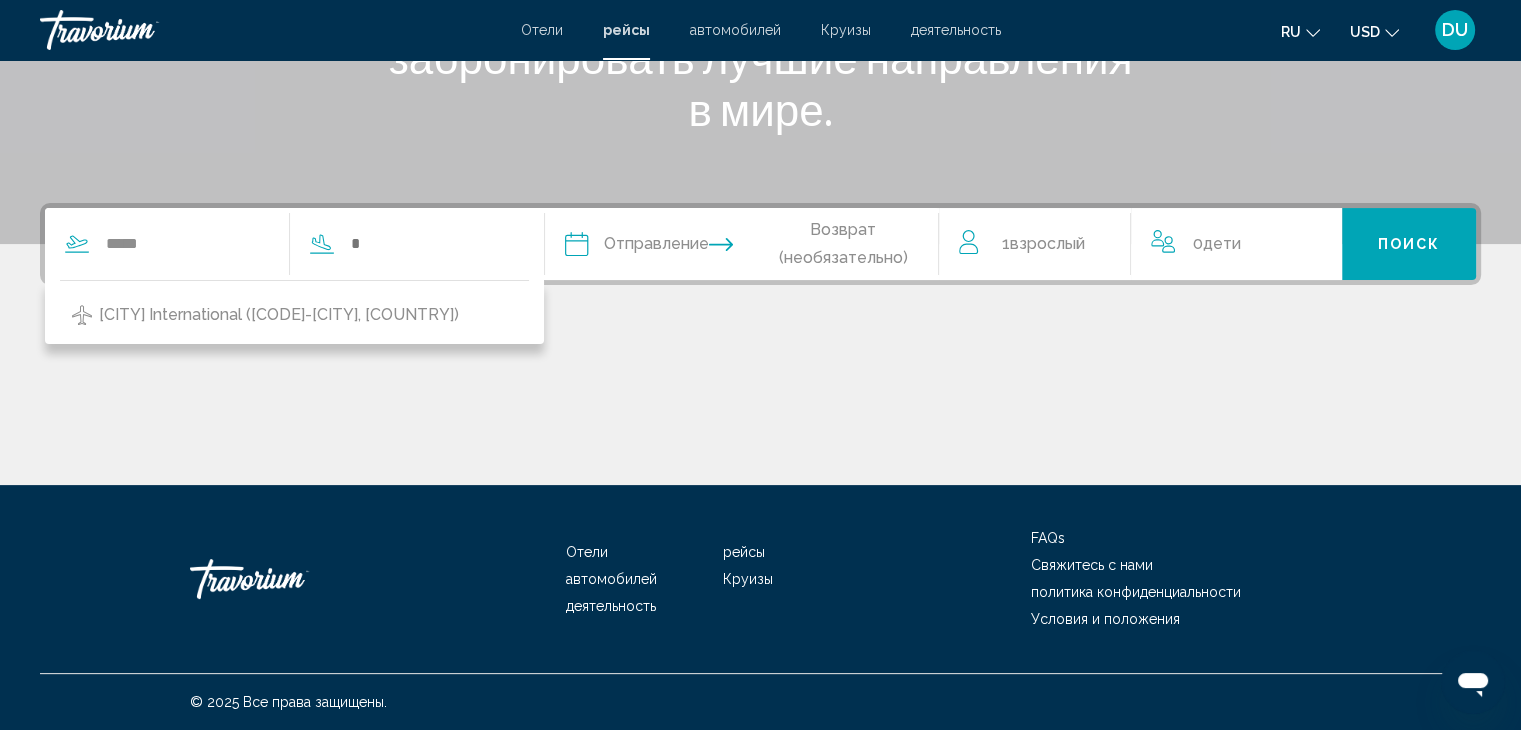 click on "Almaty International (ALA-Almaty, Kazakhstan)" at bounding box center [279, 315] 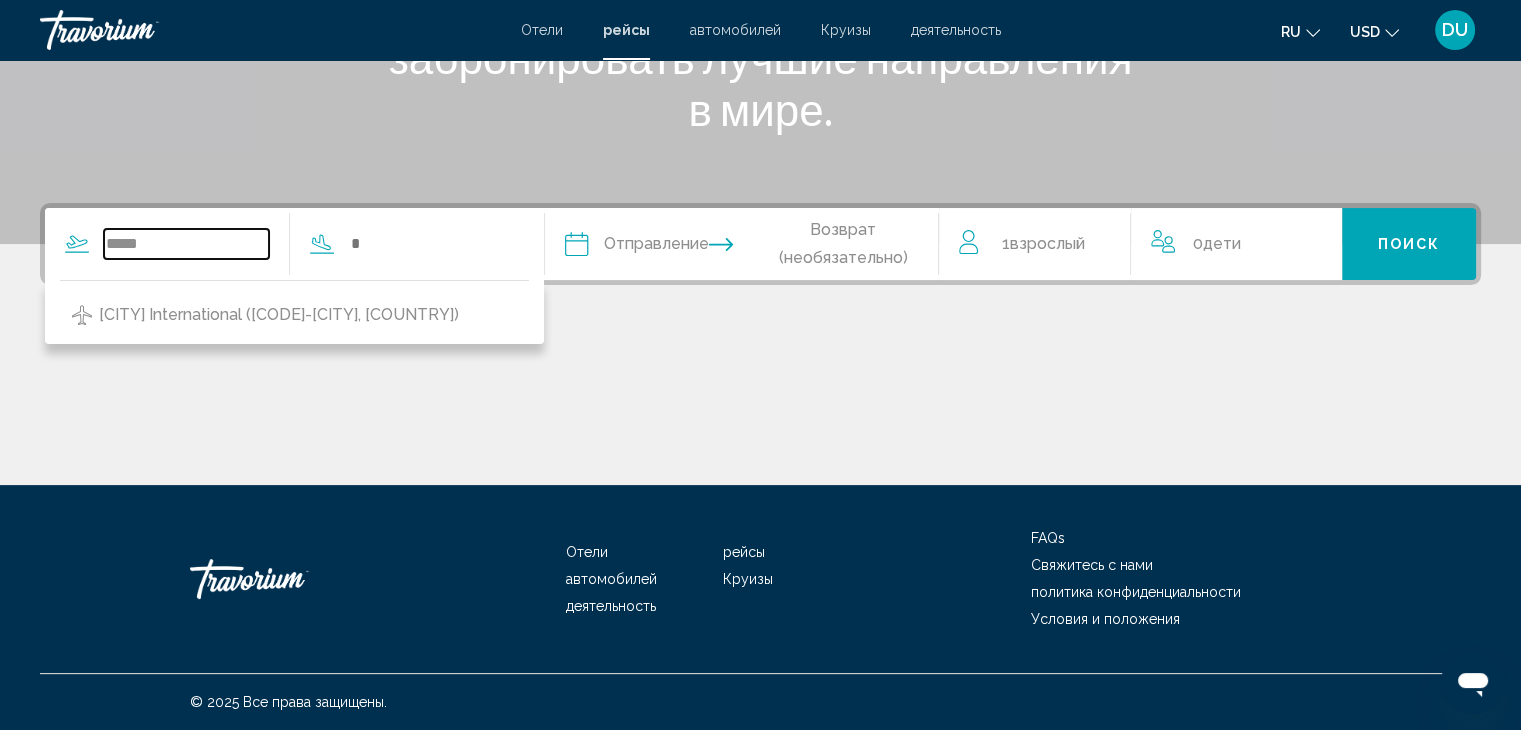 type on "**********" 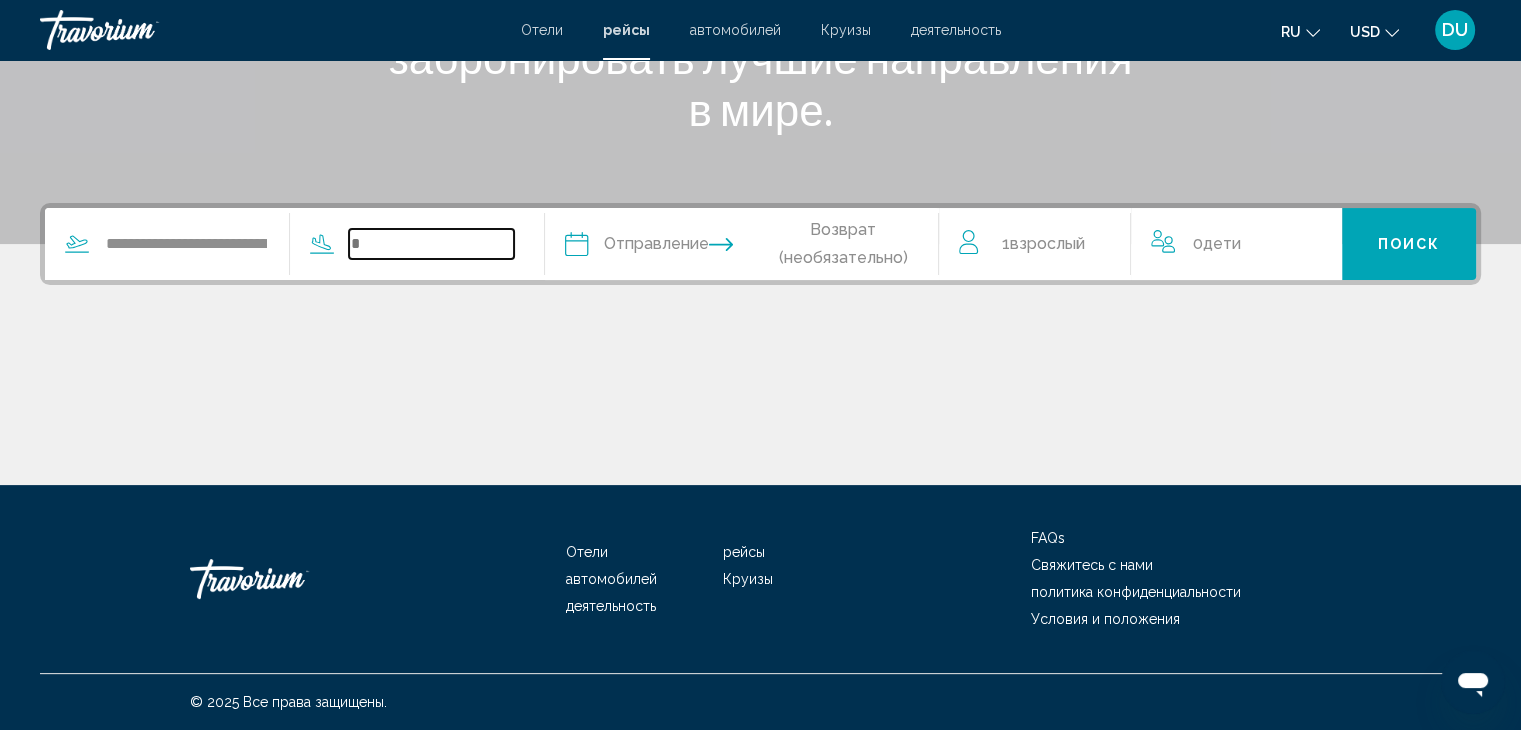 click at bounding box center (431, 244) 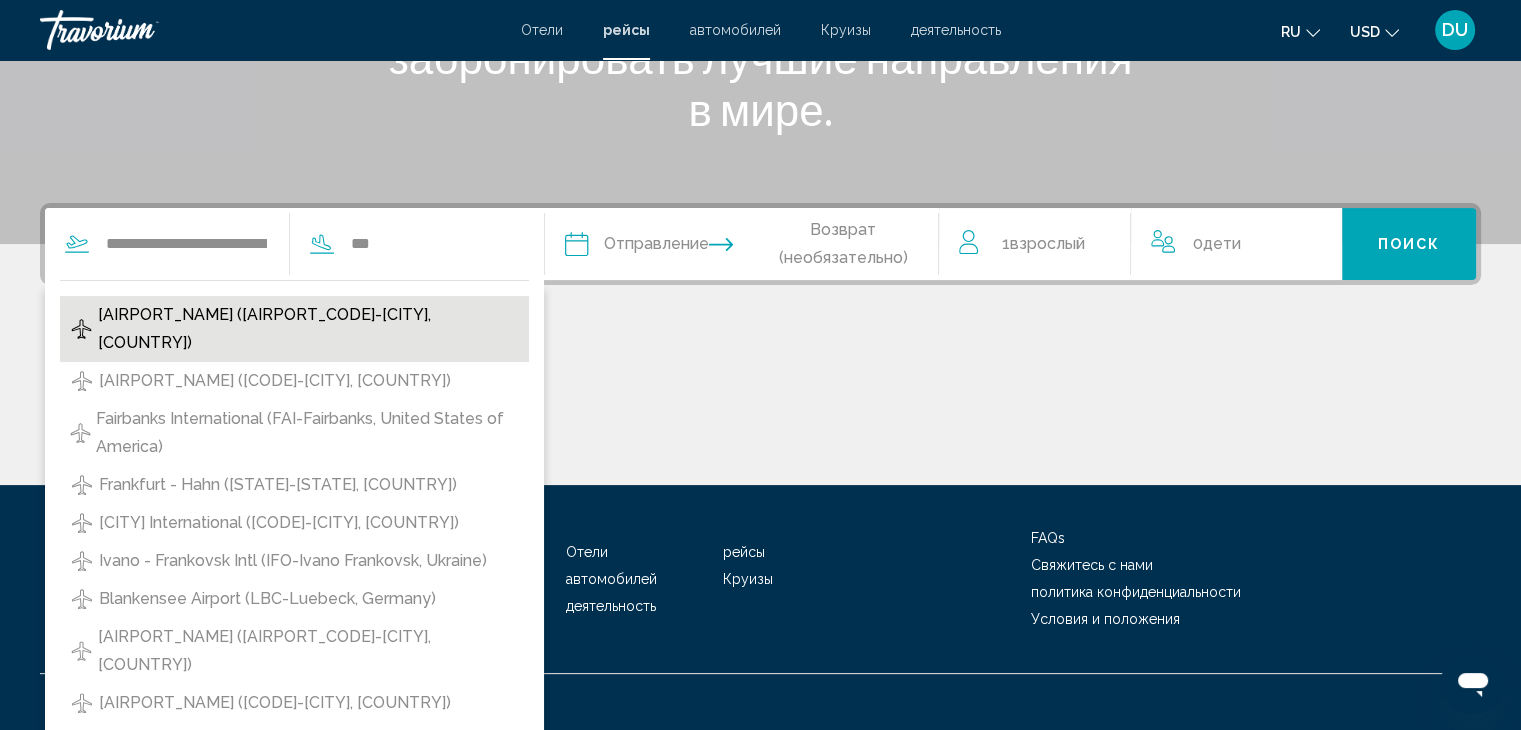 click on "Etimesgut Airport (ANK-Ankara, TR)" at bounding box center (294, 329) 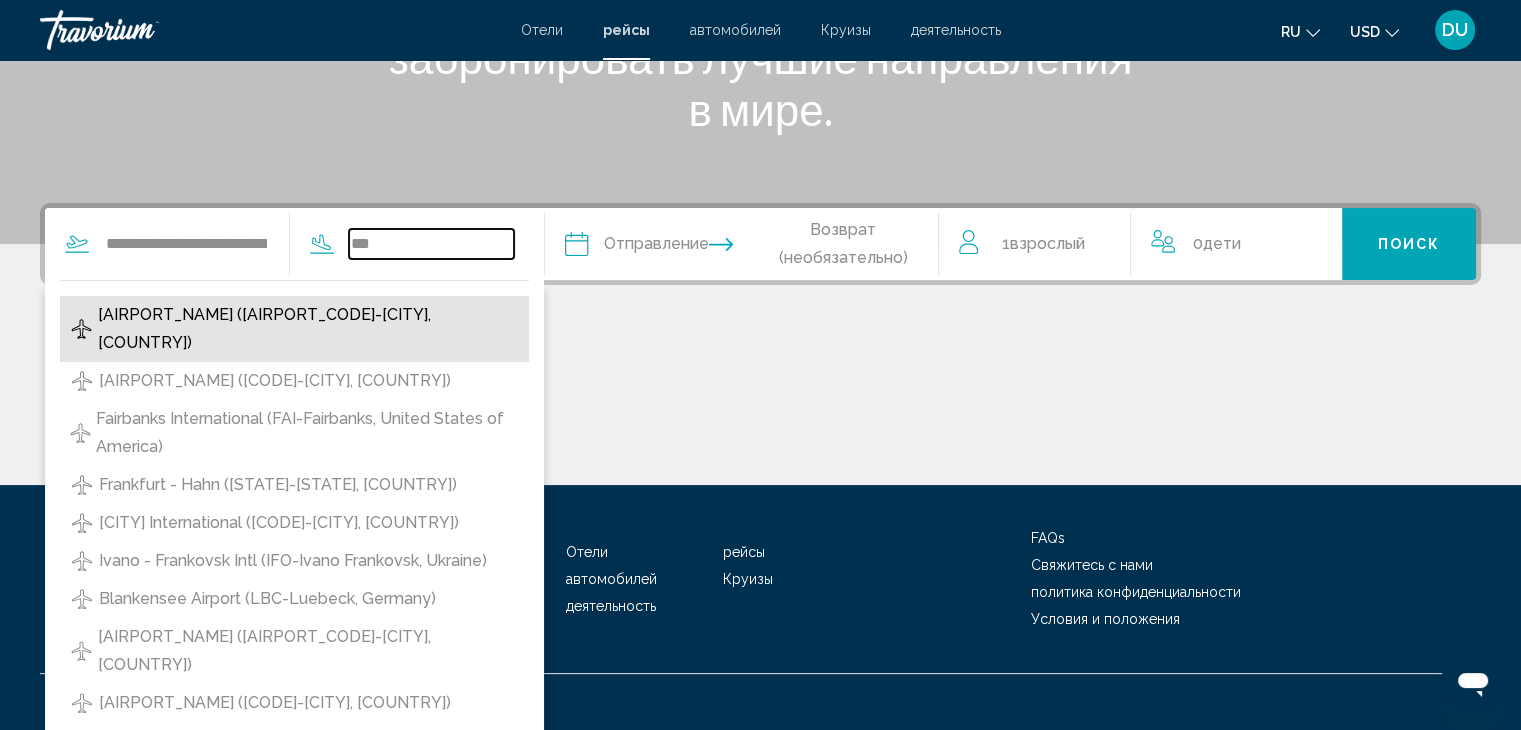 type on "**********" 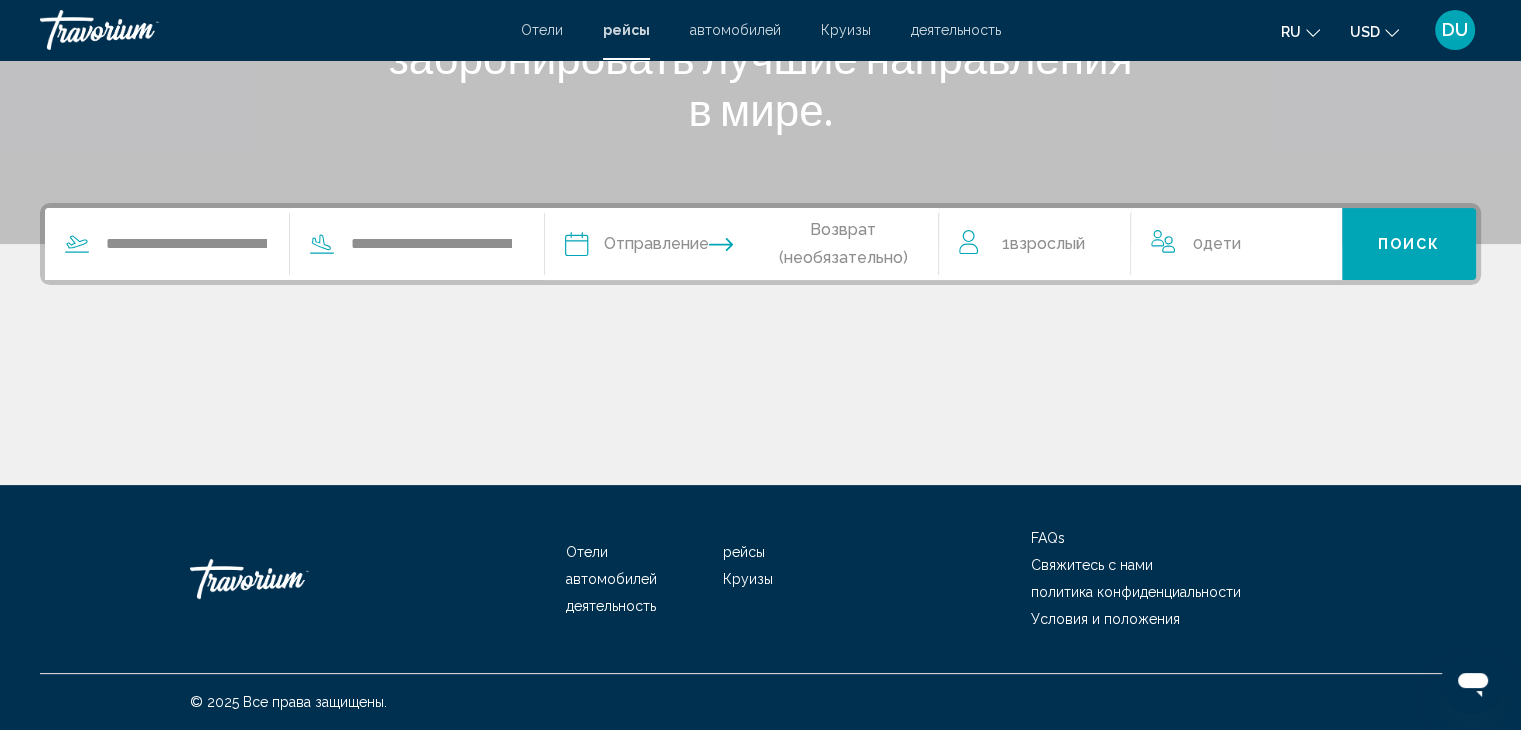 click on "Поиск" at bounding box center (1409, 244) 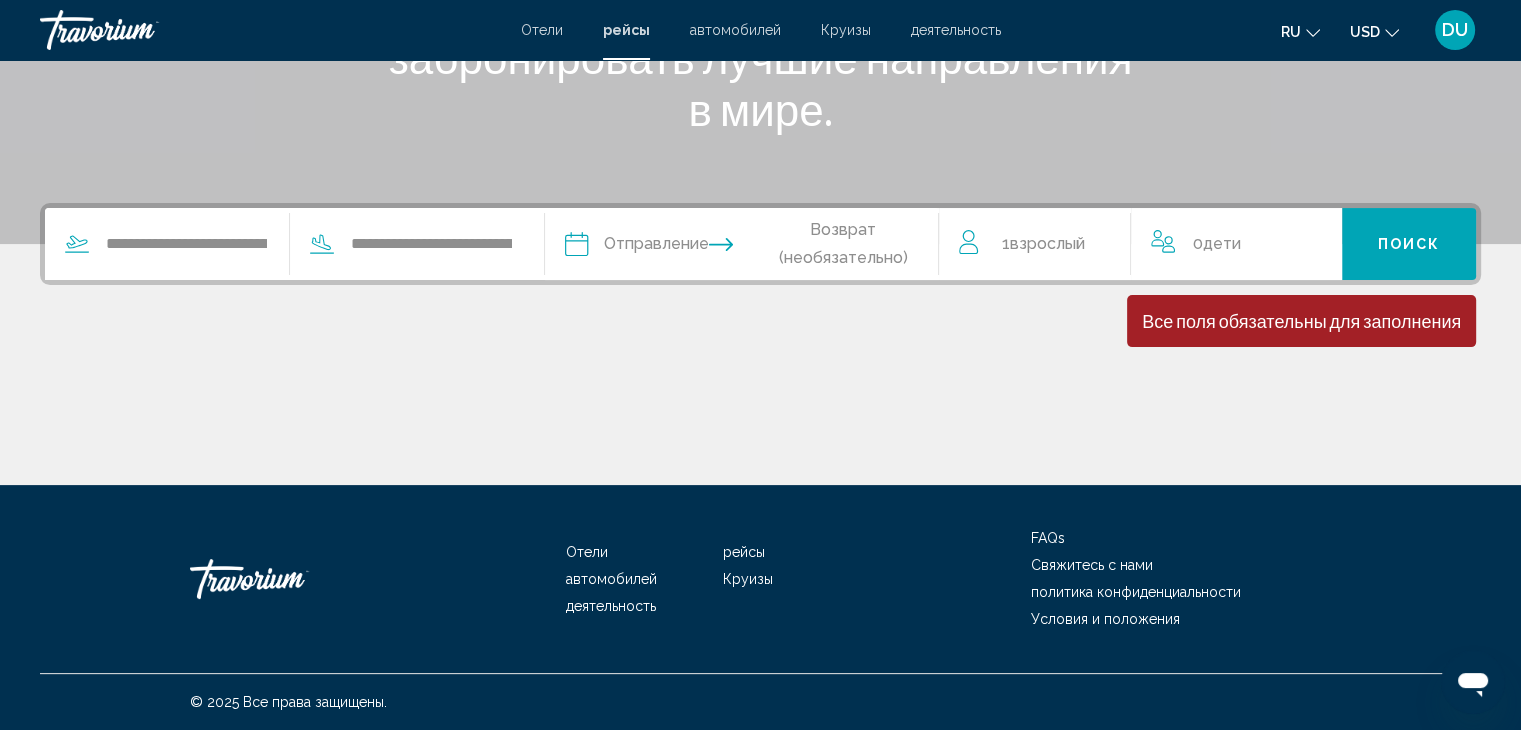 click on "Поиск" at bounding box center (1409, 244) 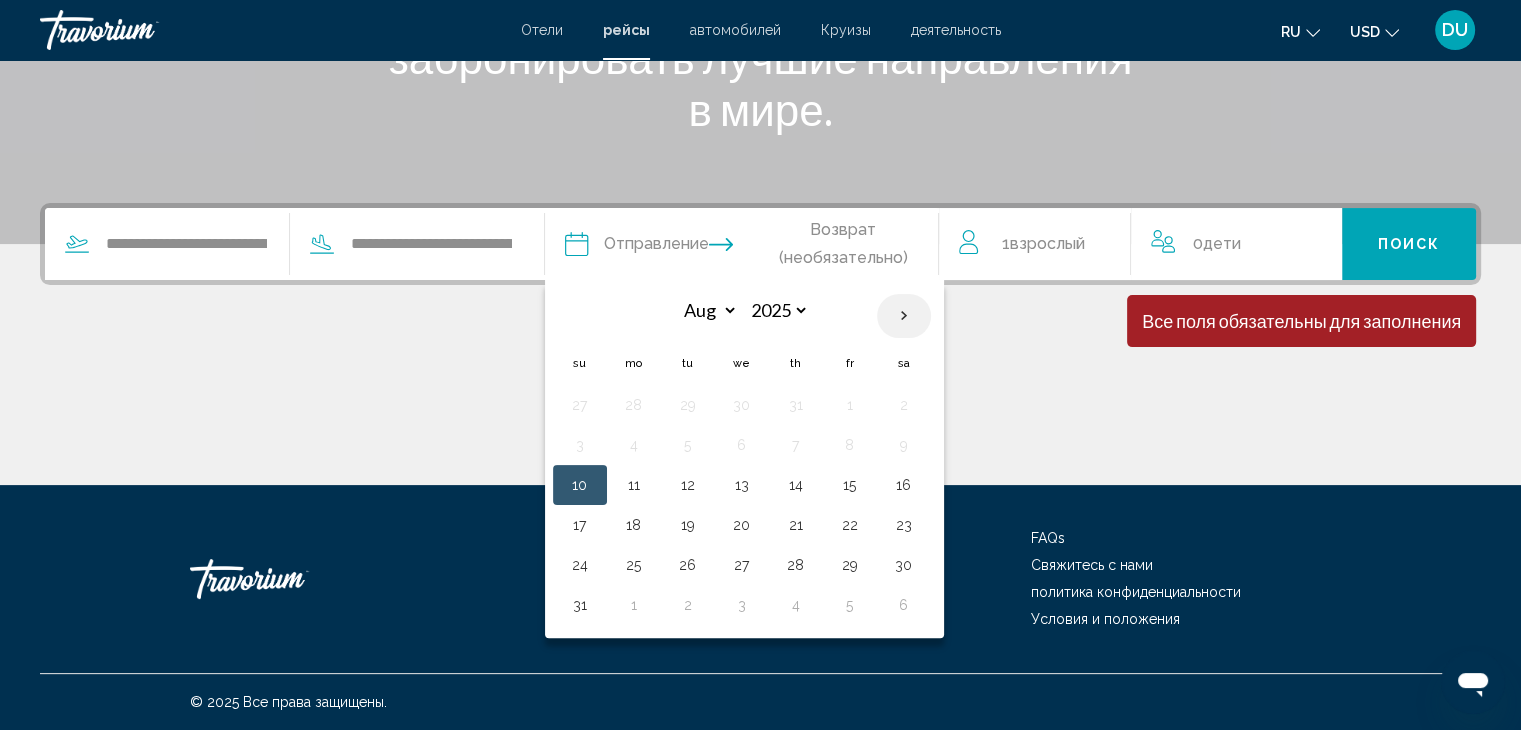 click at bounding box center [904, 316] 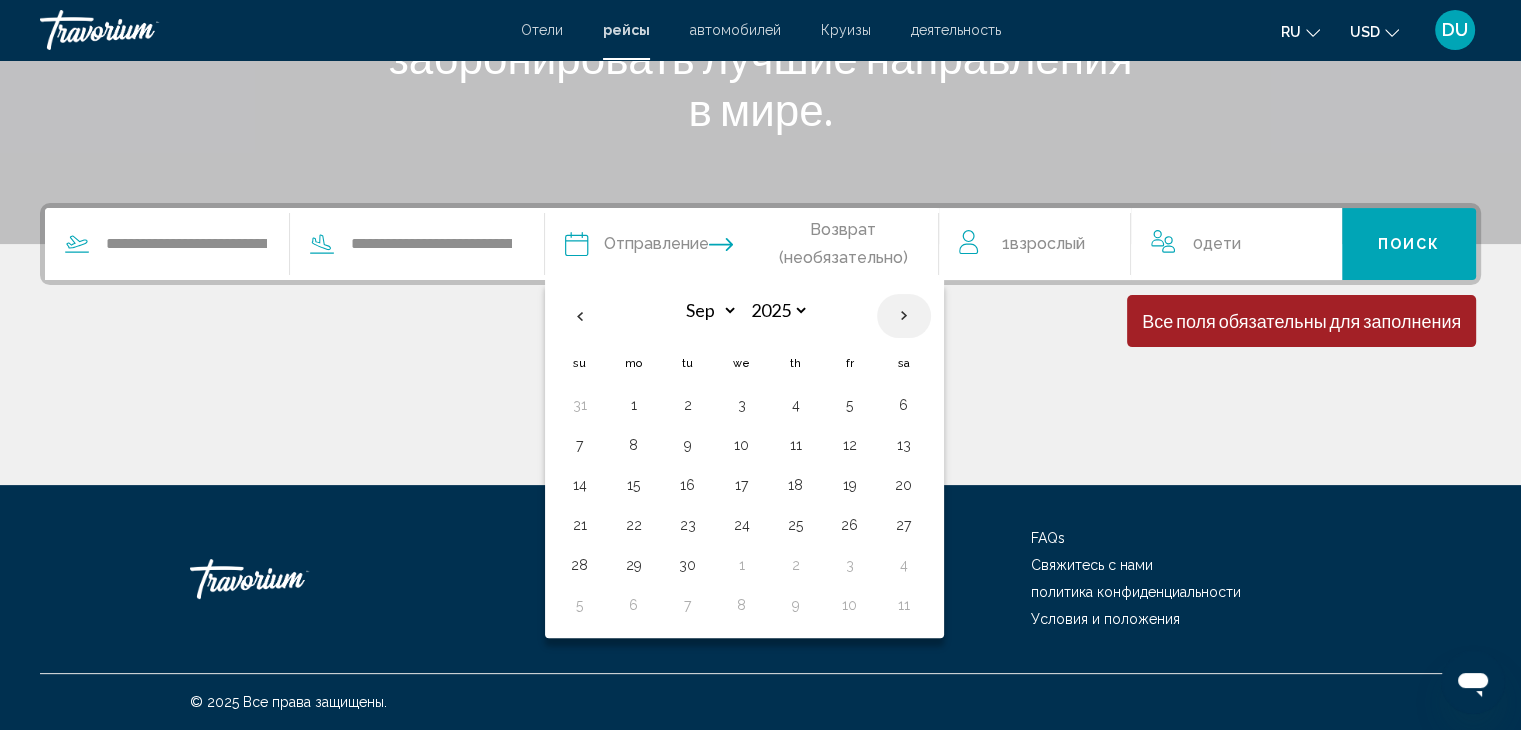 click at bounding box center (904, 316) 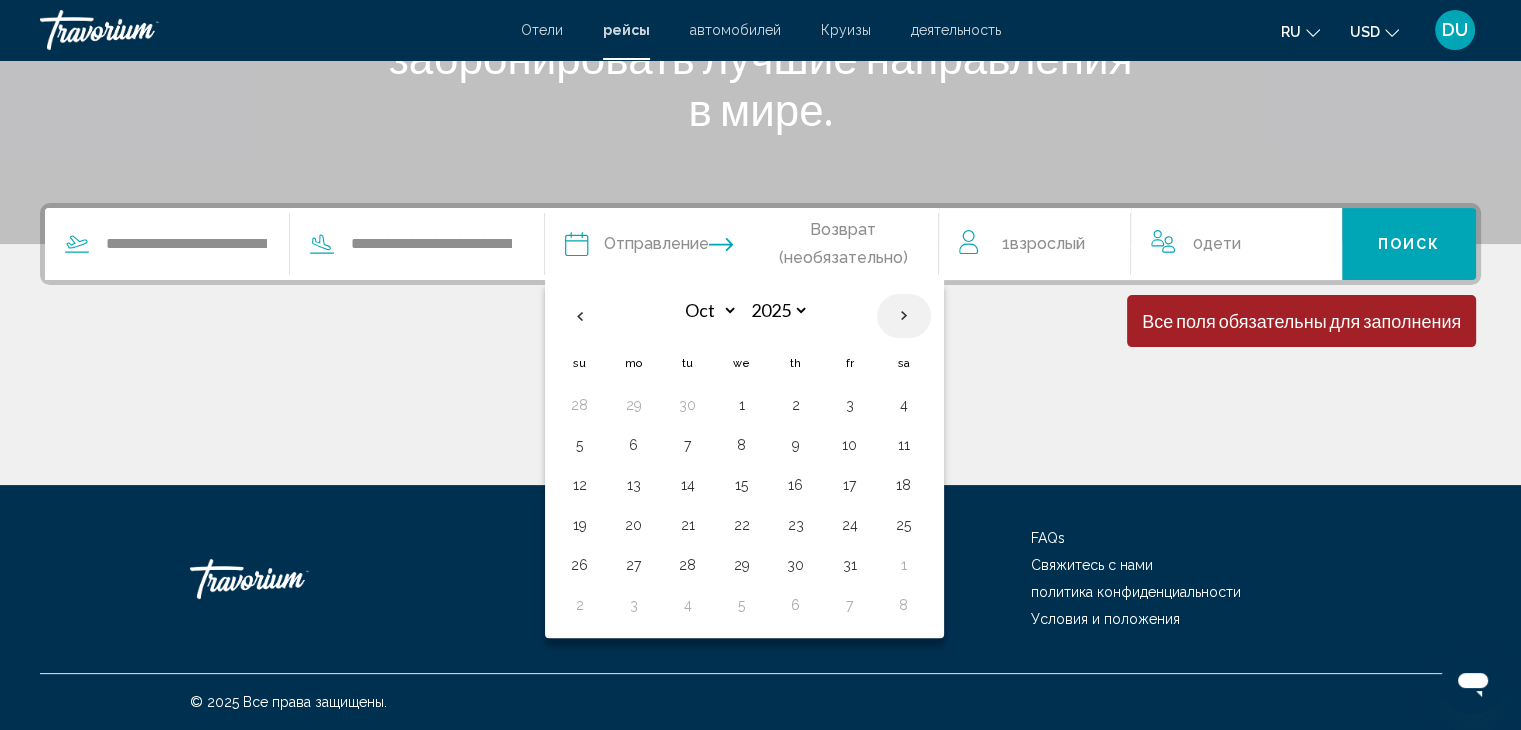 click at bounding box center (904, 316) 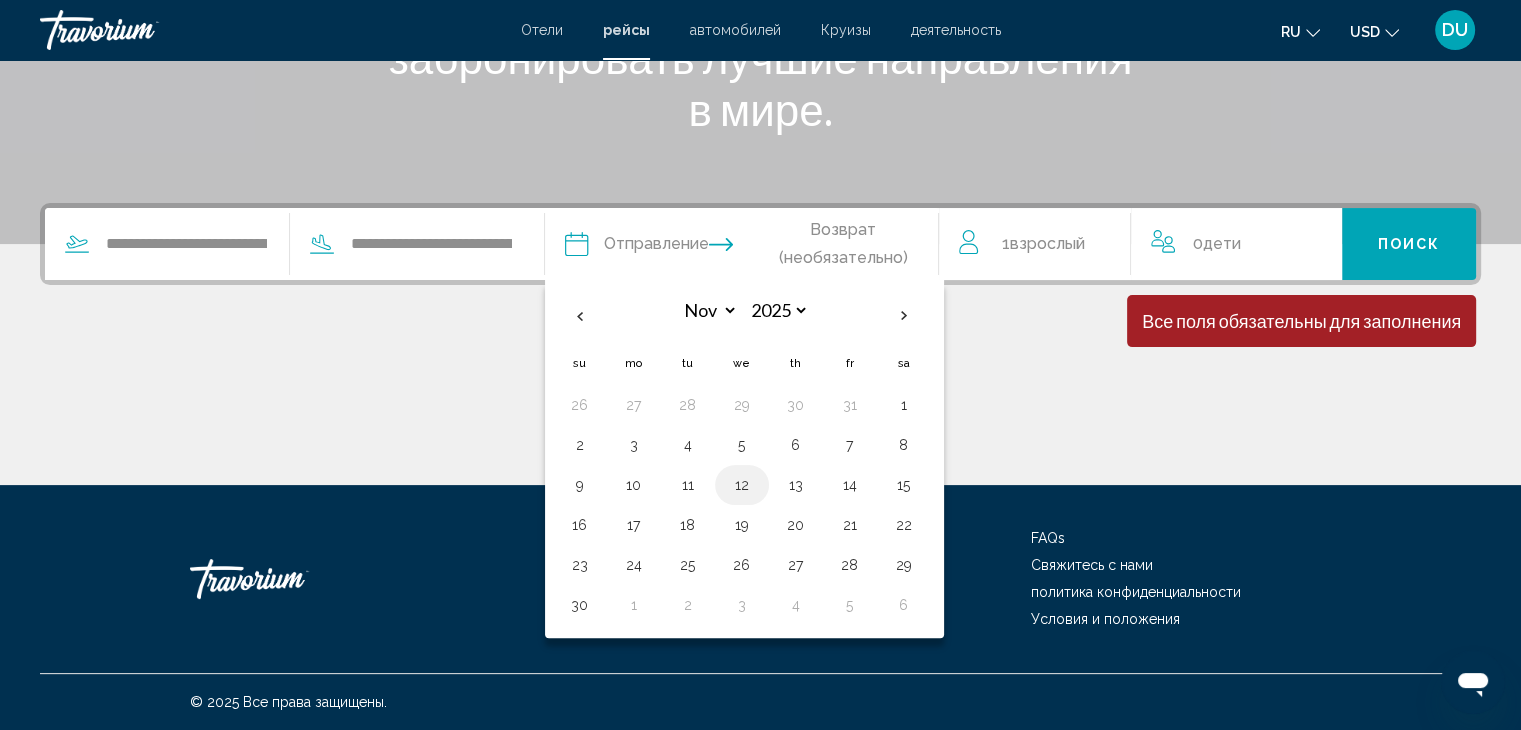 click on "12" at bounding box center [742, 485] 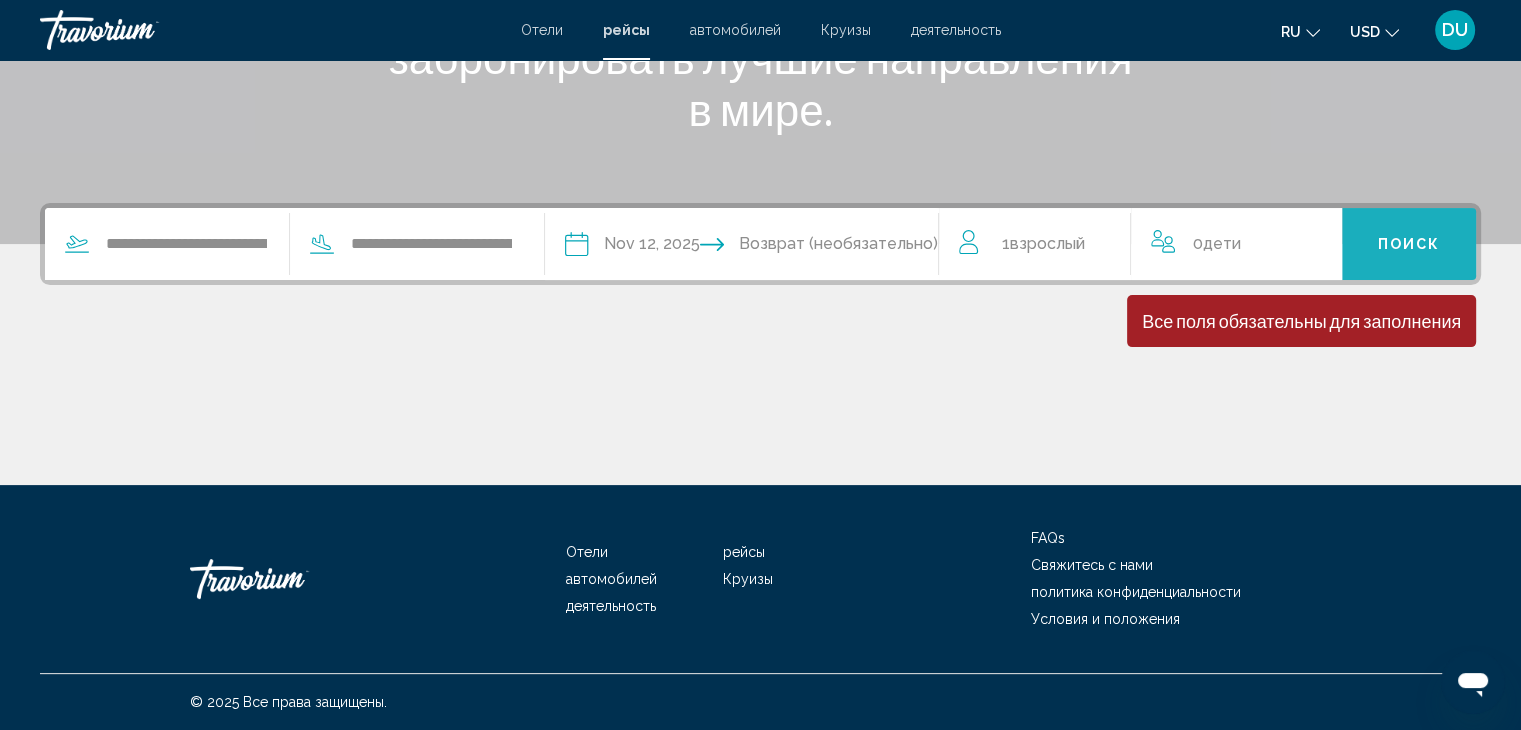 click on "Поиск" at bounding box center [1409, 245] 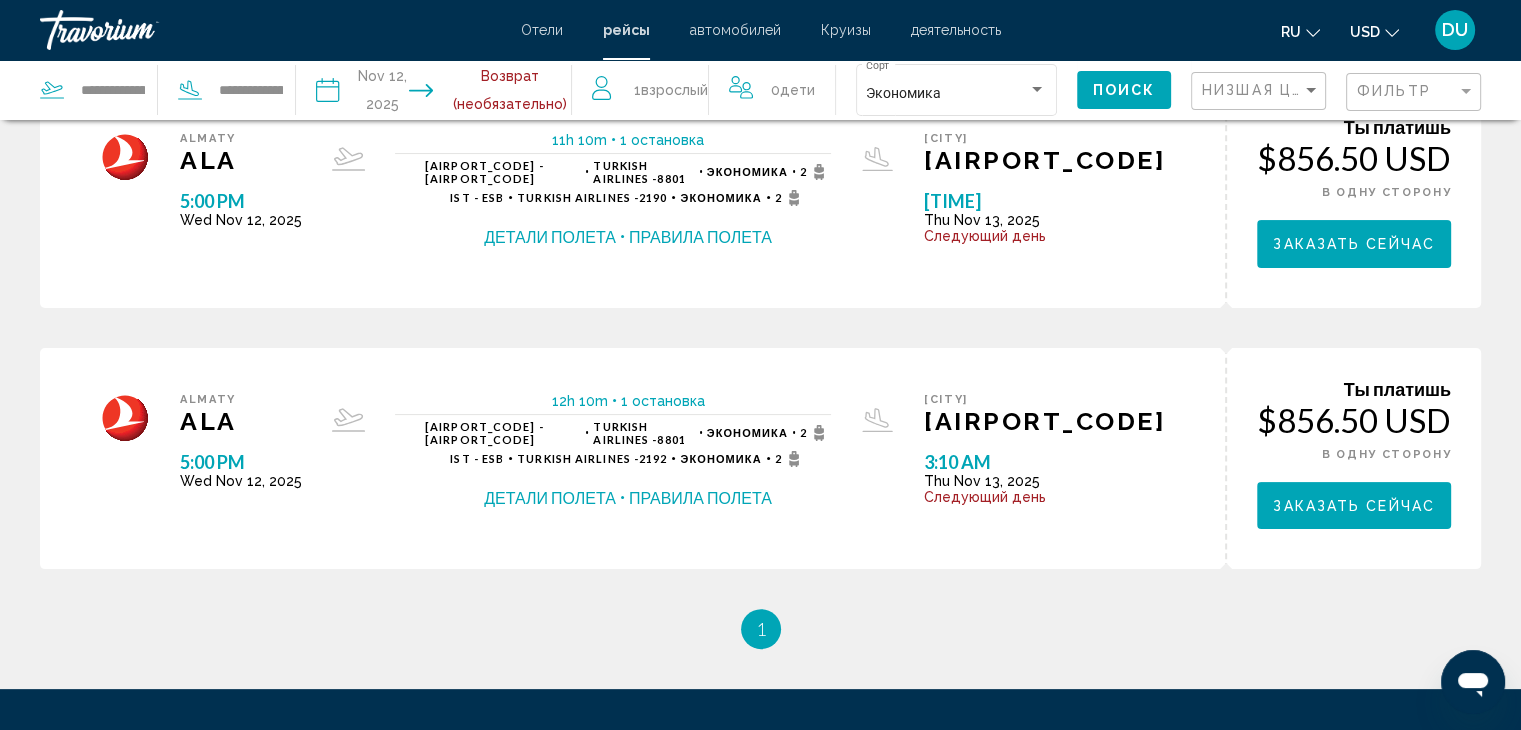 scroll, scrollTop: 0, scrollLeft: 0, axis: both 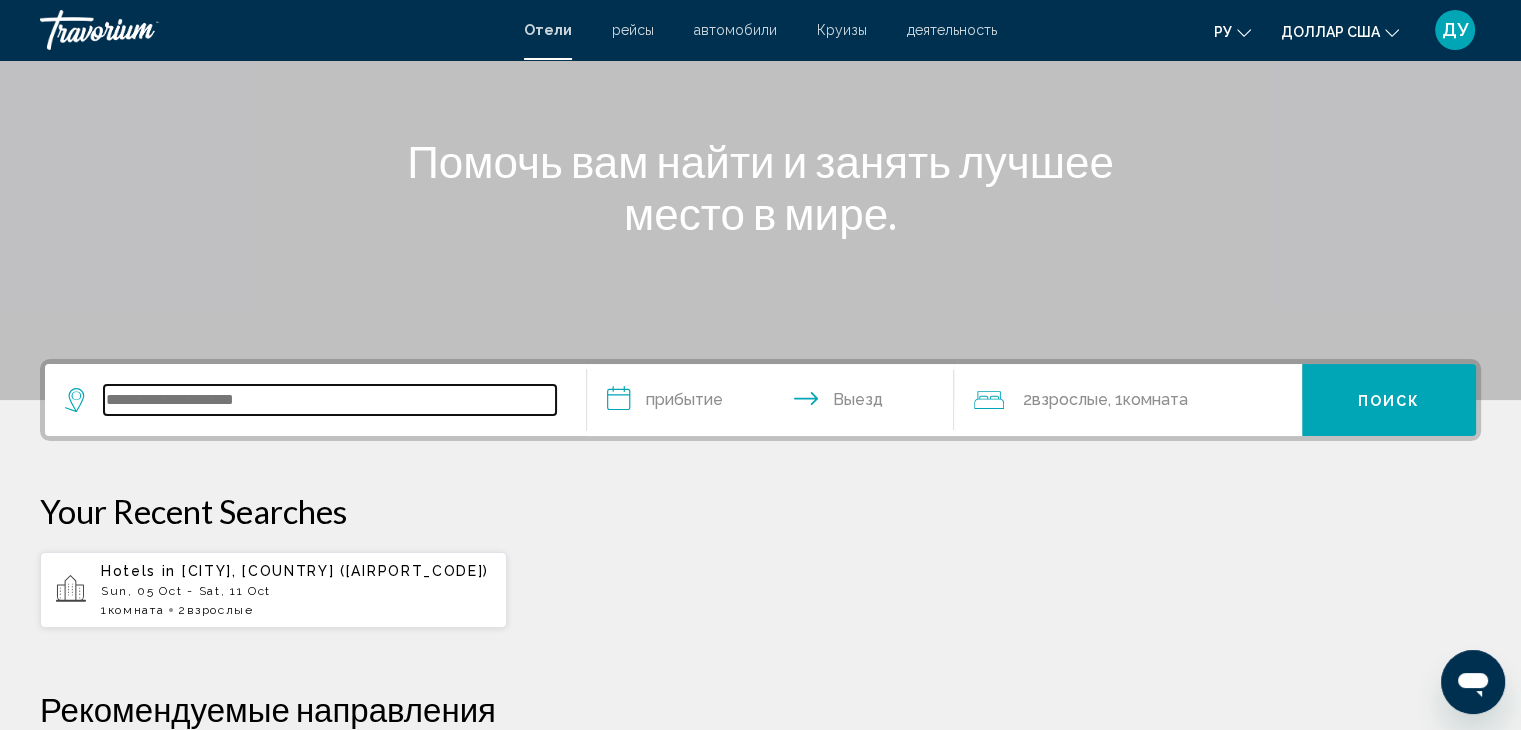 click at bounding box center (330, 400) 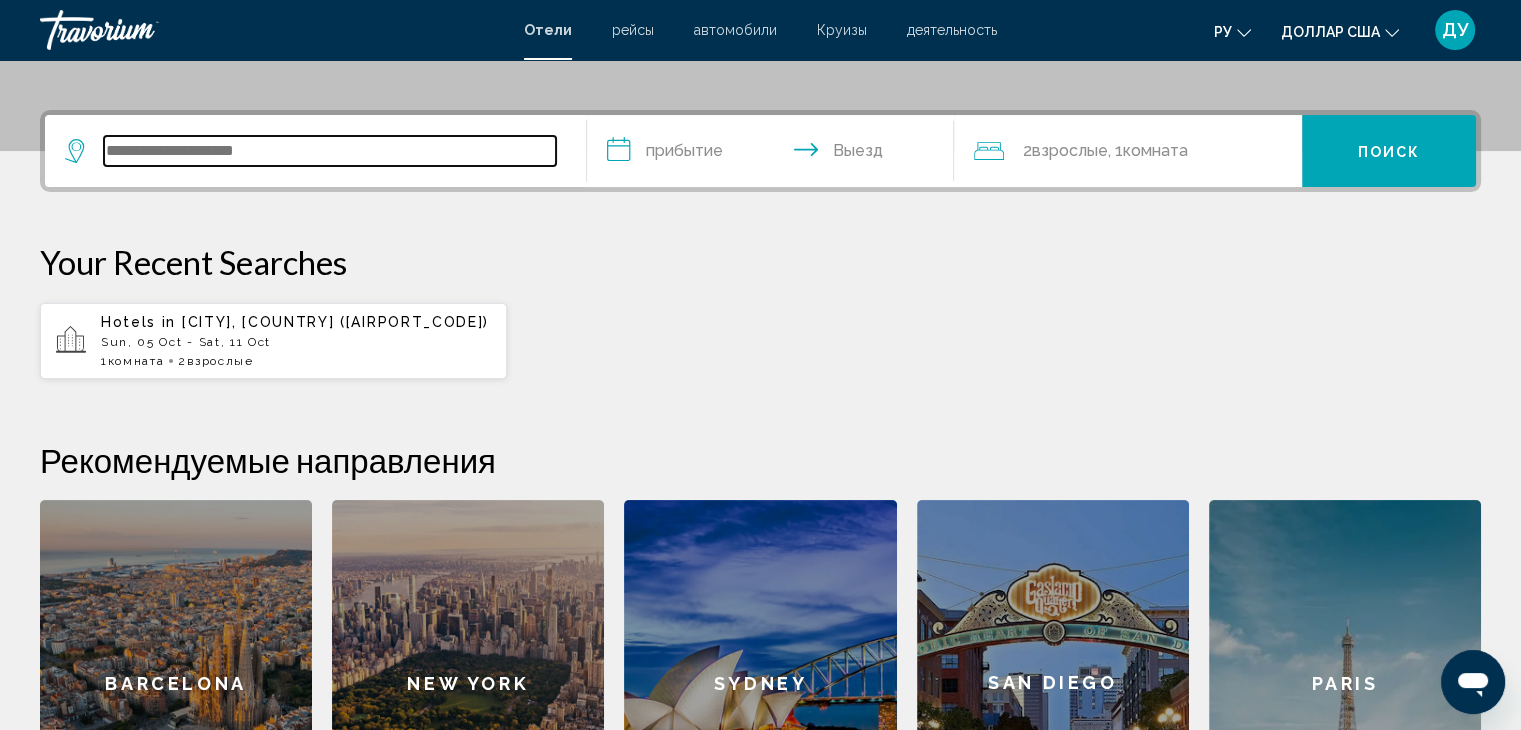 scroll, scrollTop: 493, scrollLeft: 0, axis: vertical 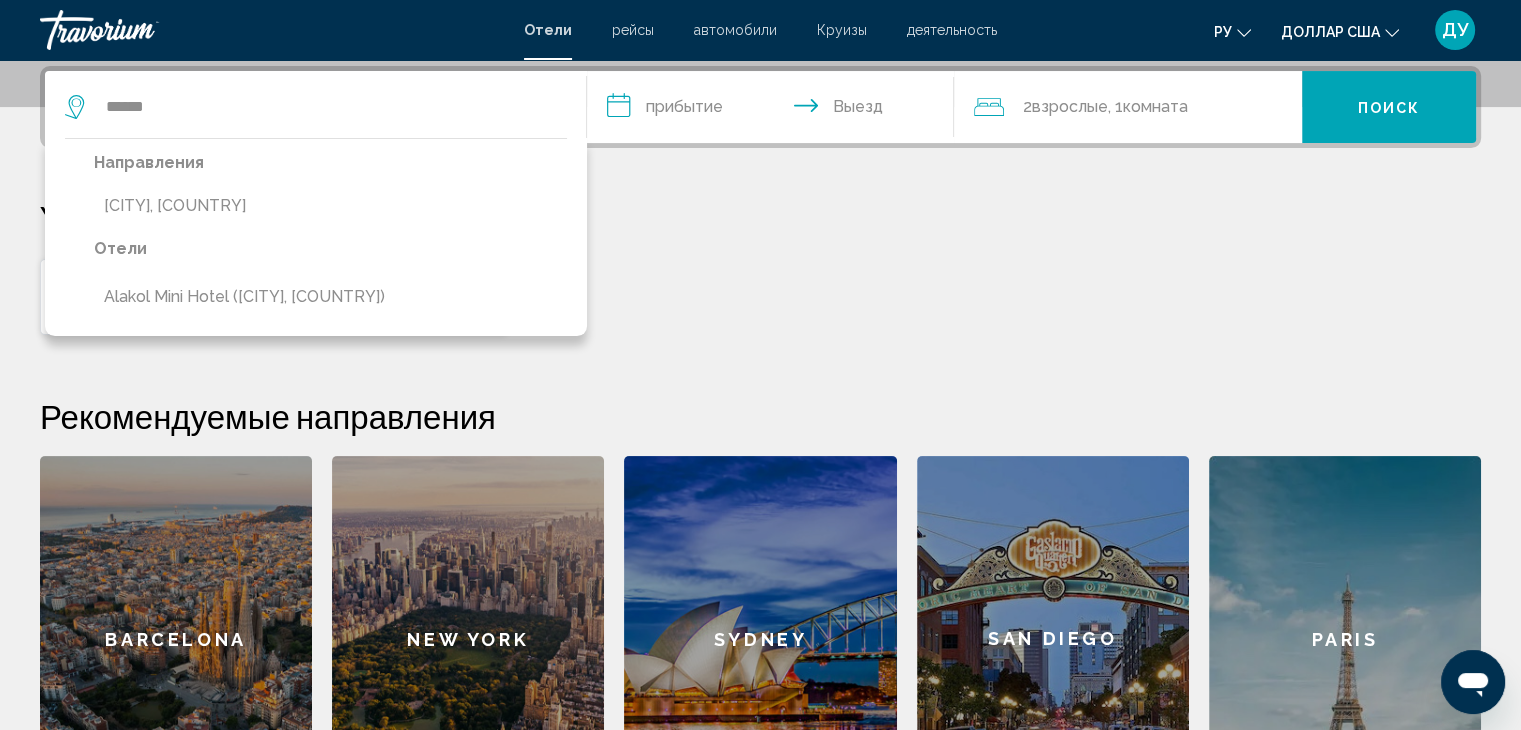 click on "Alakol Mini hotel (Karakol, KG)" at bounding box center [244, 297] 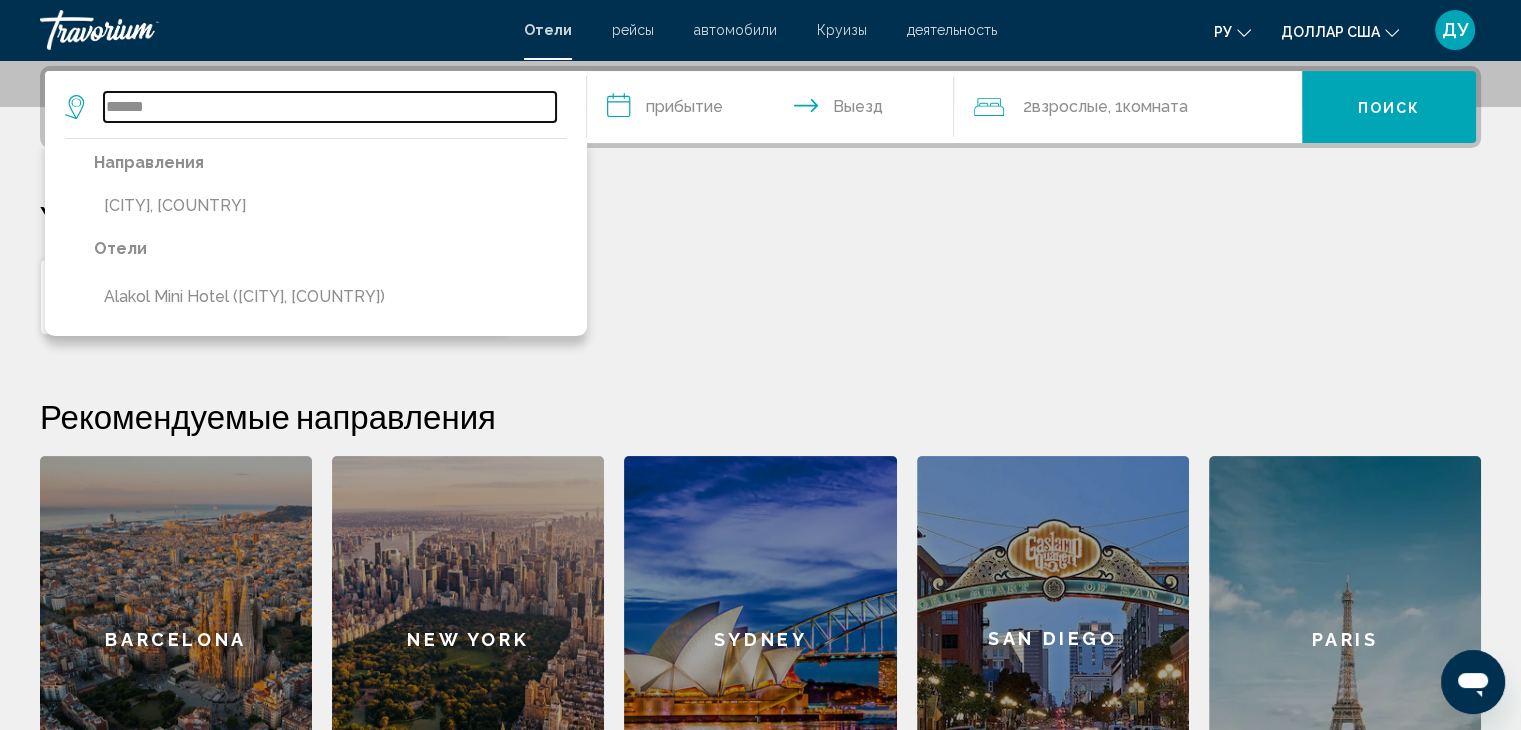 type on "**********" 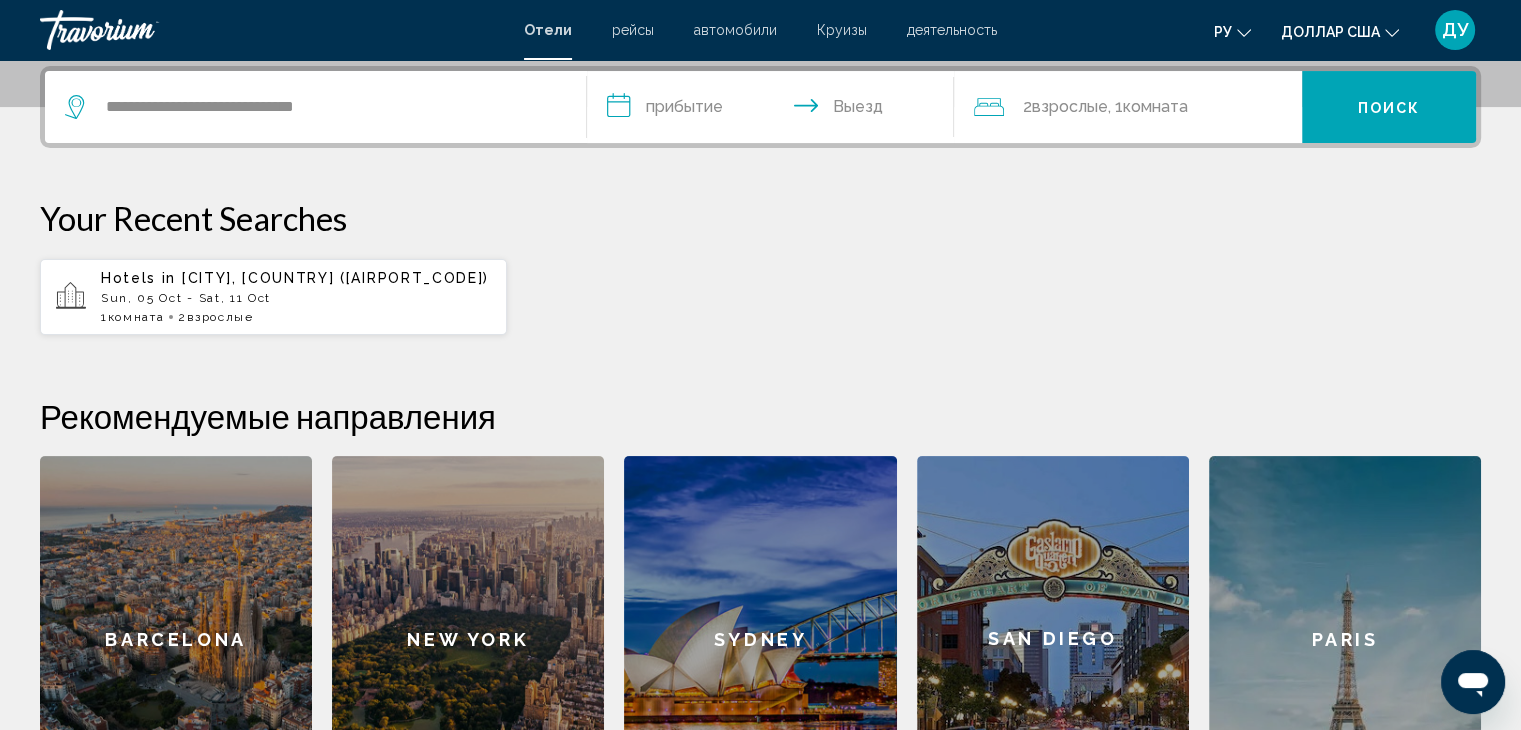 click on "**********" at bounding box center (775, 110) 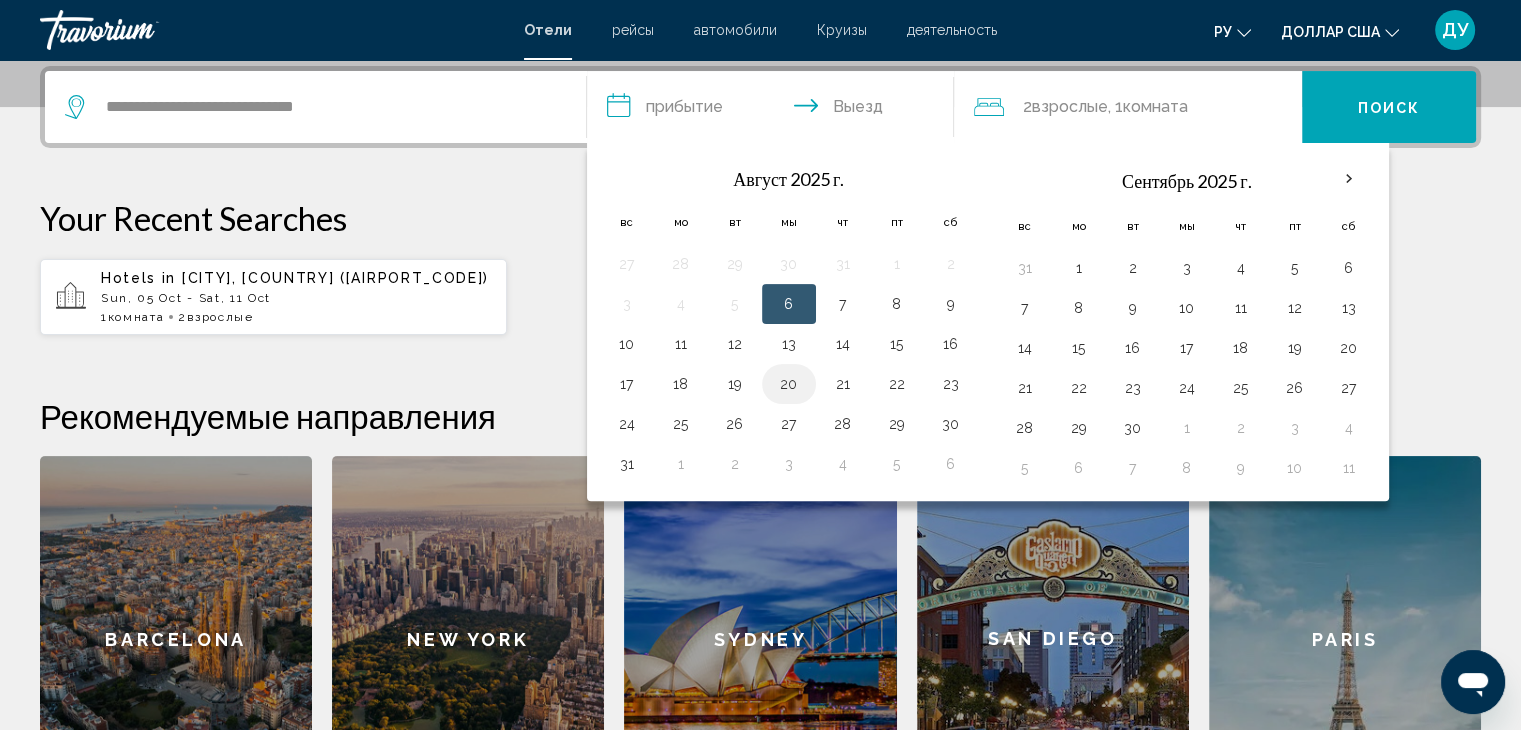 click on "20" at bounding box center [789, 384] 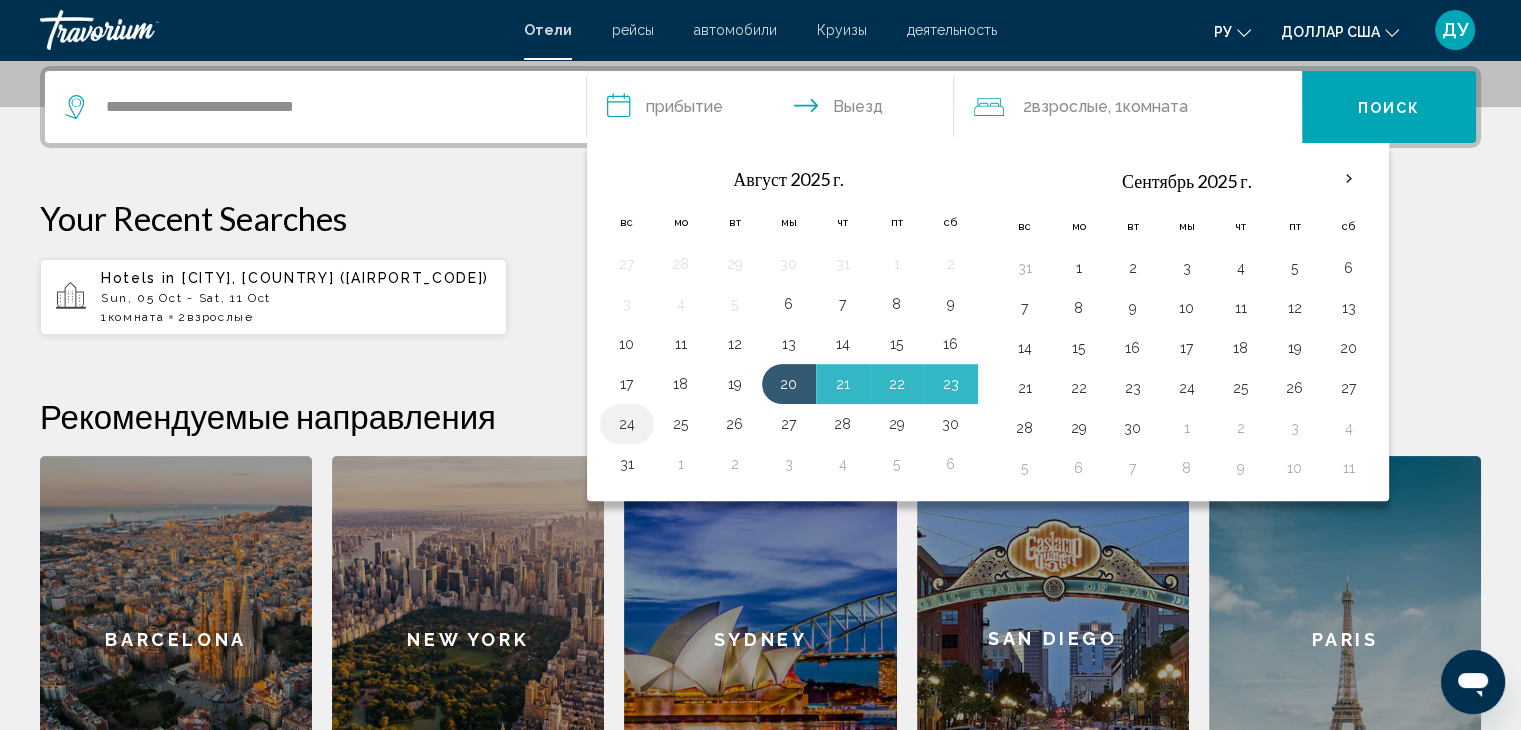 click on "24" at bounding box center [627, 424] 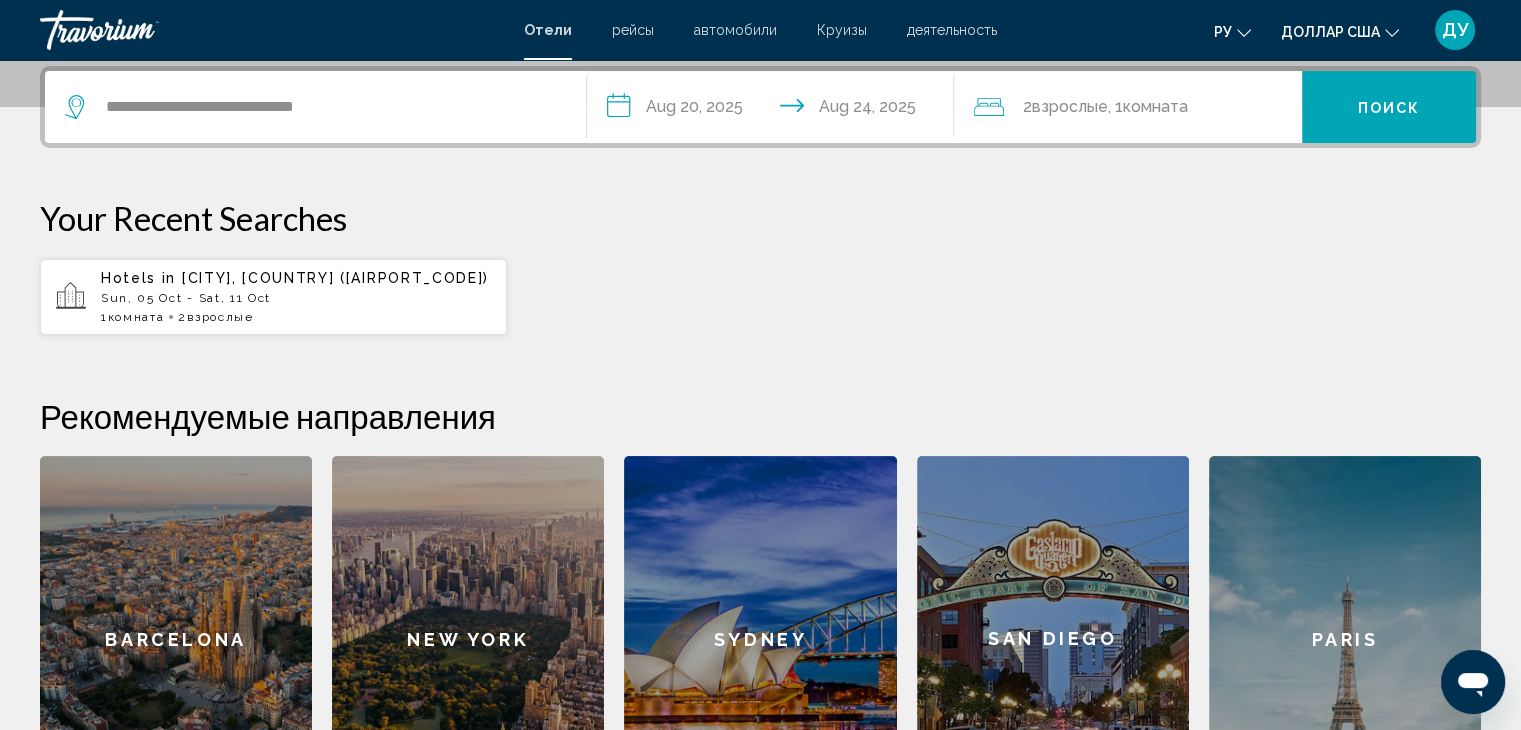 click on "Поиск" at bounding box center [1389, 107] 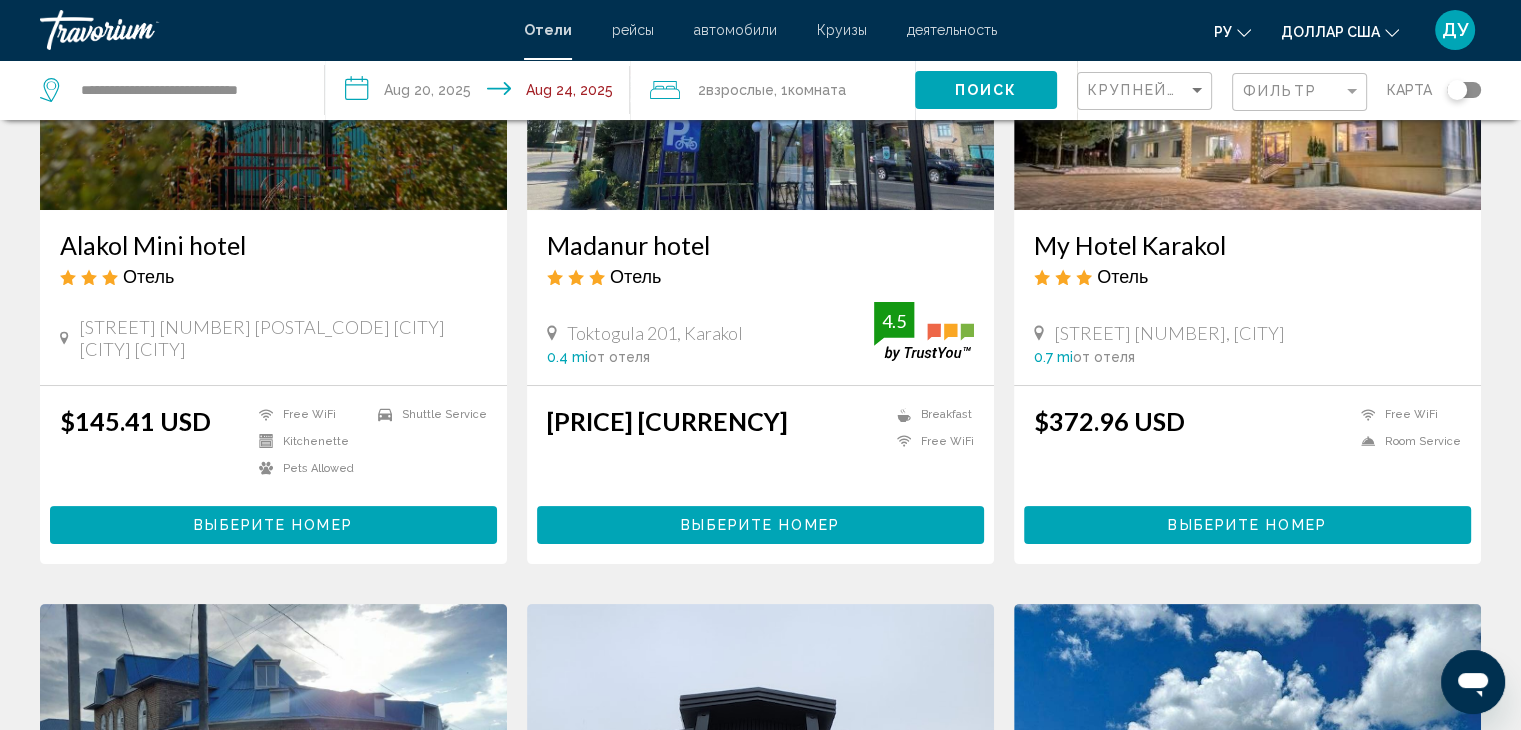 scroll, scrollTop: 200, scrollLeft: 0, axis: vertical 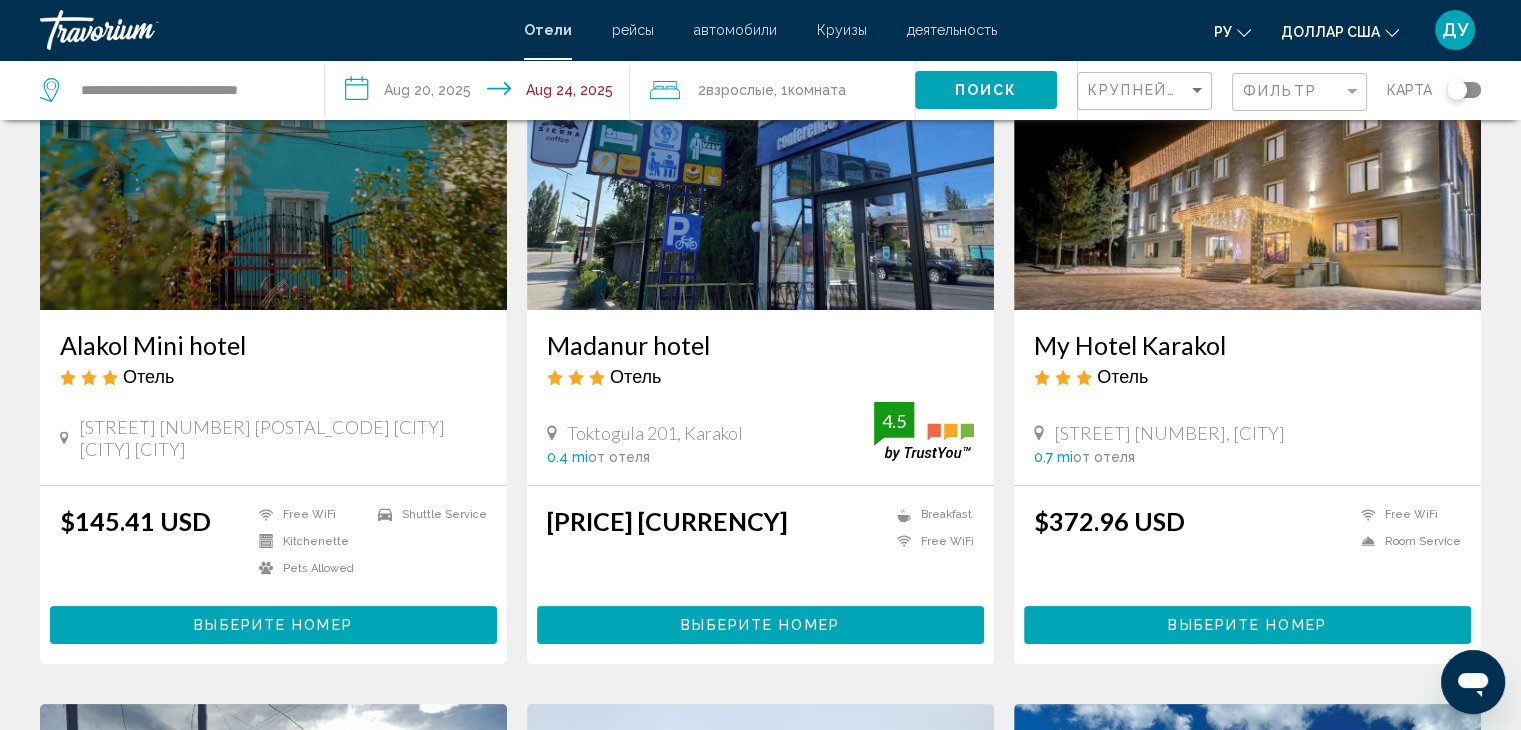 click at bounding box center [273, 150] 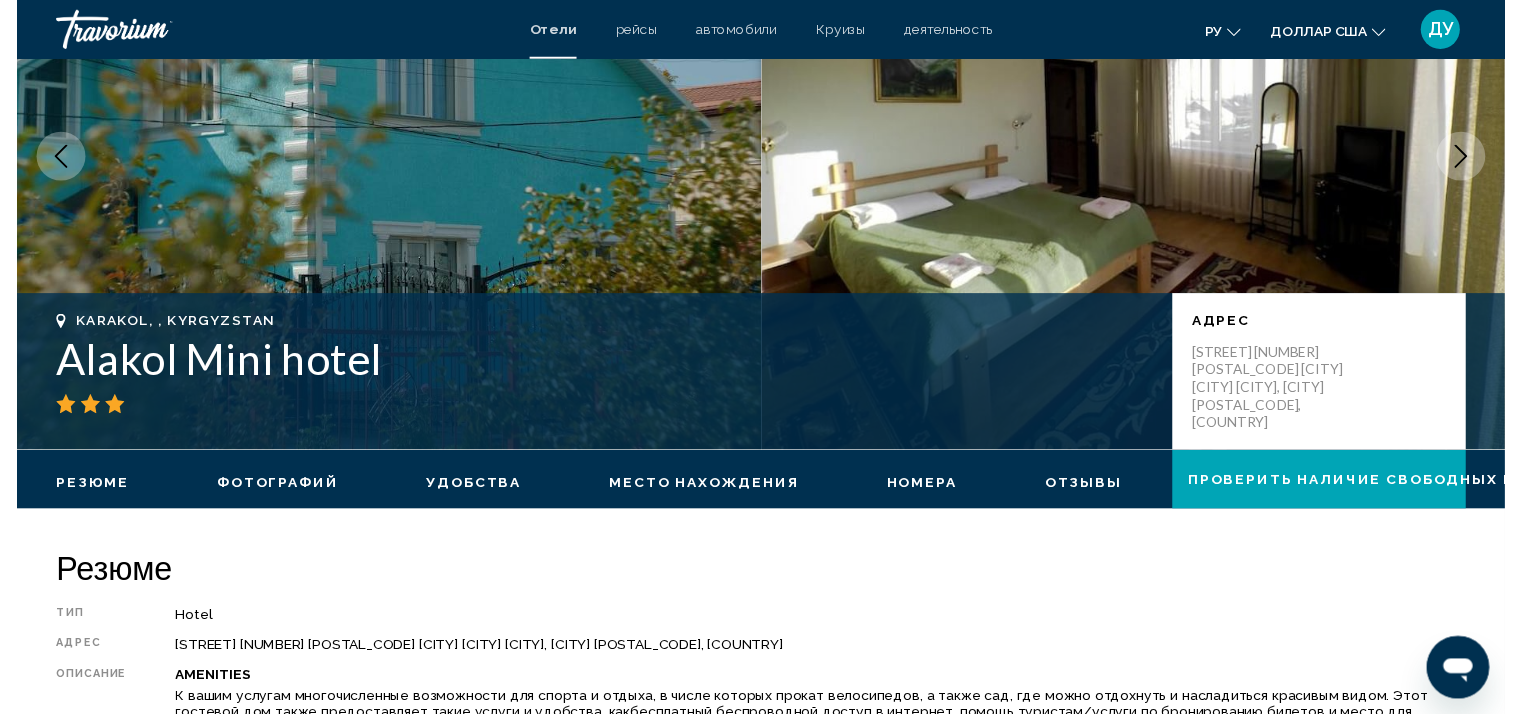 scroll, scrollTop: 0, scrollLeft: 0, axis: both 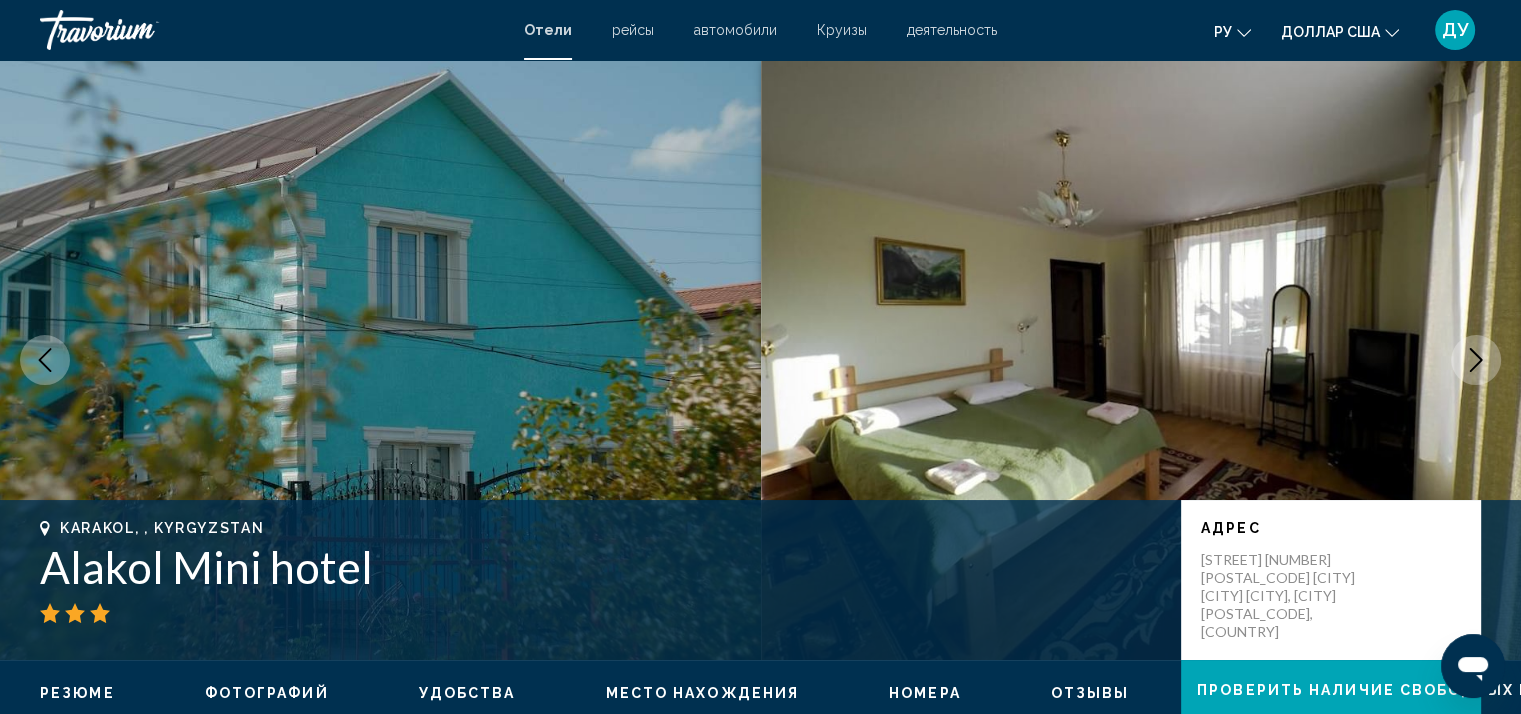 click 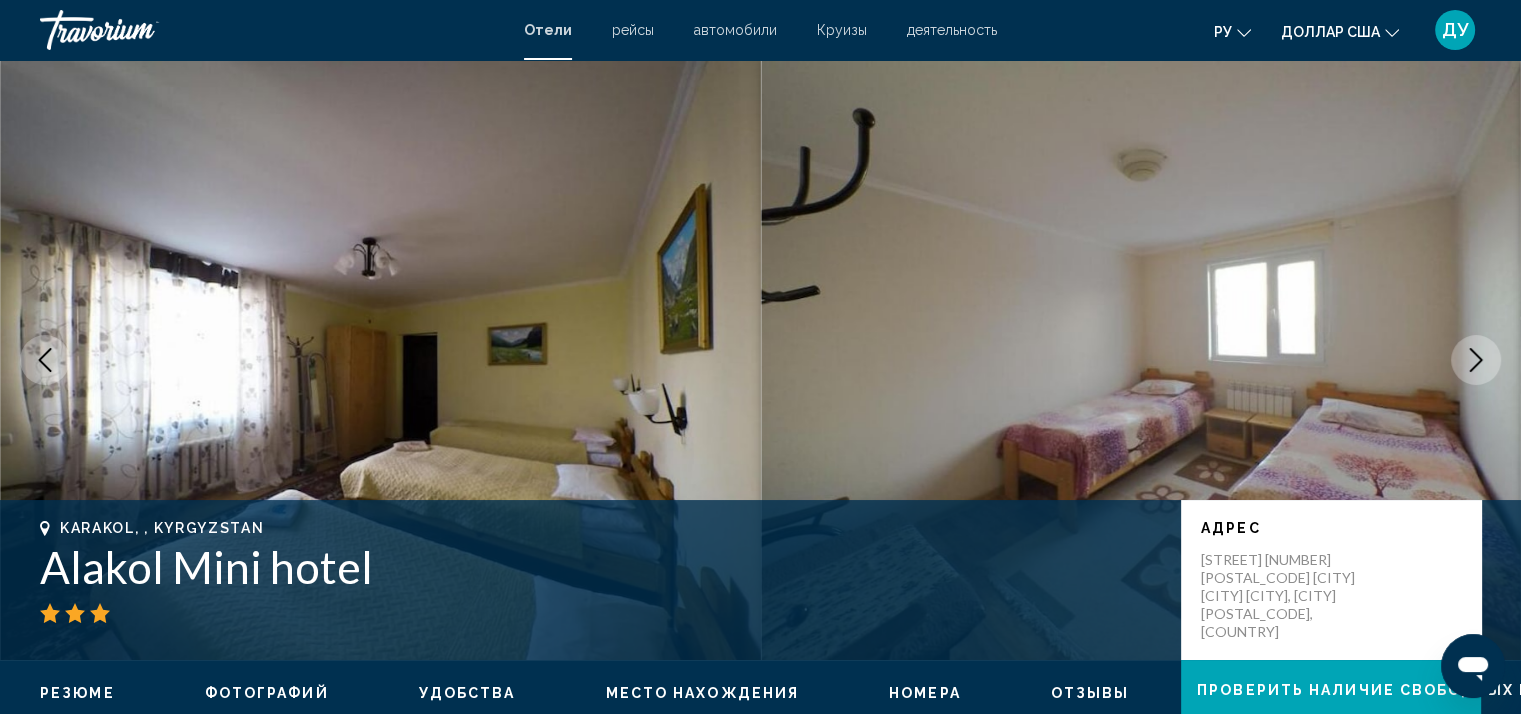 click 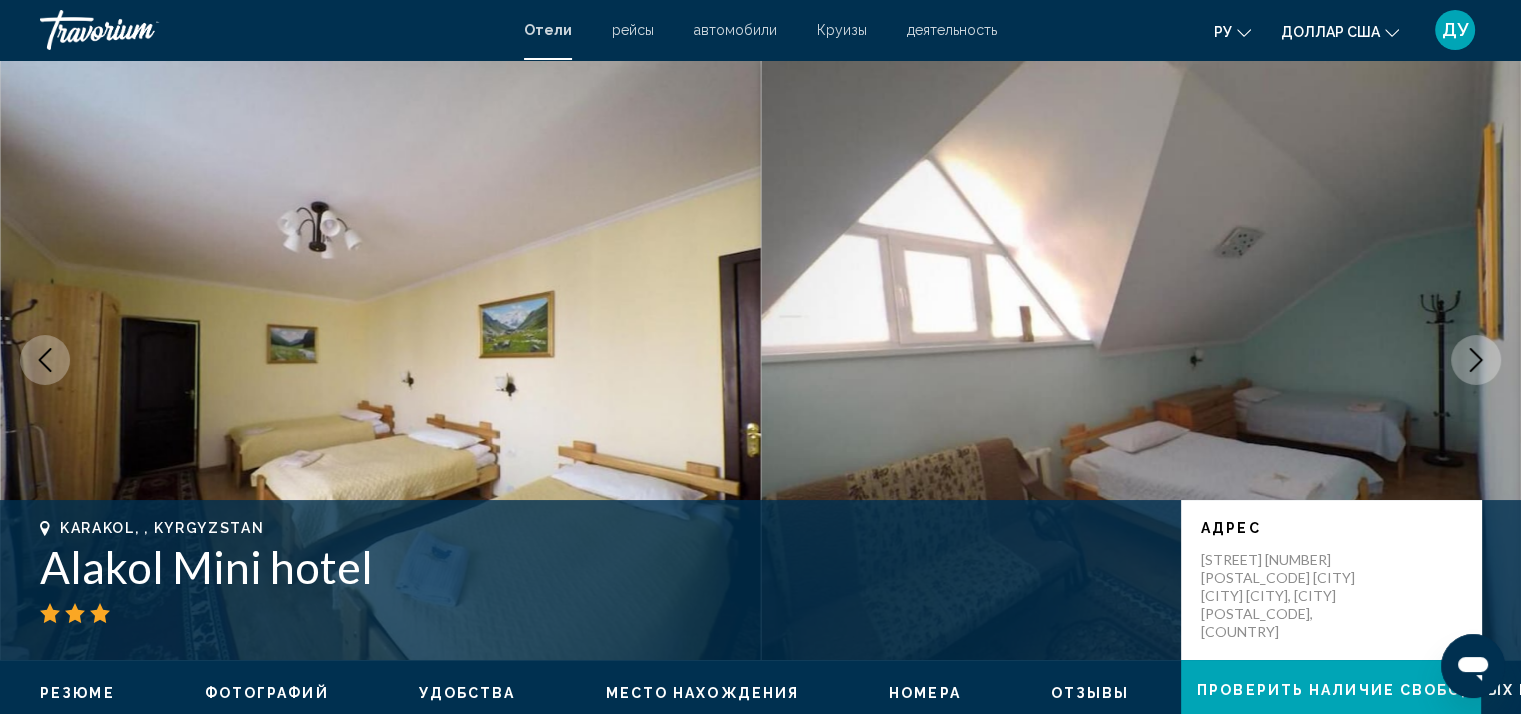 click 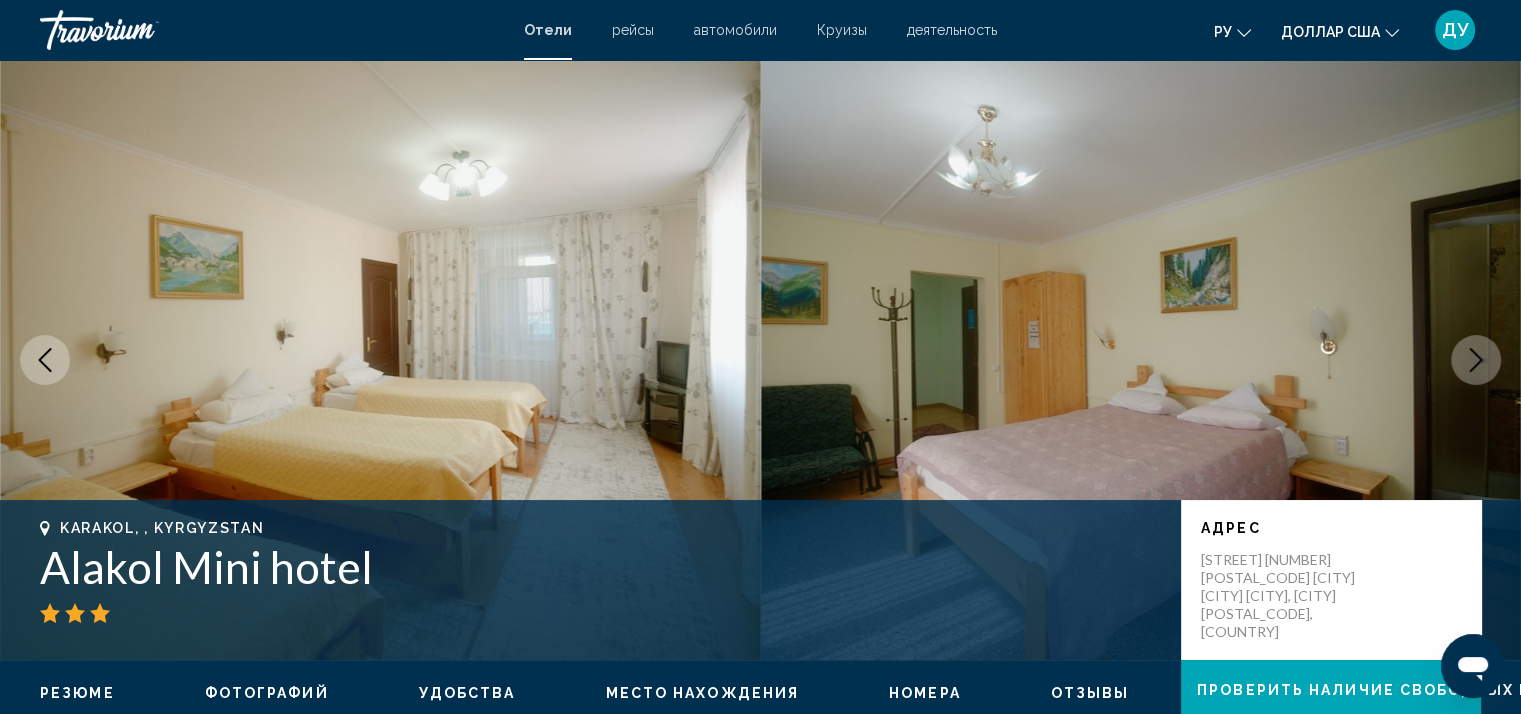 click 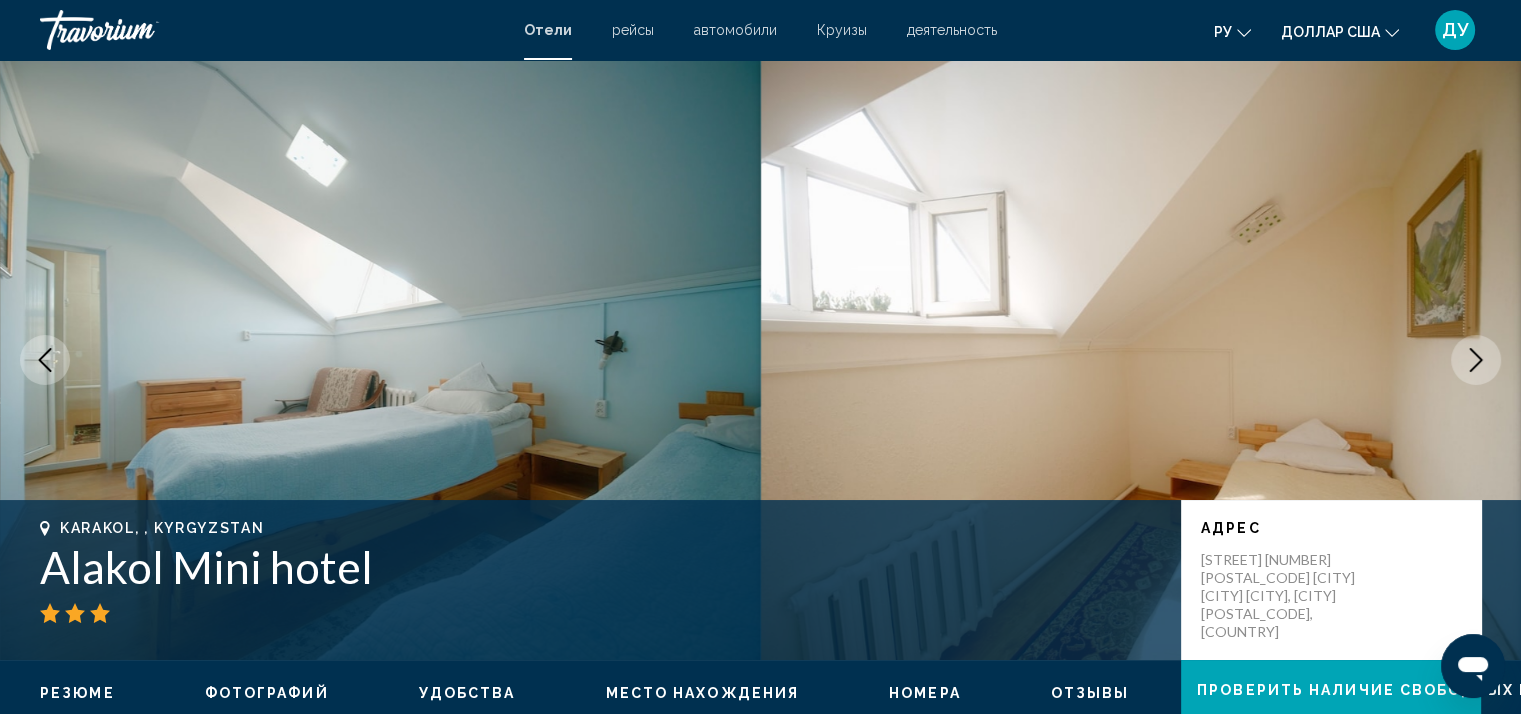 click 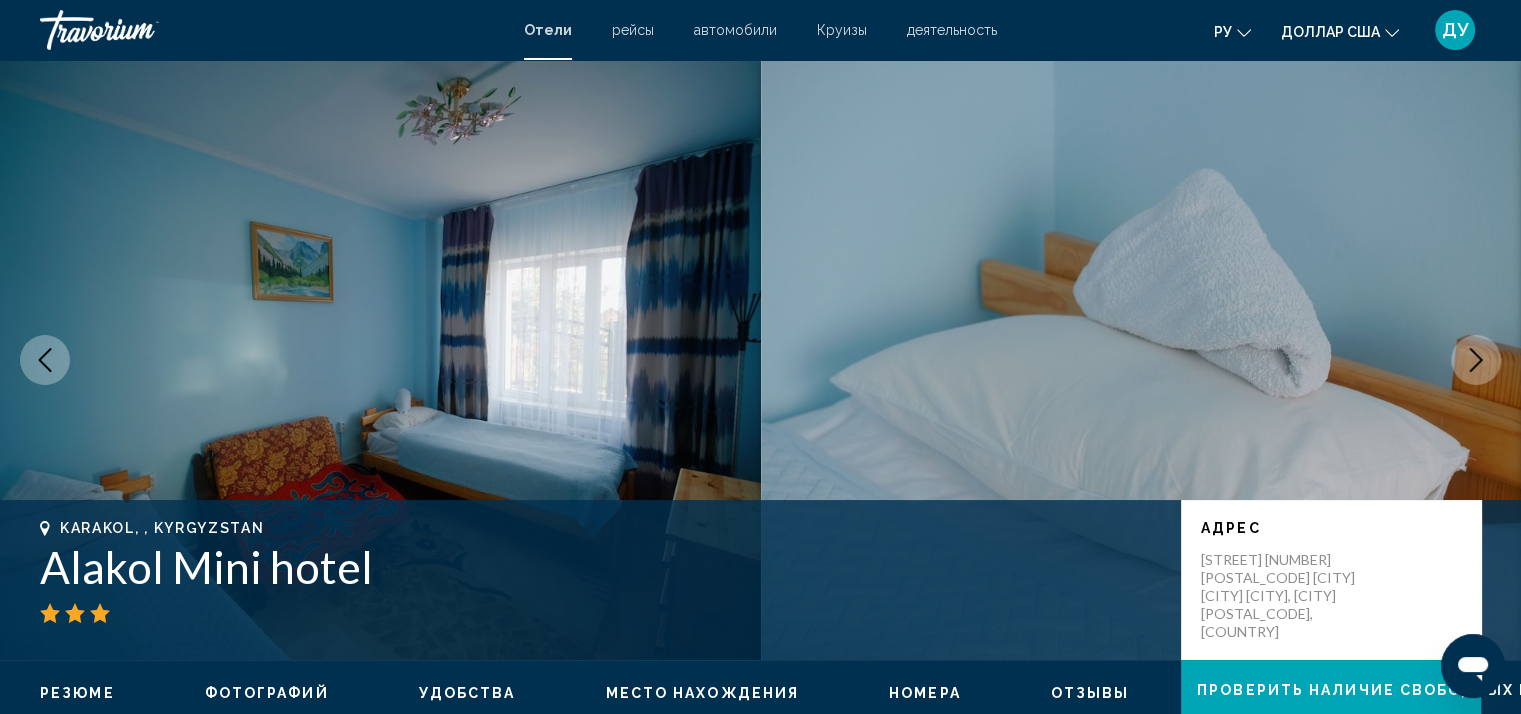 click 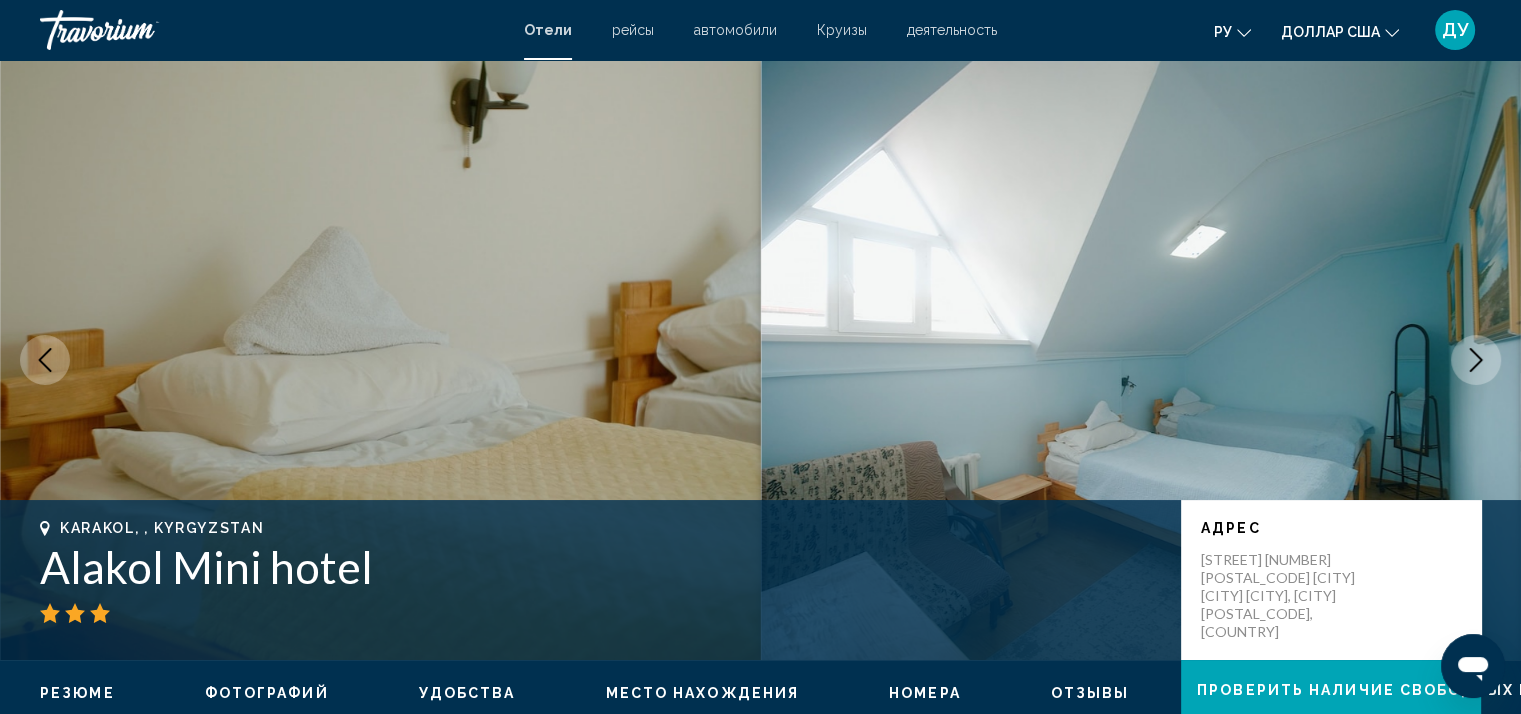 click 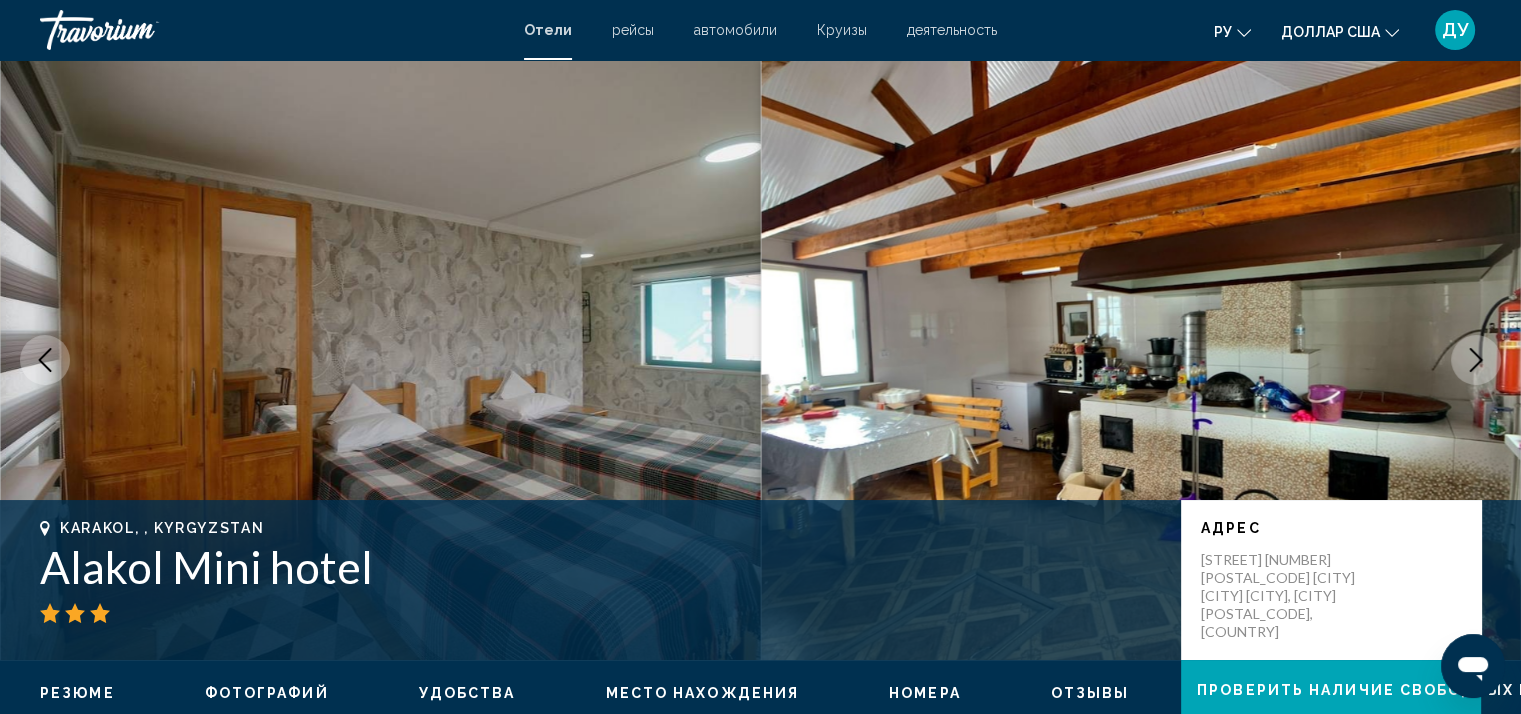 click 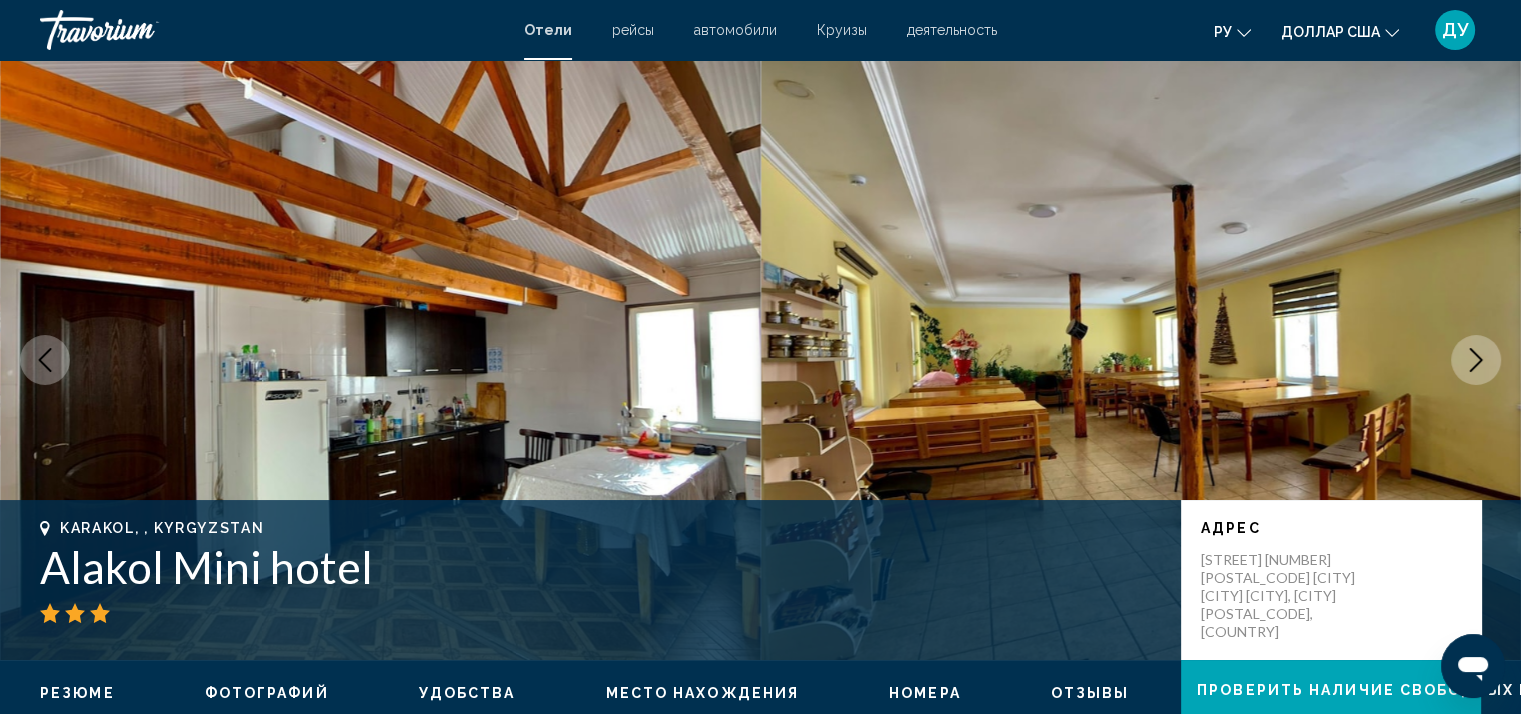 click 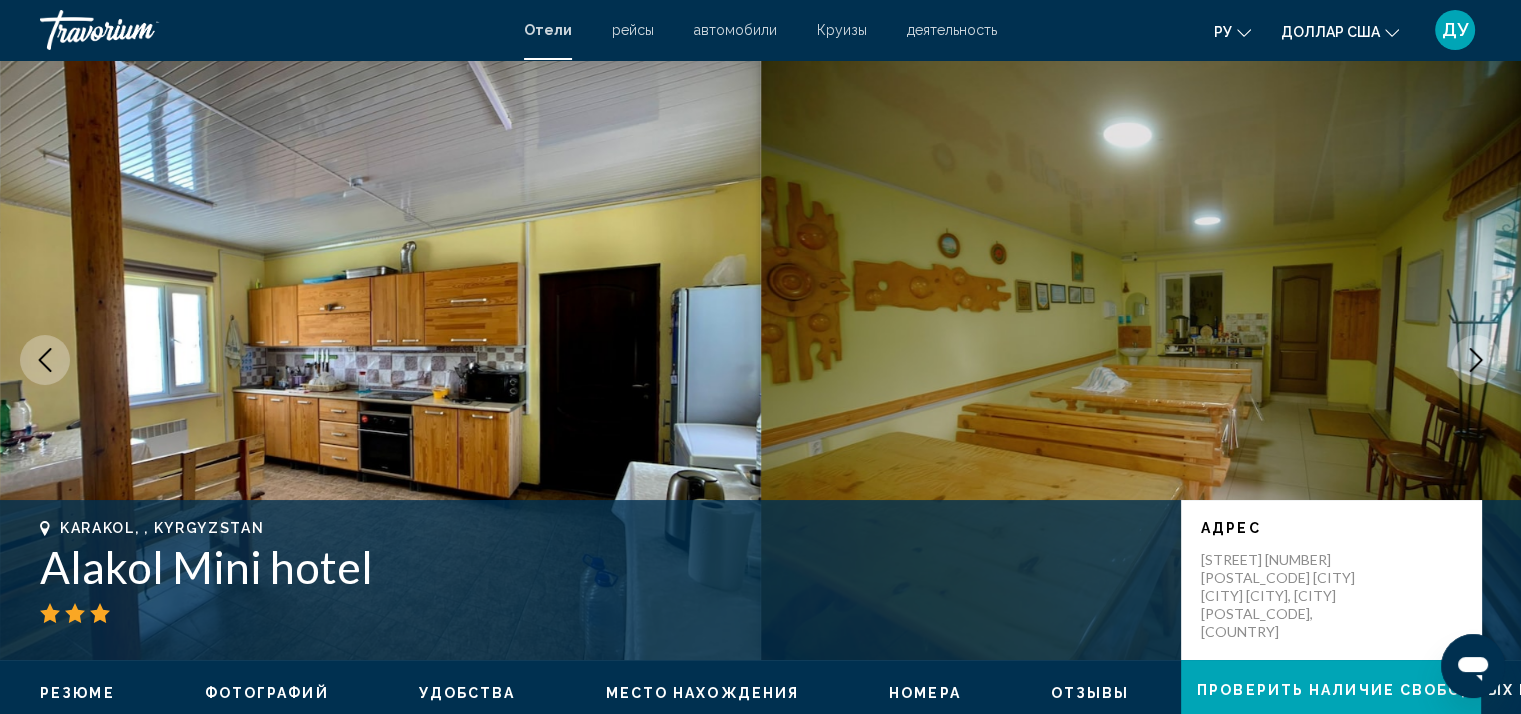 click 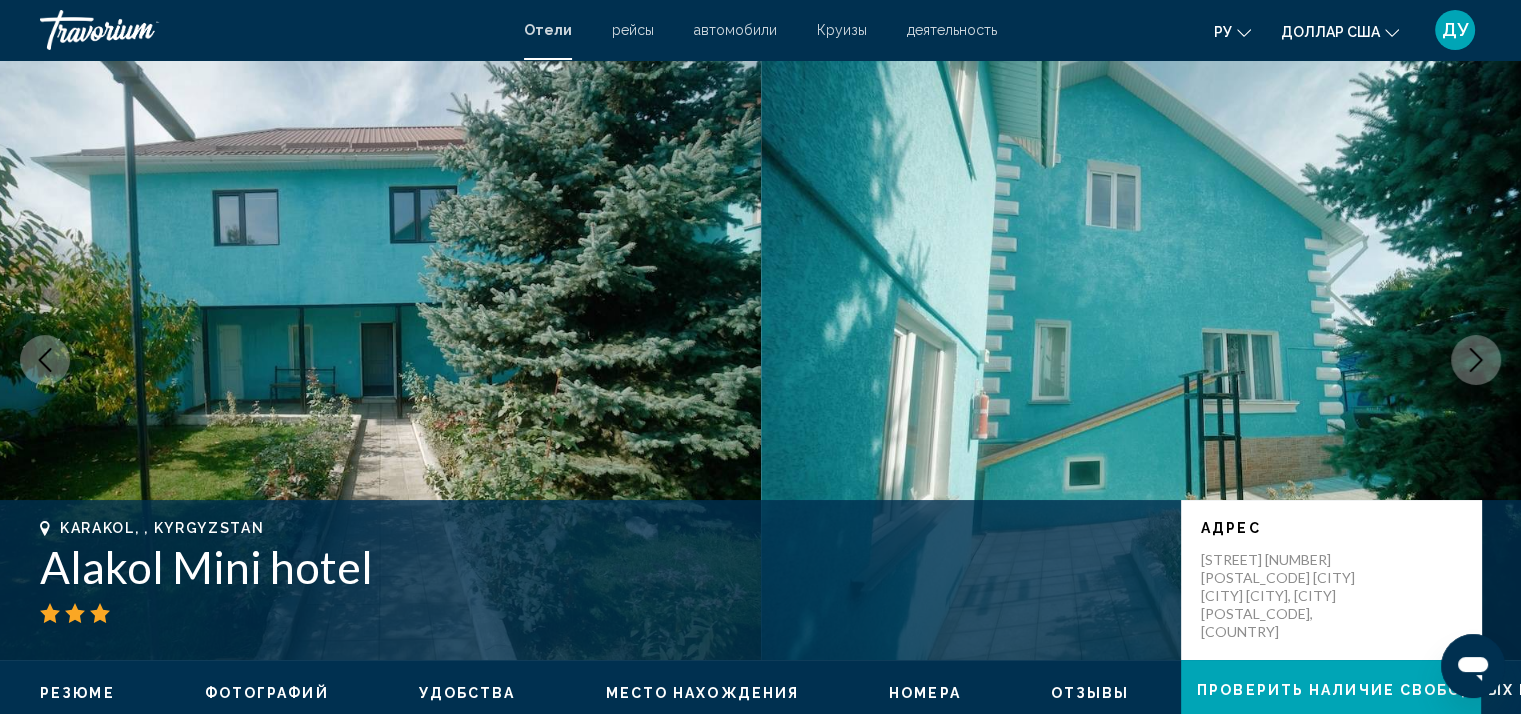 click 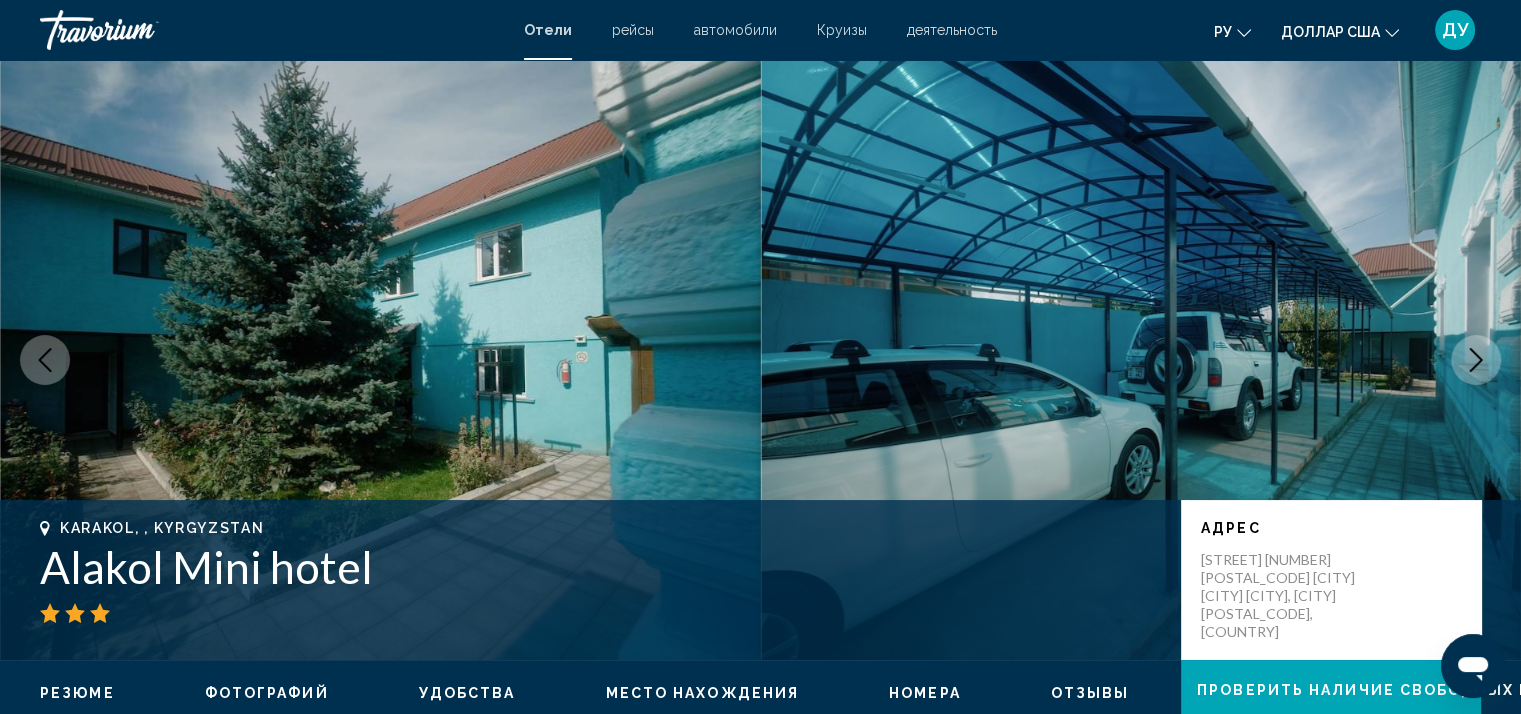 click 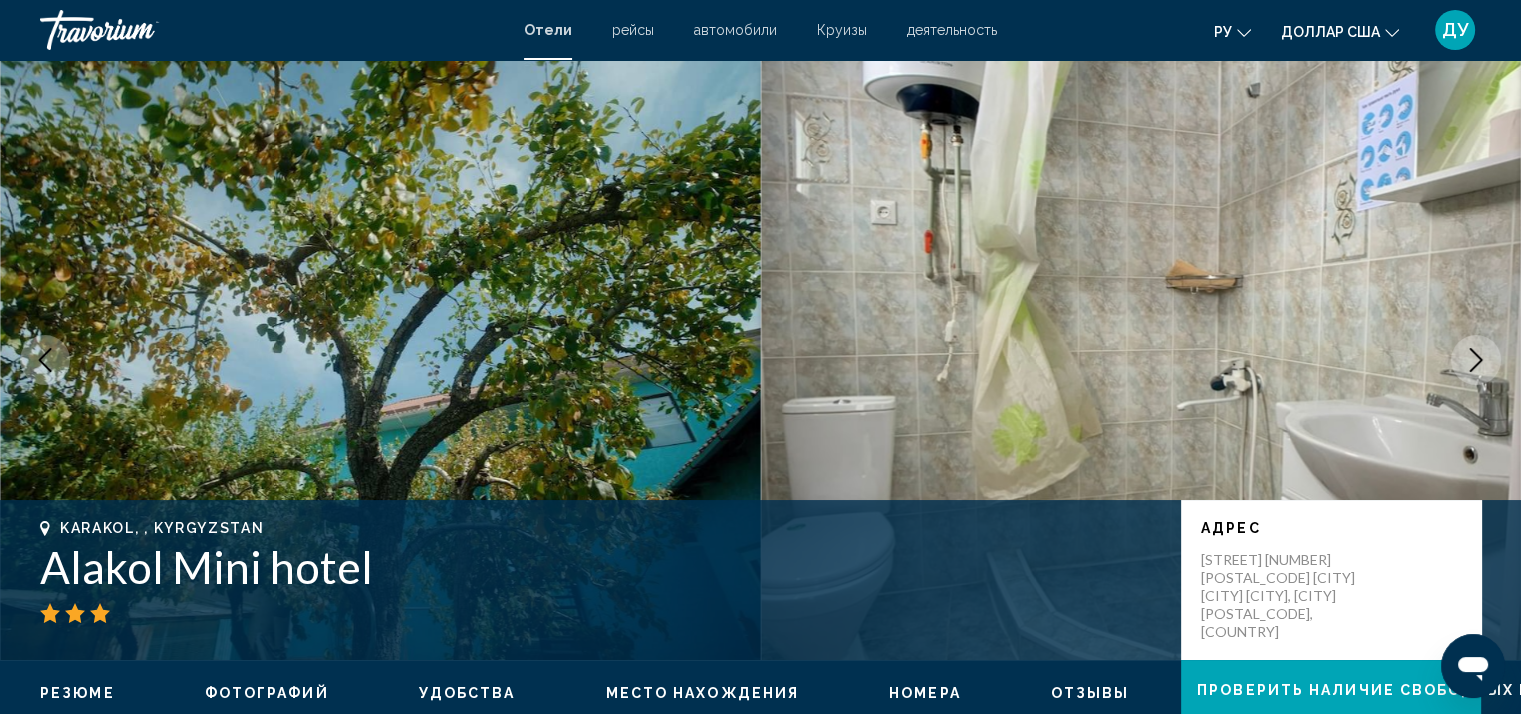 click 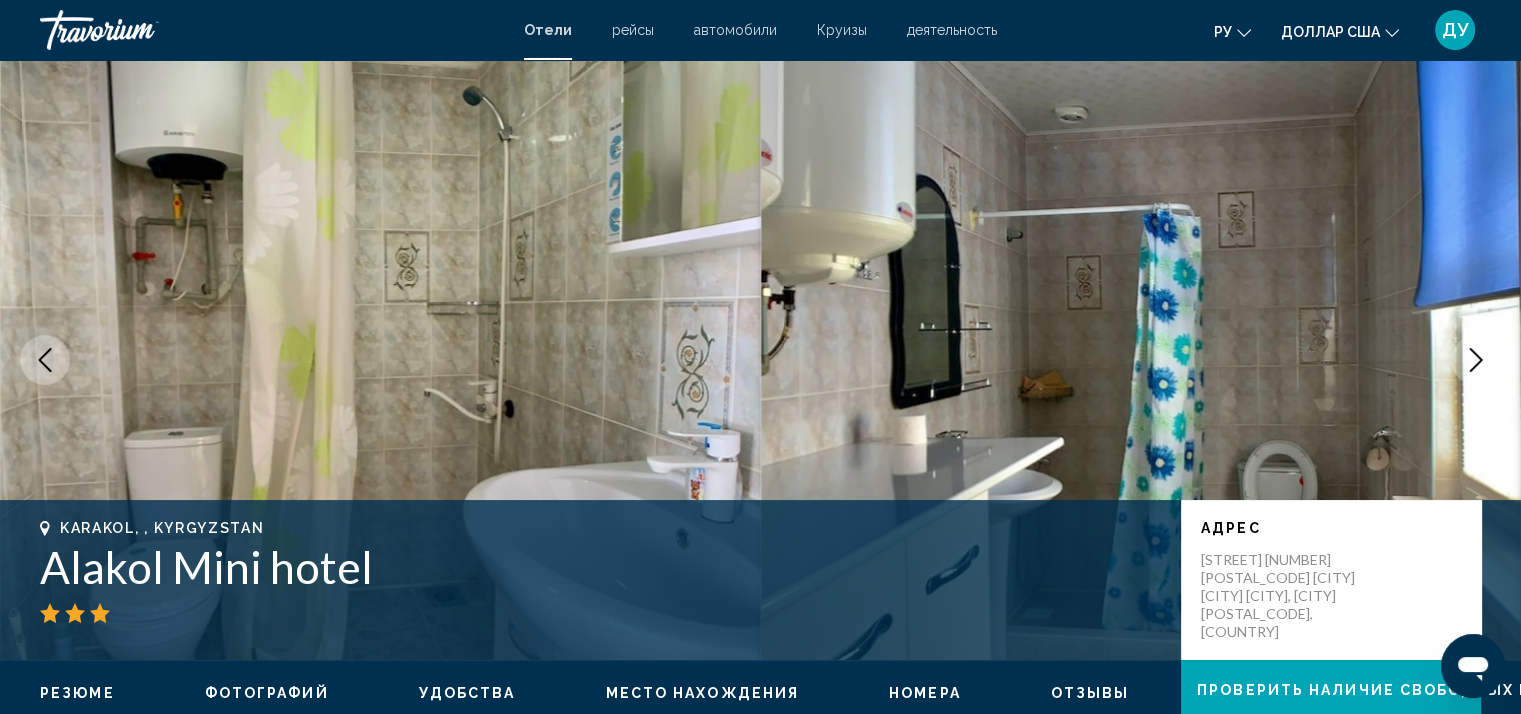 click 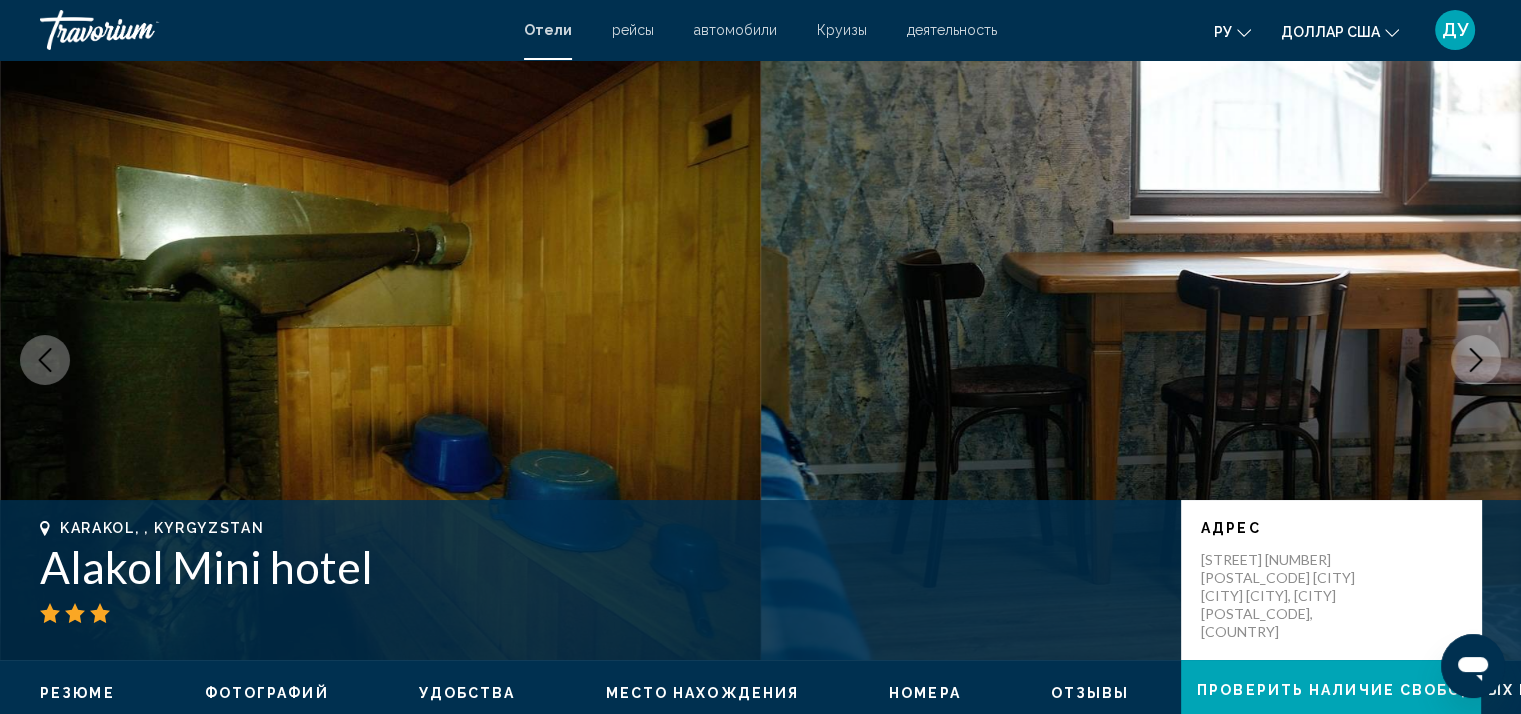 click 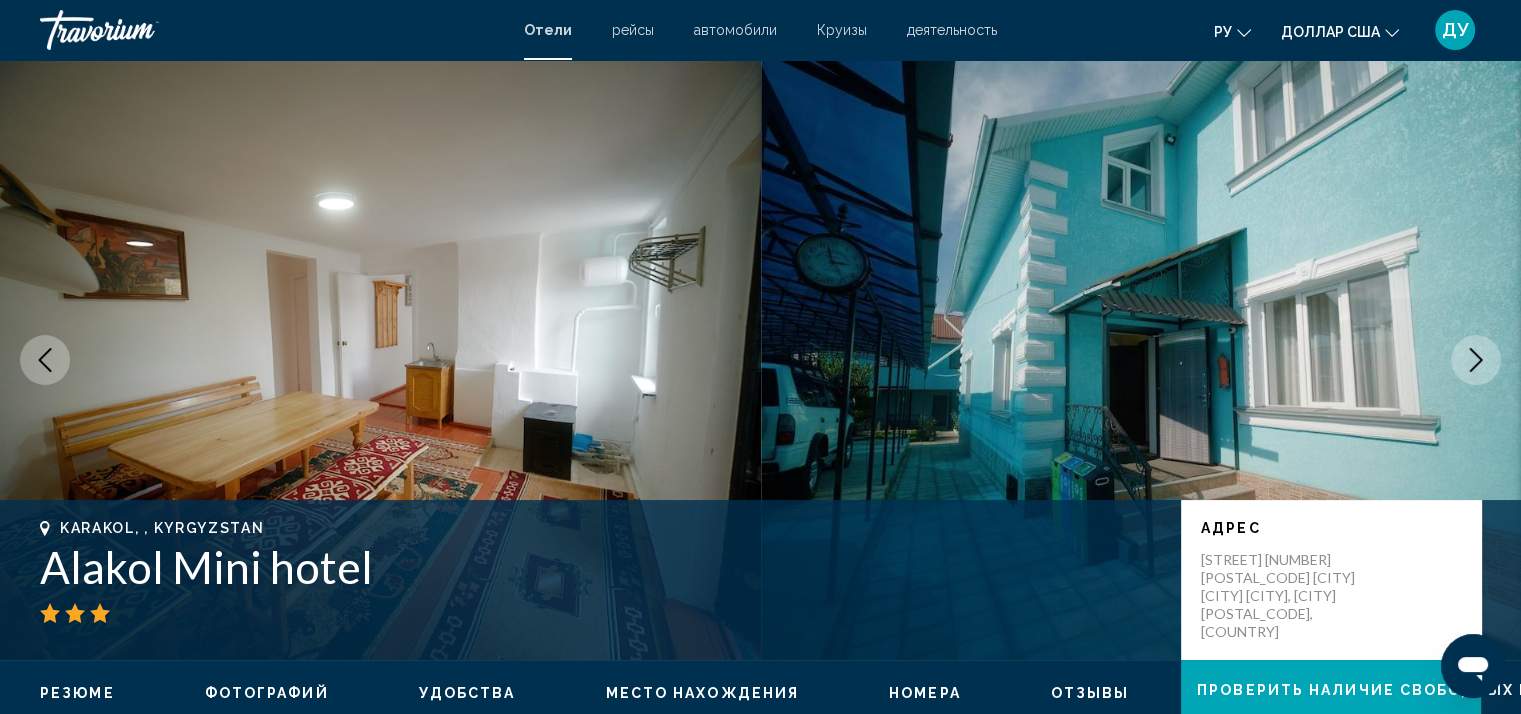 click 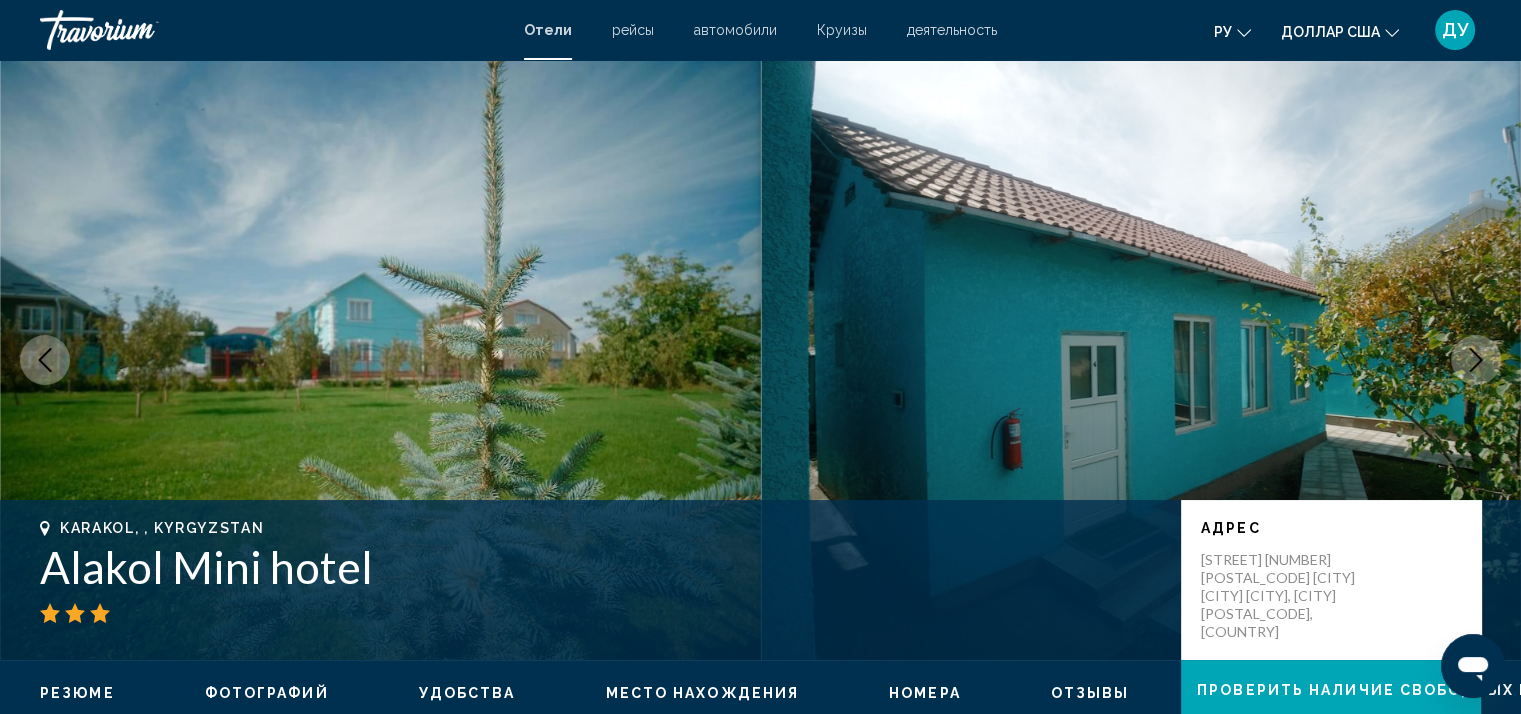 click at bounding box center (1141, 360) 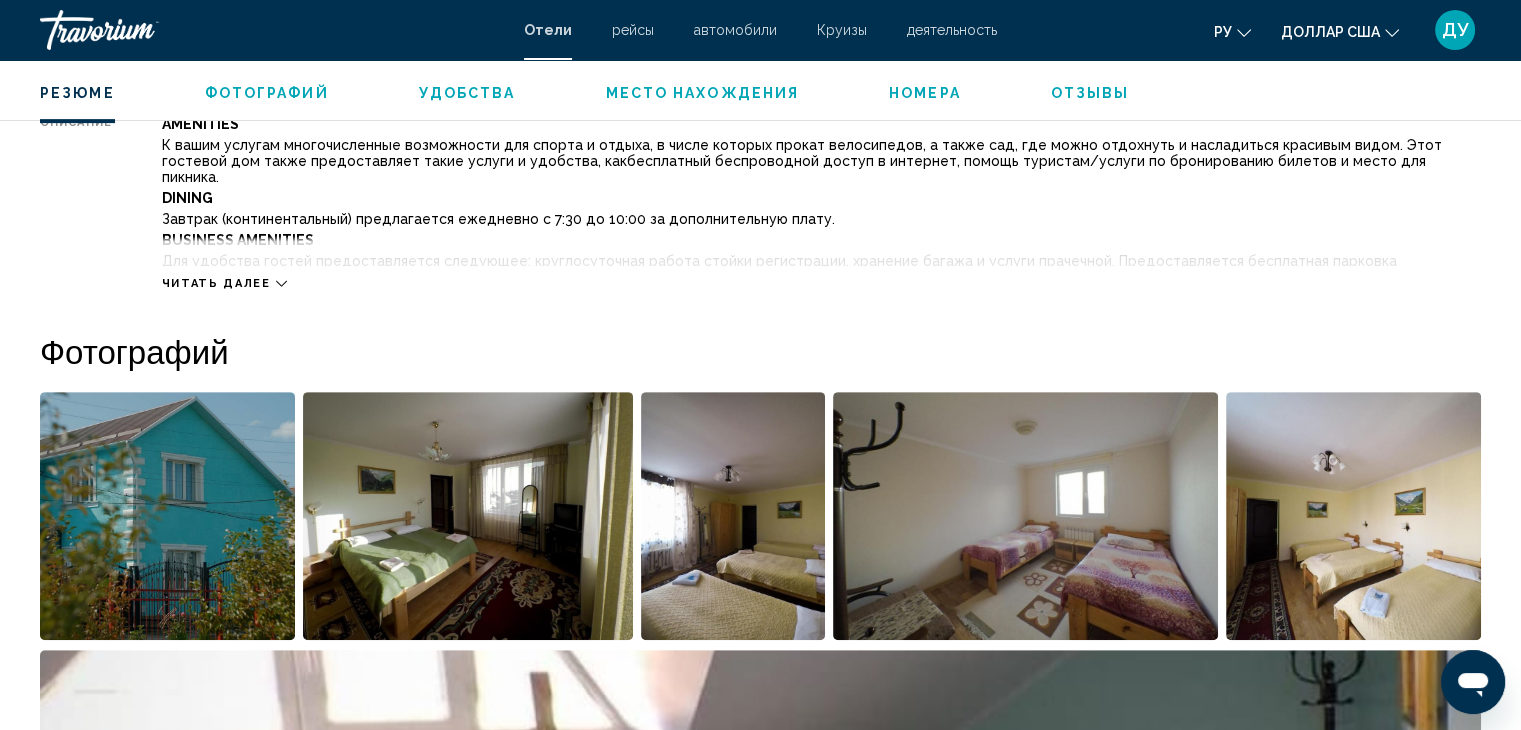 scroll, scrollTop: 800, scrollLeft: 0, axis: vertical 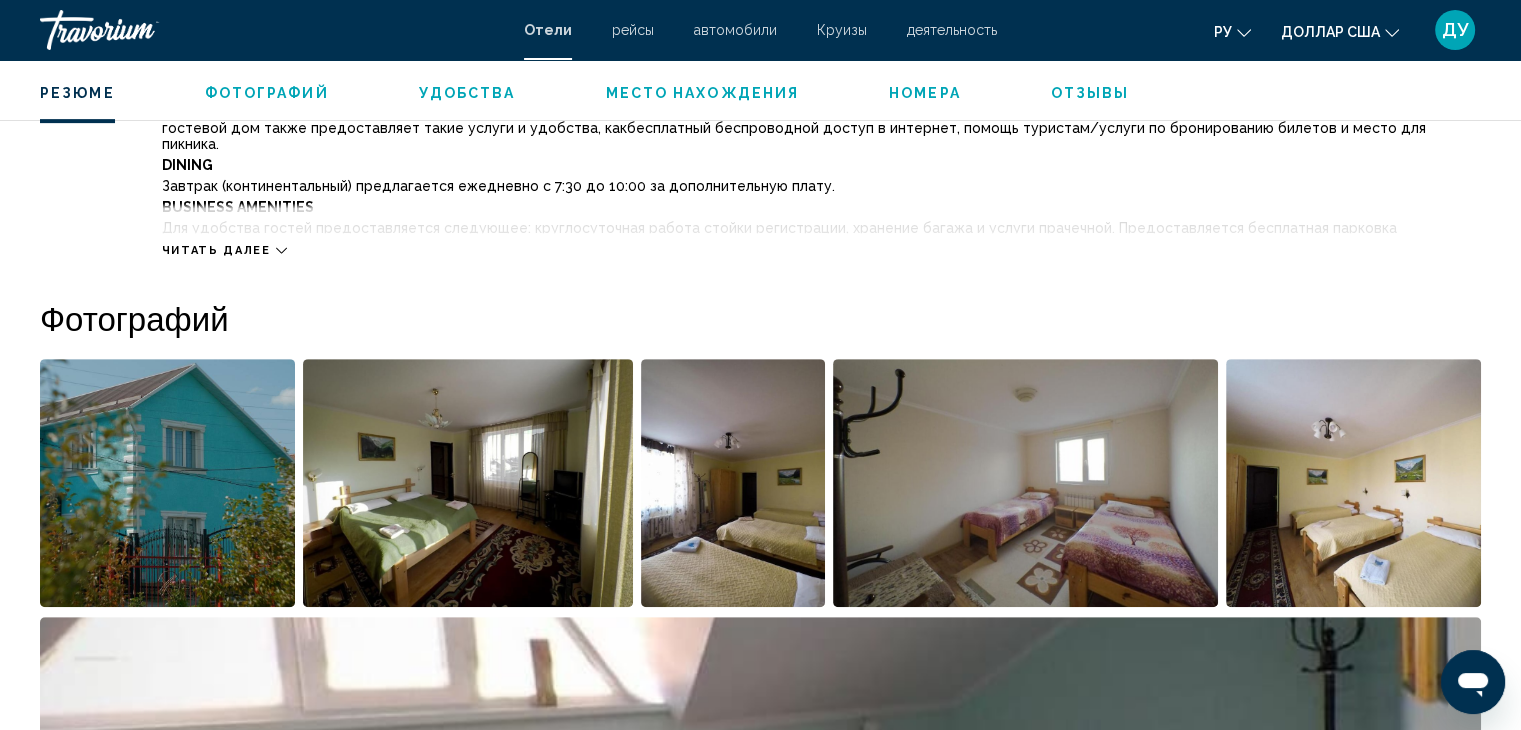 click on "Читать далее" at bounding box center (224, 250) 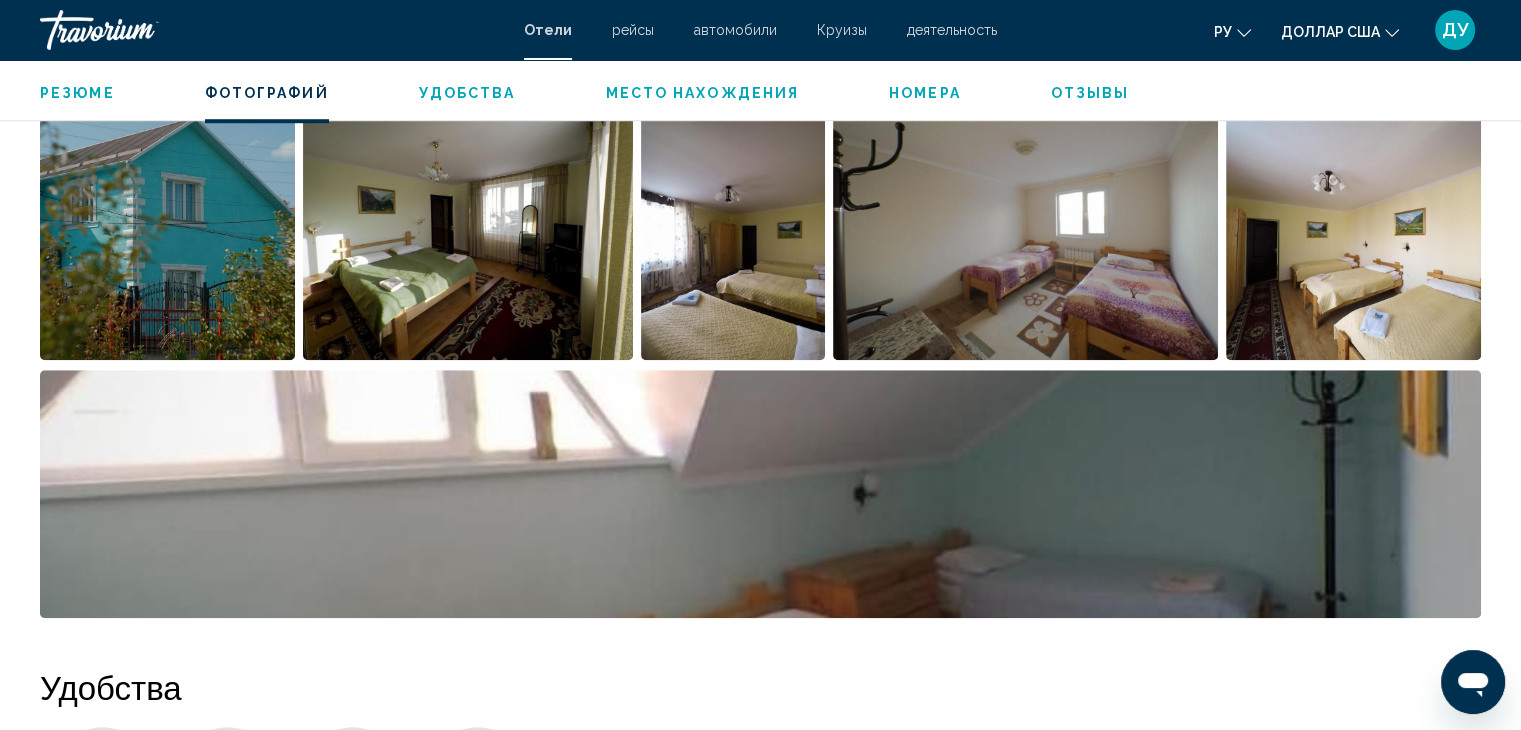 scroll, scrollTop: 1300, scrollLeft: 0, axis: vertical 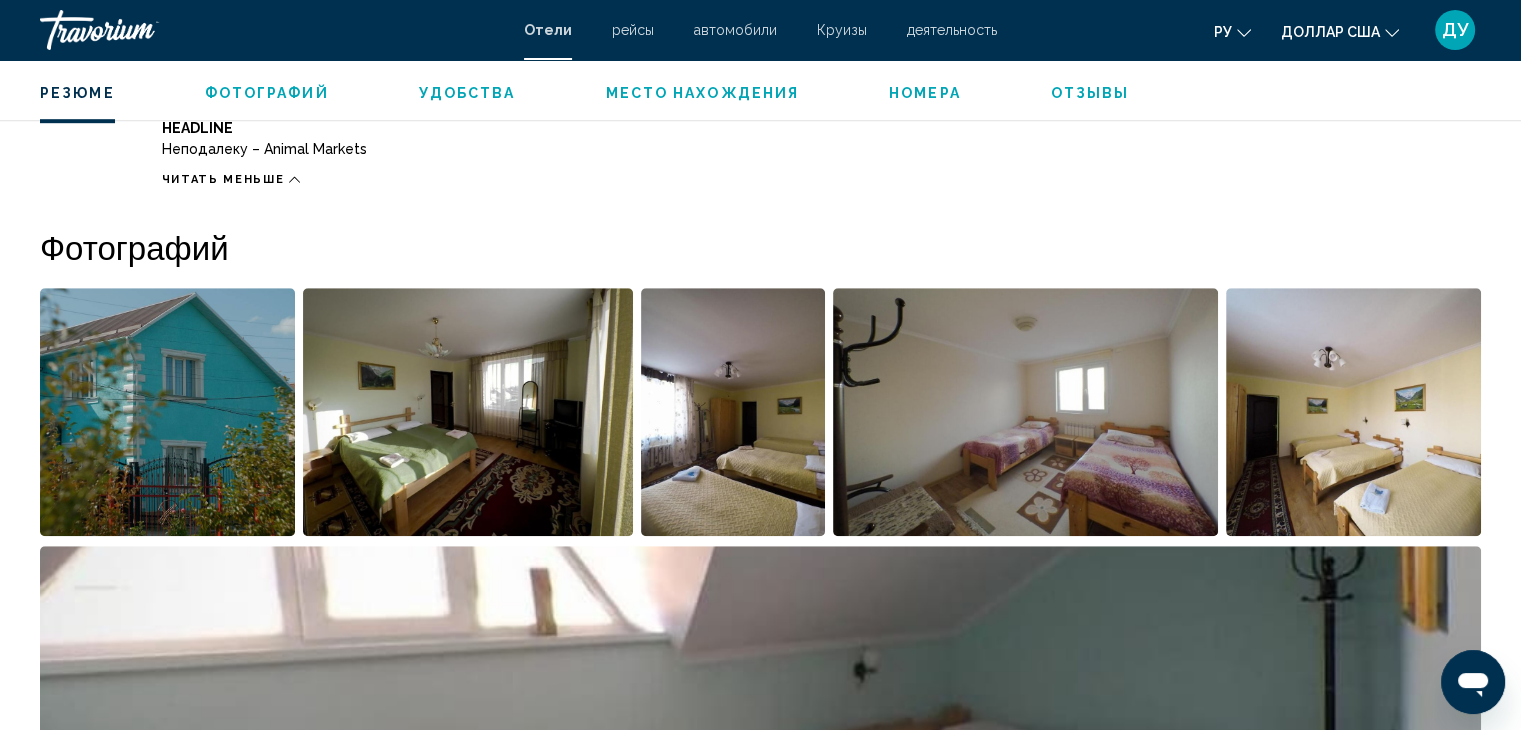 click 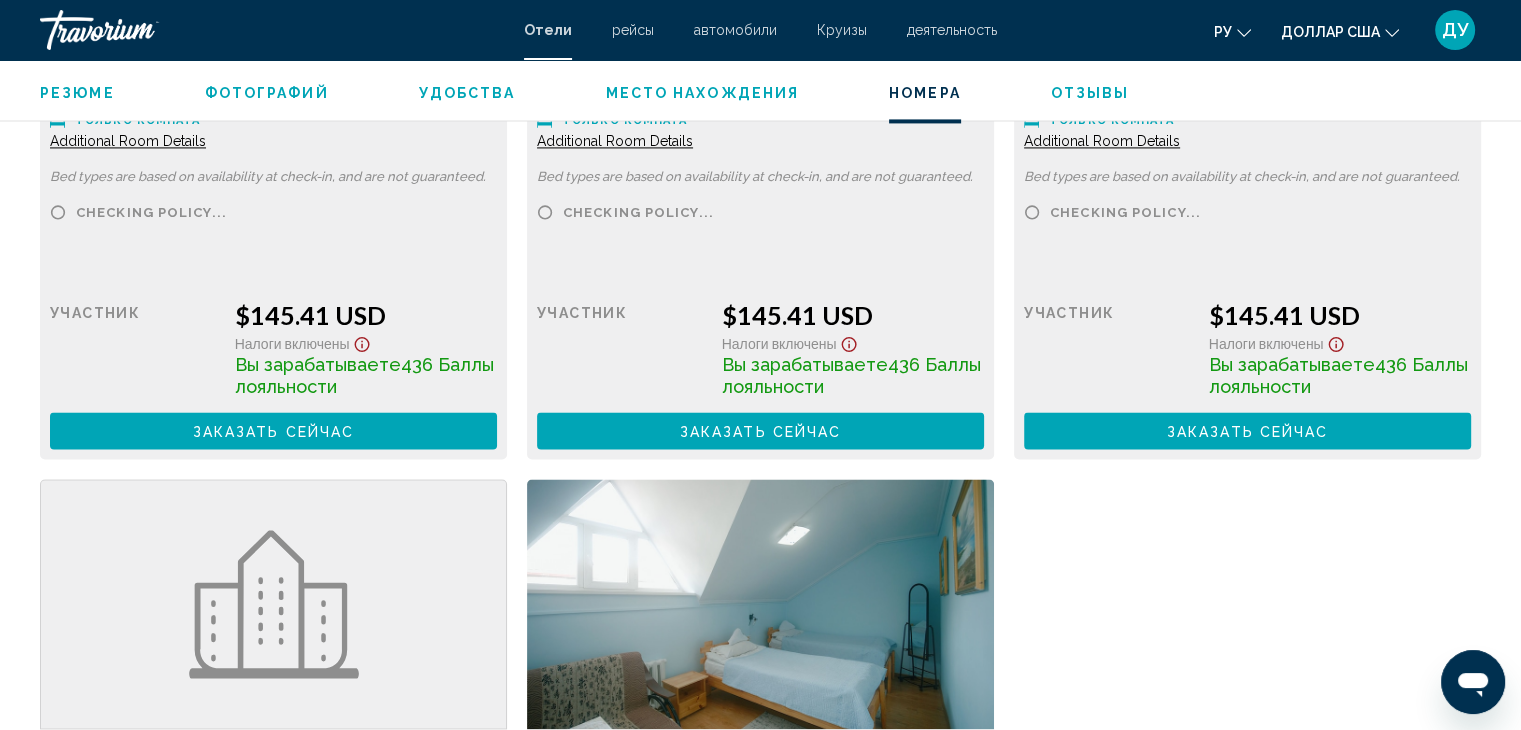 scroll, scrollTop: 2460, scrollLeft: 0, axis: vertical 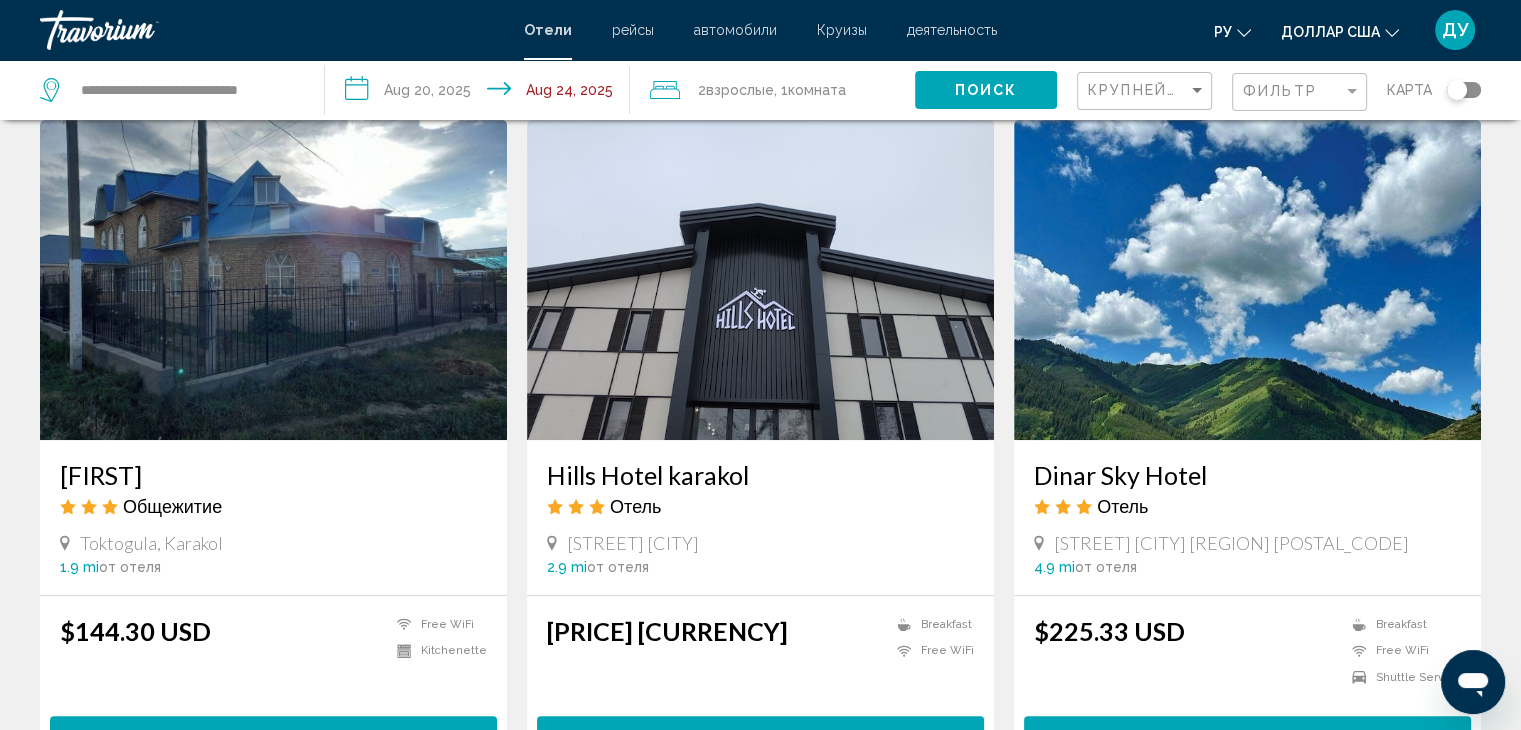 click at bounding box center [1247, 280] 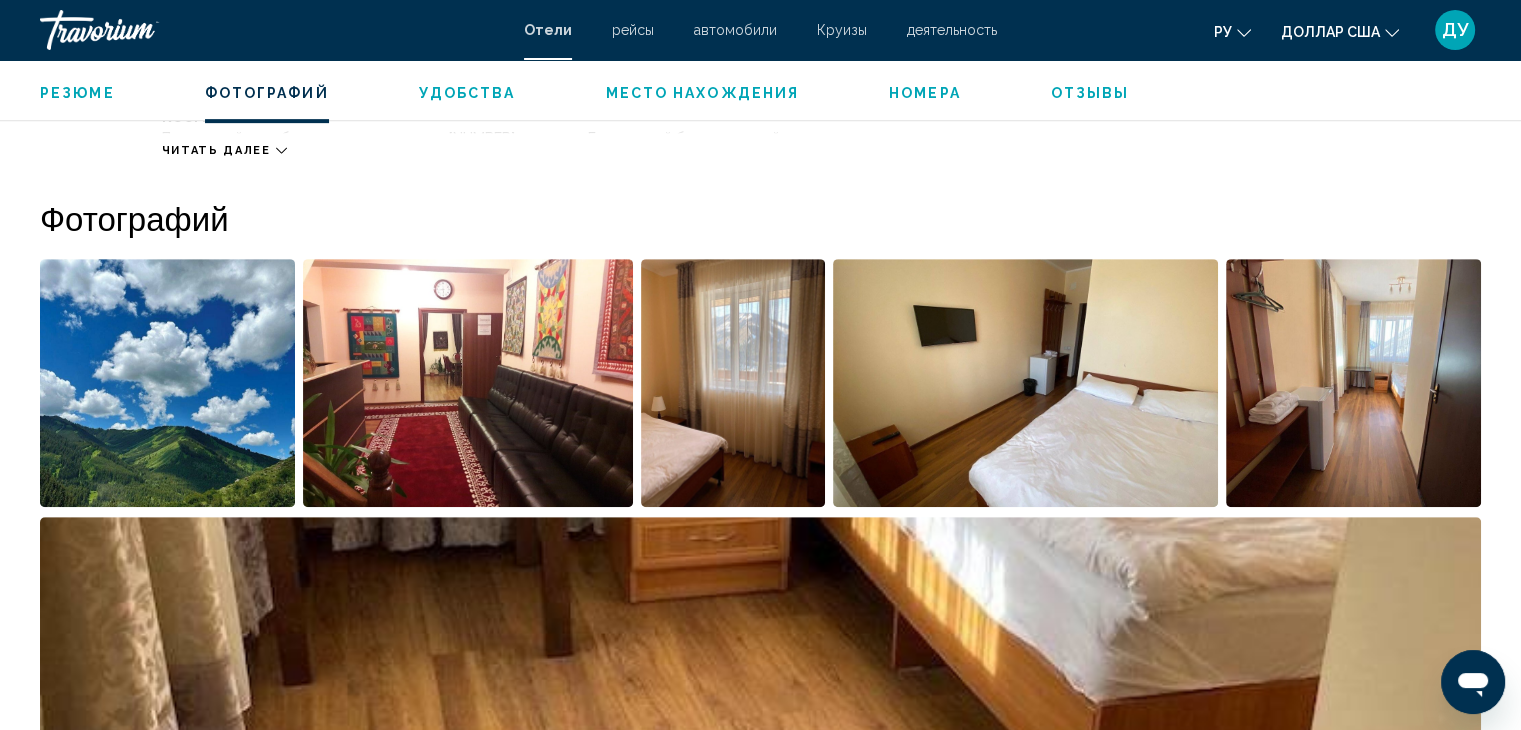 scroll, scrollTop: 1300, scrollLeft: 0, axis: vertical 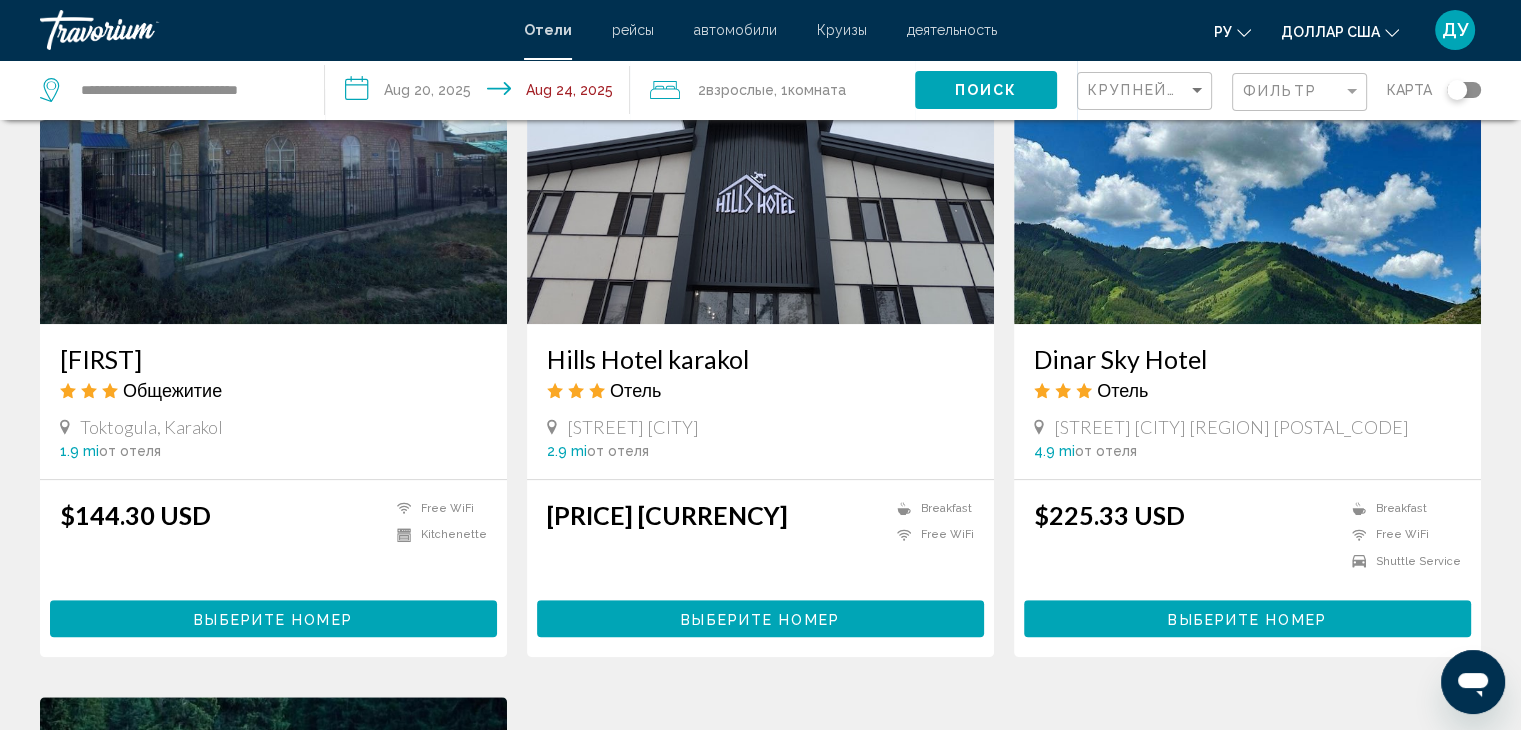 click at bounding box center [1247, 164] 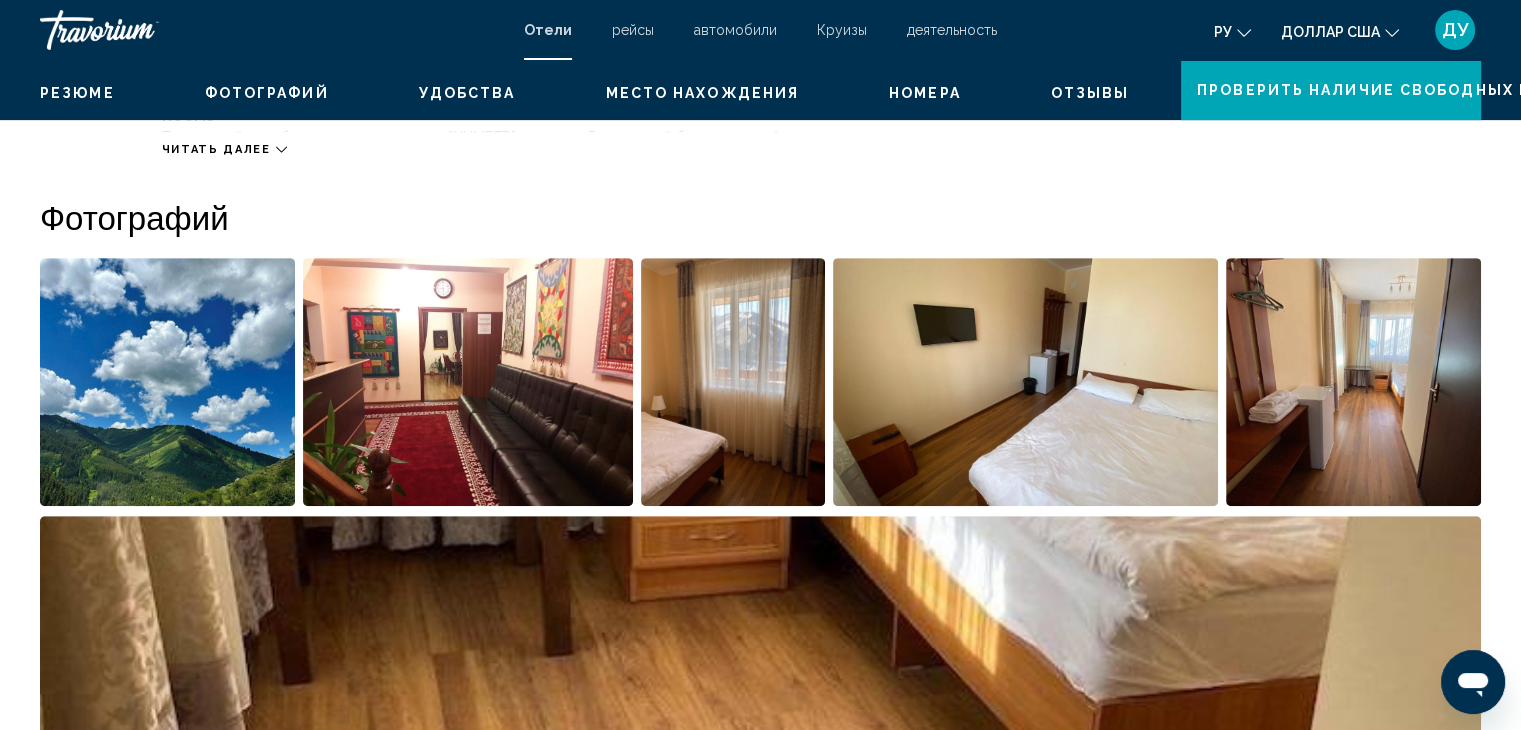 scroll, scrollTop: 0, scrollLeft: 0, axis: both 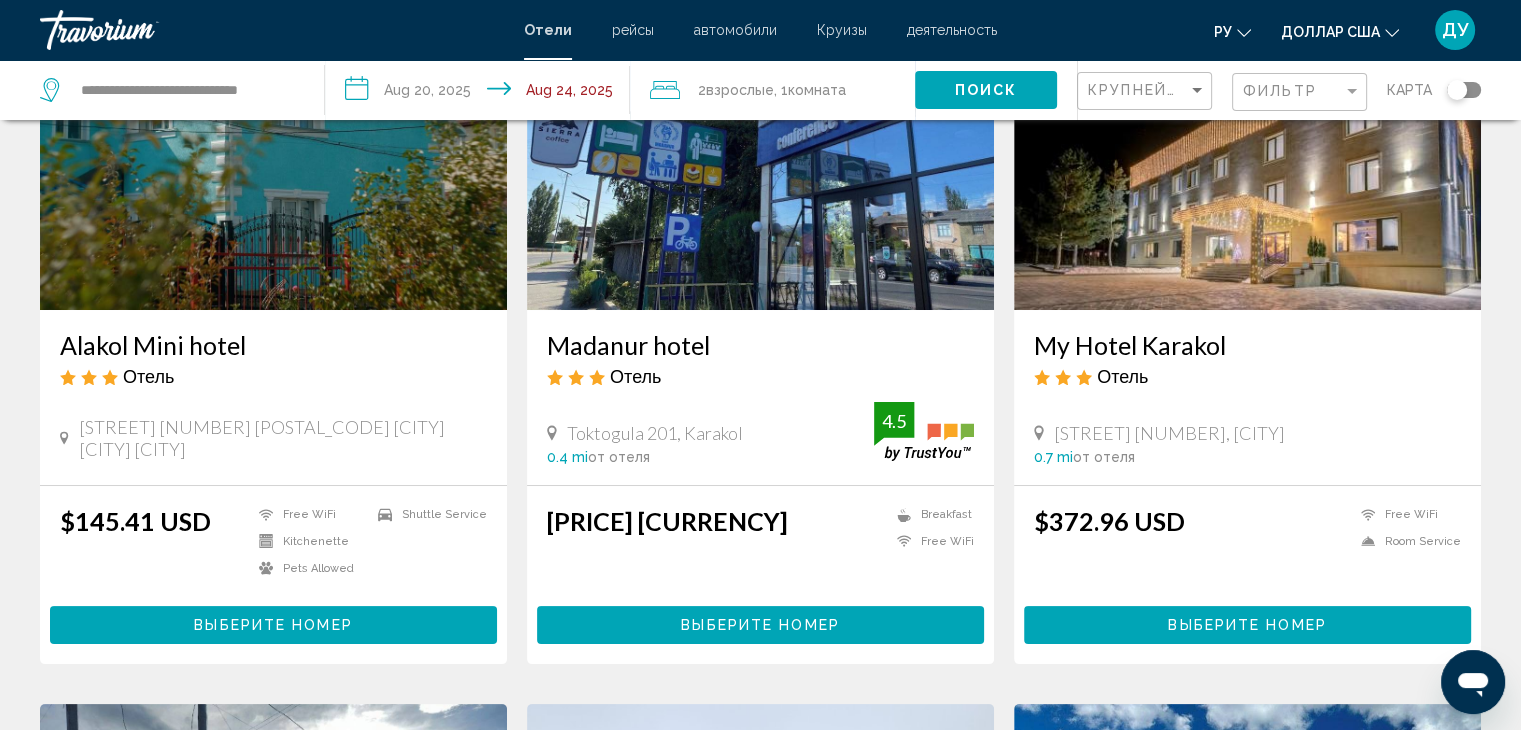 click at bounding box center [760, 150] 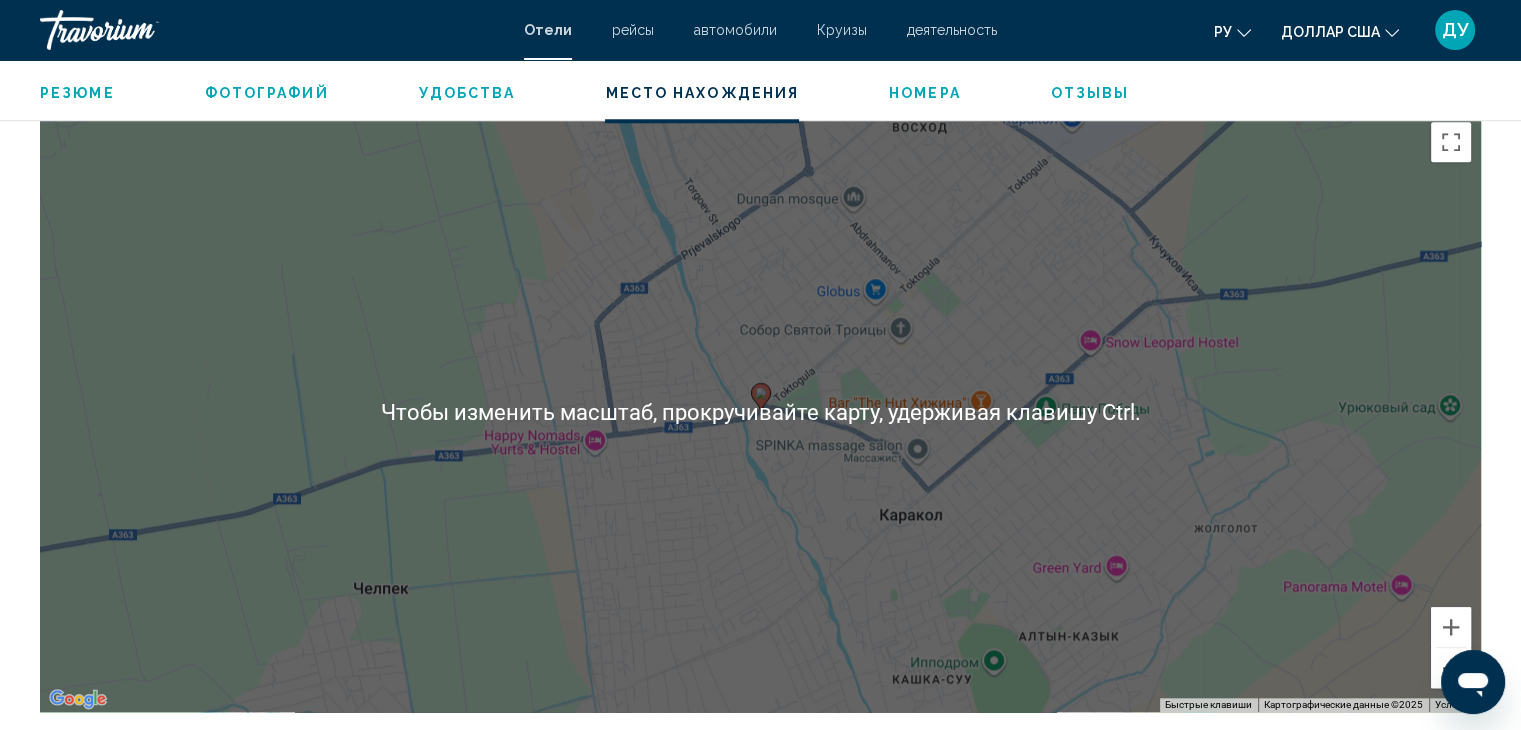 scroll, scrollTop: 2400, scrollLeft: 0, axis: vertical 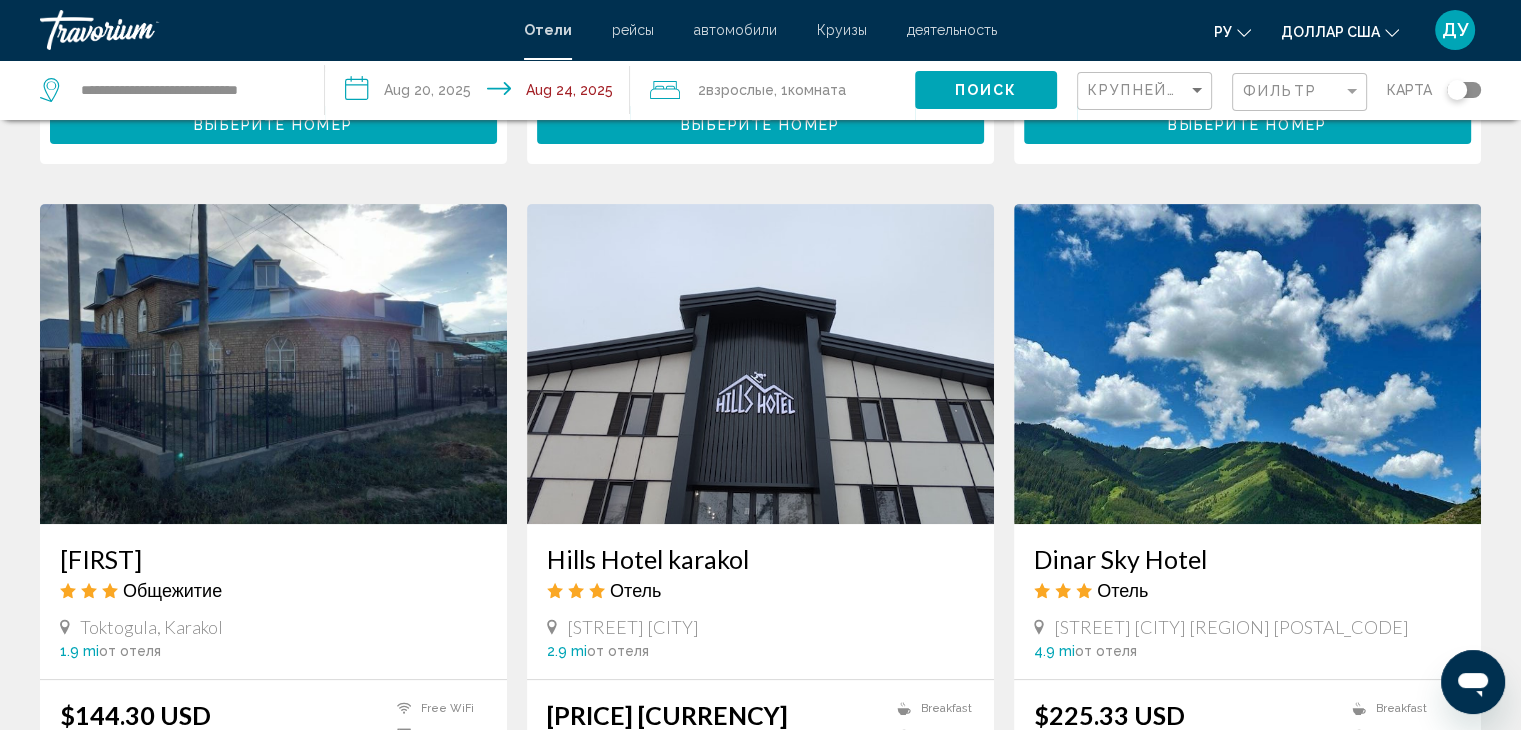 click at bounding box center [273, 364] 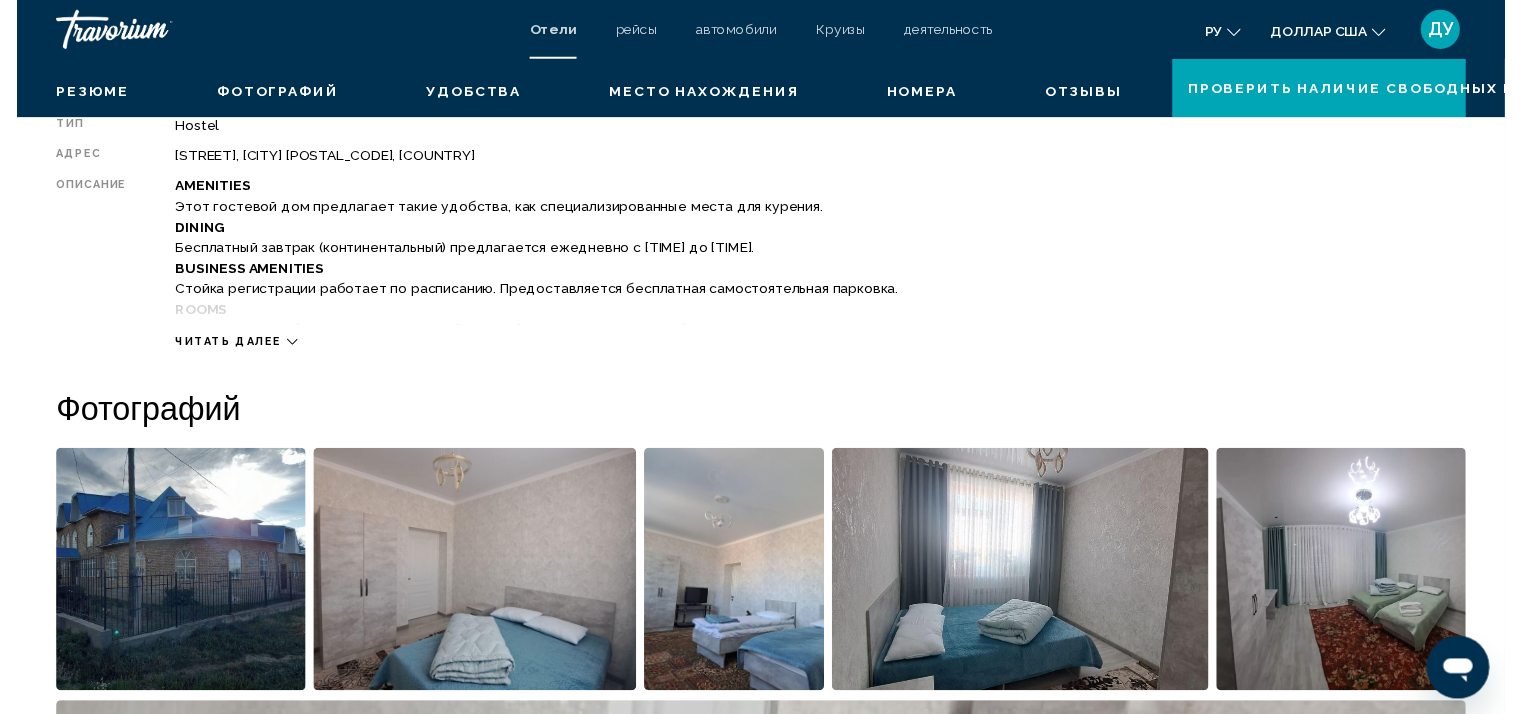 scroll, scrollTop: 0, scrollLeft: 0, axis: both 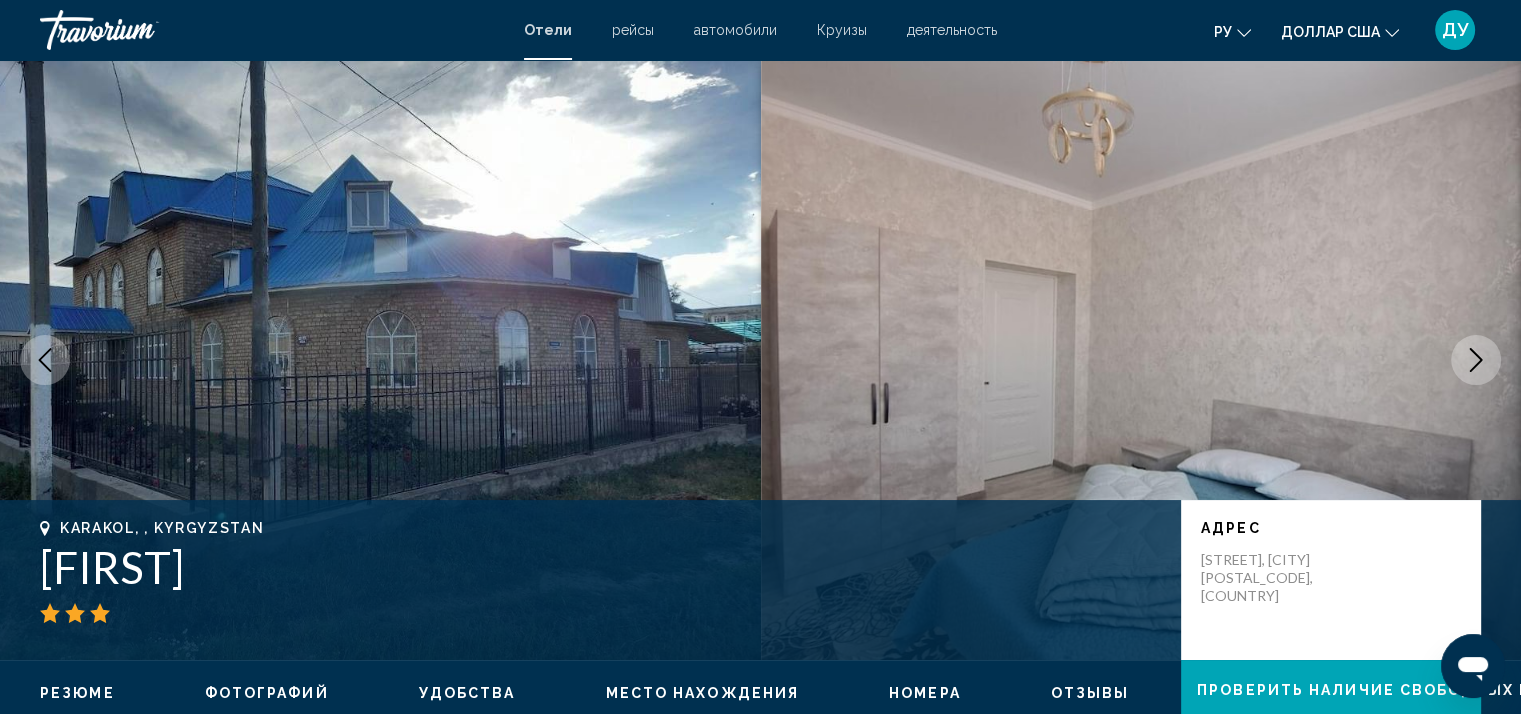 click 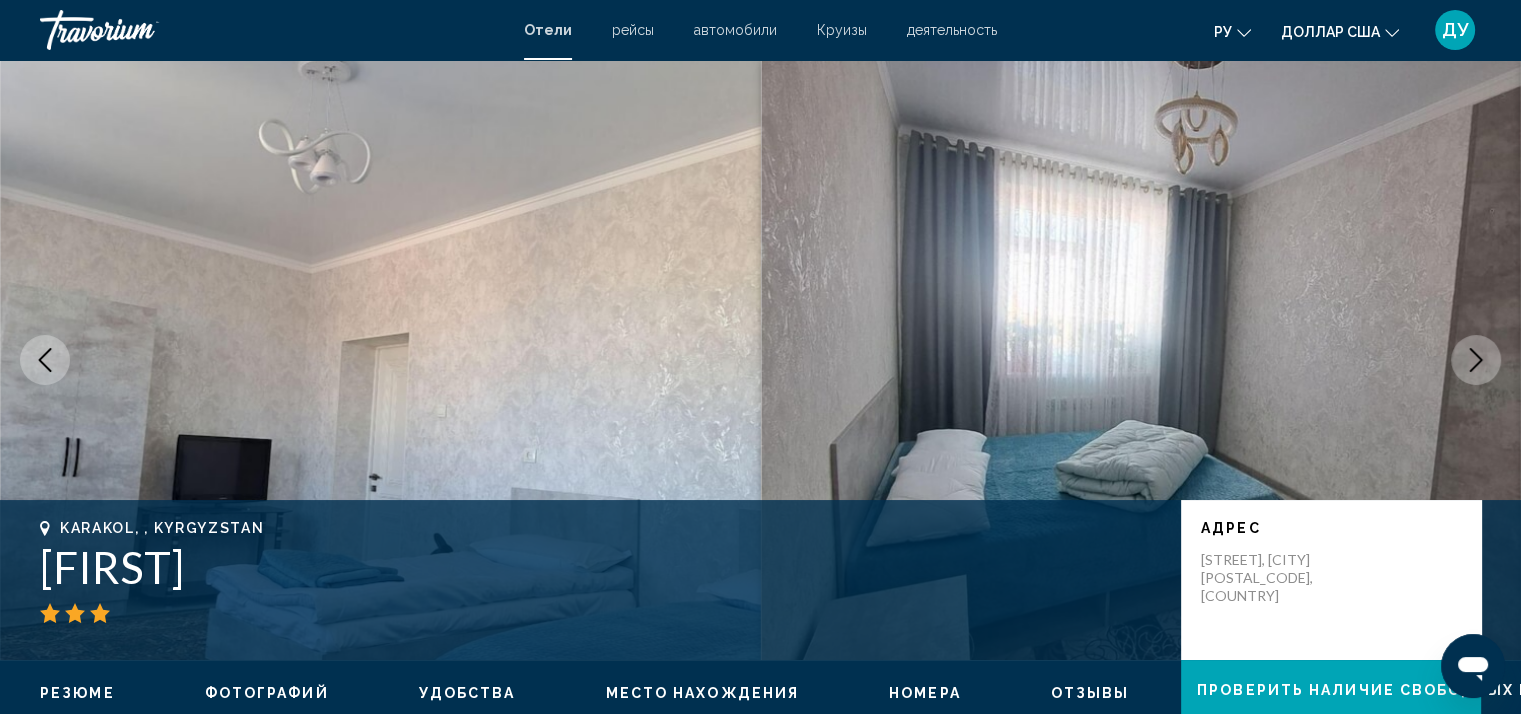 click 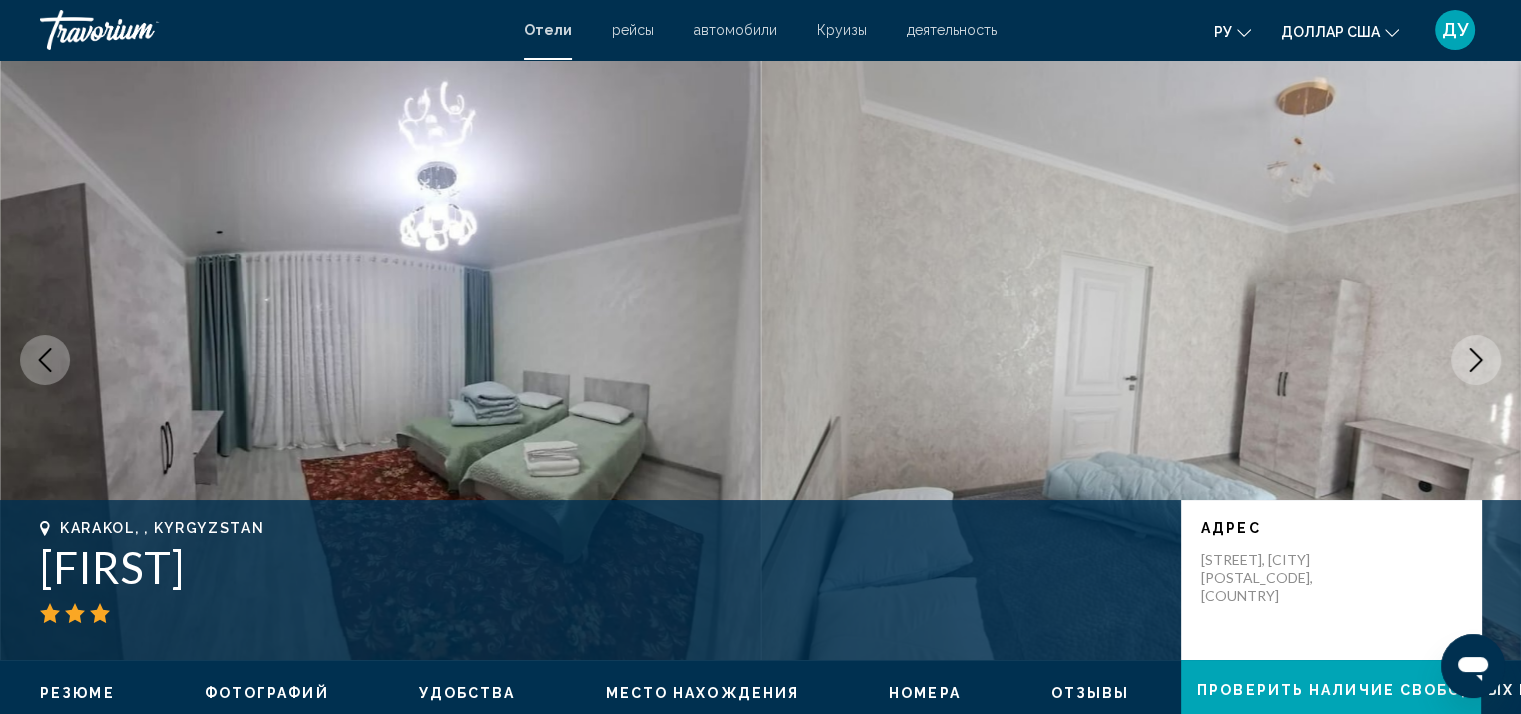 click 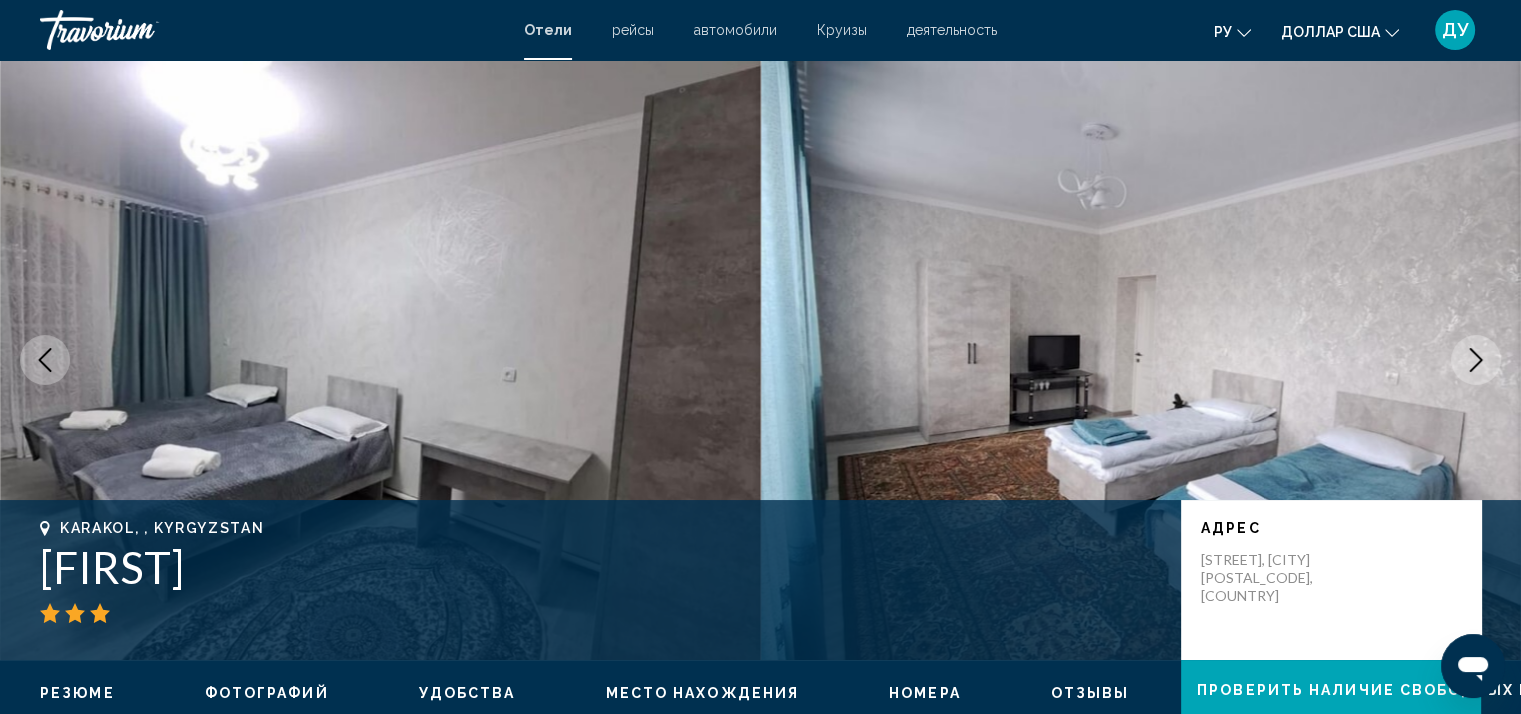 click 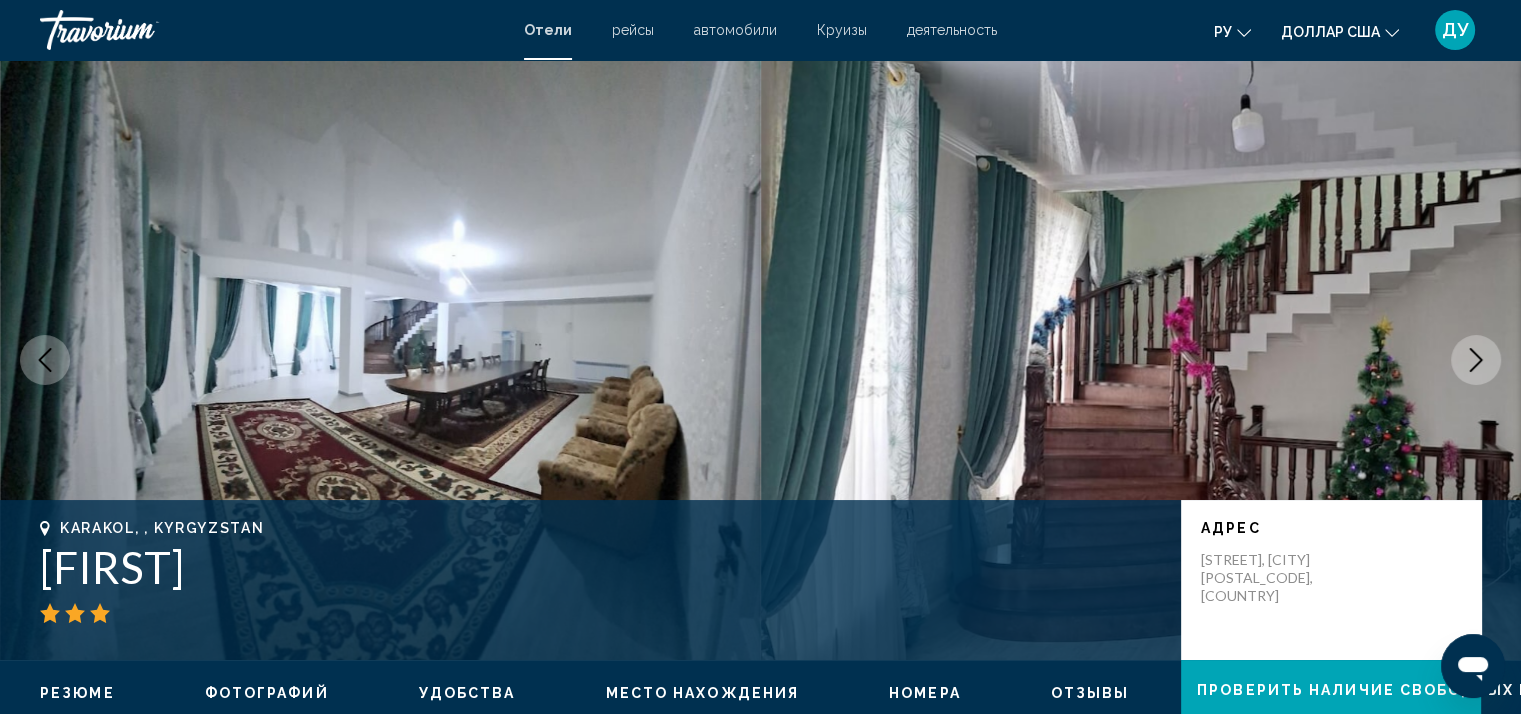 click 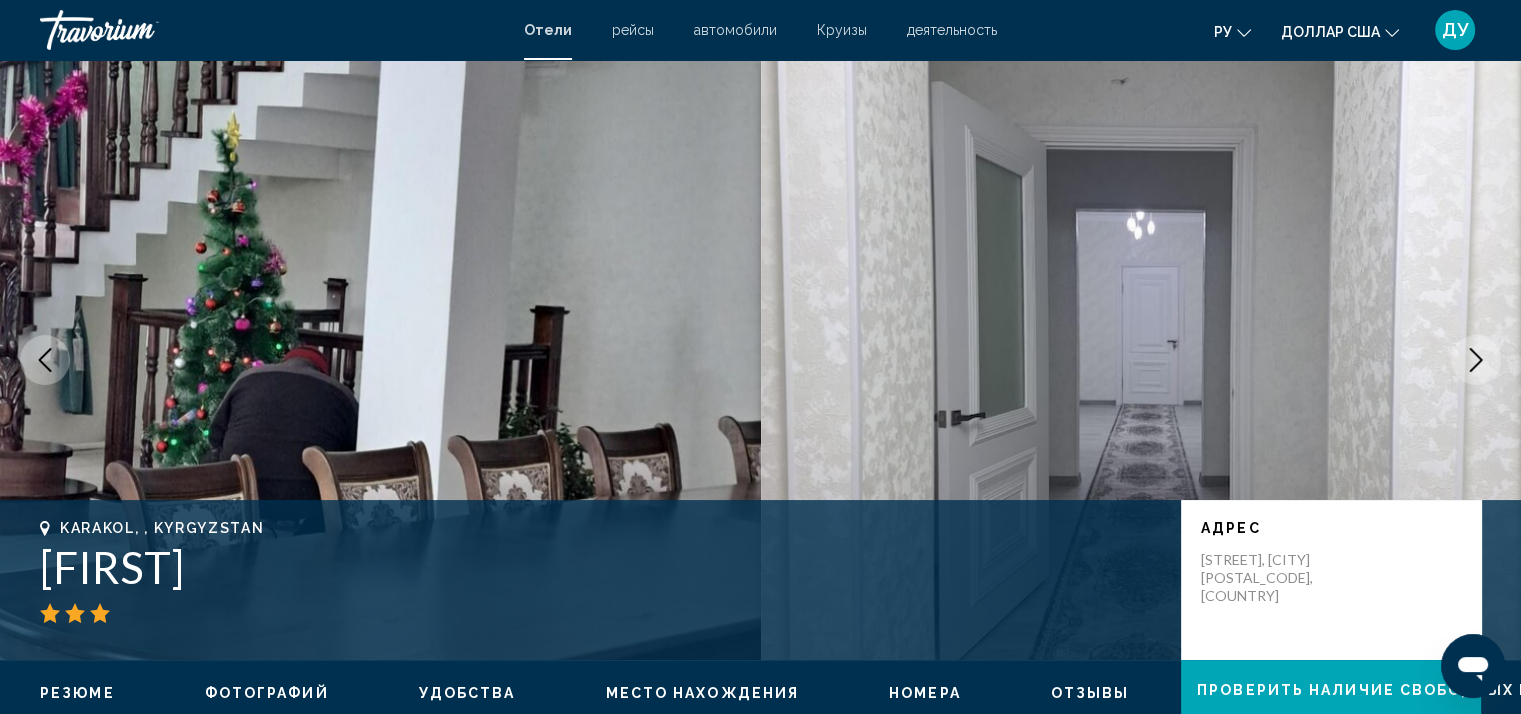 click 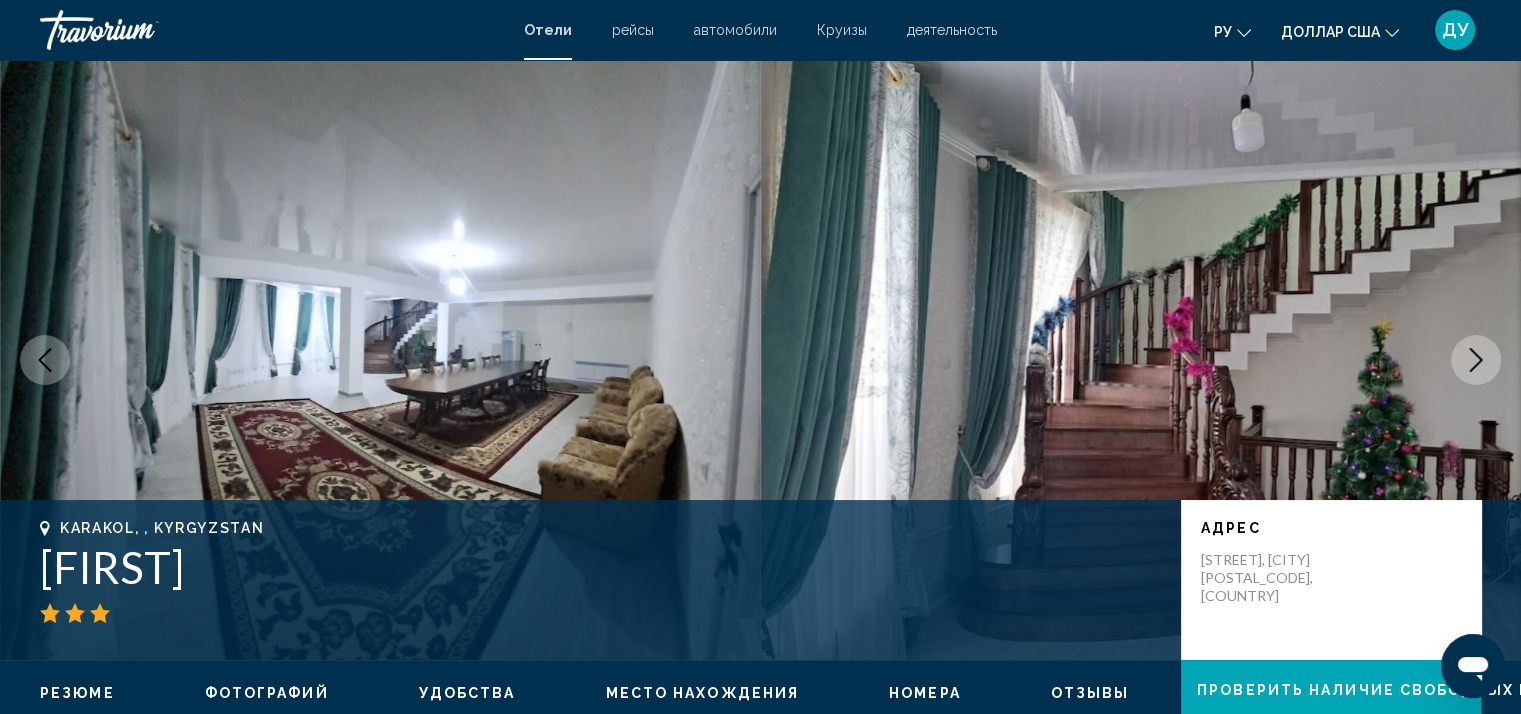 click 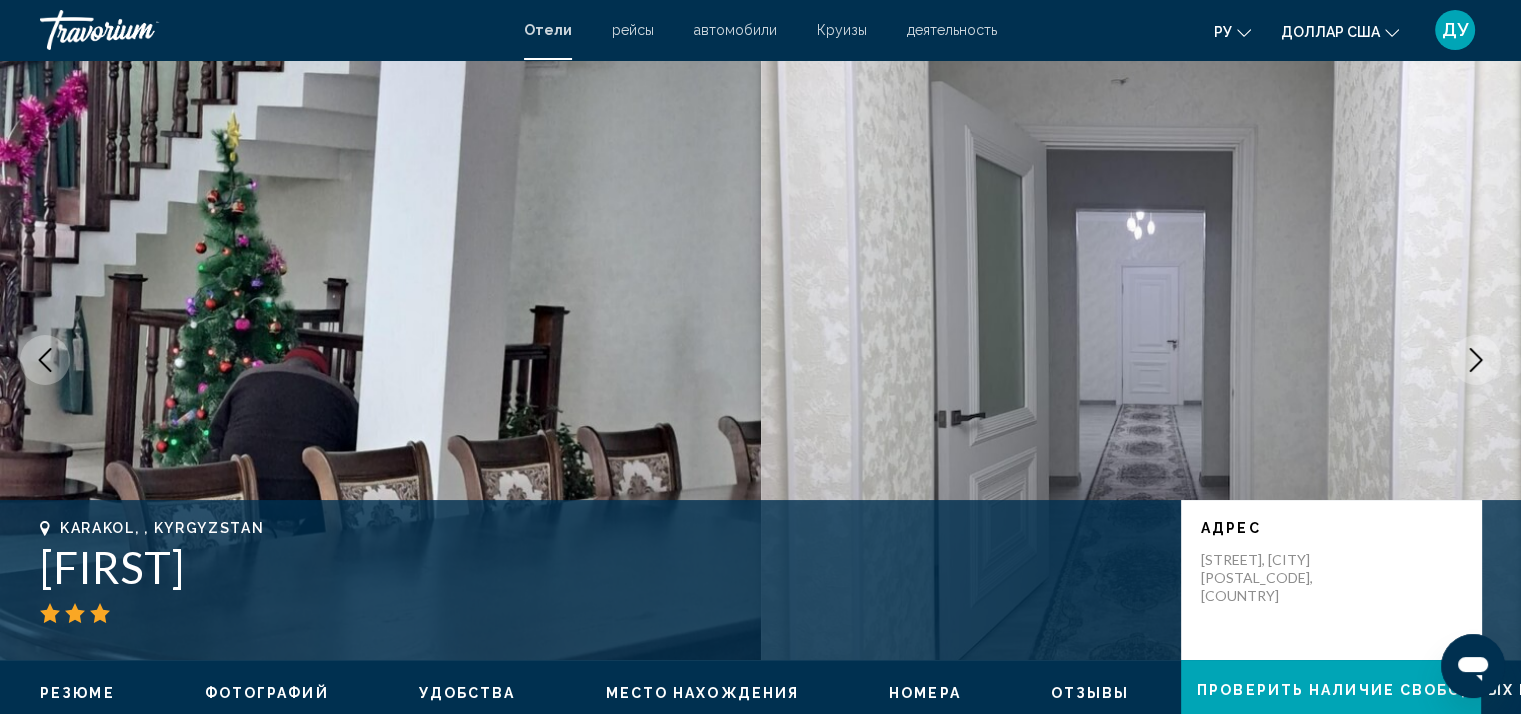 click 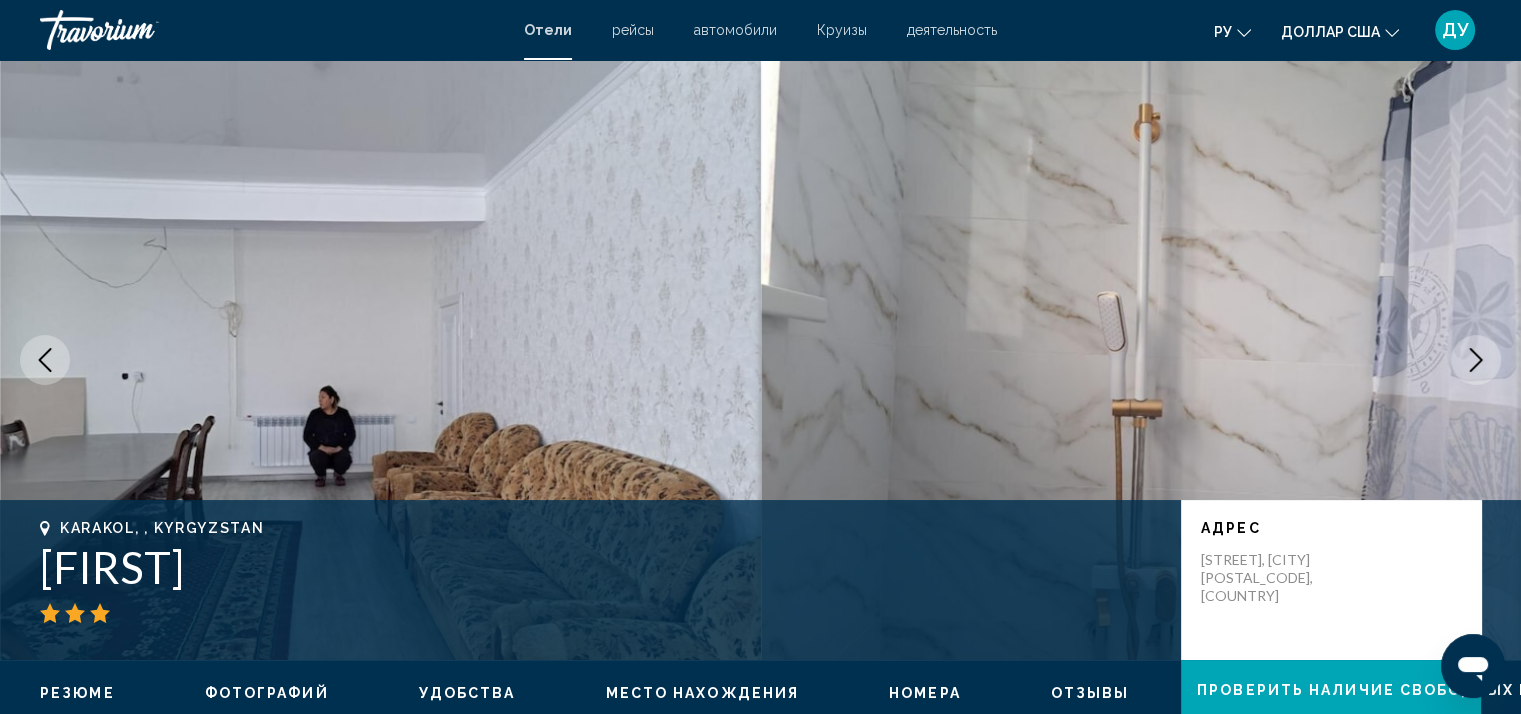 click 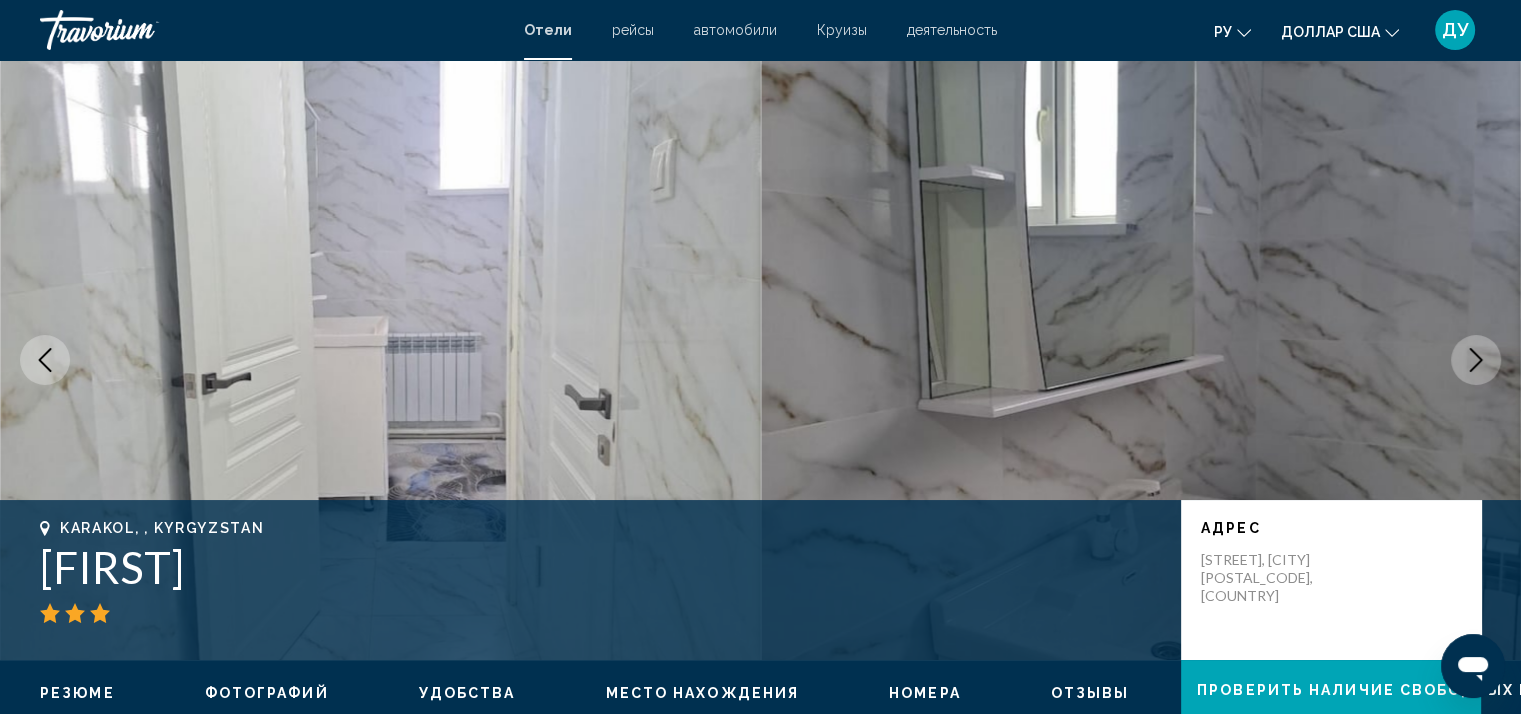 click 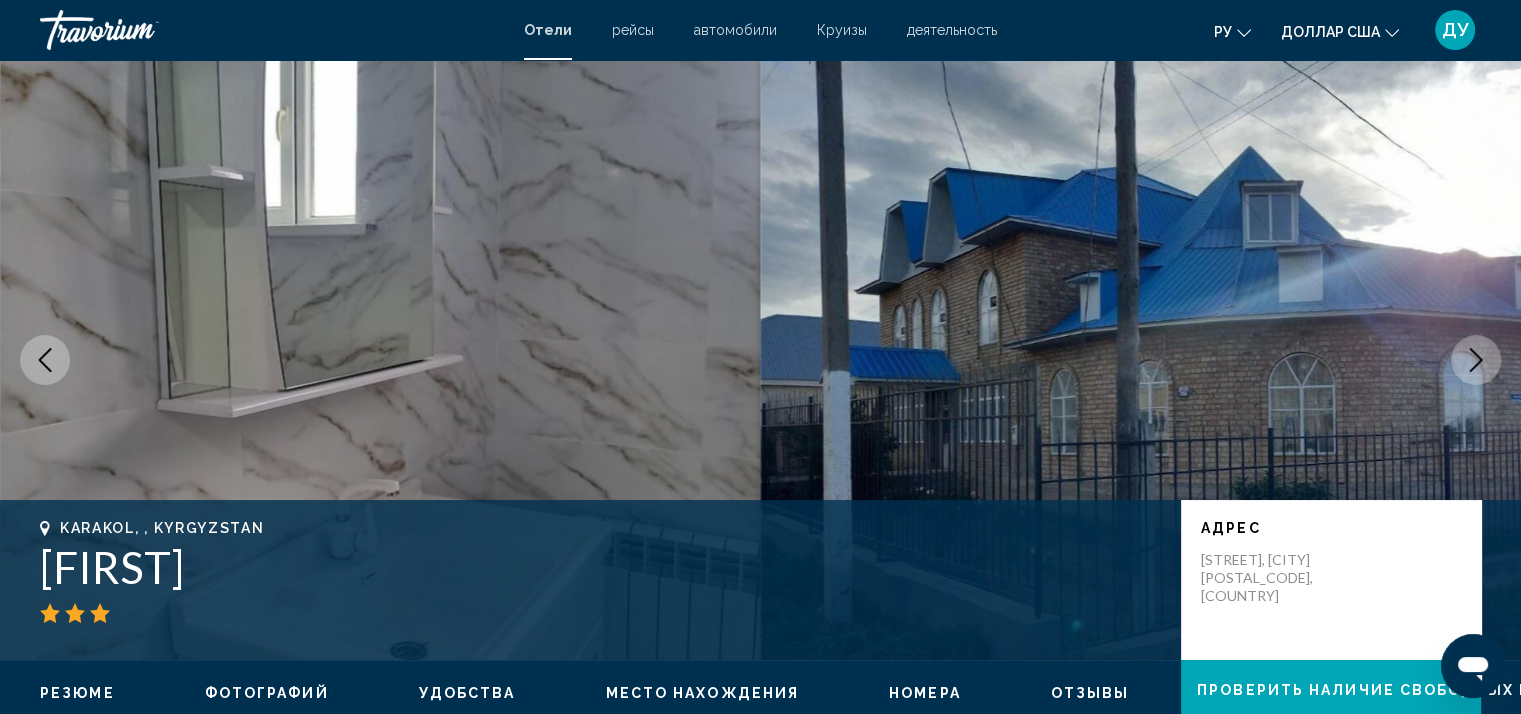 click 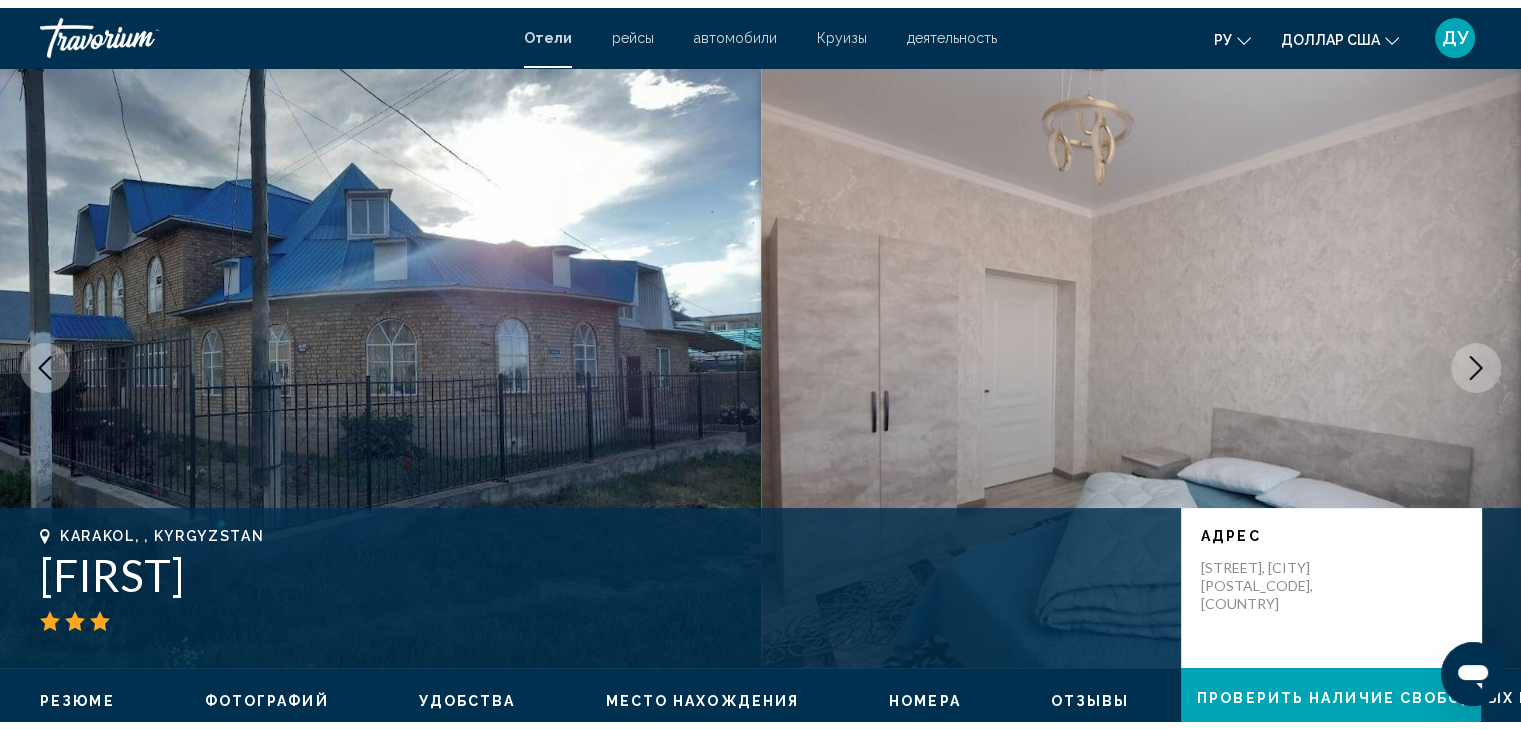 scroll, scrollTop: 600, scrollLeft: 0, axis: vertical 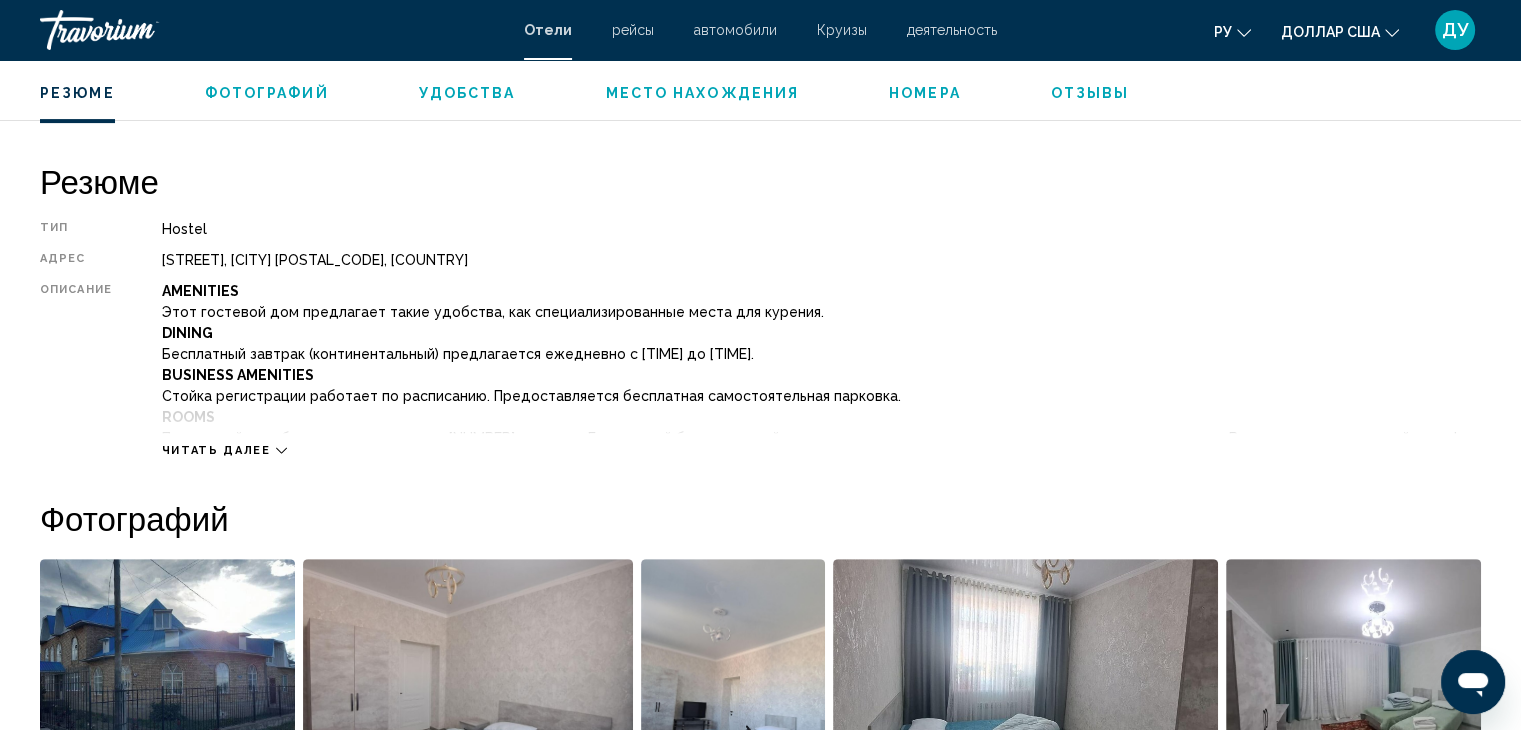 click on "Читать далее" at bounding box center (216, 450) 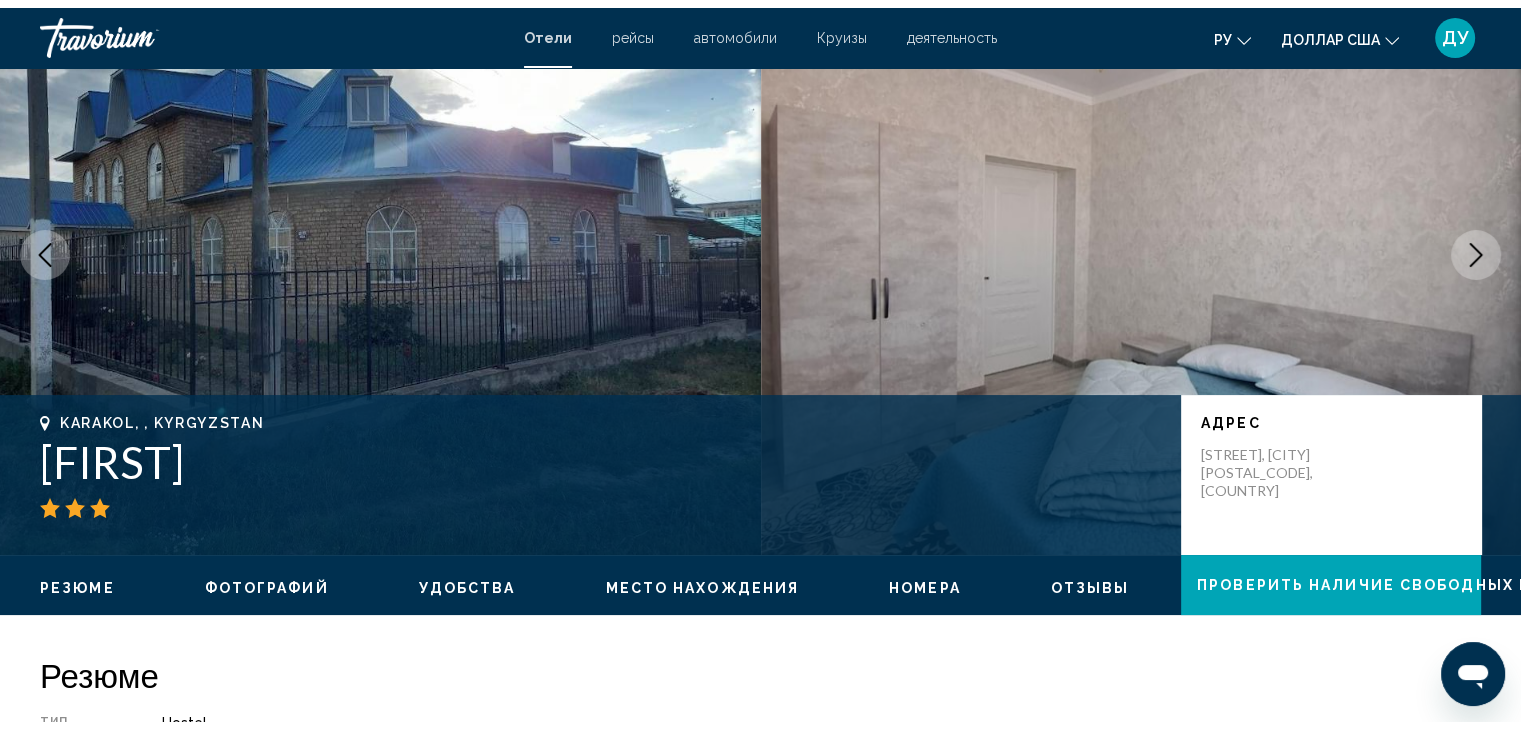 scroll, scrollTop: 0, scrollLeft: 0, axis: both 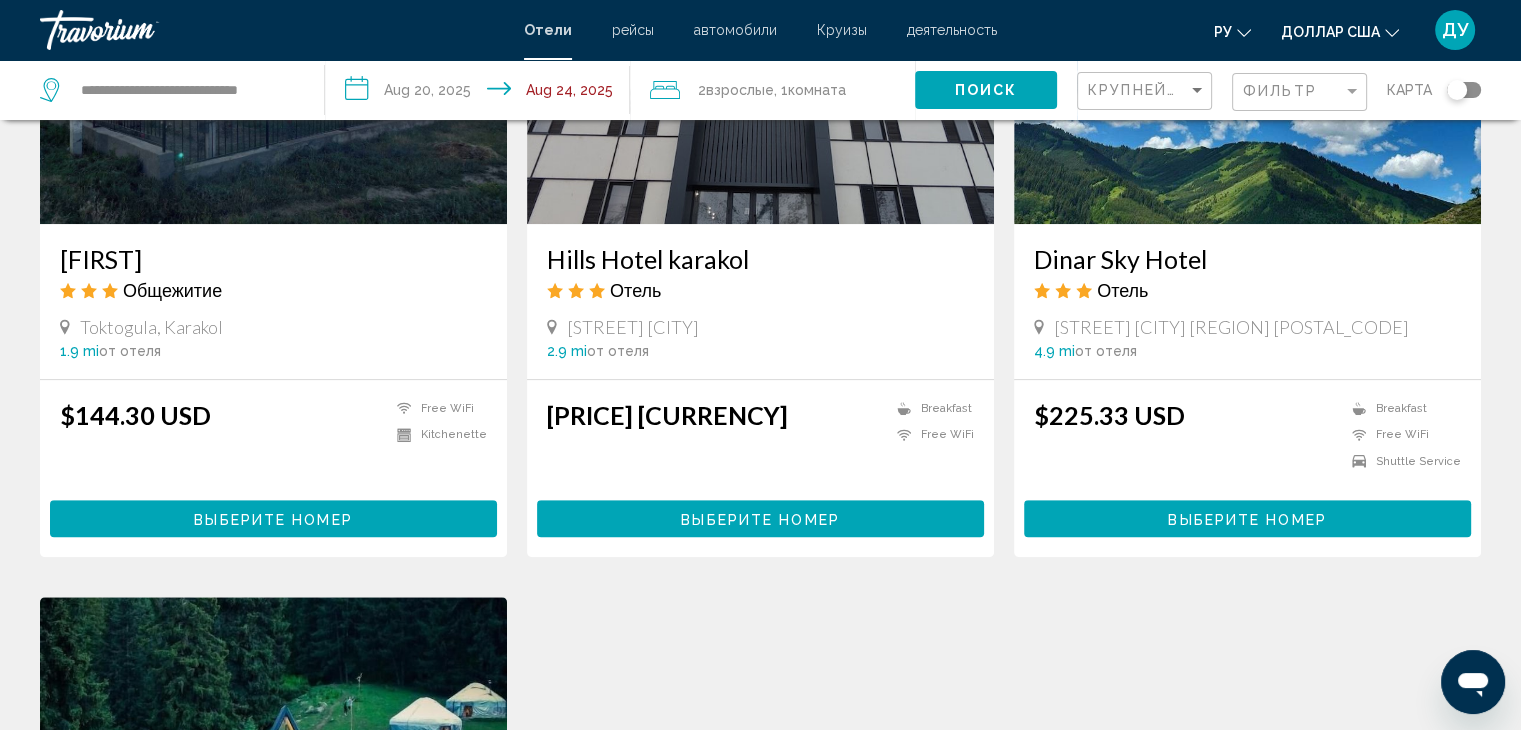 click at bounding box center (273, 64) 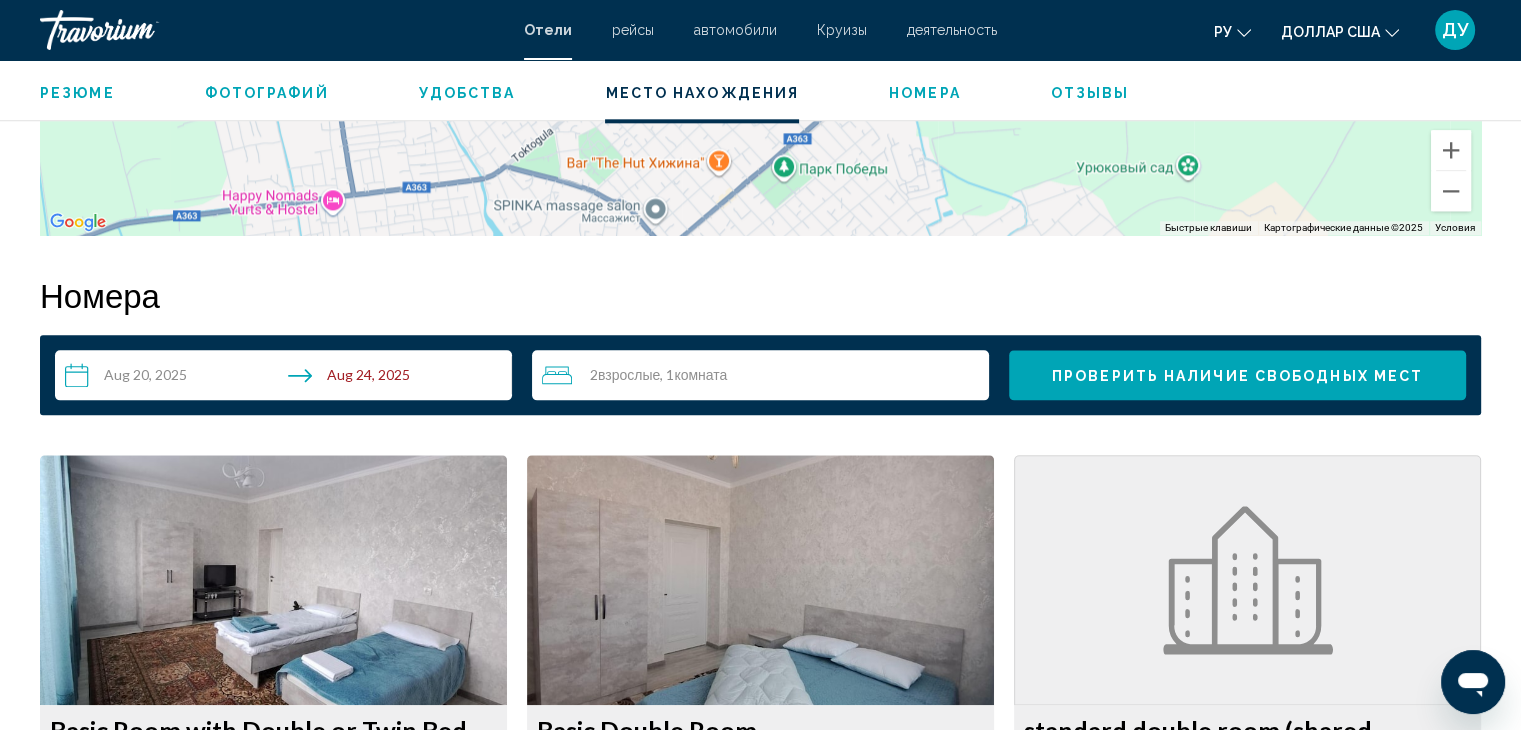 scroll, scrollTop: 2500, scrollLeft: 0, axis: vertical 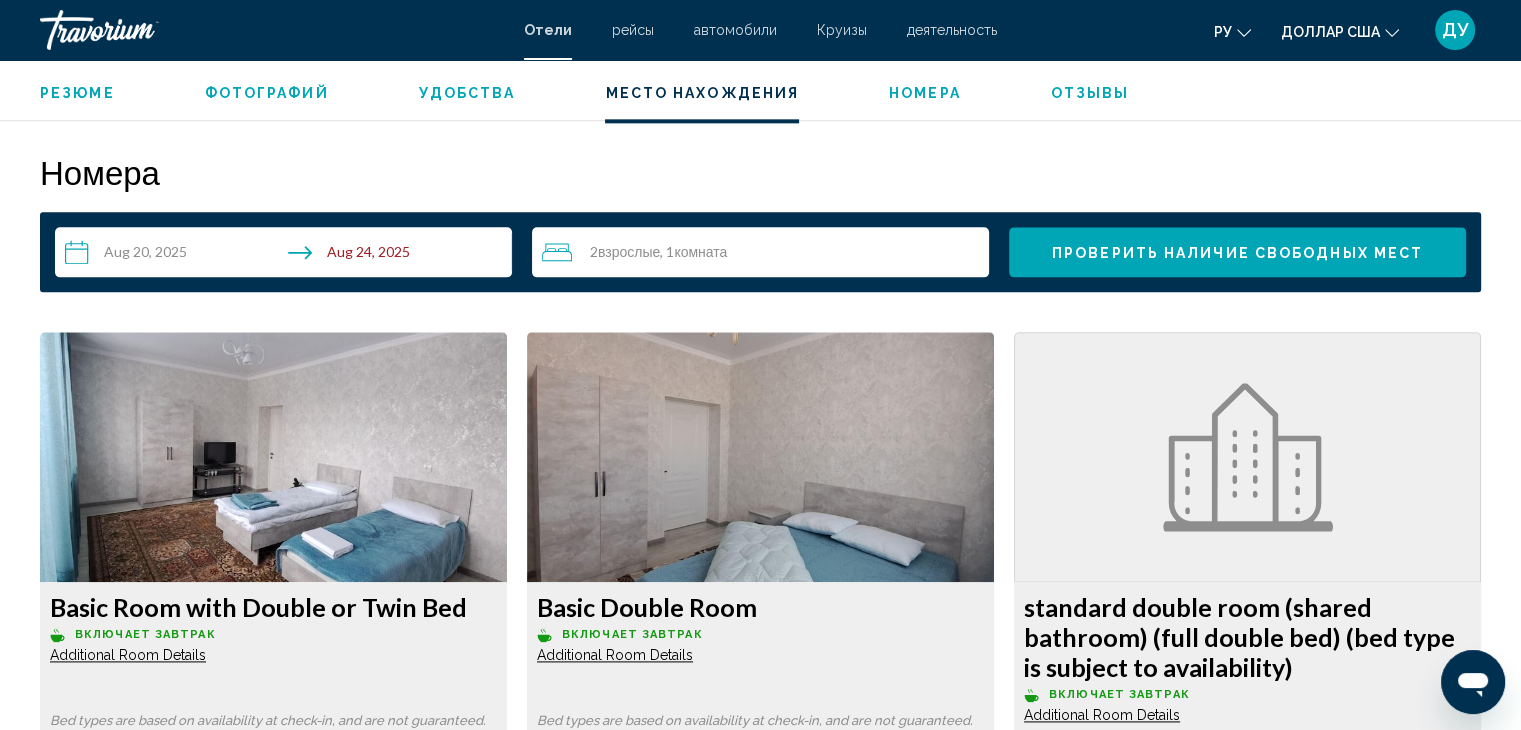 click on "2  Взрослый Взрослые , 1  Комната номера" at bounding box center [765, 252] 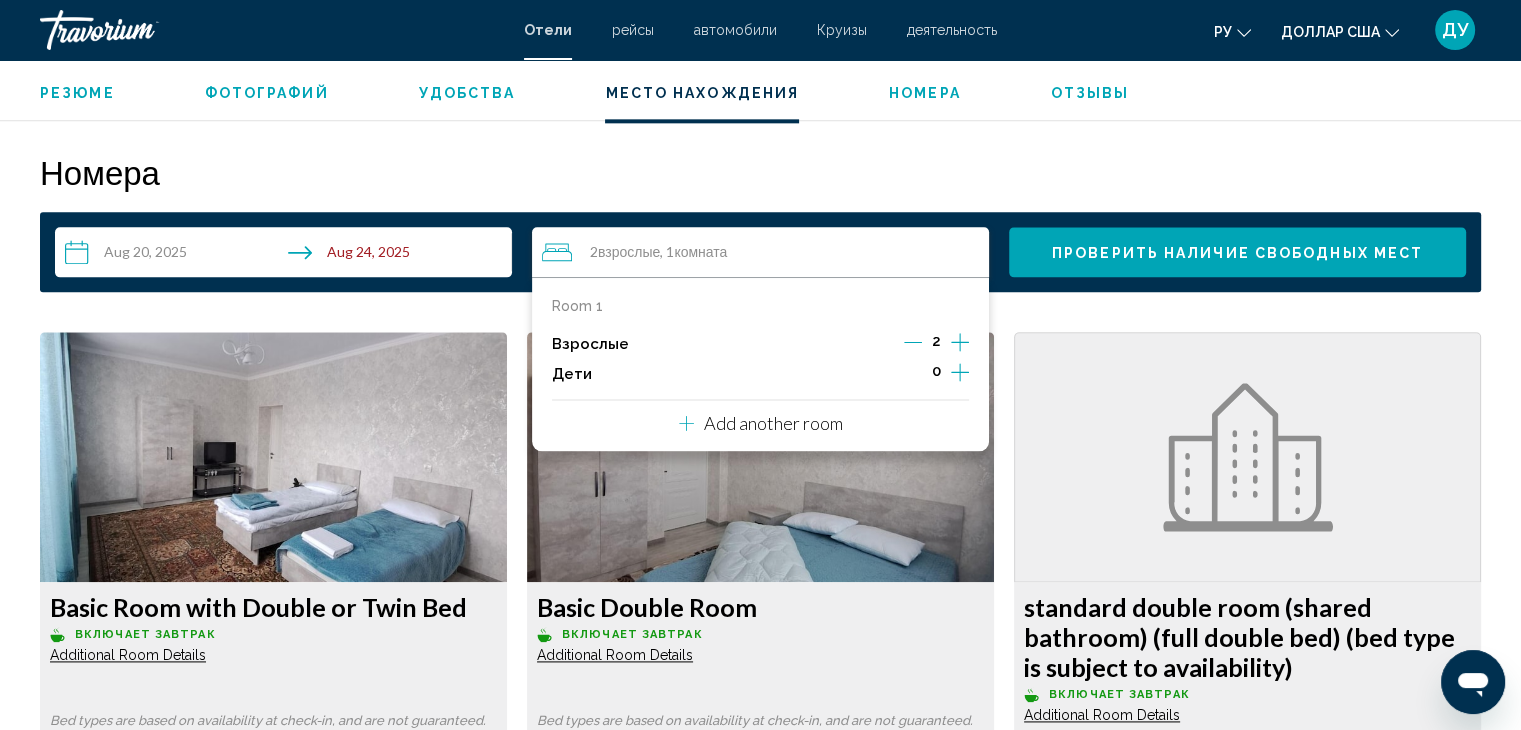 click 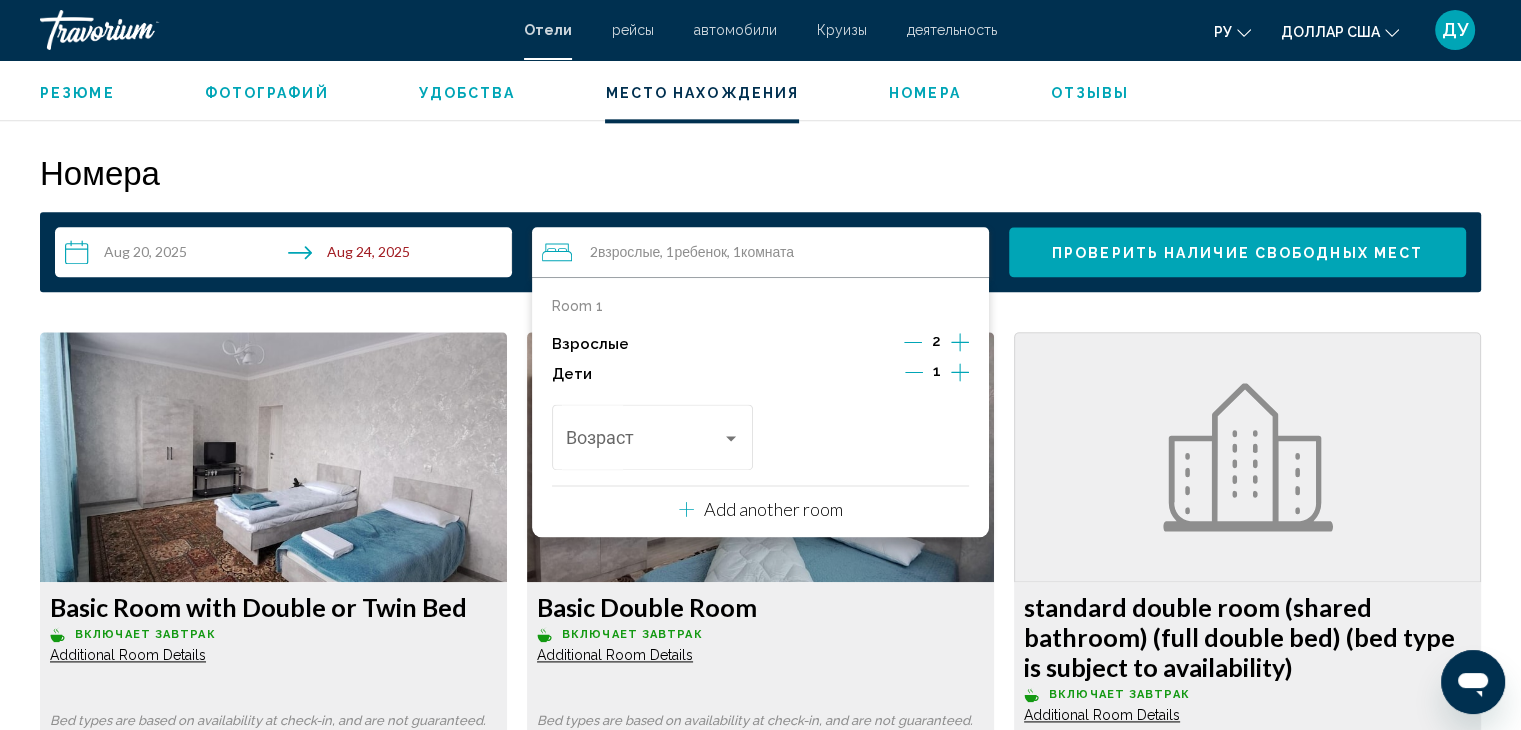 click 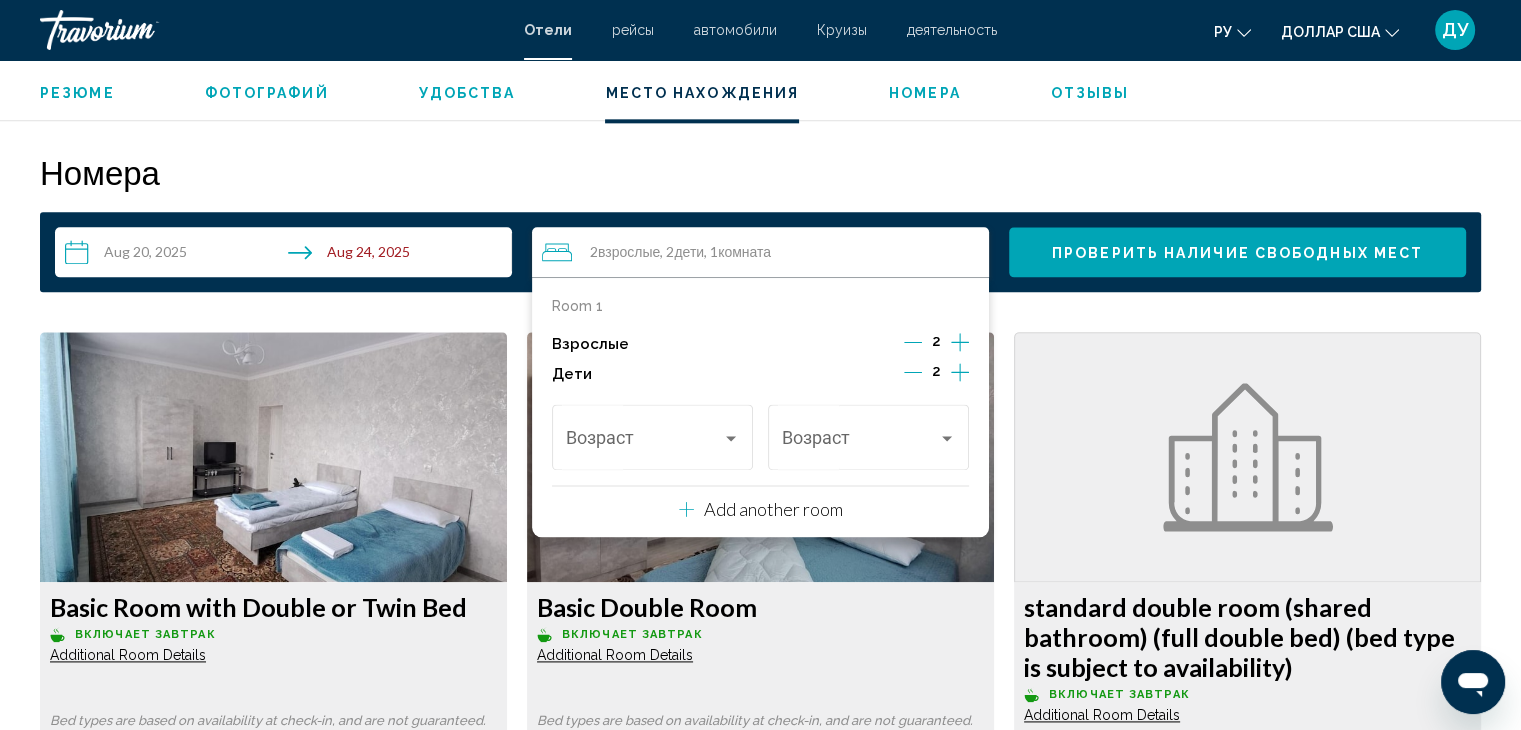 click on "2" at bounding box center (936, 344) 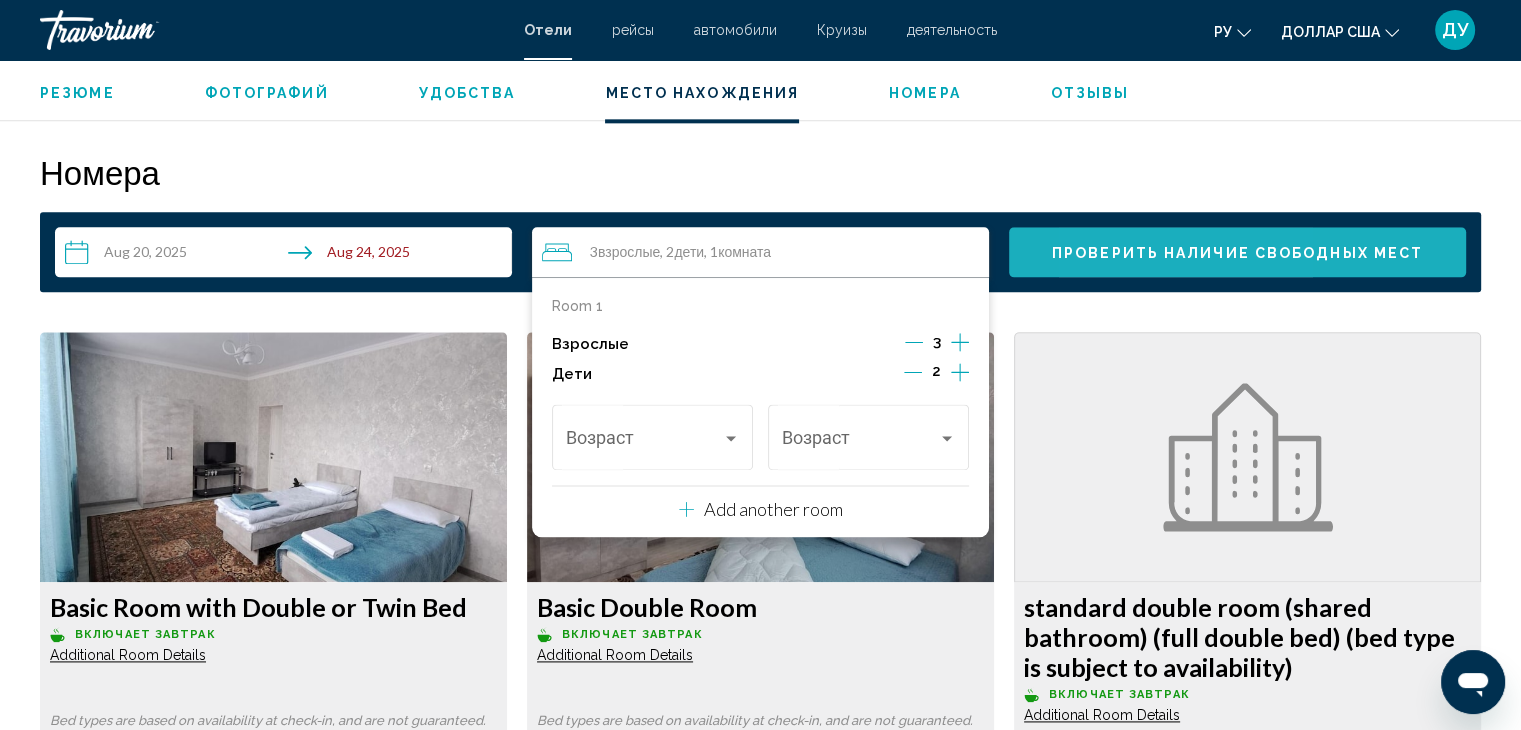 click on "Проверить наличие свободных мест" at bounding box center [1237, 252] 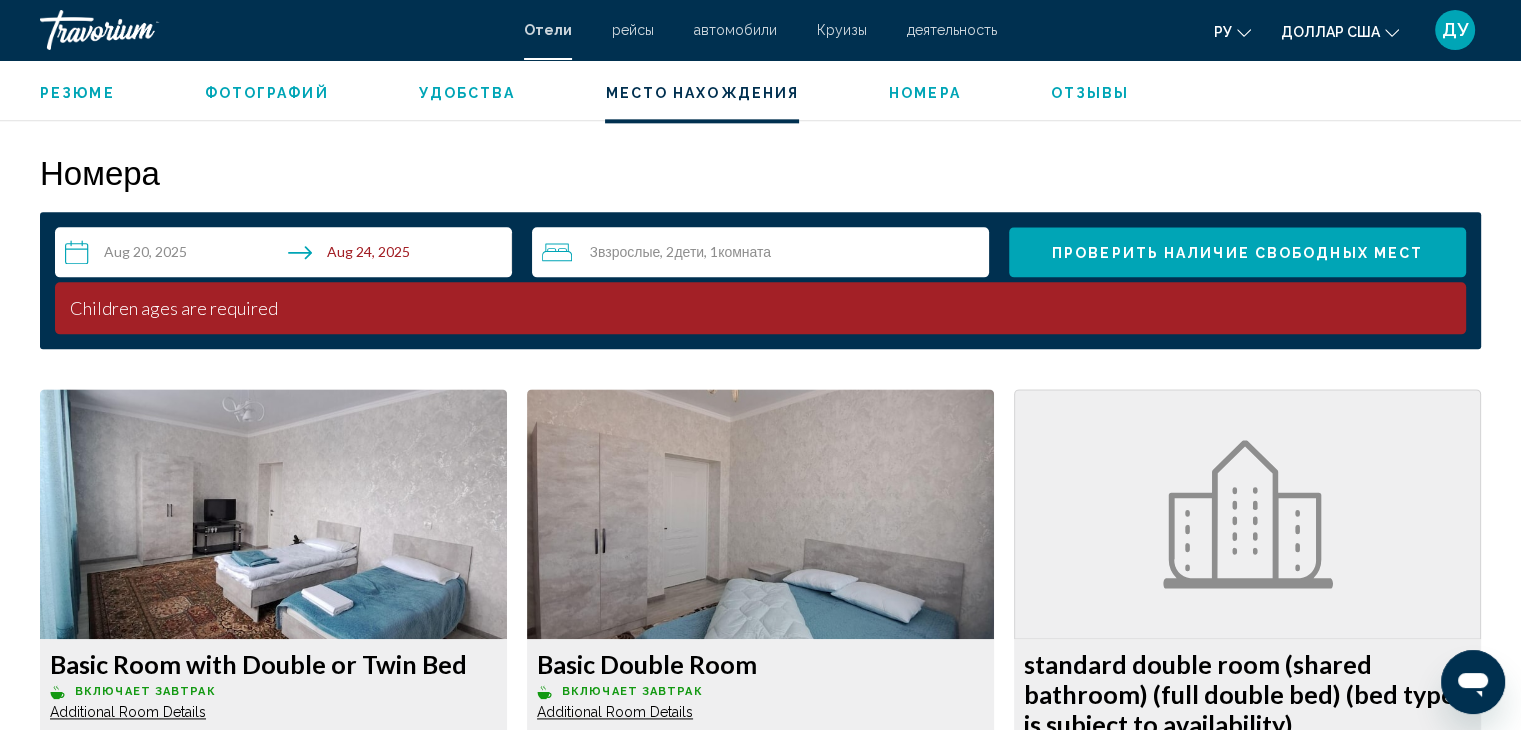 click on "**********" at bounding box center [287, 255] 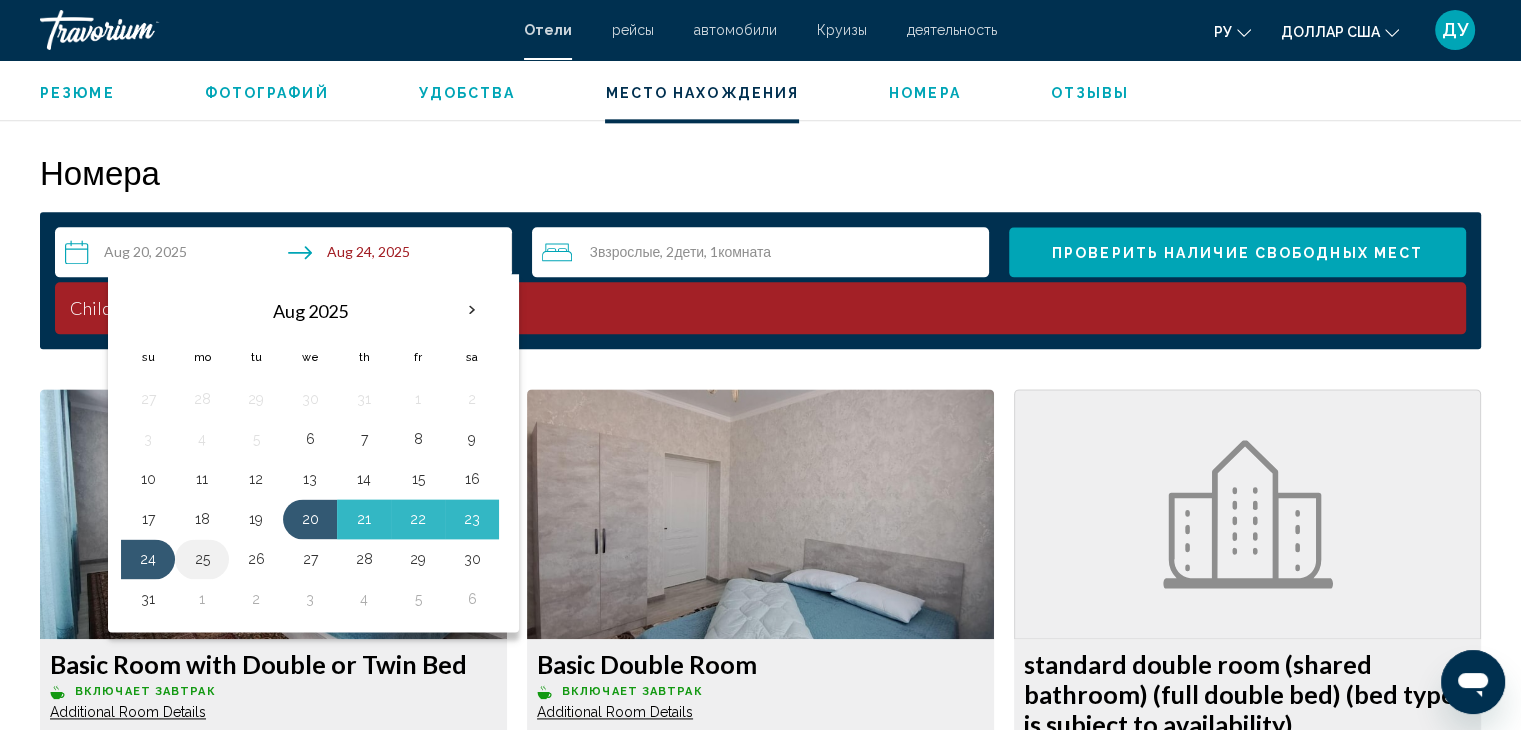 click on "25" at bounding box center [202, 559] 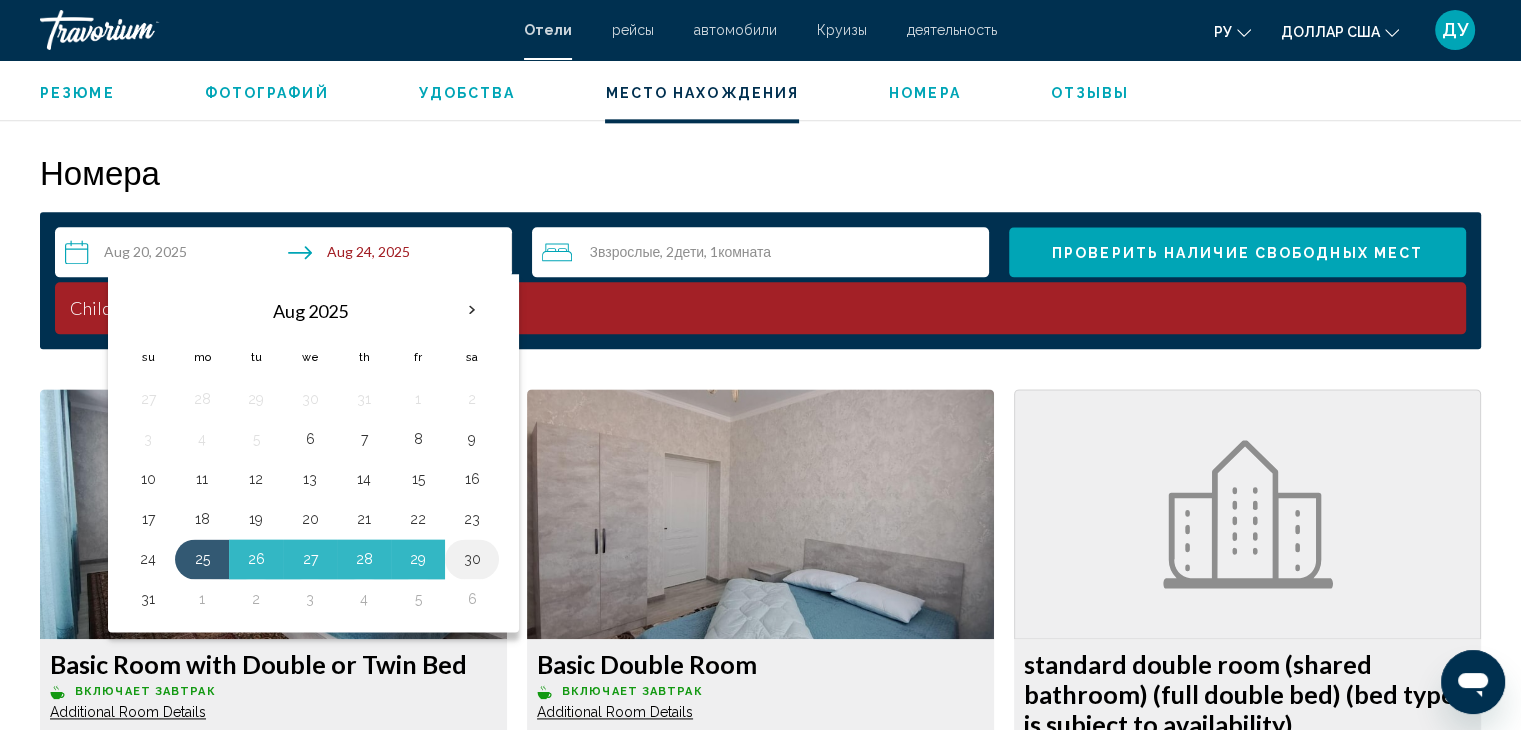 click on "30" at bounding box center (472, 559) 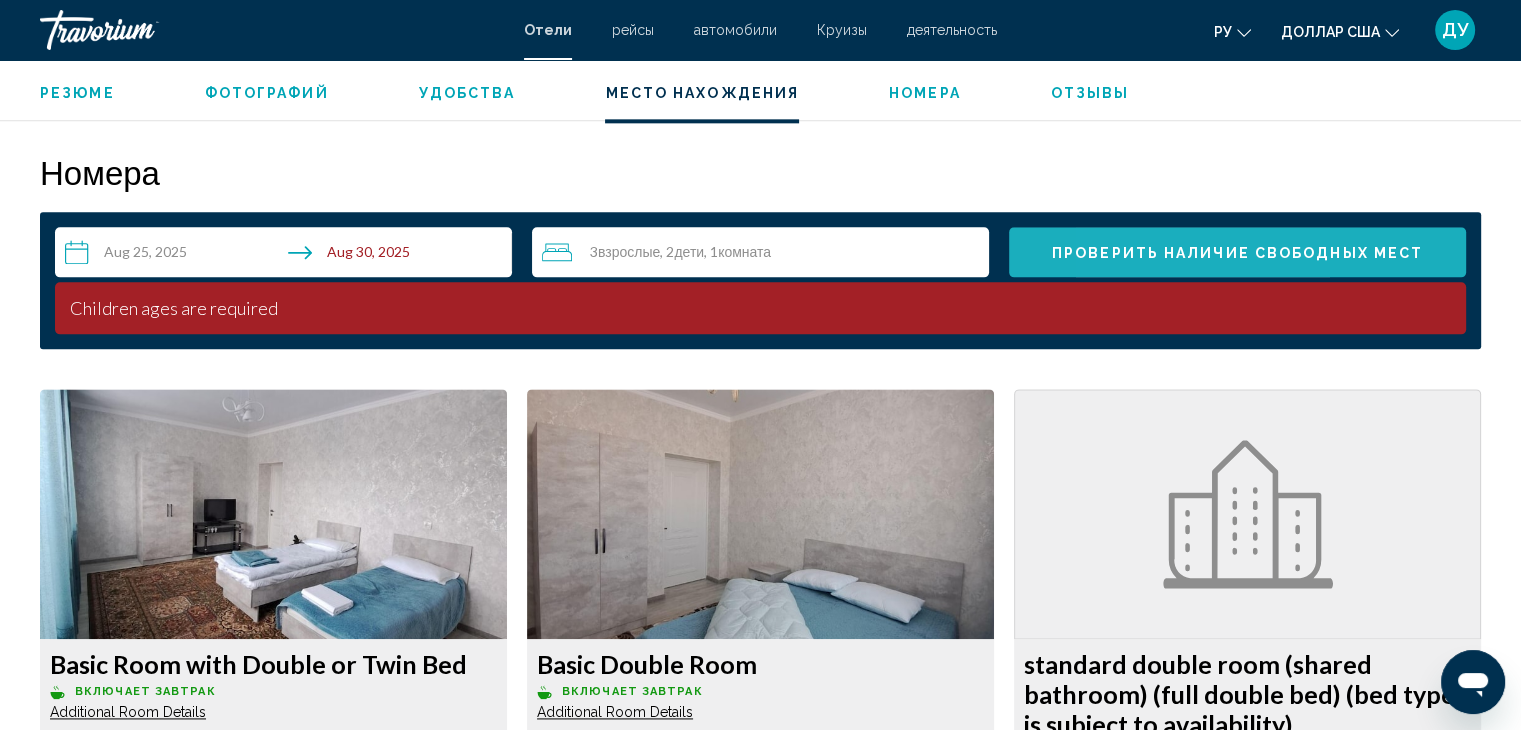 click on "Проверить наличие свободных мест" at bounding box center (1237, 253) 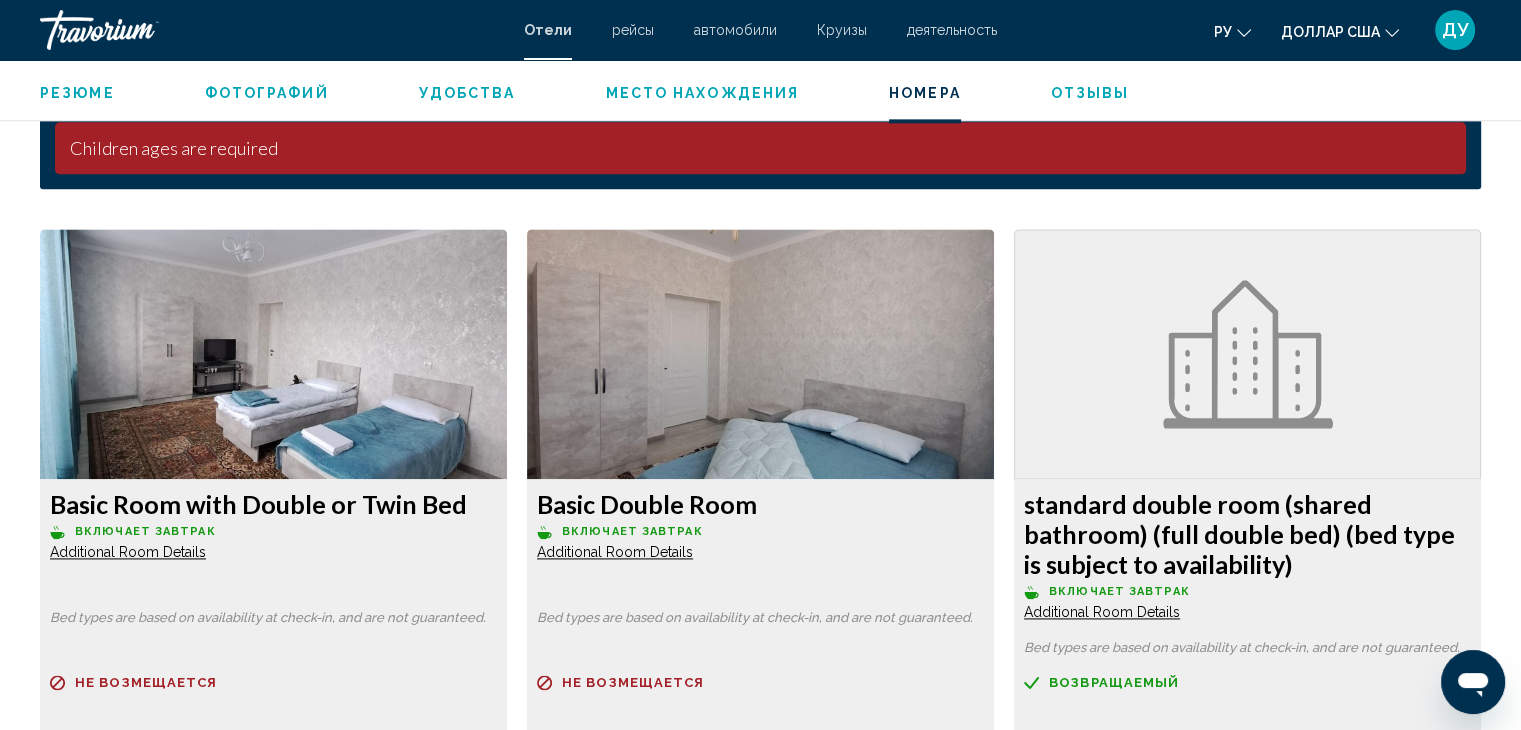 scroll, scrollTop: 2500, scrollLeft: 0, axis: vertical 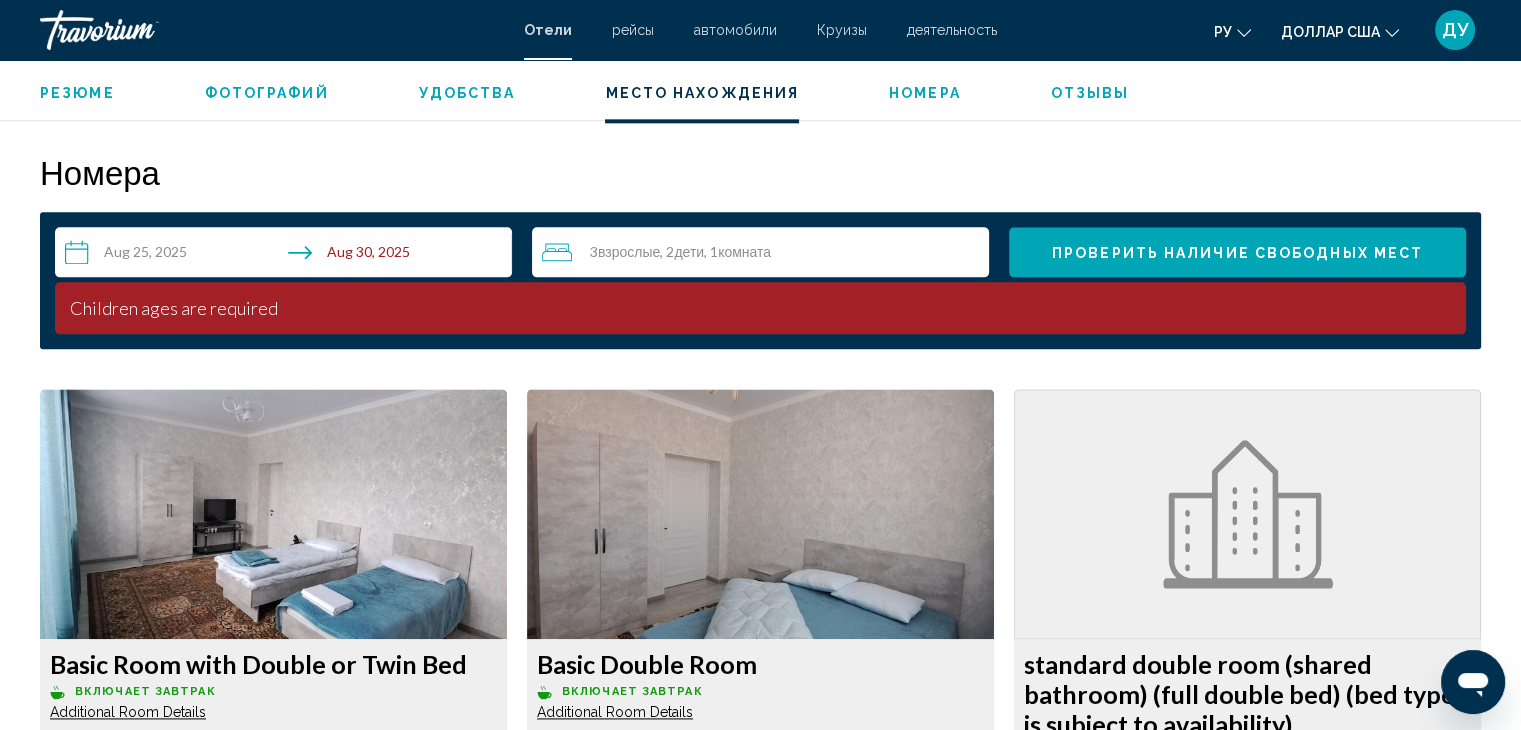 click on "3  Взрослый Взрослые , 2  Ребенок Дети , 1  Комната номера" at bounding box center [765, 252] 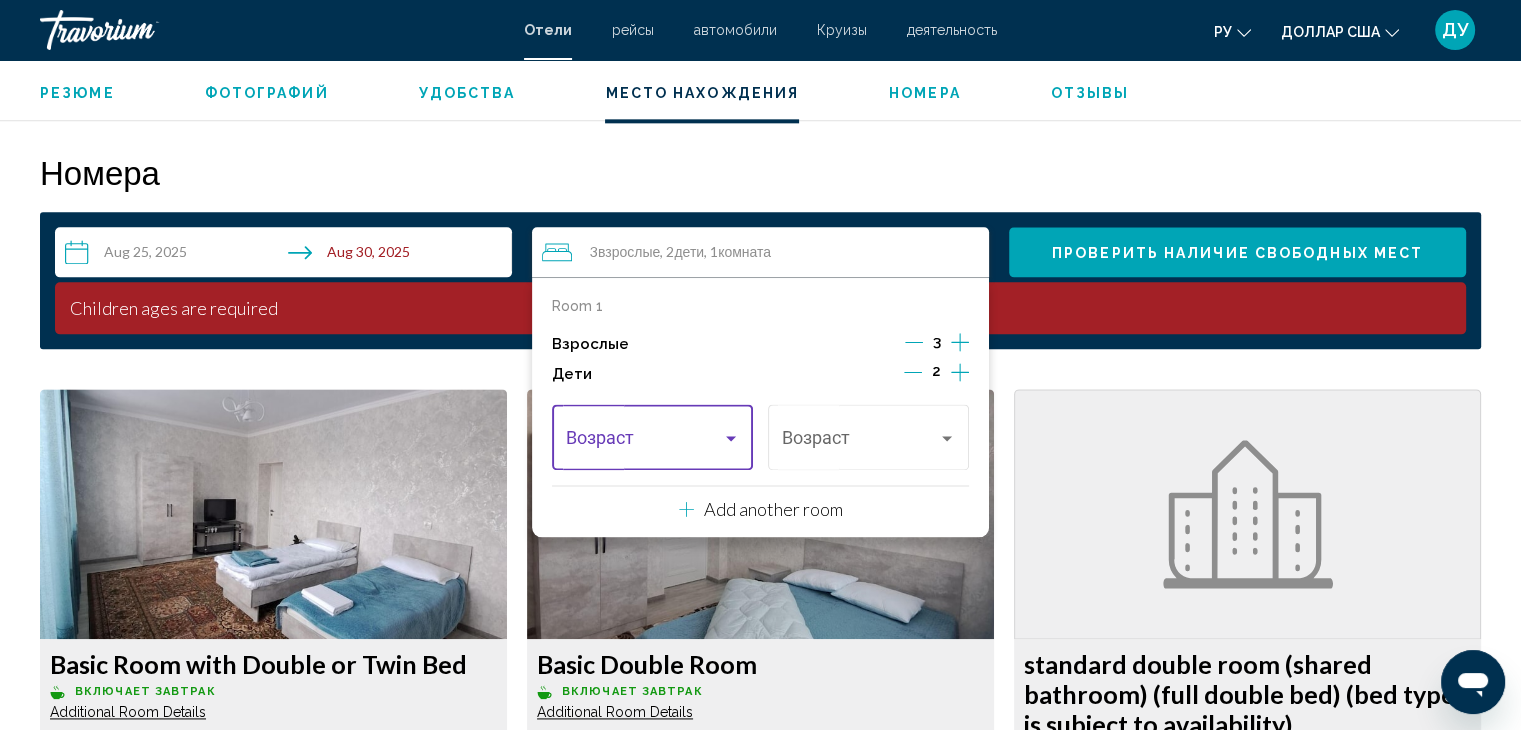 click at bounding box center (644, 442) 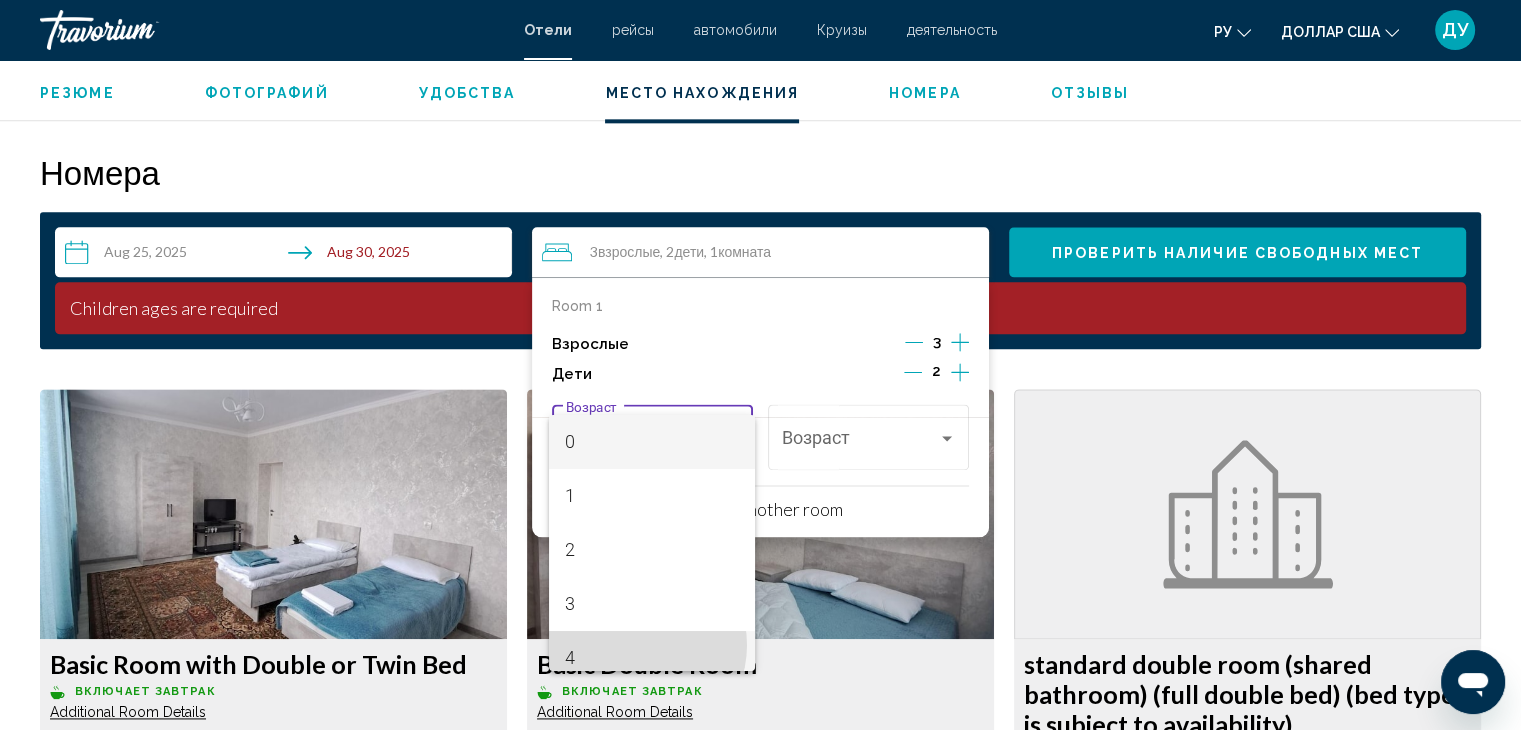 click on "4" at bounding box center [652, 658] 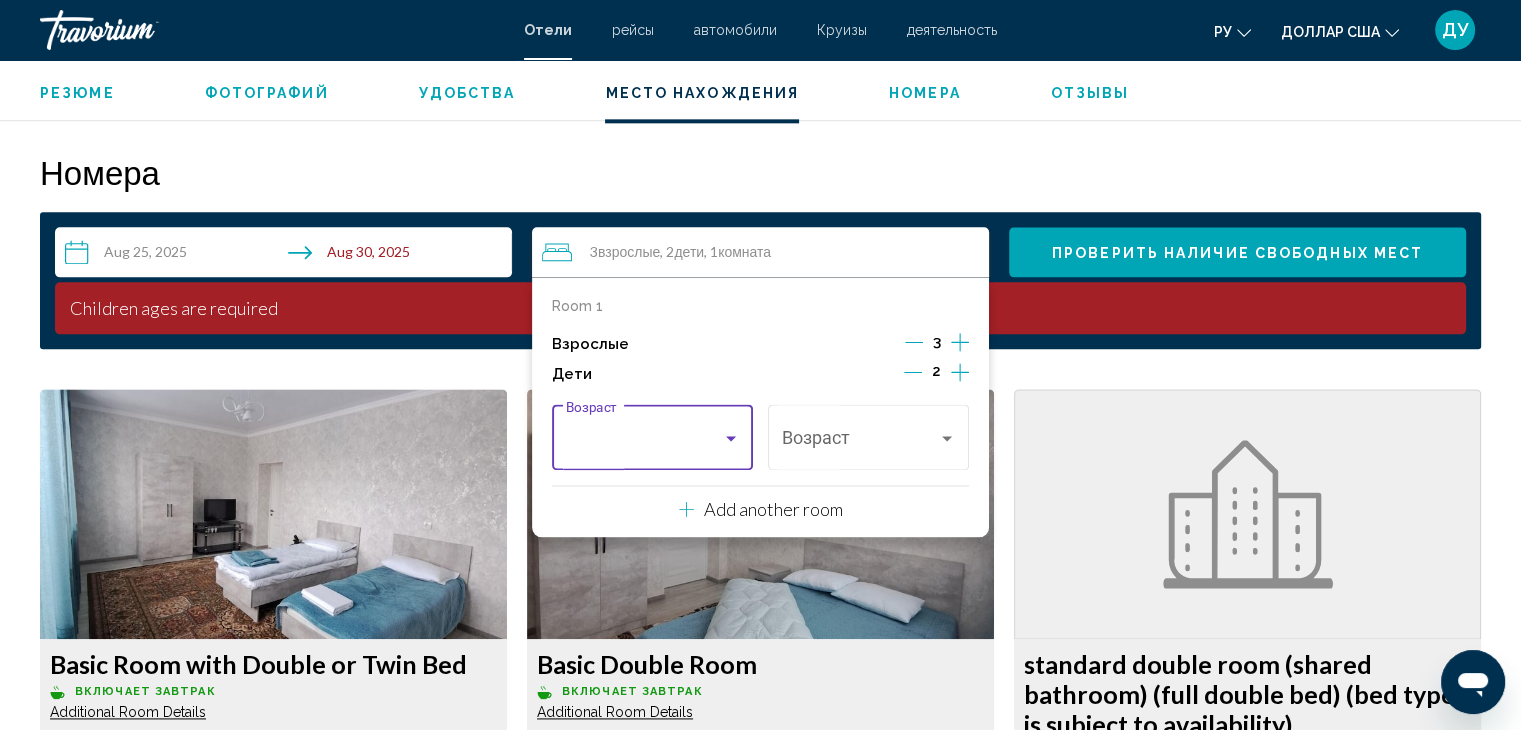 scroll, scrollTop: 14, scrollLeft: 0, axis: vertical 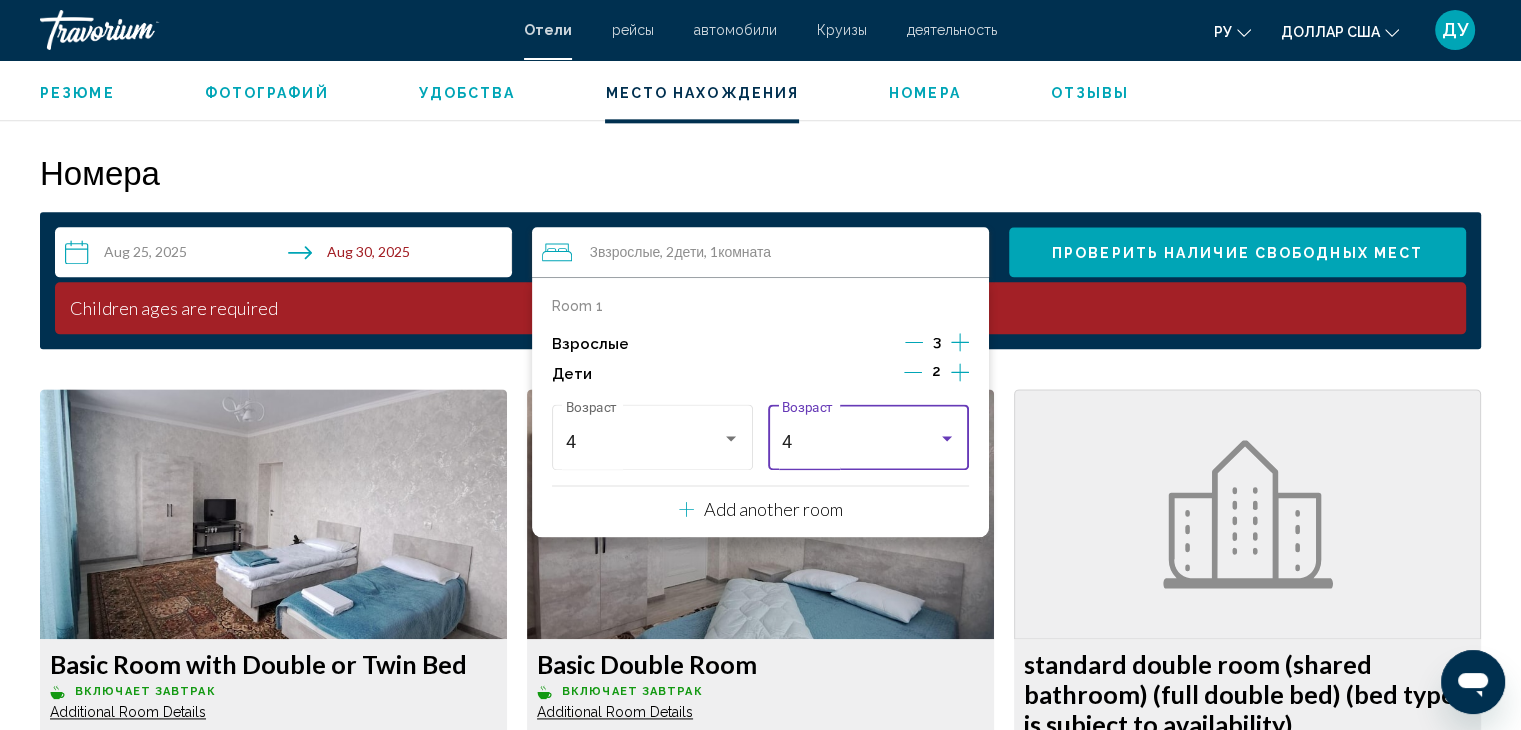 click on "4" at bounding box center (860, 442) 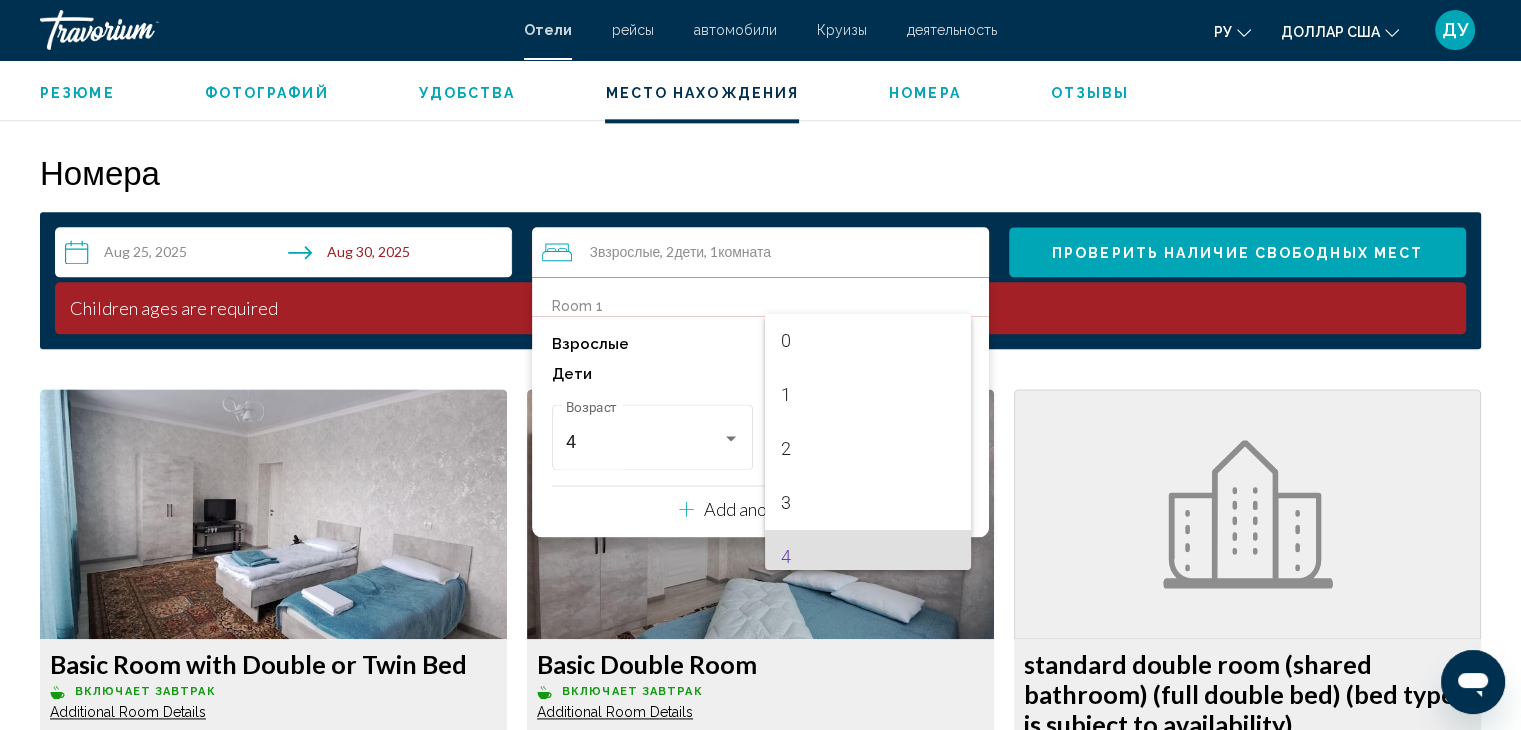 scroll, scrollTop: 115, scrollLeft: 0, axis: vertical 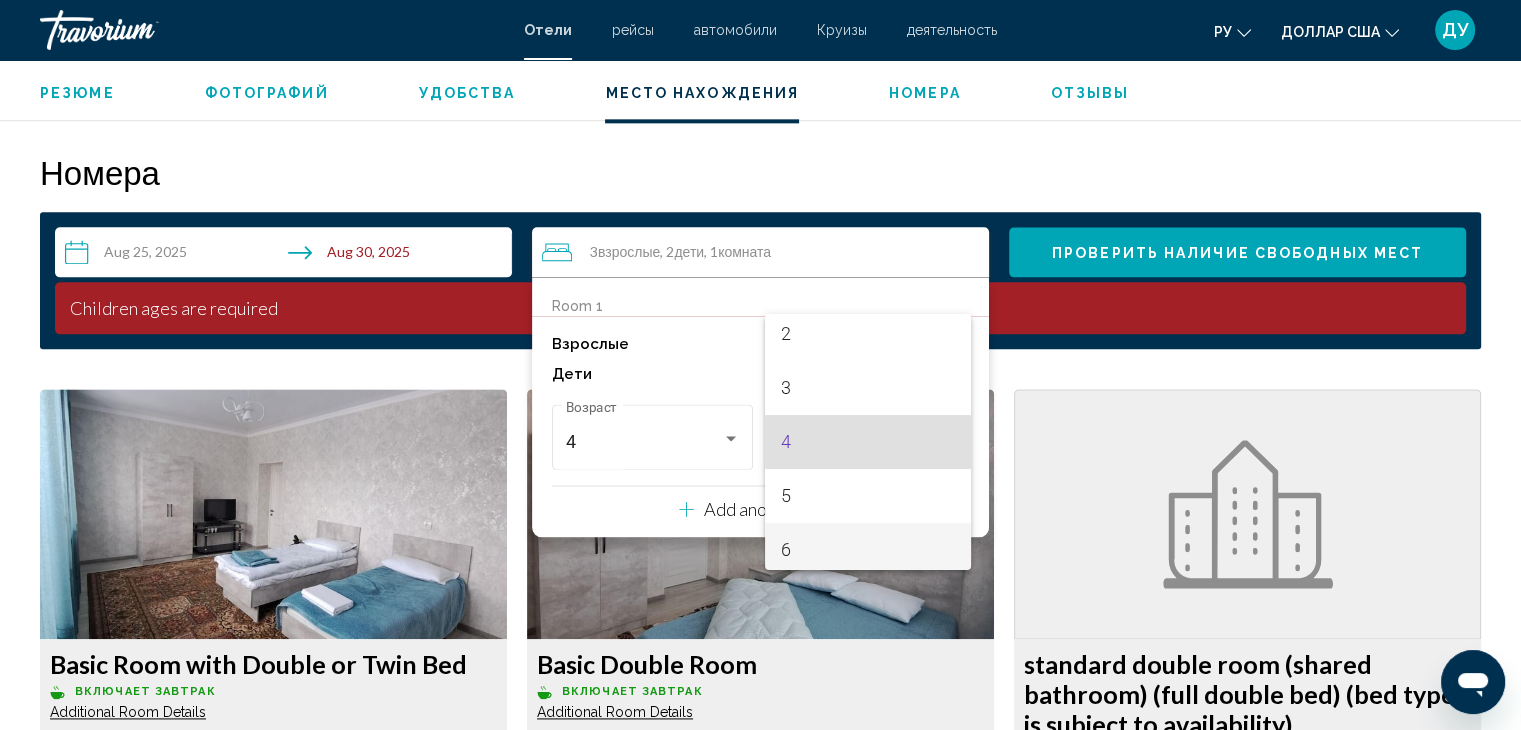 click on "6" at bounding box center [868, 550] 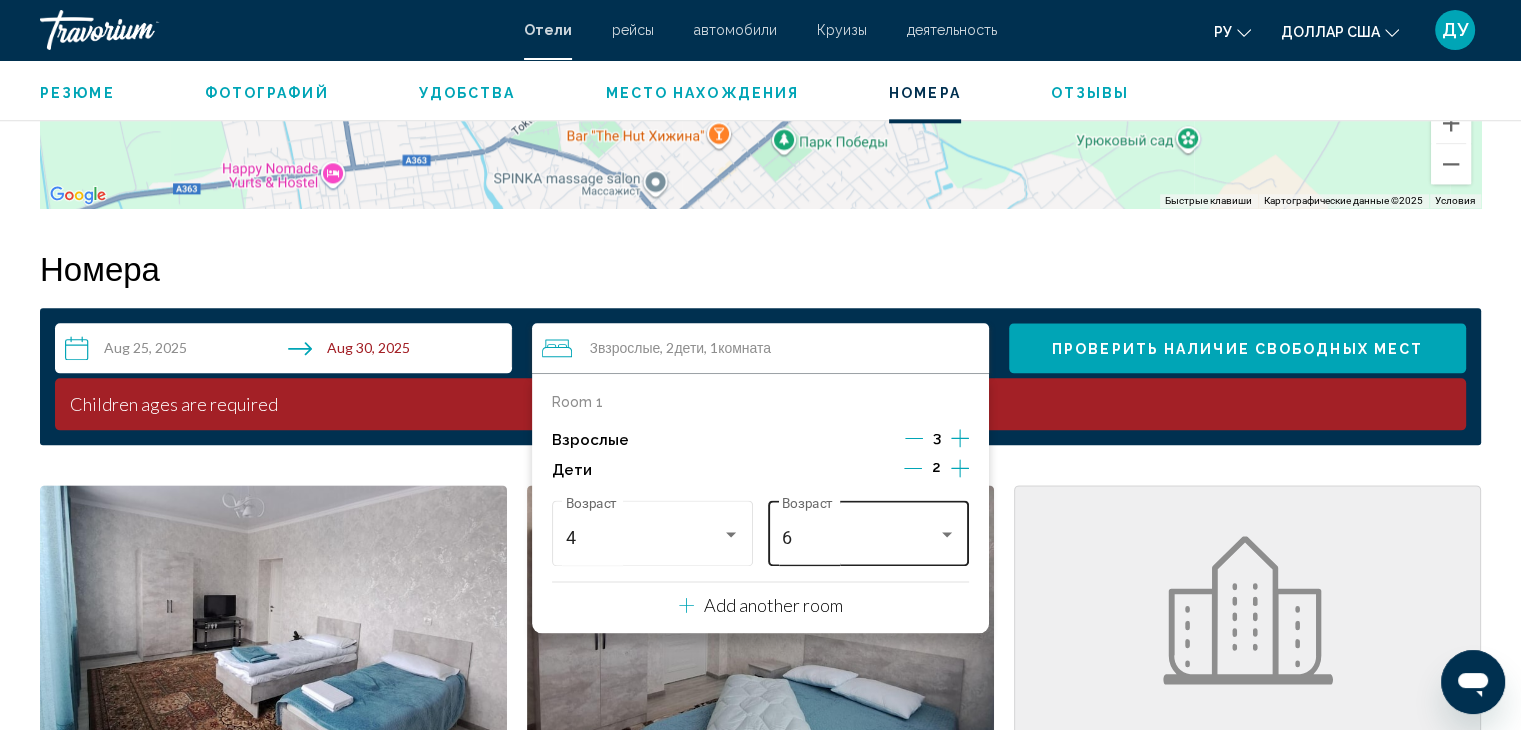 scroll, scrollTop: 2400, scrollLeft: 0, axis: vertical 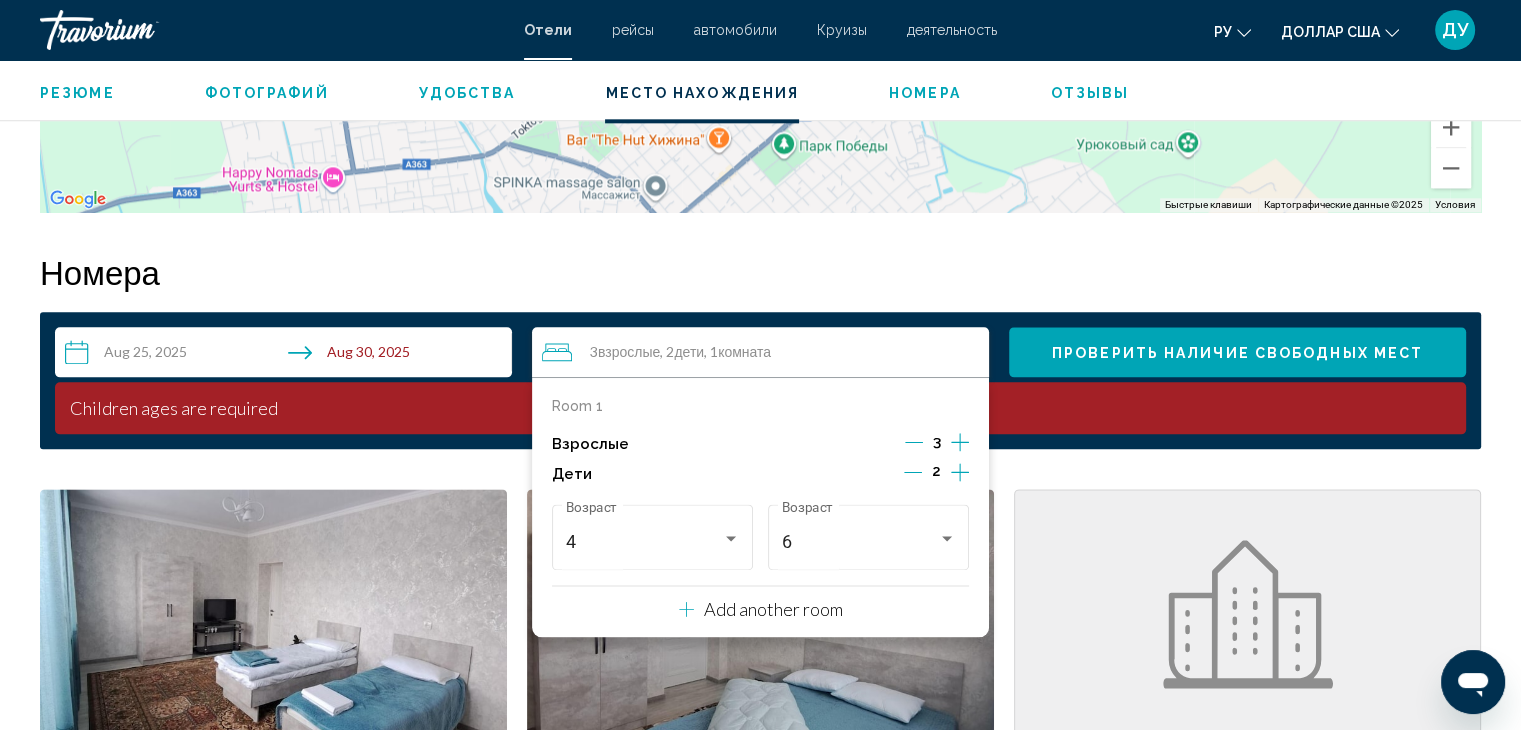 click 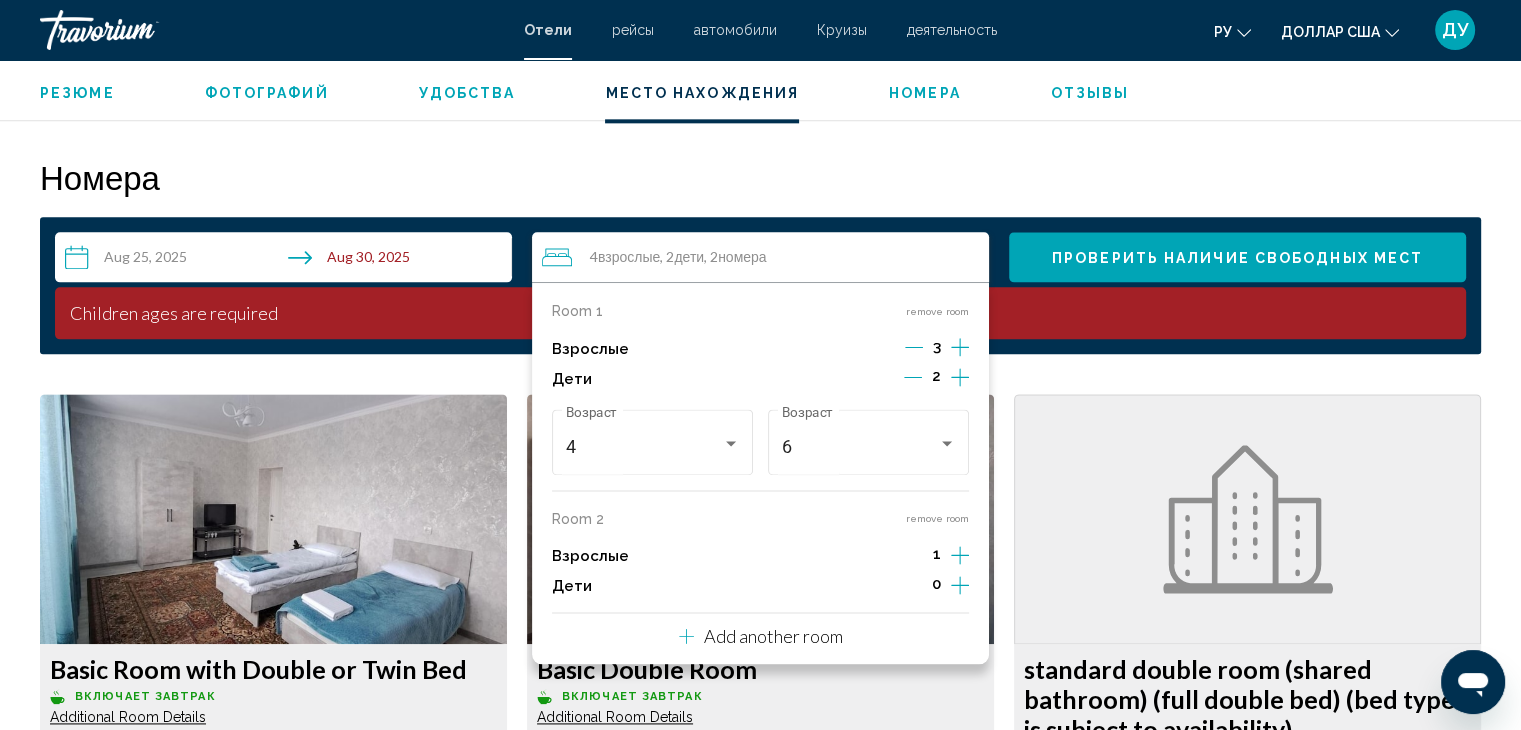 scroll, scrollTop: 2500, scrollLeft: 0, axis: vertical 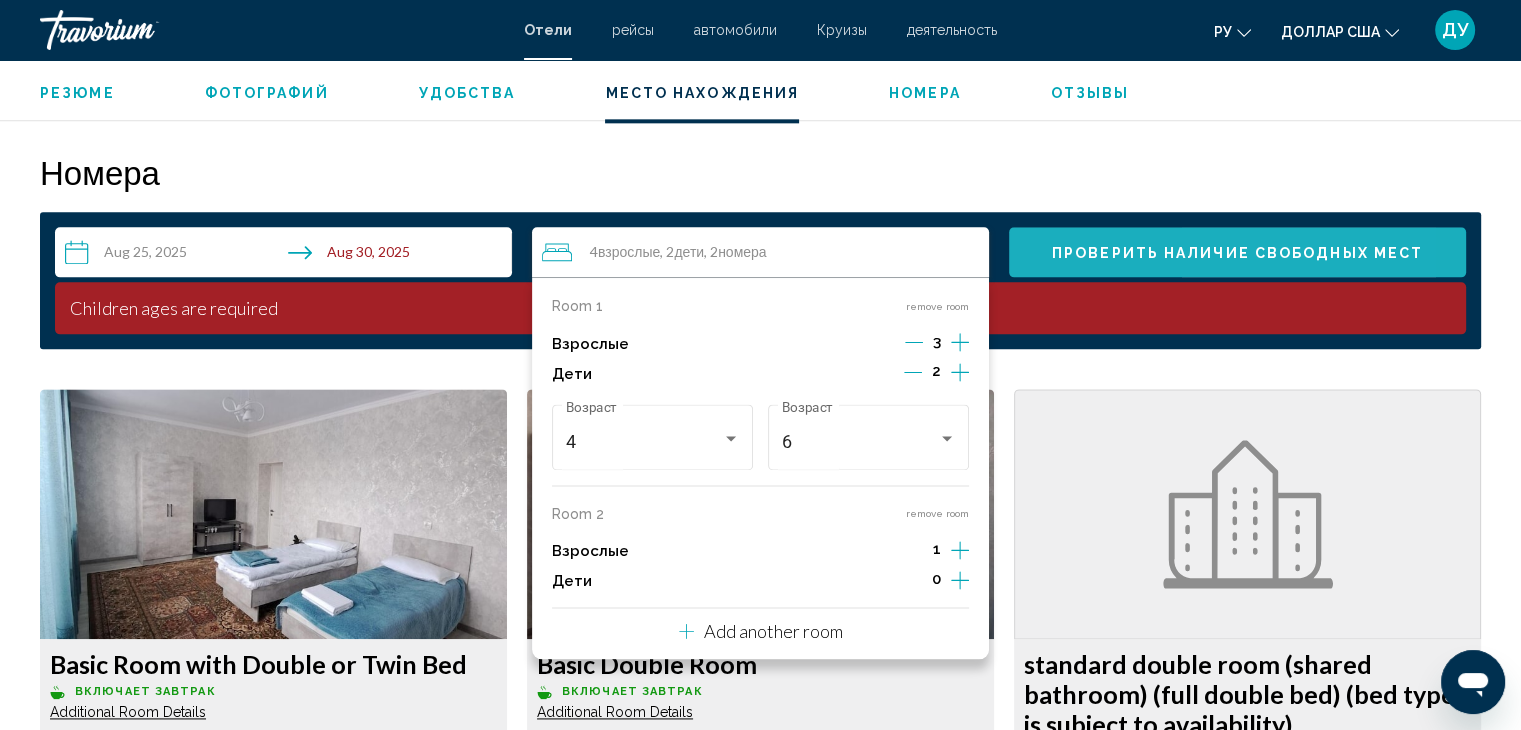 click on "Проверить наличие свободных мест" at bounding box center [1237, 252] 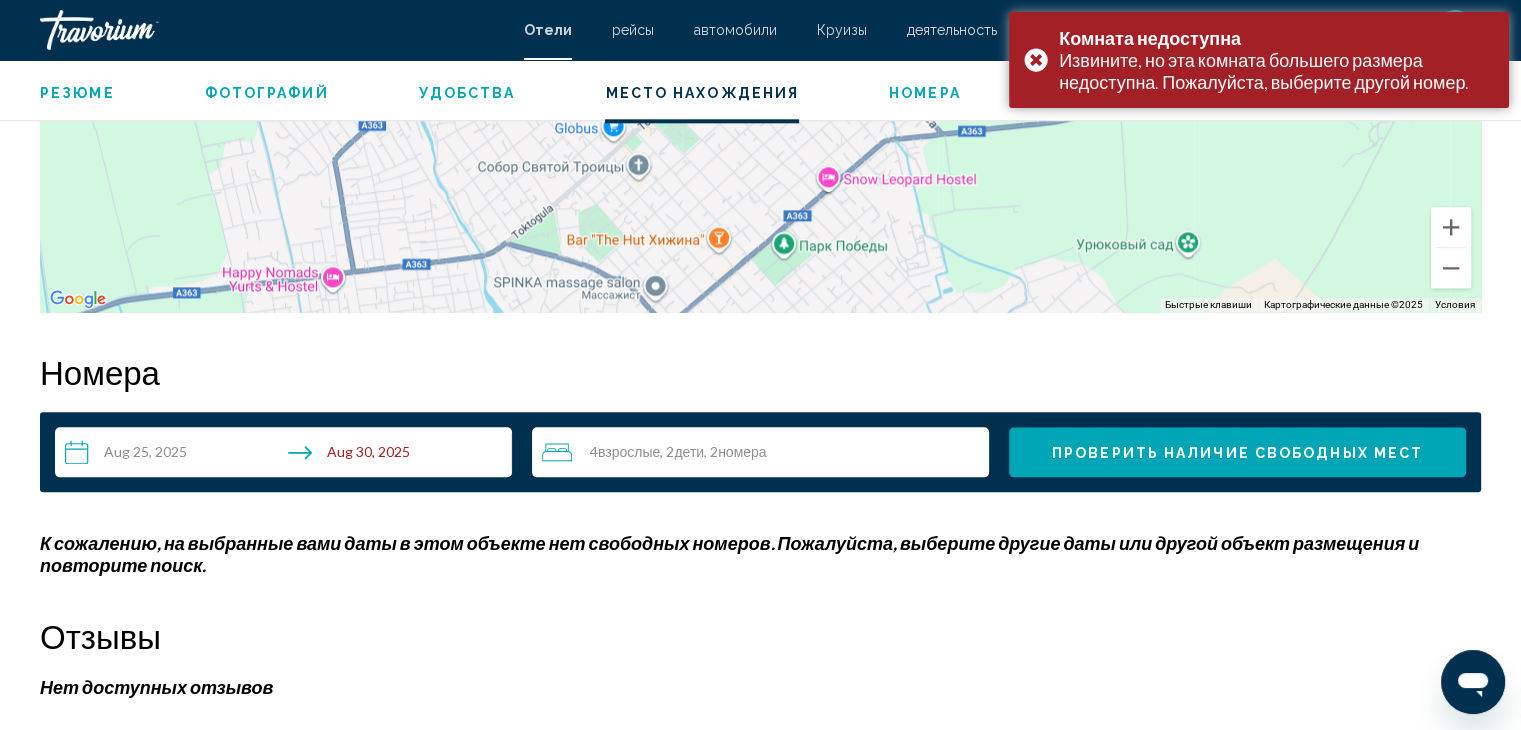 scroll, scrollTop: 2300, scrollLeft: 0, axis: vertical 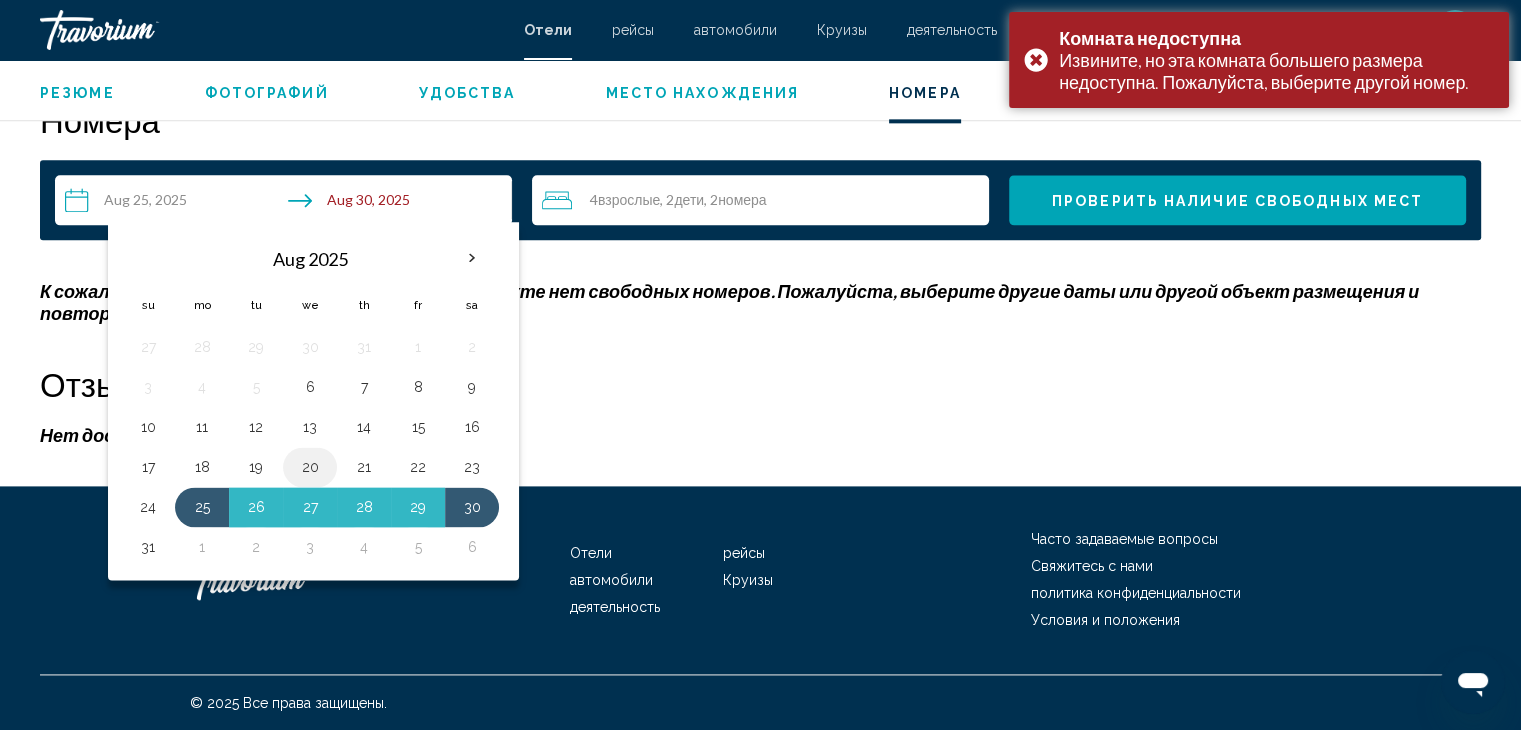click on "20" at bounding box center (310, 467) 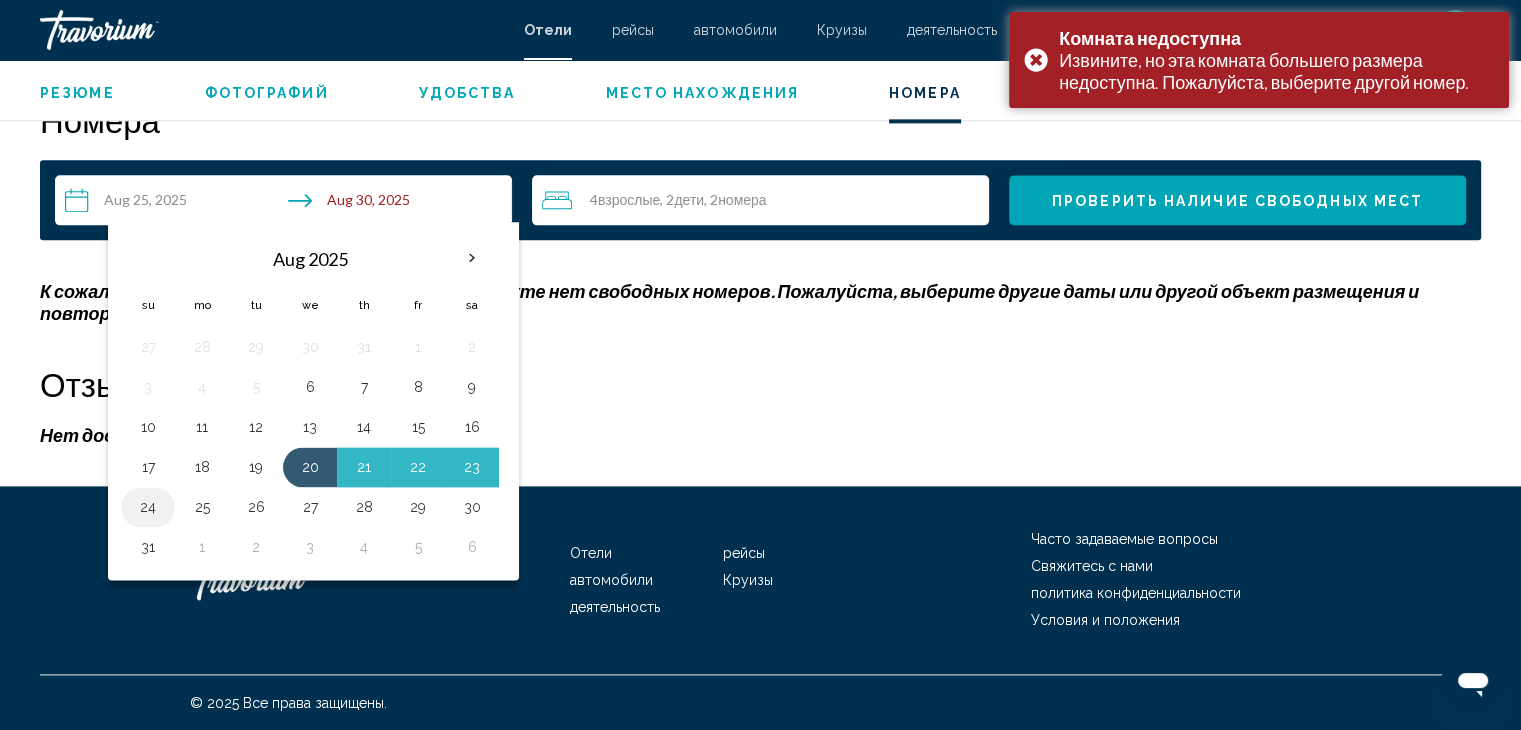 click on "24" at bounding box center (148, 507) 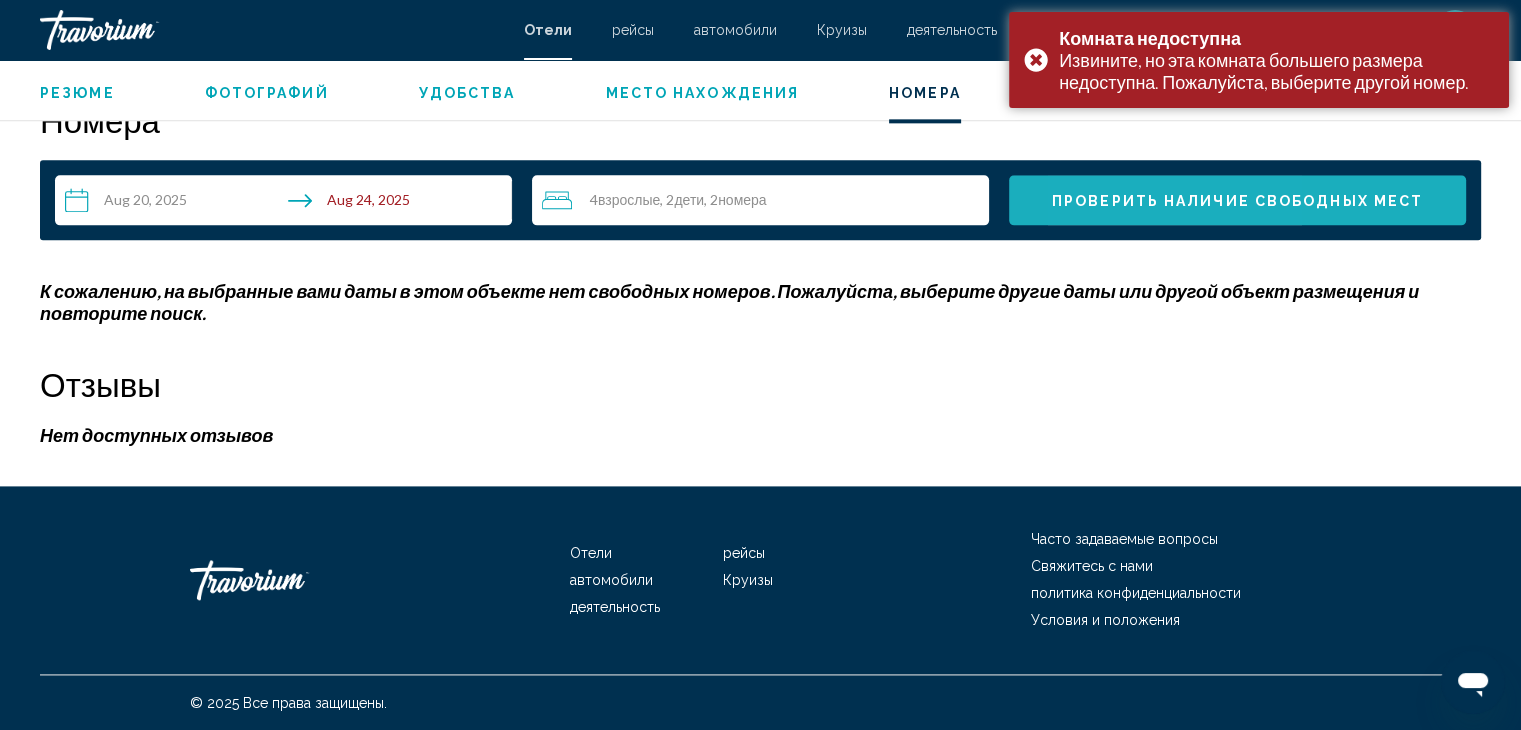 click on "Проверить наличие свободных мест" at bounding box center (1237, 201) 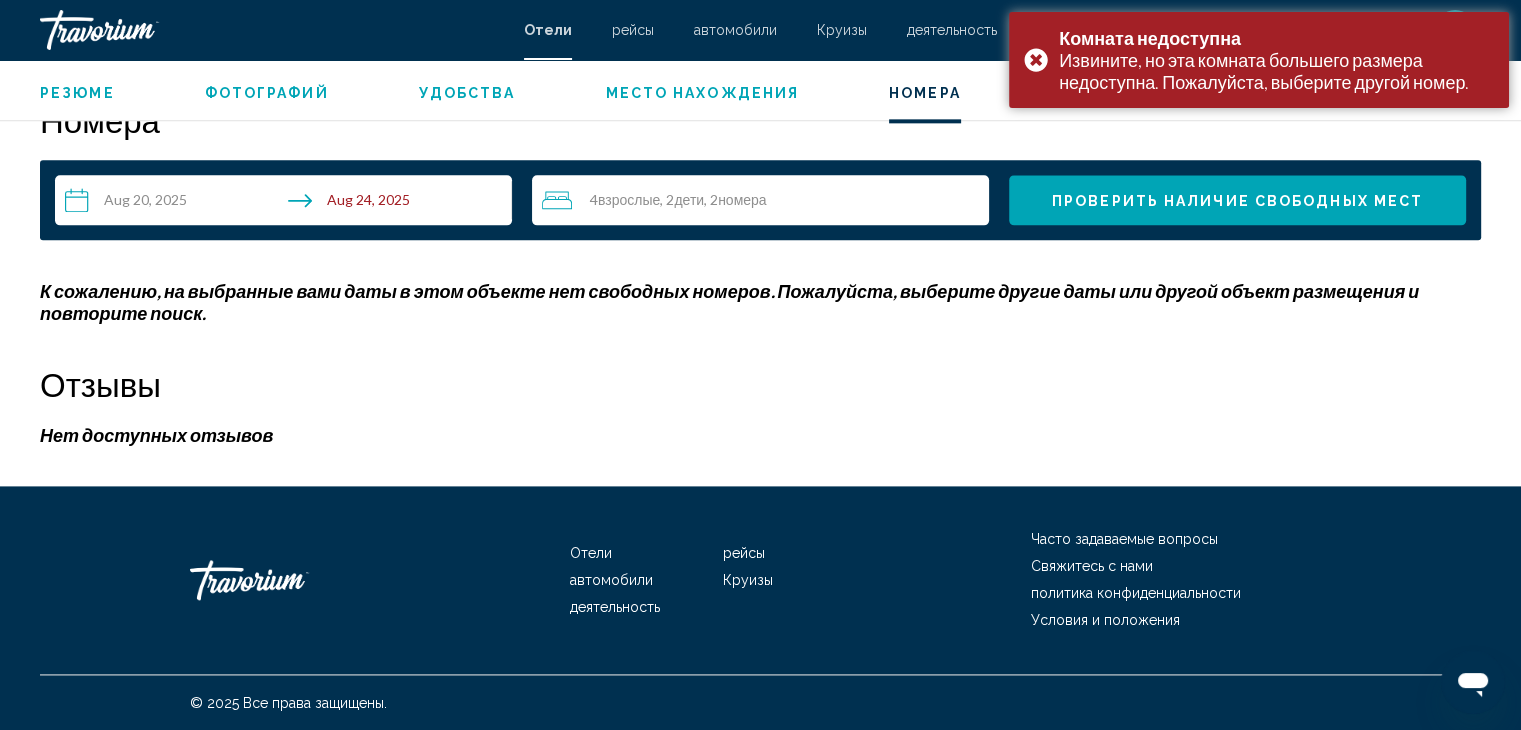 click on "4  Взрослый Взрослые , 2  Ребенок Дети , 2  Комната номера" at bounding box center (765, 200) 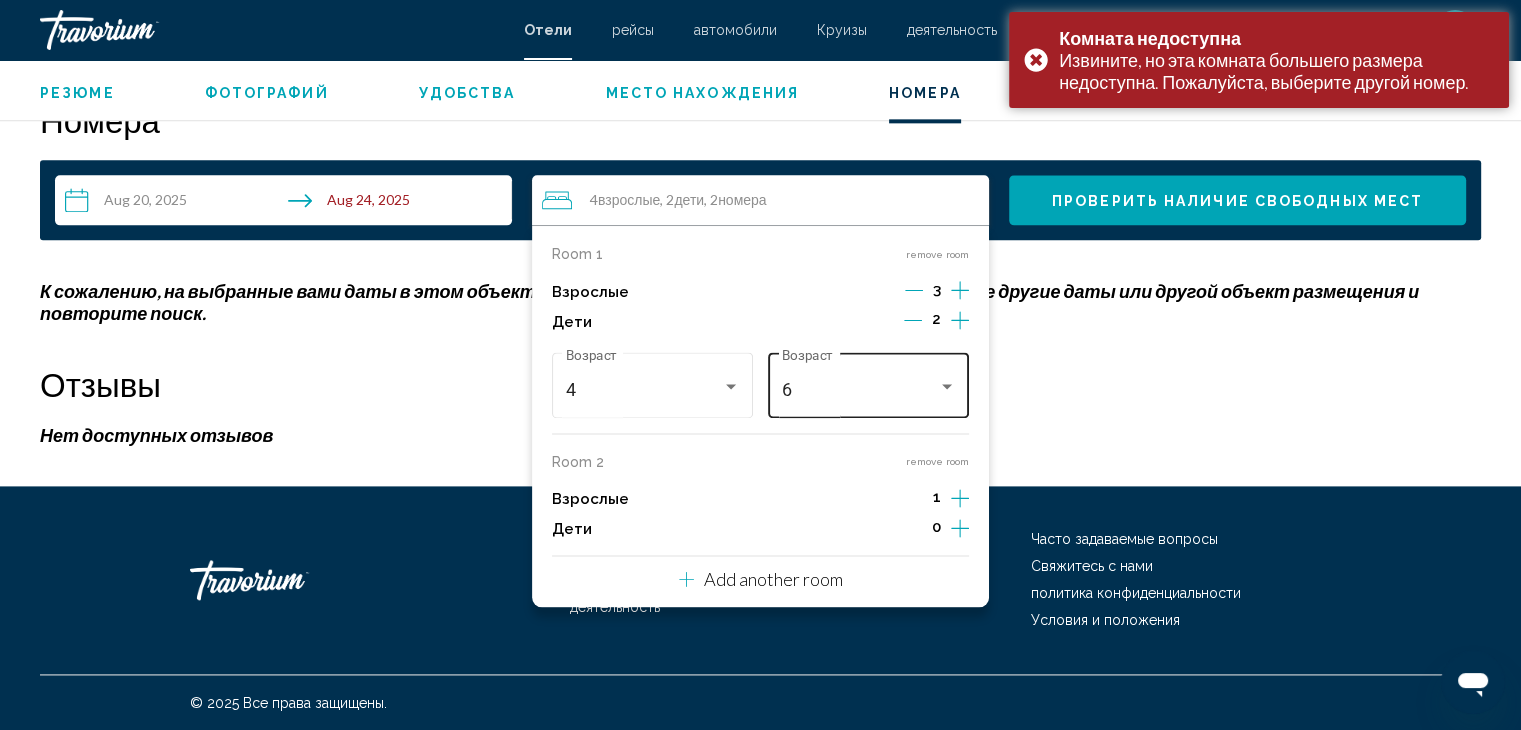 click on "6" at bounding box center [860, 390] 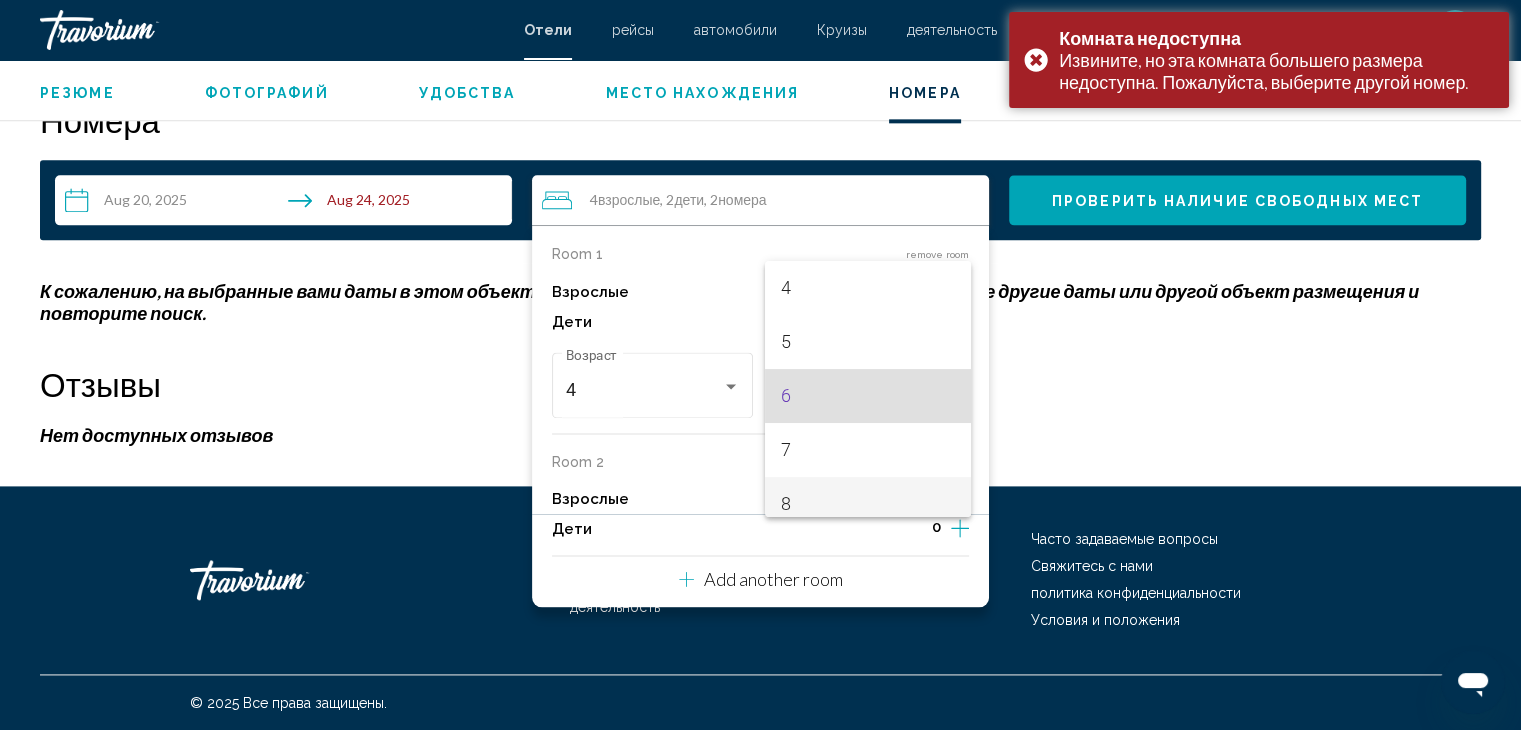 scroll, scrollTop: 0, scrollLeft: 0, axis: both 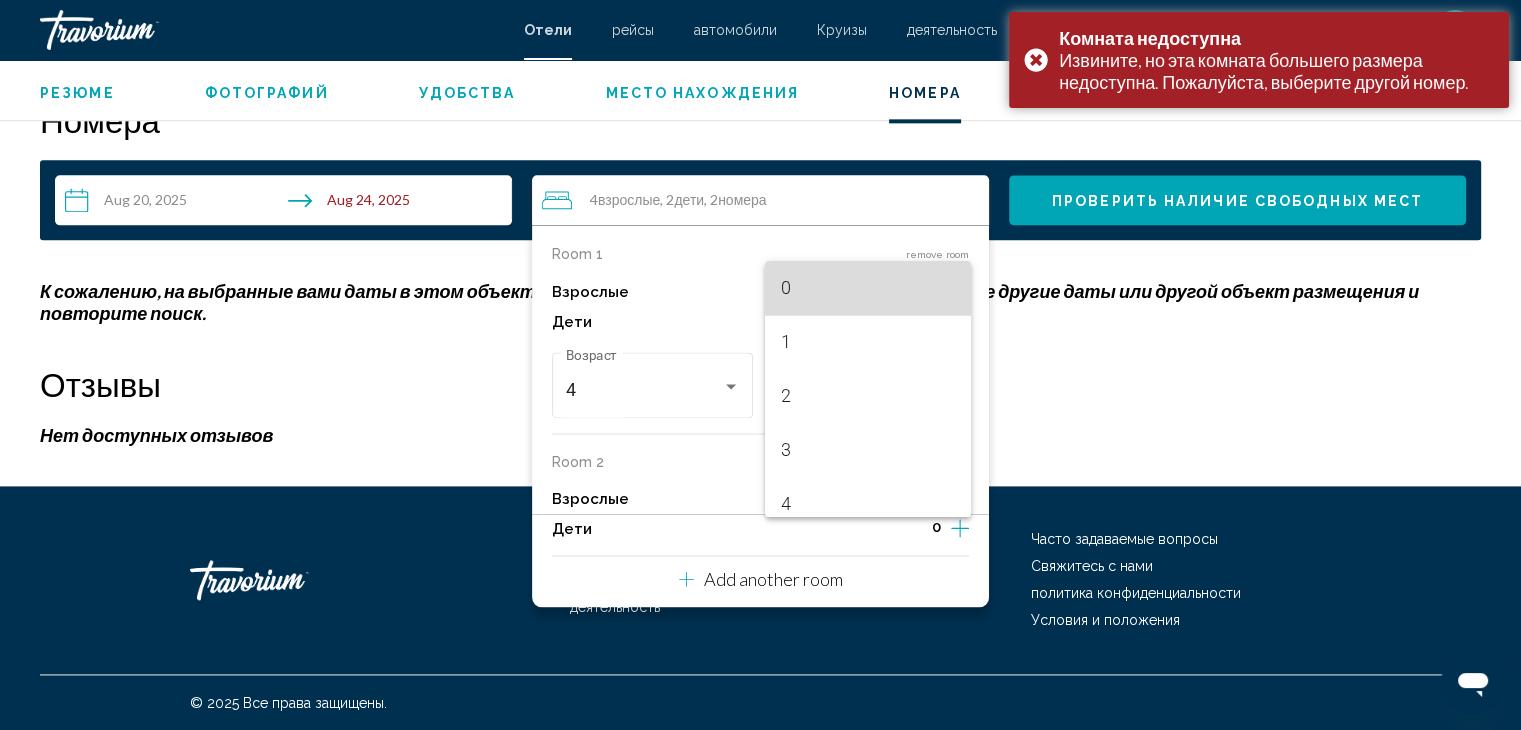 click on "0" at bounding box center [868, 288] 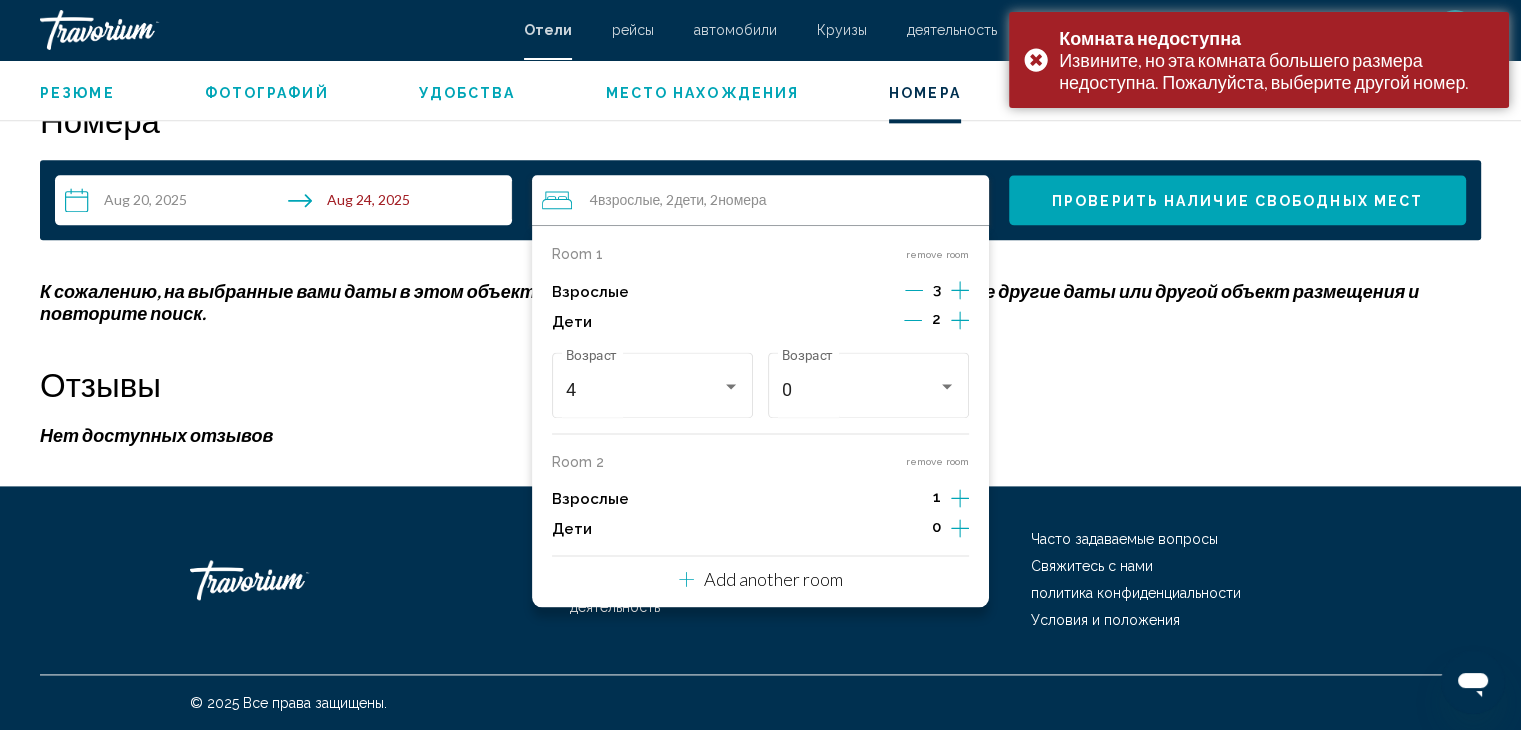 click 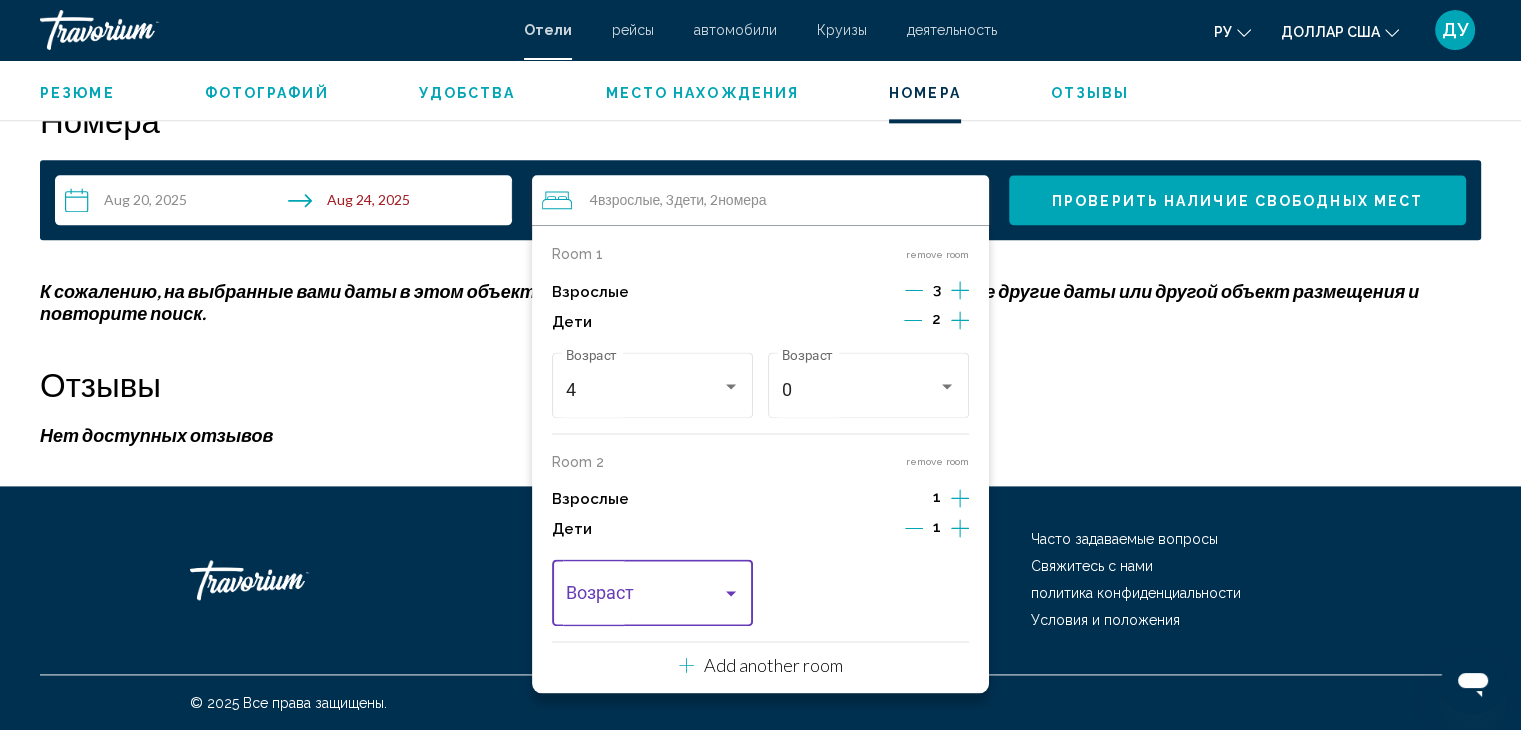 click at bounding box center (731, 593) 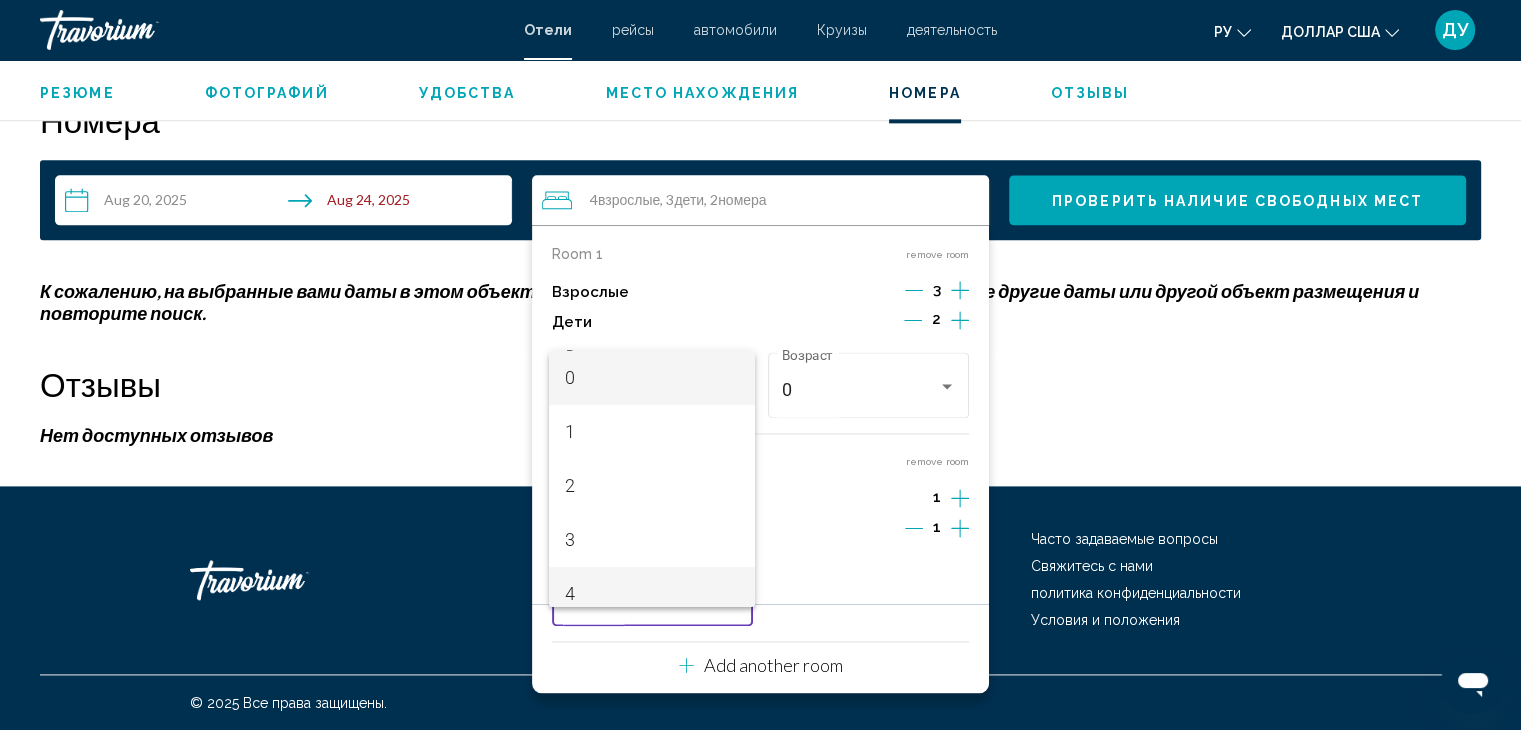scroll, scrollTop: 200, scrollLeft: 0, axis: vertical 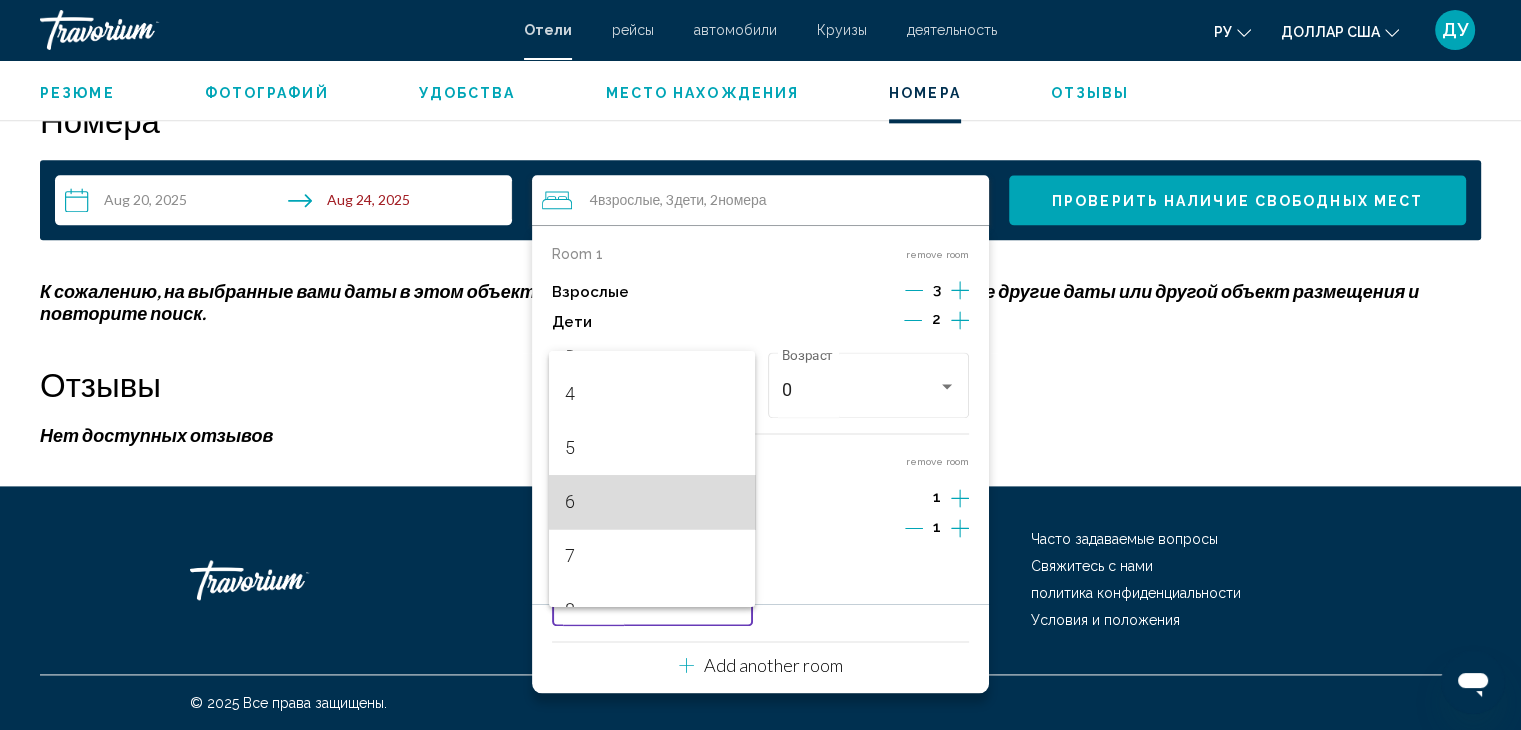 click on "6" at bounding box center (652, 502) 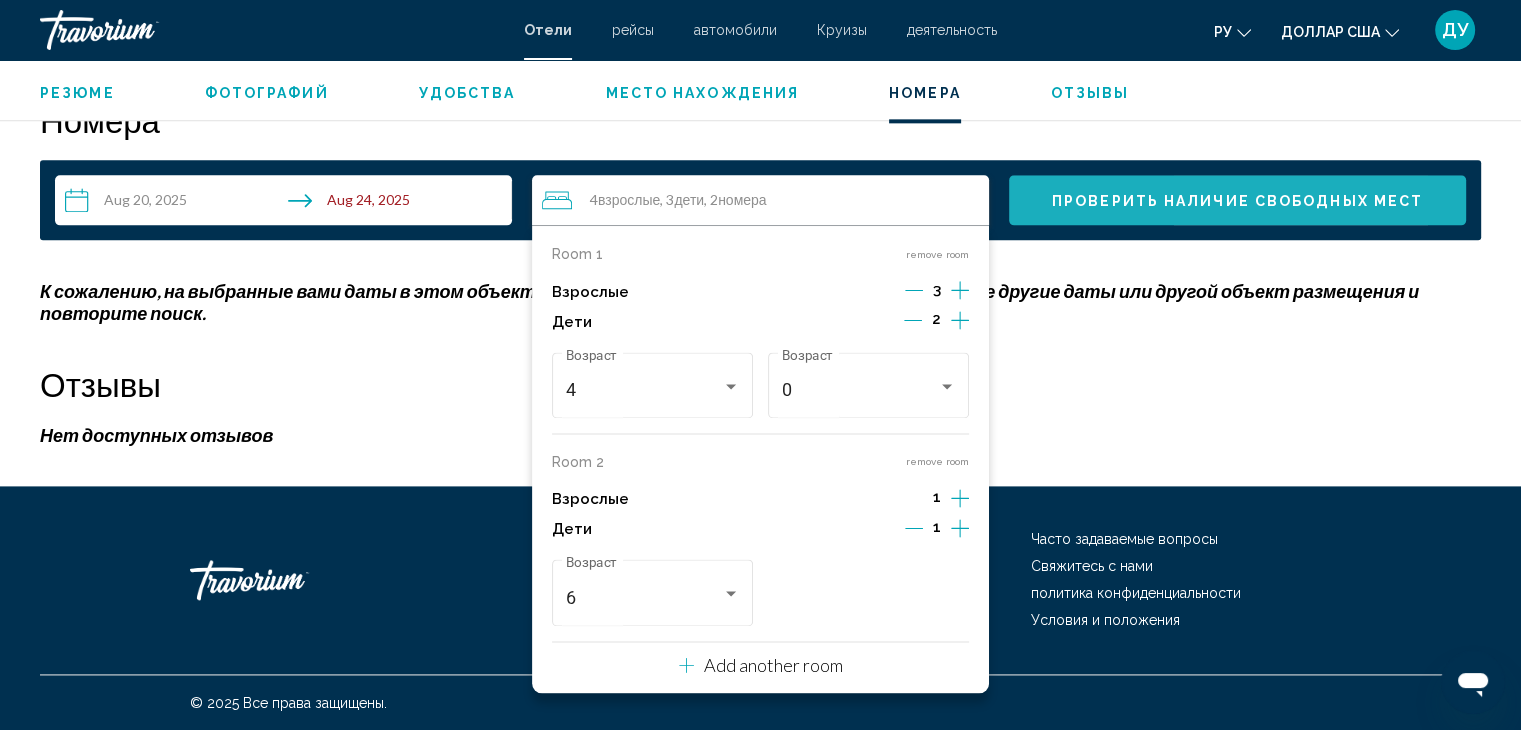 click on "Проверить наличие свободных мест" at bounding box center [1237, 201] 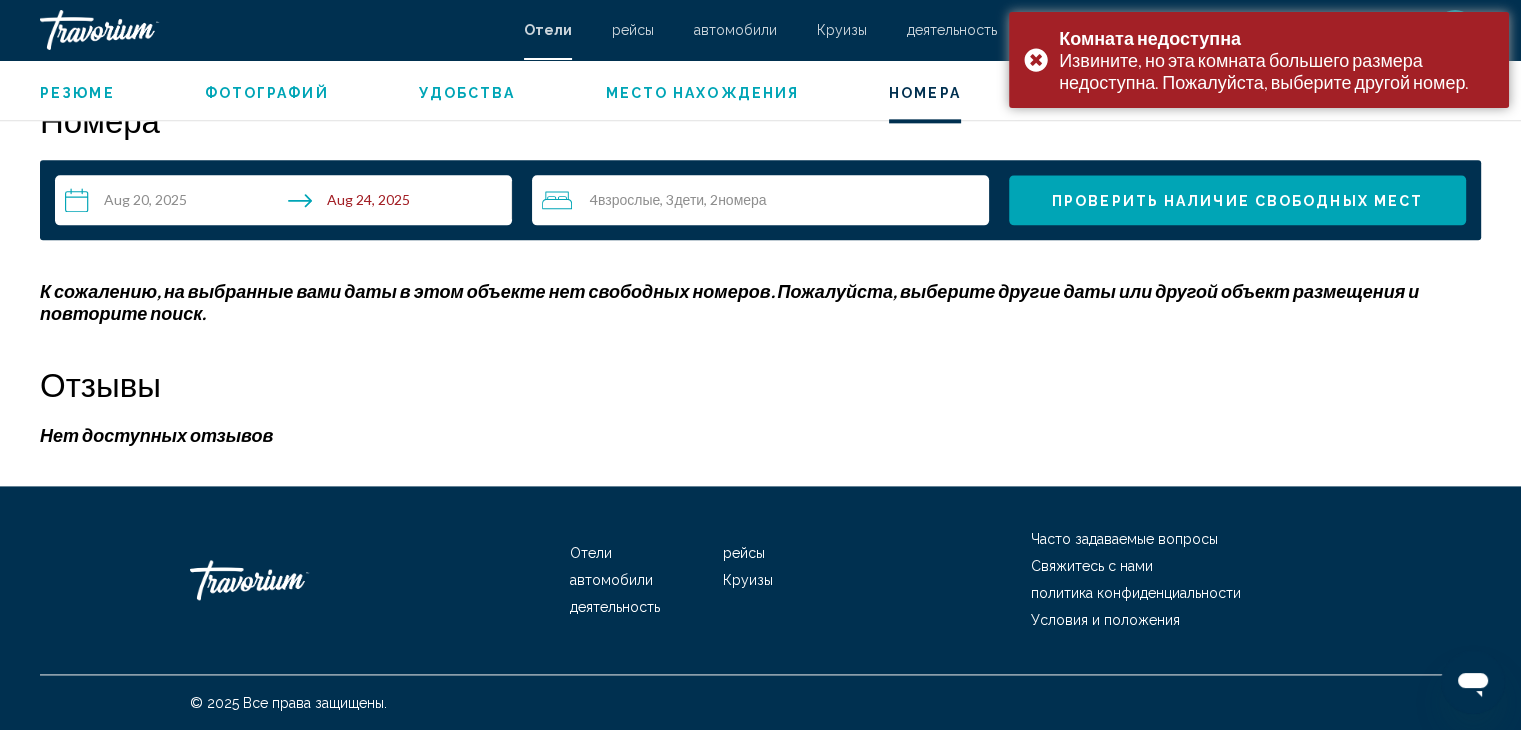 click on "4  Взрослый Взрослые , 3  Ребенок Дети , 2  Комната номера" at bounding box center (765, 200) 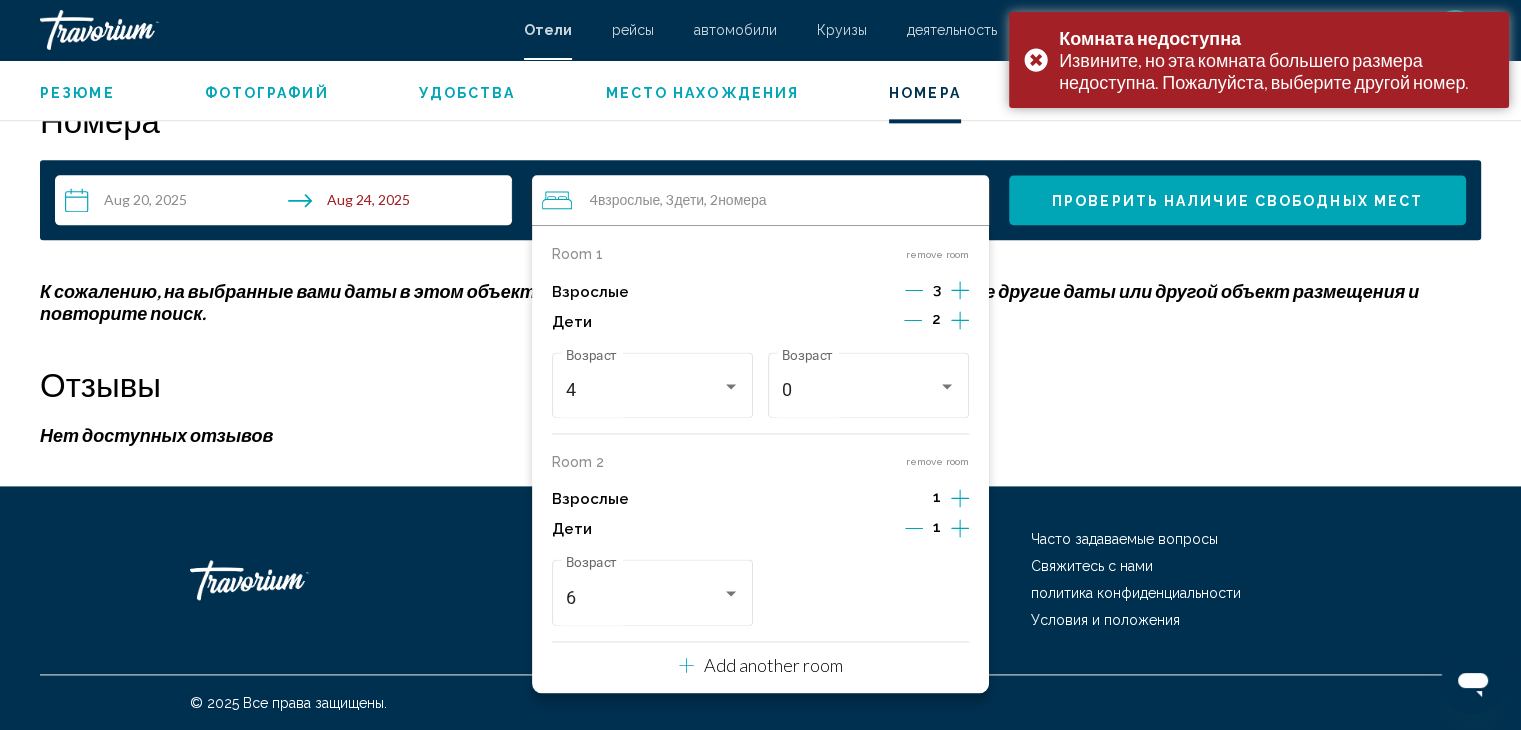 click 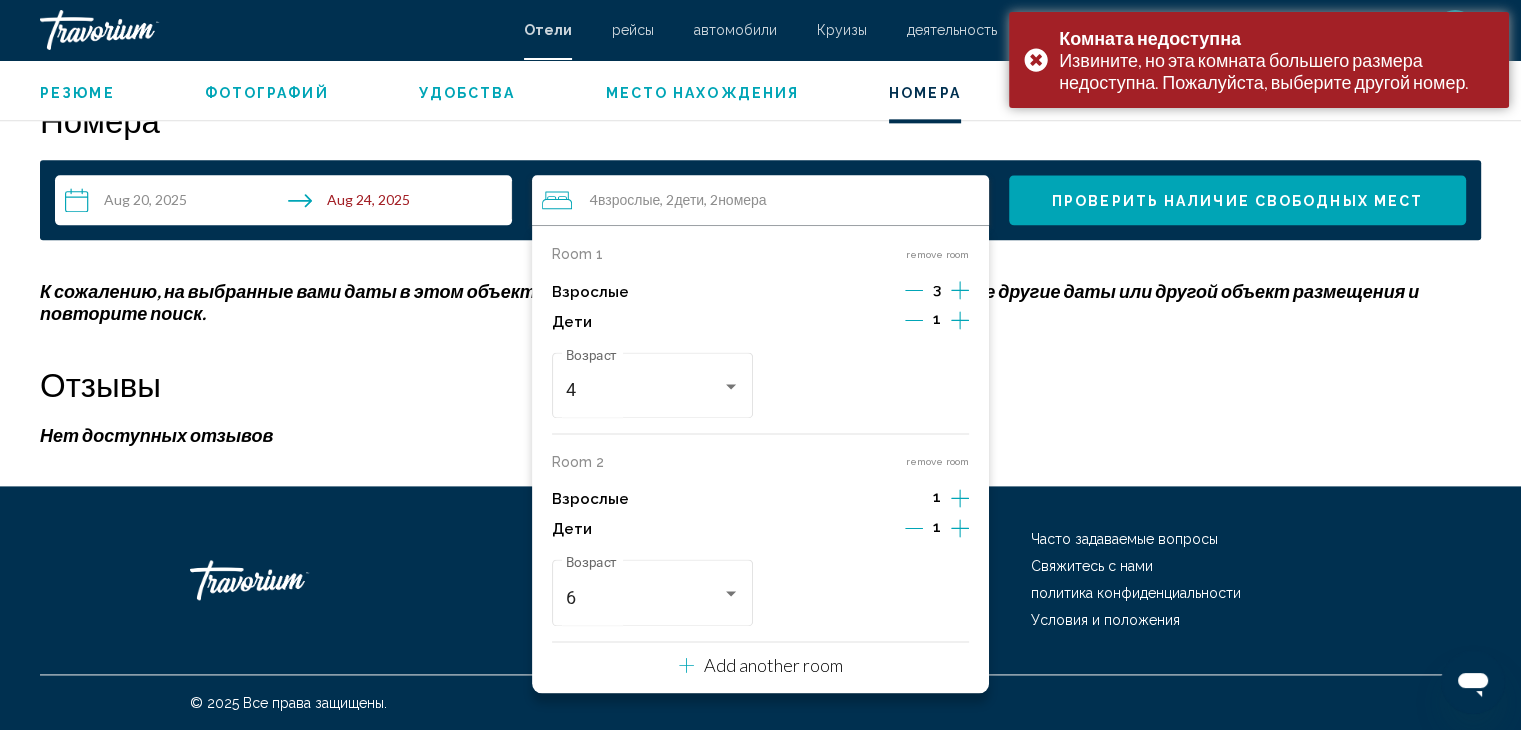 click 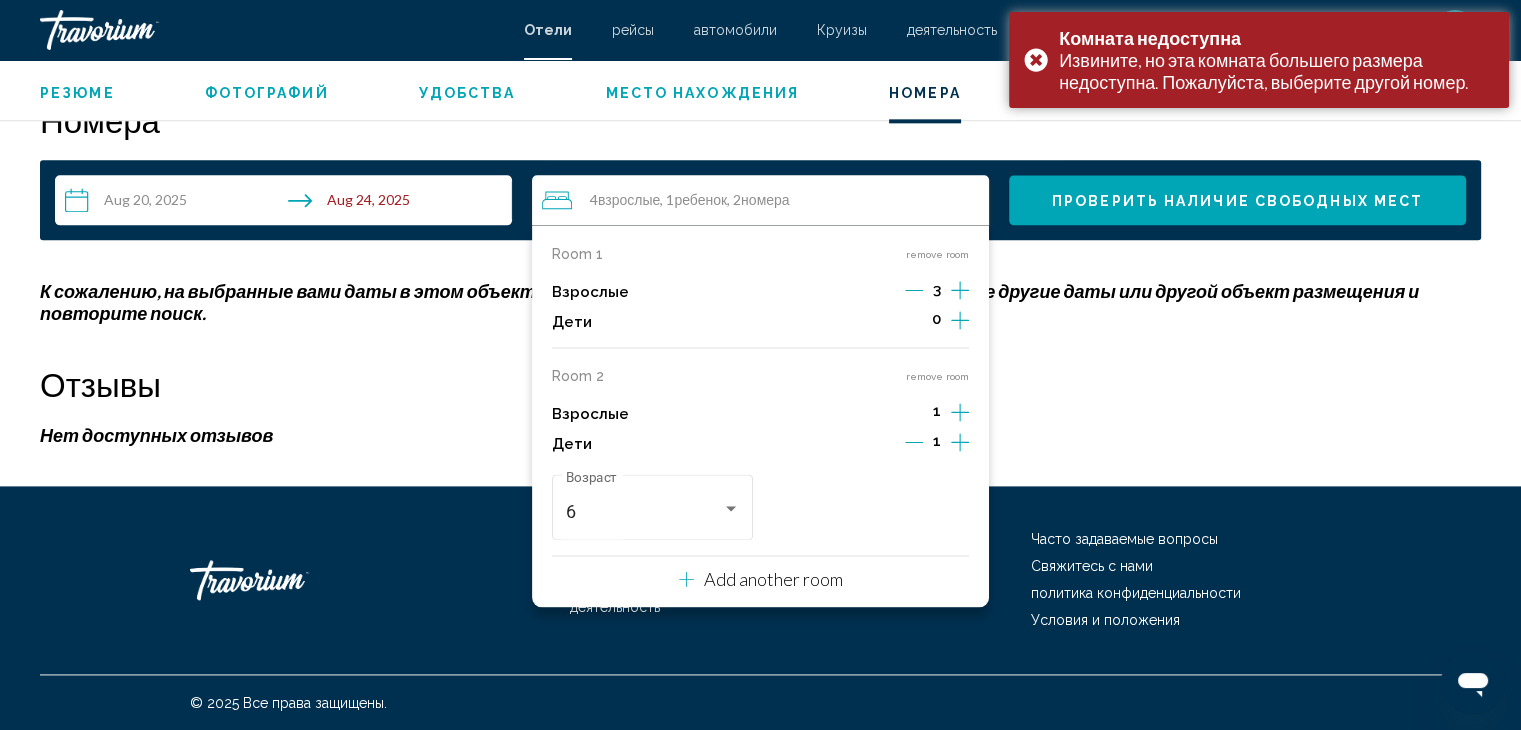 click 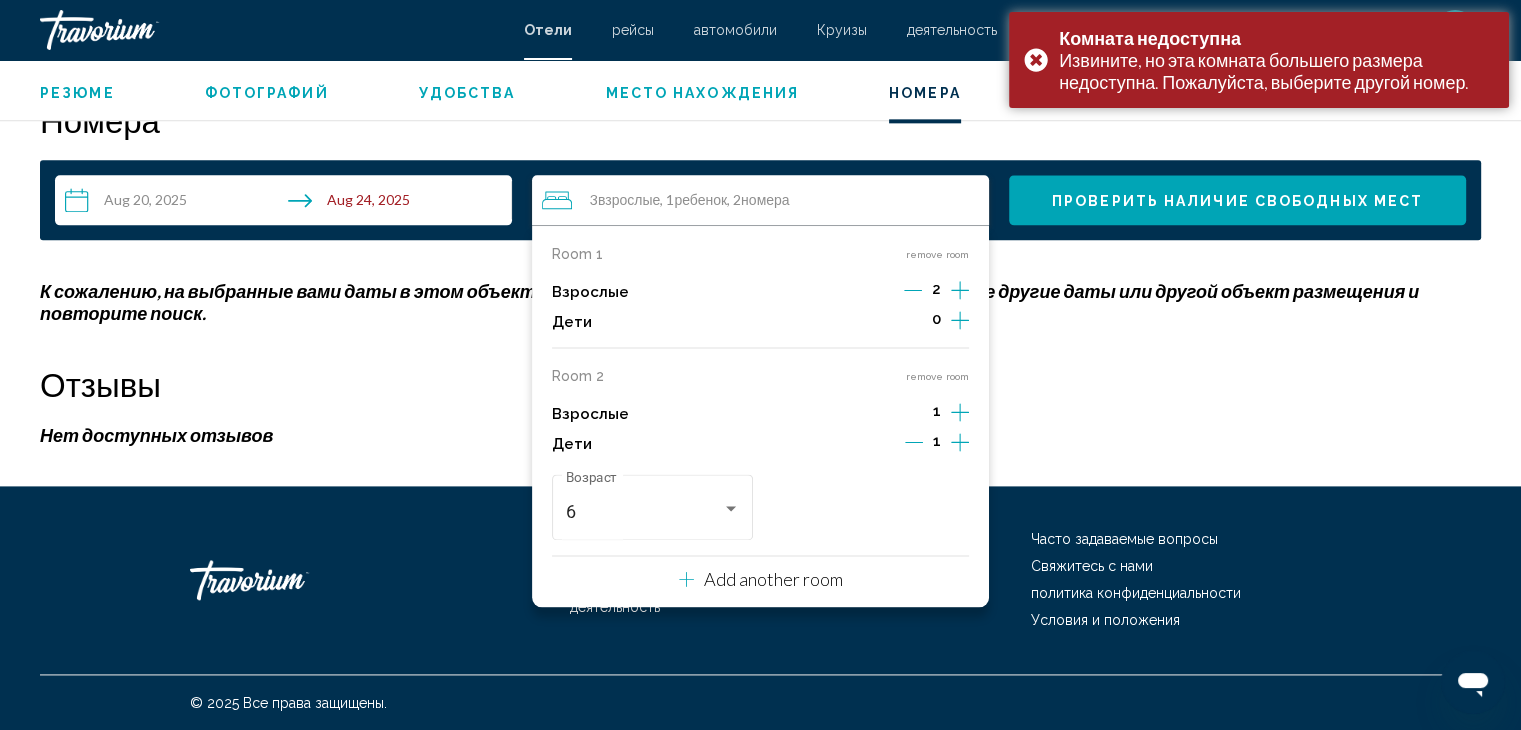 click on "Проверить наличие свободных мест" at bounding box center (1237, 200) 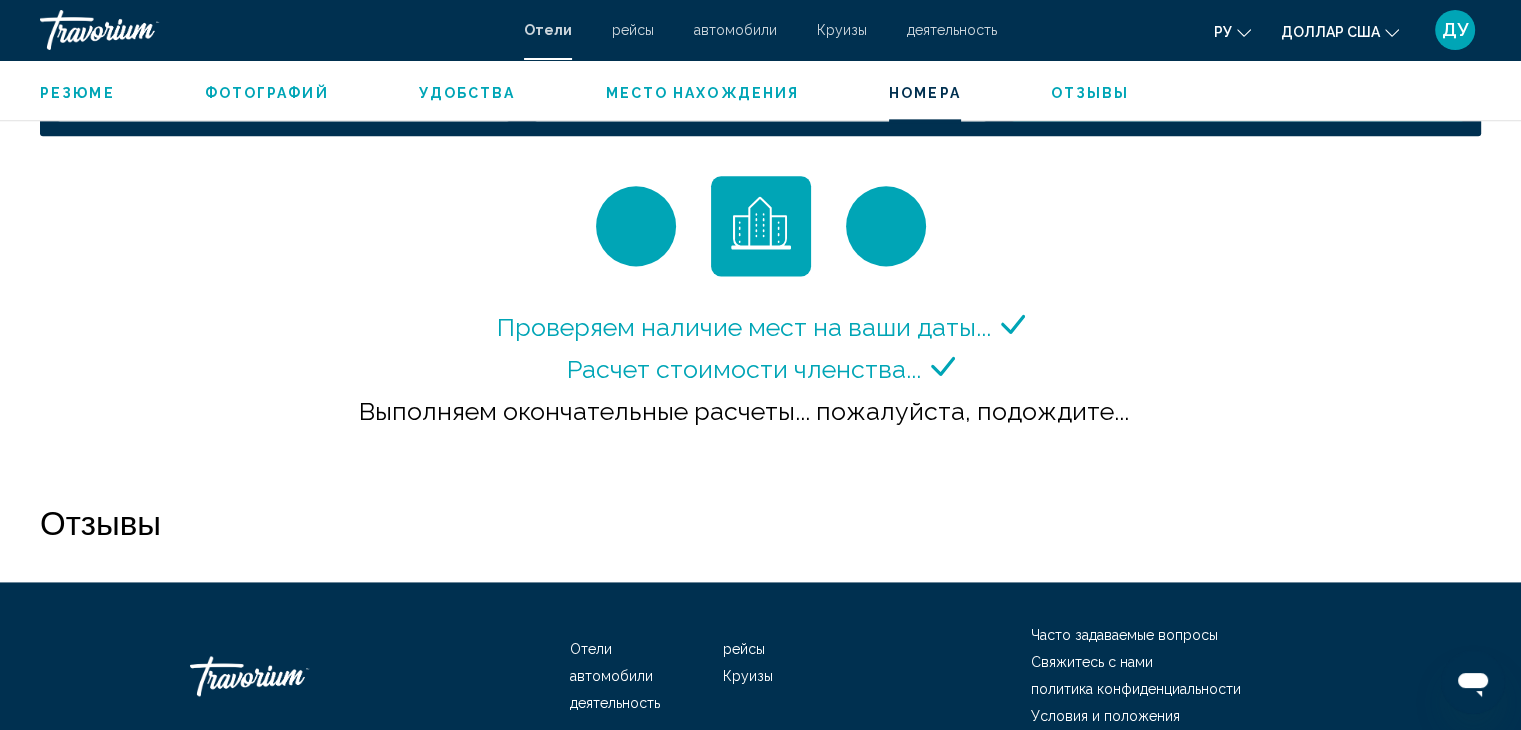 scroll, scrollTop: 2731, scrollLeft: 0, axis: vertical 